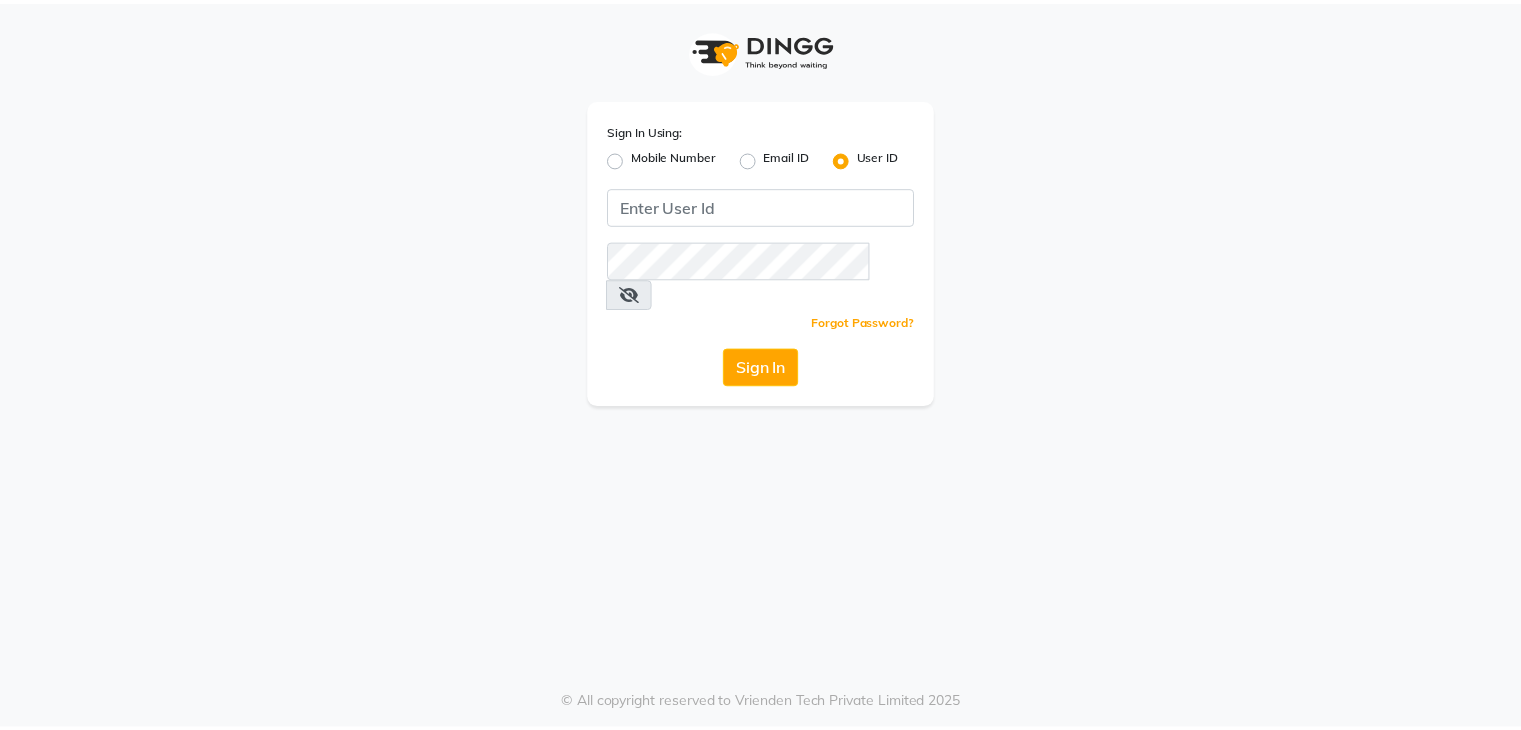 scroll, scrollTop: 0, scrollLeft: 0, axis: both 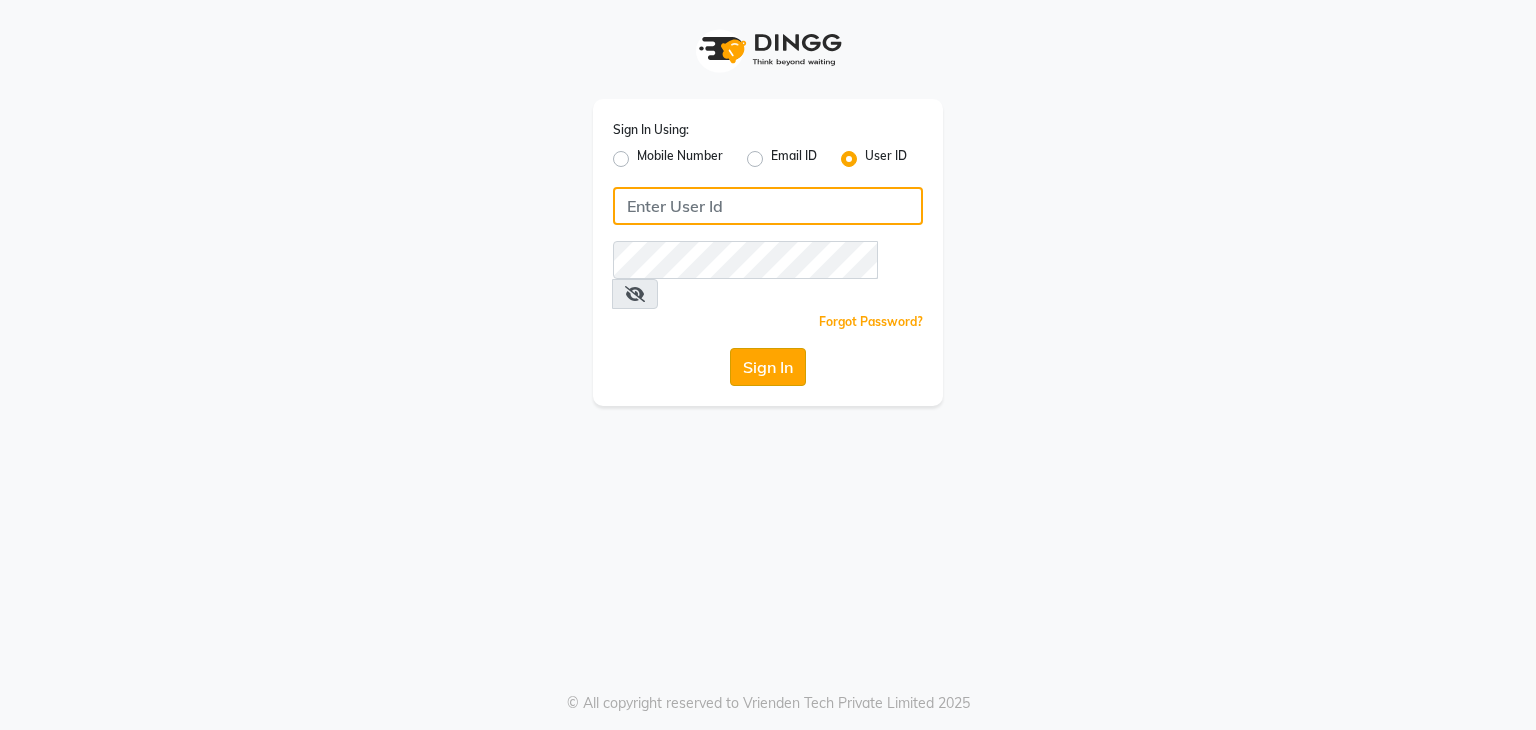 type on "[EMAIL]" 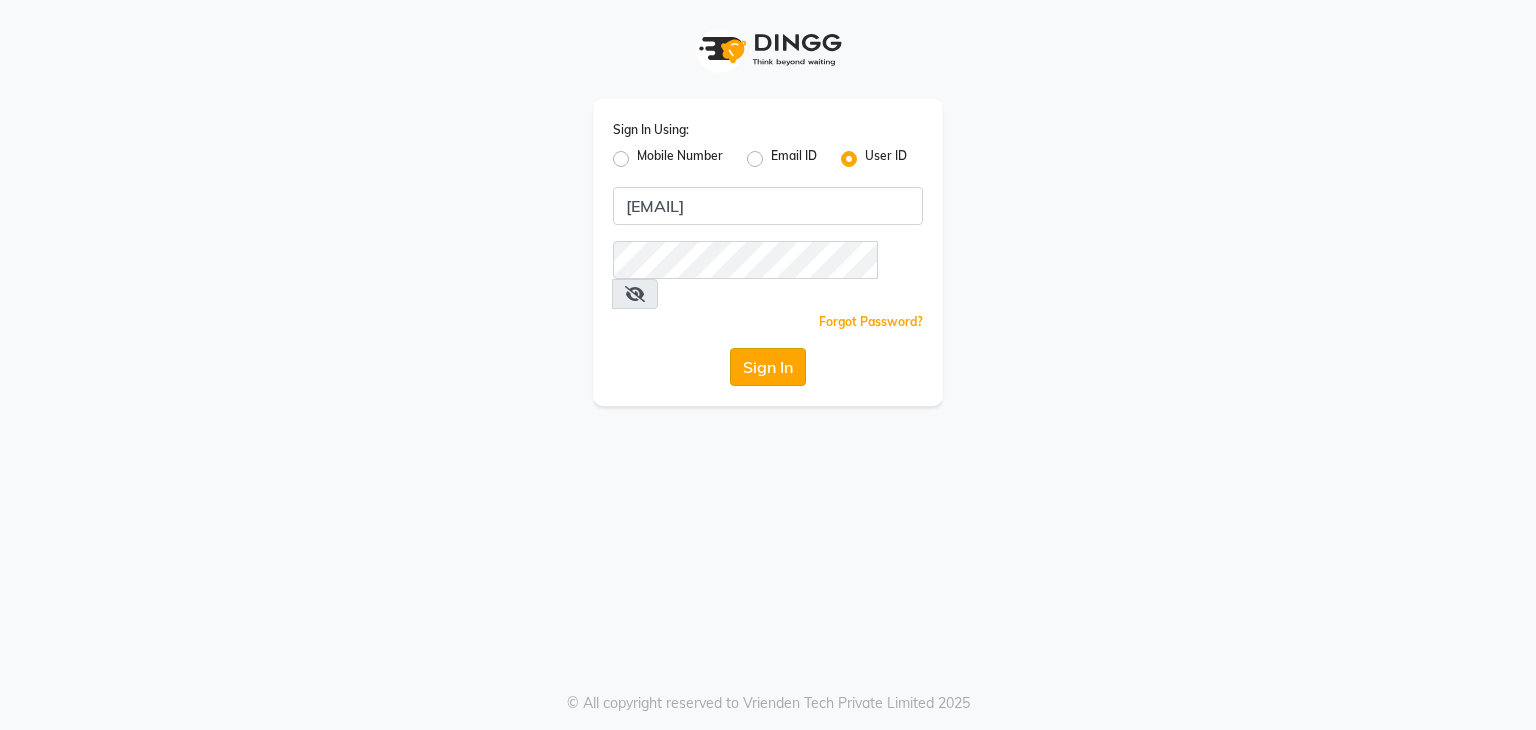 click on "Sign In" 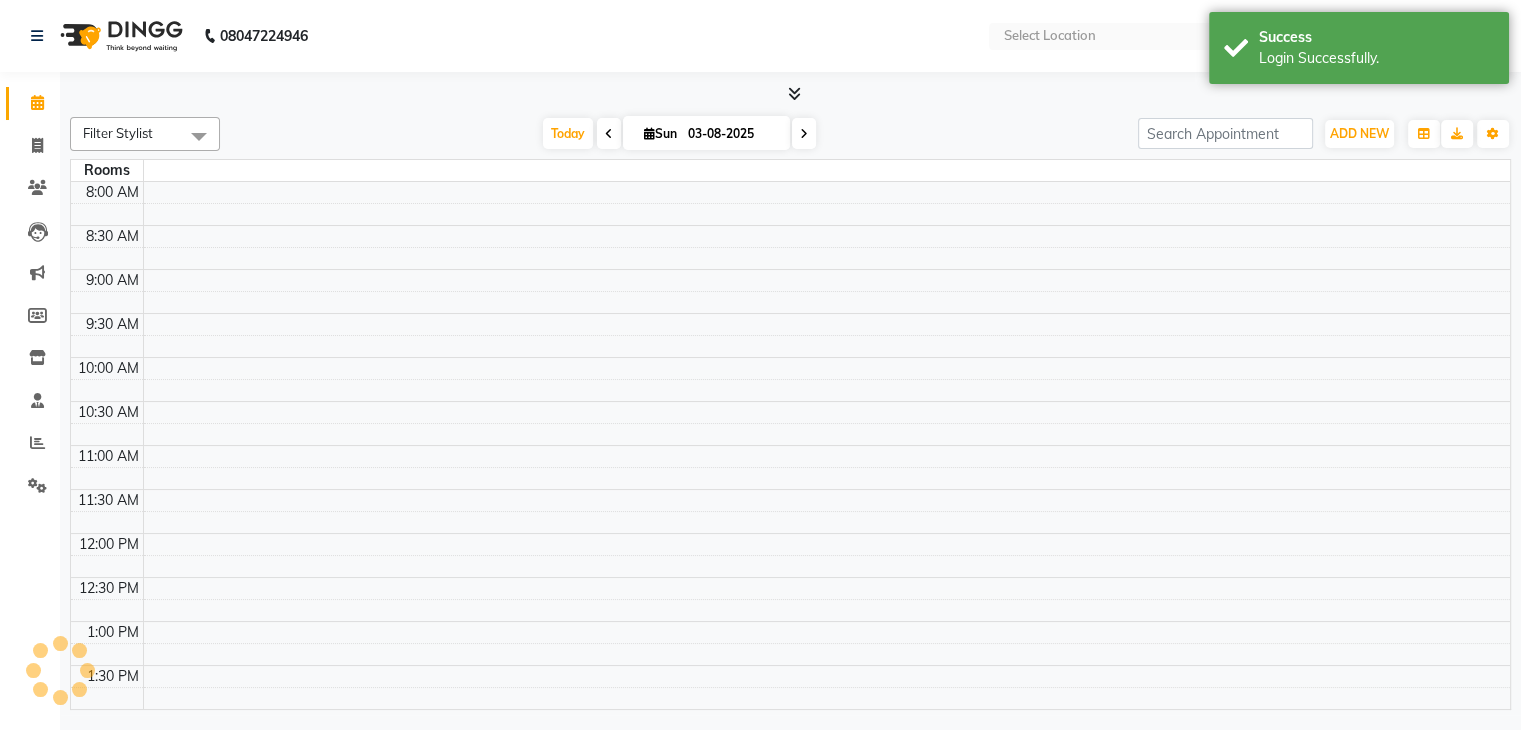 select on "en" 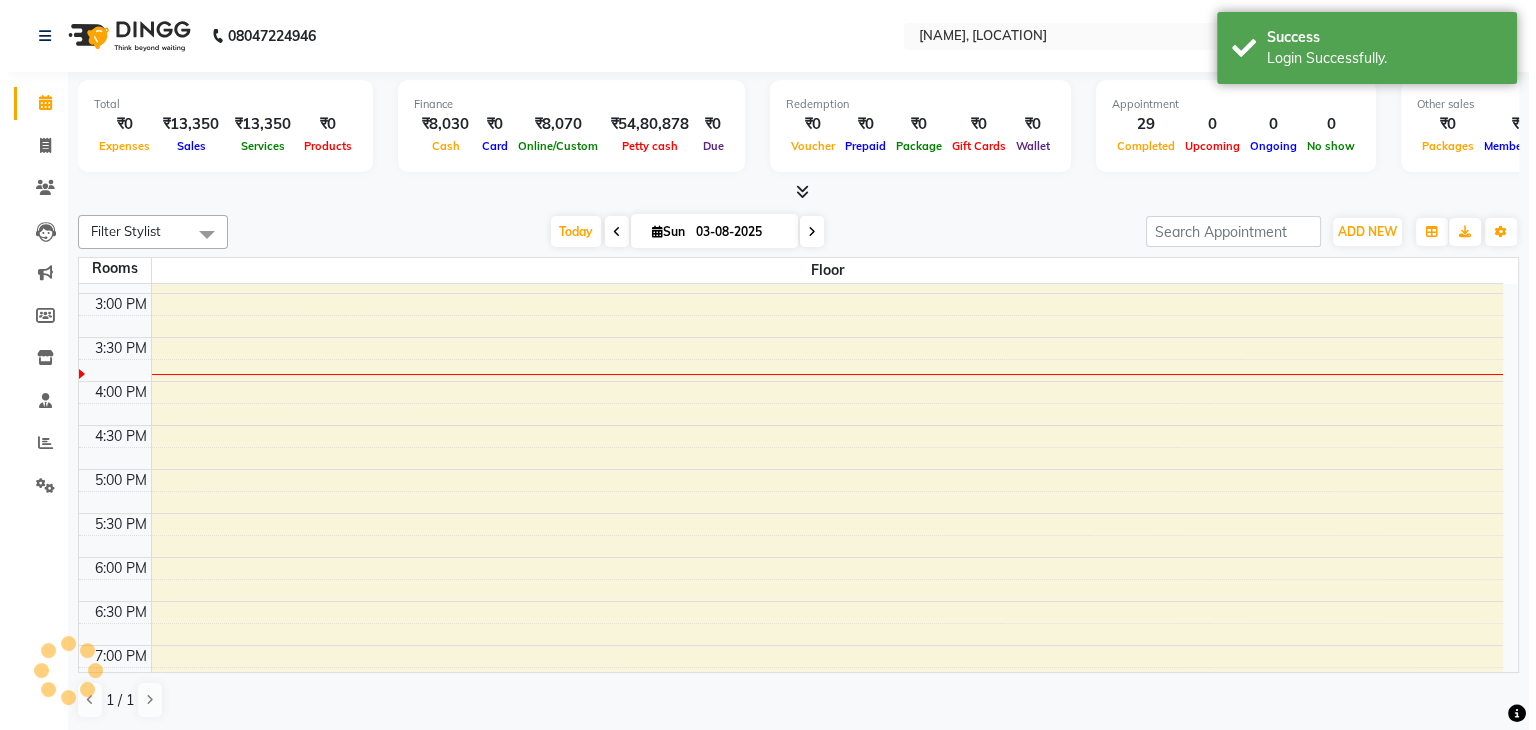scroll, scrollTop: 0, scrollLeft: 0, axis: both 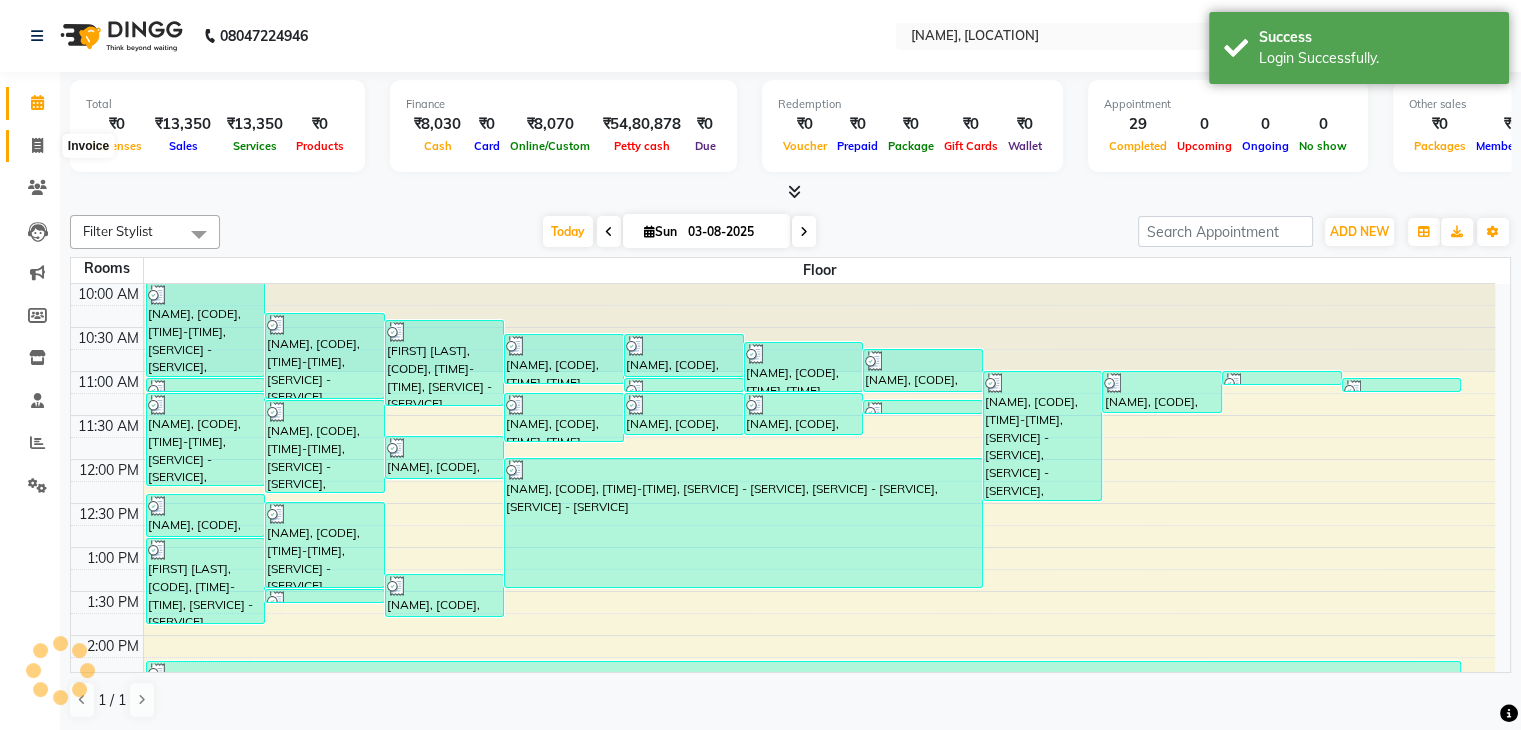click 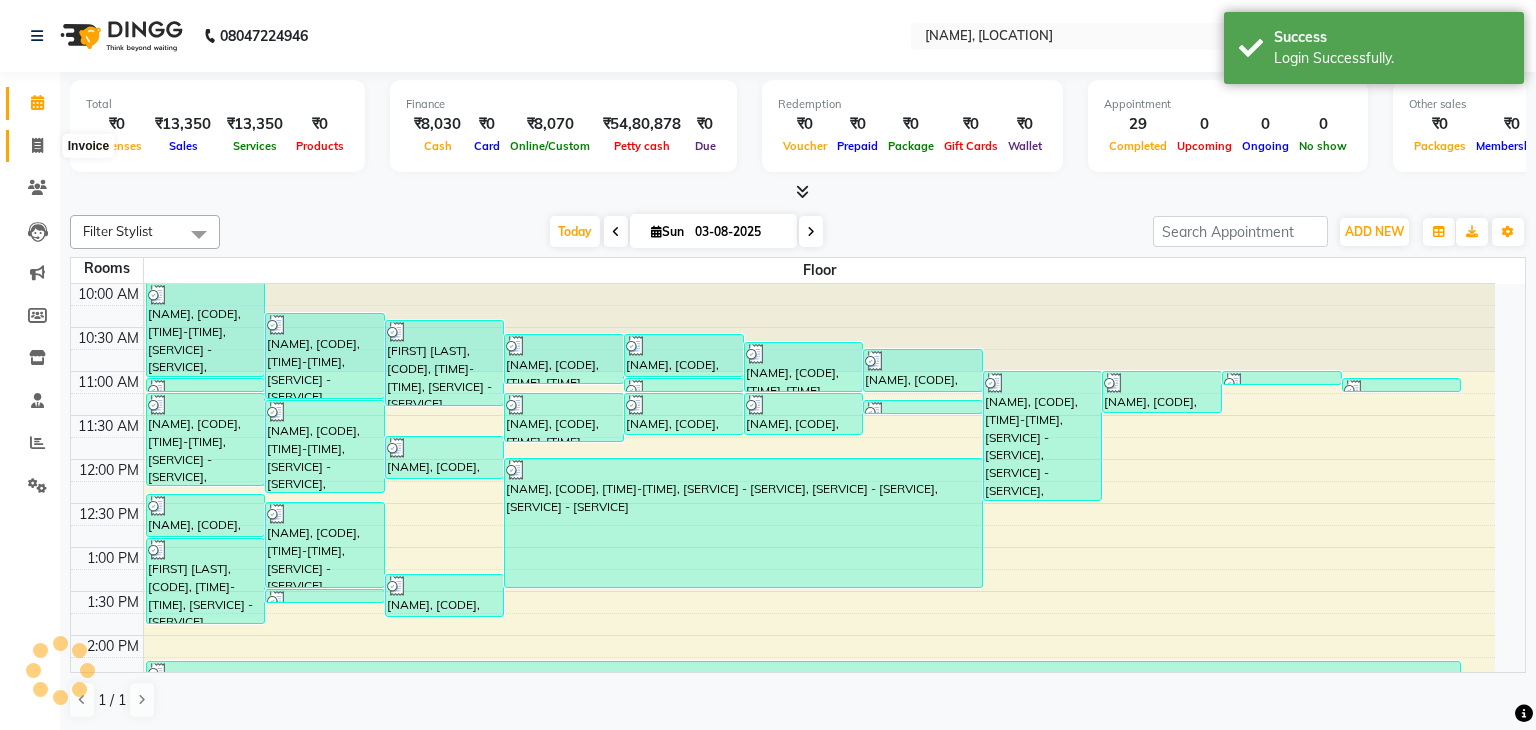 select on "6880" 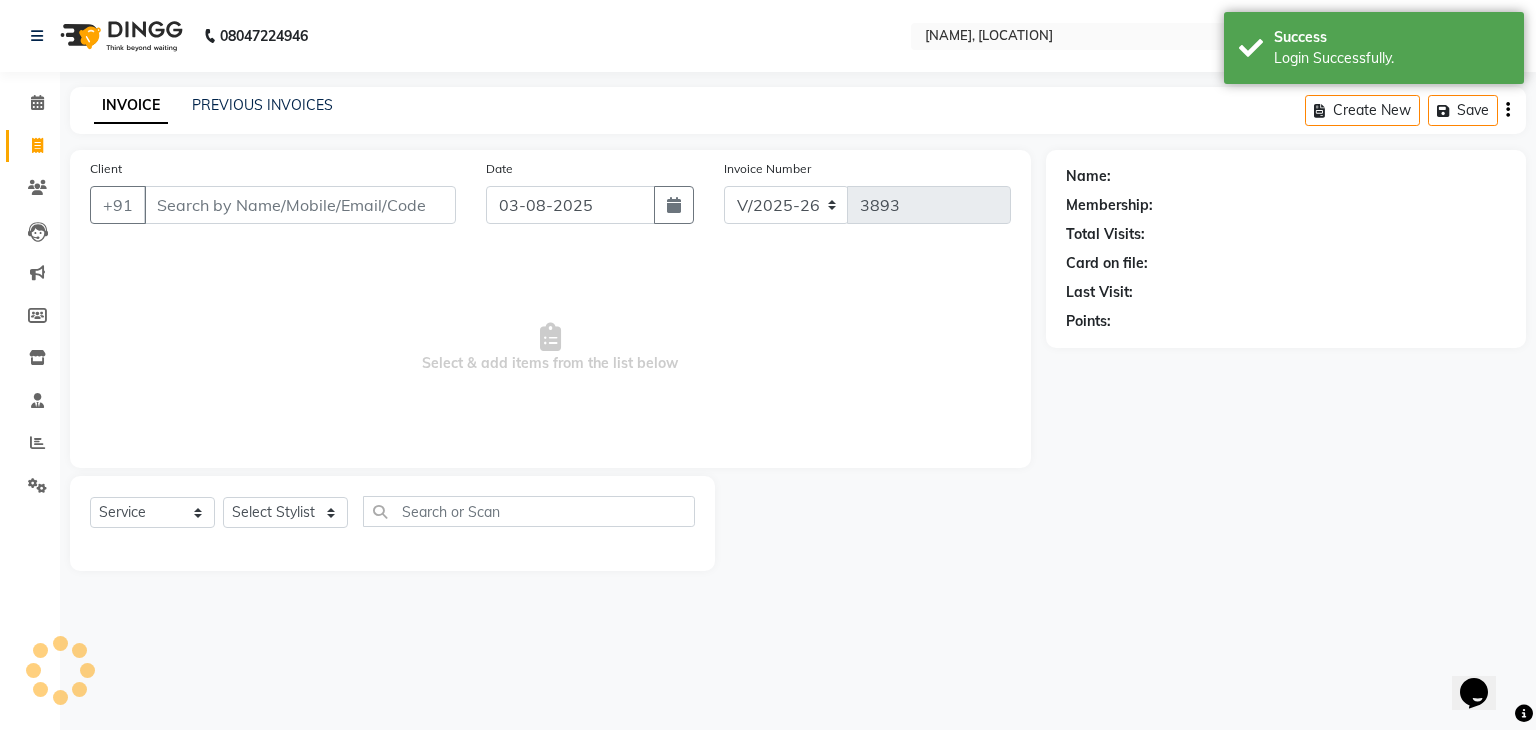 scroll, scrollTop: 0, scrollLeft: 0, axis: both 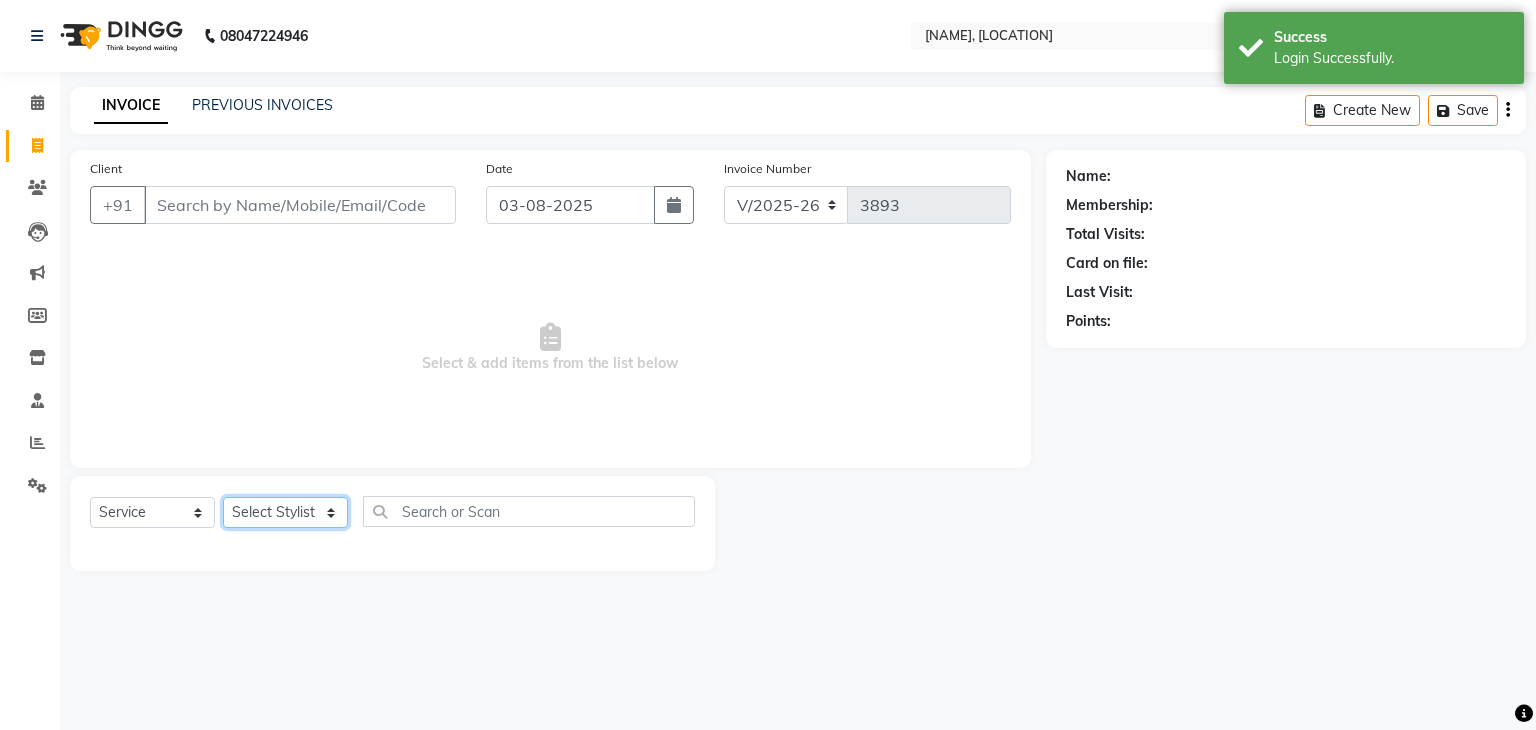 click on "Select Stylist AMAN DANISH SALMANI GOPAL PACHORI KANU KAVITA KIRAN KUMARI MEENU KUMARI NEHA NIKHIL CHAUDHARY Priya PRIYANKA YADAV RASHMI SANDHYA SHAGUFTA SHWETA SONA SAXENA SOUMYA TUSHAR OTWAL VINAY KUMAR" 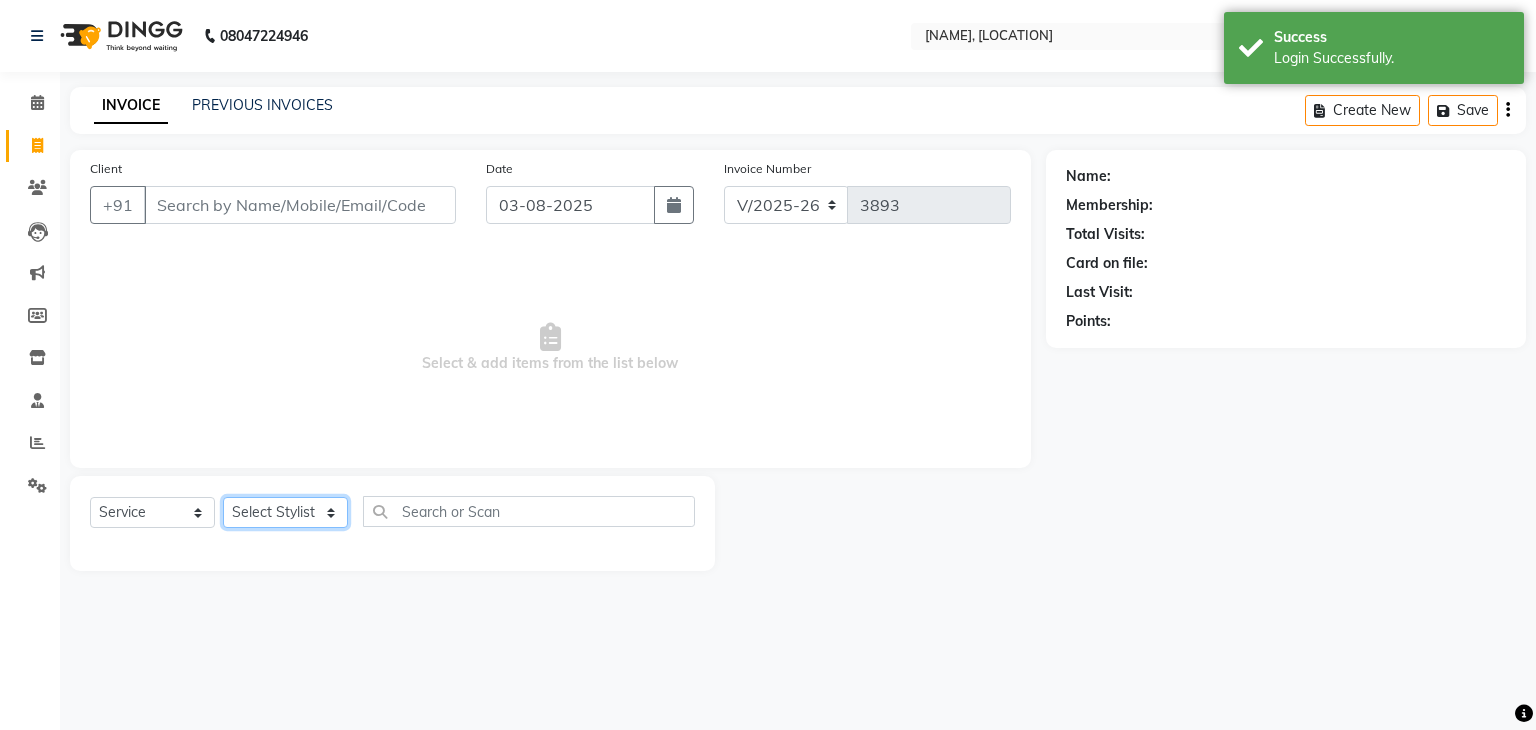 select on "58738" 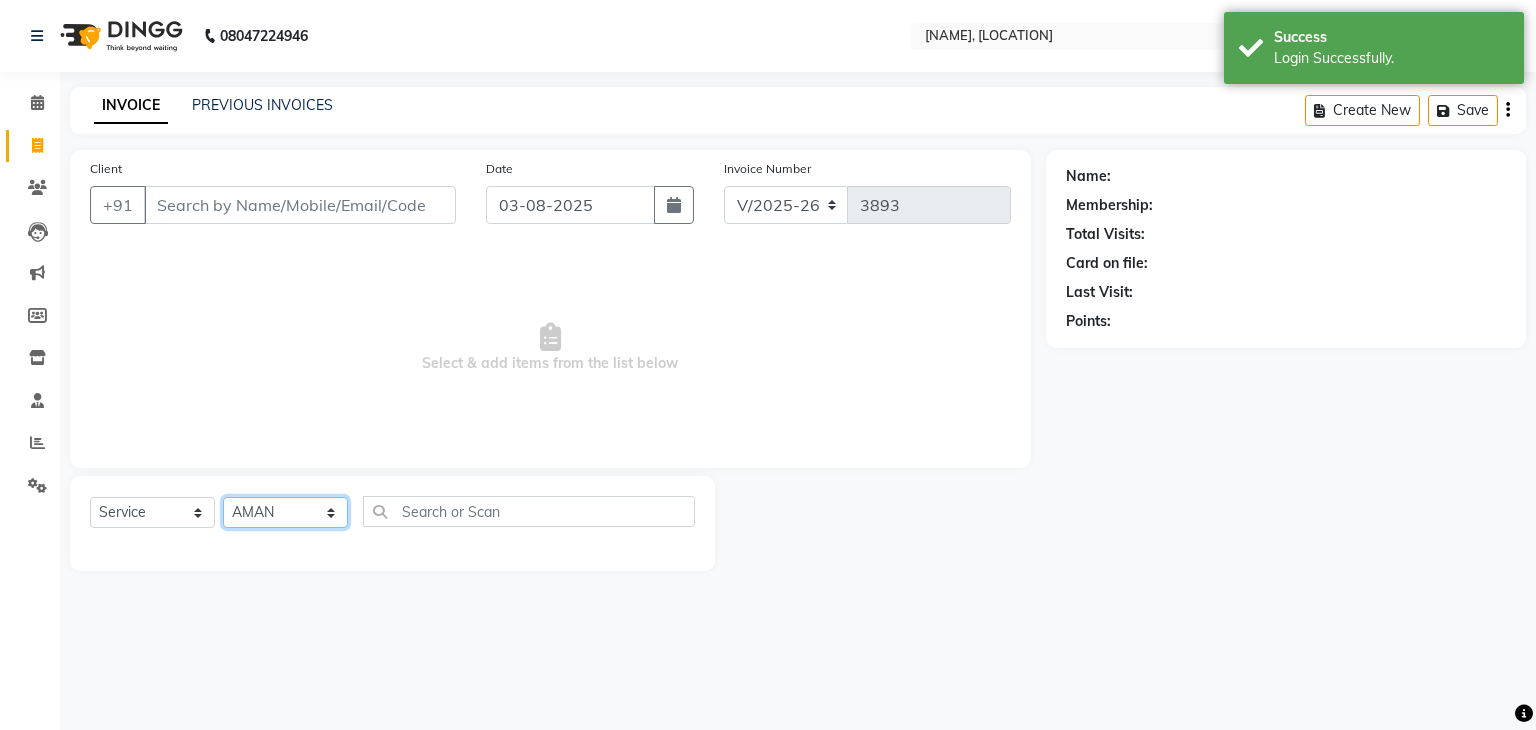 click on "Select Stylist AMAN DANISH SALMANI GOPAL PACHORI KANU KAVITA KIRAN KUMARI MEENU KUMARI NEHA NIKHIL CHAUDHARY Priya PRIYANKA YADAV RASHMI SANDHYA SHAGUFTA SHWETA SONA SAXENA SOUMYA TUSHAR OTWAL VINAY KUMAR" 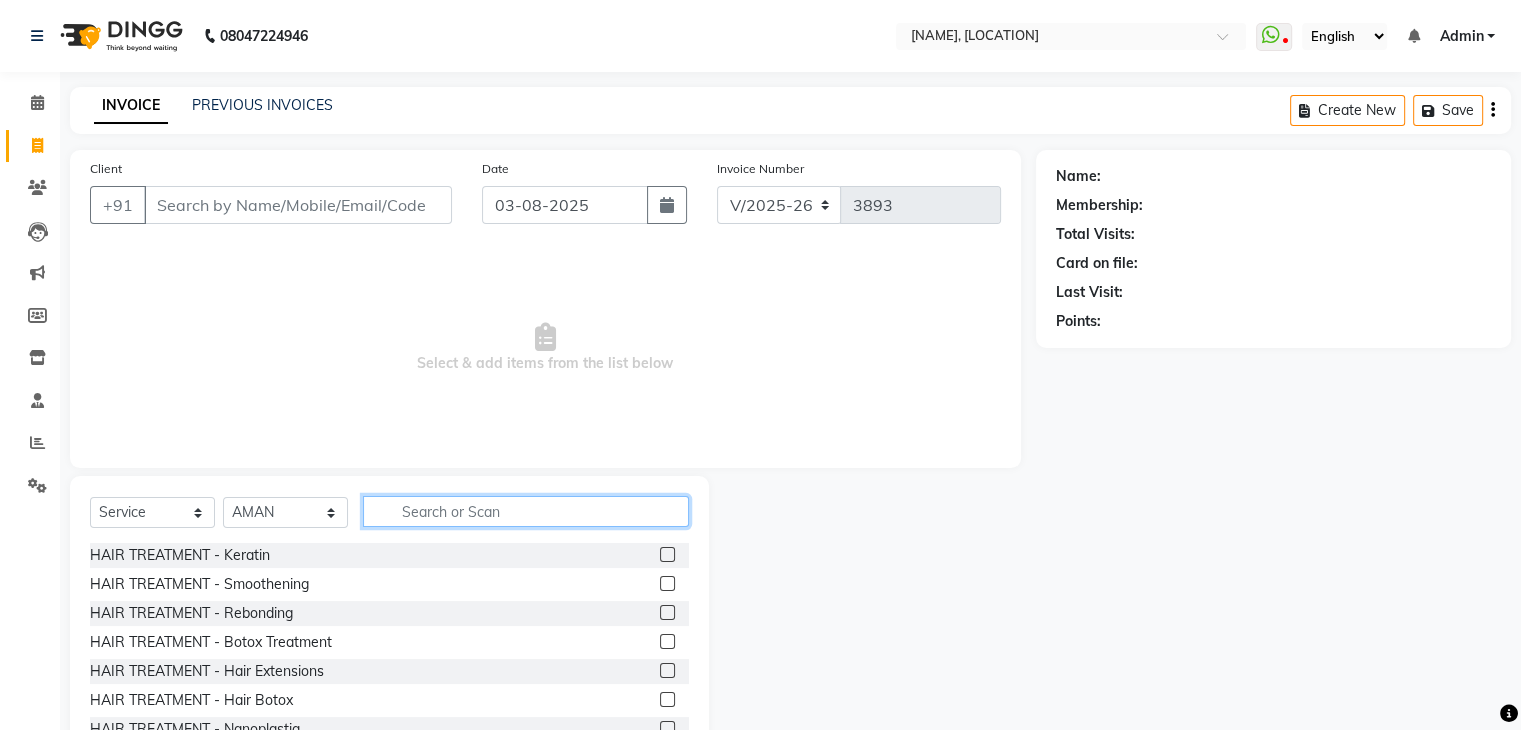 click 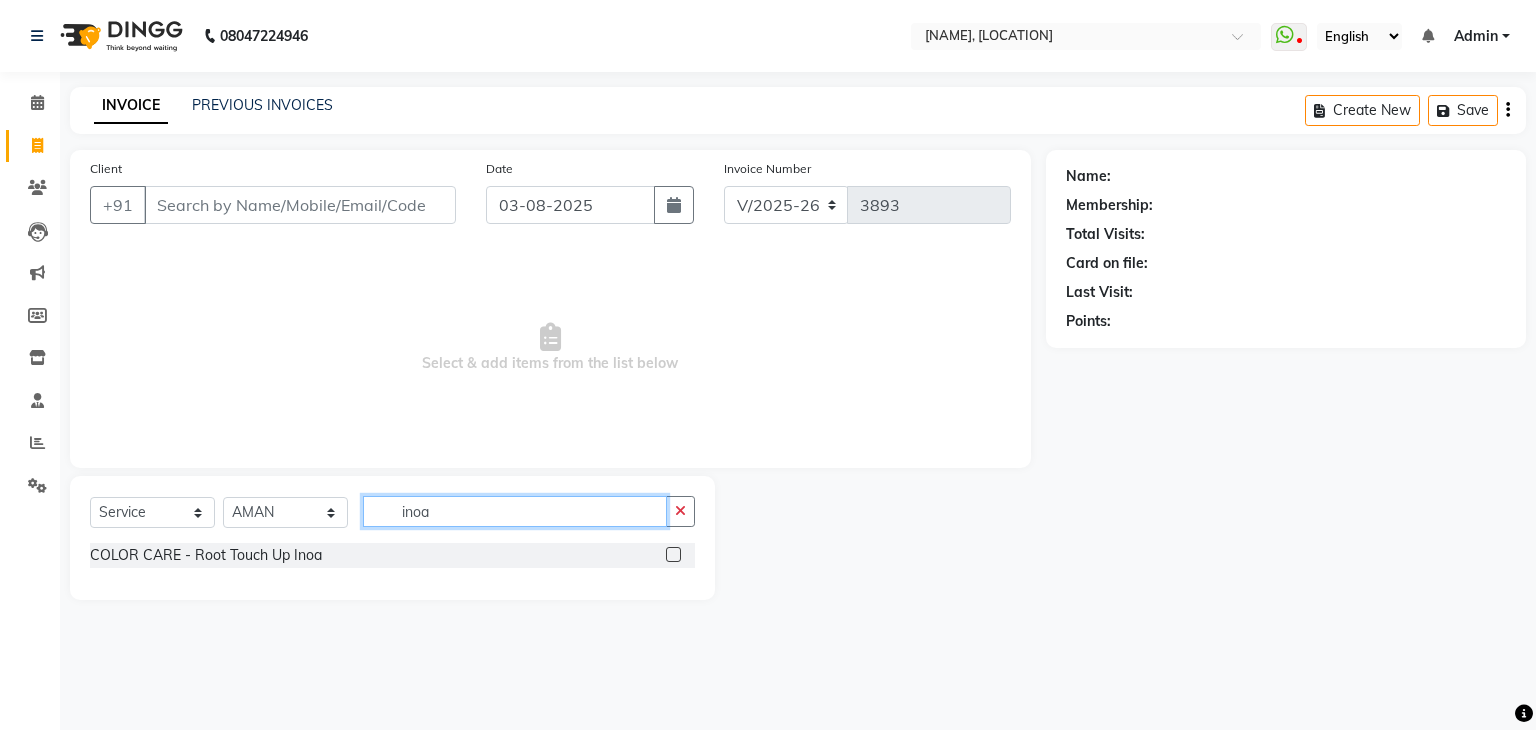 type on "inoa" 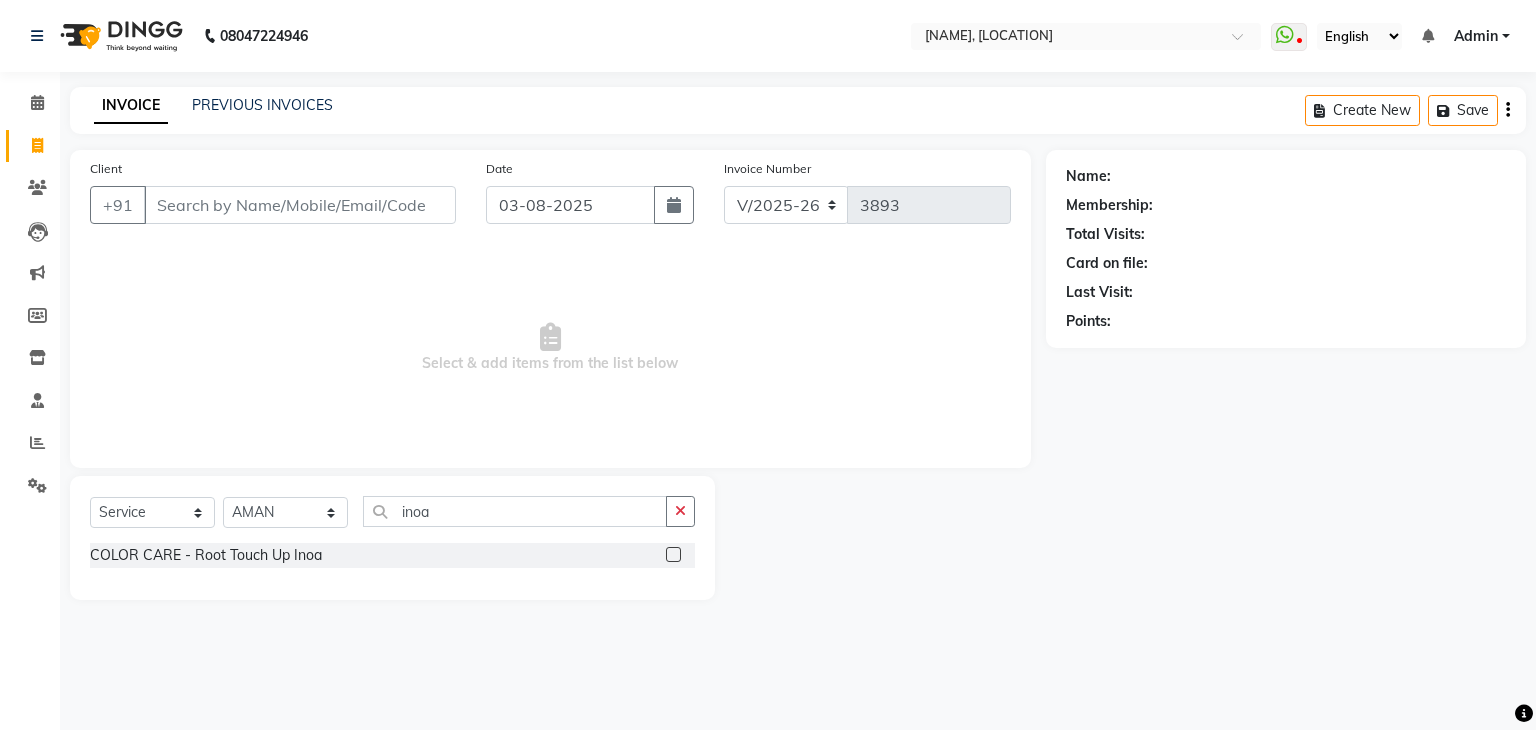 click 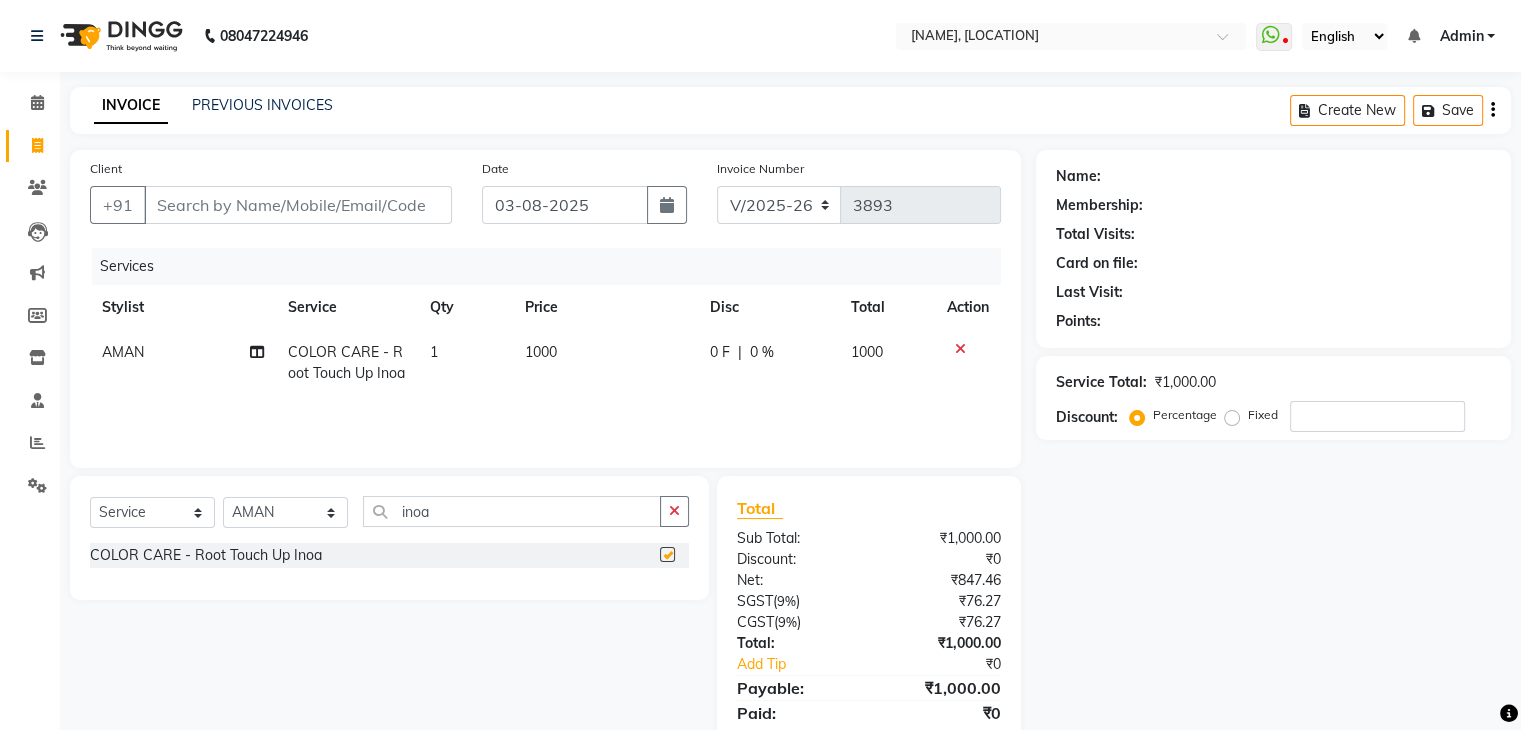 checkbox on "false" 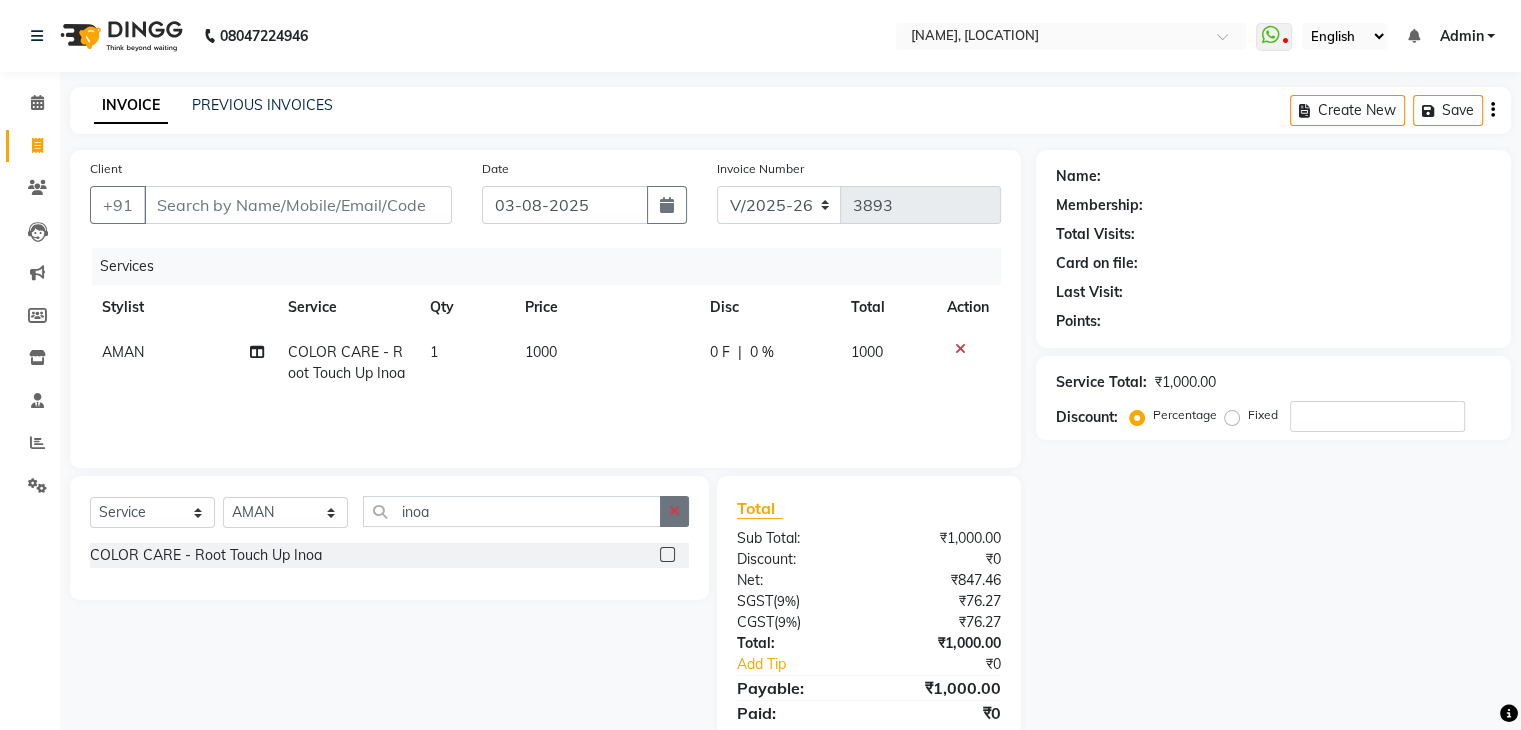 click 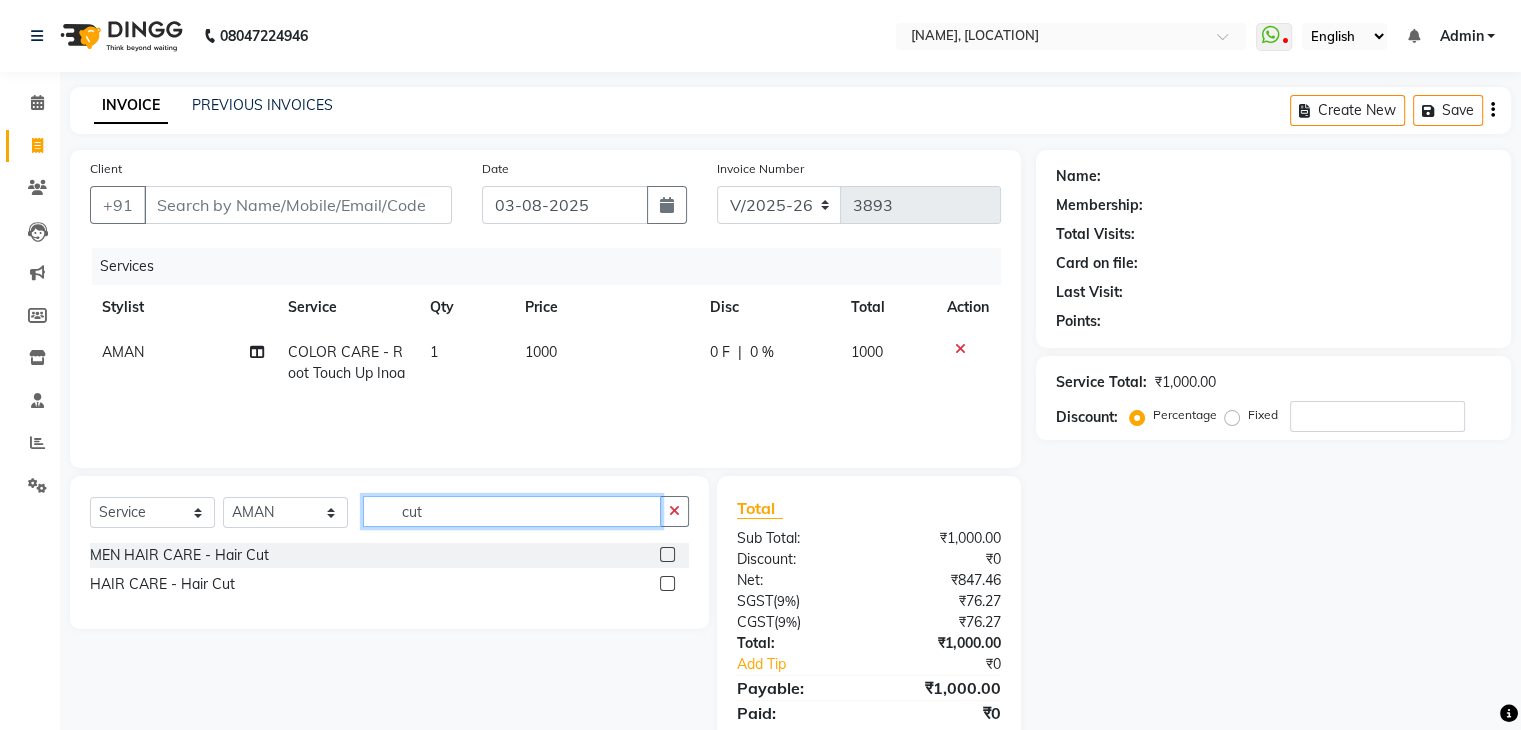 type on "cut" 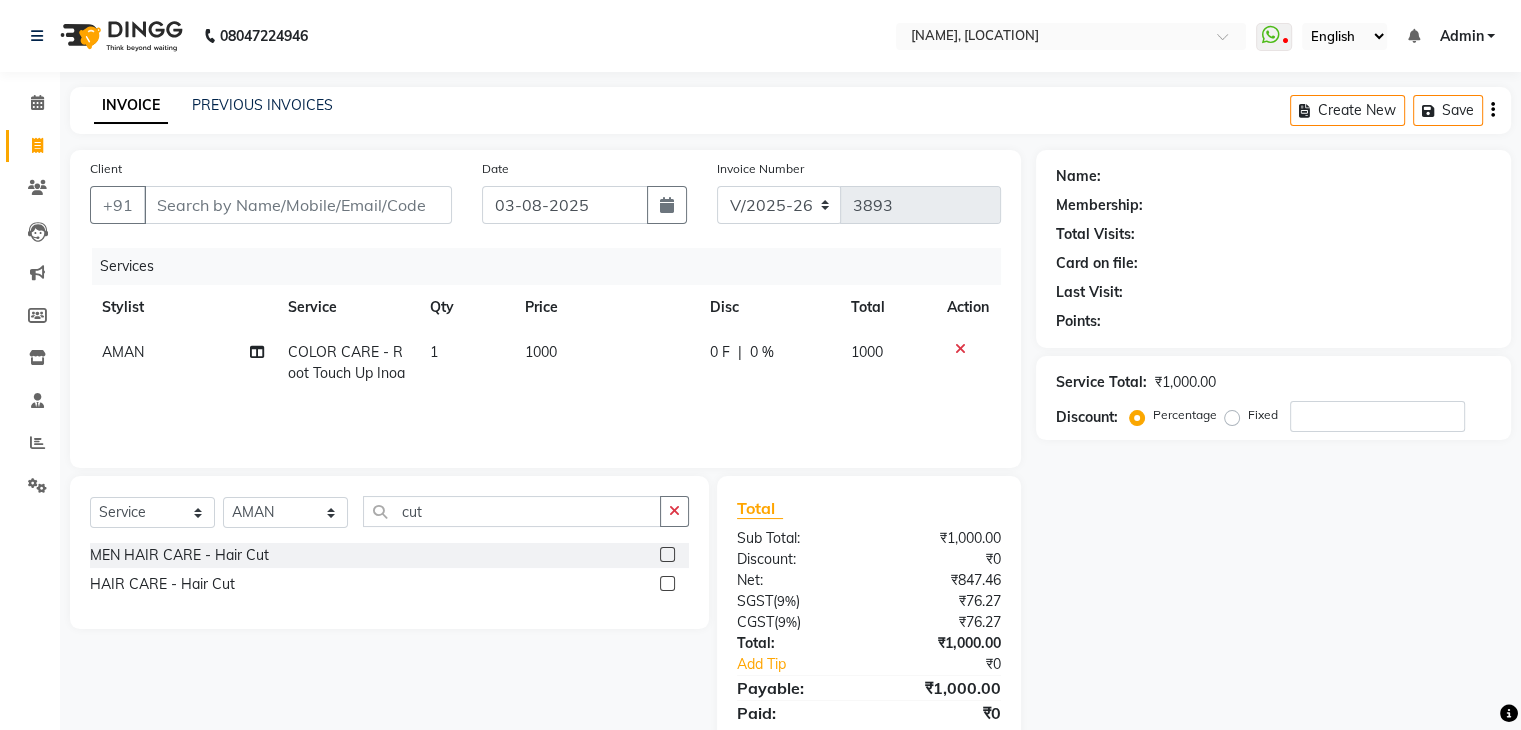 click 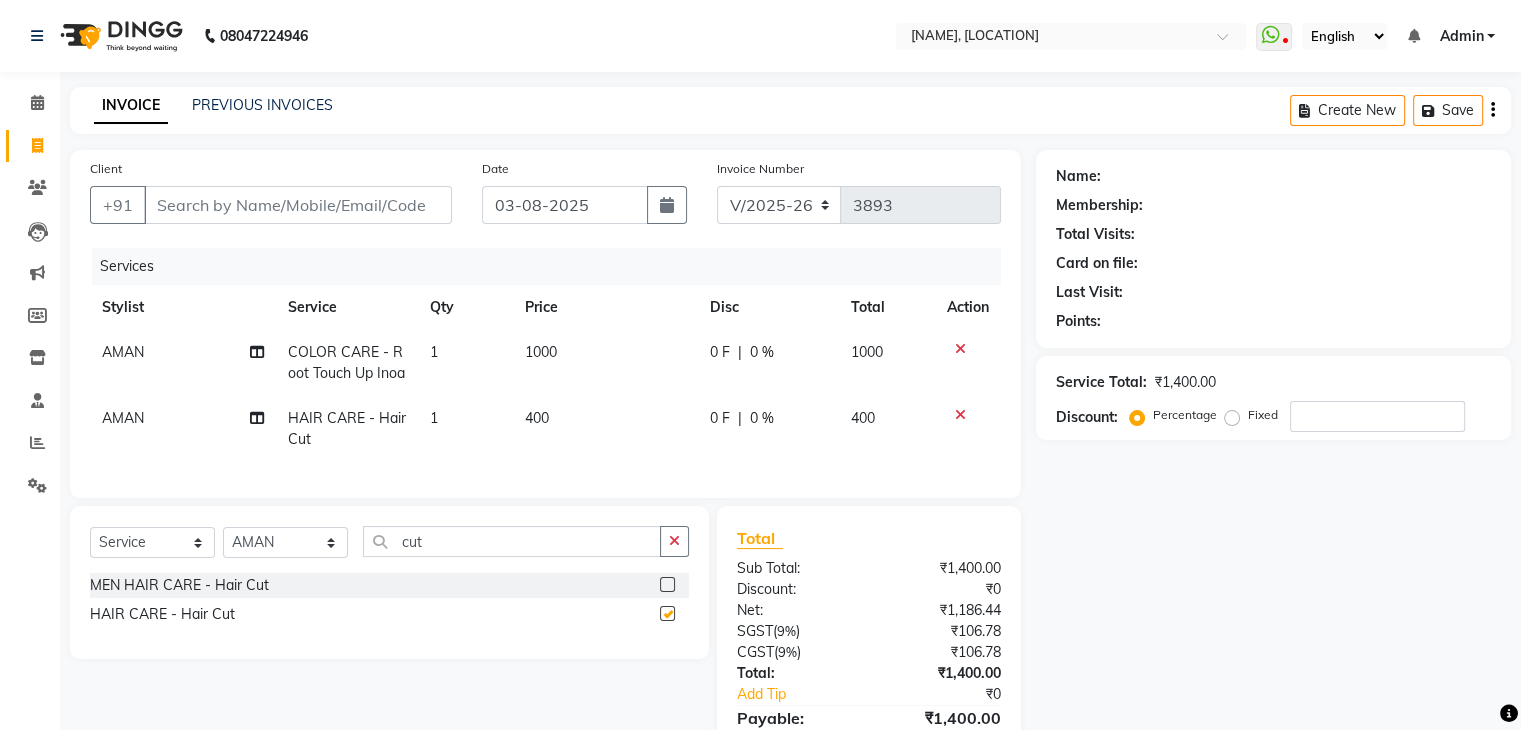 checkbox on "false" 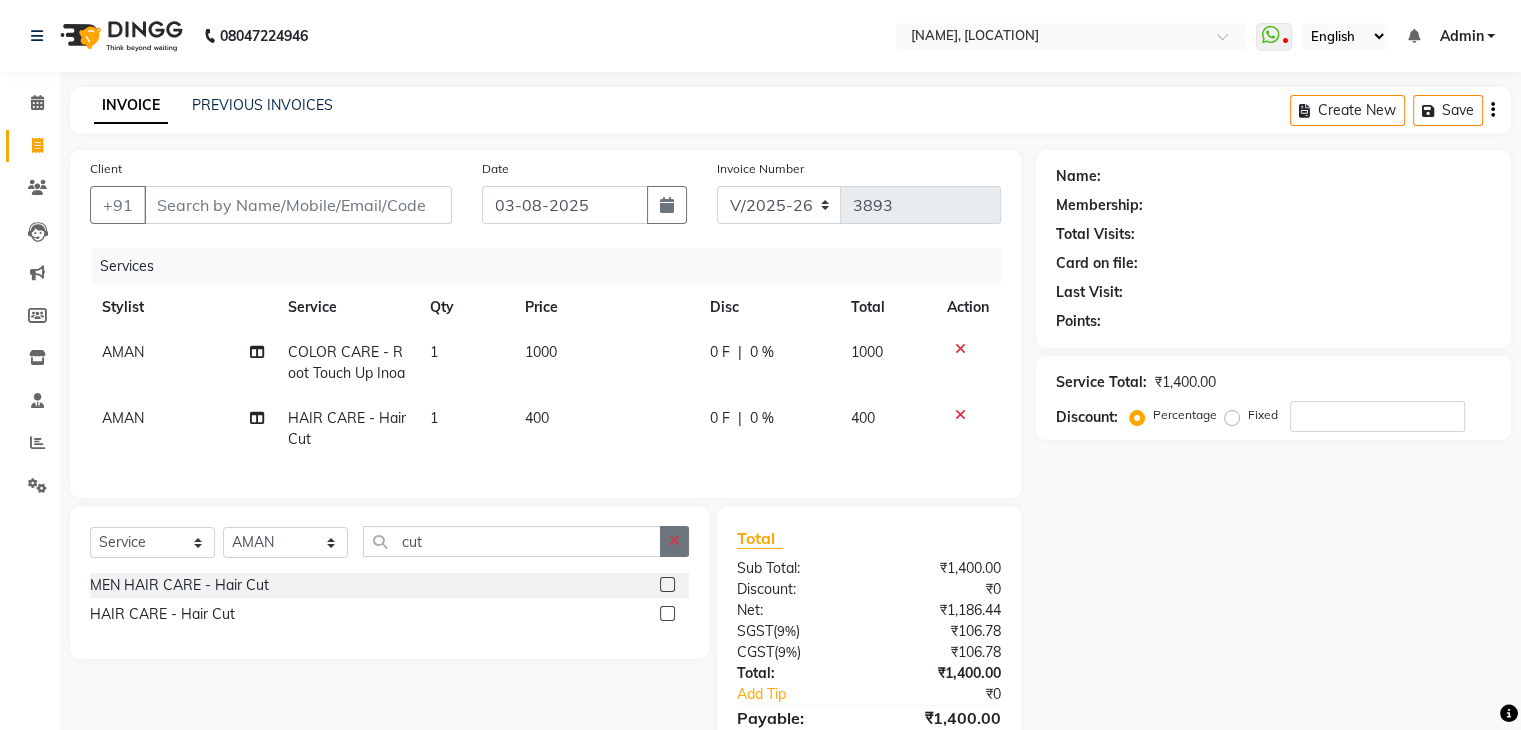 click 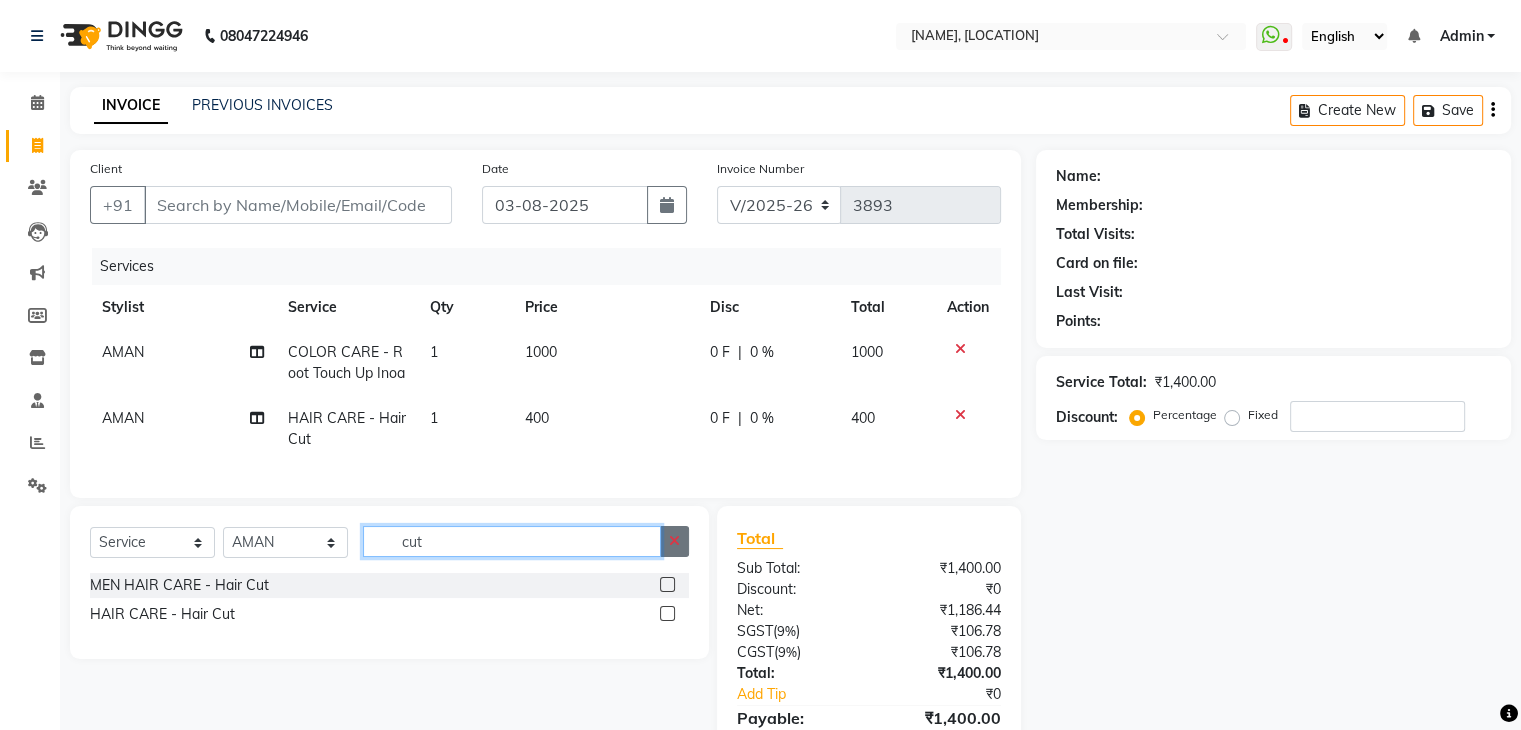 type 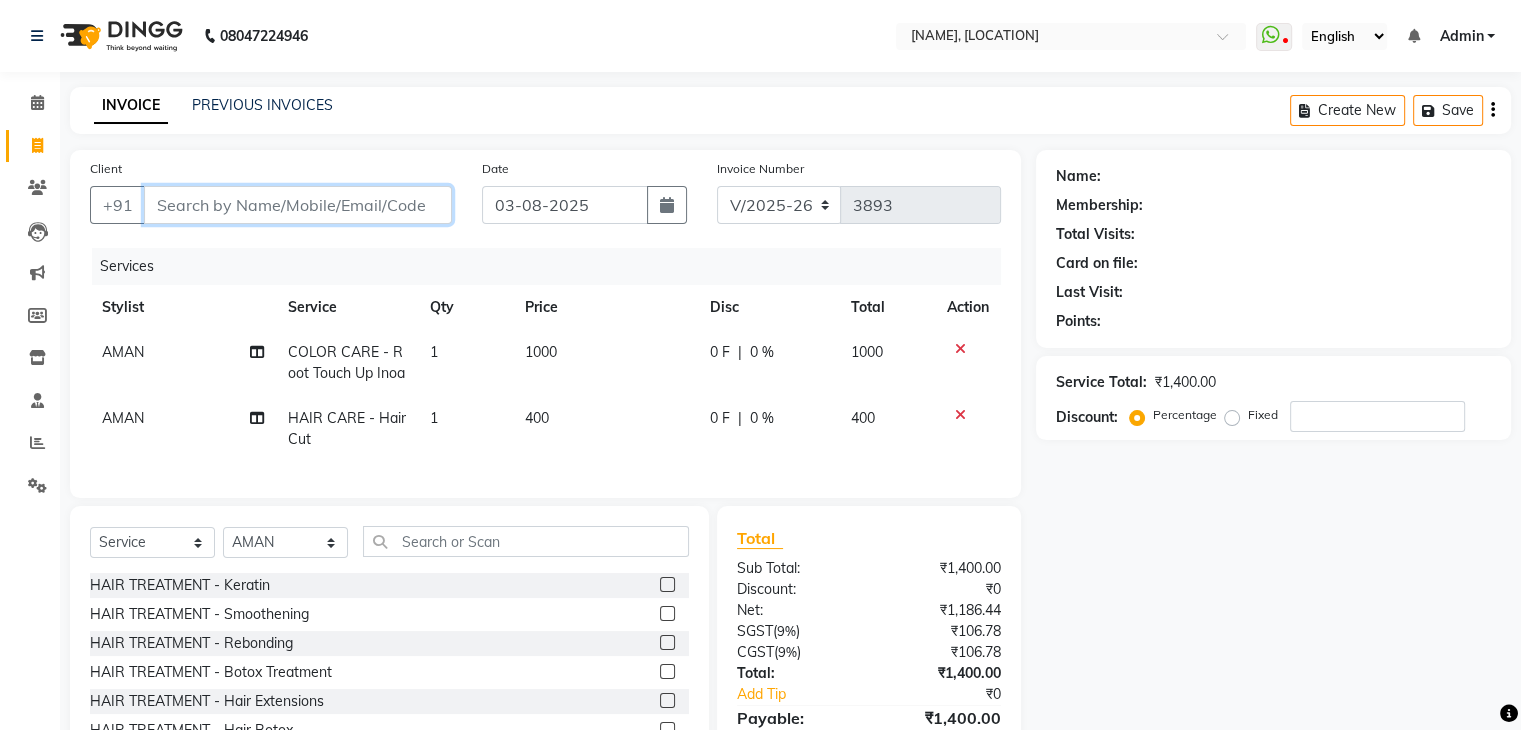 click on "Client" at bounding box center [298, 205] 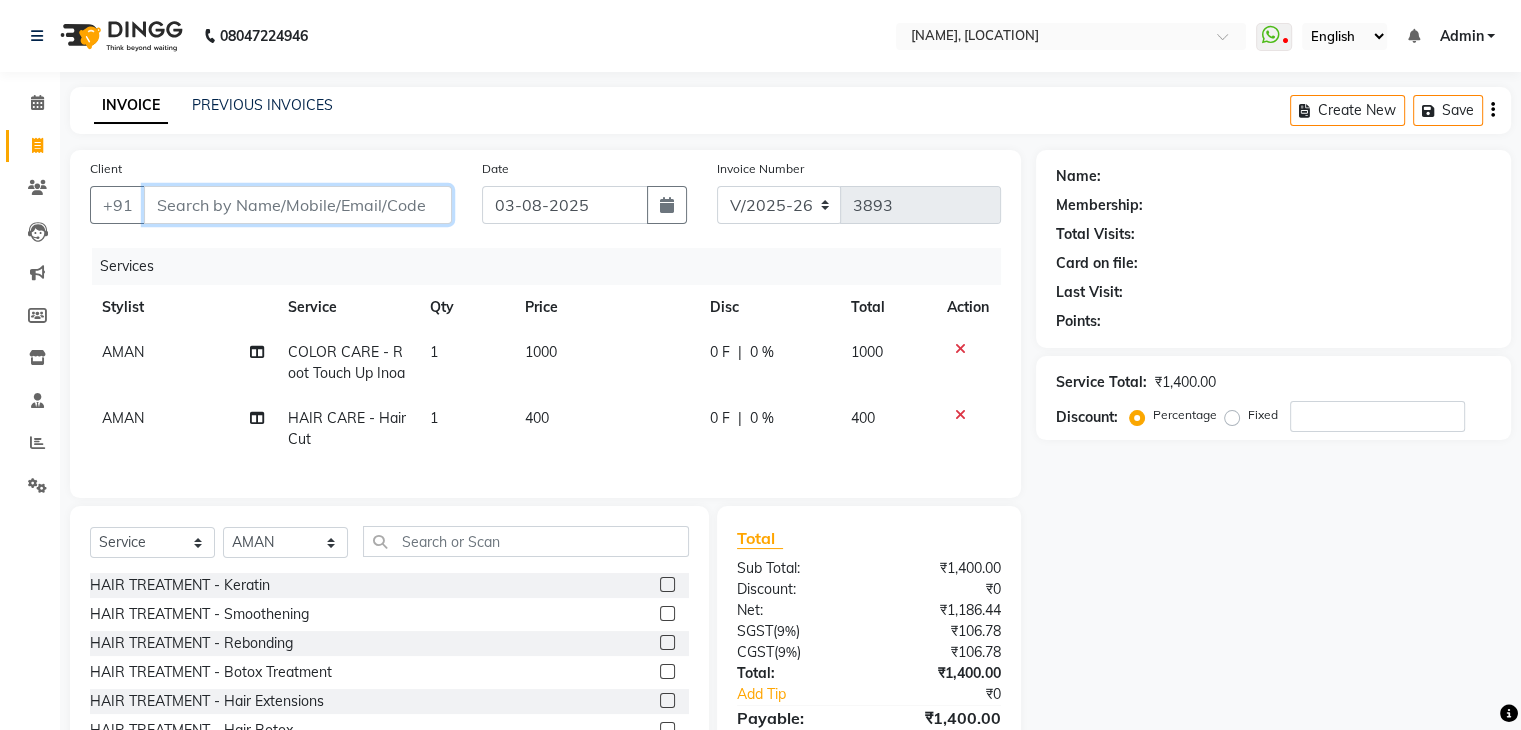type on "9" 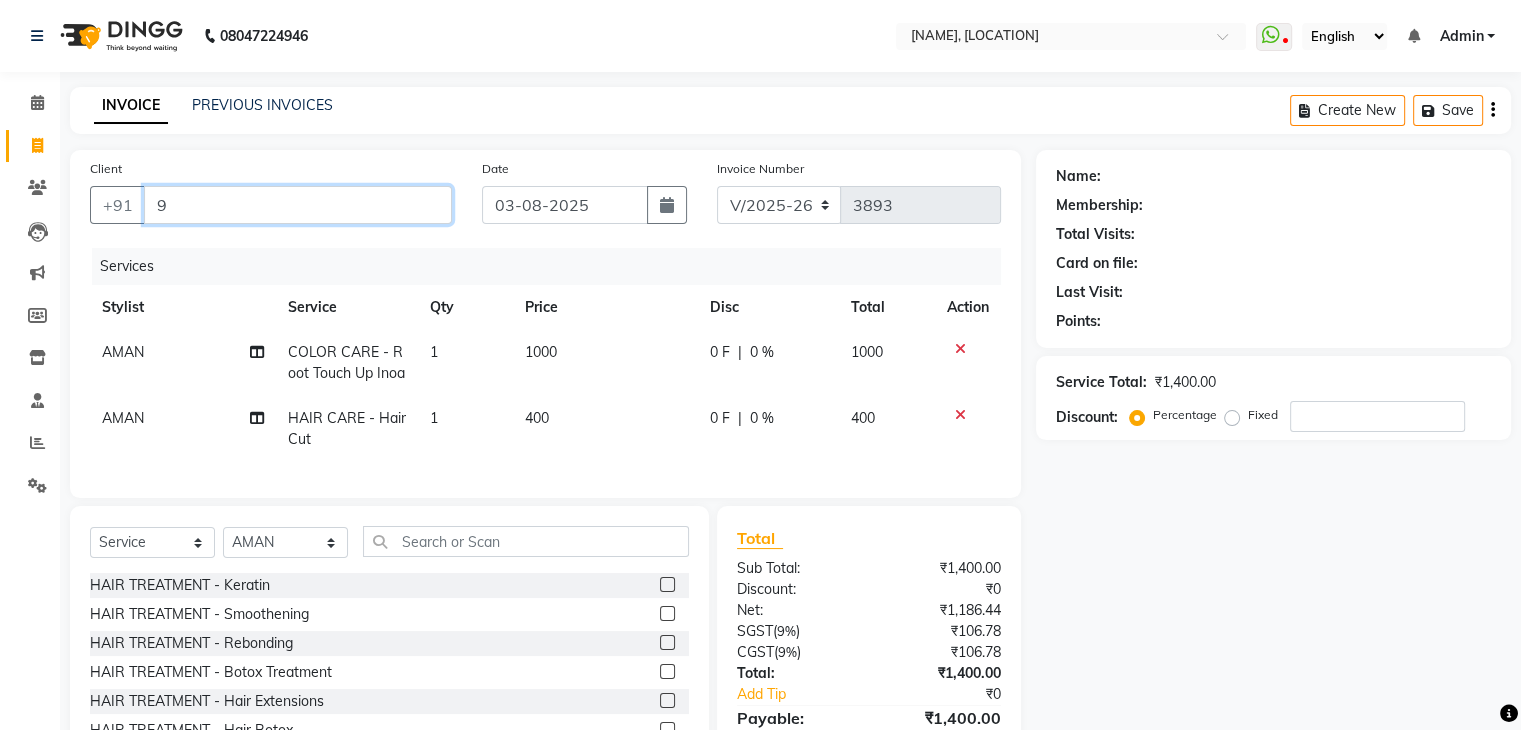 type on "0" 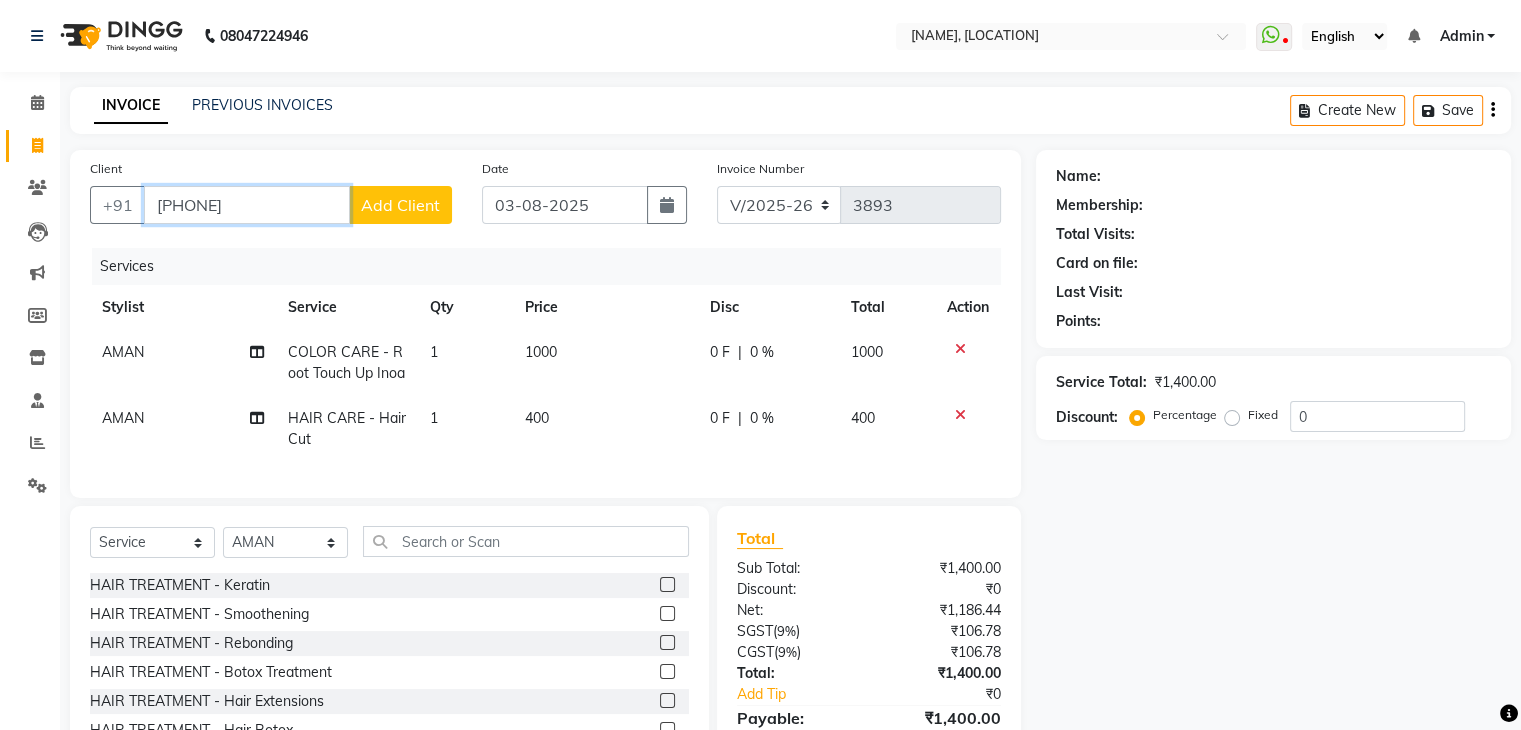 type on "[PHONE]" 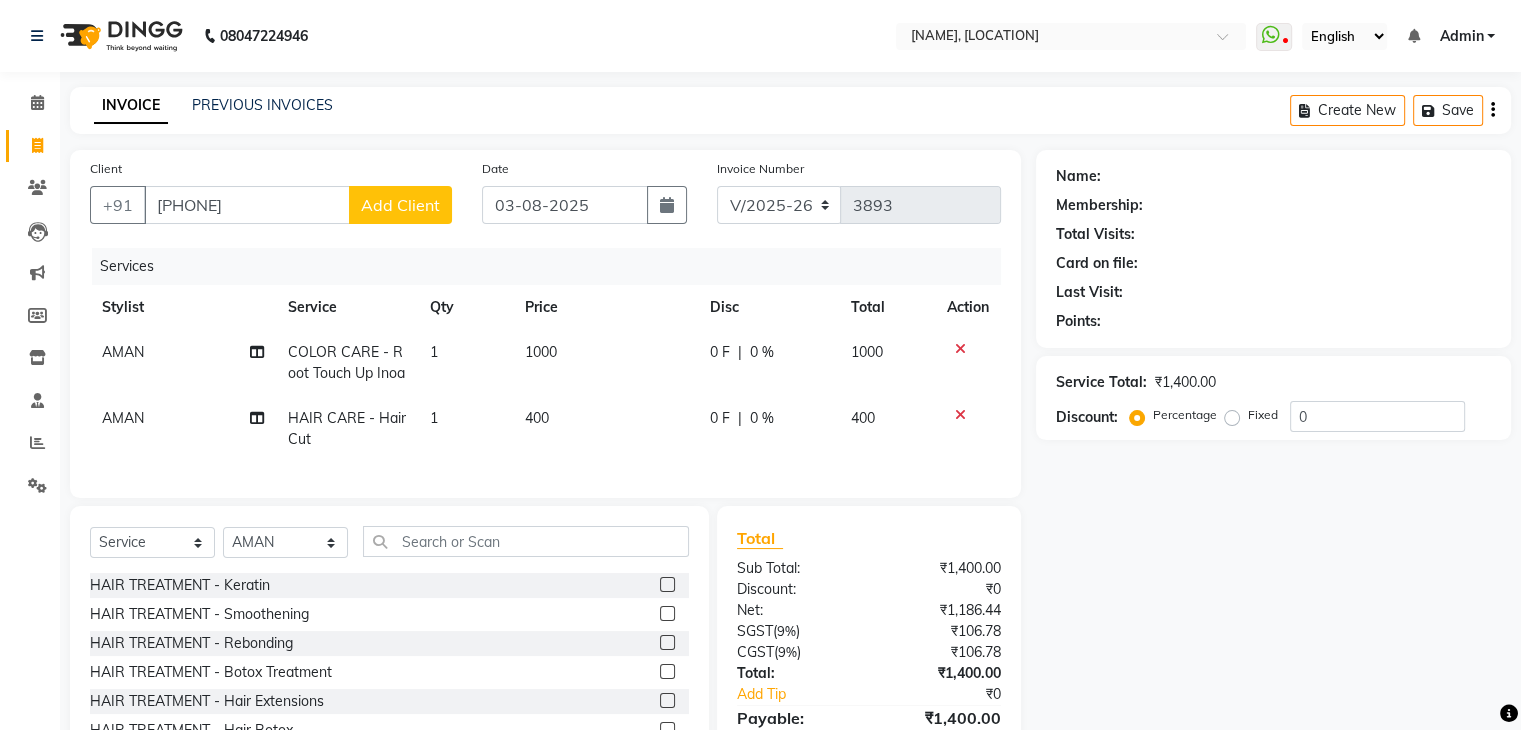 click on "Add Client" 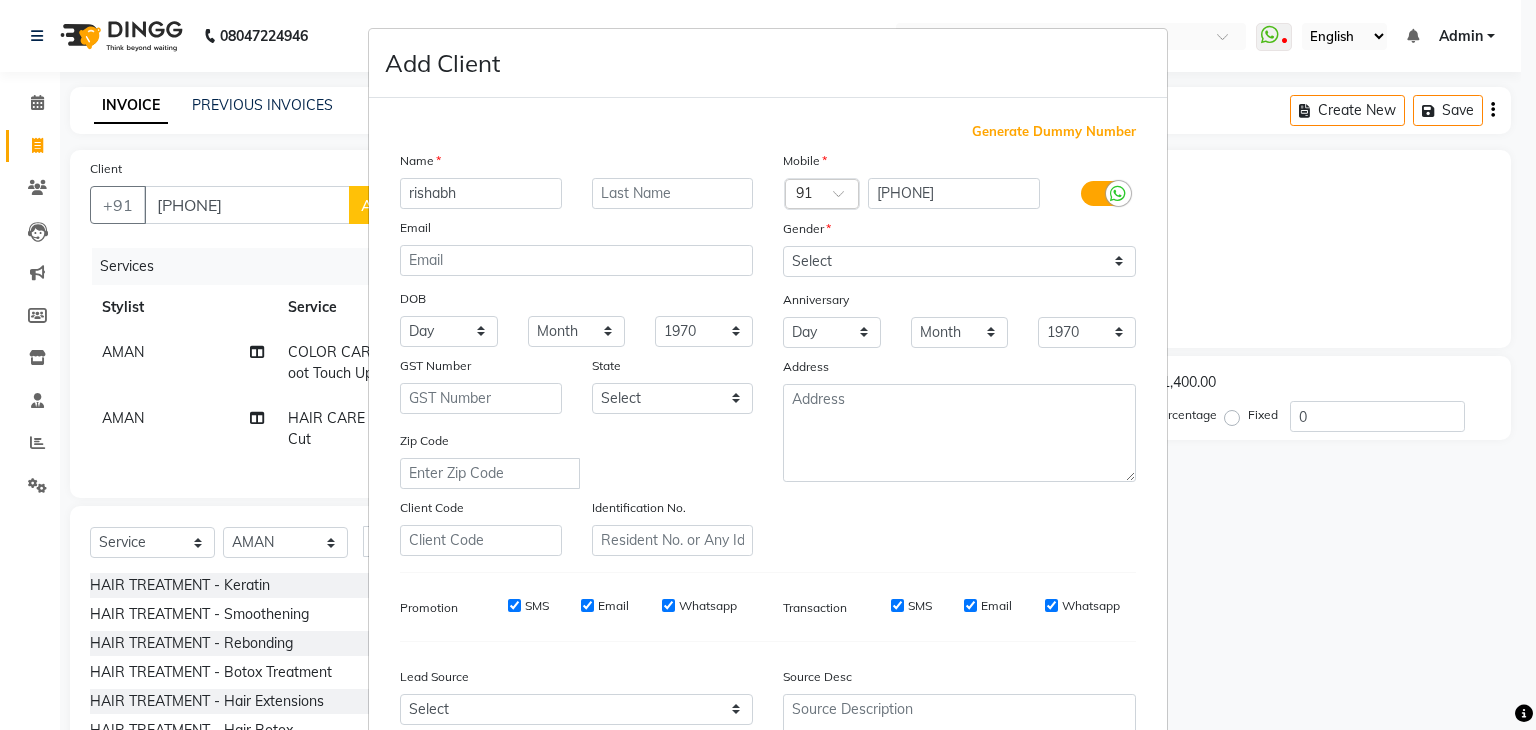 type on "rishabh" 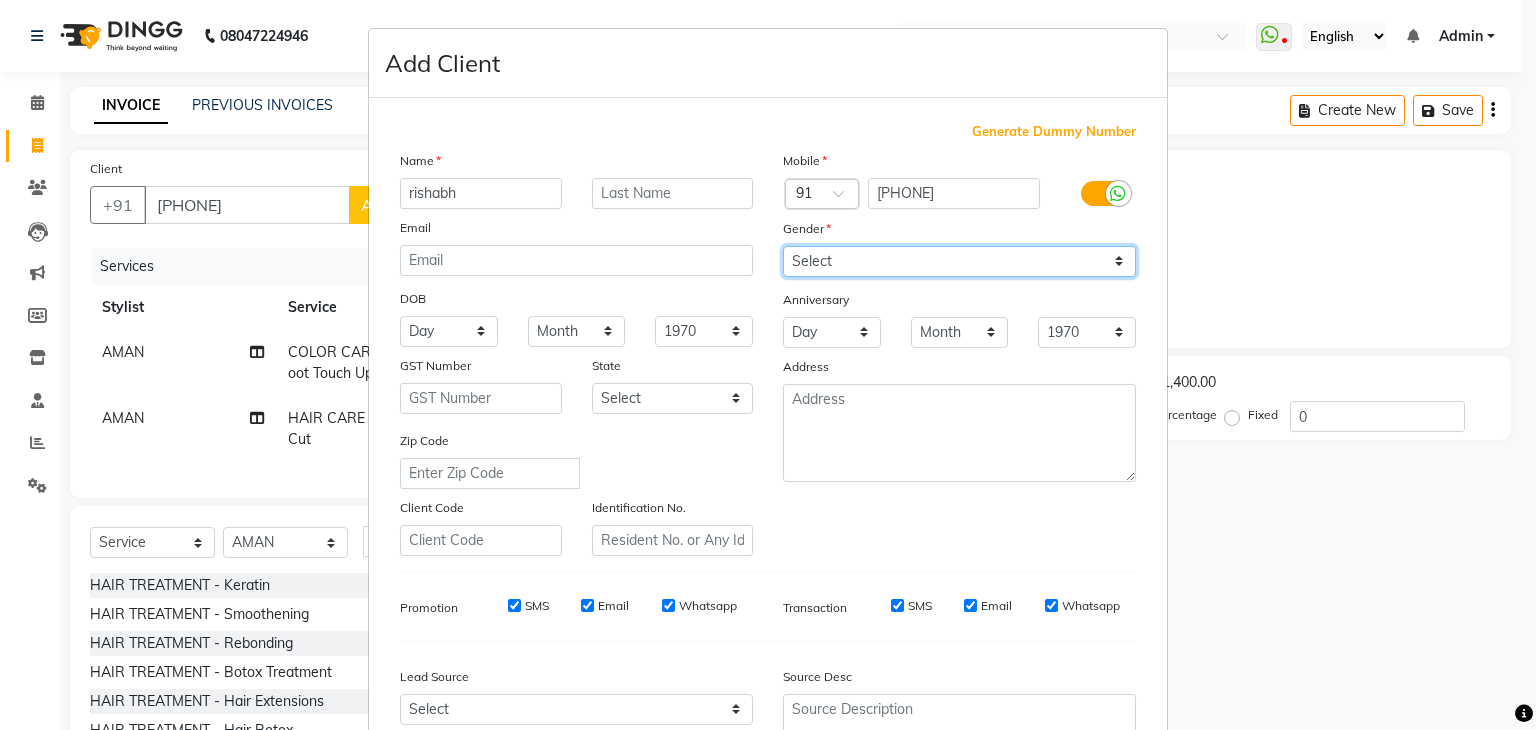 click on "Select Male Female Other Prefer Not To Say" at bounding box center (959, 261) 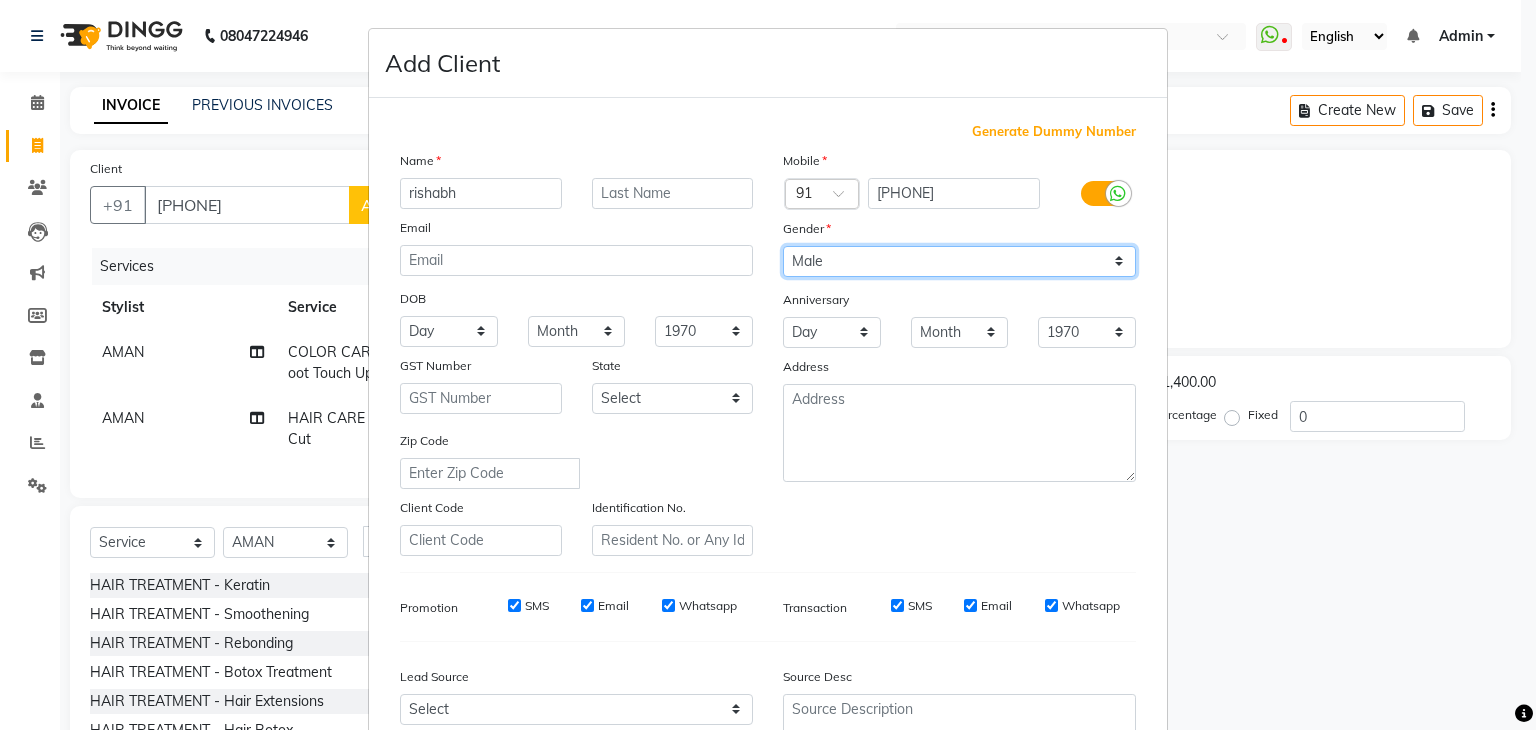 click on "Select Male Female Other Prefer Not To Say" at bounding box center [959, 261] 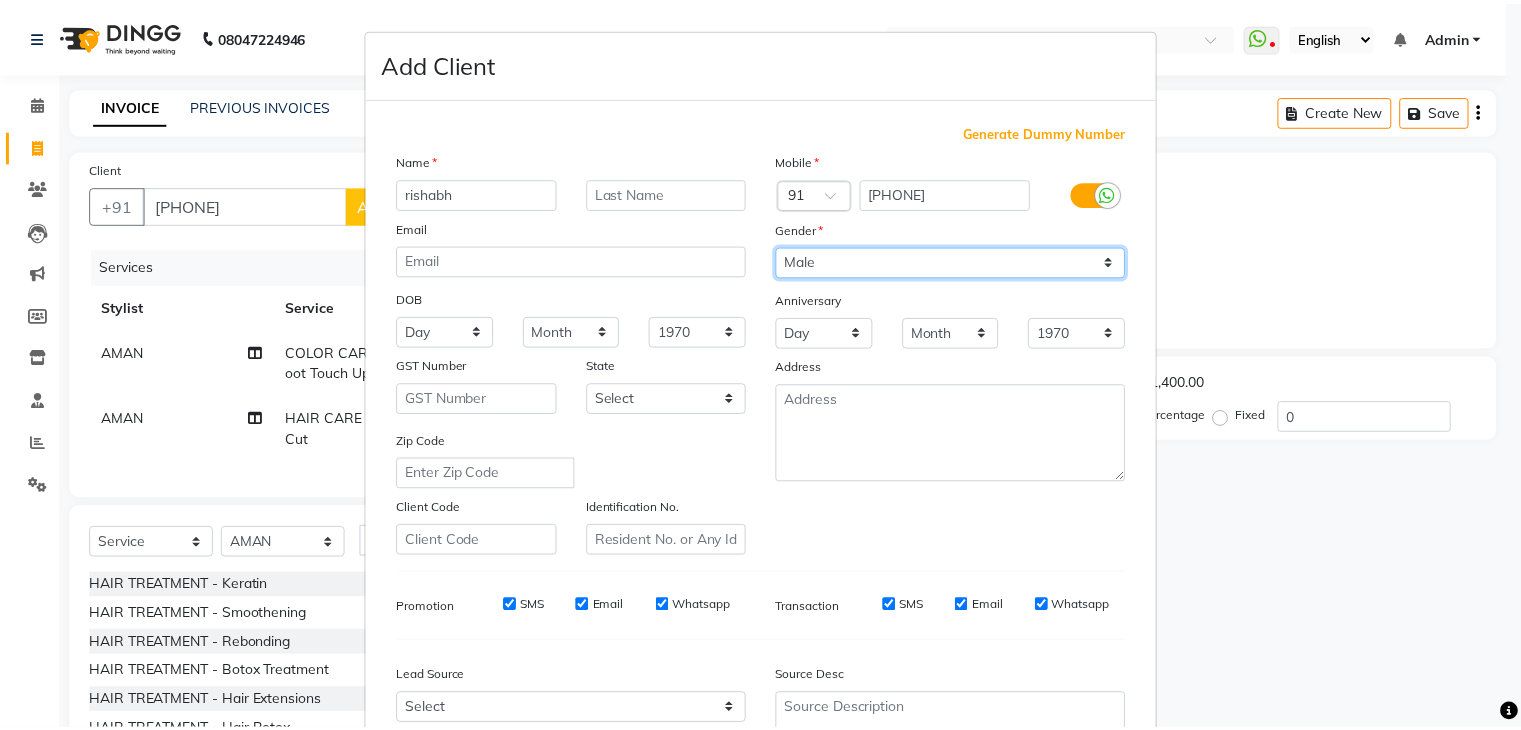 scroll, scrollTop: 203, scrollLeft: 0, axis: vertical 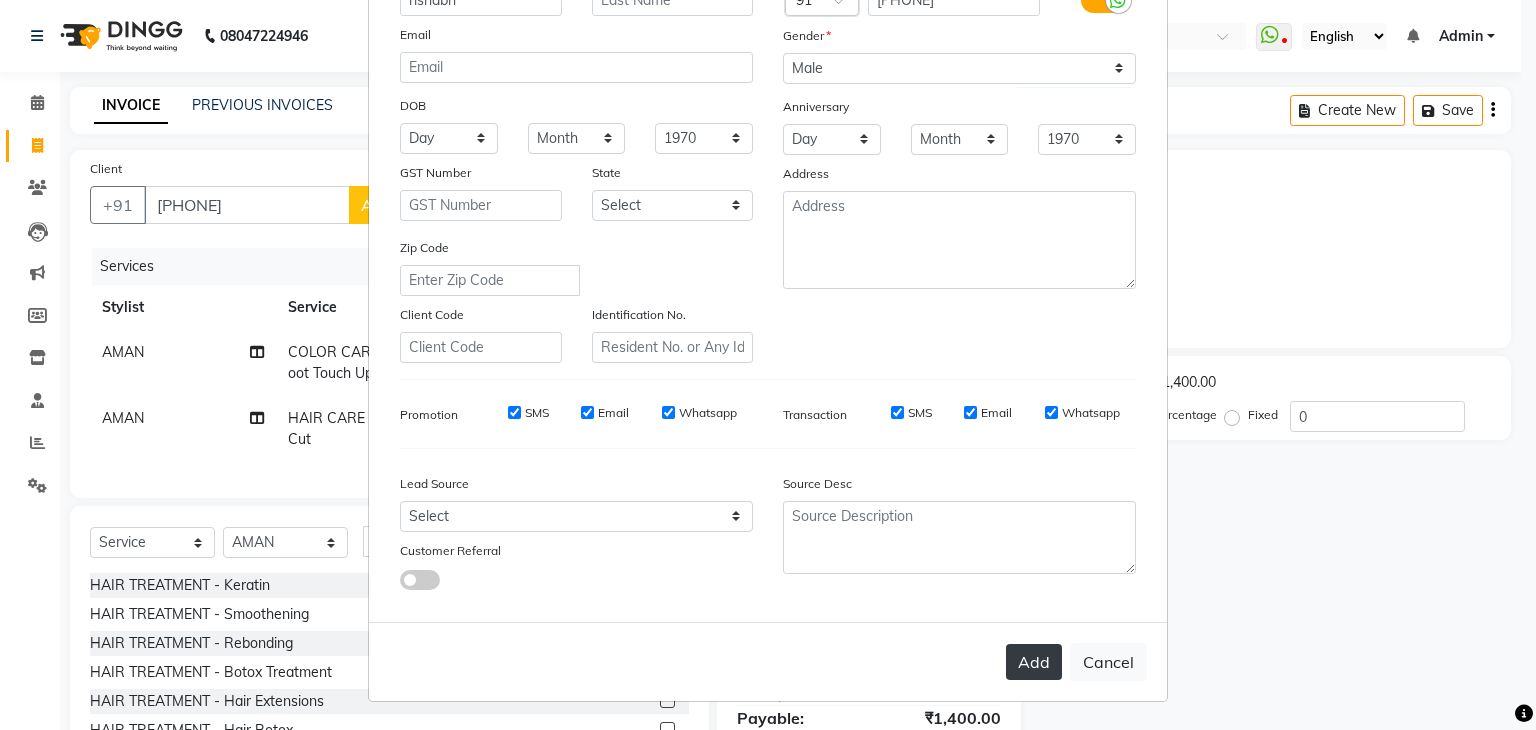 click on "Add" at bounding box center [1034, 662] 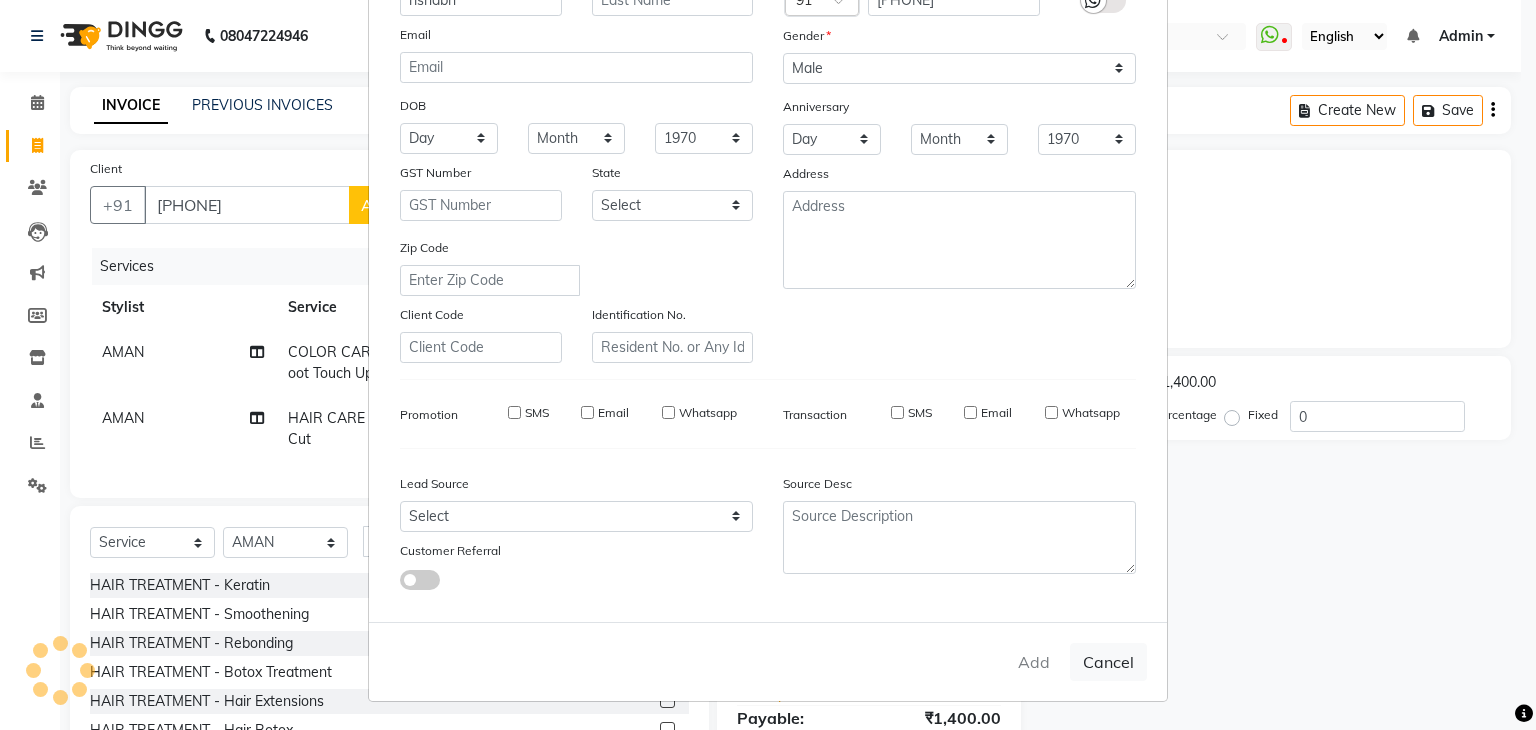 type 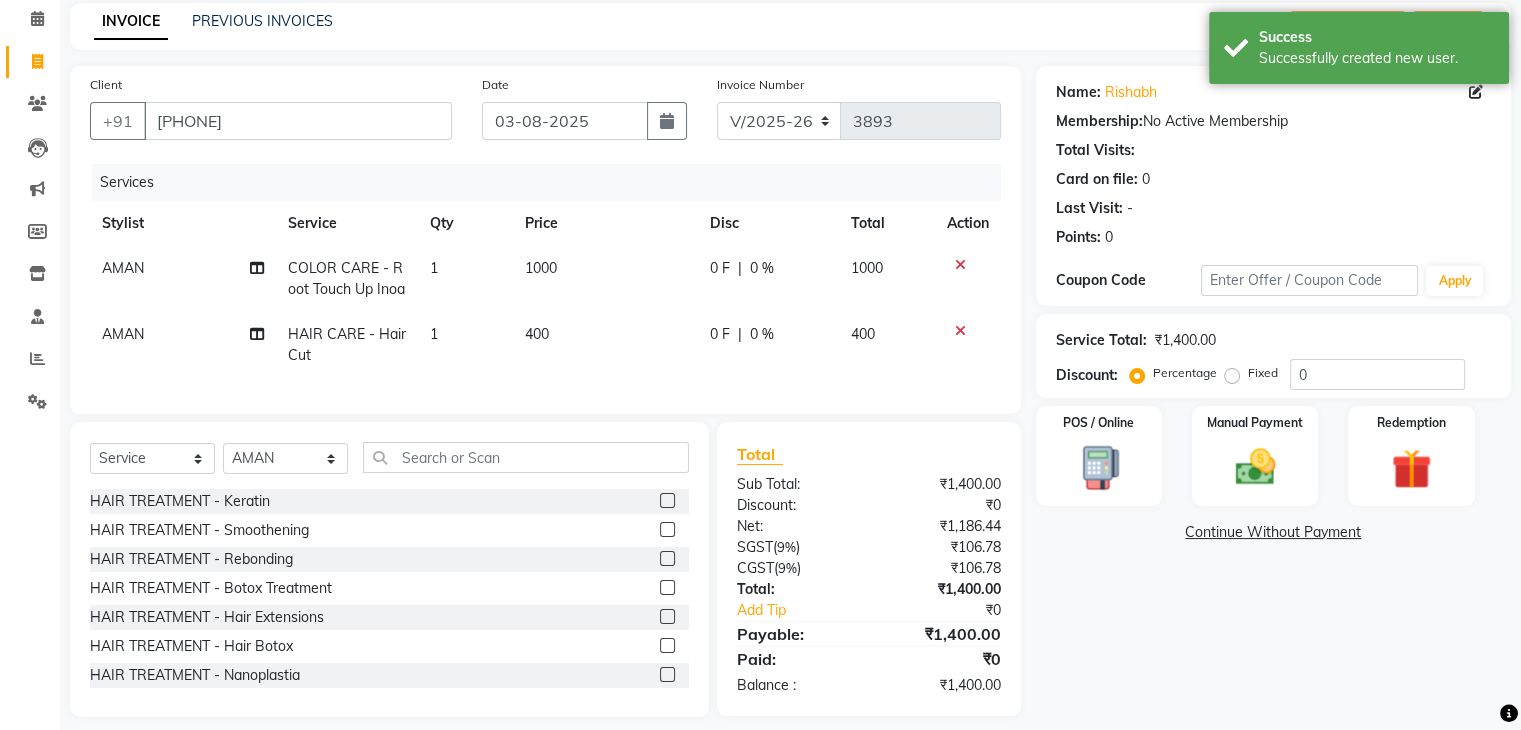 scroll, scrollTop: 86, scrollLeft: 0, axis: vertical 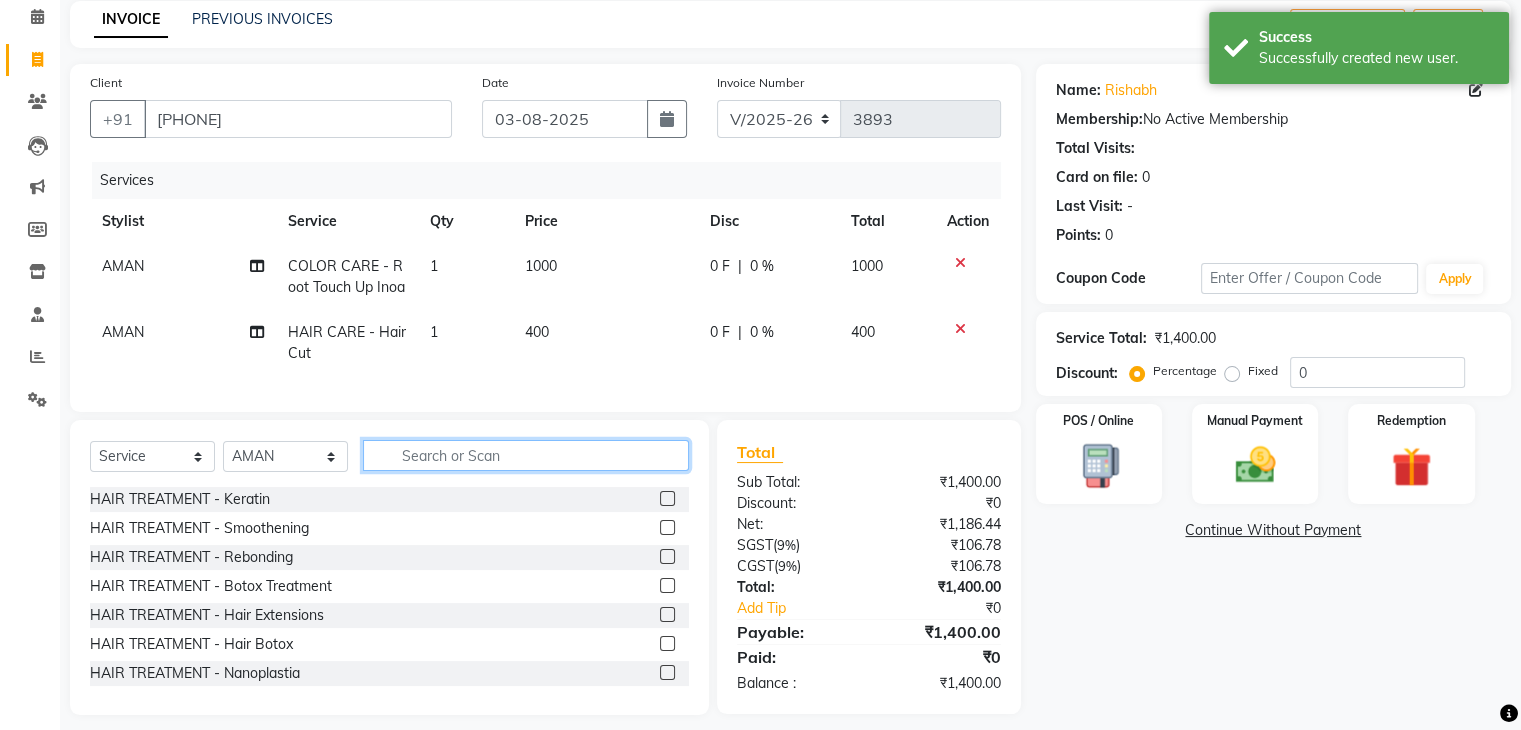 click 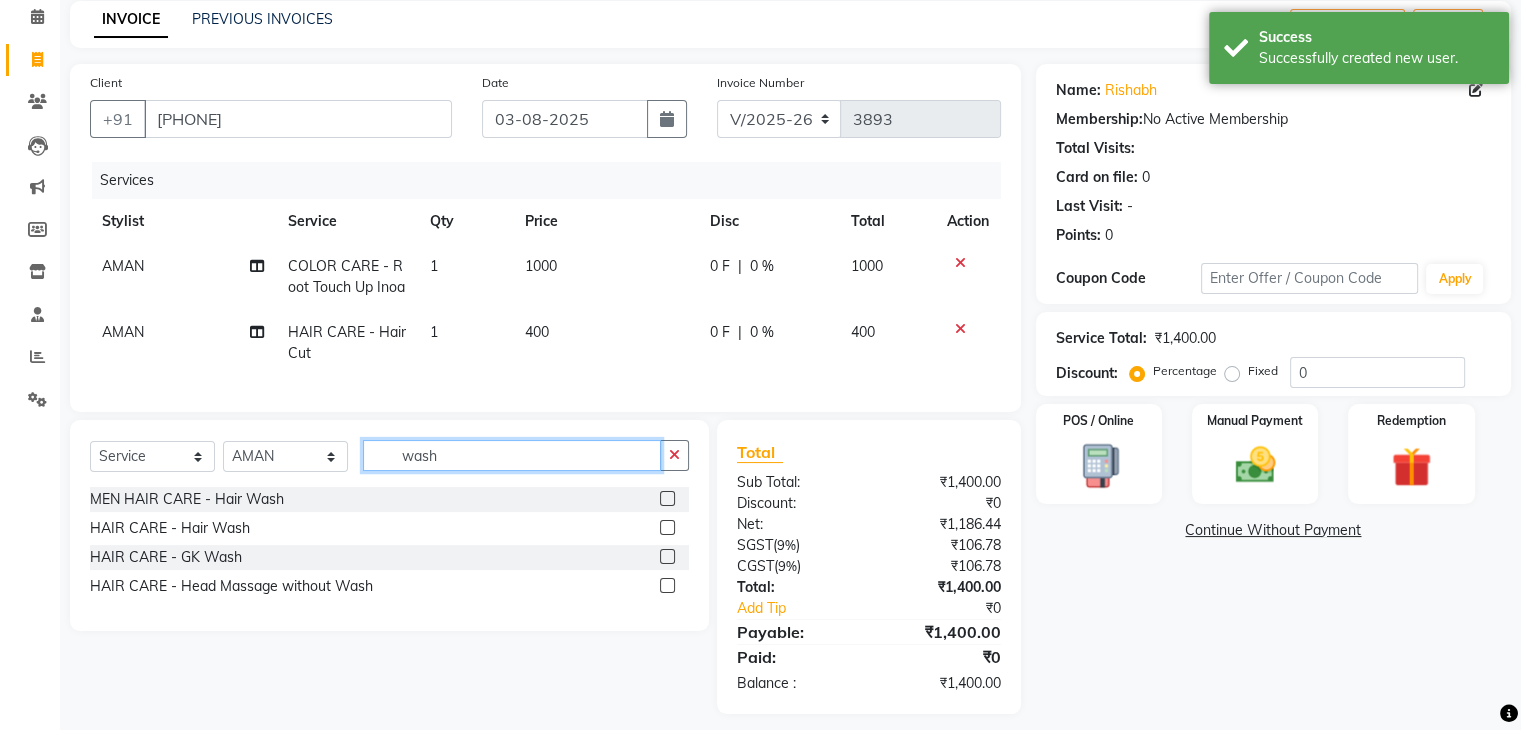type on "wash" 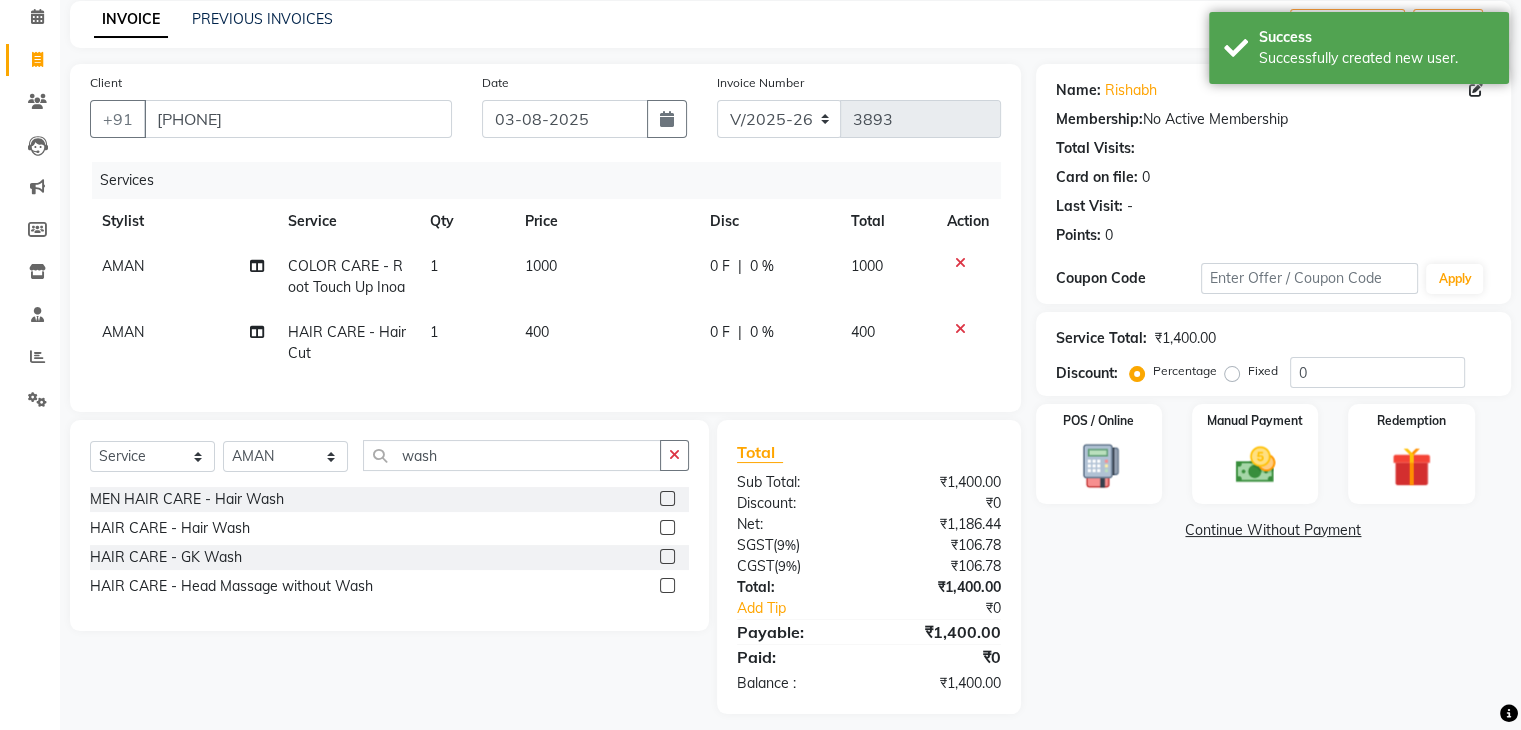 click 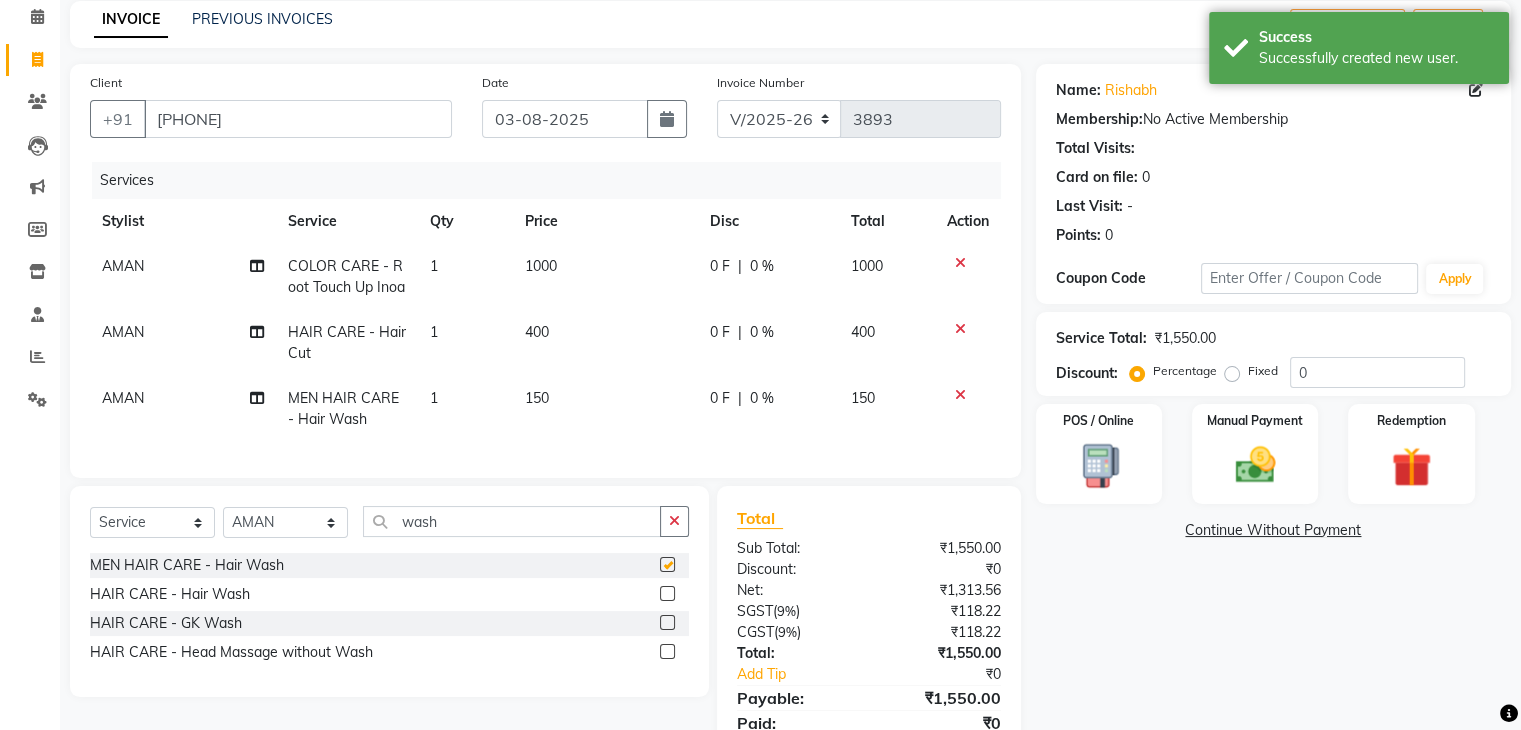 checkbox on "false" 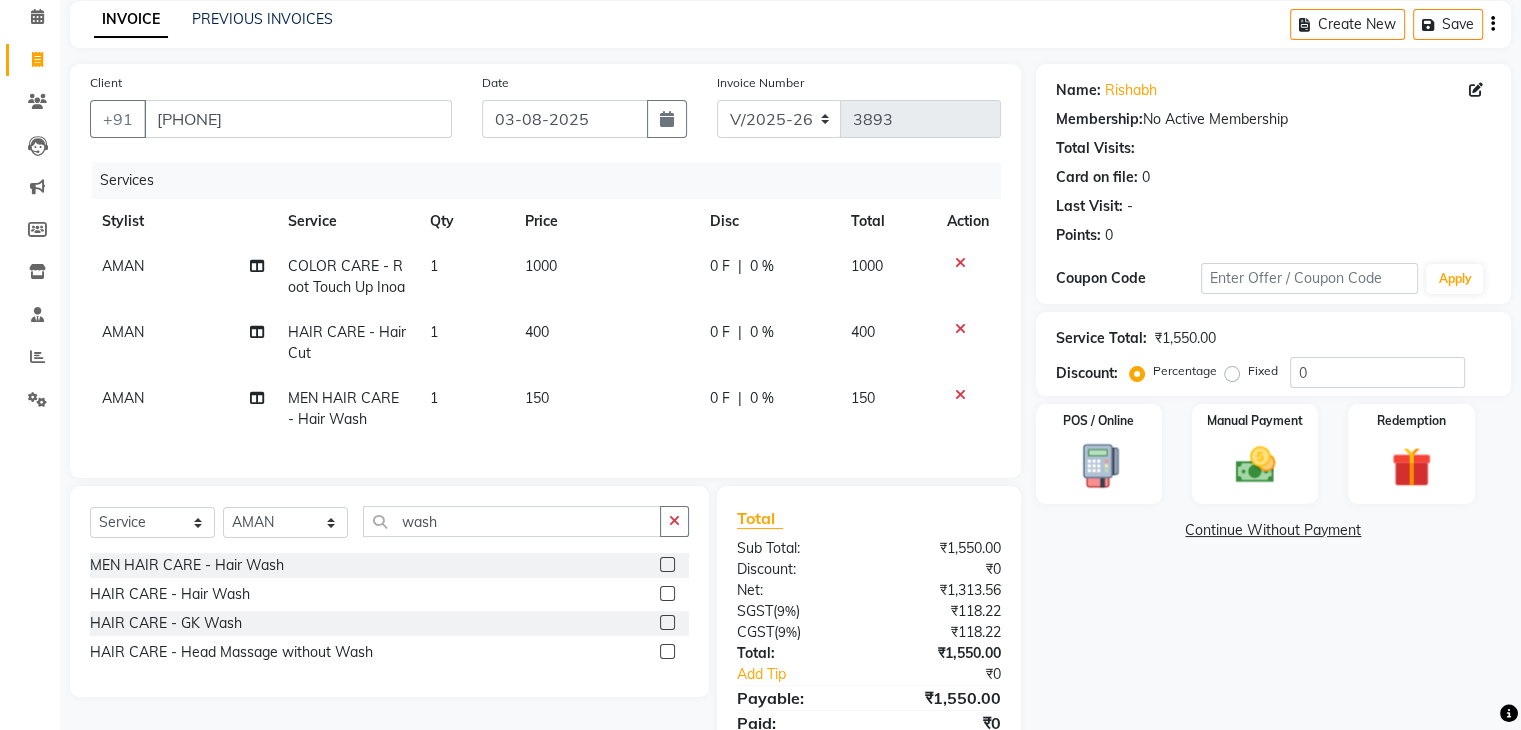 click 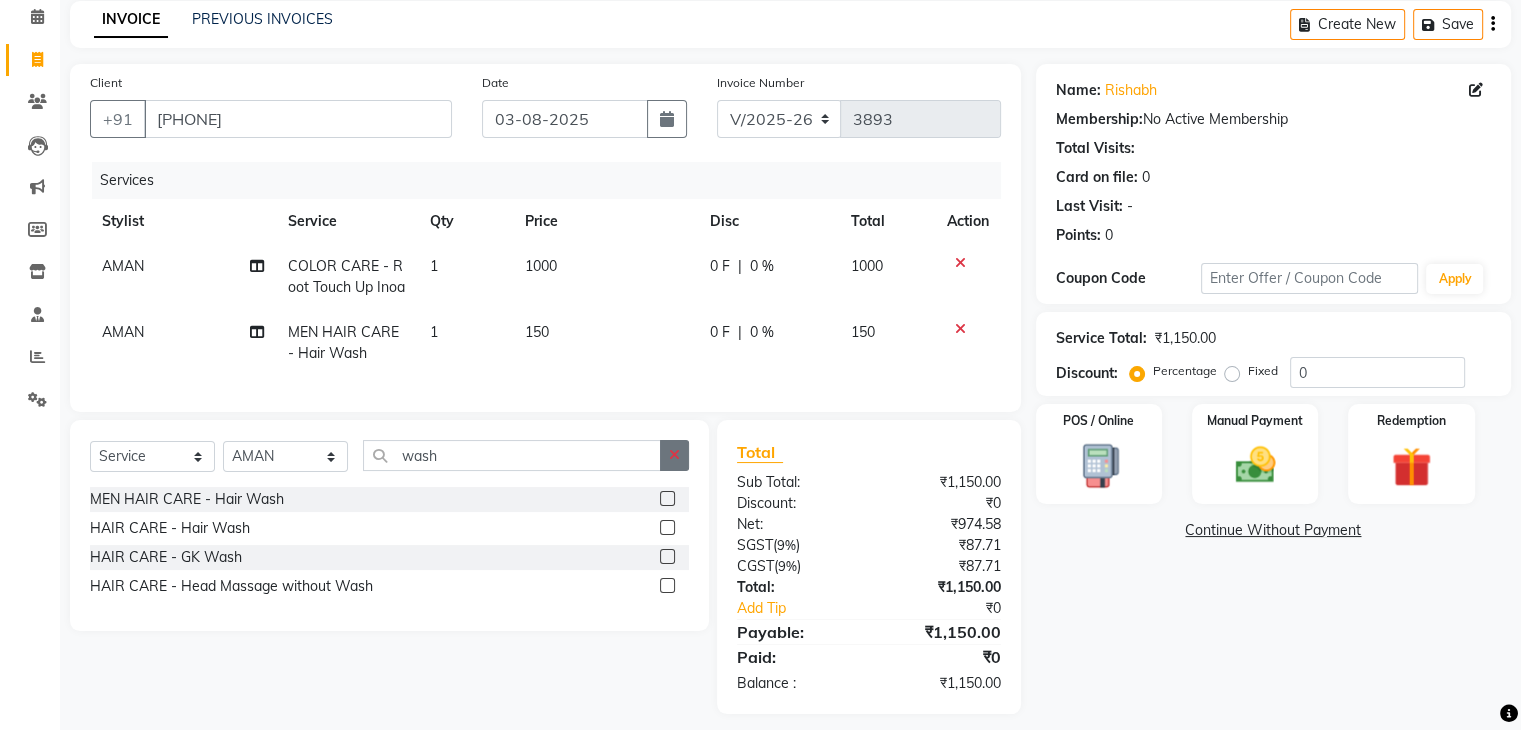 click 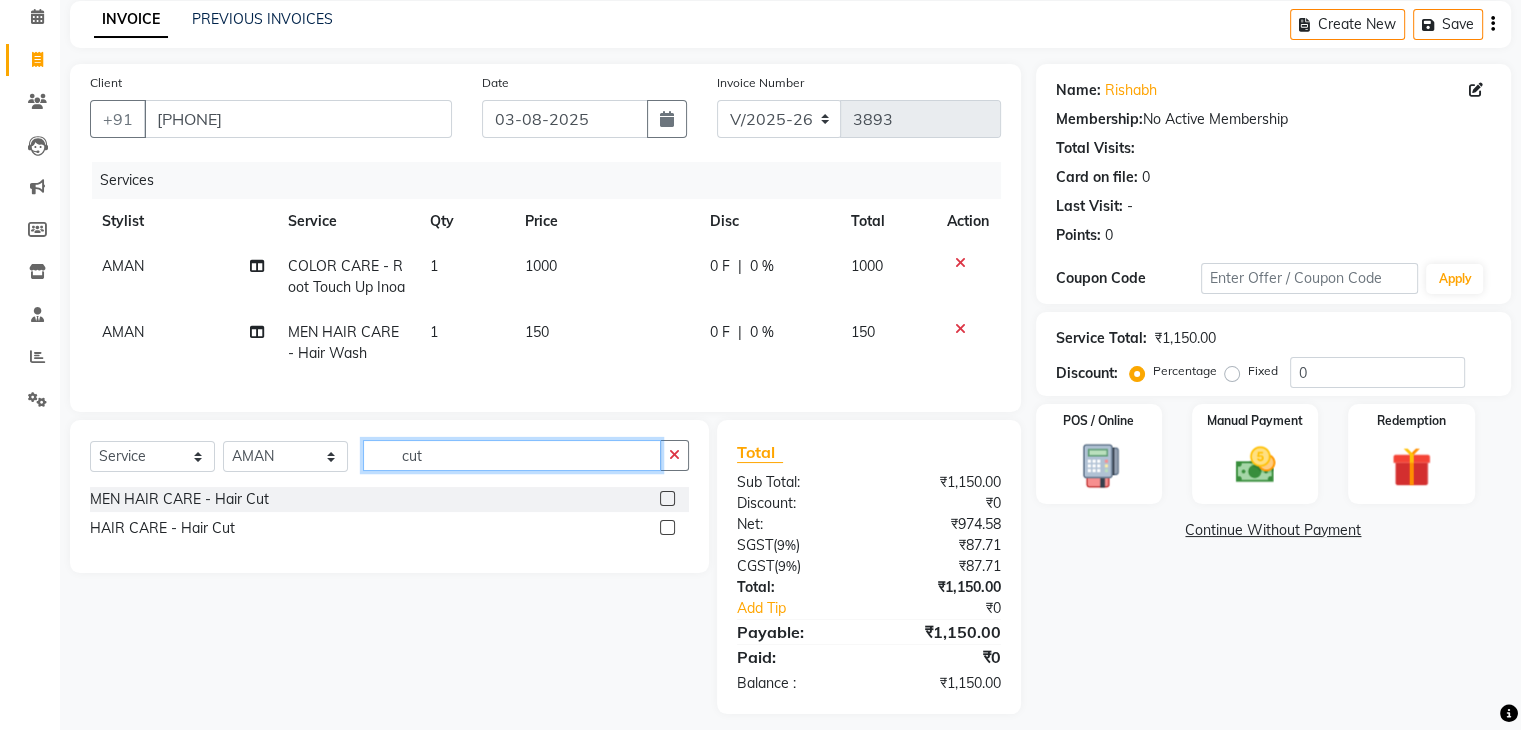 type on "cut" 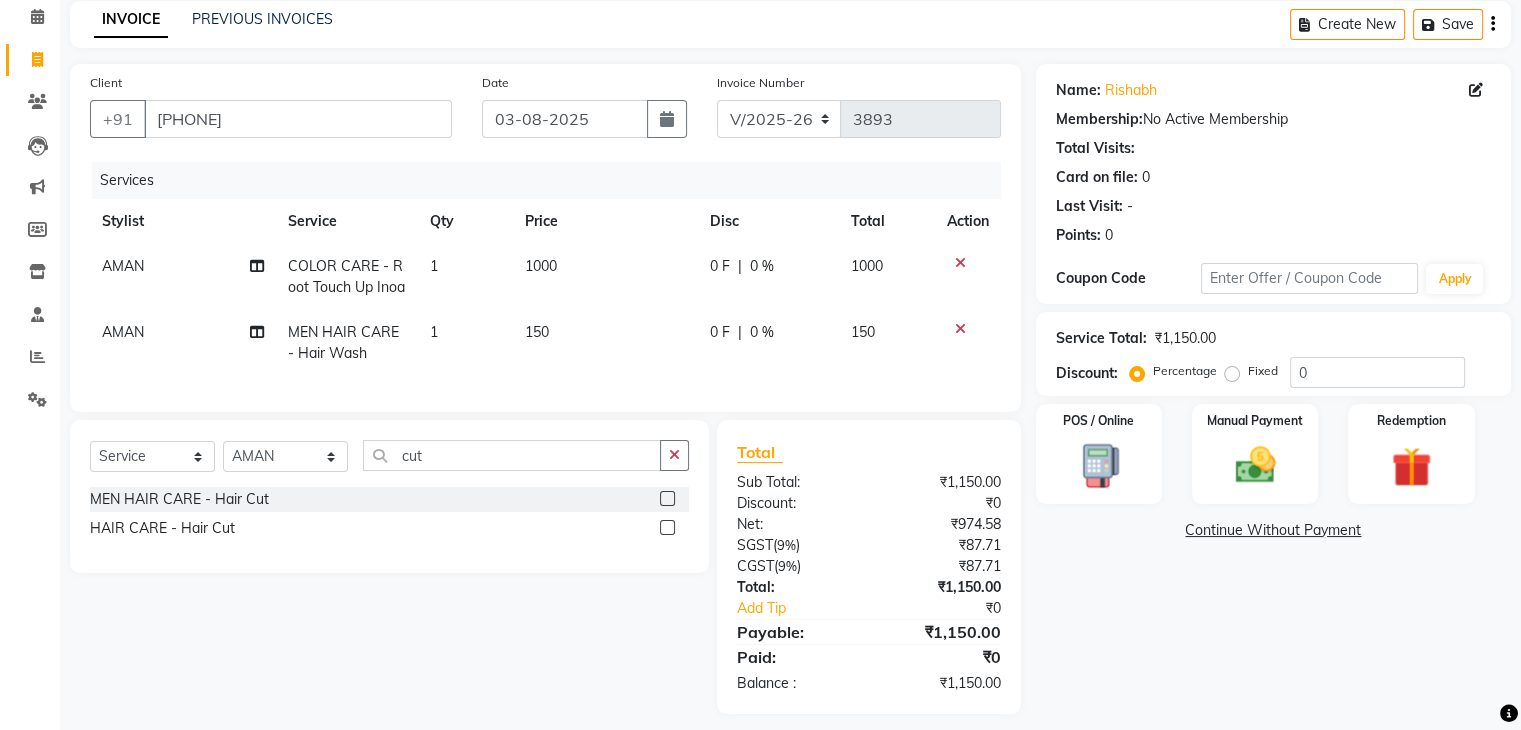click 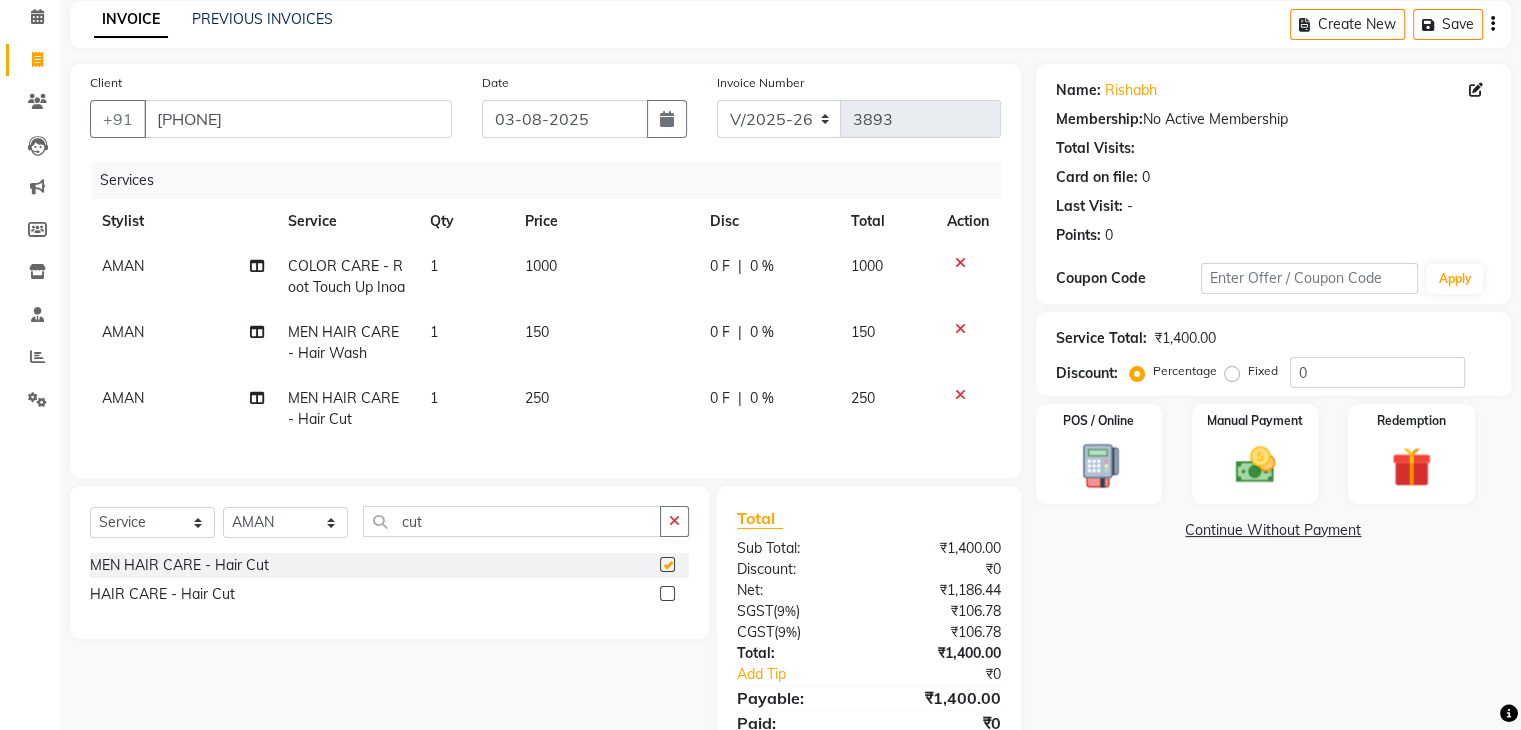 checkbox on "false" 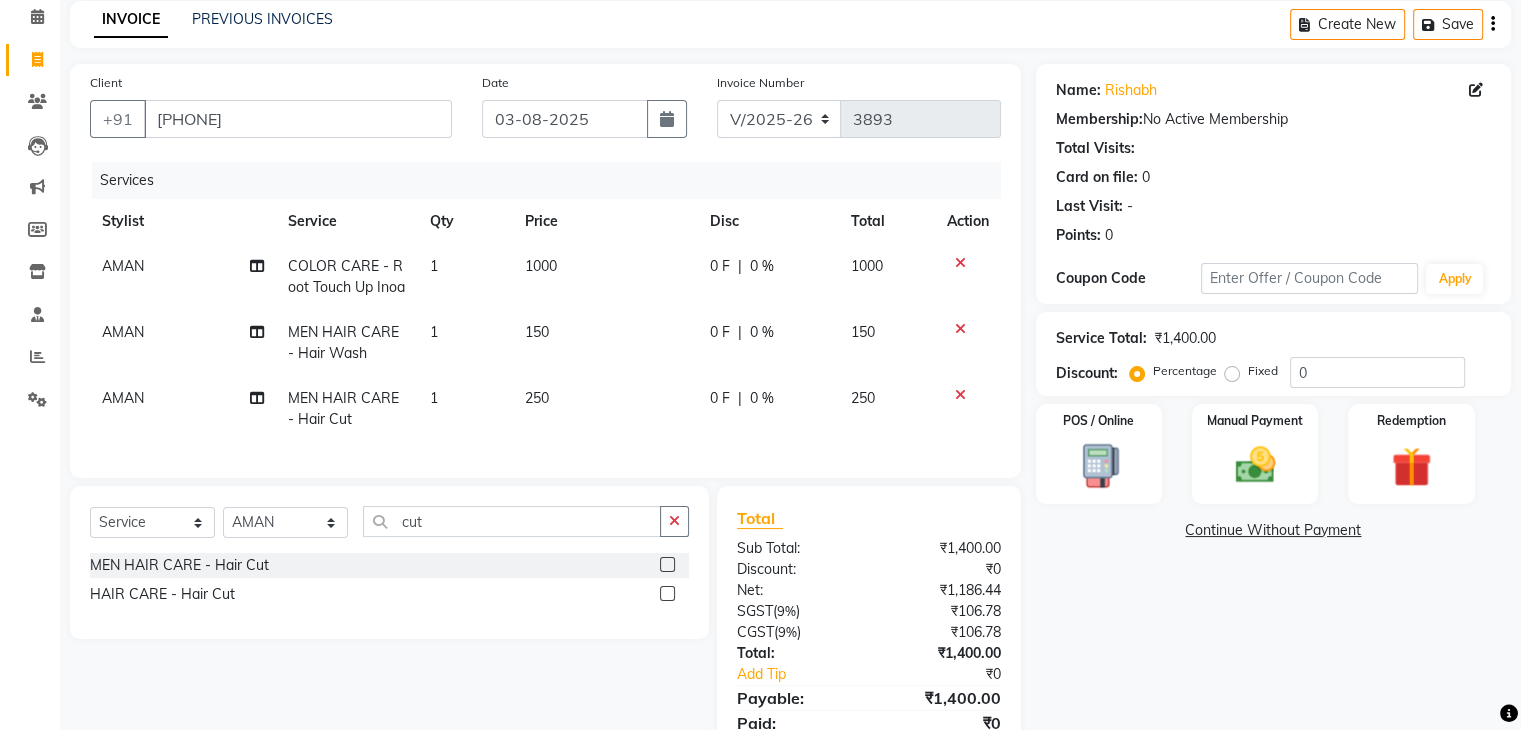 click 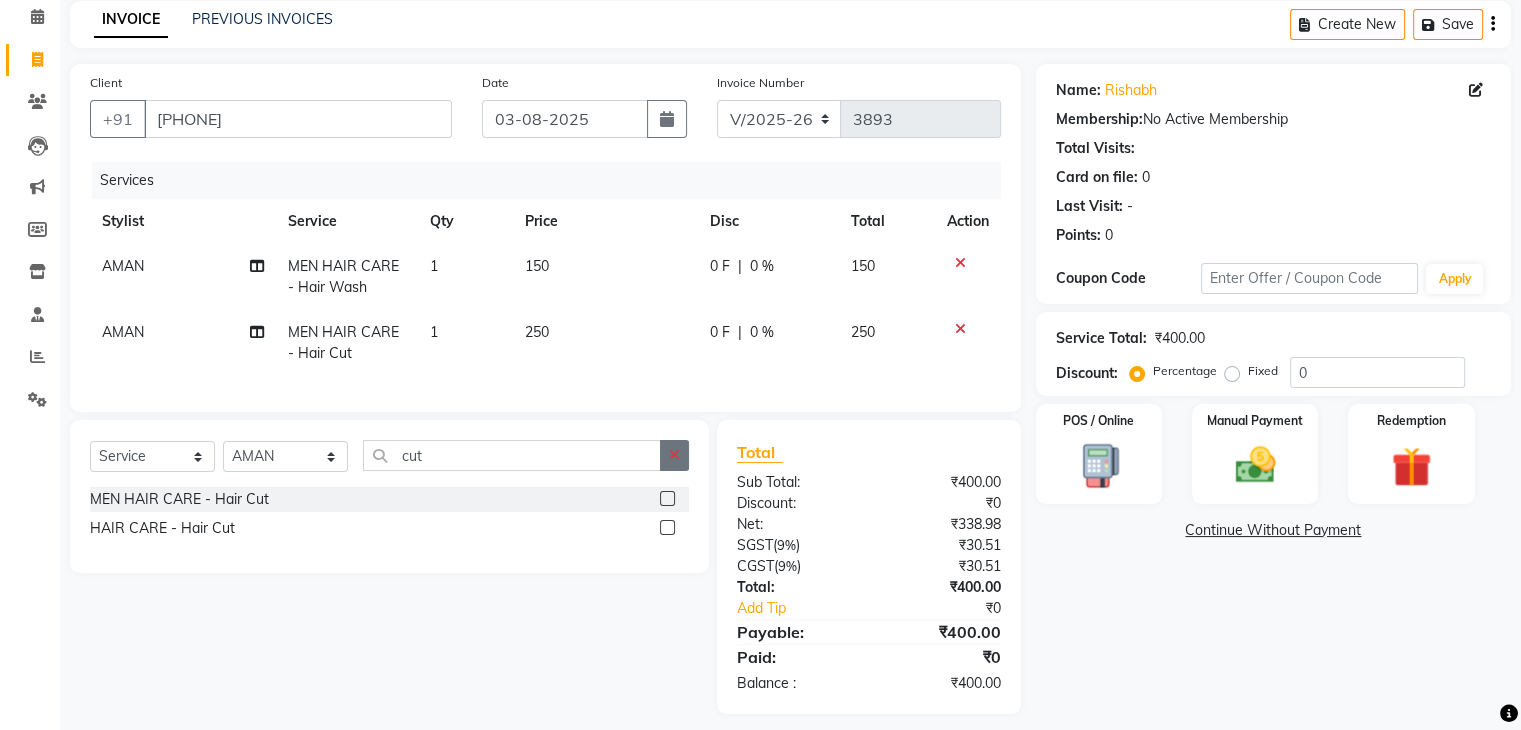 click 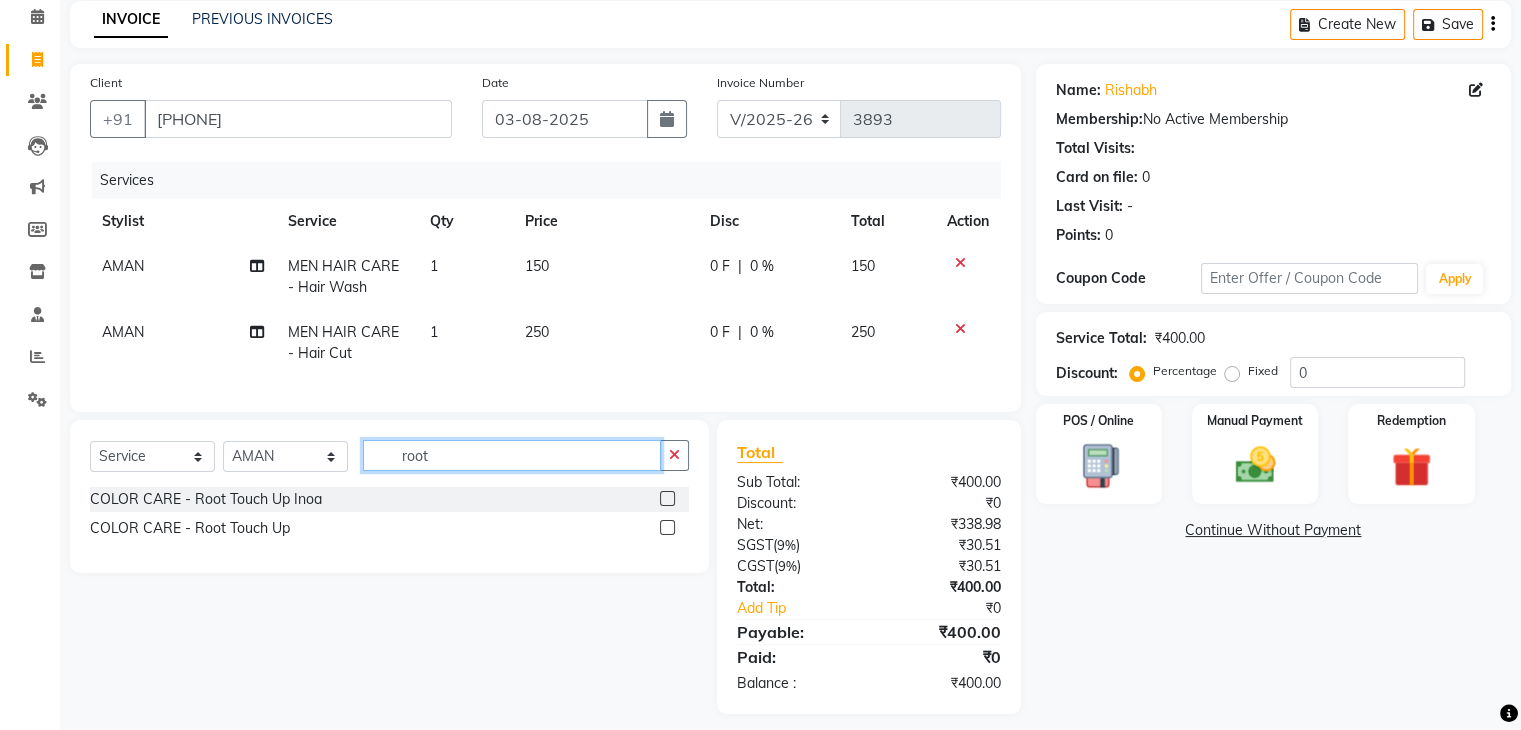 type on "root" 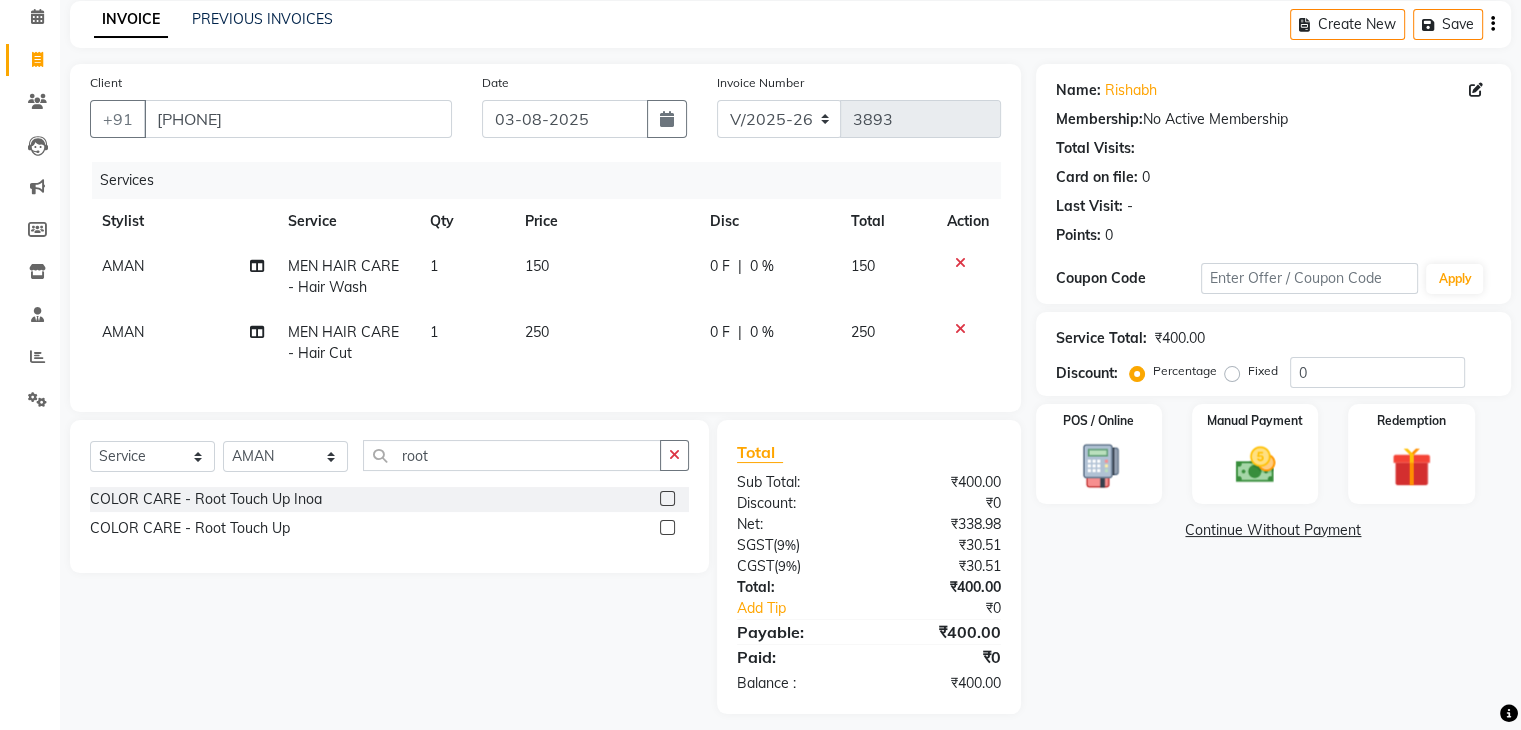 click 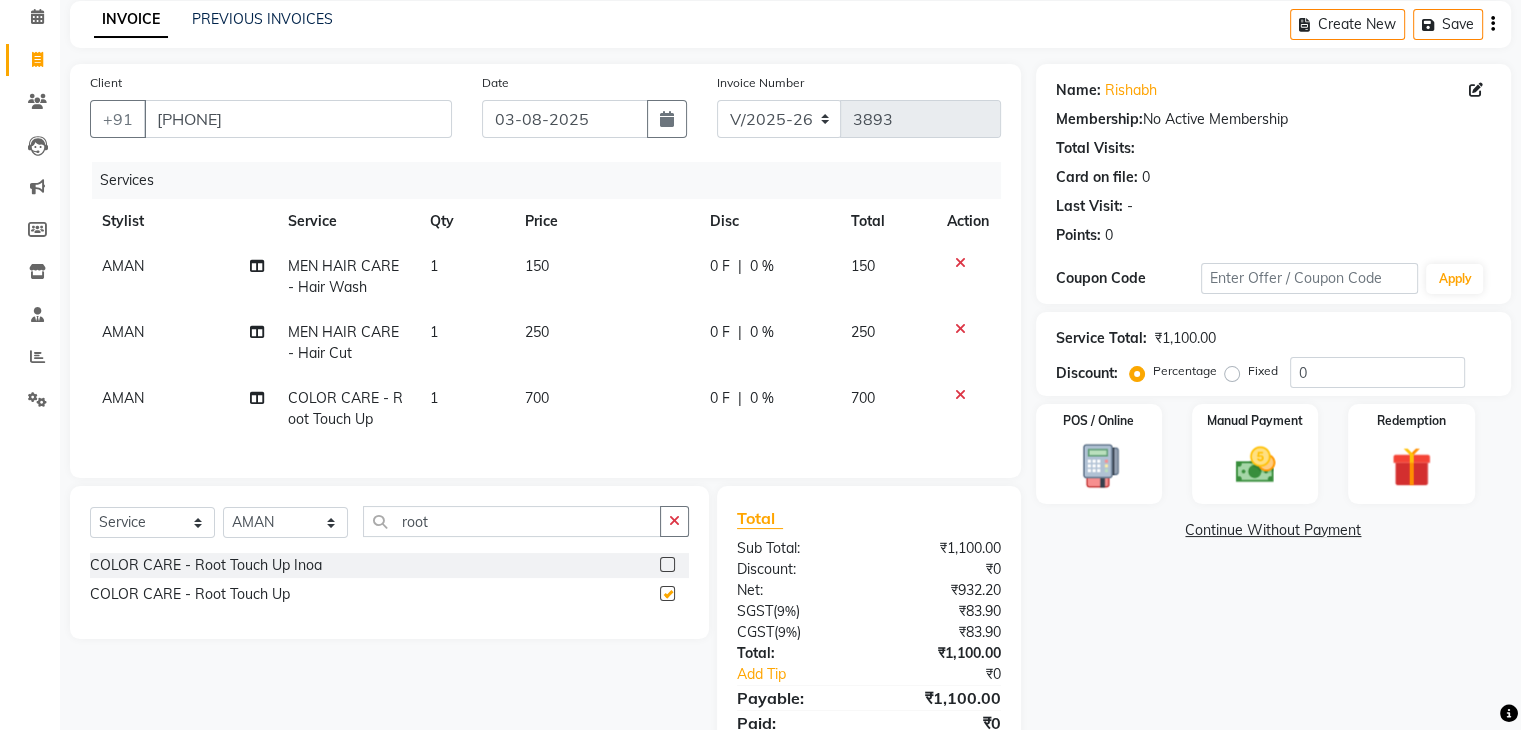 checkbox on "false" 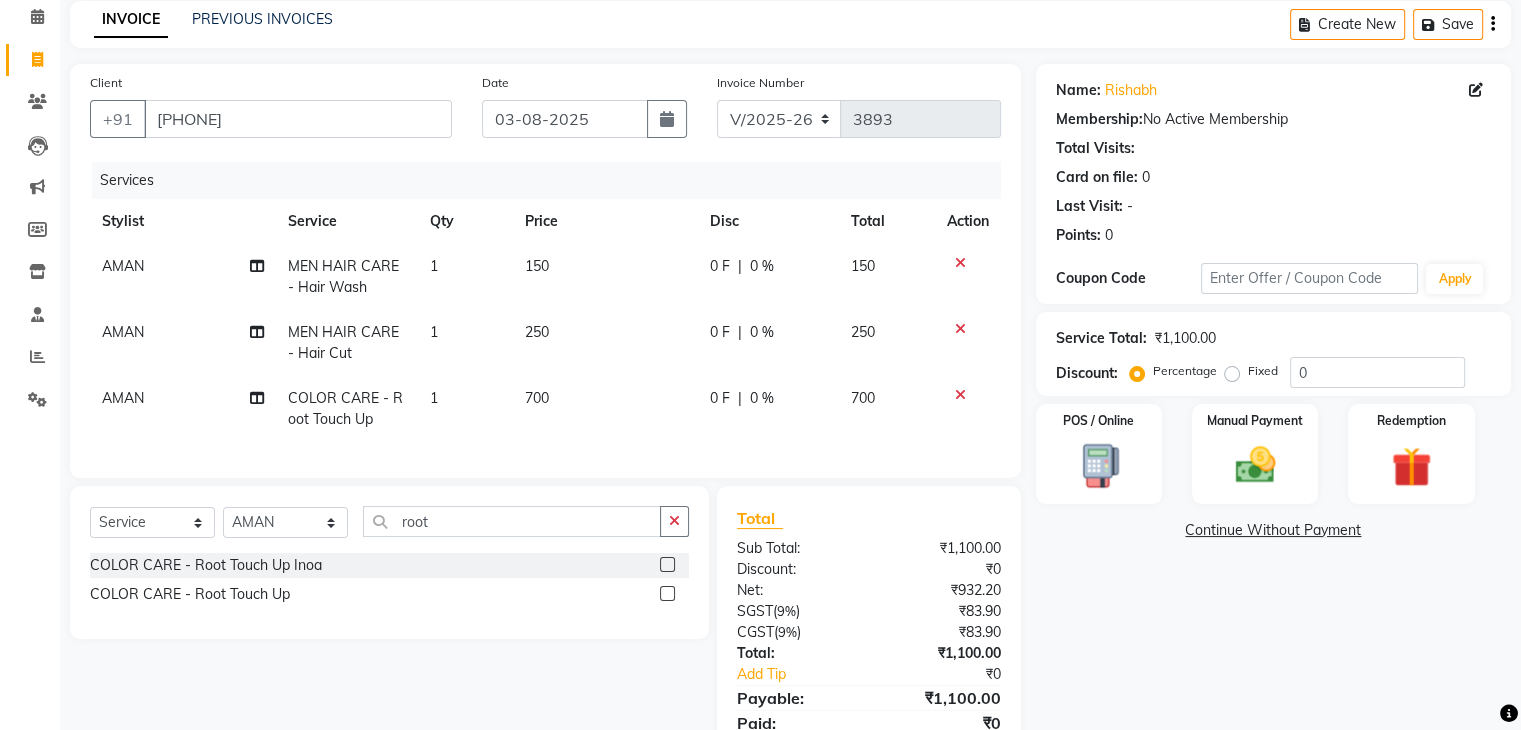 scroll, scrollTop: 182, scrollLeft: 0, axis: vertical 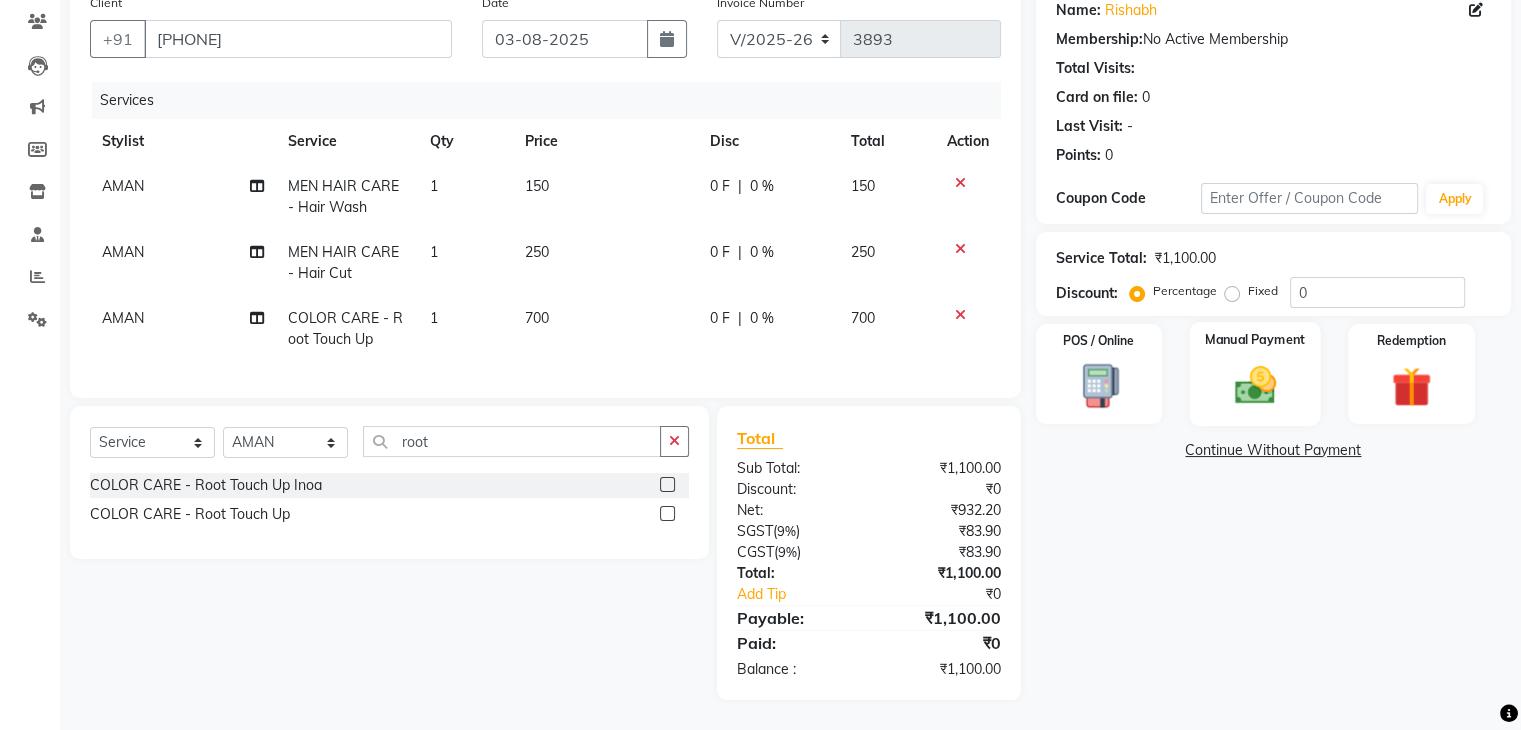 click 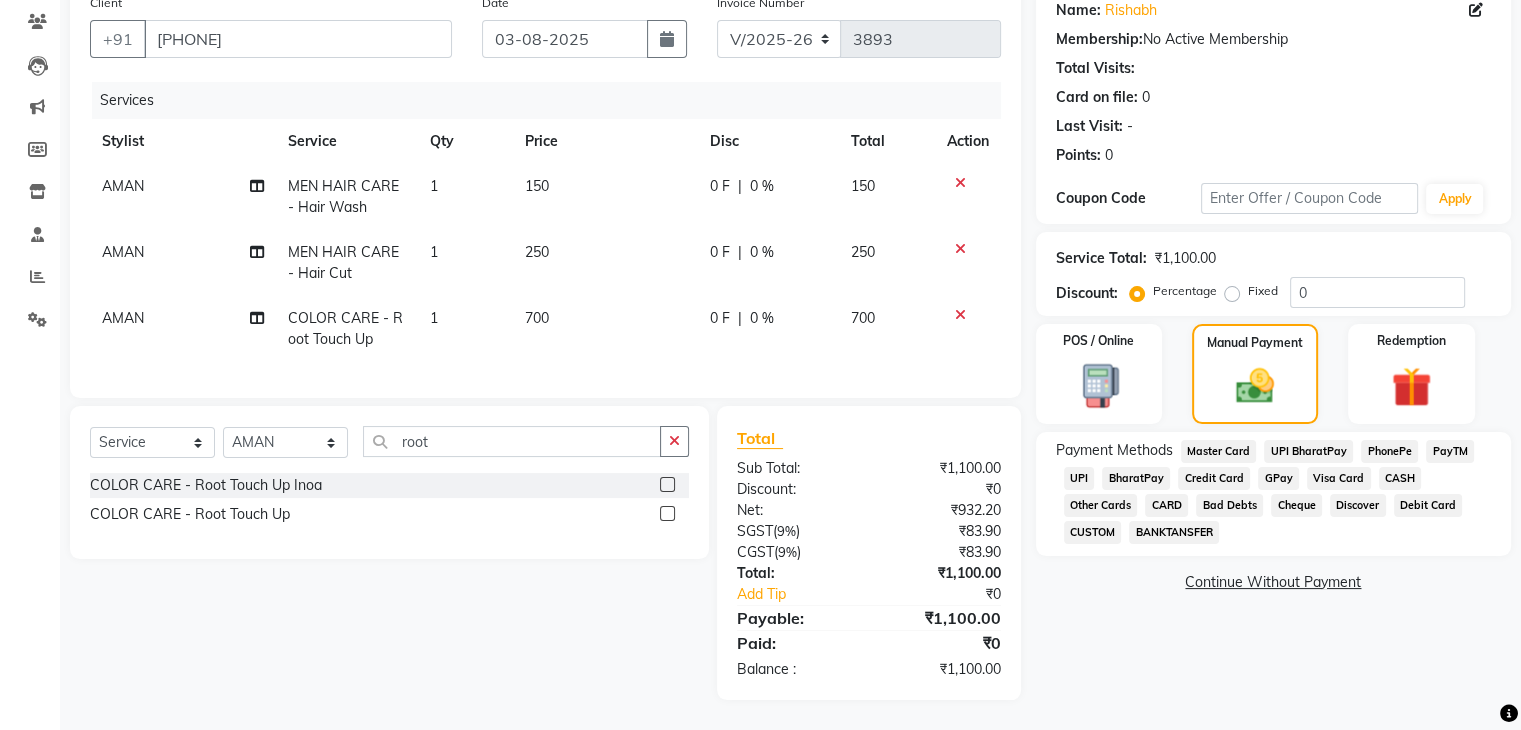 click on "UPI" 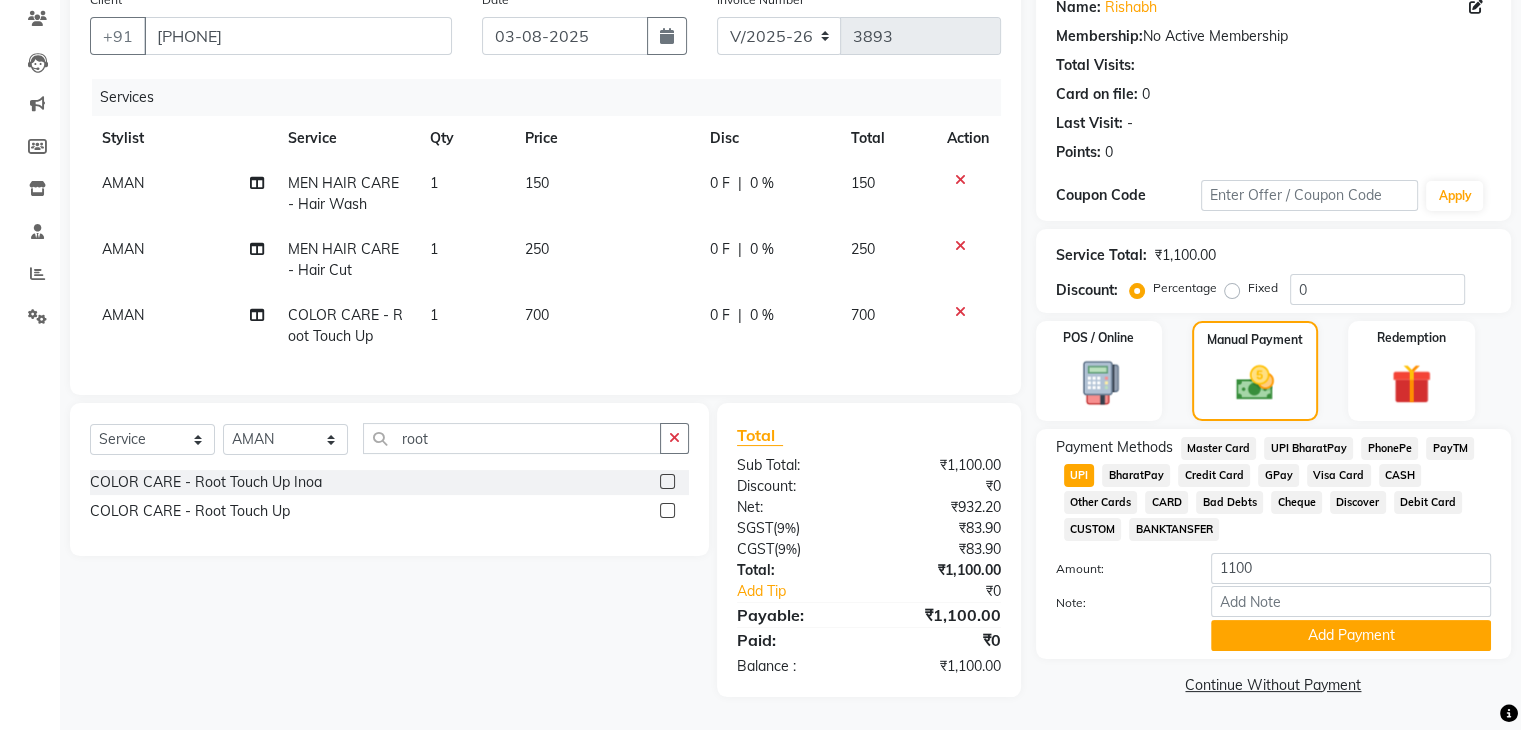 click on "CUSTOM" 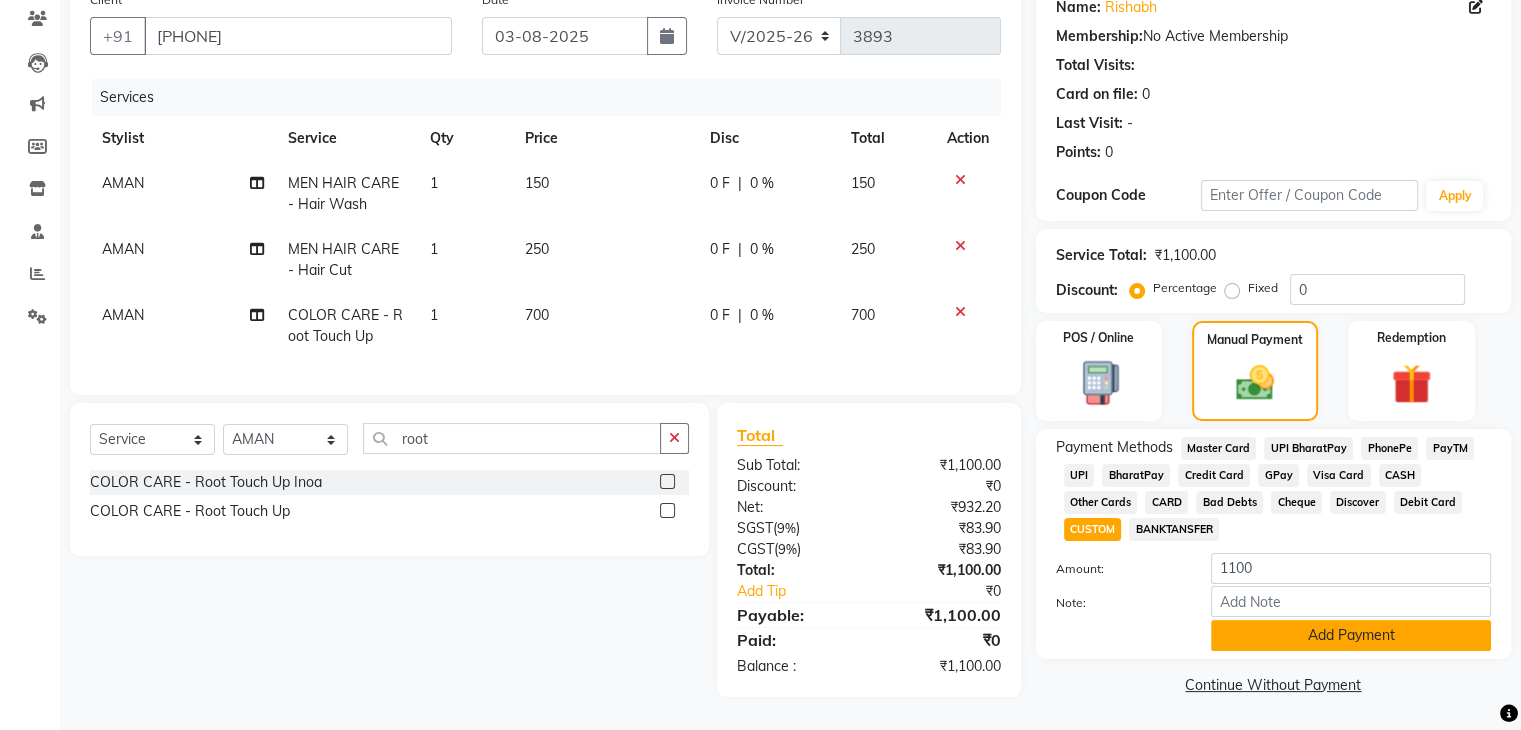 click on "Add Payment" 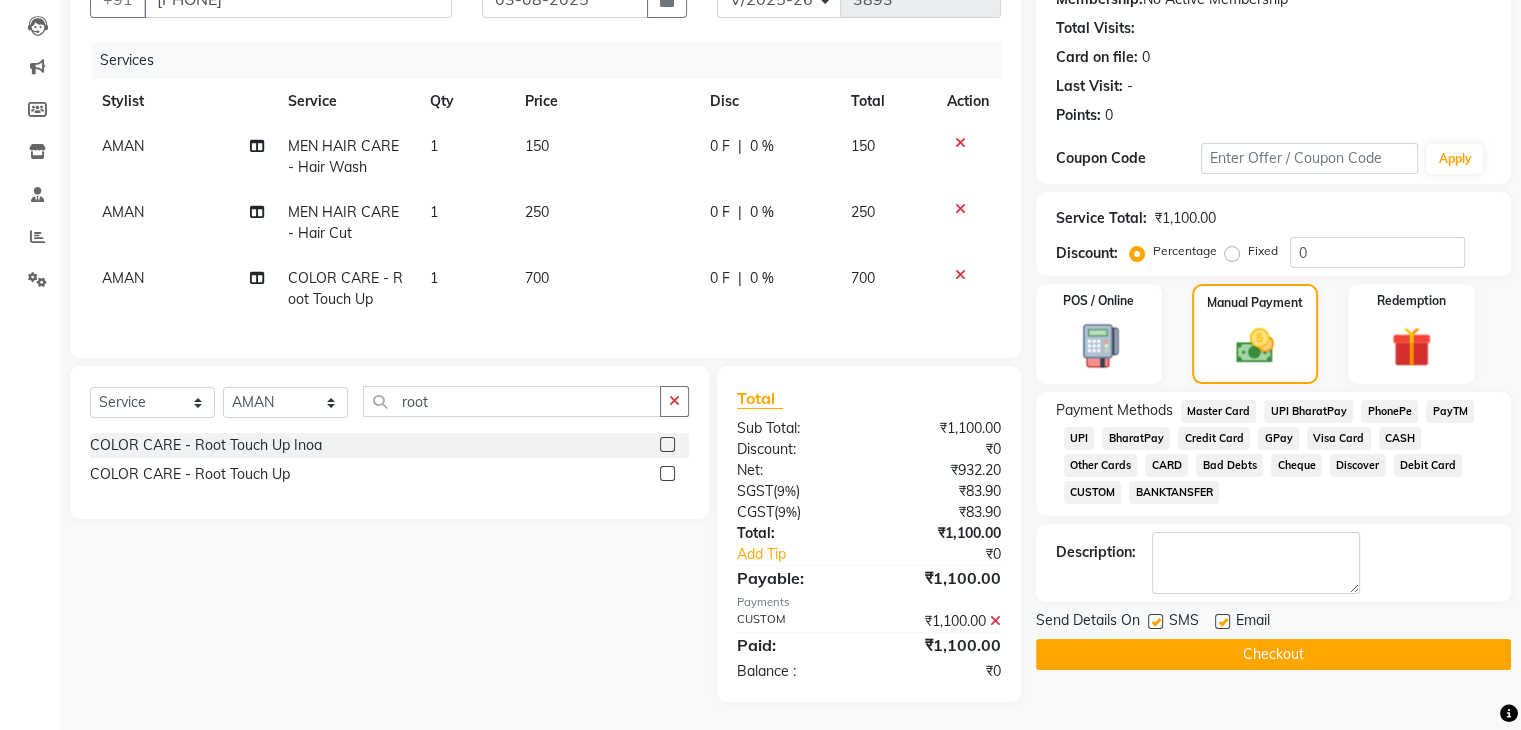 scroll, scrollTop: 195, scrollLeft: 0, axis: vertical 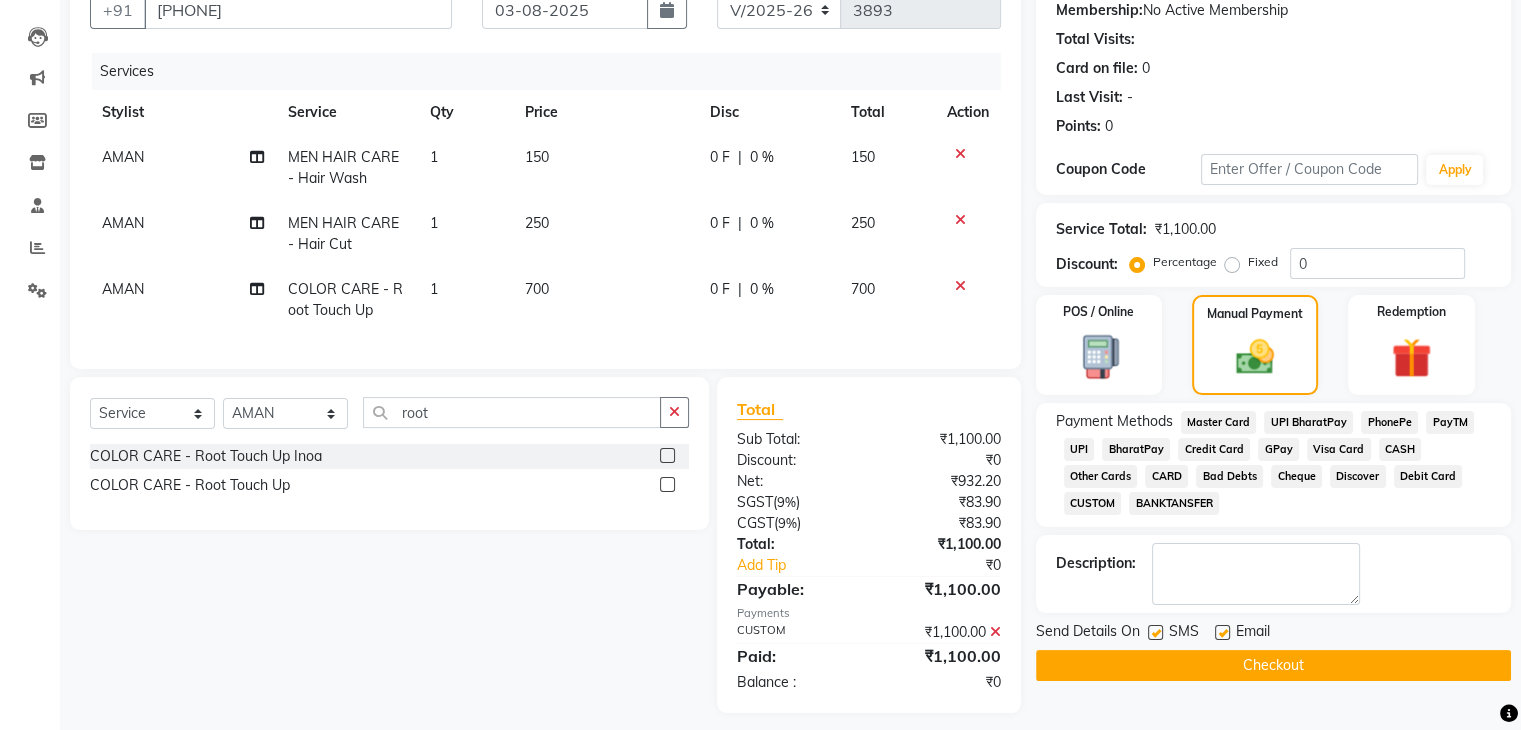 click on "Checkout" 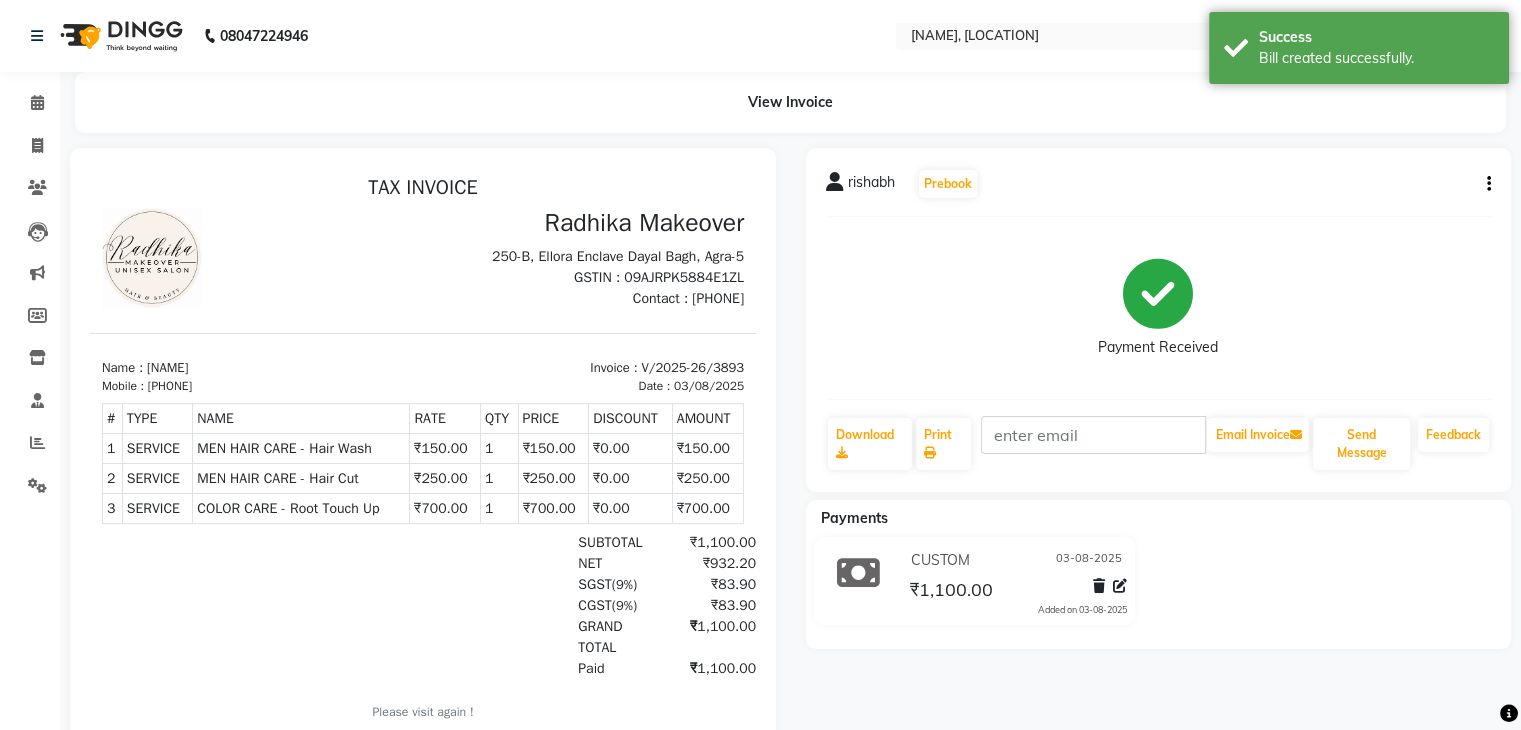 scroll, scrollTop: 0, scrollLeft: 0, axis: both 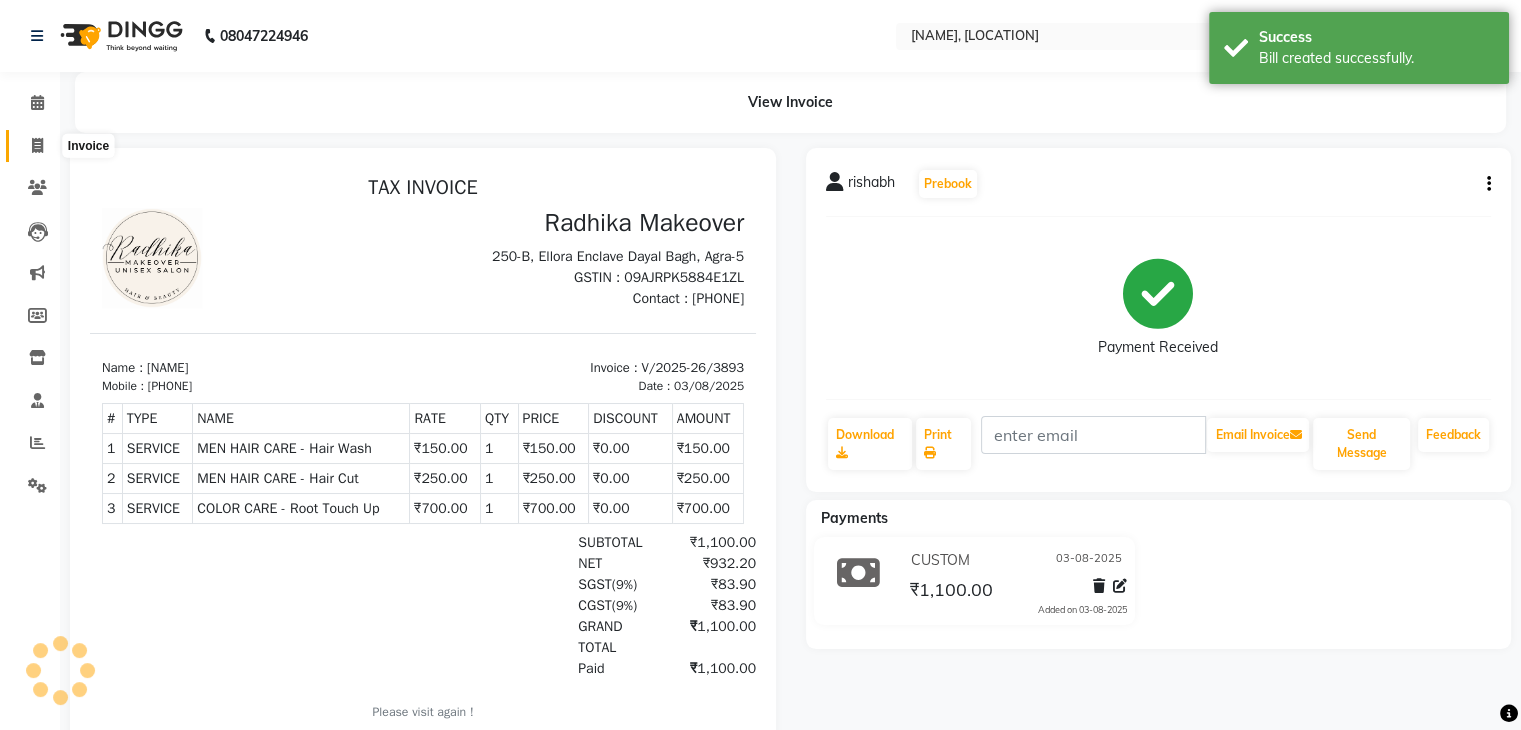 click 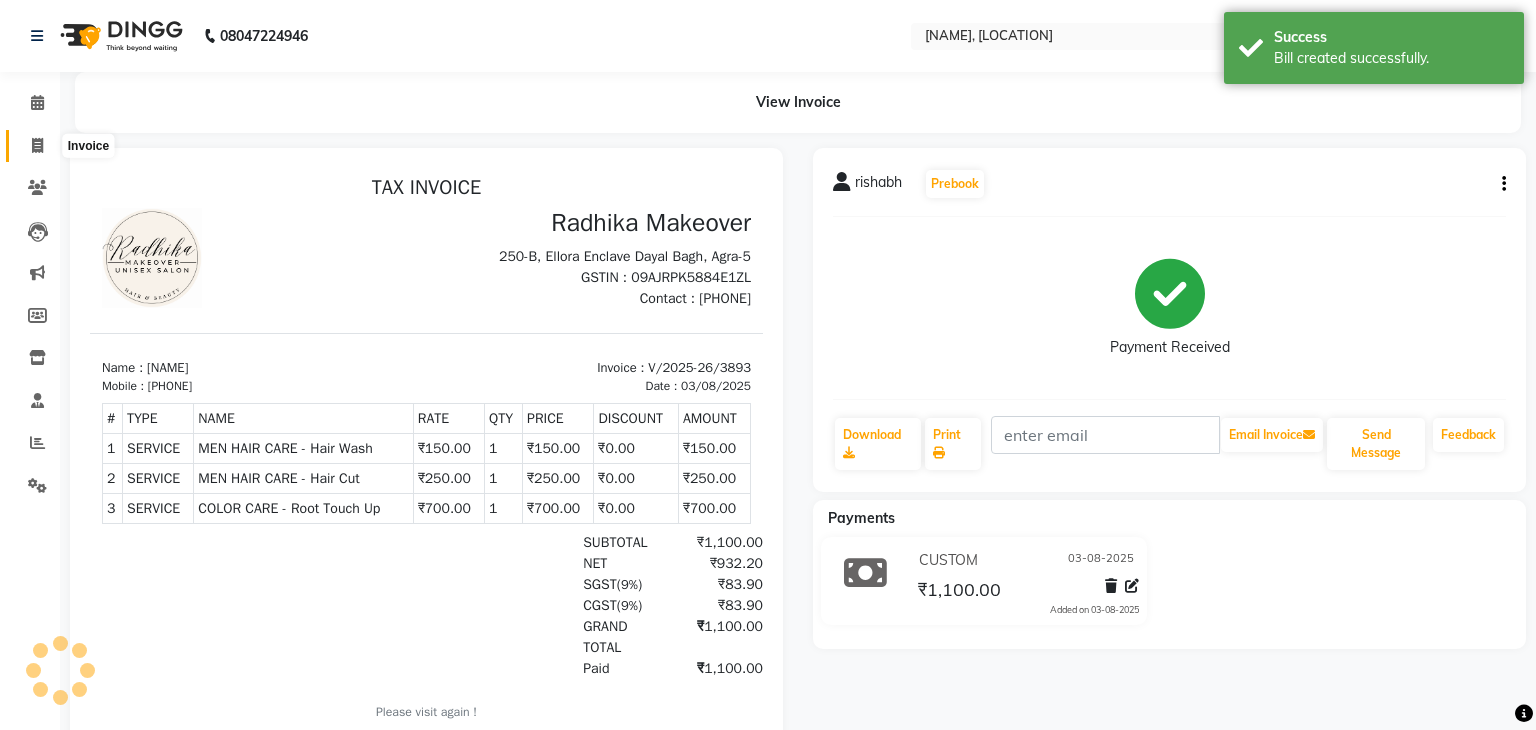 select on "service" 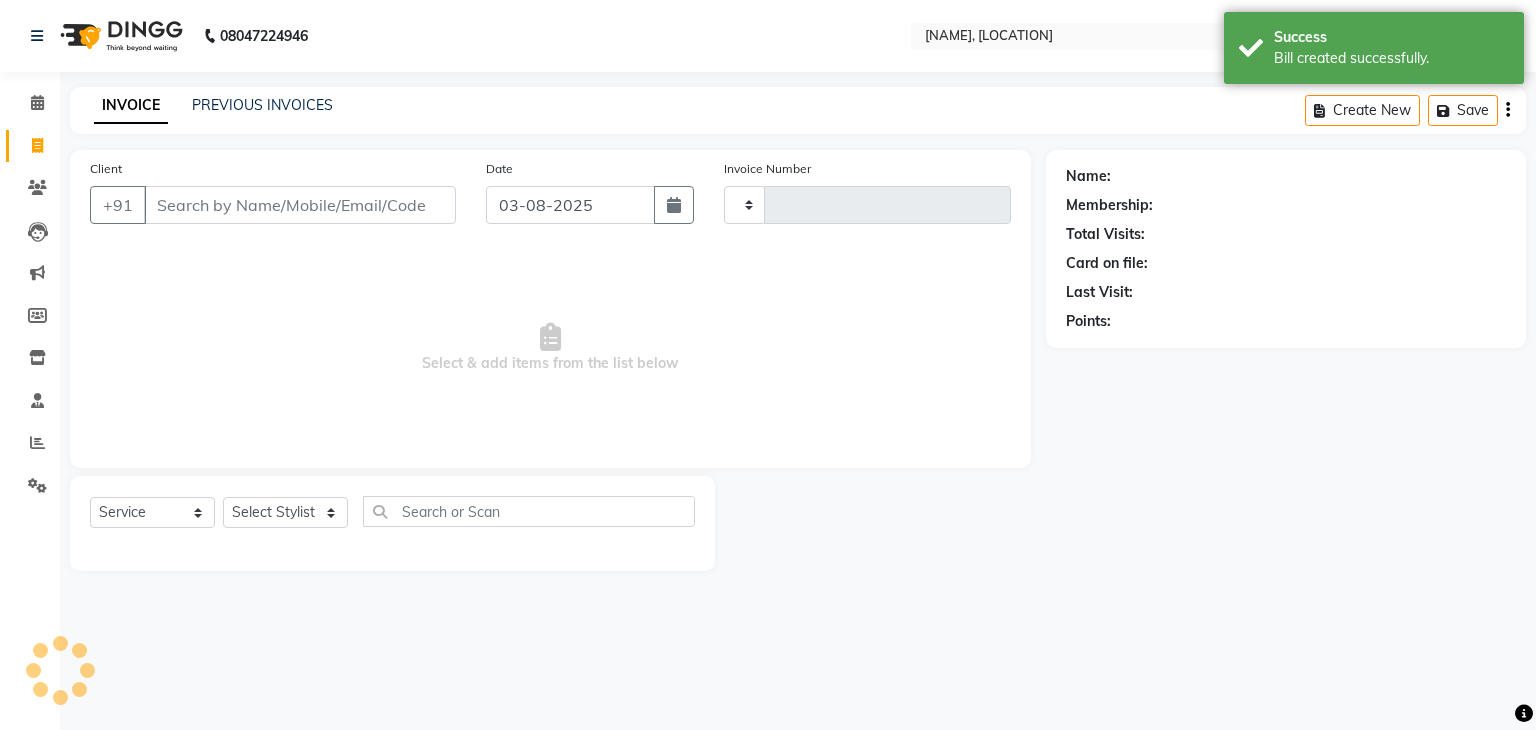 type on "3894" 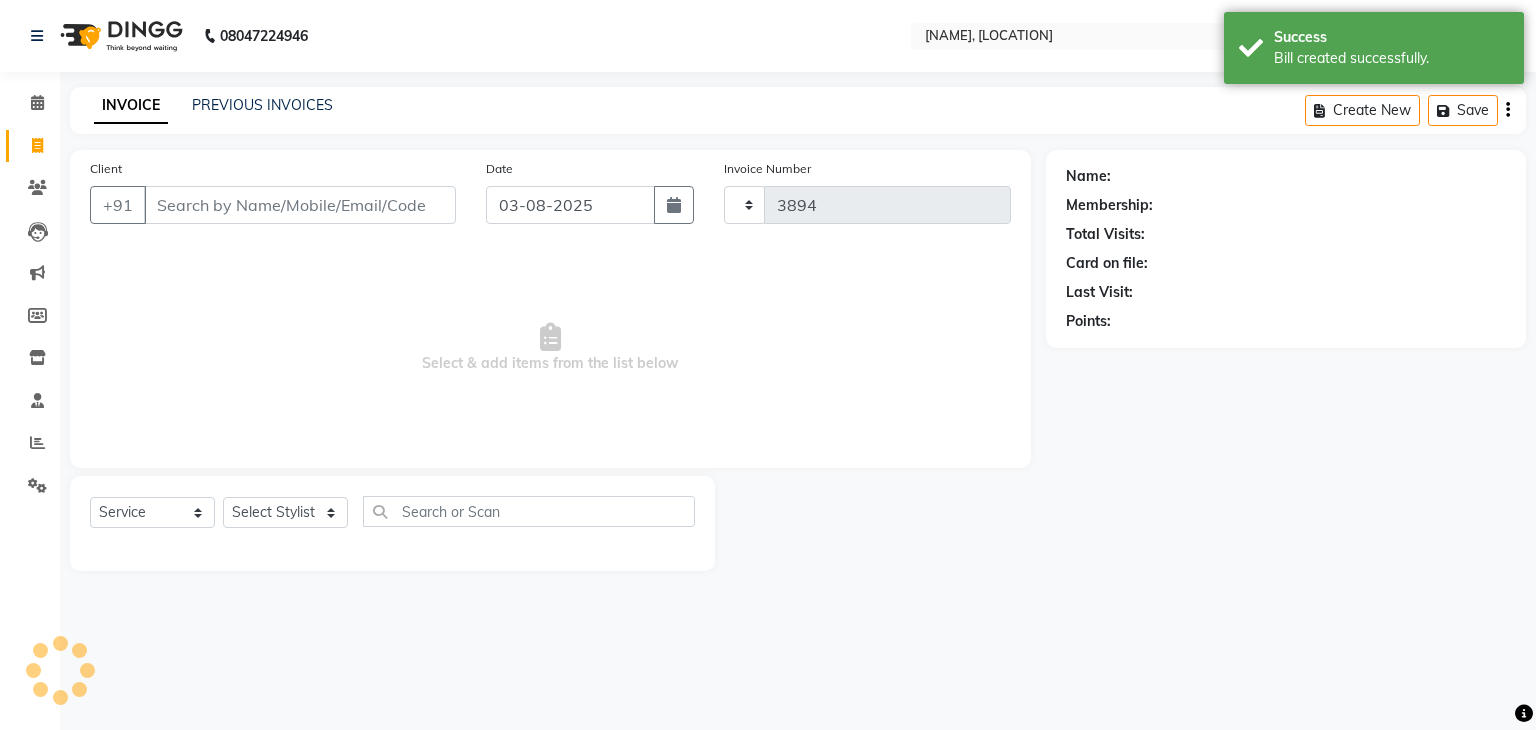 select on "6880" 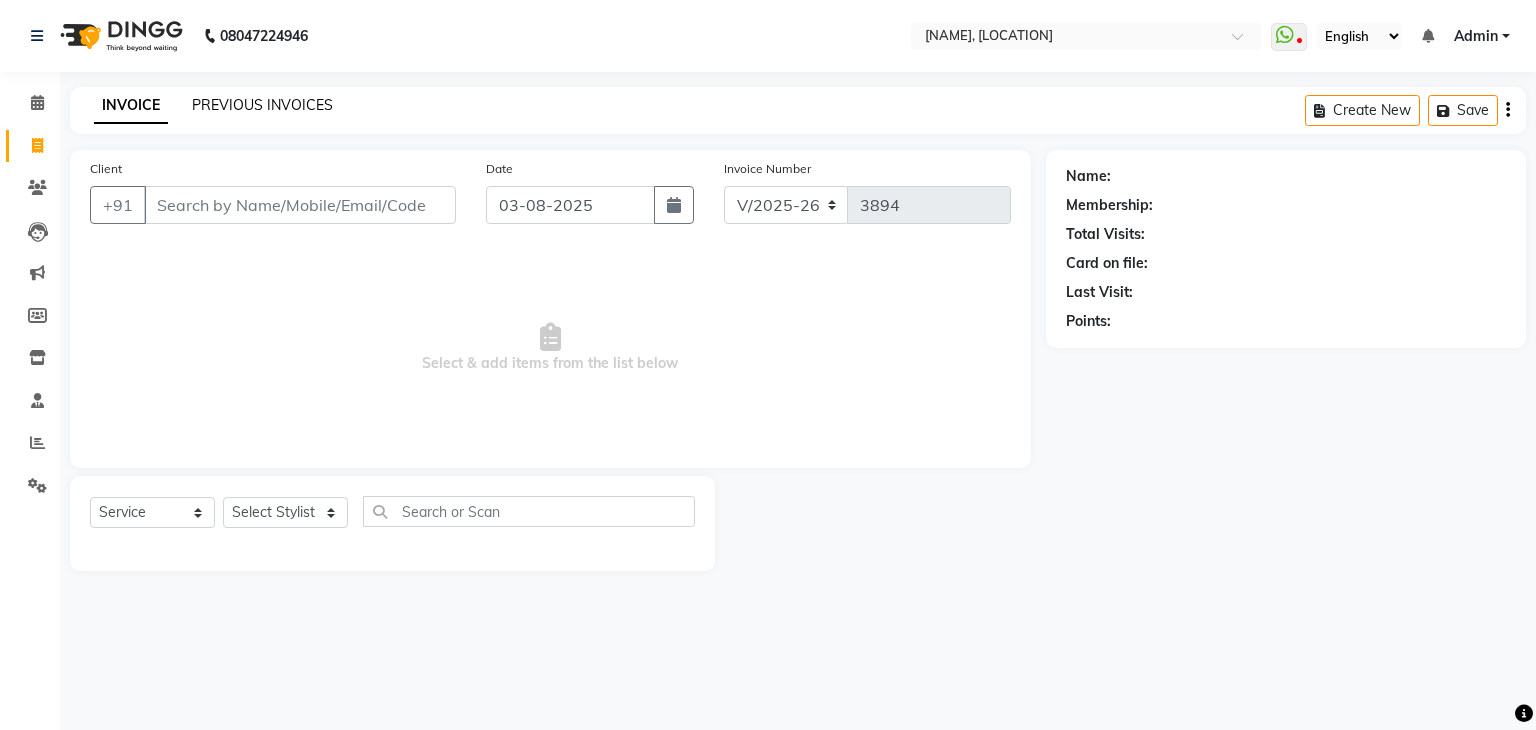 click on "PREVIOUS INVOICES" 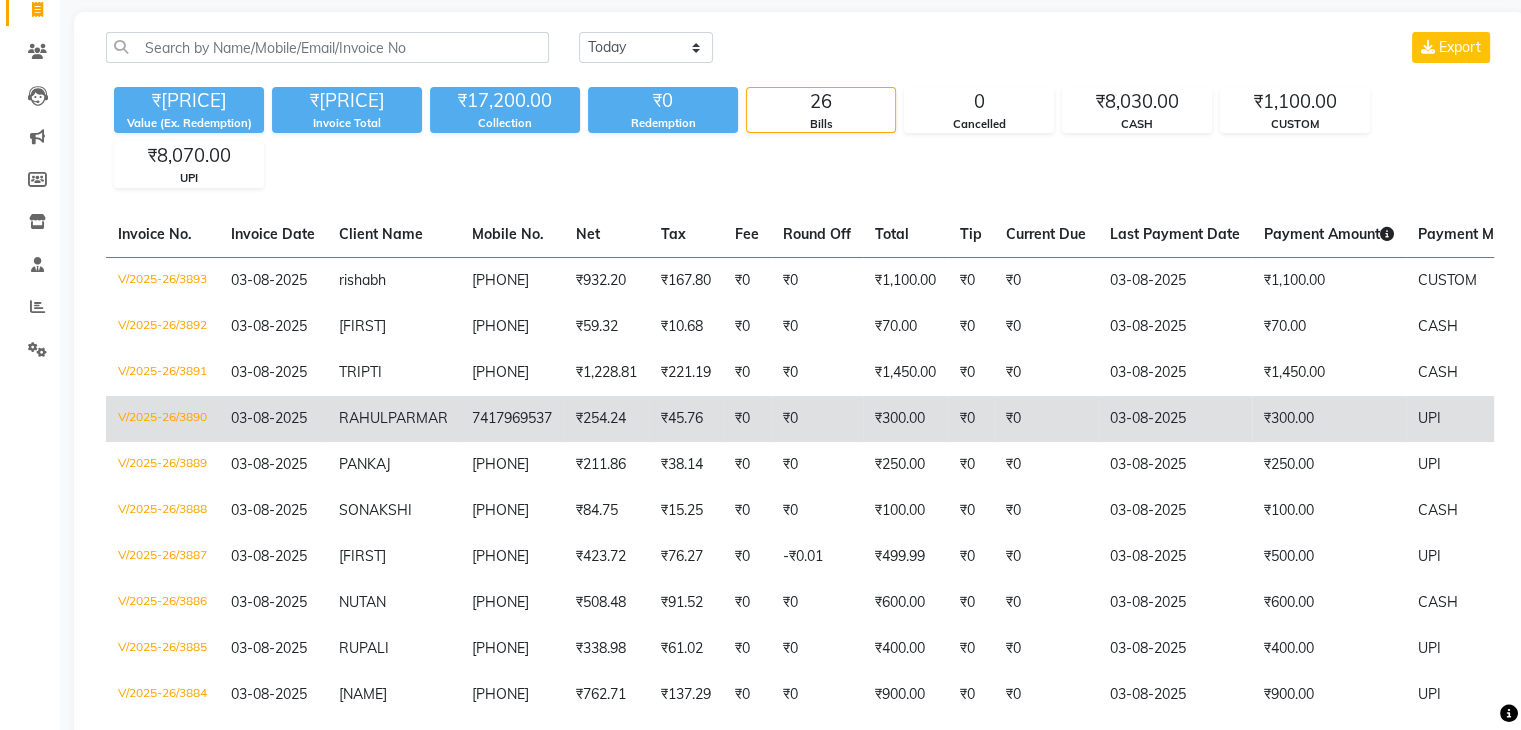 scroll, scrollTop: 140, scrollLeft: 0, axis: vertical 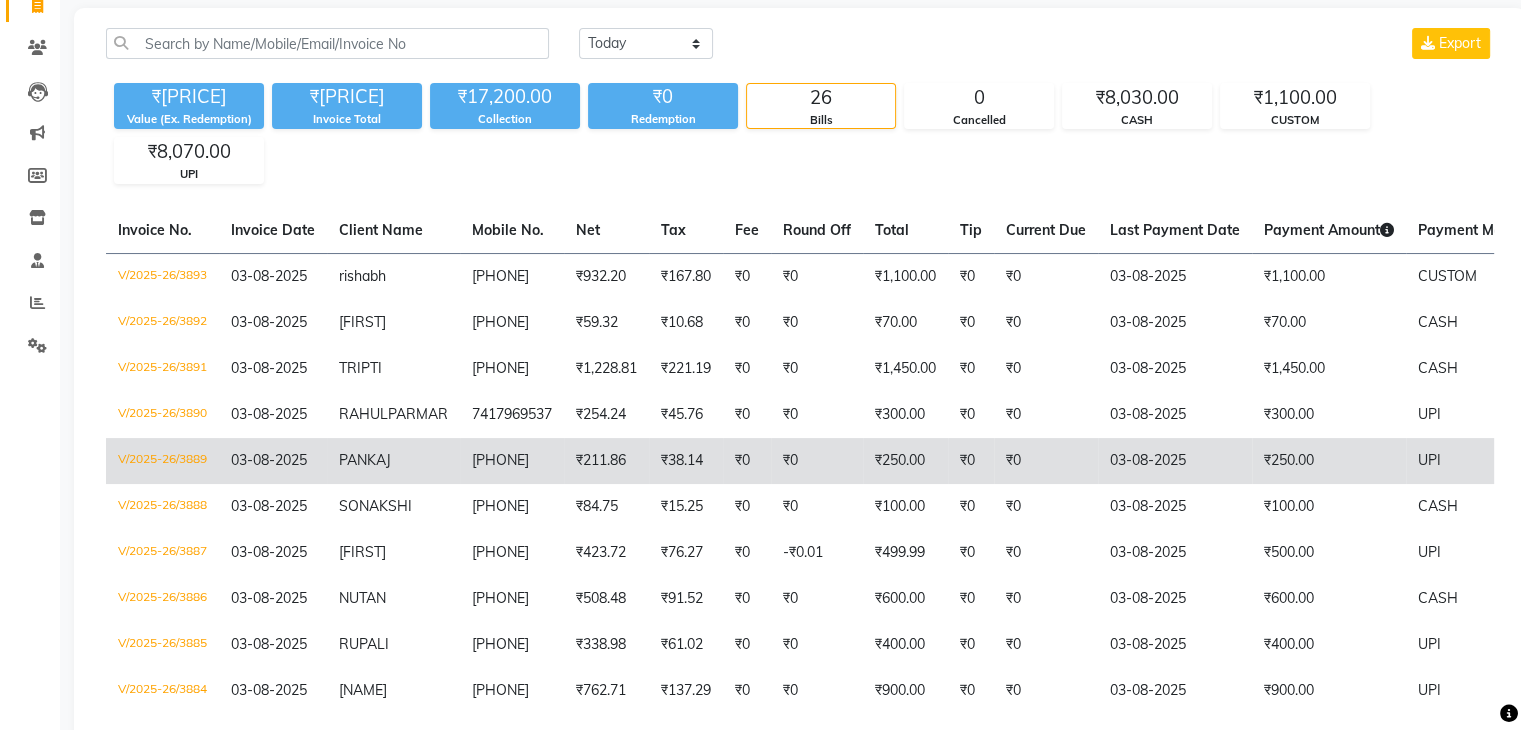 click on "7830227700" 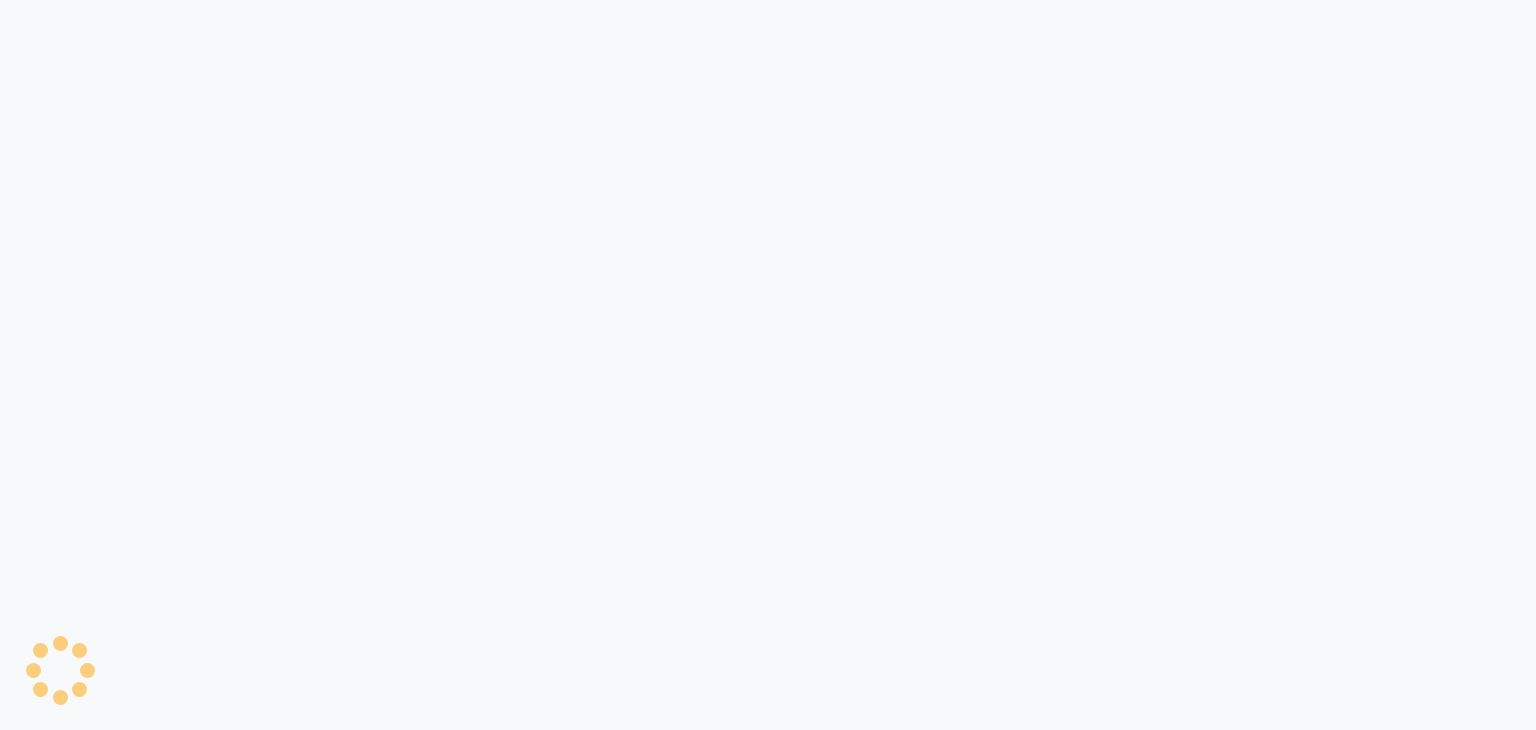 scroll, scrollTop: 0, scrollLeft: 0, axis: both 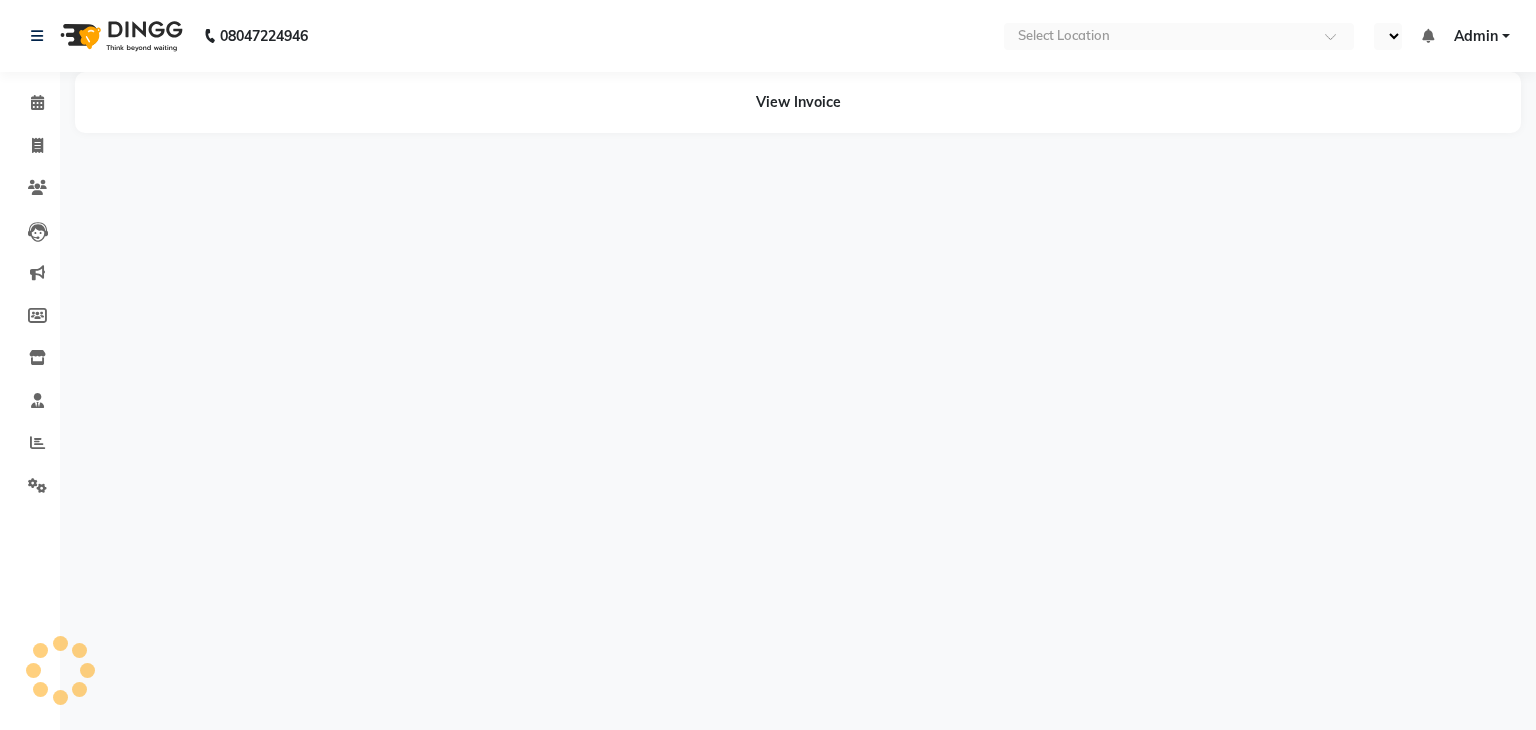 select on "en" 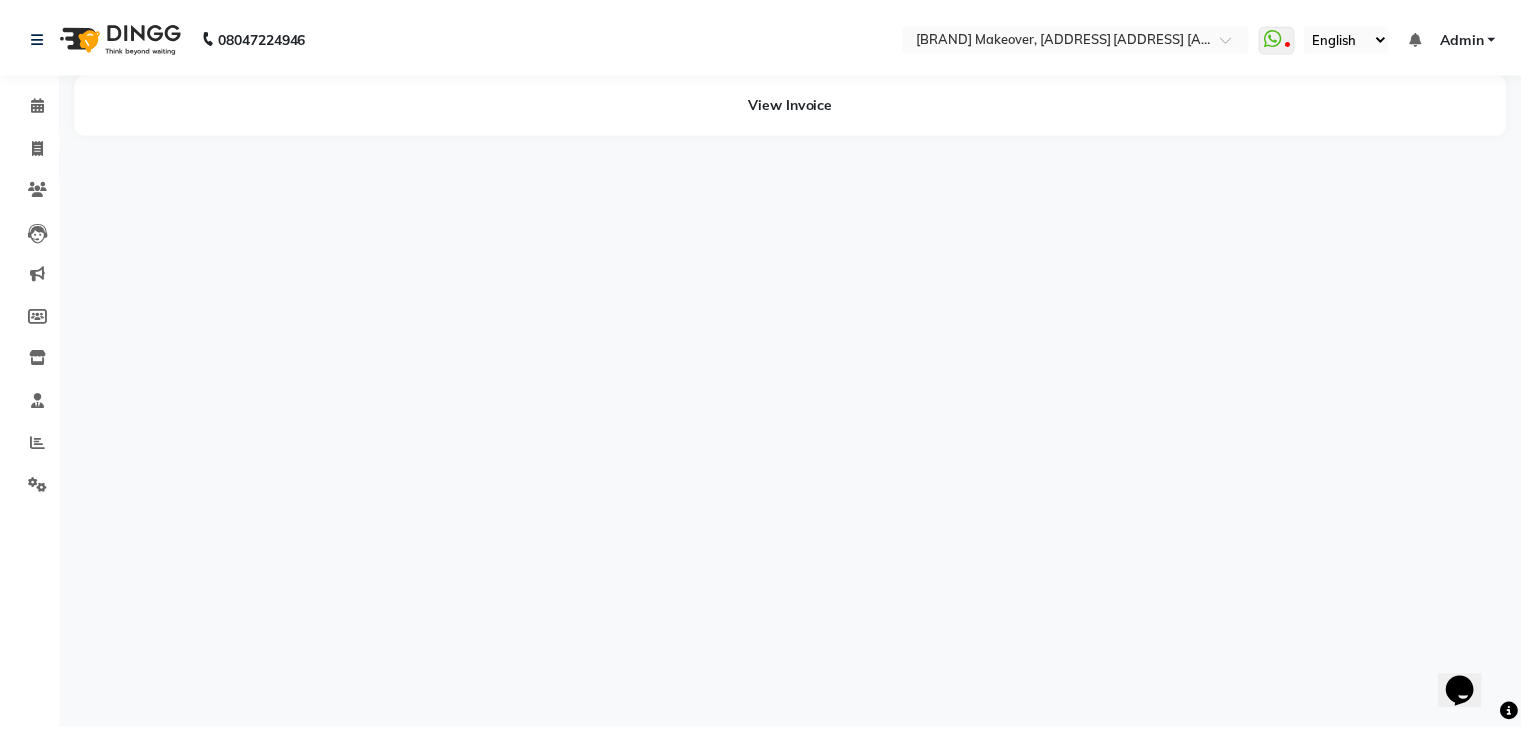 scroll, scrollTop: 0, scrollLeft: 0, axis: both 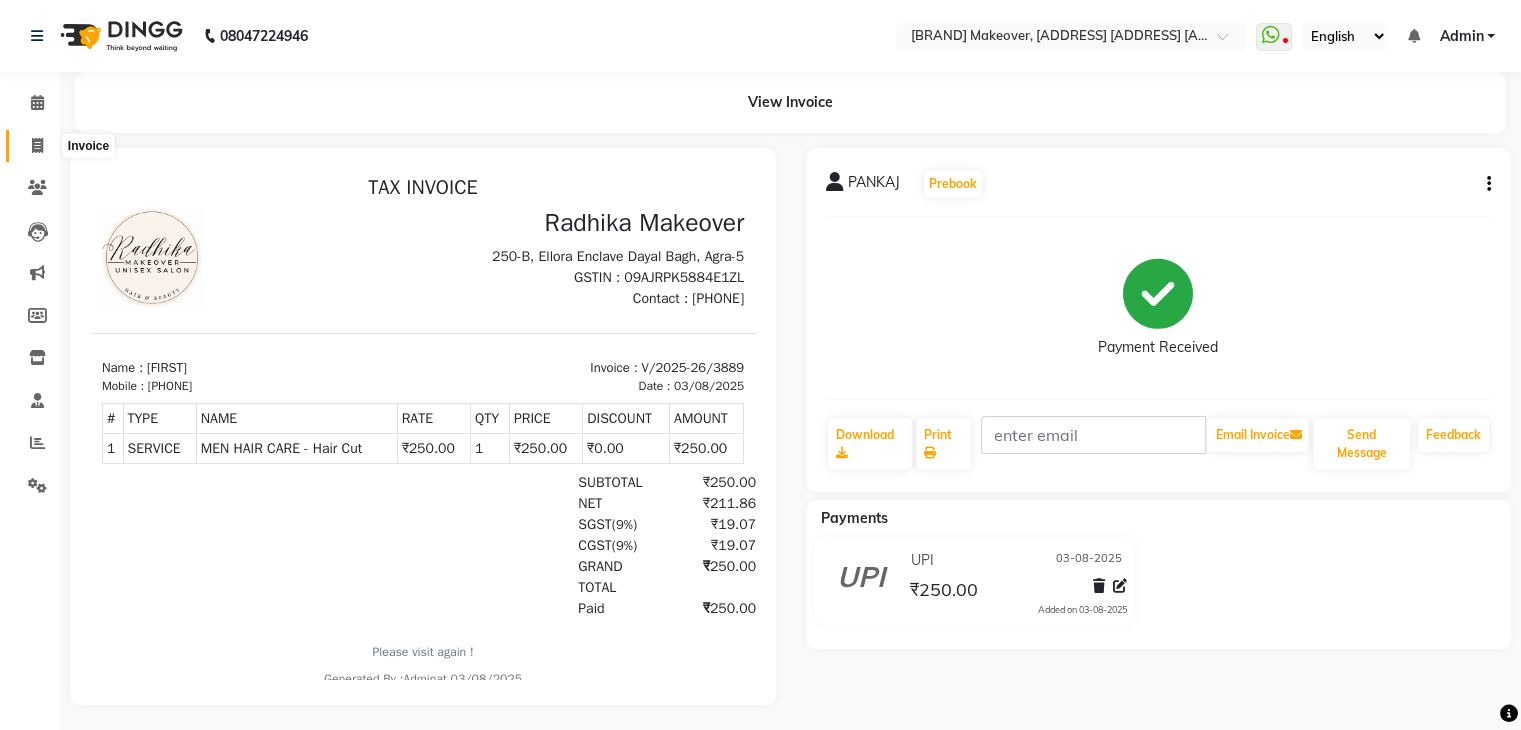 click 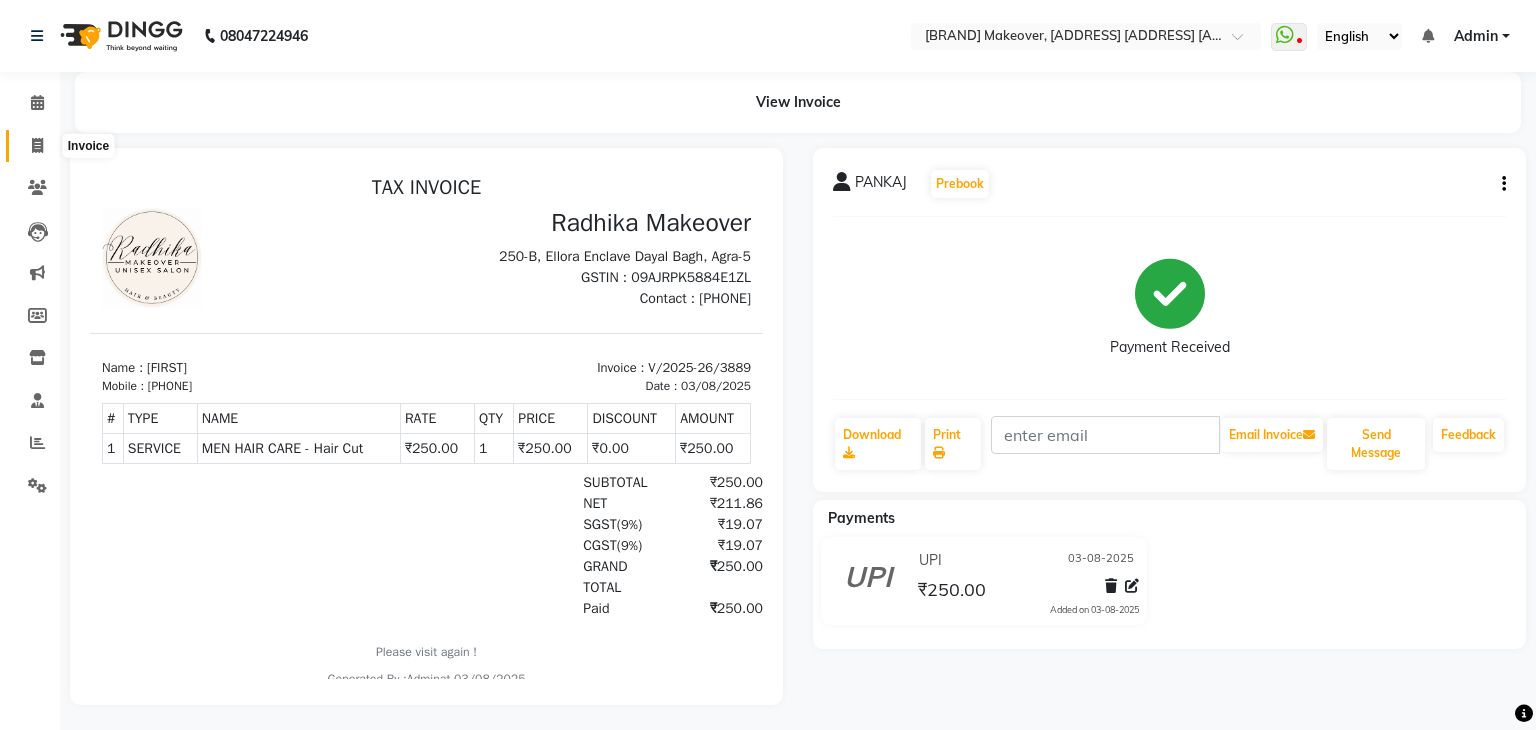 select on "service" 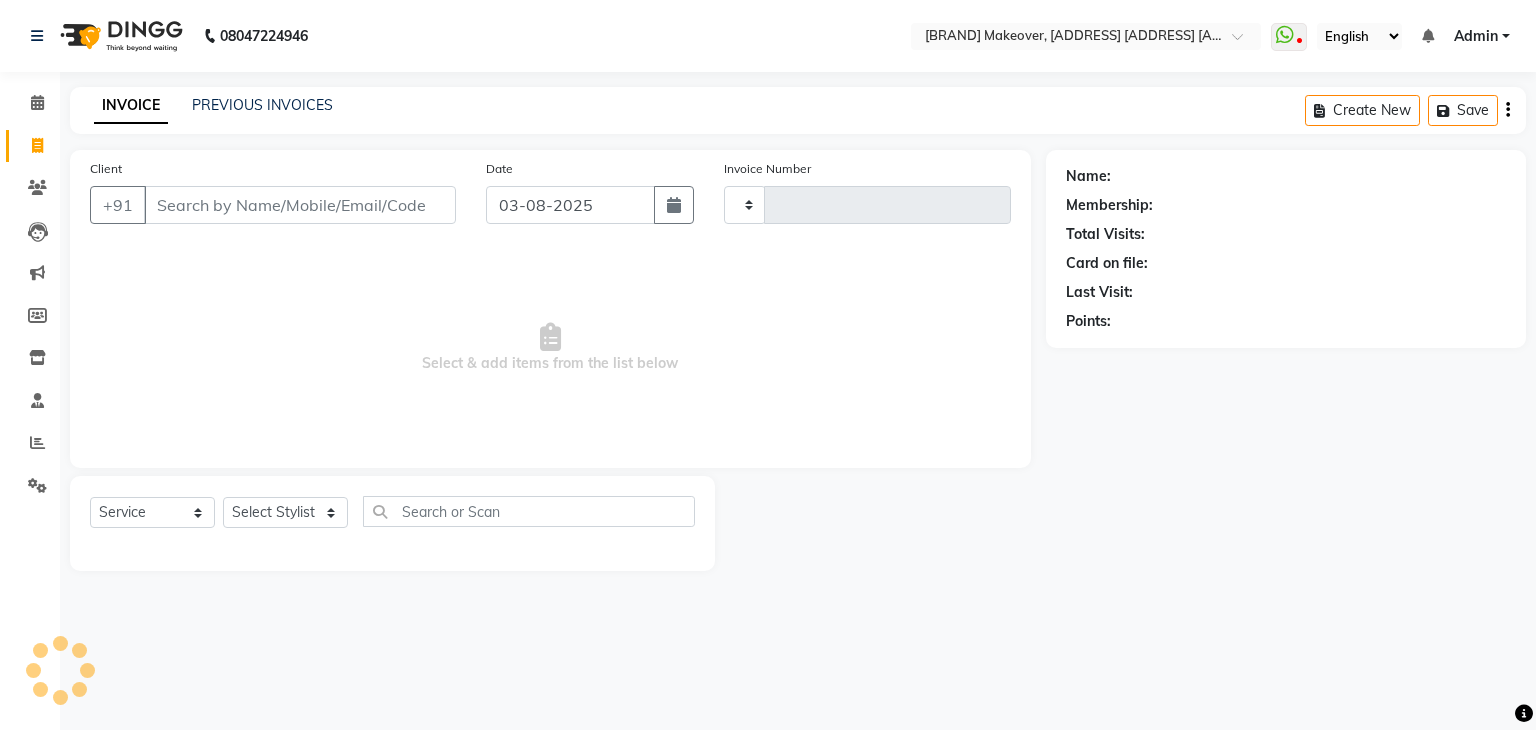 type on "3894" 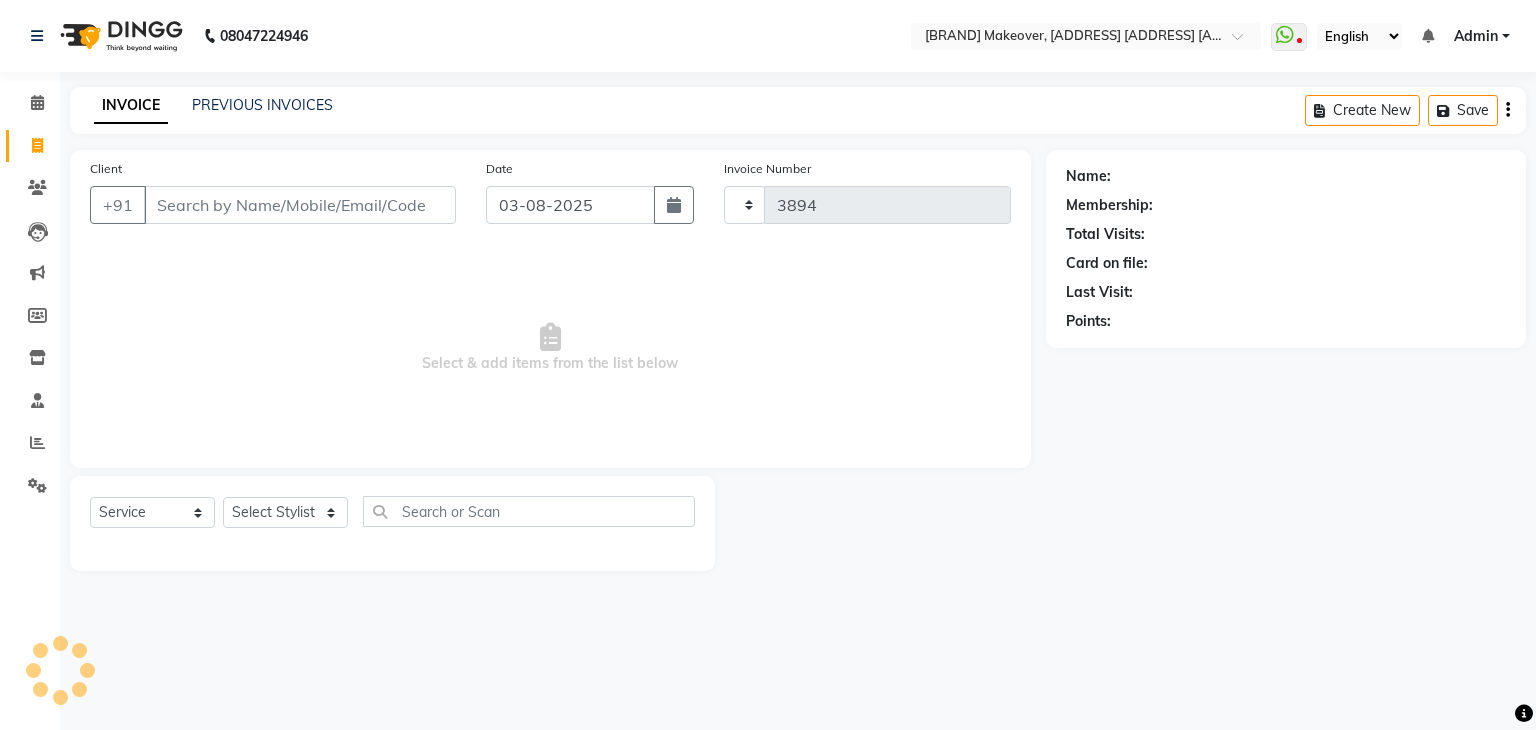 select on "6880" 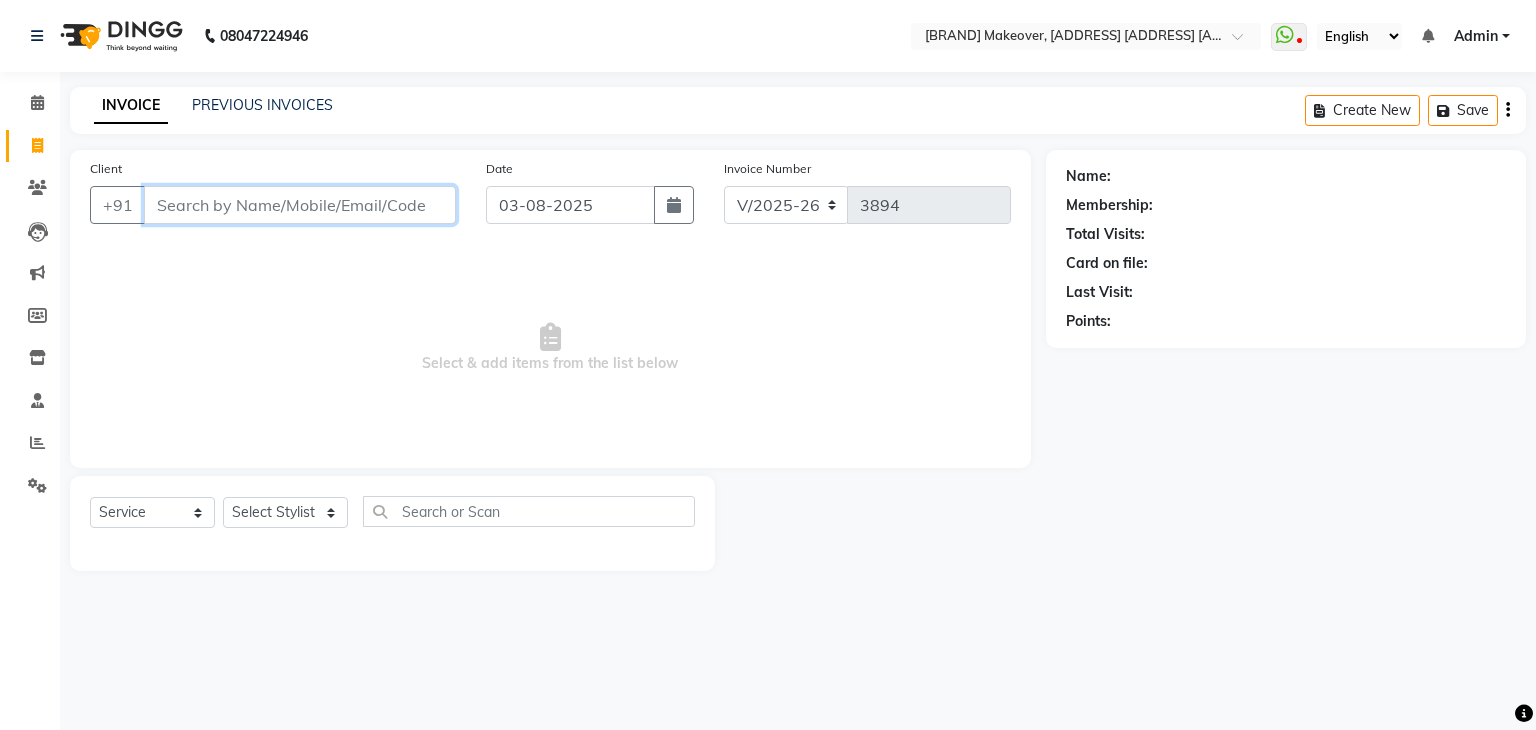 click on "Client" at bounding box center [300, 205] 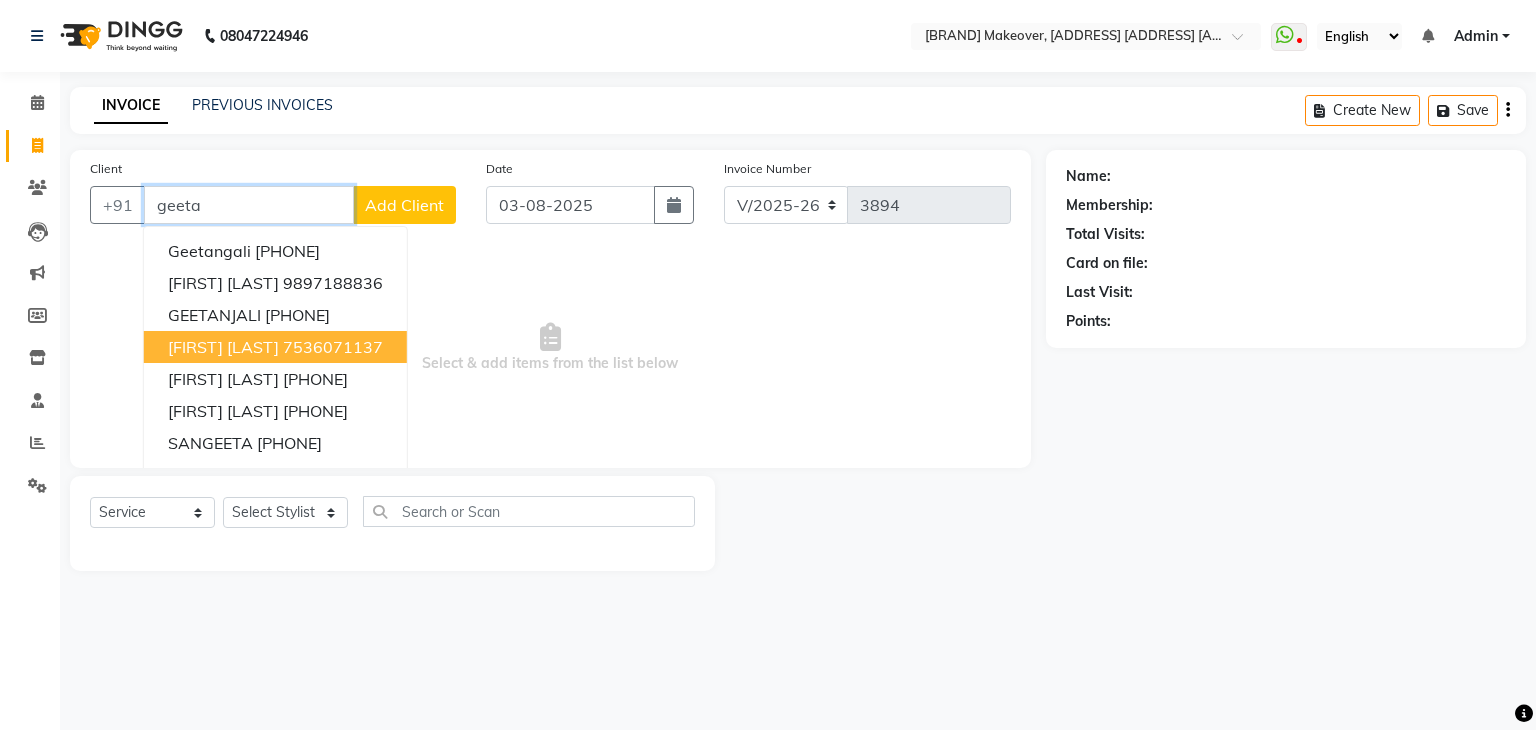 click on "7536071137" at bounding box center (333, 347) 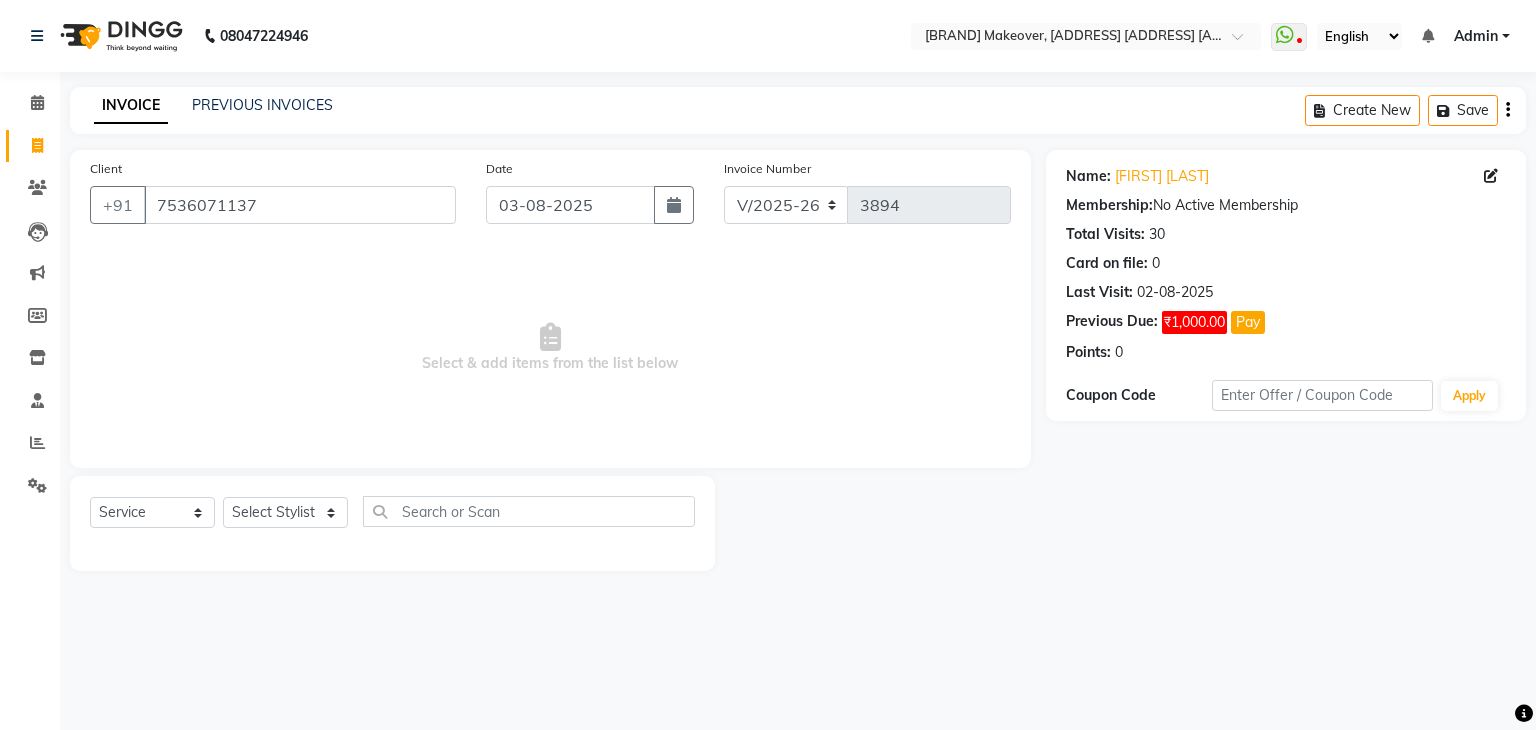click on "Select & add items from the list below" at bounding box center (550, 348) 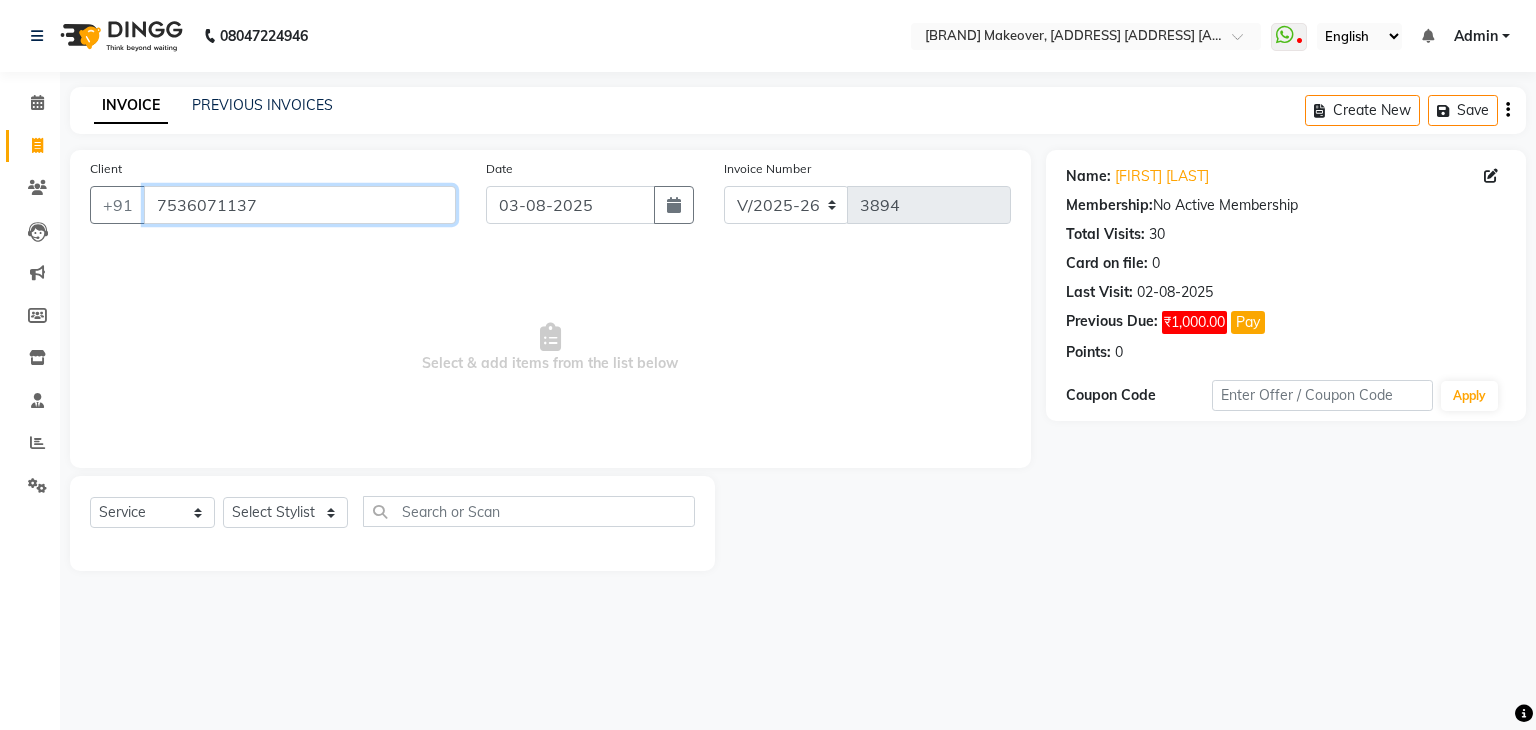 click on "7536071137" at bounding box center [300, 205] 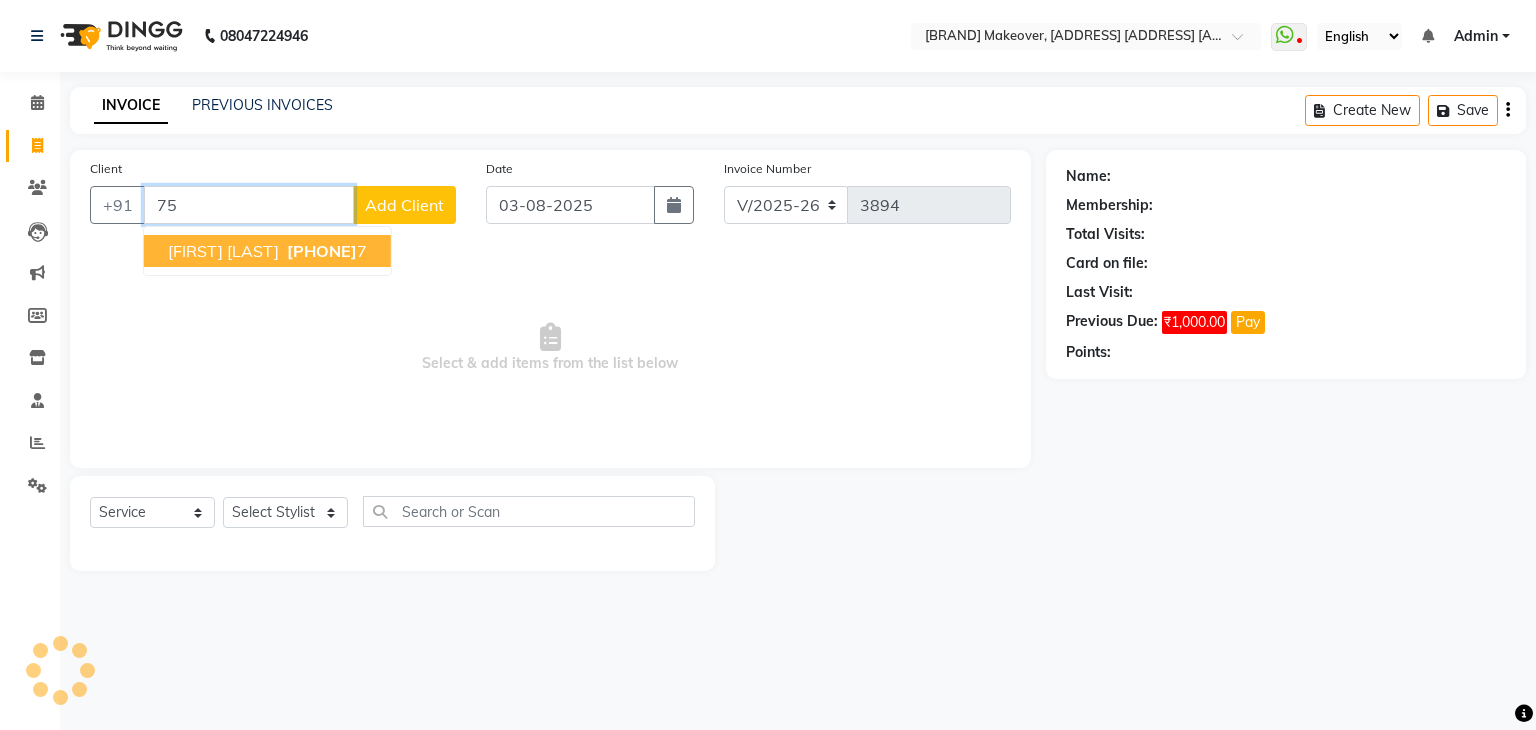 type on "7" 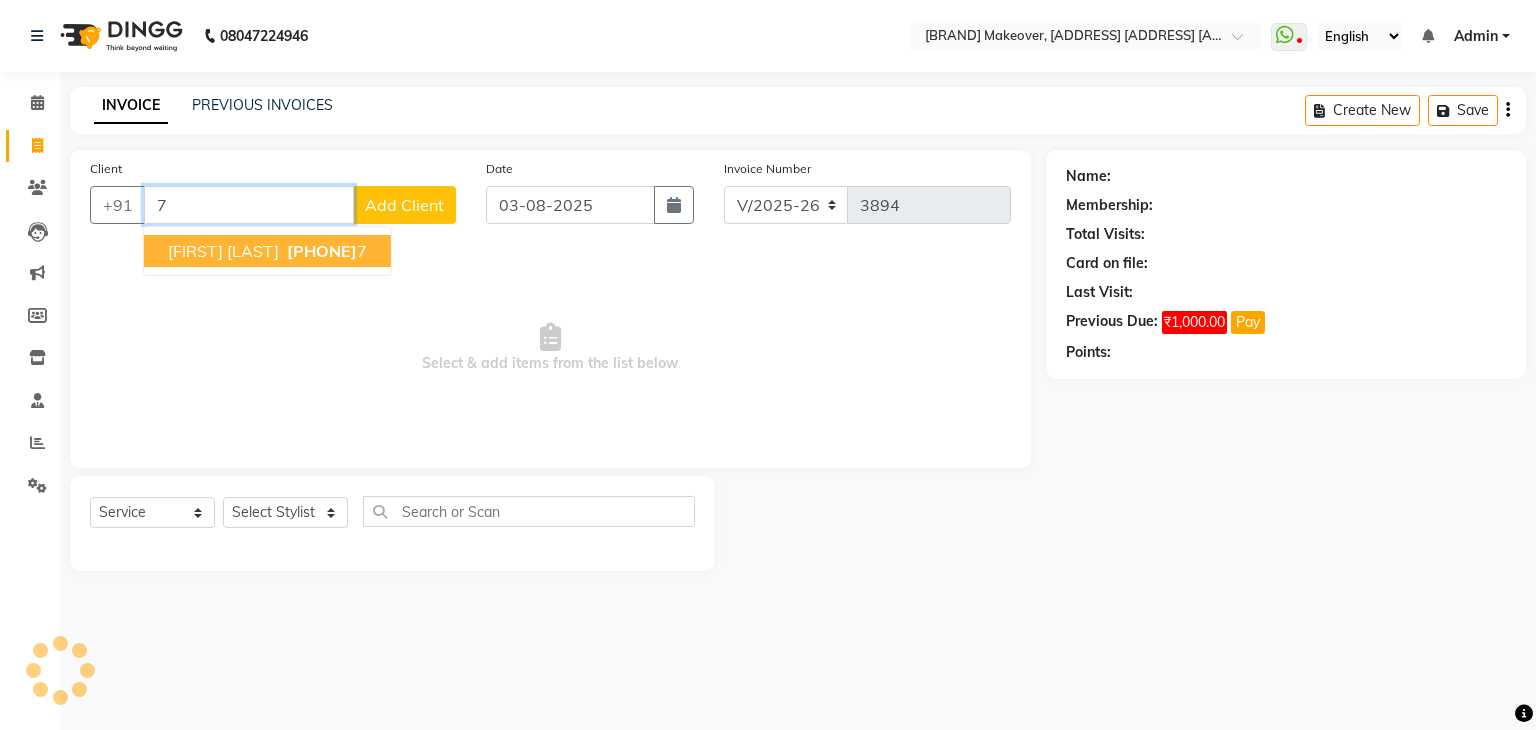 type 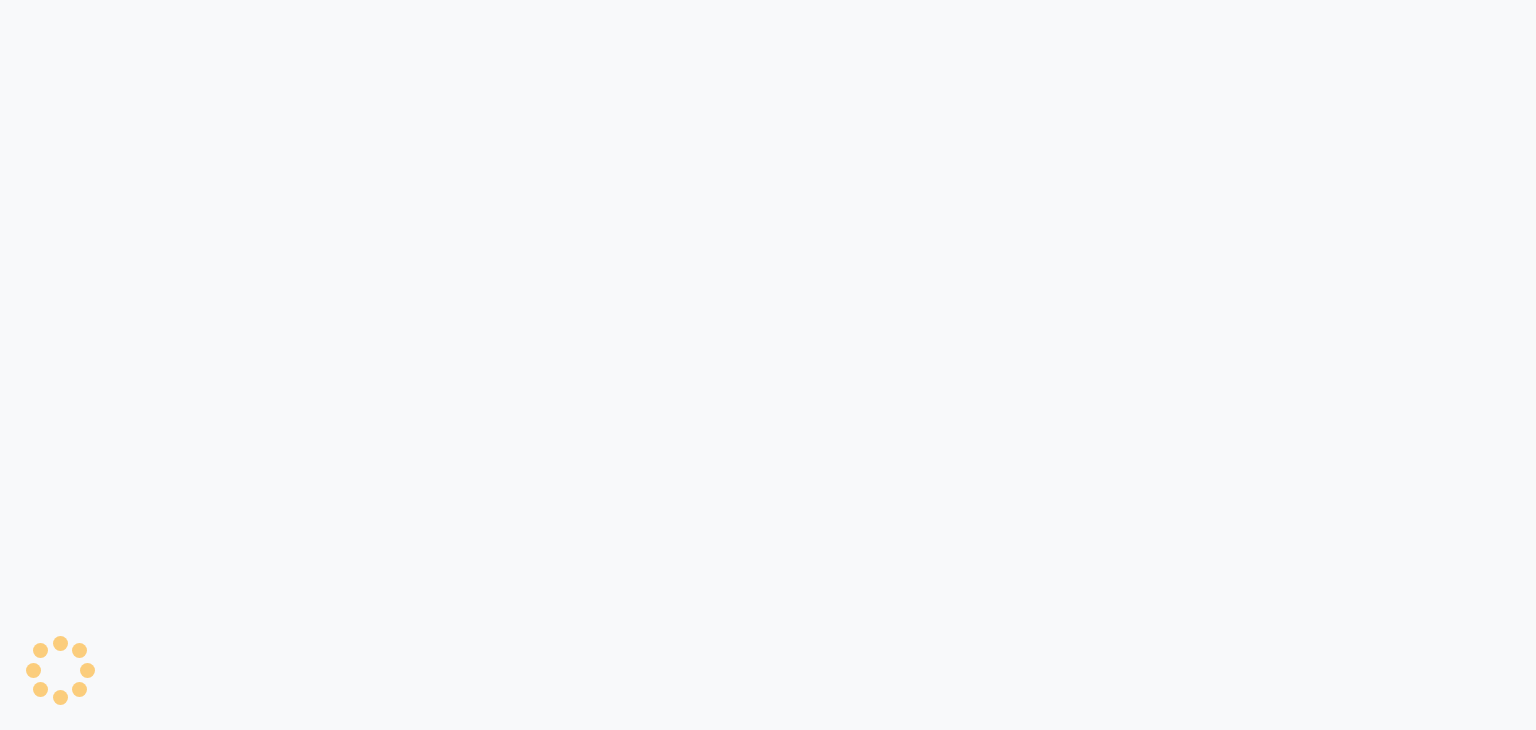 scroll, scrollTop: 0, scrollLeft: 0, axis: both 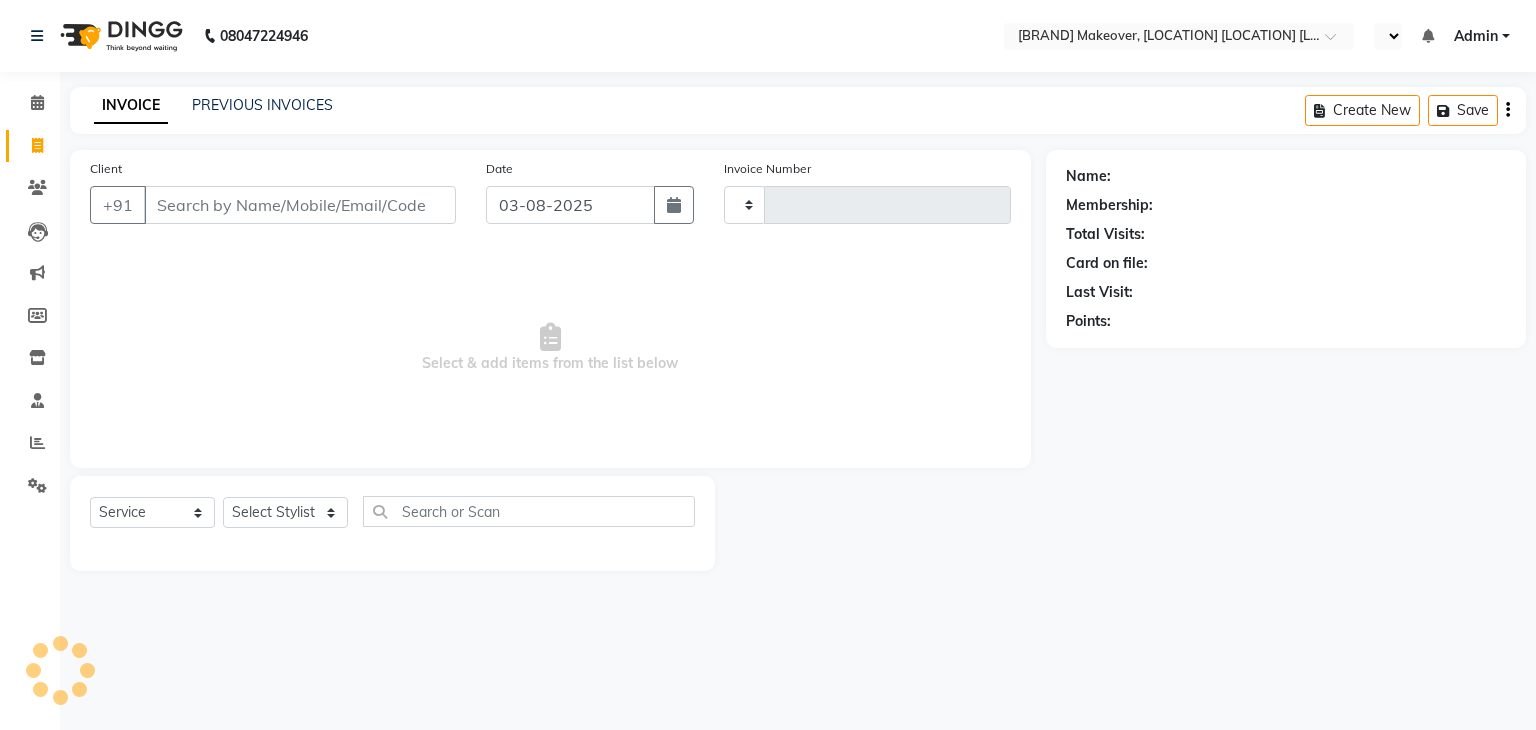 select on "en" 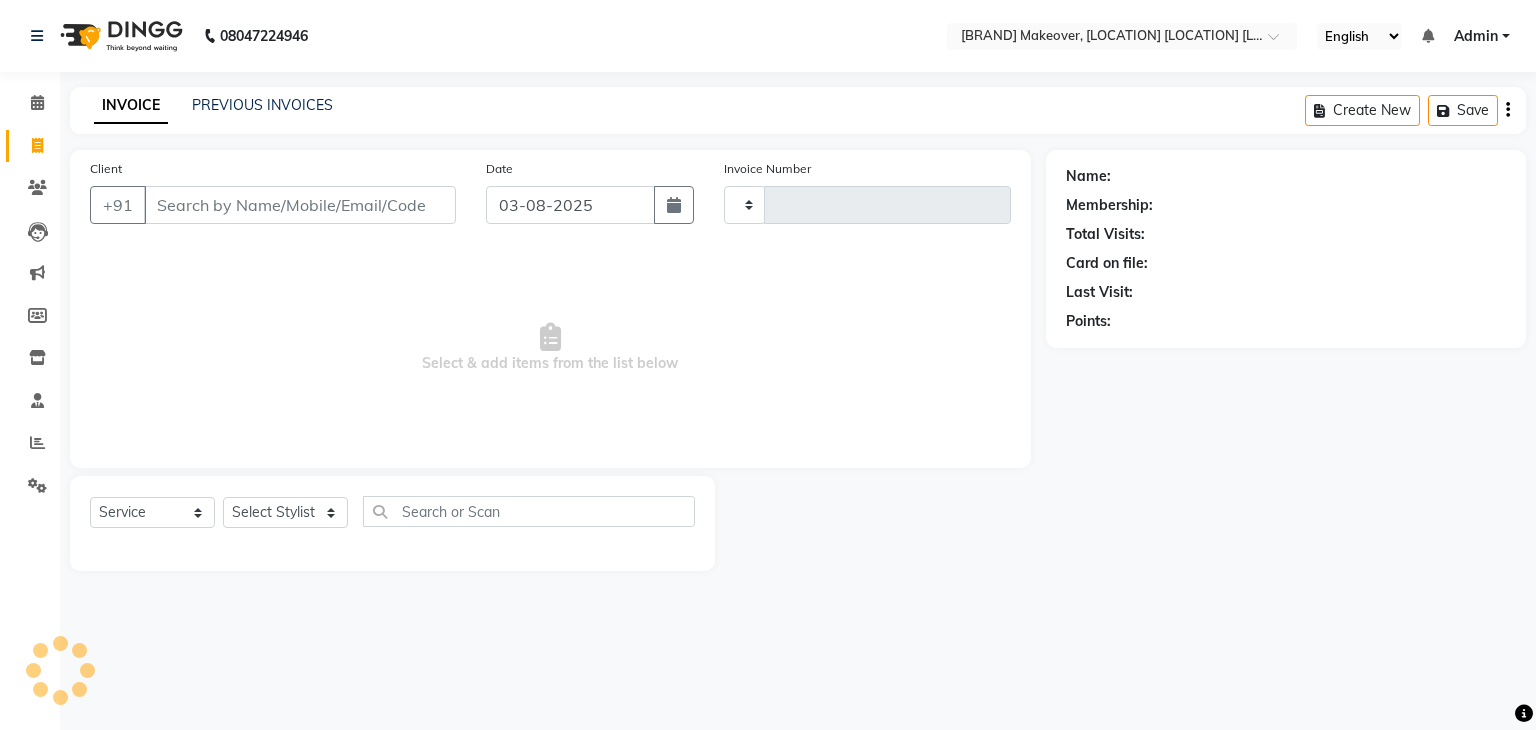 type on "3894" 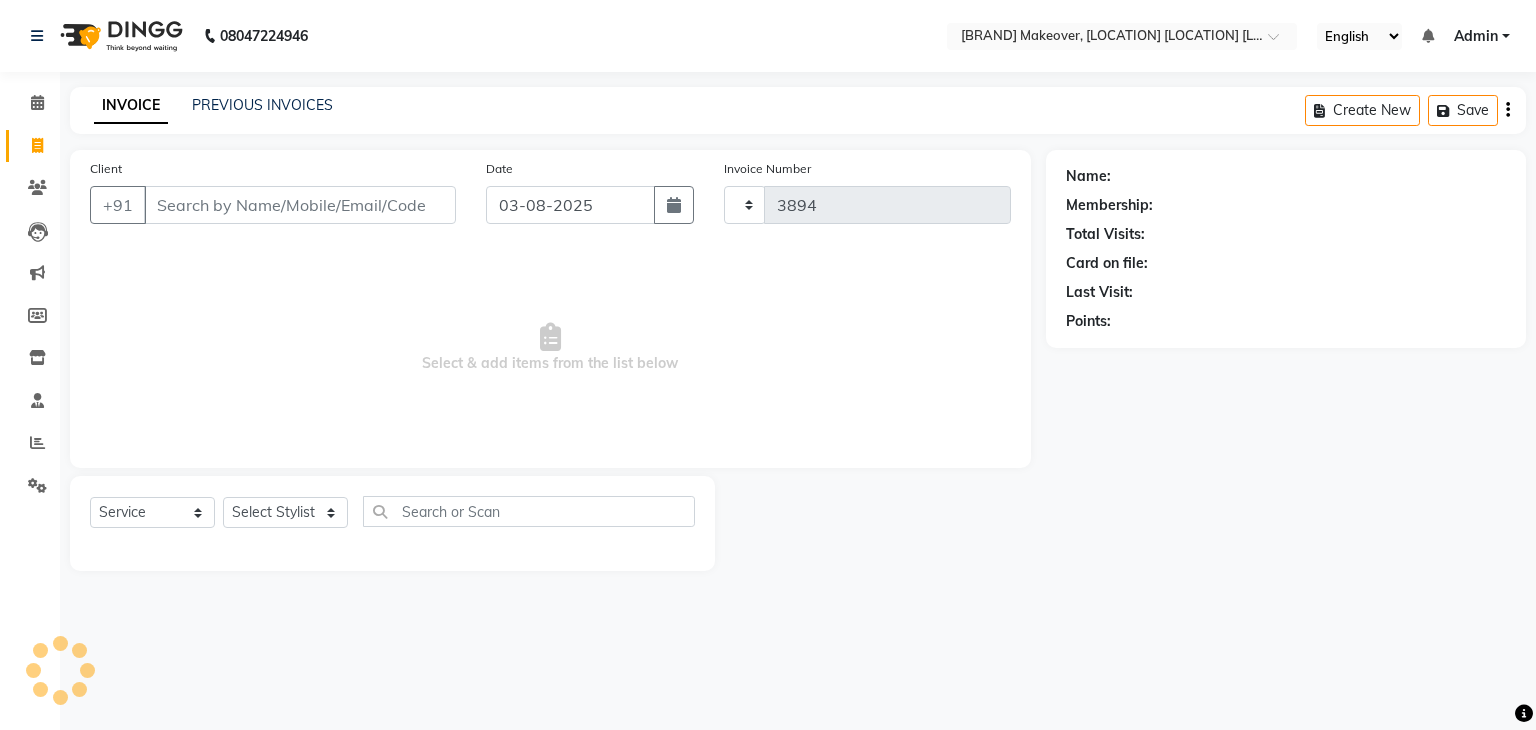 select on "6880" 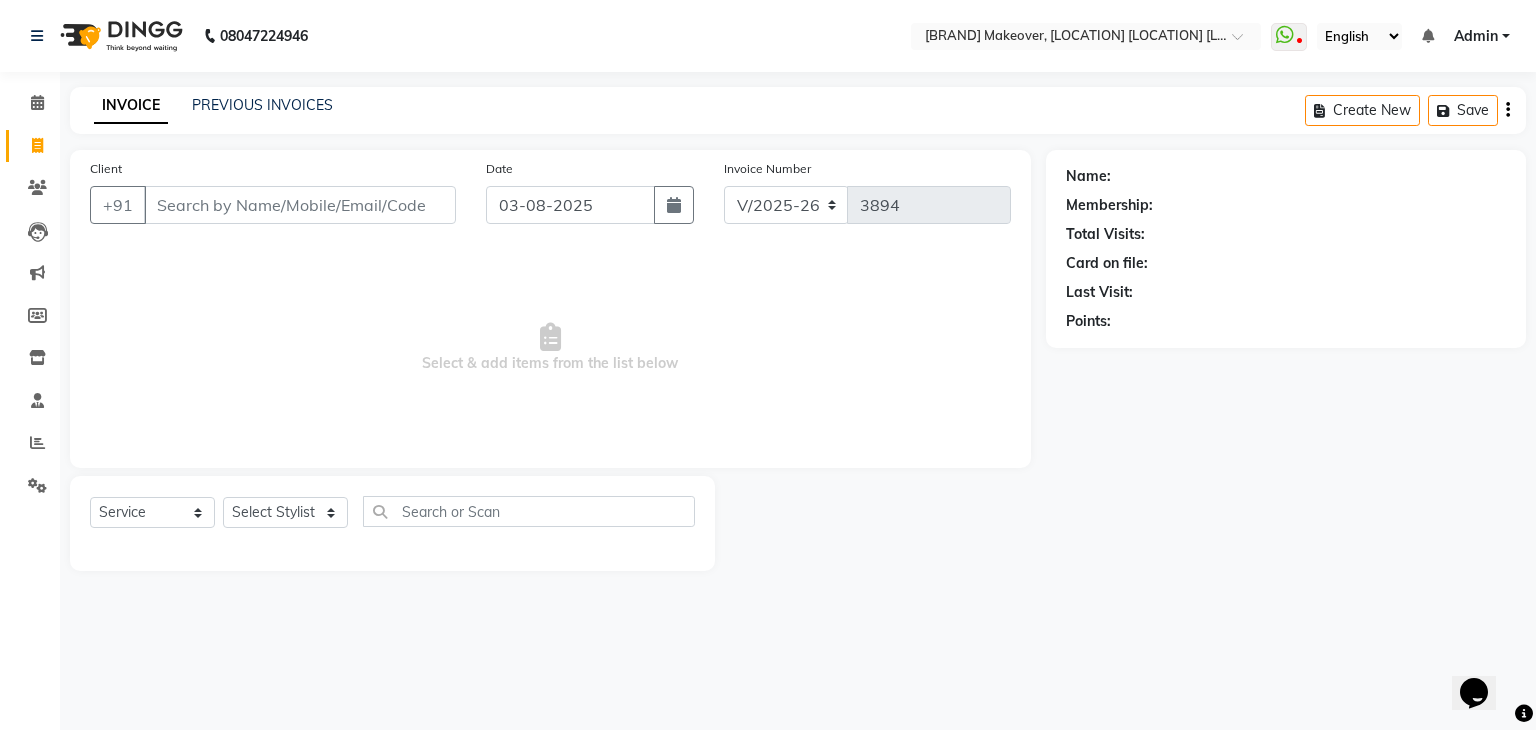 scroll, scrollTop: 0, scrollLeft: 0, axis: both 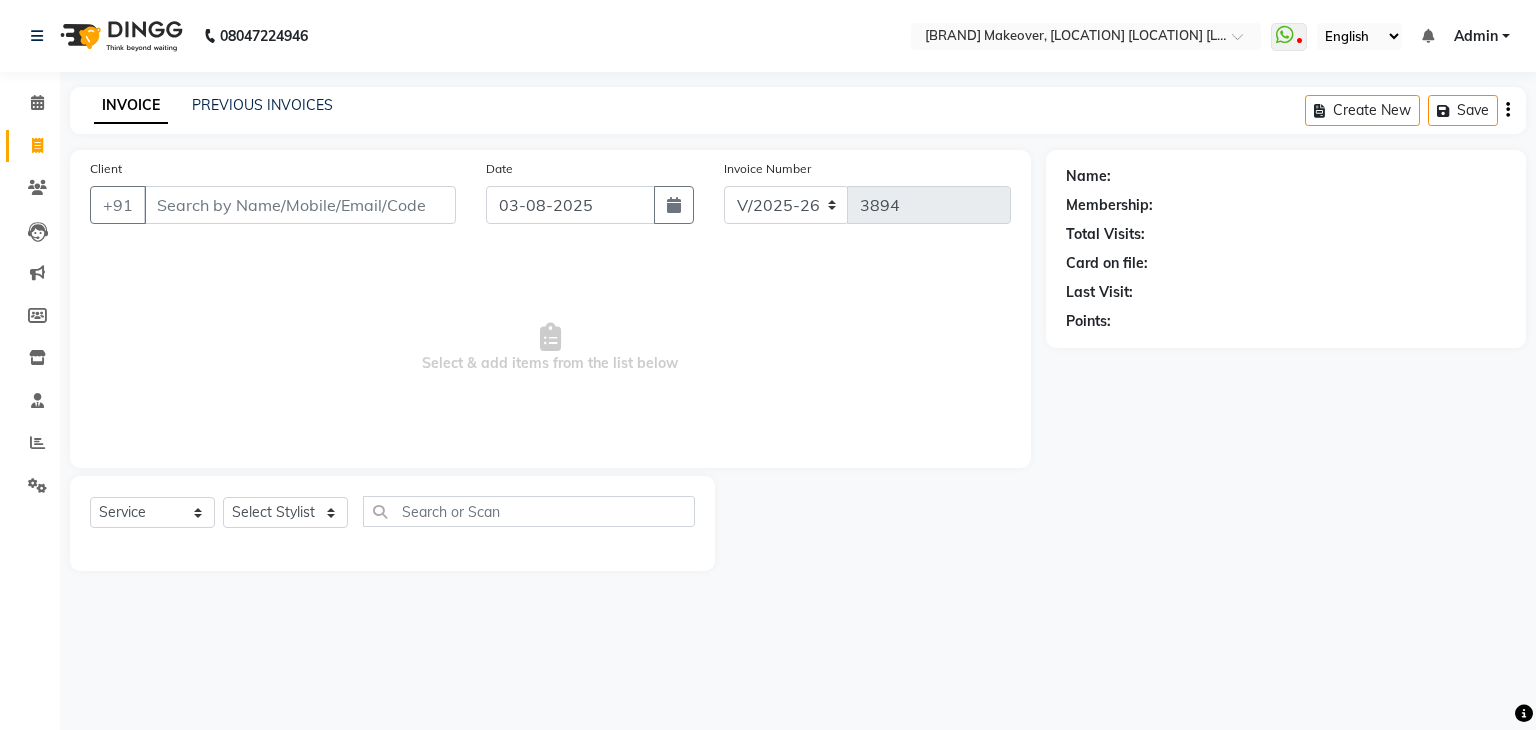 click on "Client" at bounding box center (300, 205) 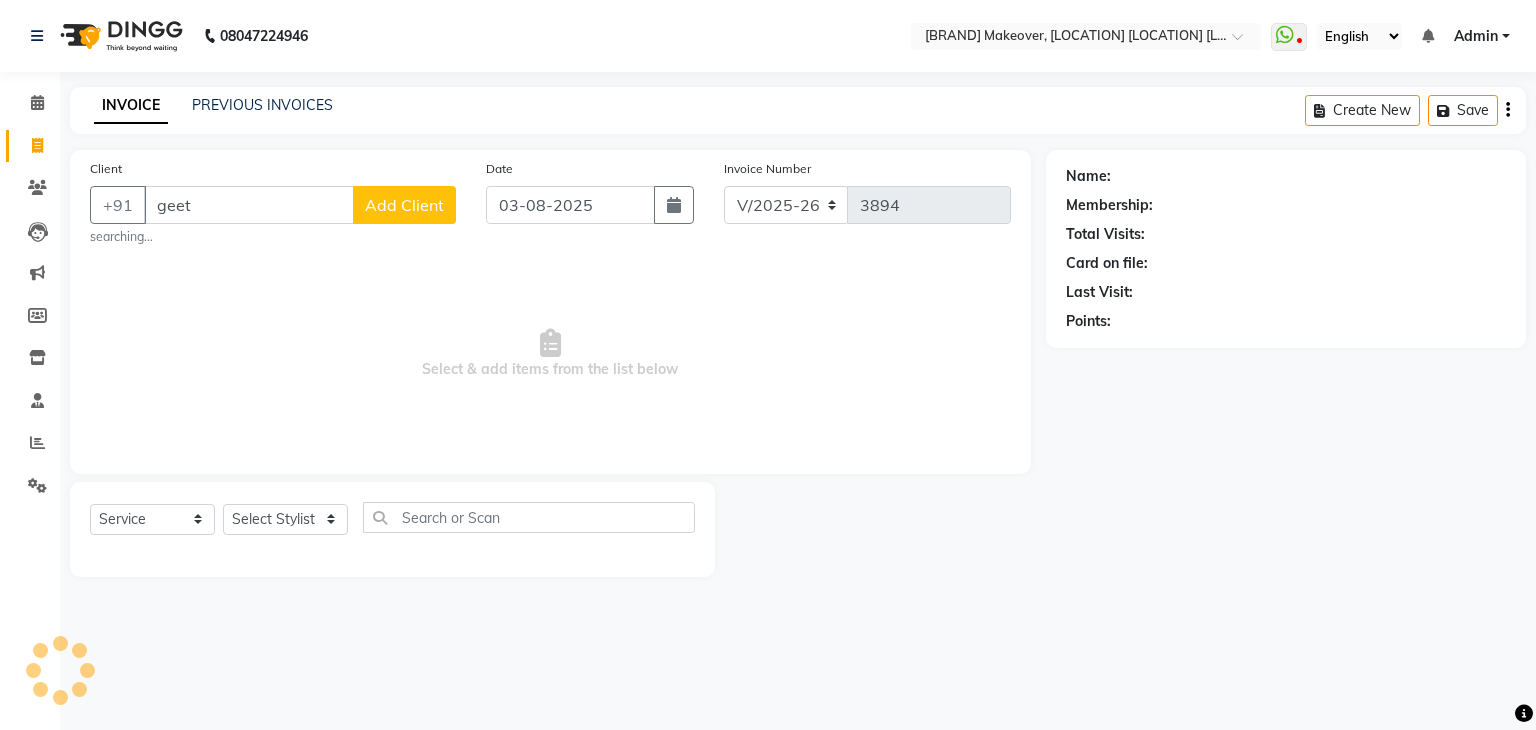 type on "geeta" 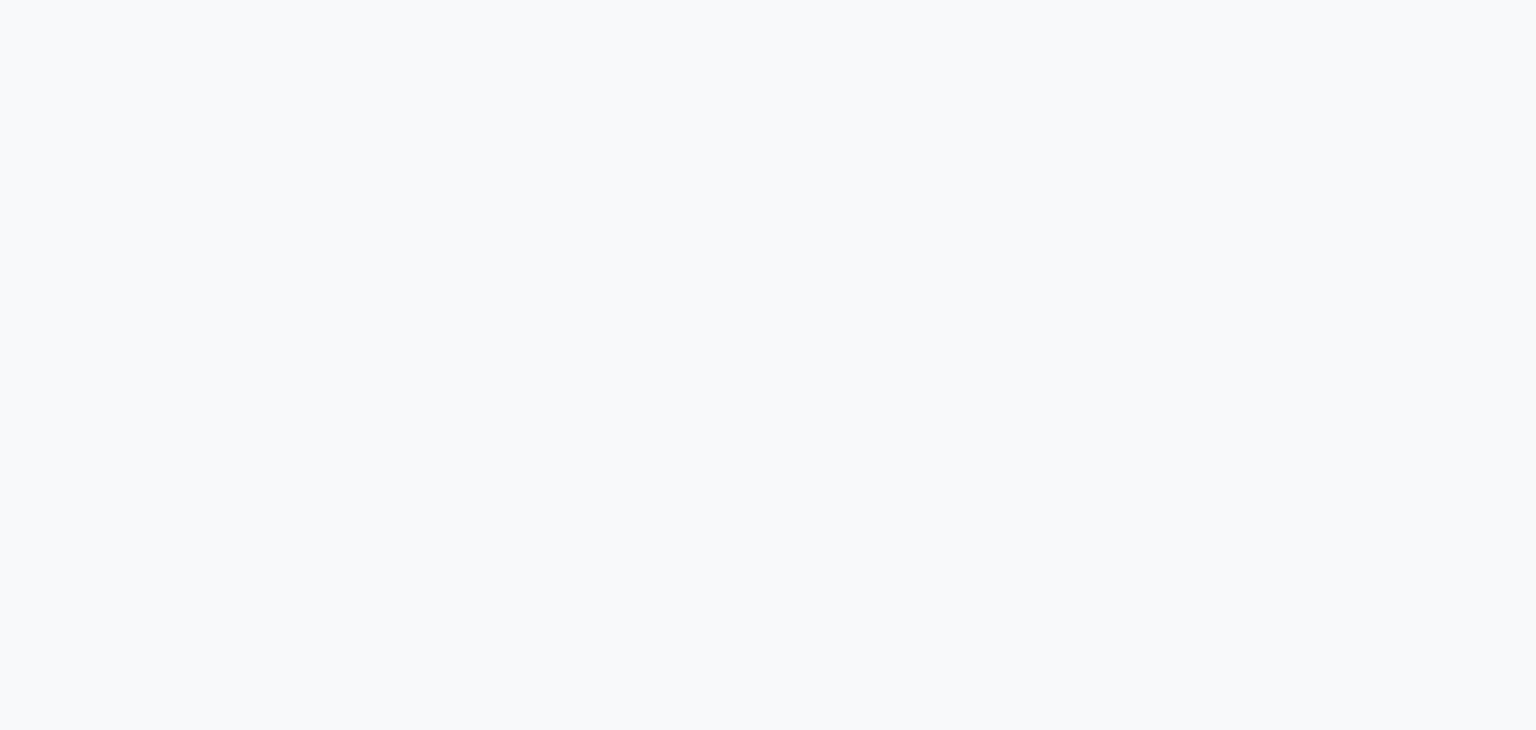 scroll, scrollTop: 0, scrollLeft: 0, axis: both 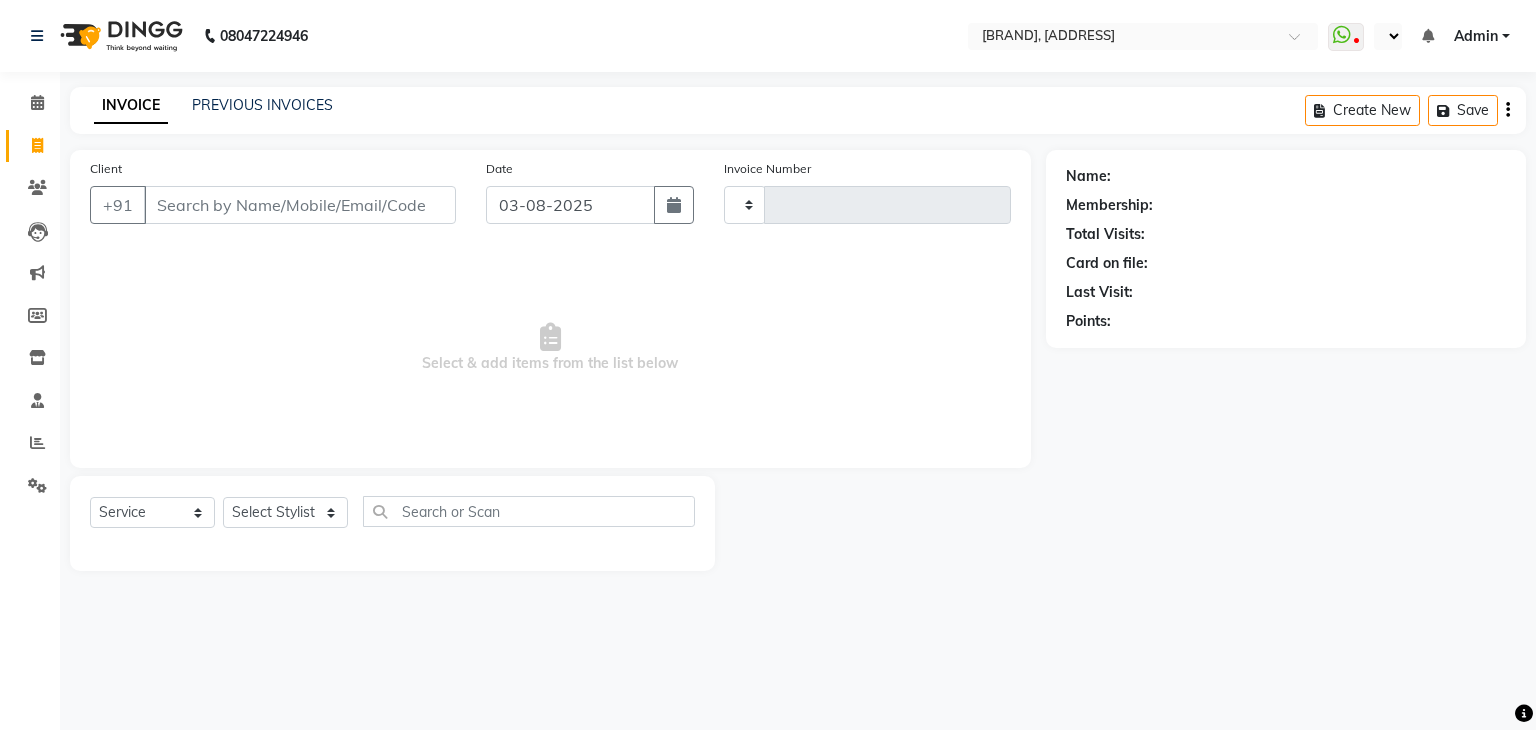 select on "en" 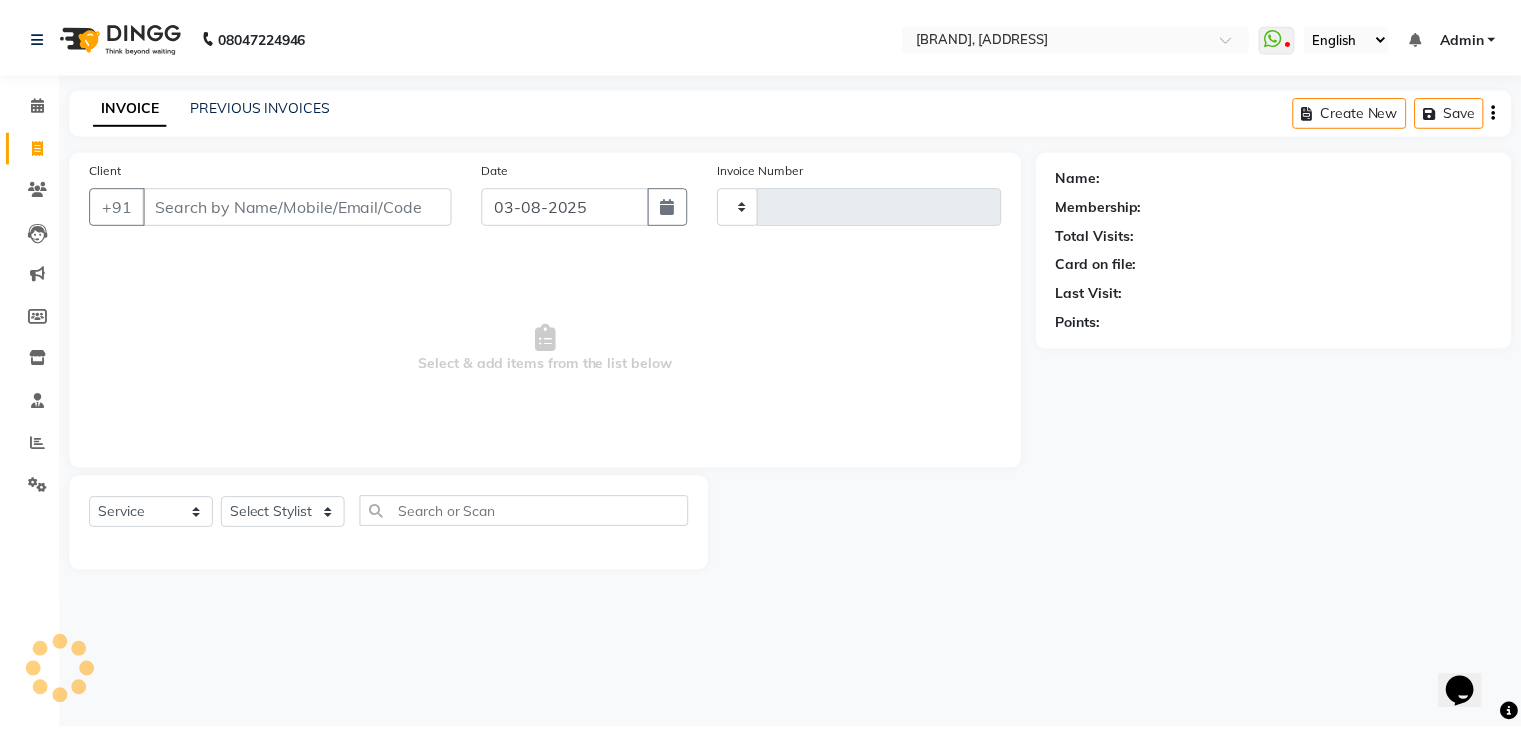 scroll, scrollTop: 0, scrollLeft: 0, axis: both 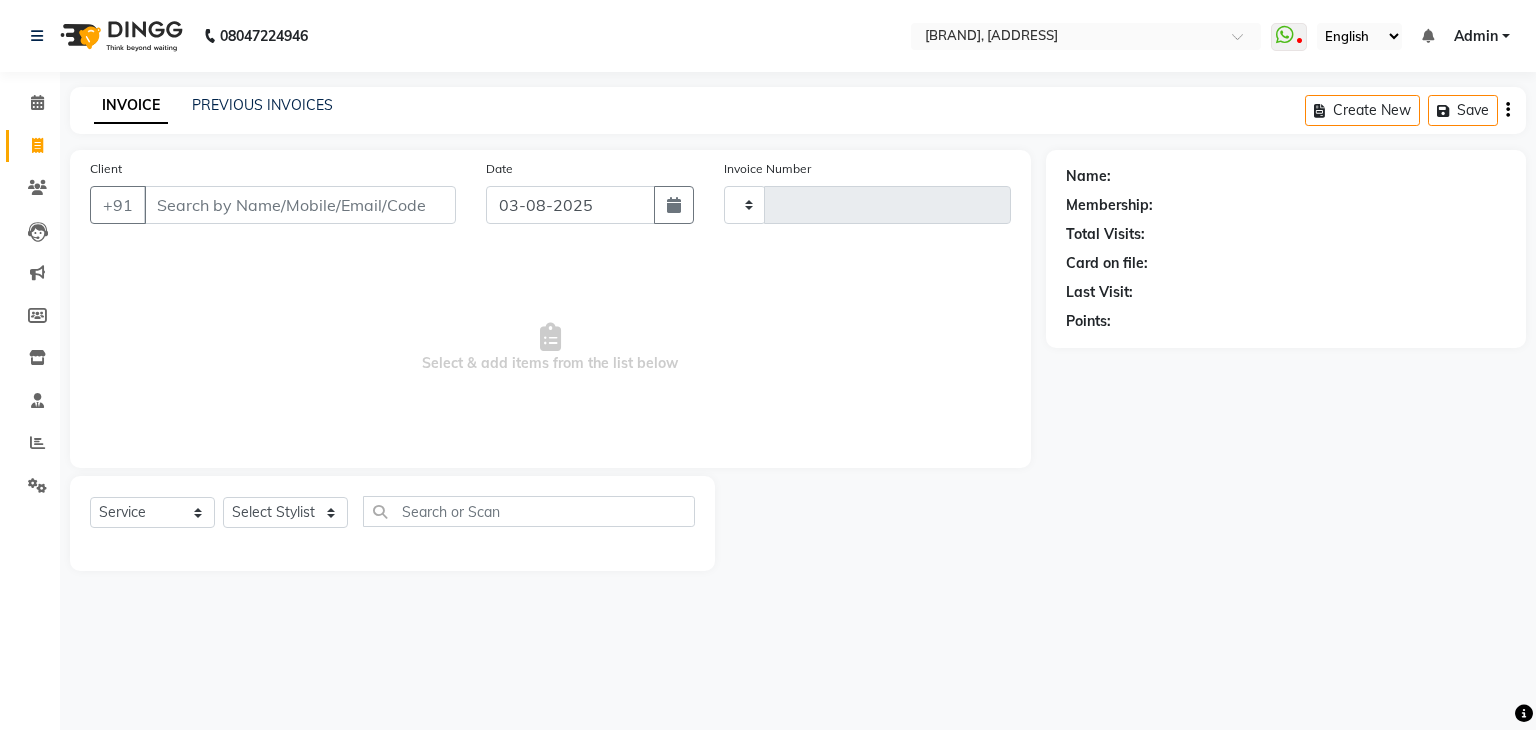 type on "3894" 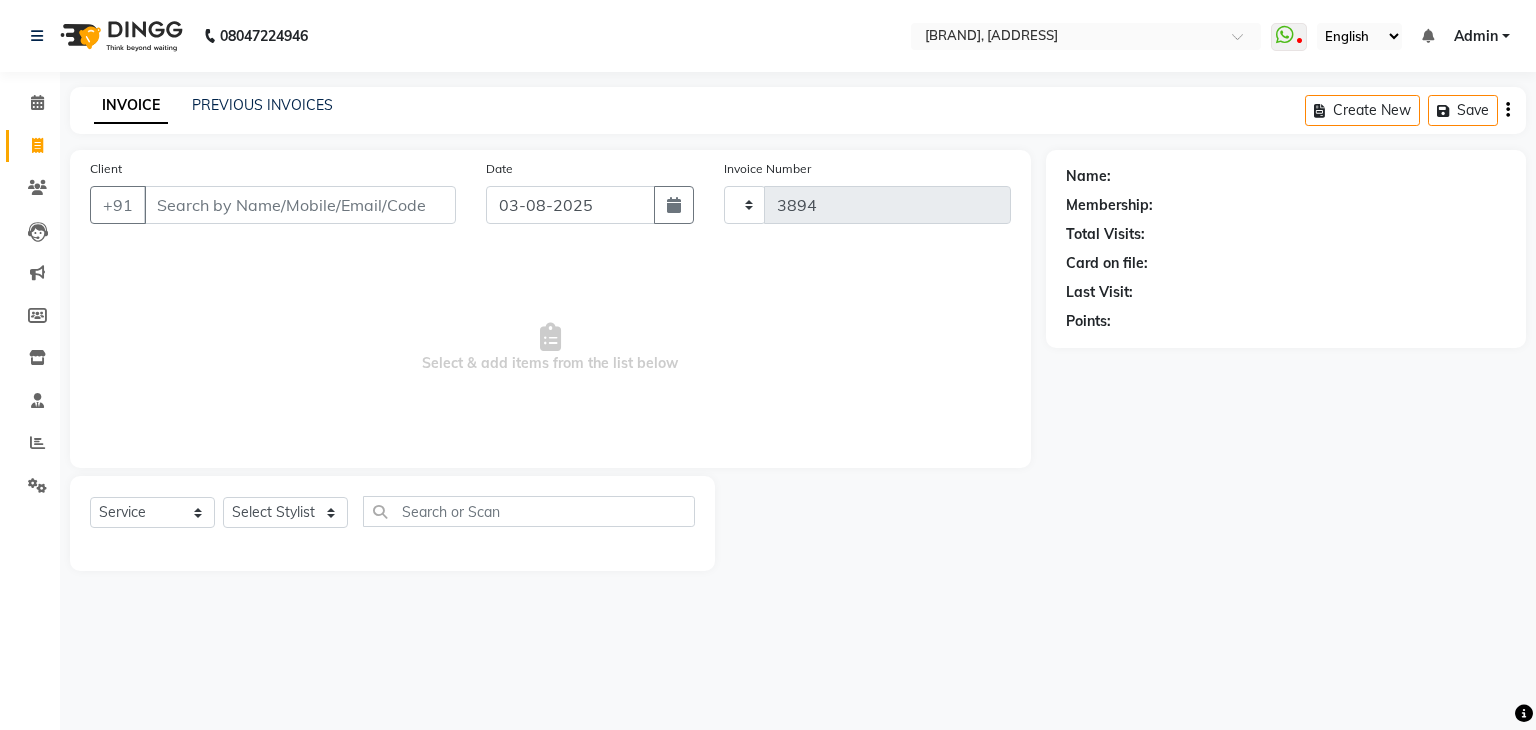 select on "6880" 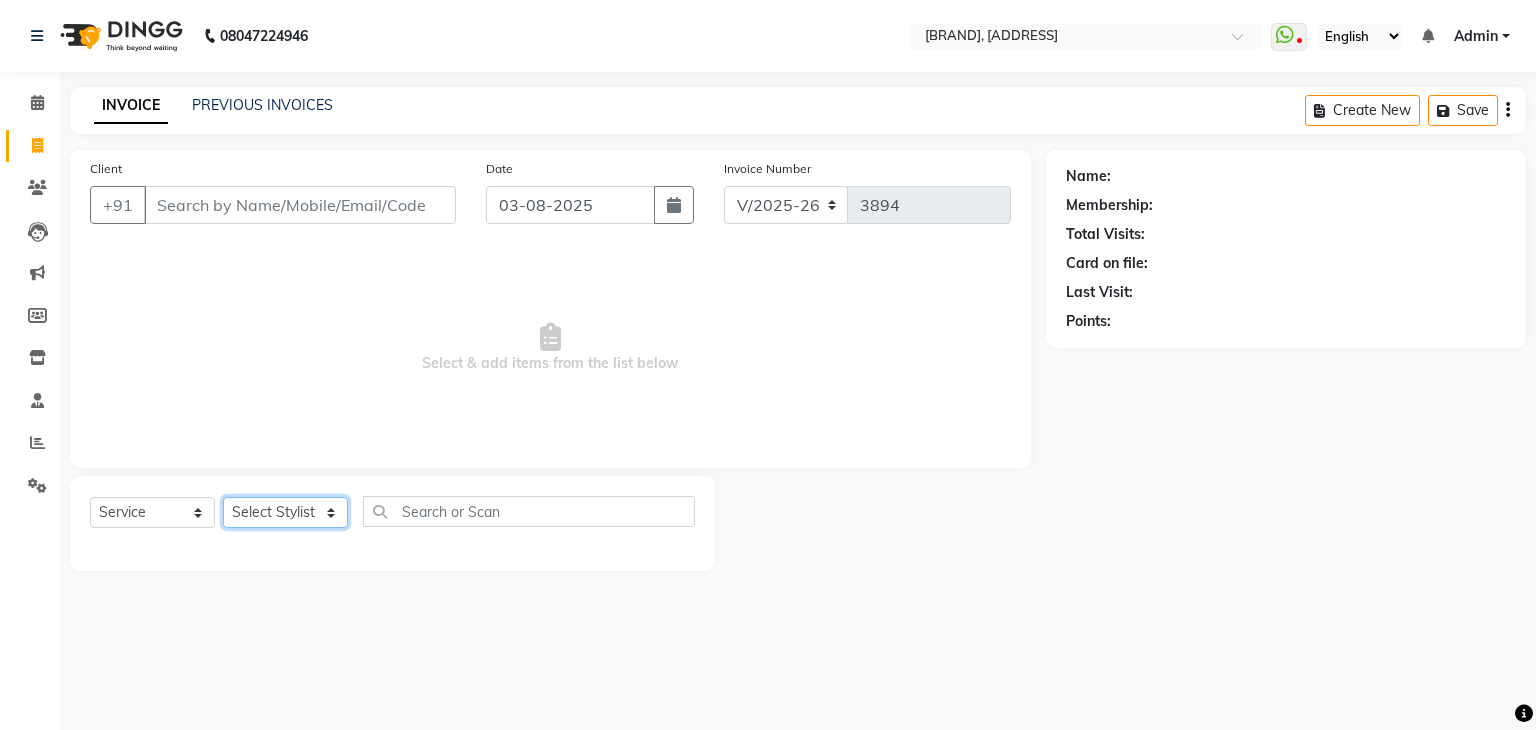 click on "Select Stylist AMAN DANISH SALMANI GOPAL PACHORI KANU KAVITA KIRAN KUMARI MEENU KUMARI NEHA NIKHIL CHAUDHARY Priya PRIYANKA YADAV RASHMI SANDHYA SHAGUFTA SHWETA SONA SAXENA SOUMYA TUSHAR OTWAL VINAY KUMAR" 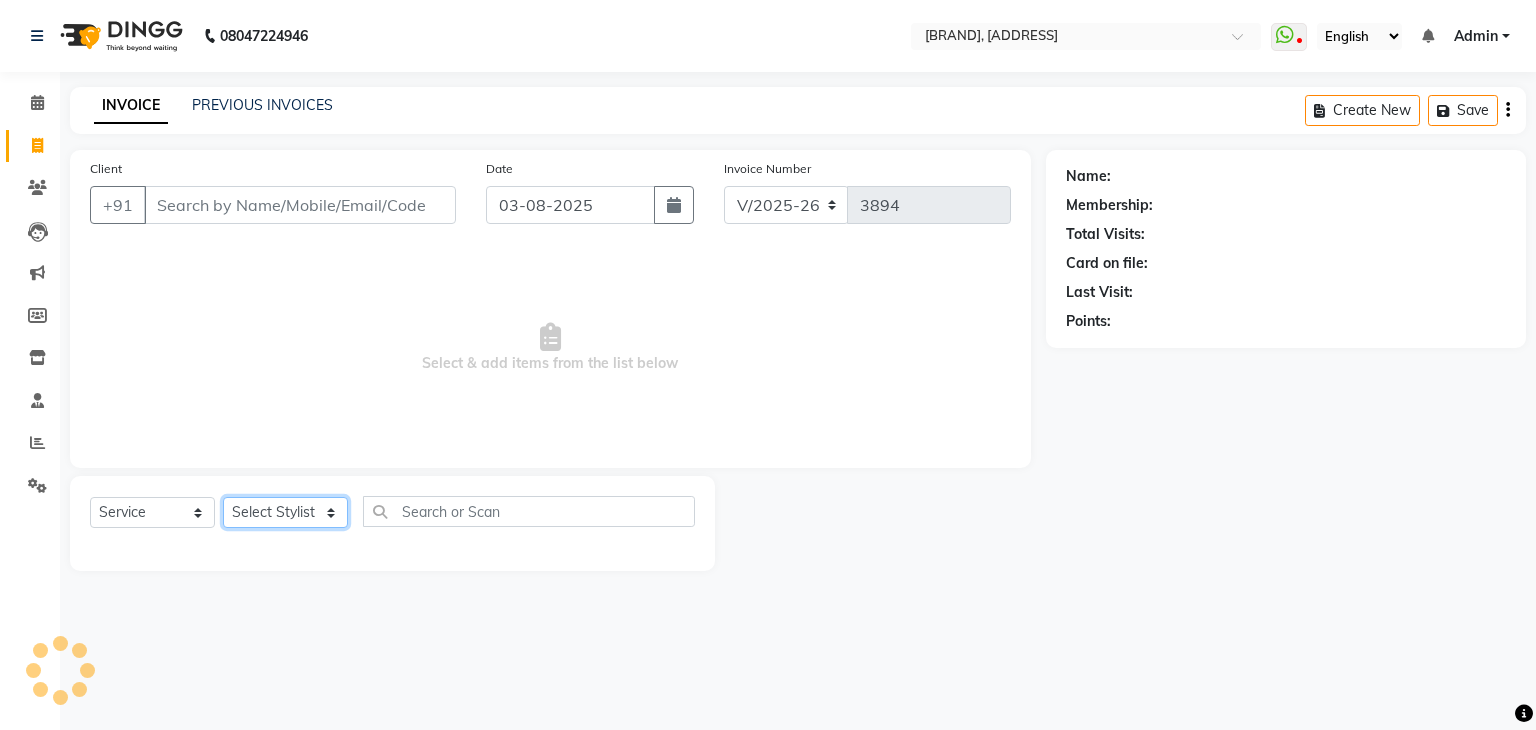 select on "53882" 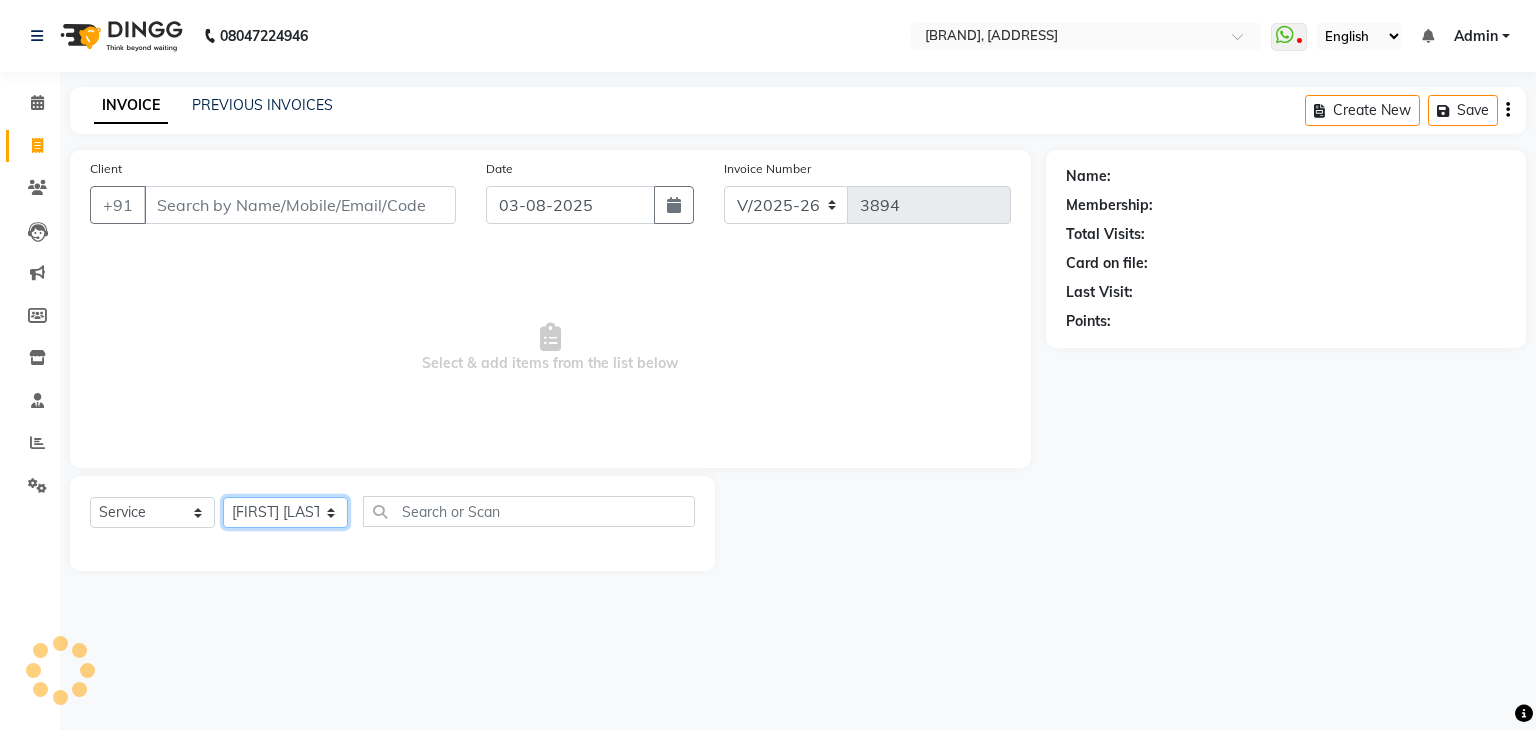click on "Select Stylist AMAN DANISH SALMANI GOPAL PACHORI KANU KAVITA KIRAN KUMARI MEENU KUMARI NEHA NIKHIL CHAUDHARY Priya PRIYANKA YADAV RASHMI SANDHYA SHAGUFTA SHWETA SONA SAXENA SOUMYA TUSHAR OTWAL VINAY KUMAR" 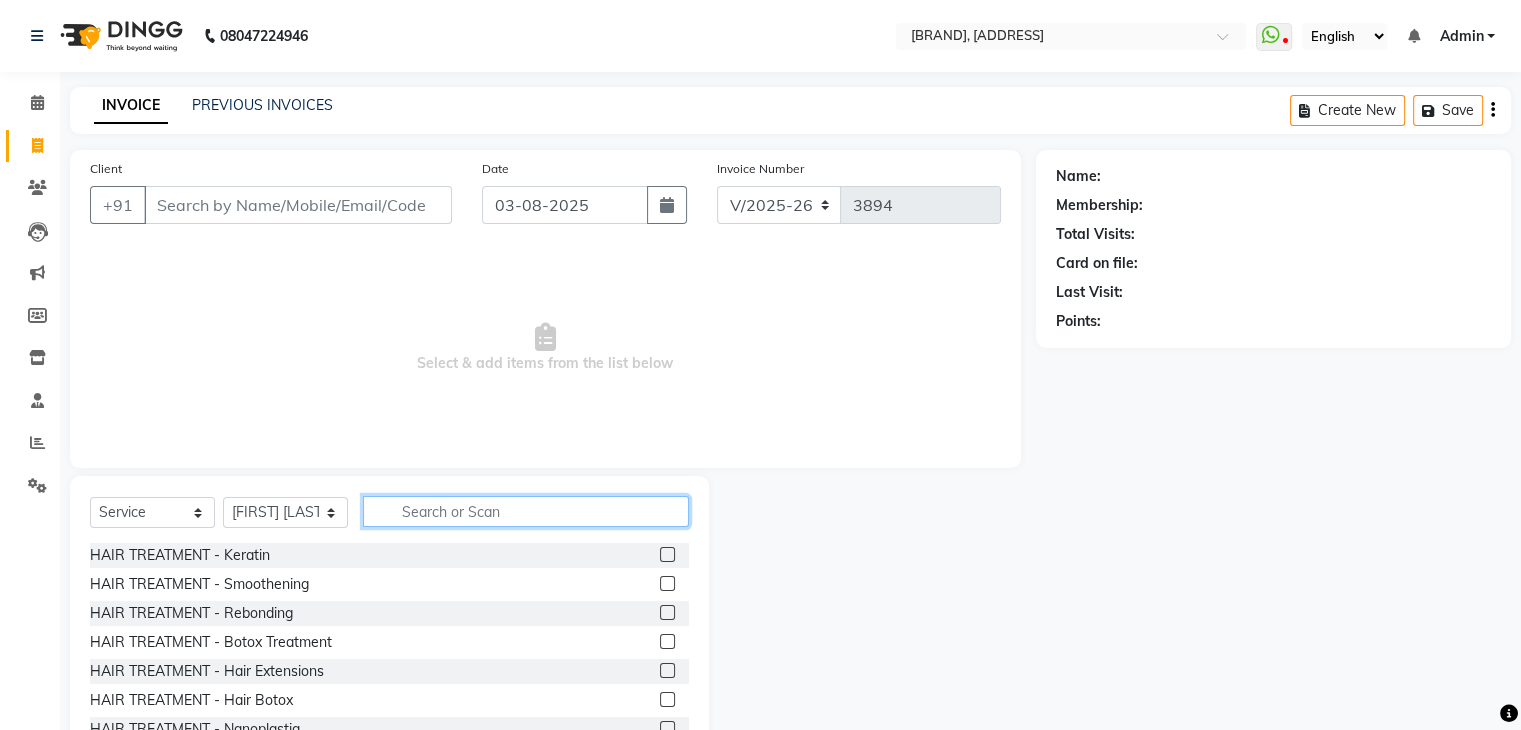click 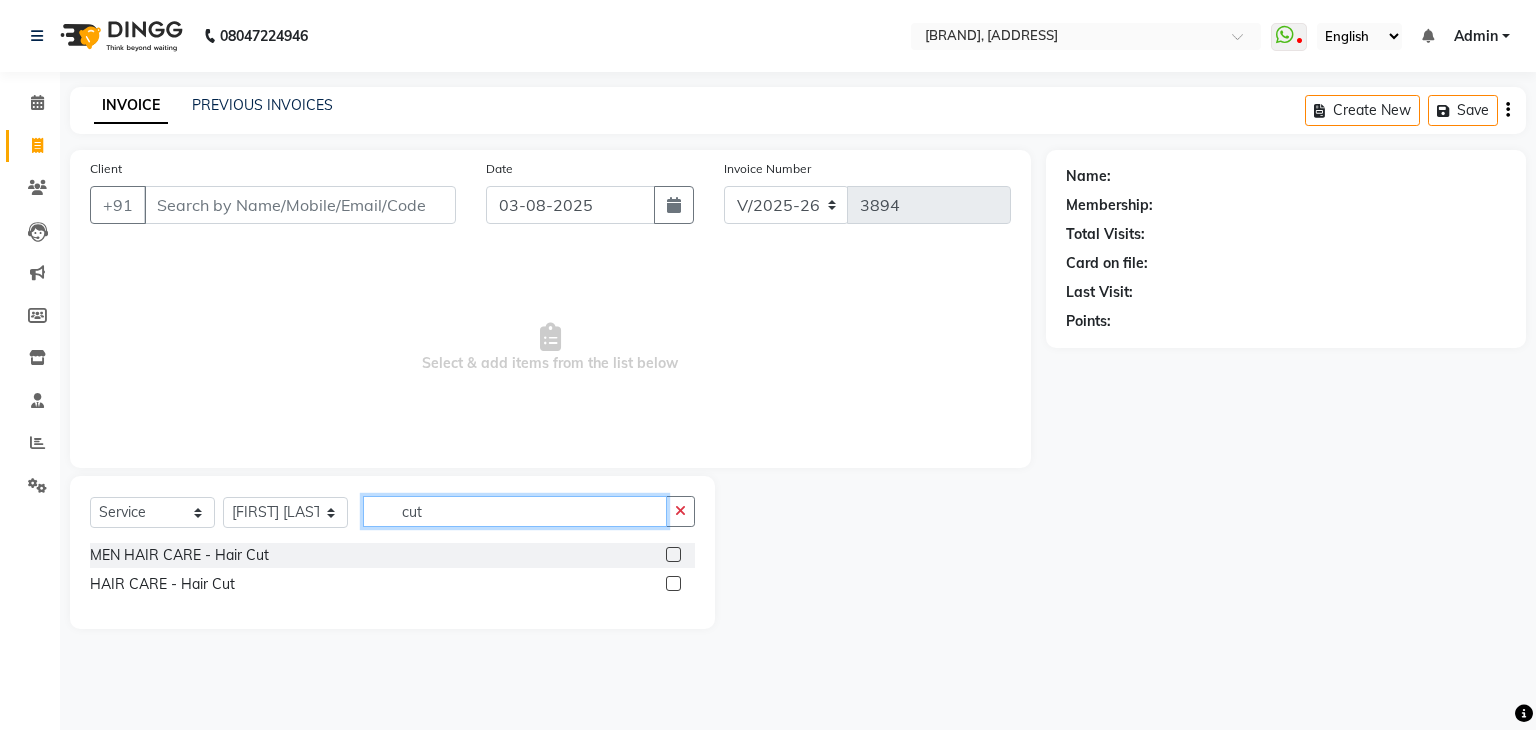 type on "cut" 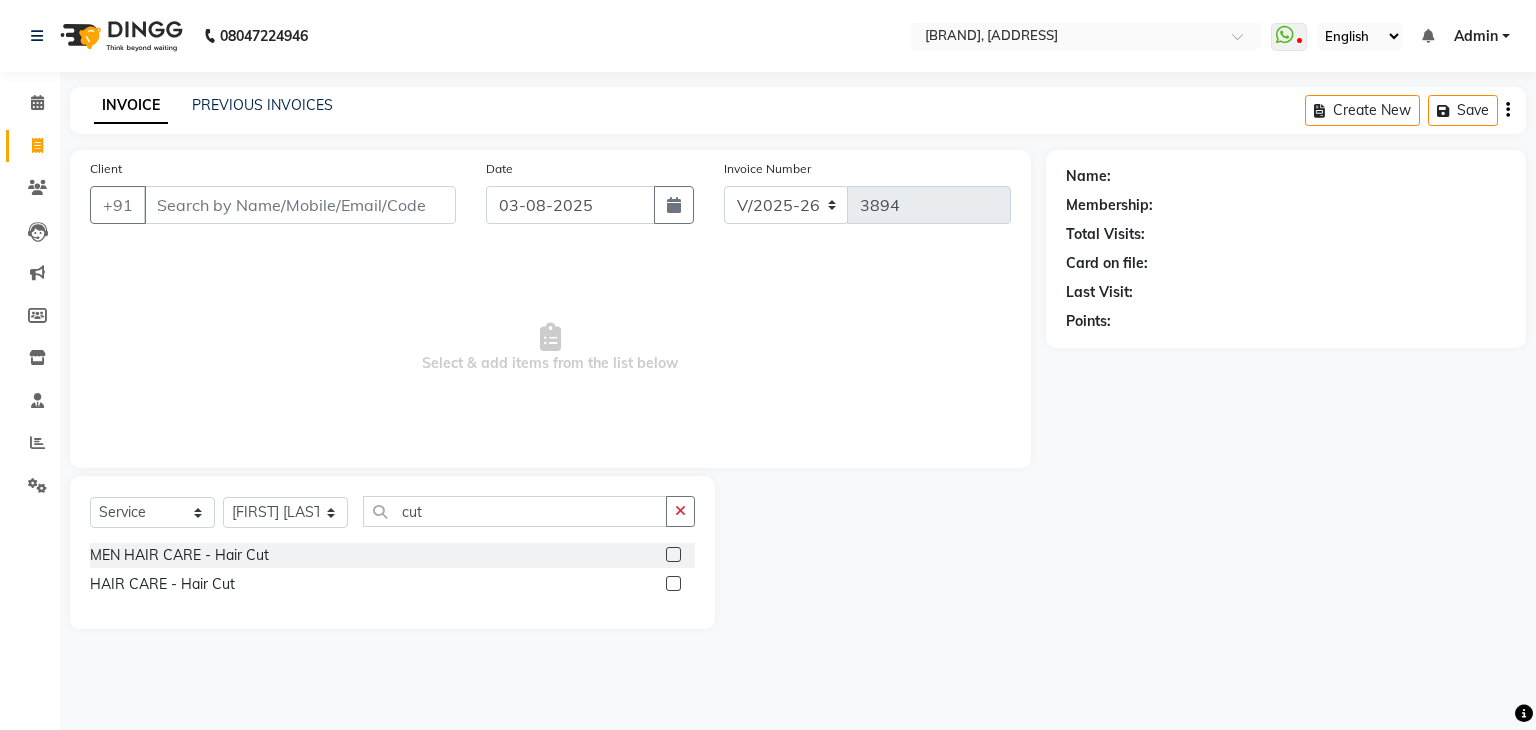 click 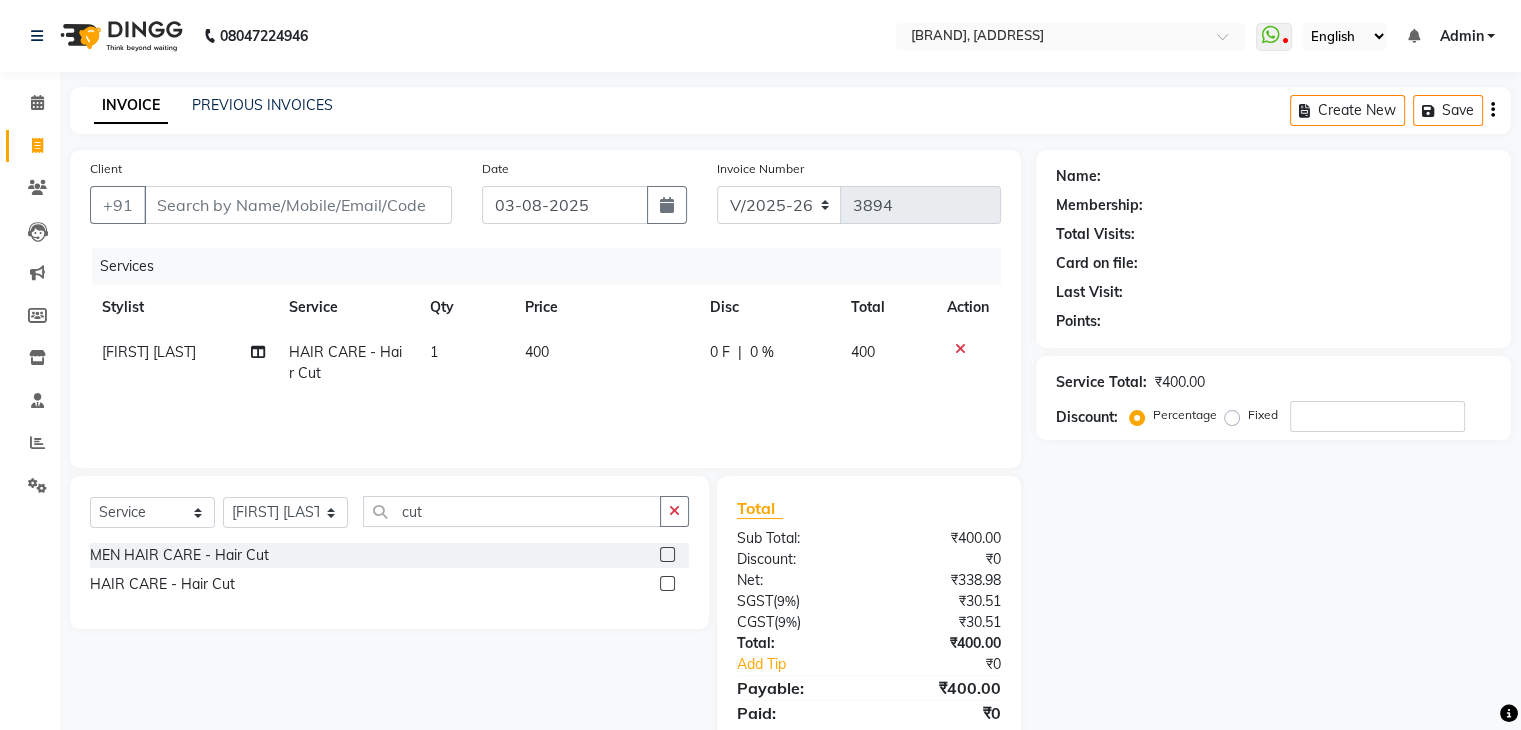 click 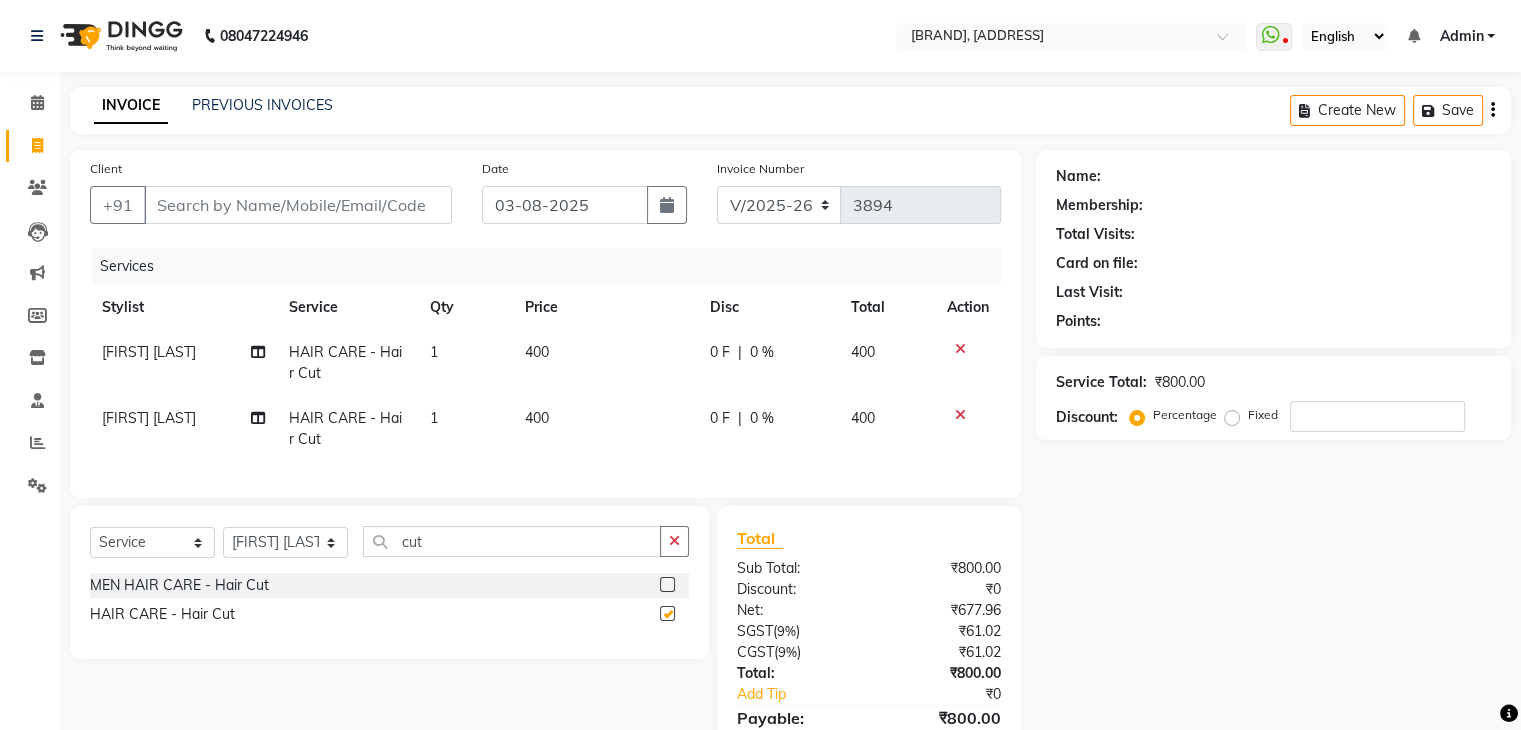 checkbox on "false" 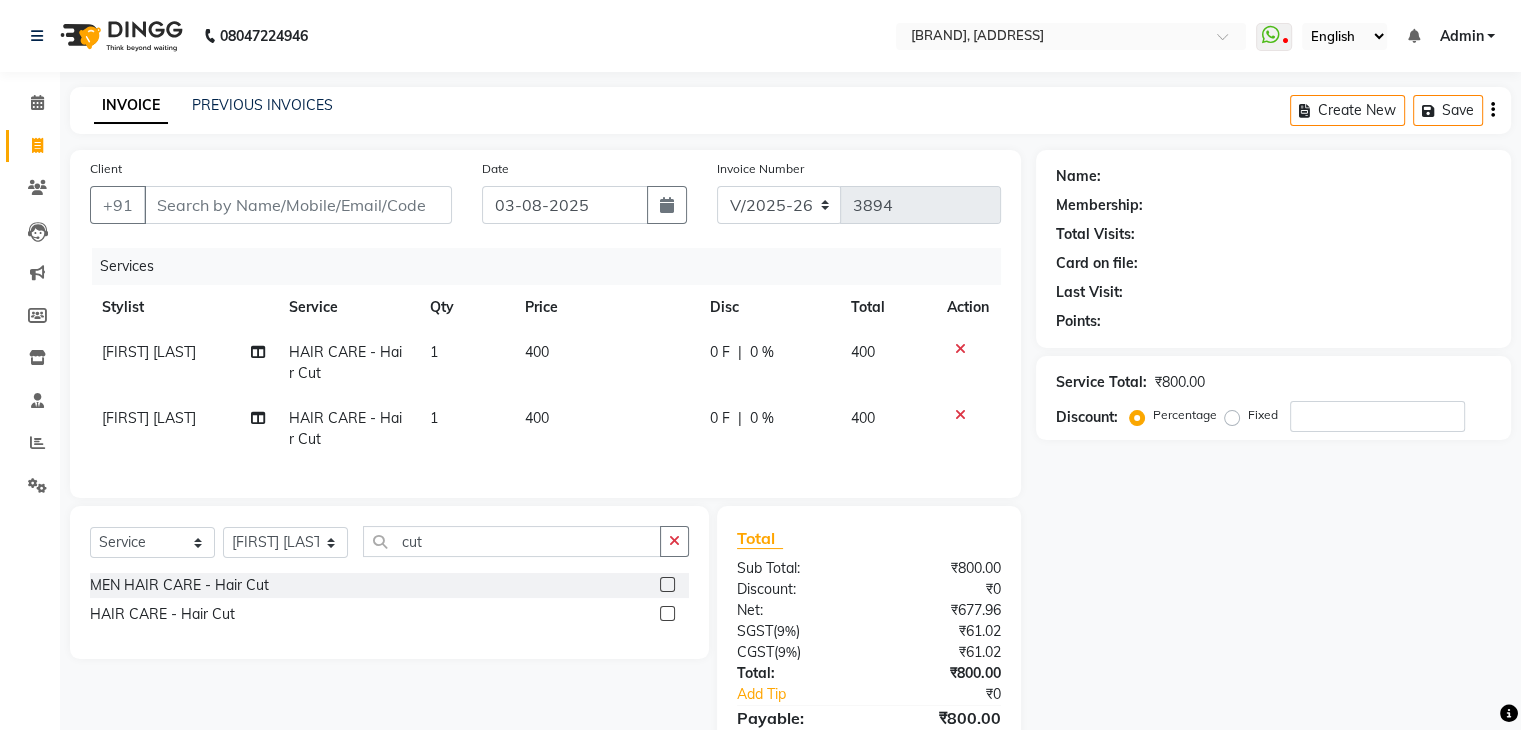 click on "400" 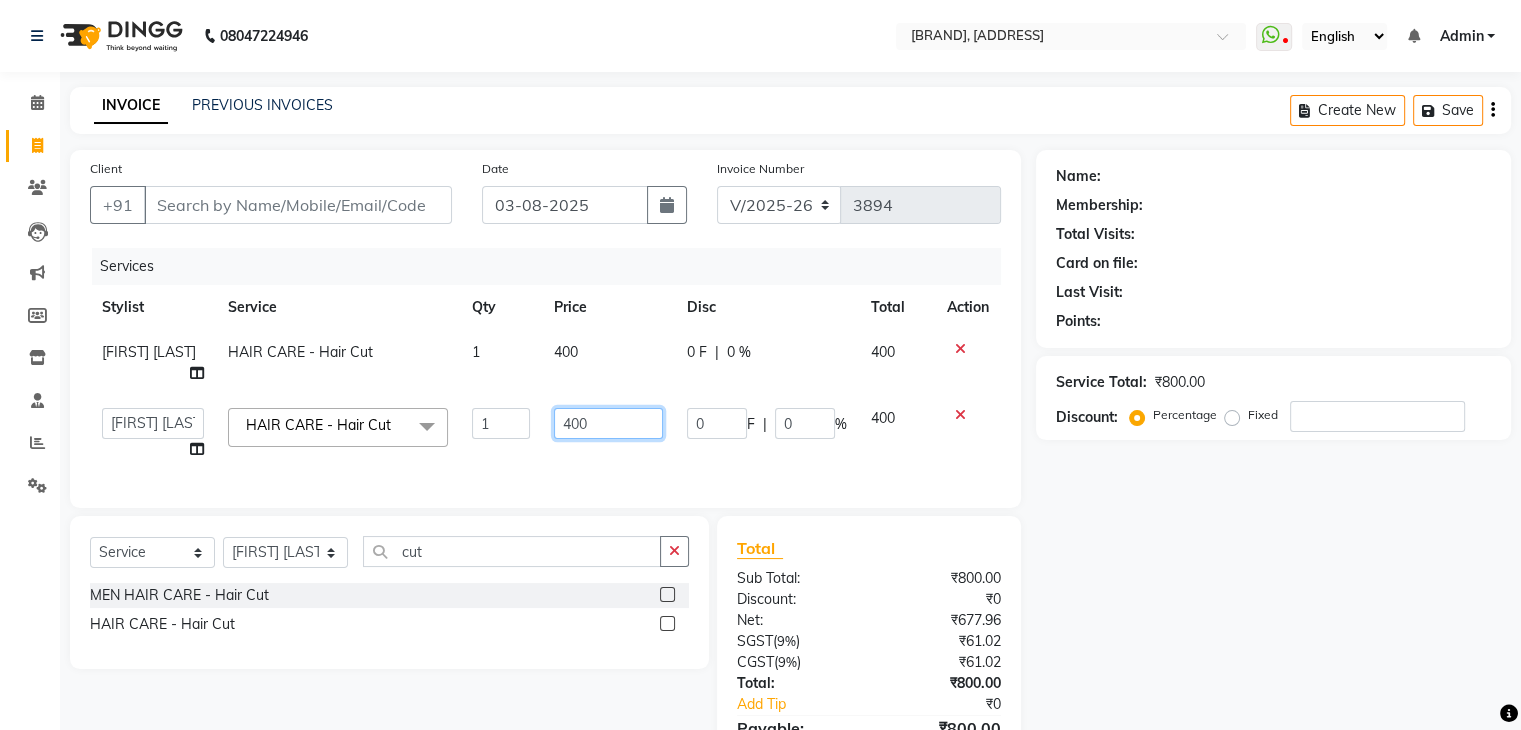 click on "400" 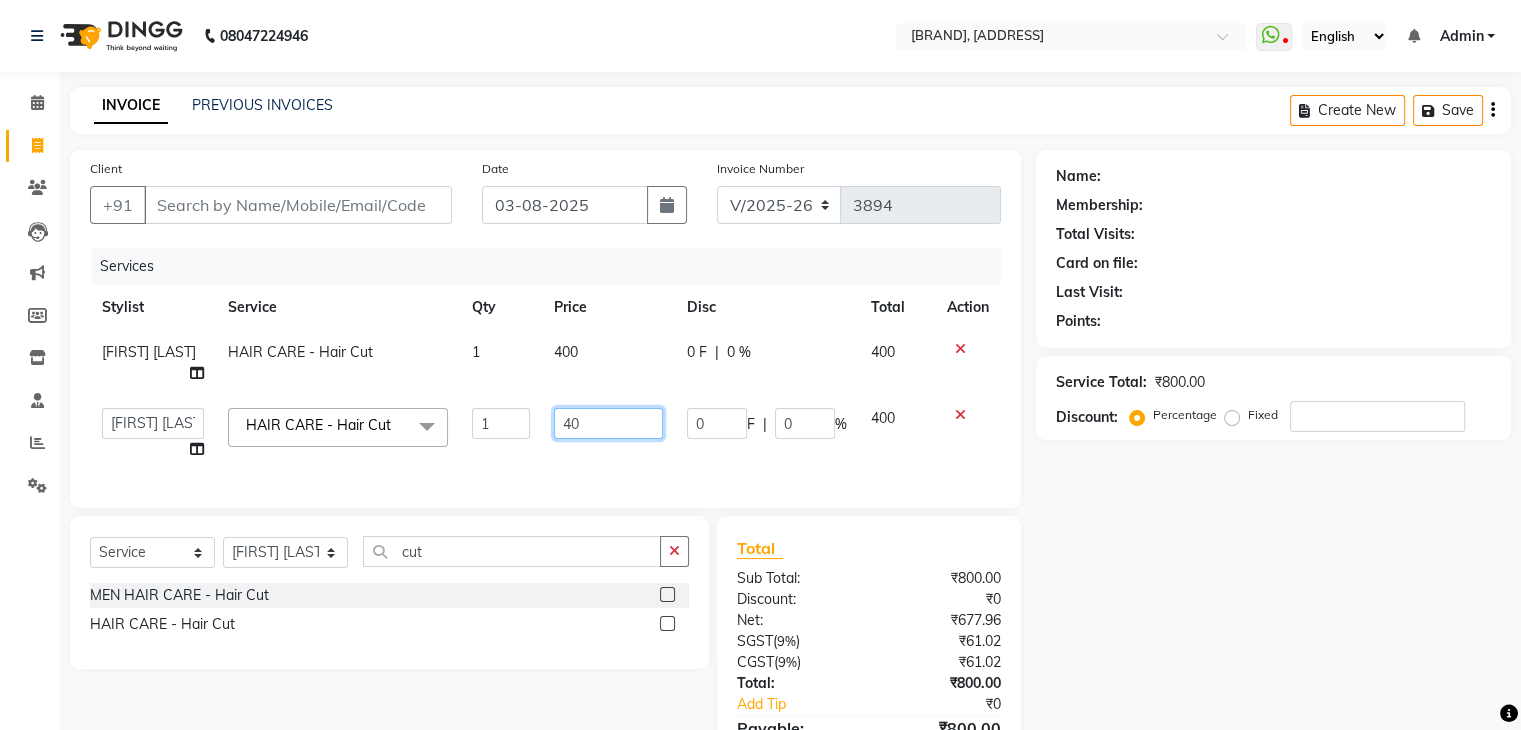 type on "4" 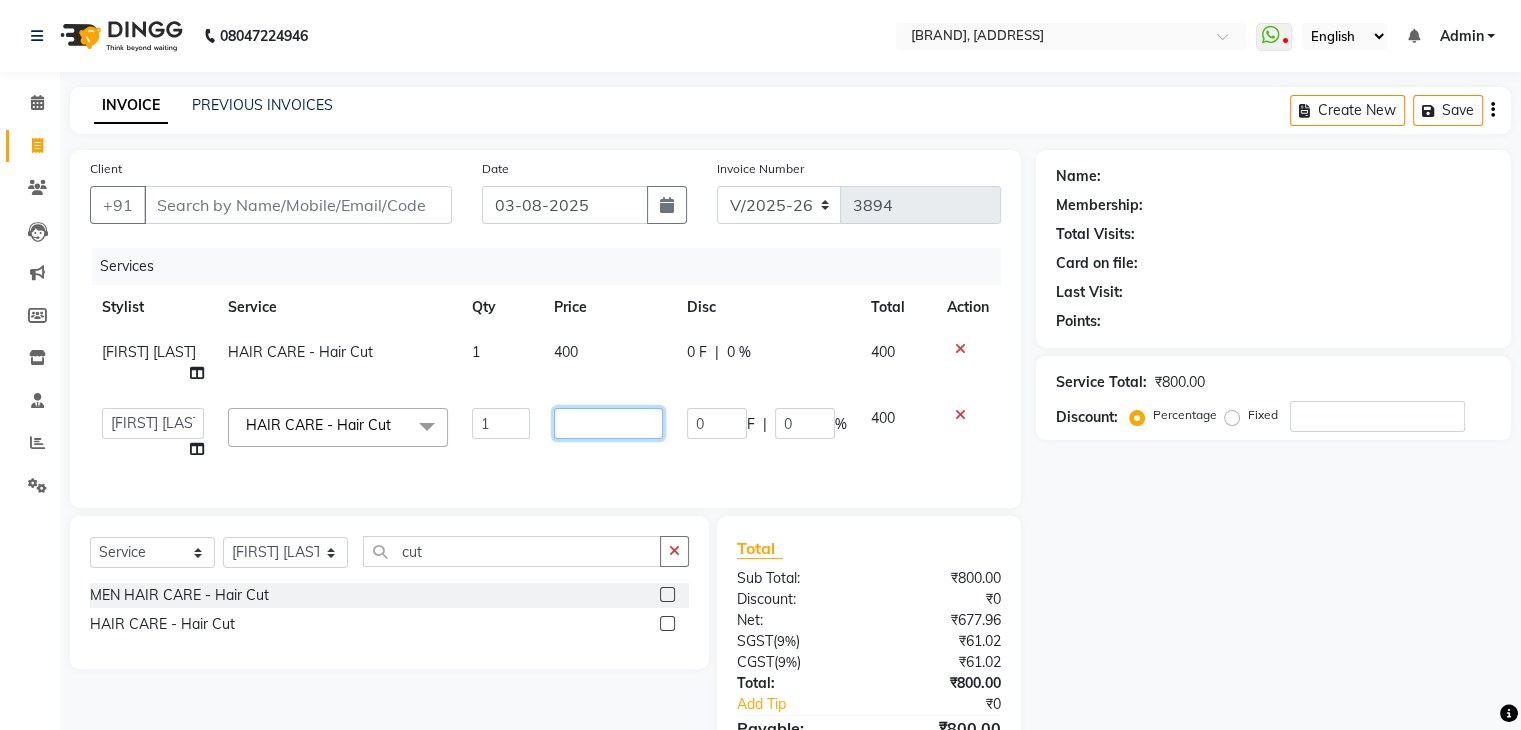 scroll, scrollTop: 126, scrollLeft: 0, axis: vertical 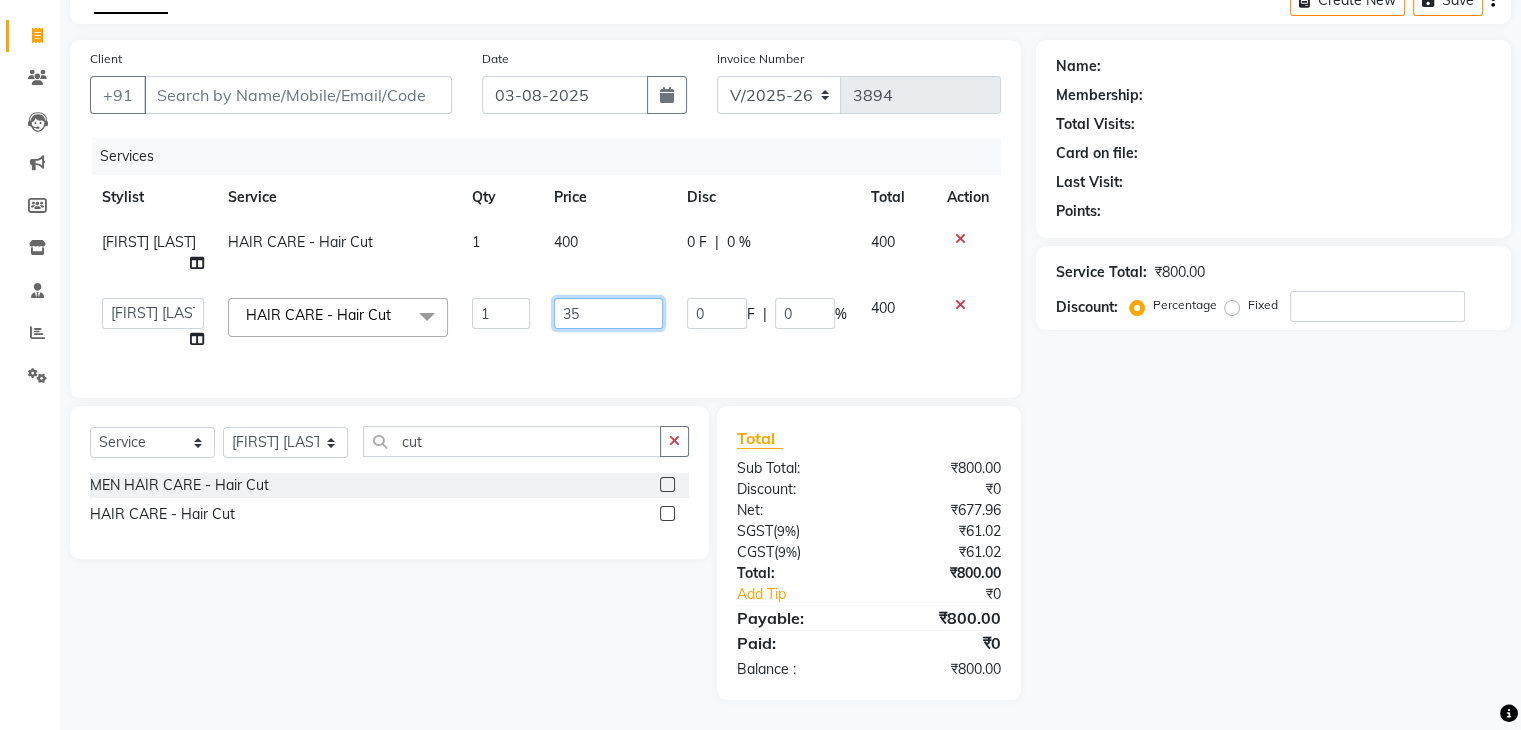 type on "350" 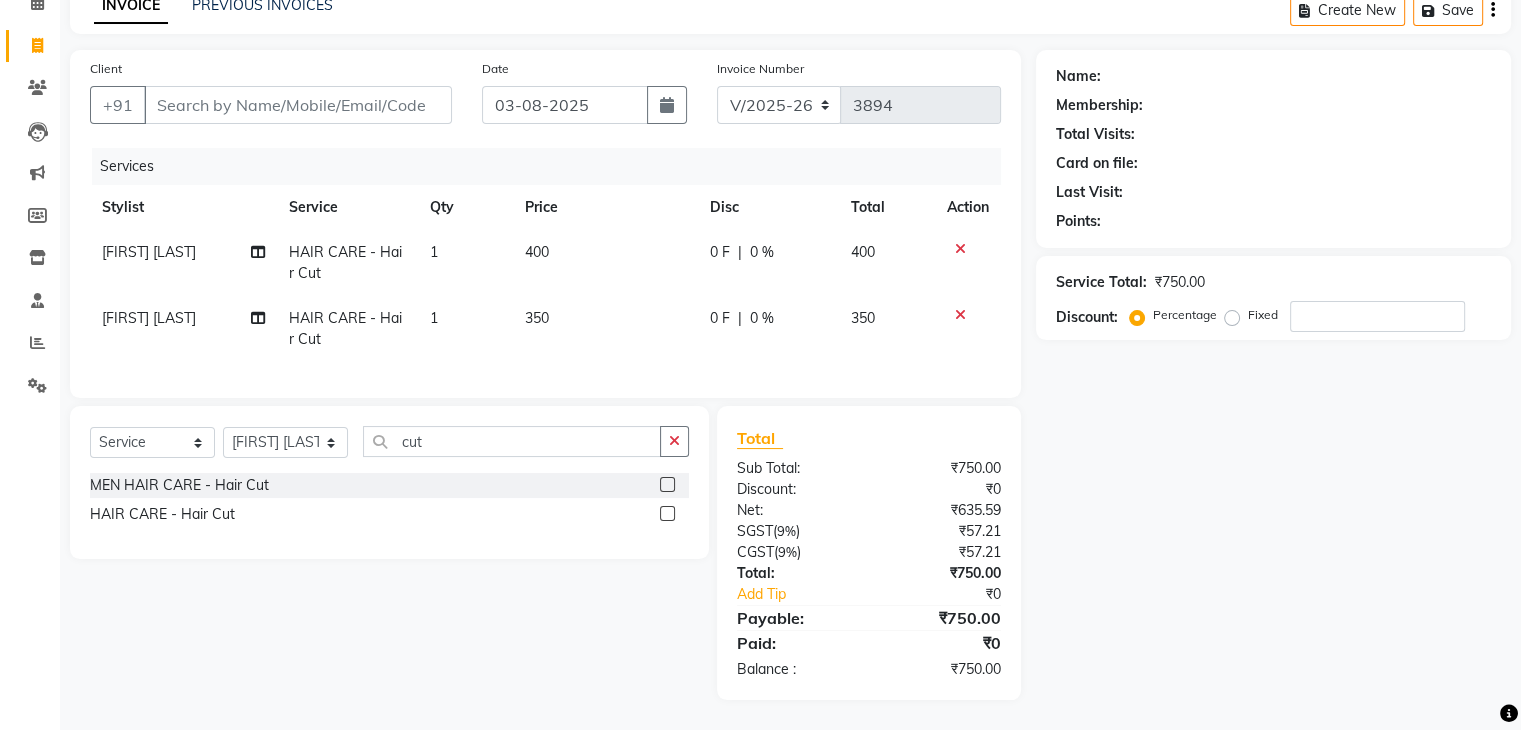 click on "400" 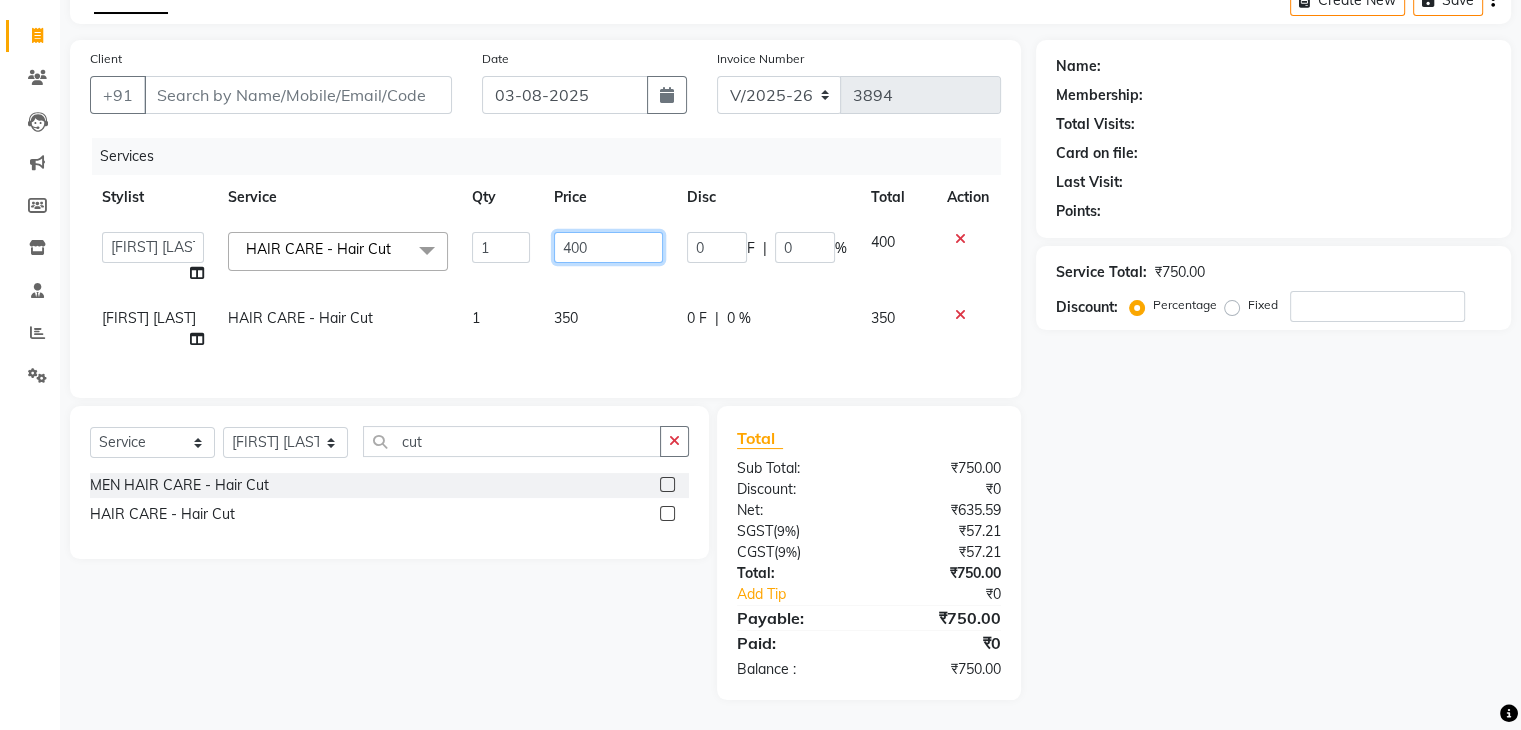 click on "400" 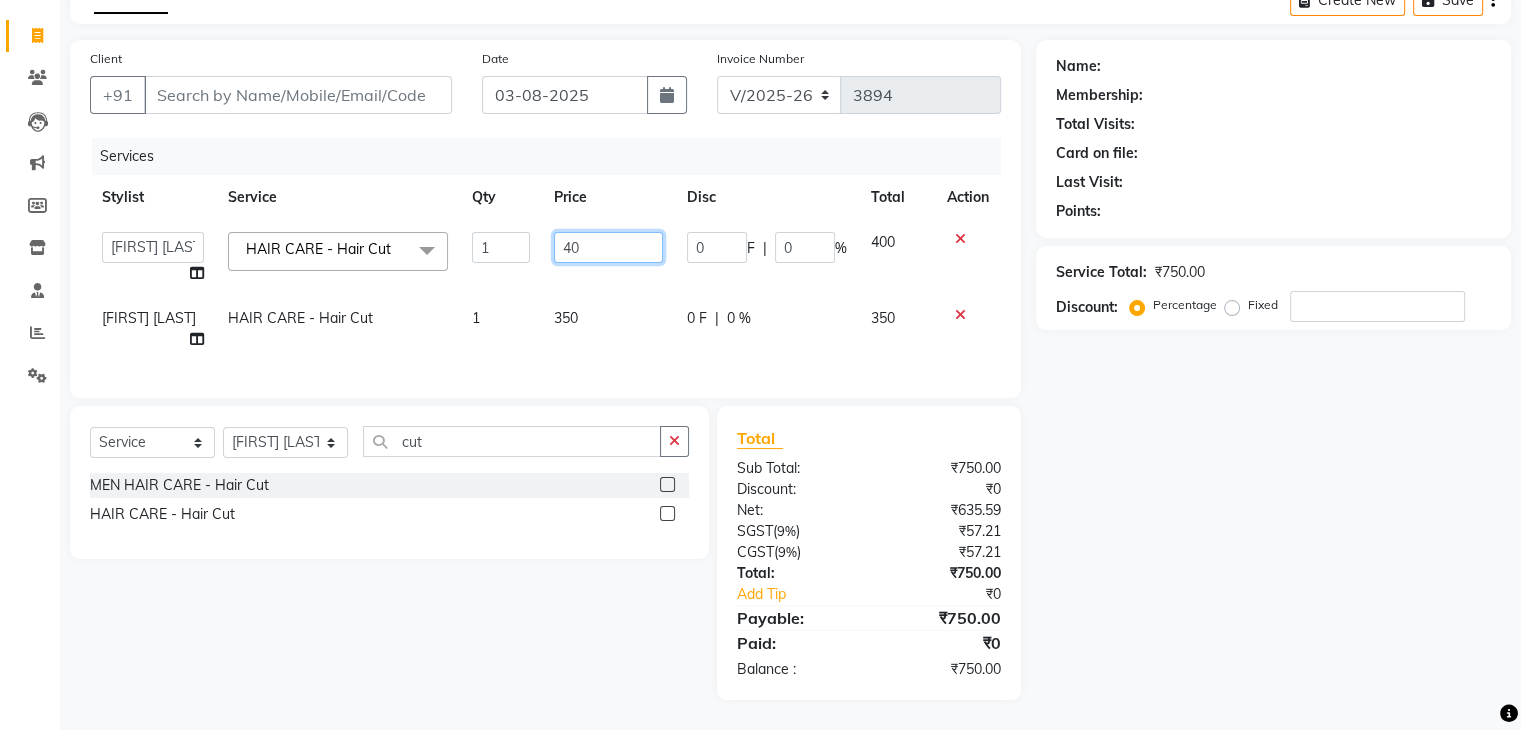 type on "4" 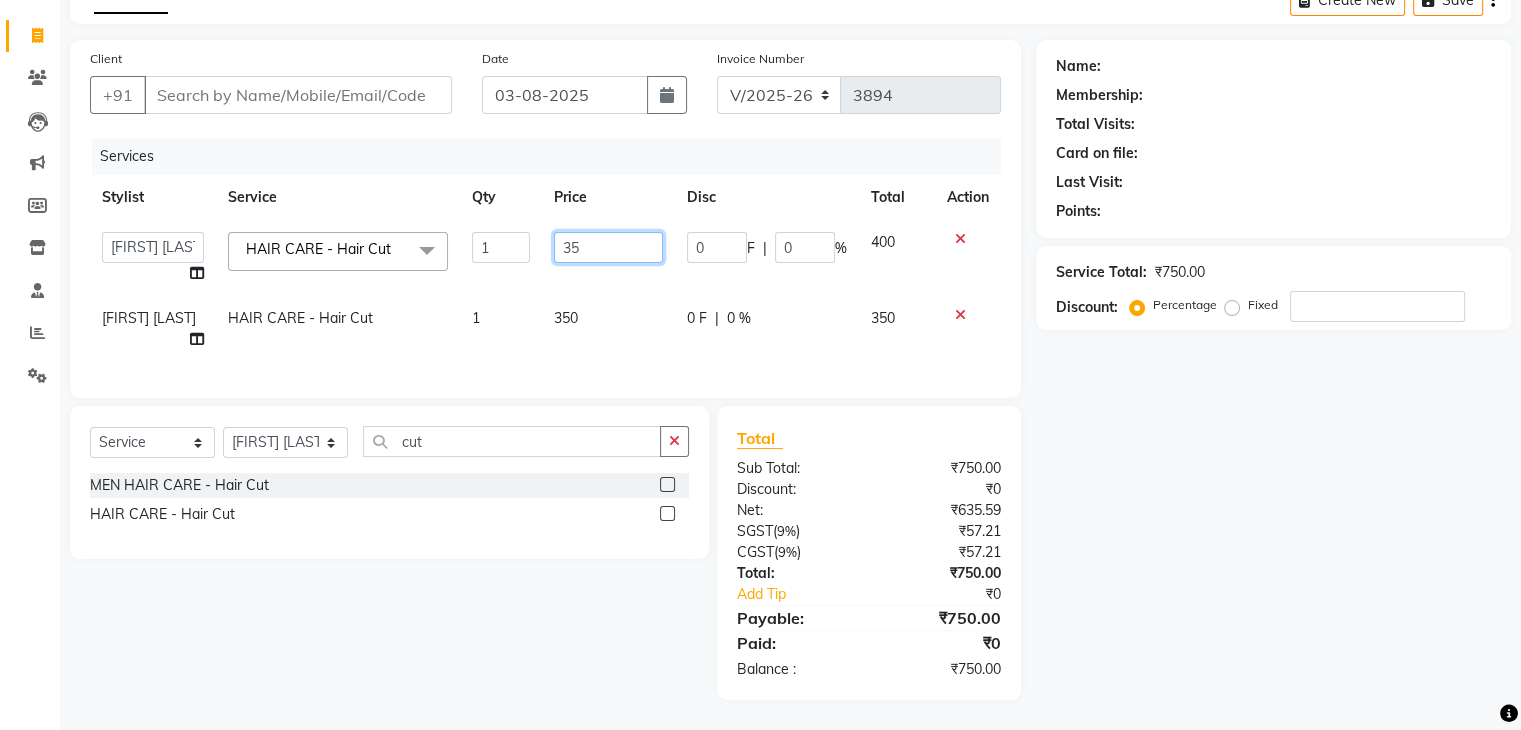 type on "350" 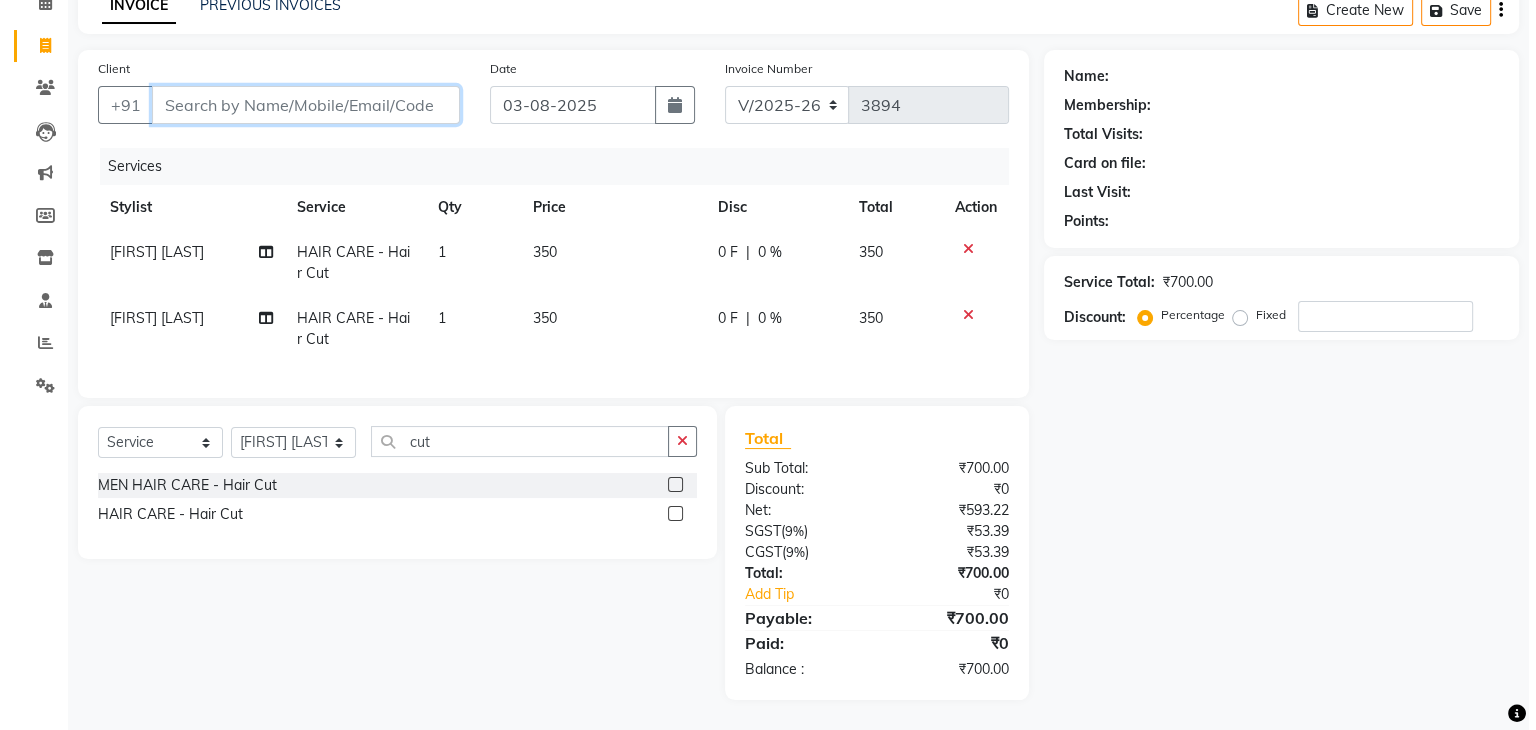 scroll, scrollTop: 116, scrollLeft: 0, axis: vertical 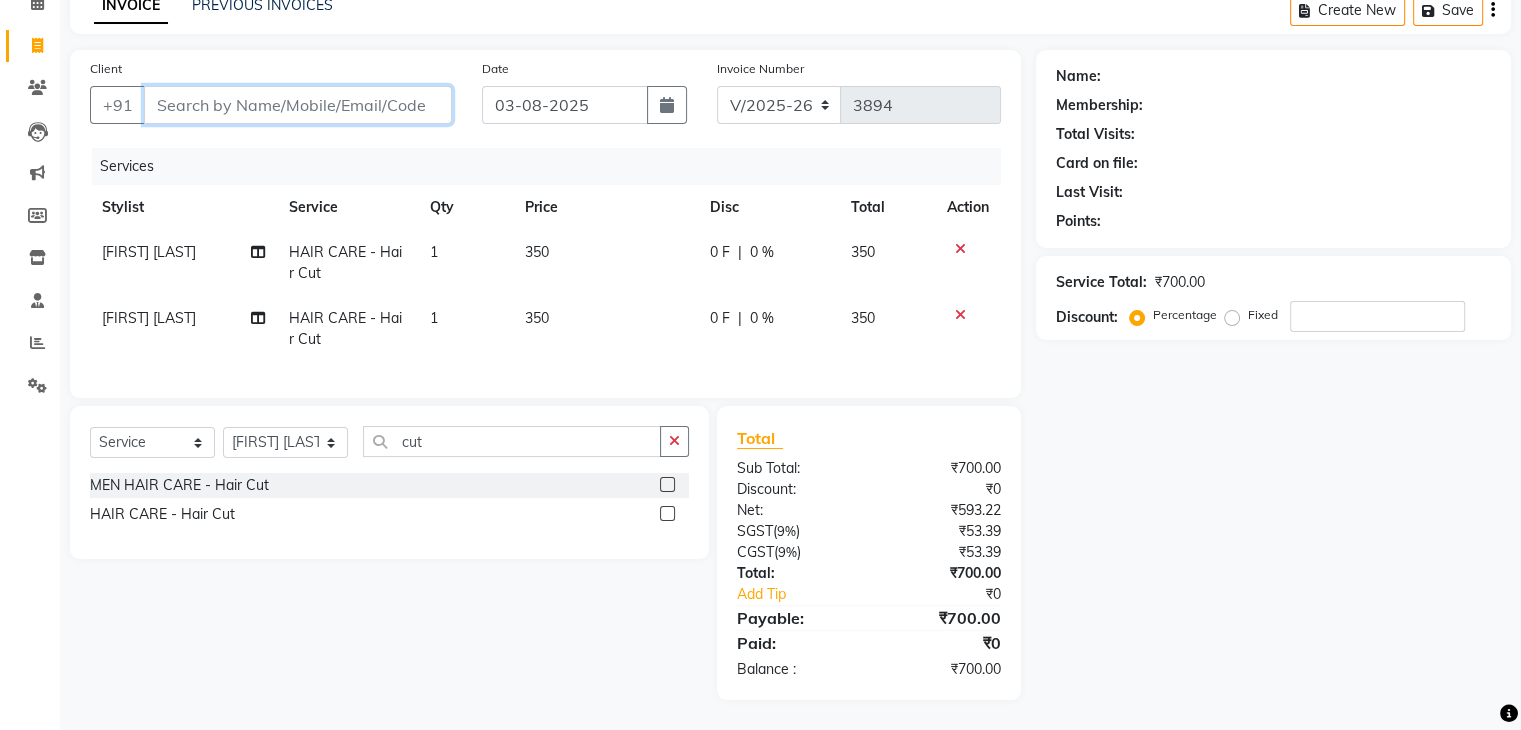 click on "Client" at bounding box center (298, 105) 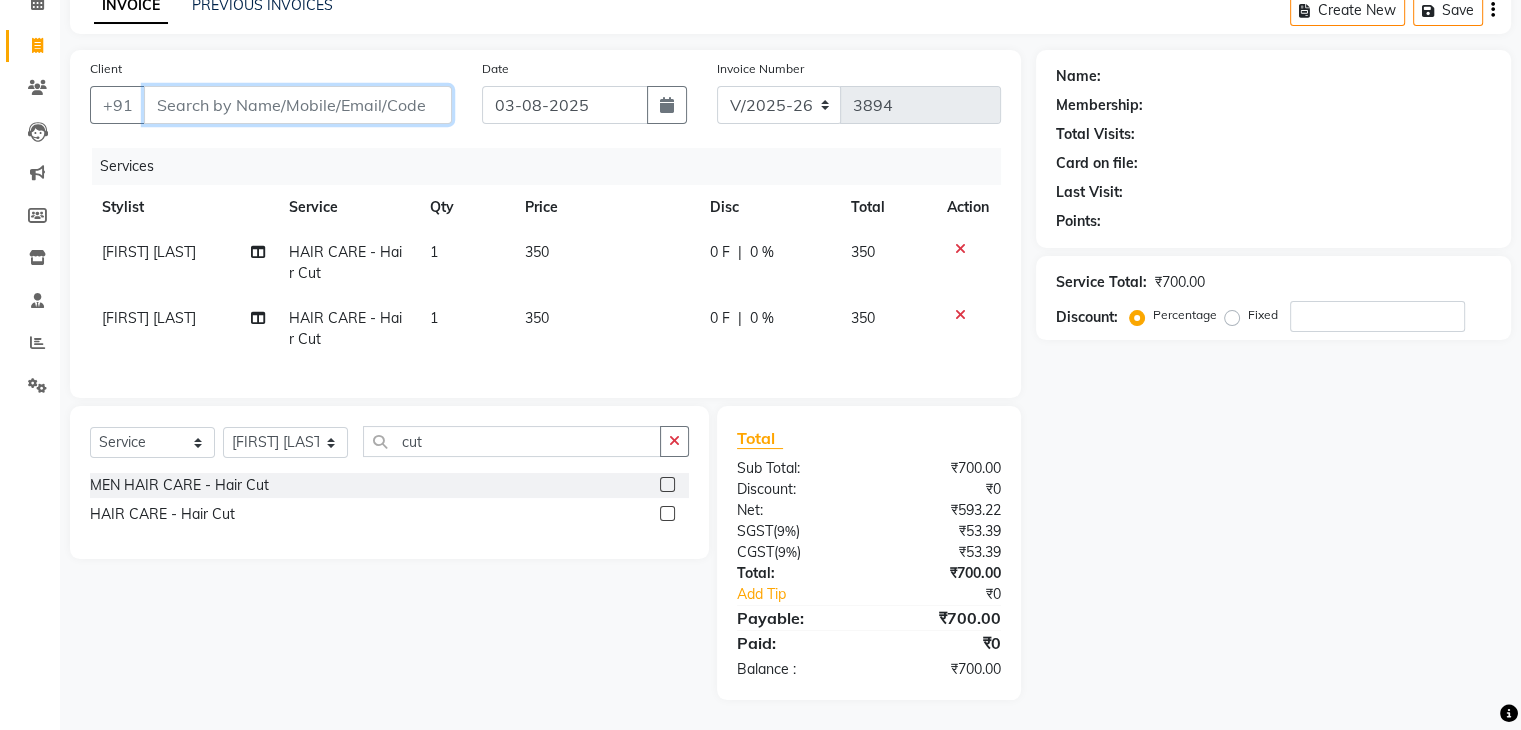 type on "8" 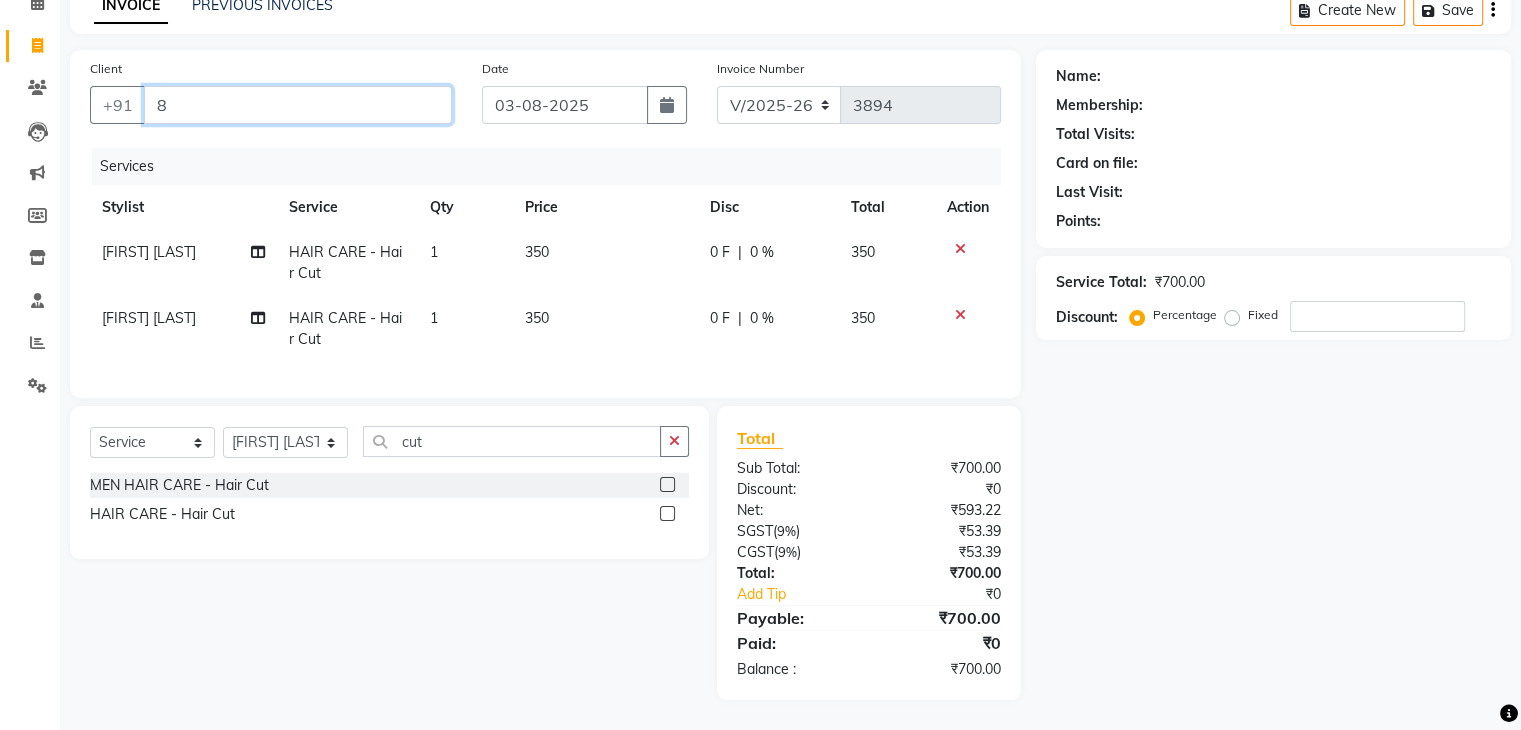type on "0" 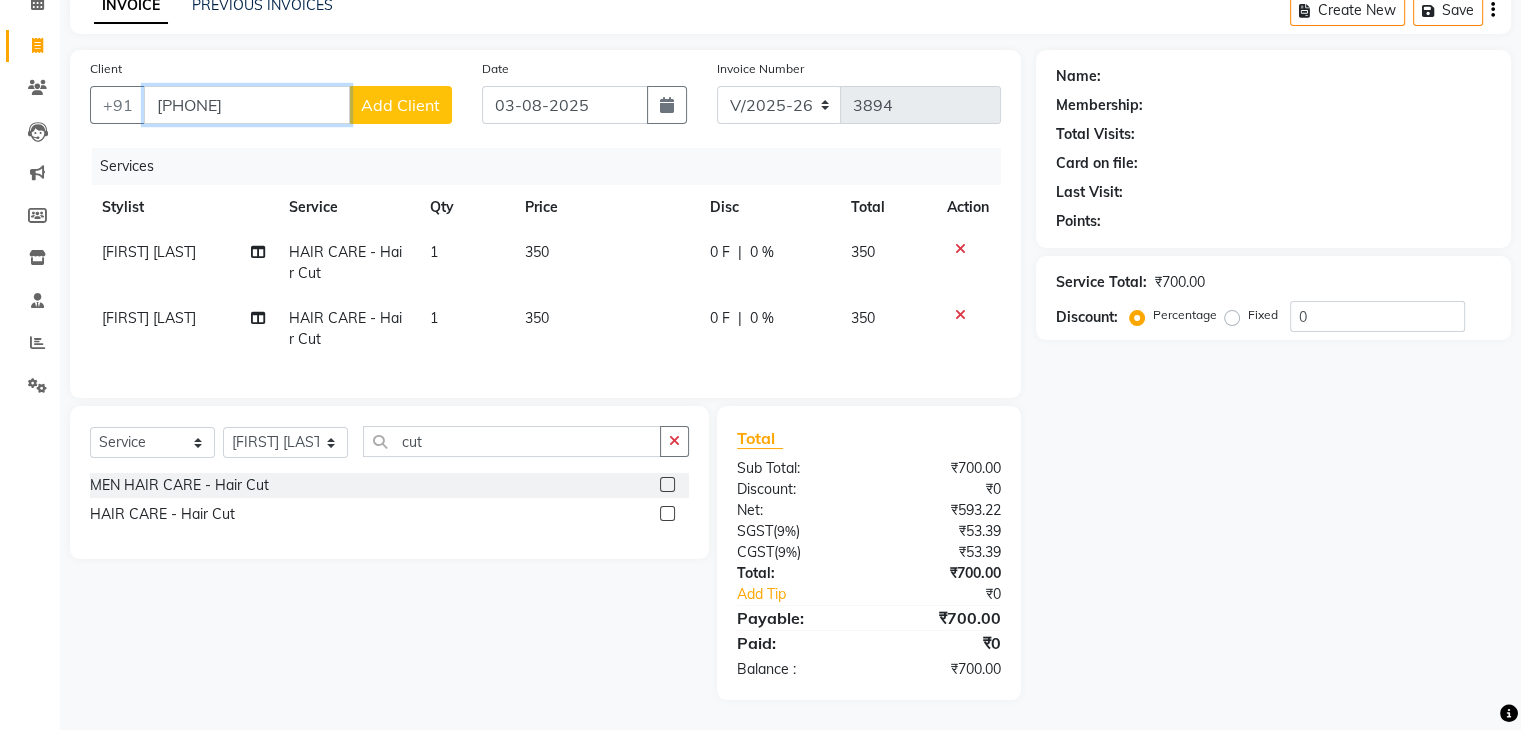 type on "8307368738" 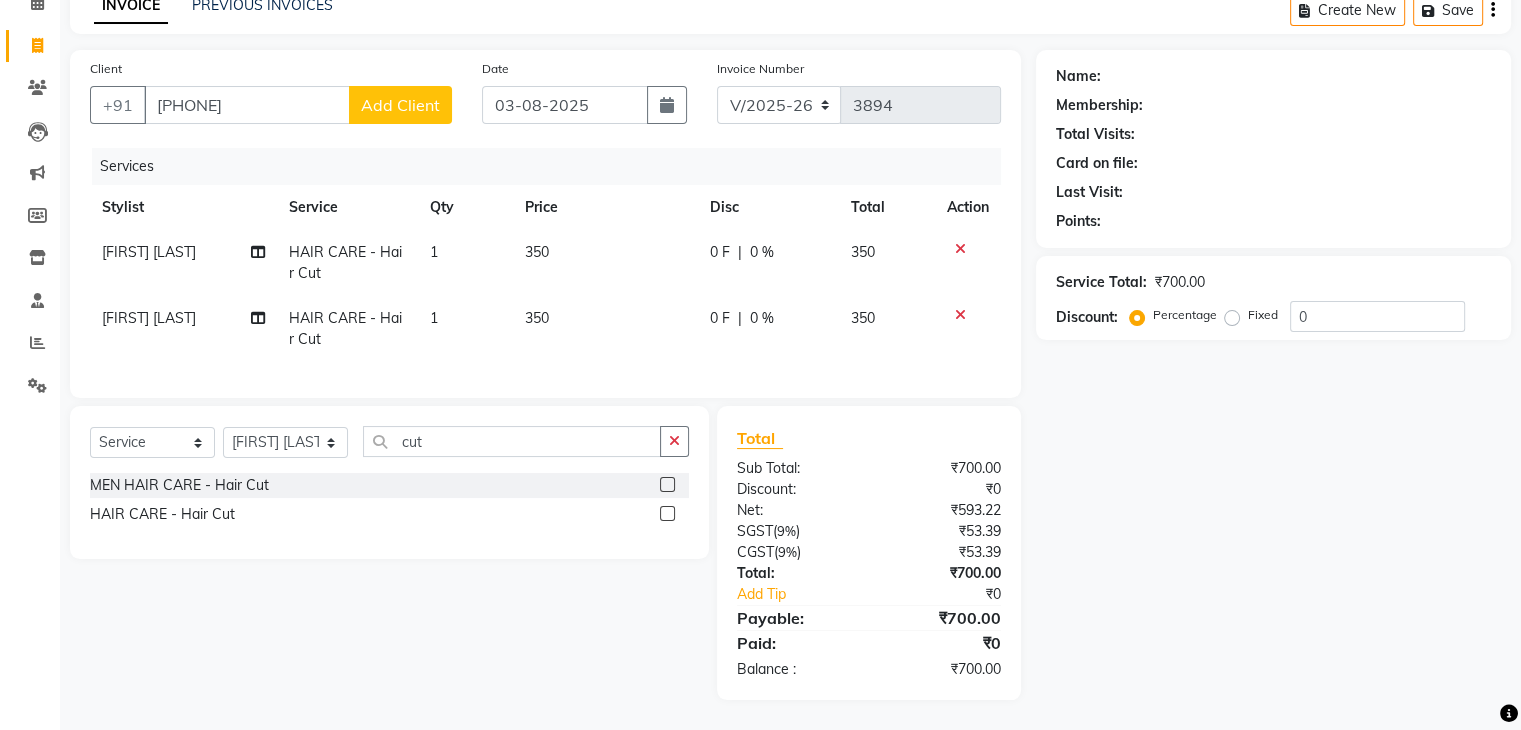 click on "Add Client" 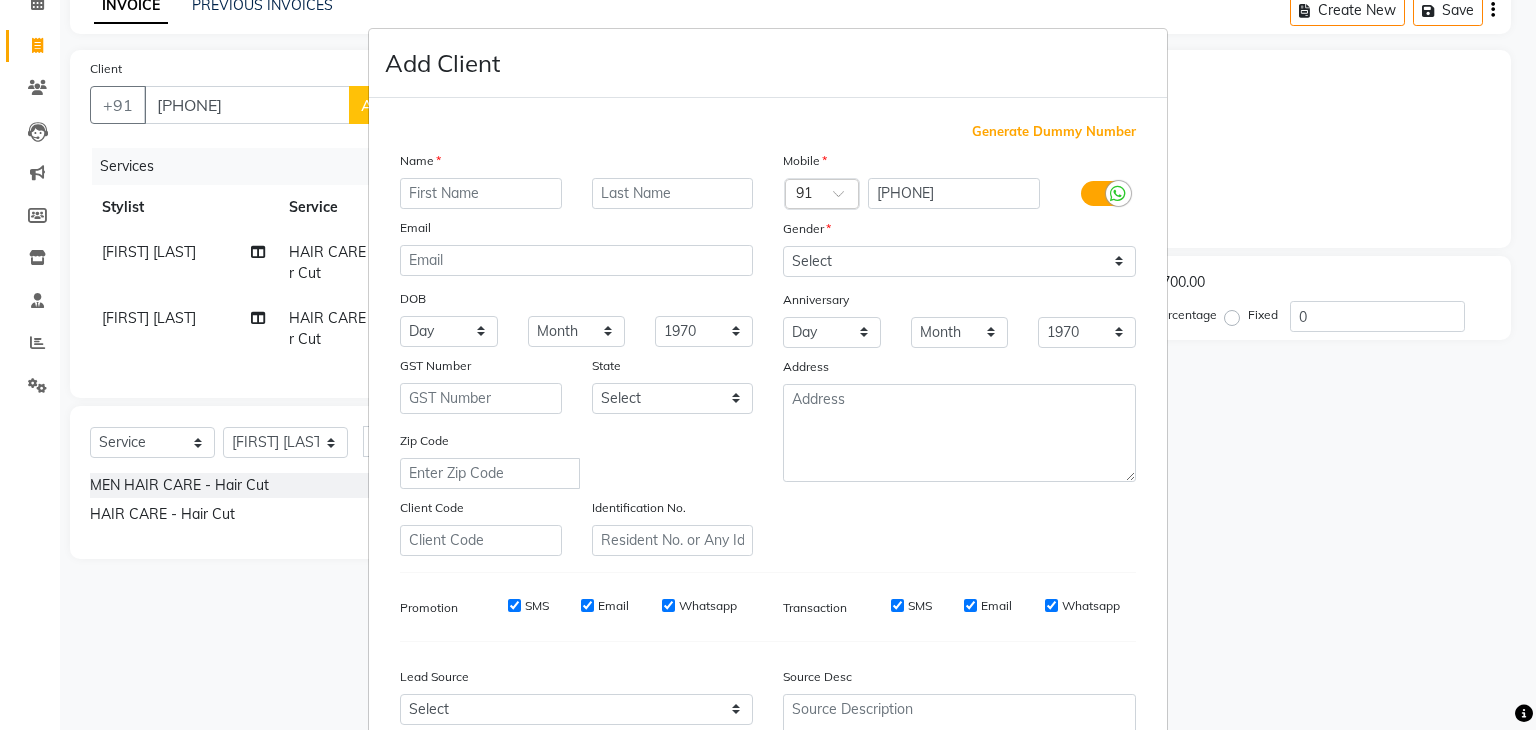 click at bounding box center (481, 193) 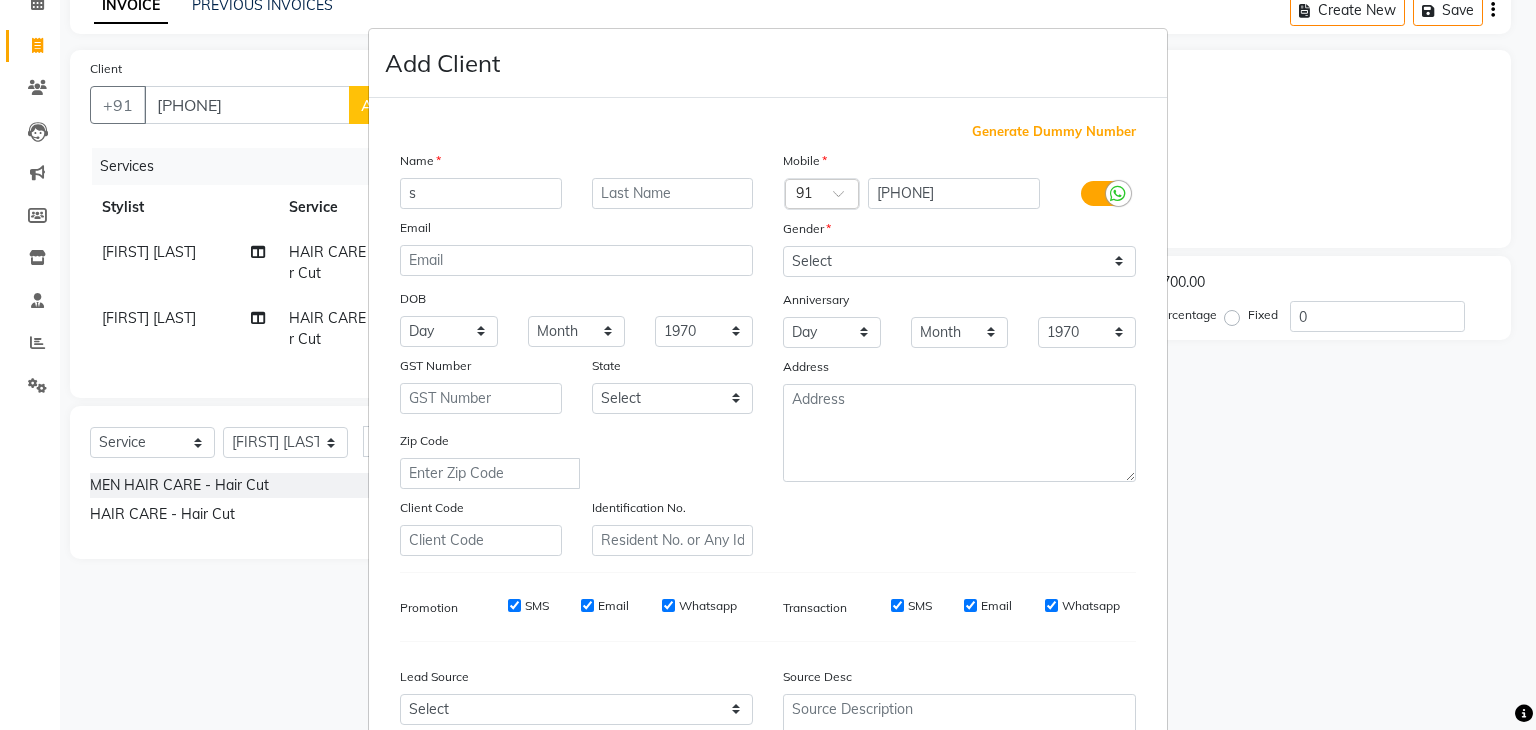 click on "s" at bounding box center (481, 193) 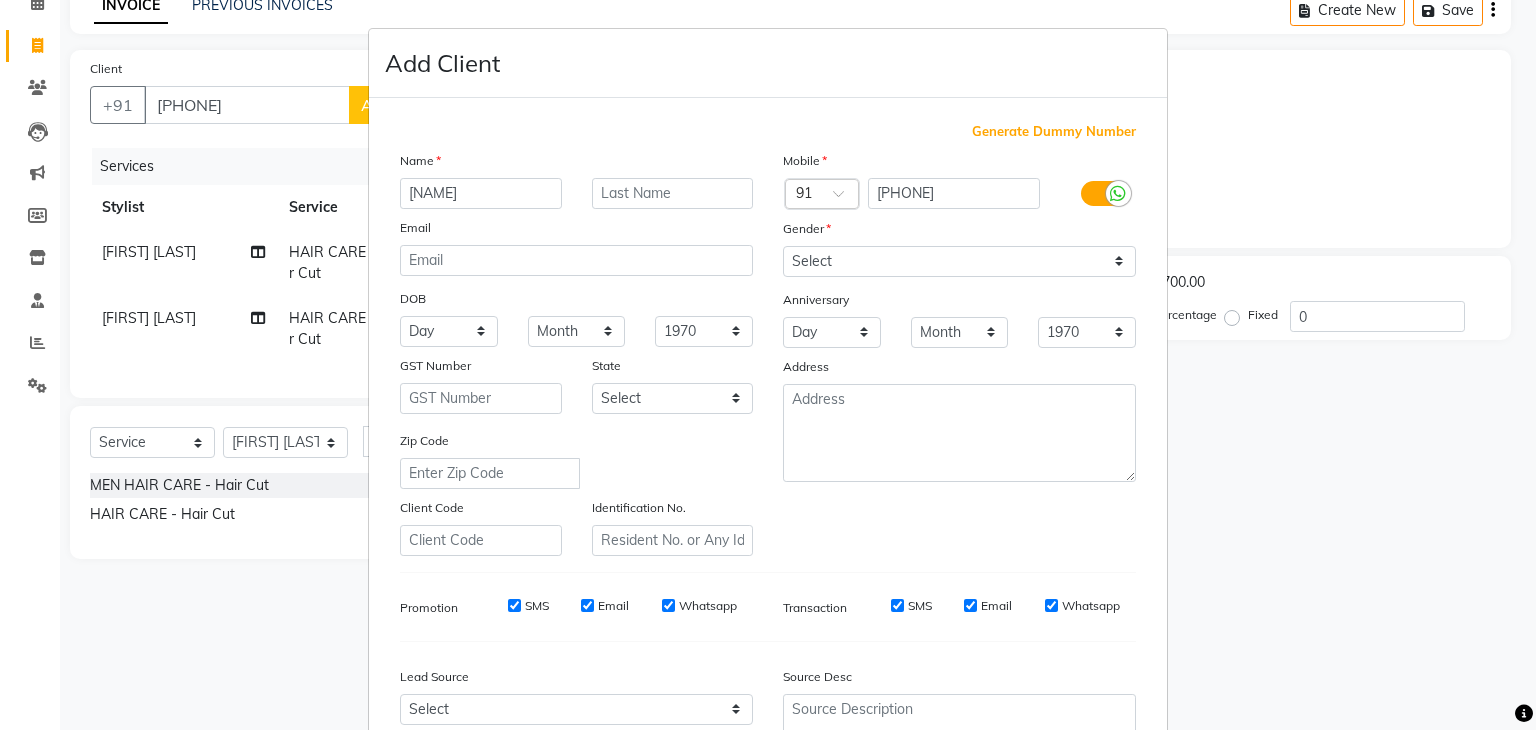 type on "shomya" 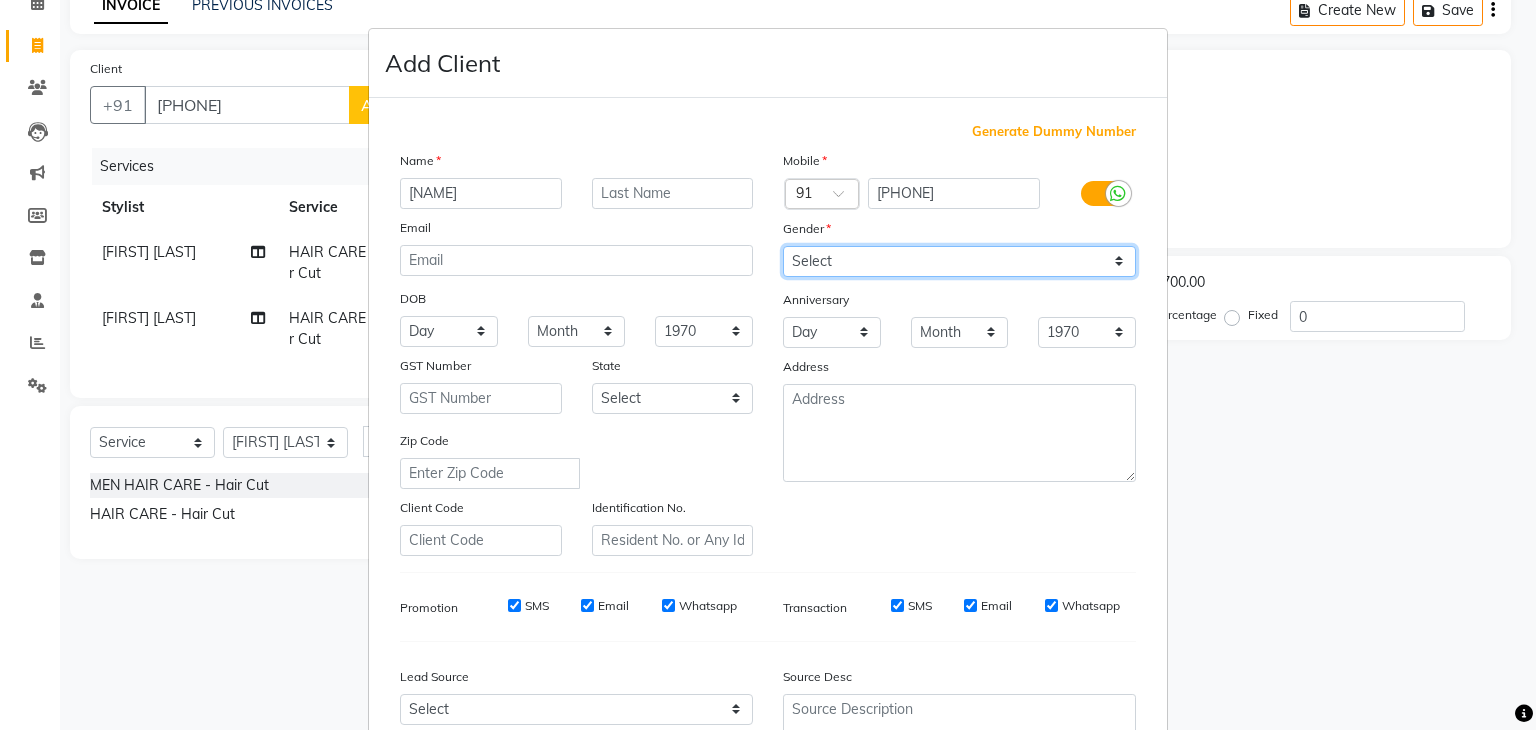click on "Select Male Female Other Prefer Not To Say" at bounding box center (959, 261) 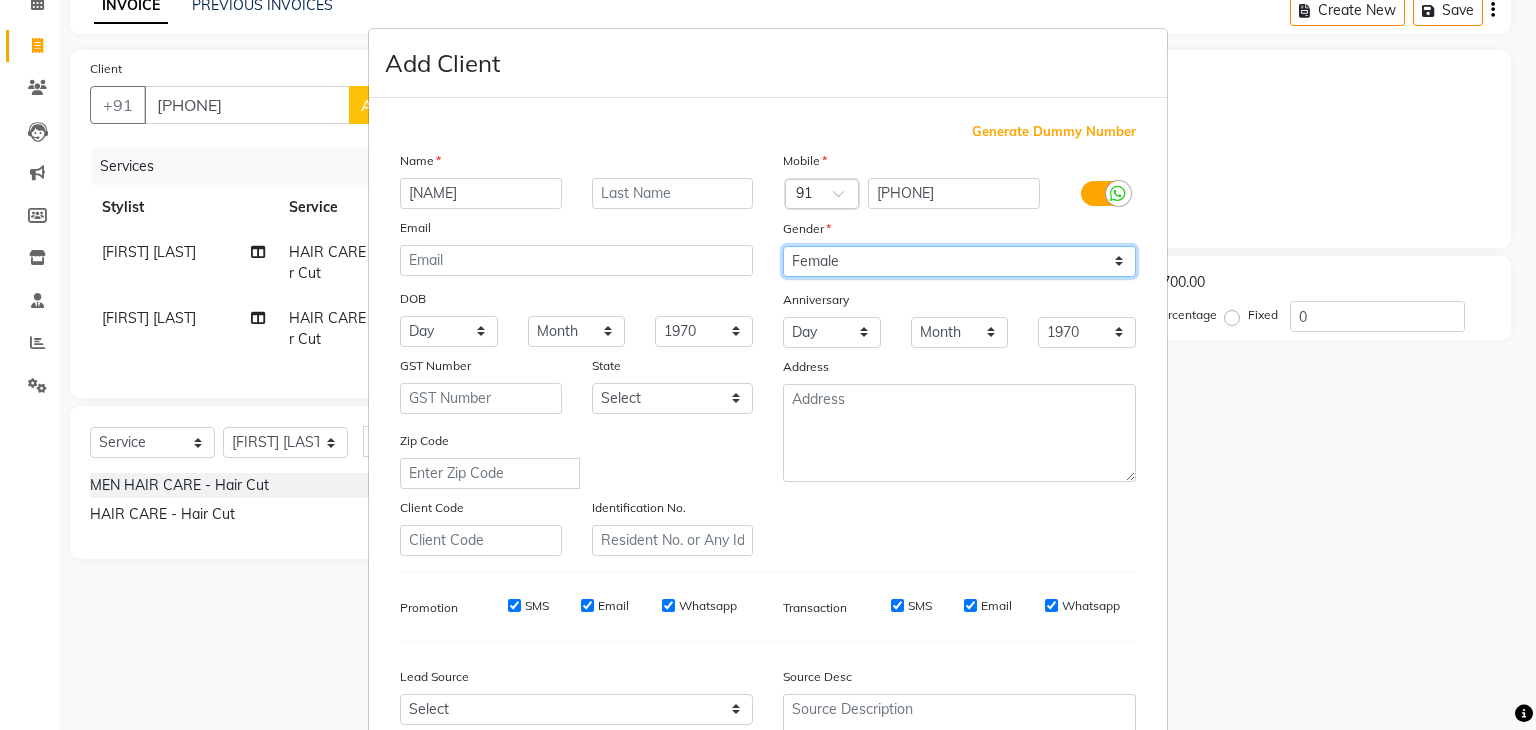 click on "Select Male Female Other Prefer Not To Say" at bounding box center [959, 261] 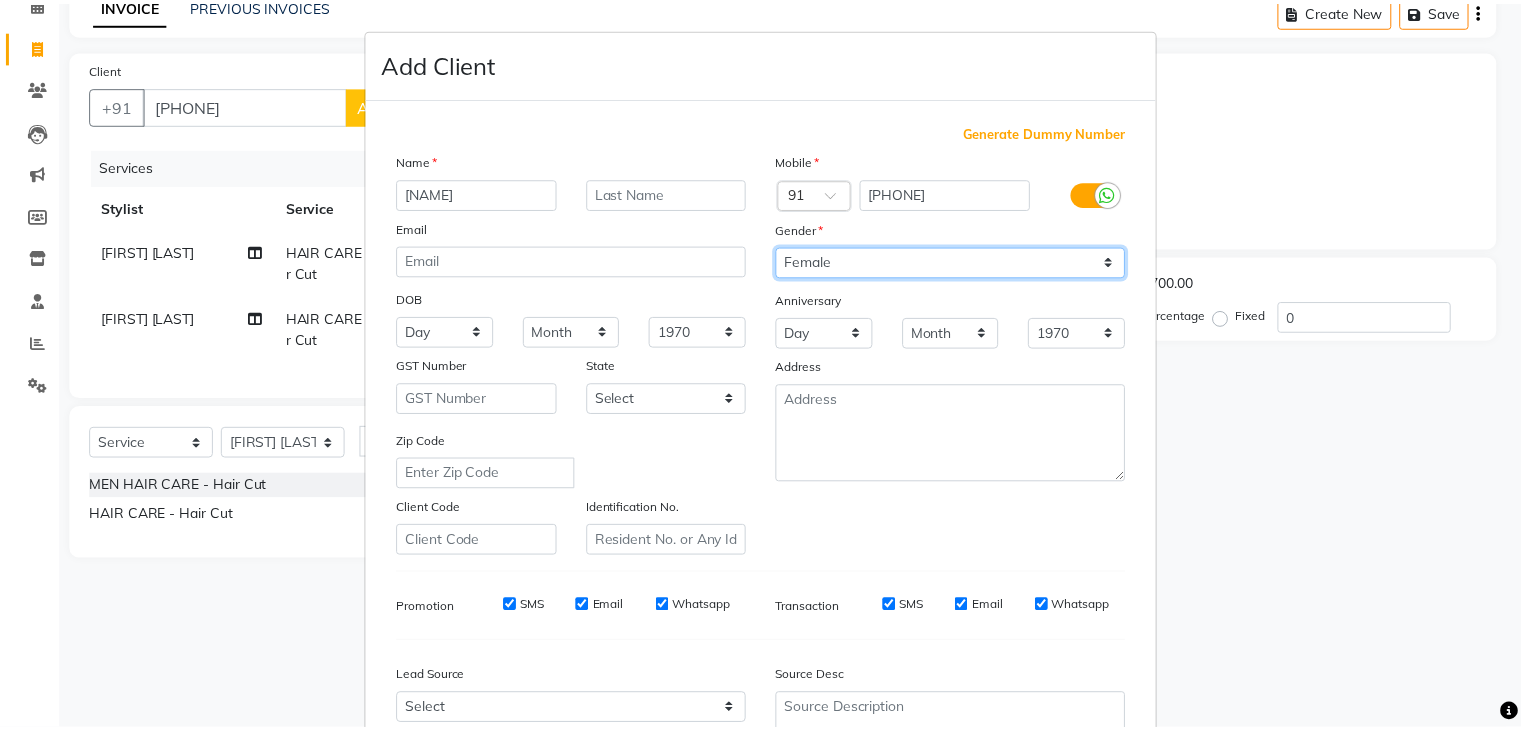 scroll, scrollTop: 203, scrollLeft: 0, axis: vertical 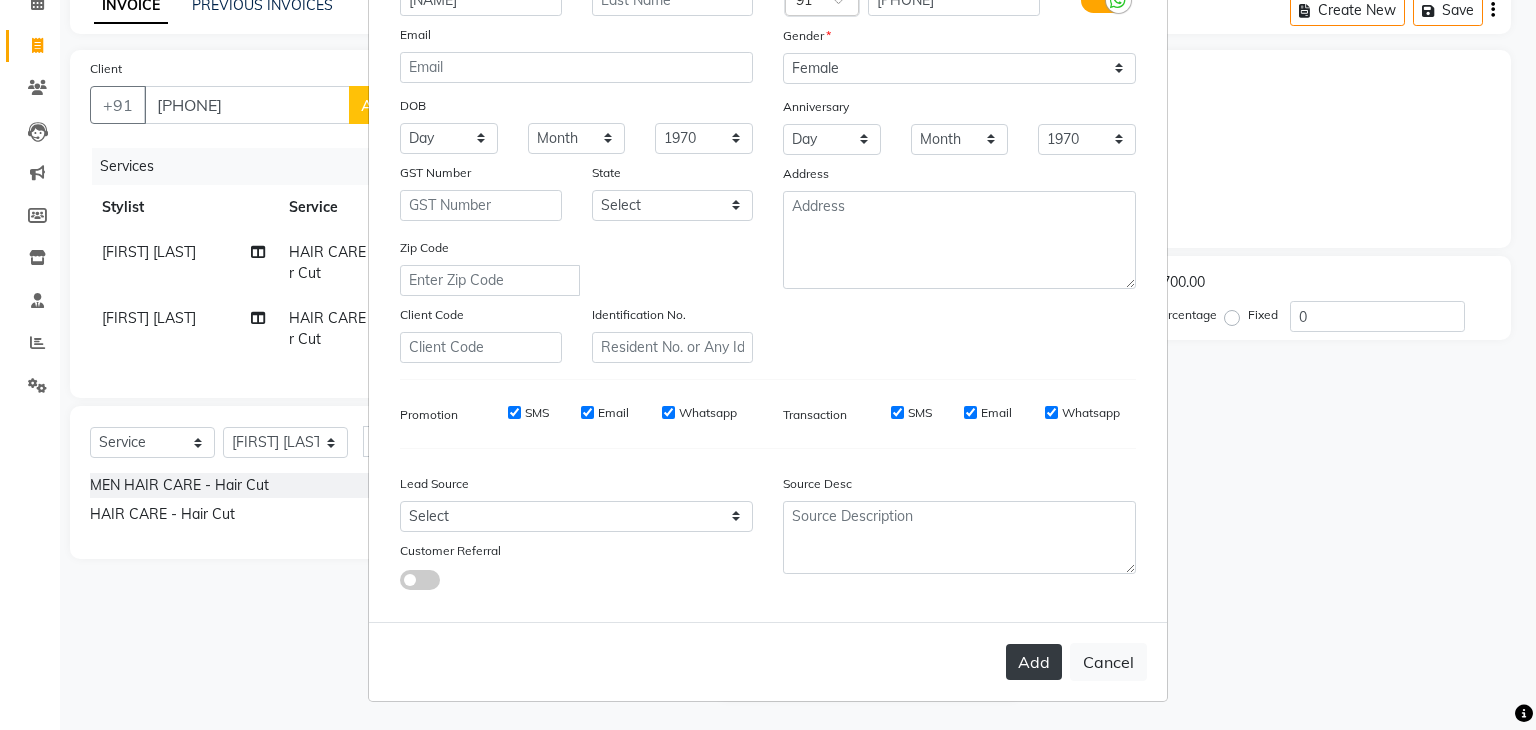 click on "Add" at bounding box center (1034, 662) 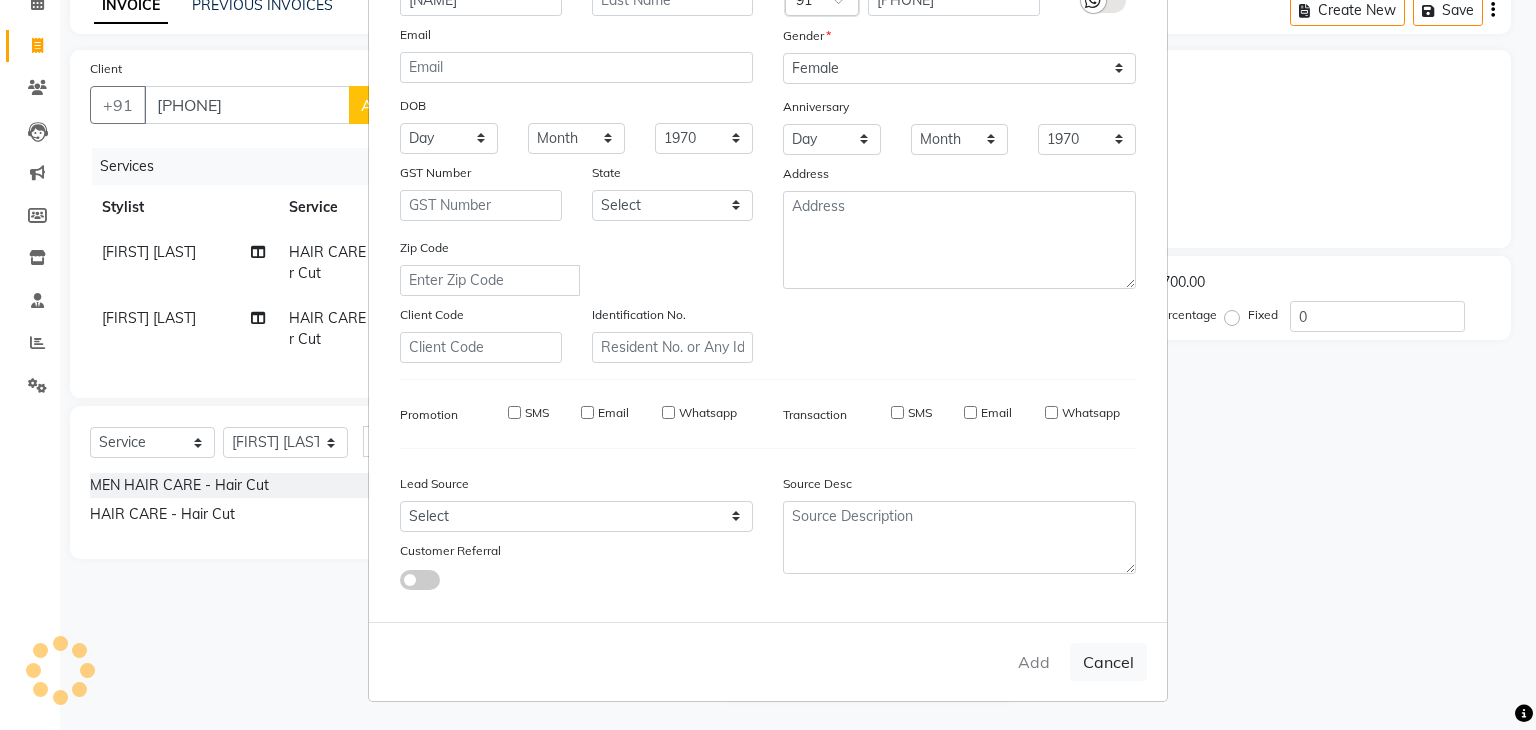type 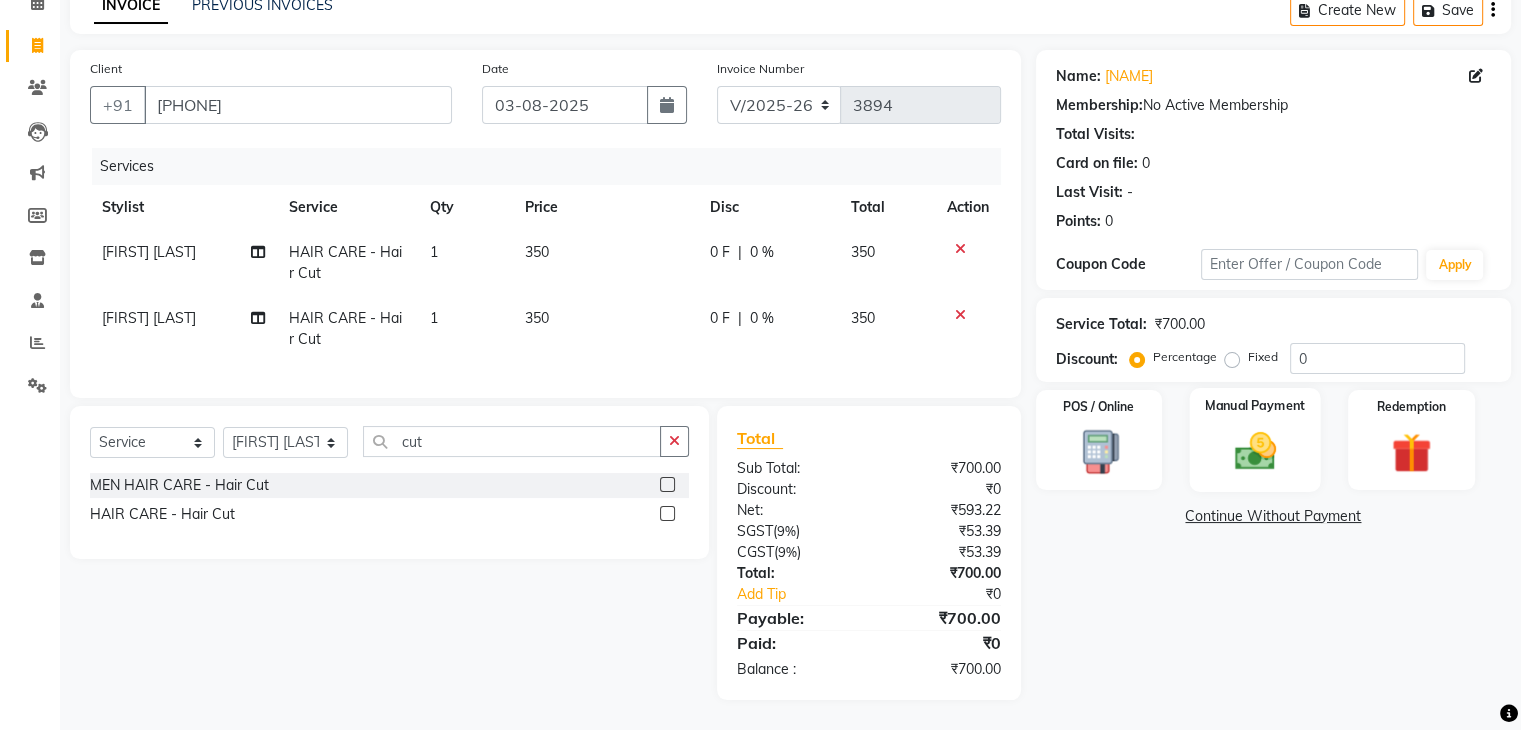 click on "Manual Payment" 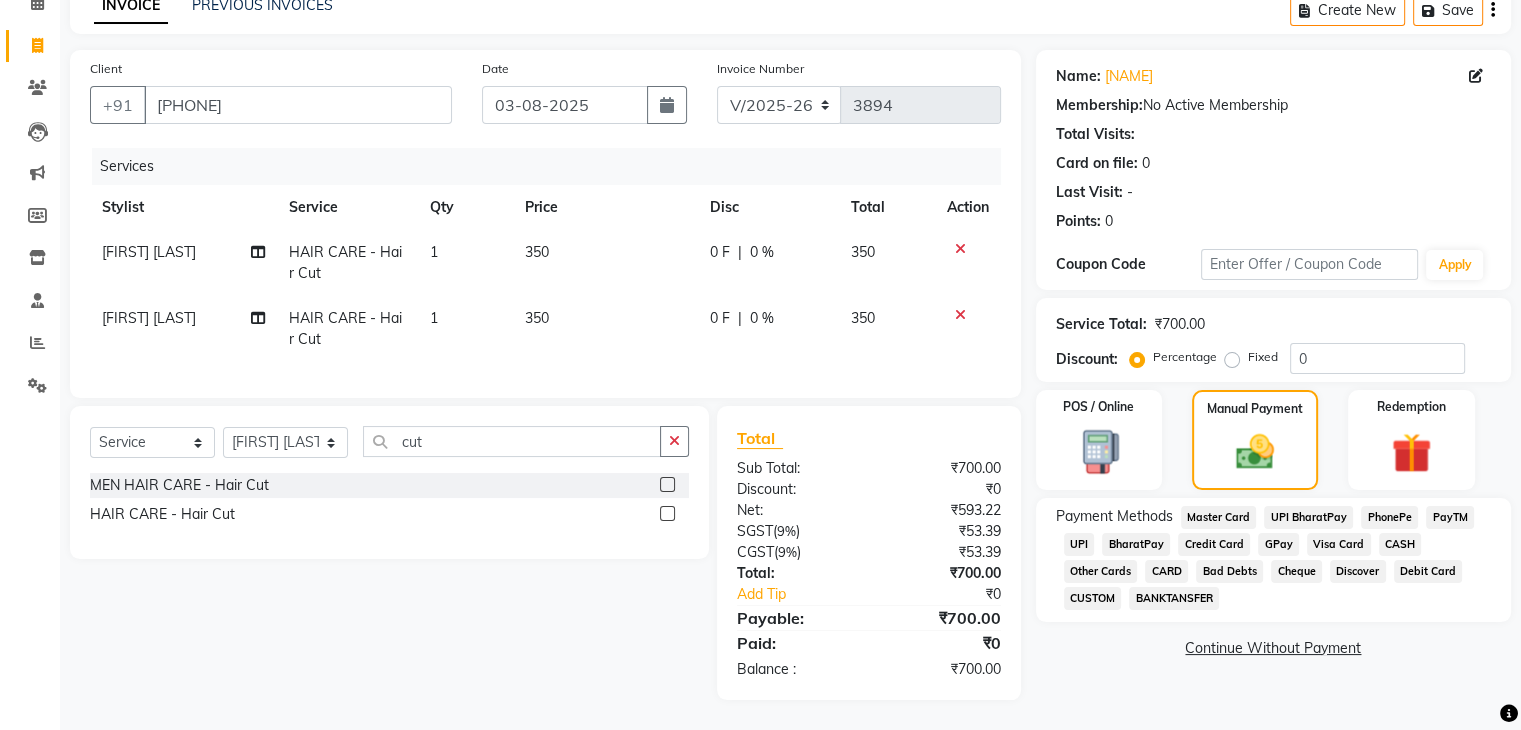 click on "CASH" 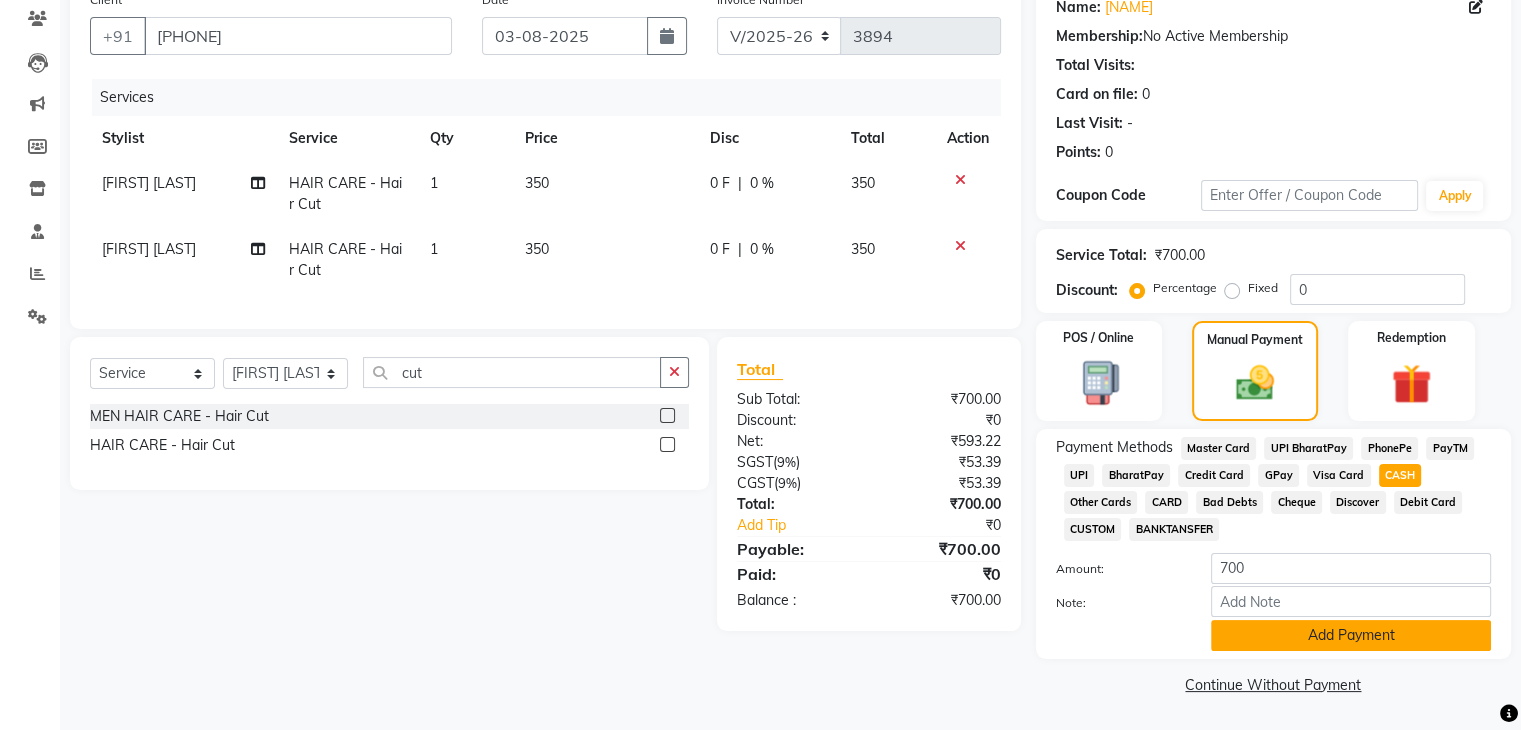 click on "Add Payment" 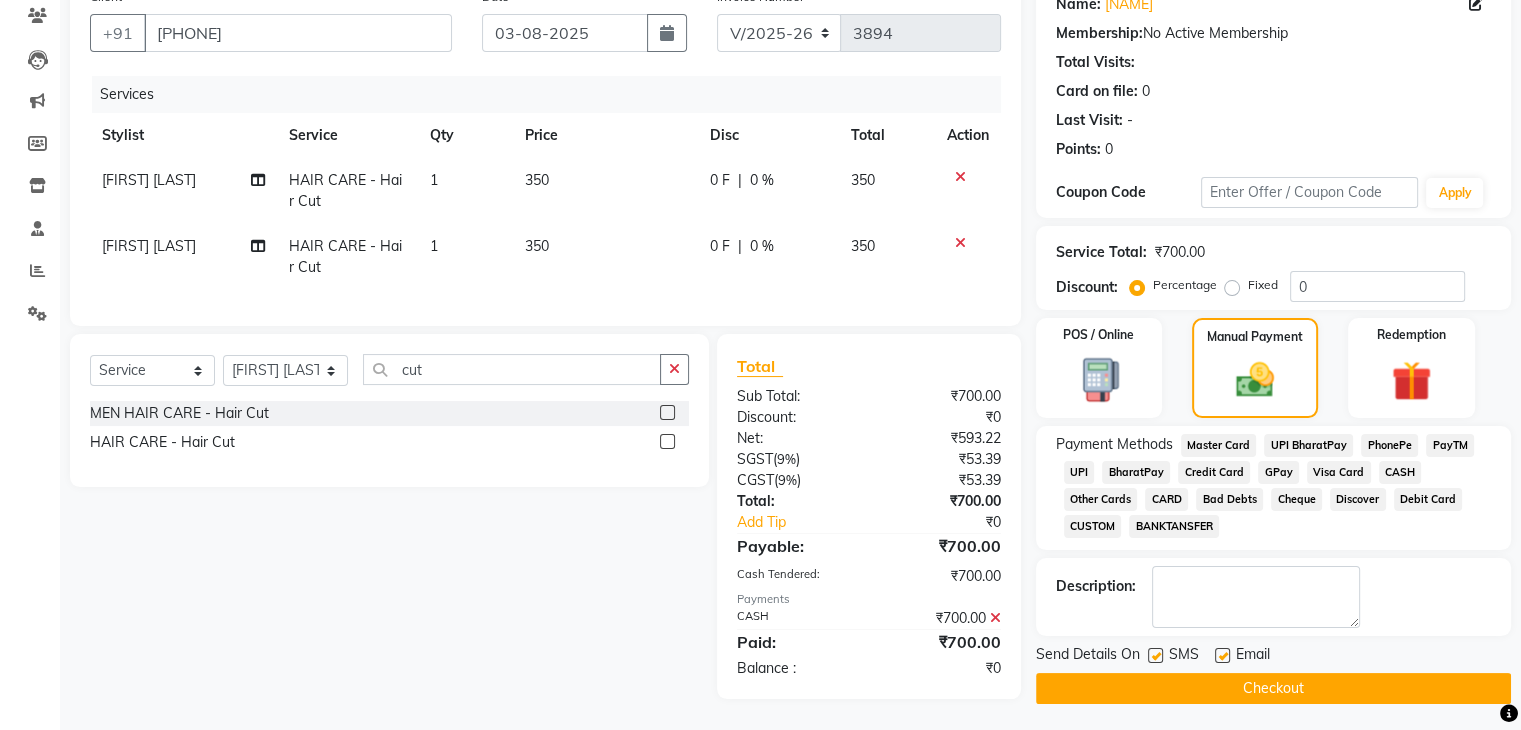 scroll, scrollTop: 187, scrollLeft: 0, axis: vertical 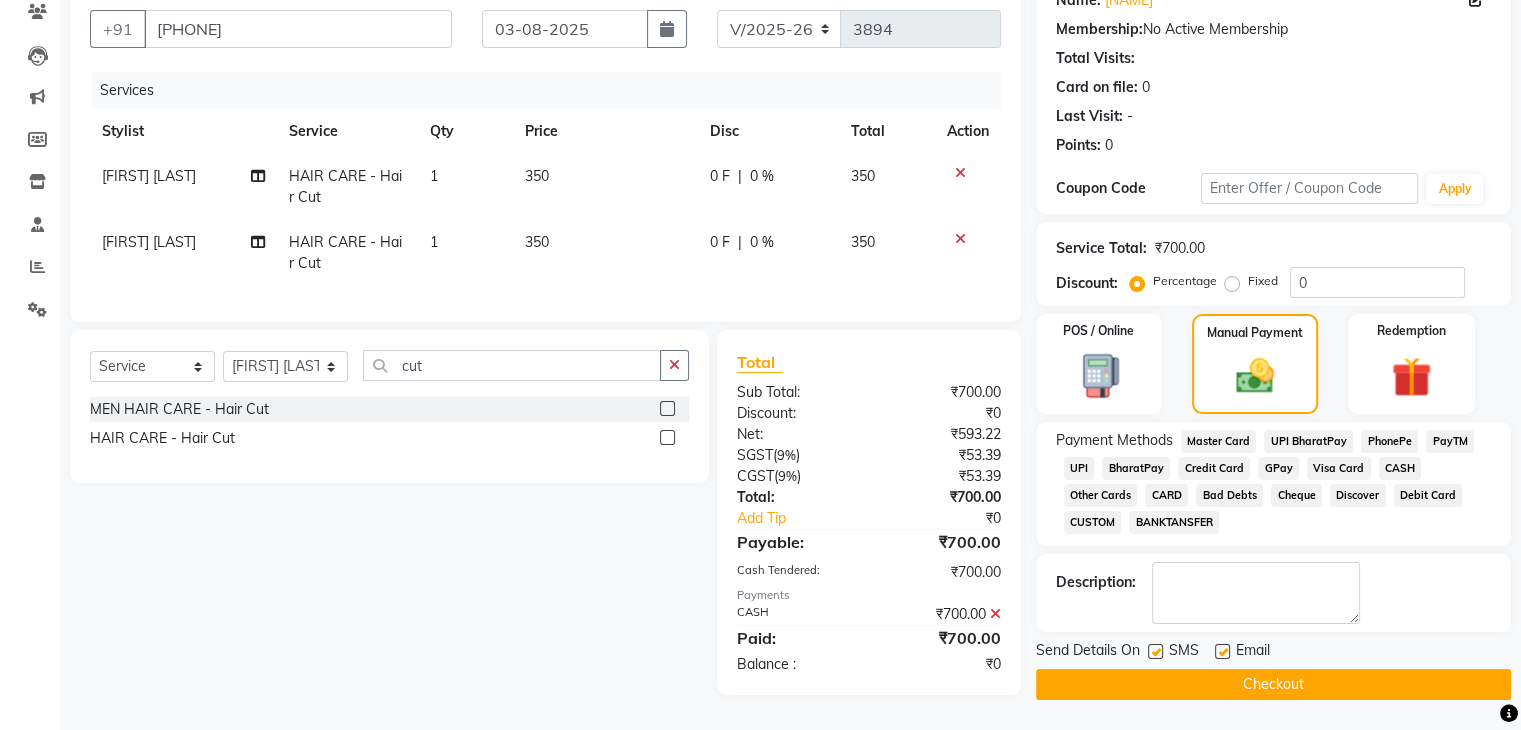 click on "Checkout" 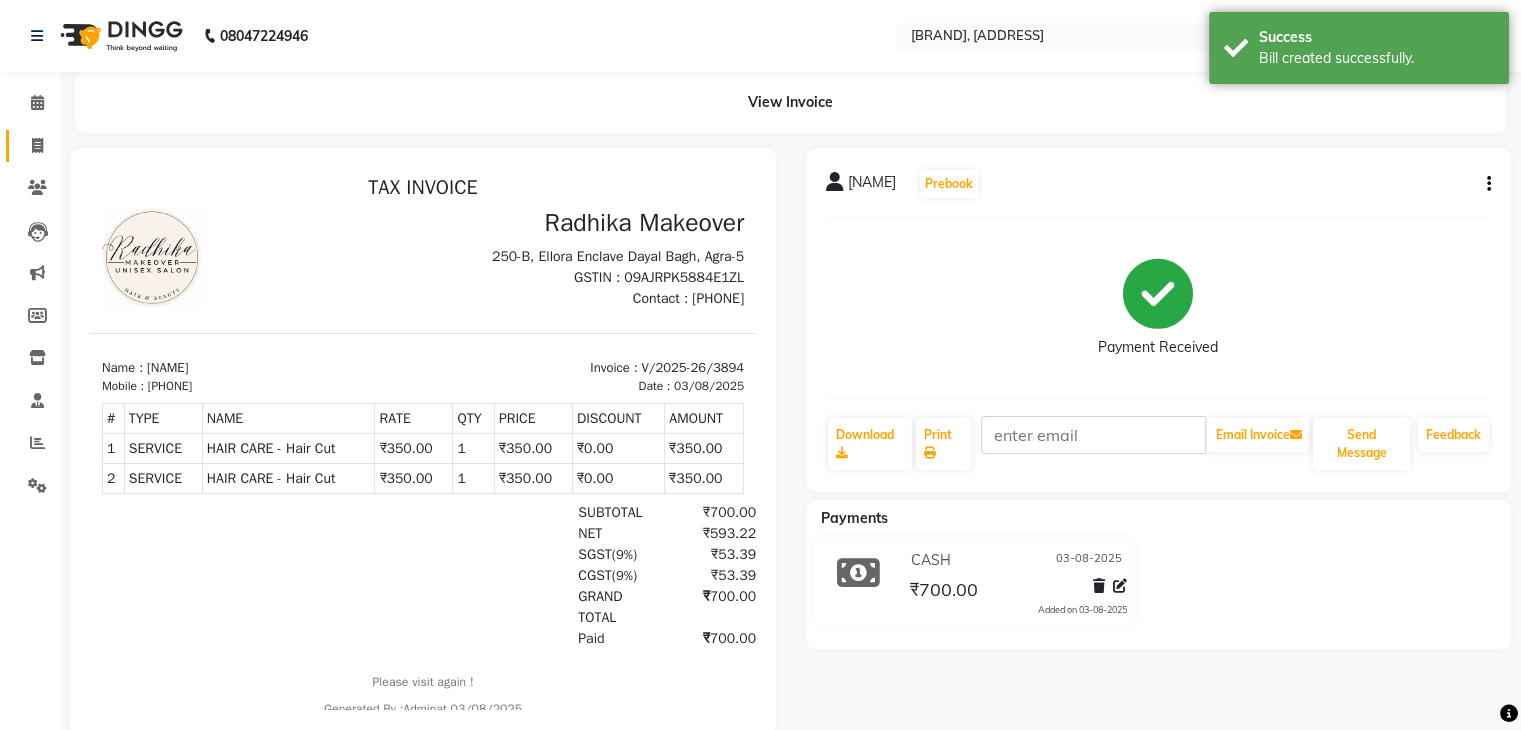 scroll, scrollTop: 0, scrollLeft: 0, axis: both 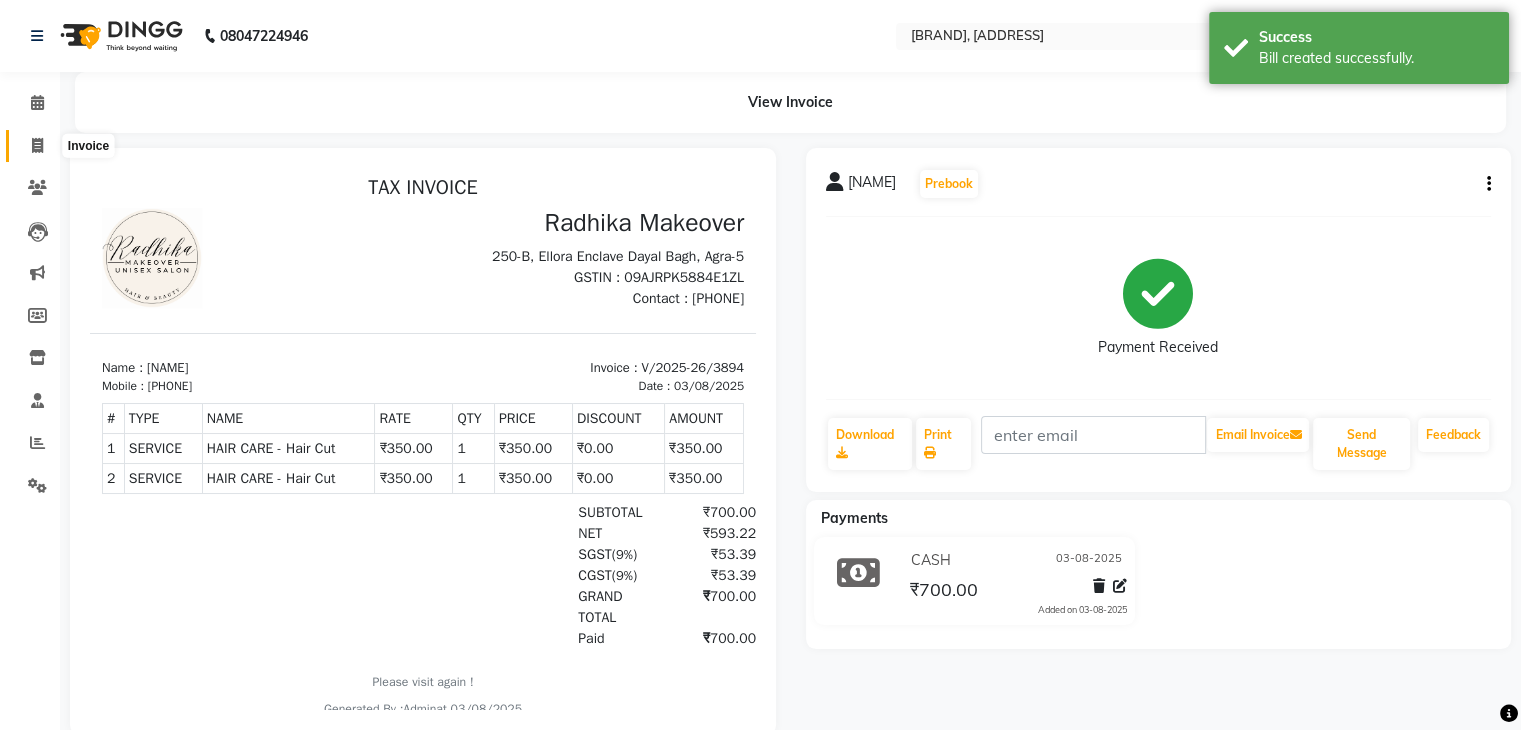 click 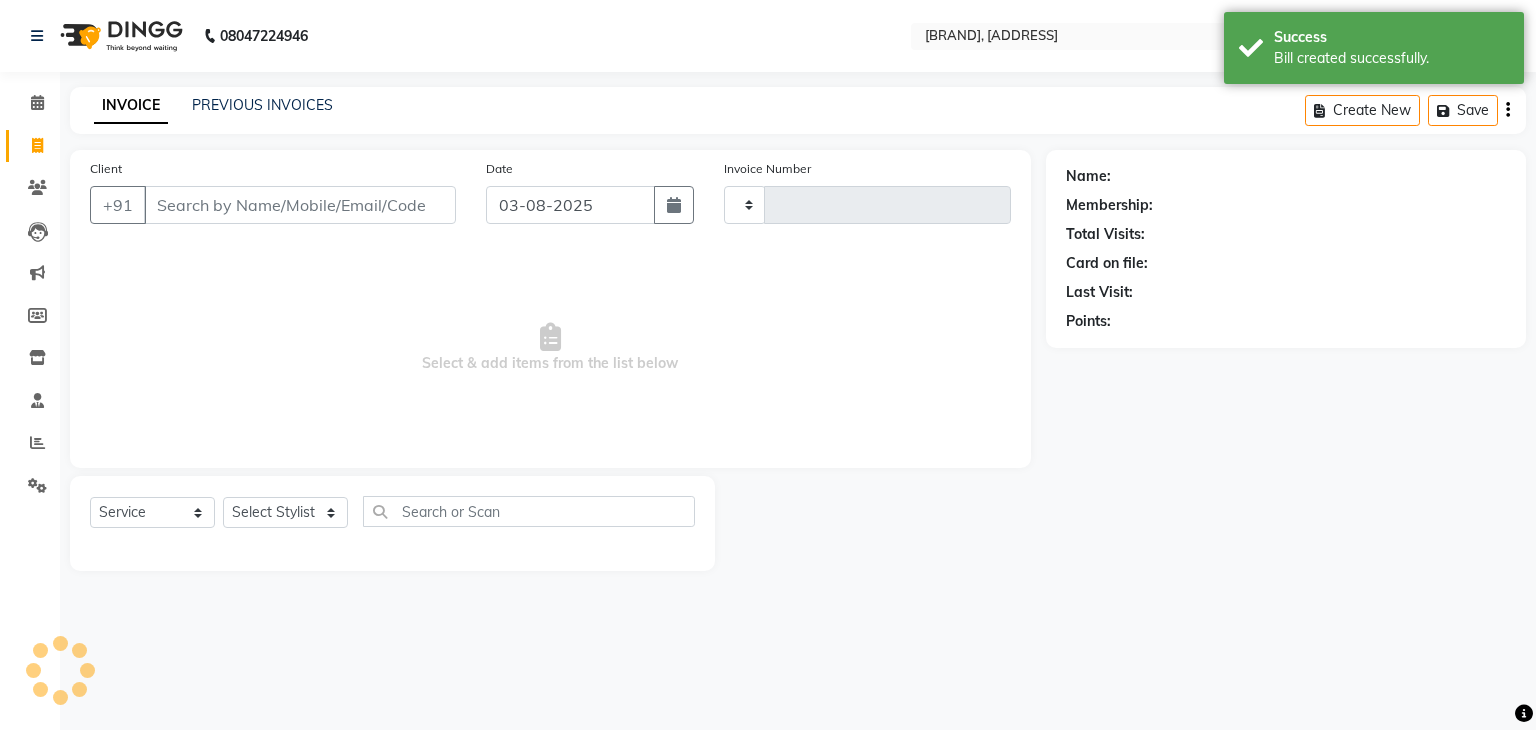 type on "3895" 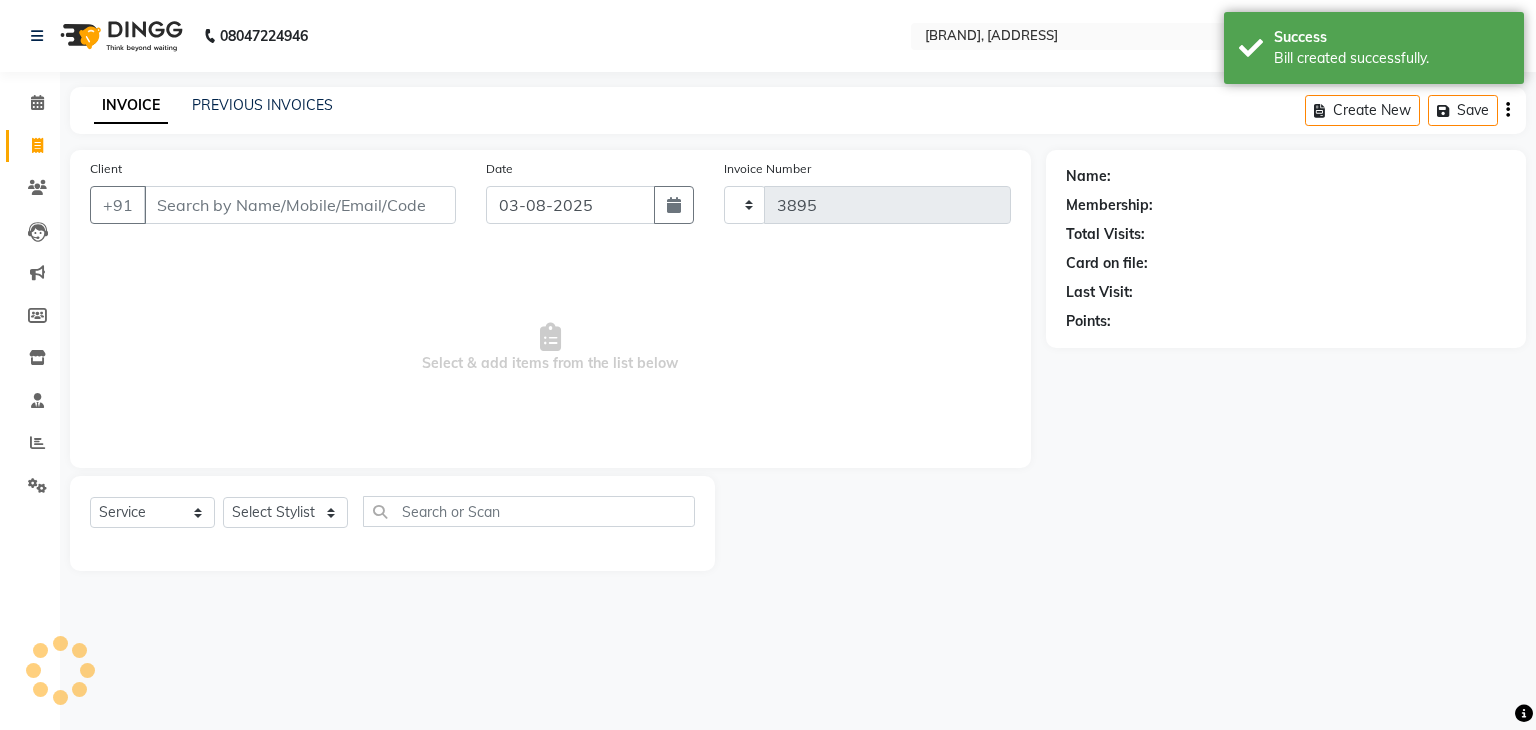 select on "6880" 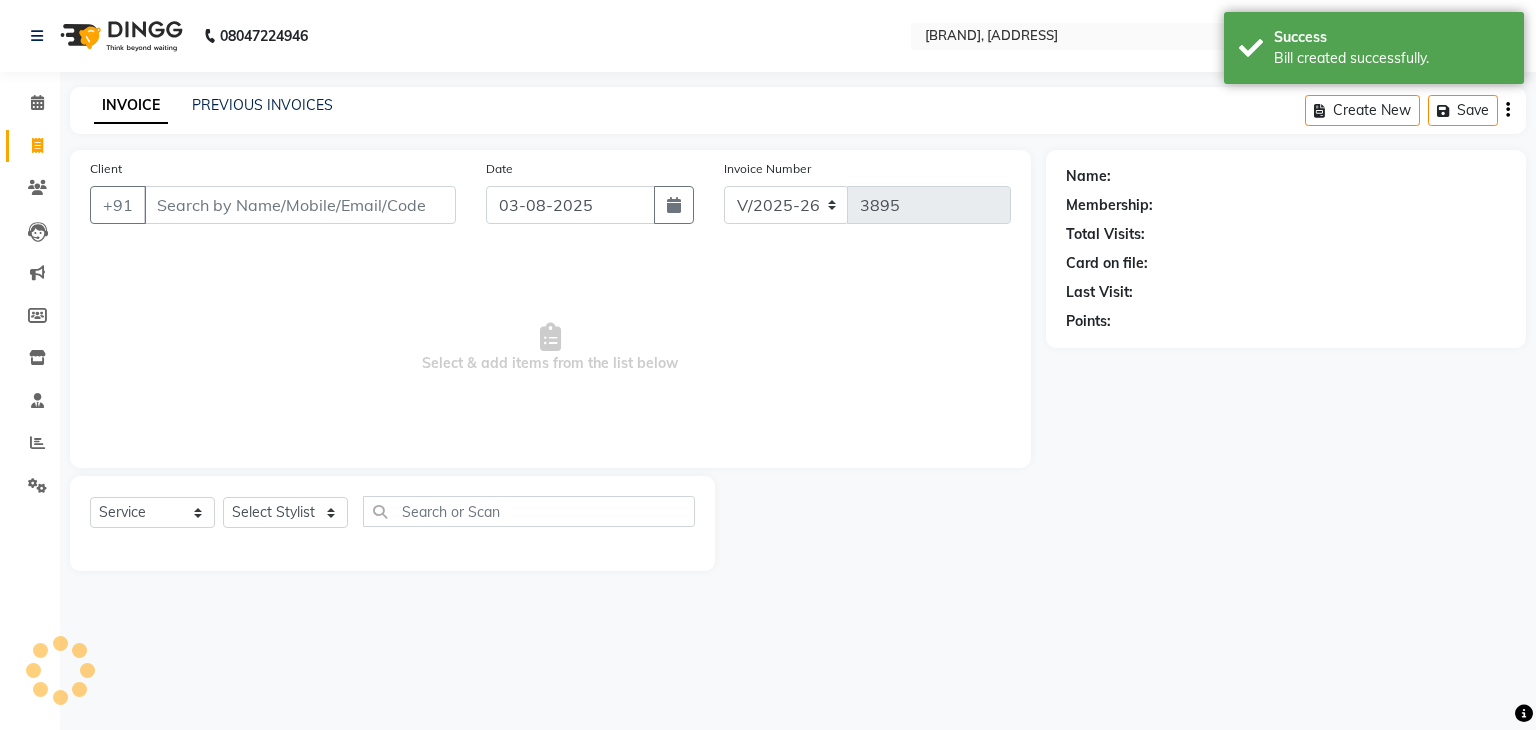 click on "Client" at bounding box center [300, 205] 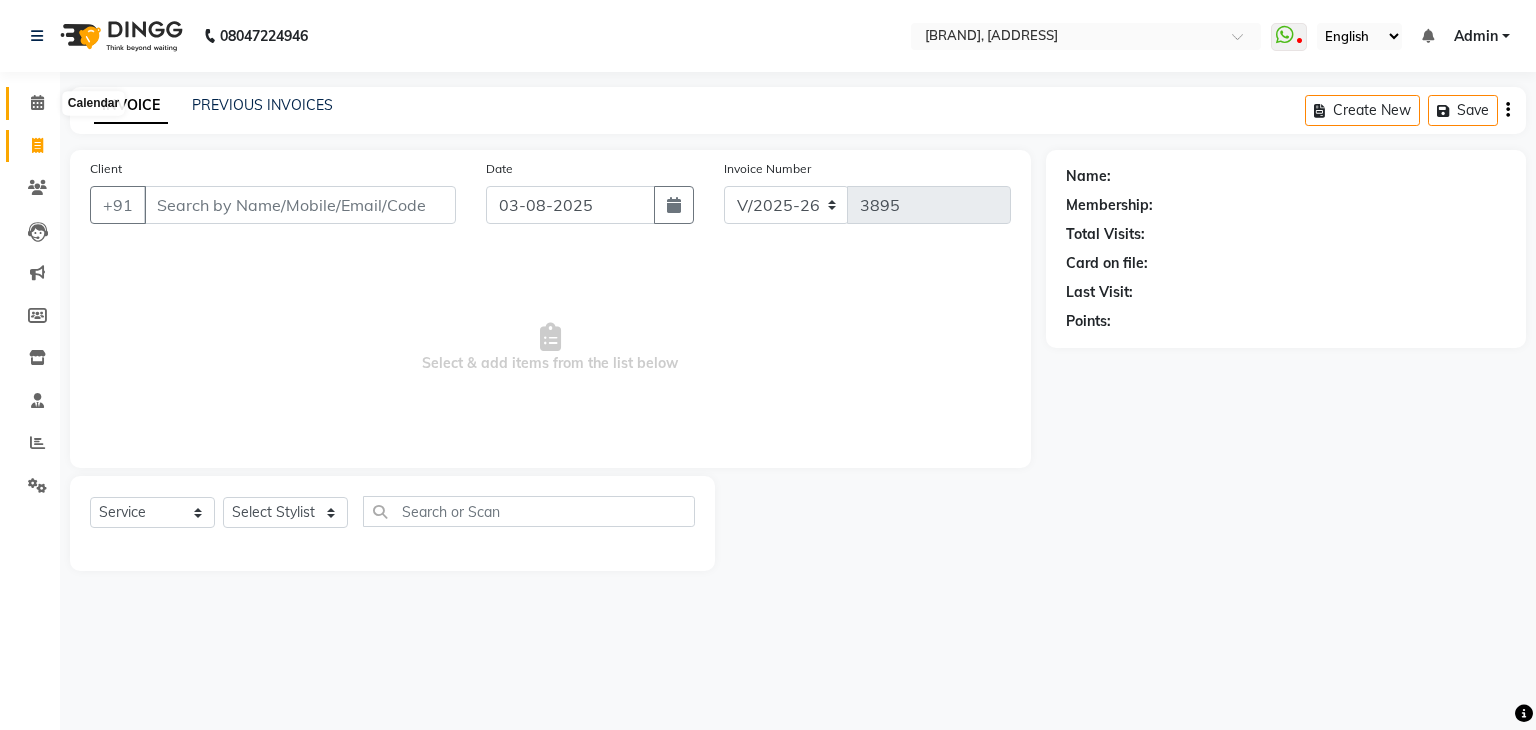 click 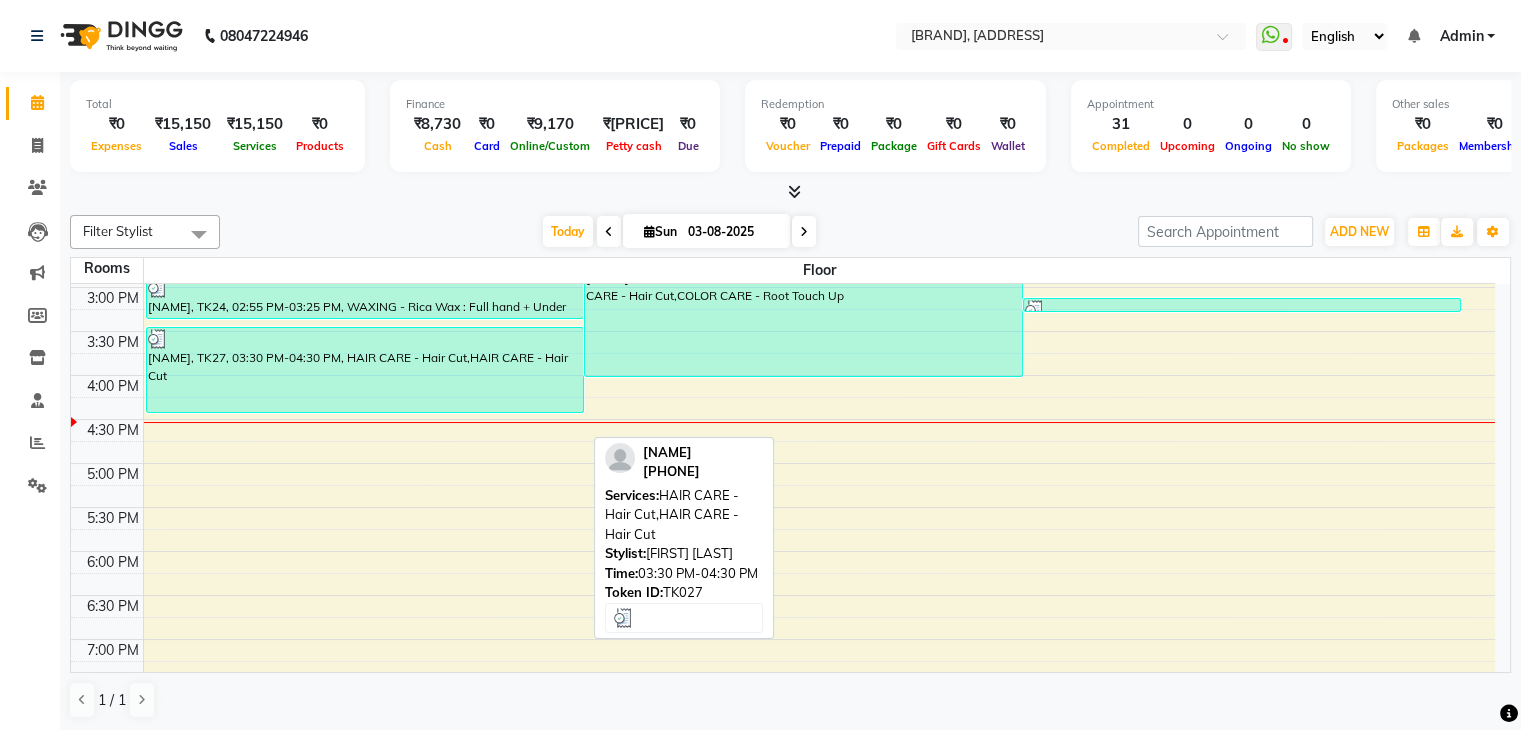 scroll, scrollTop: 436, scrollLeft: 0, axis: vertical 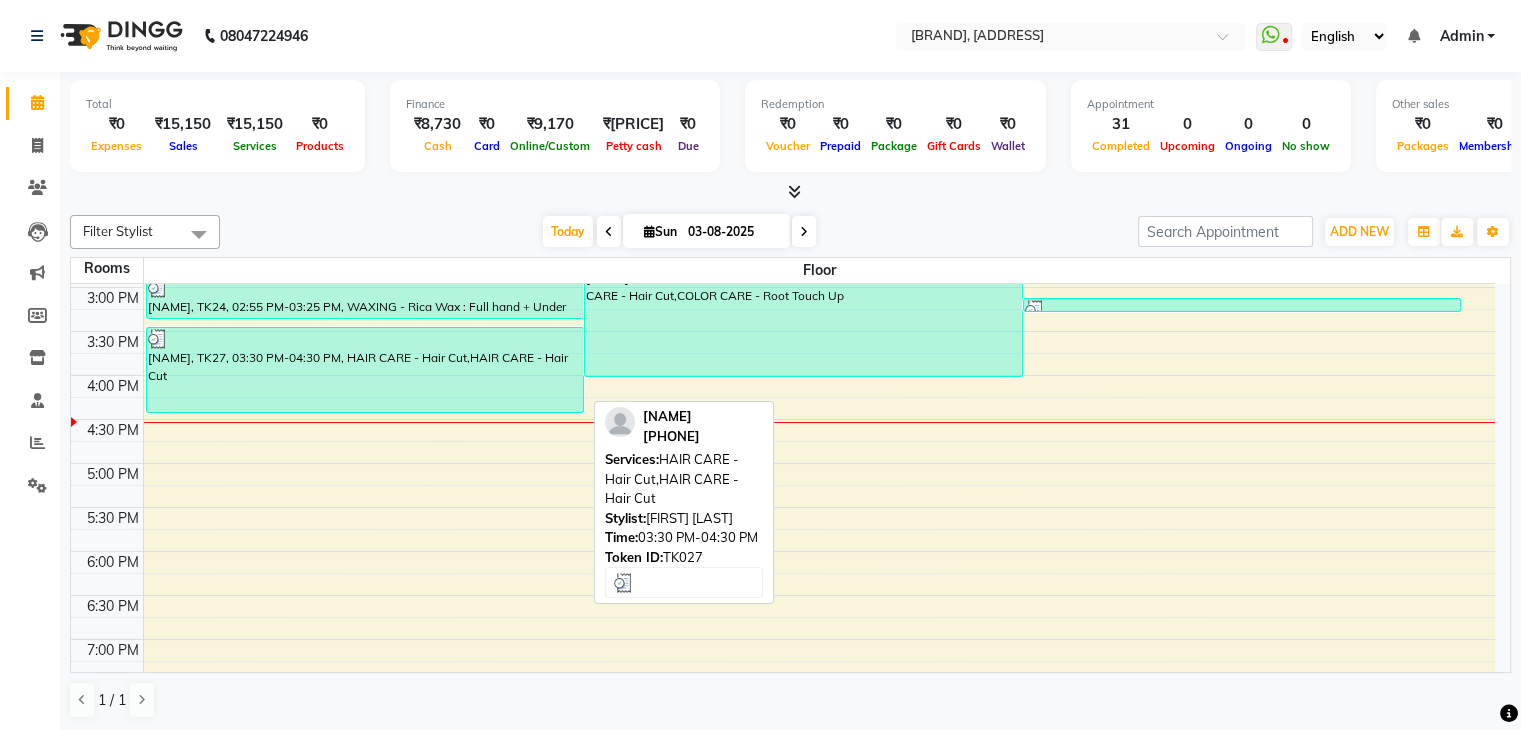 click on "[FIRST], TK27, 03:30 PM-04:30 PM, HAIR CARE - Hair Cut,HAIR CARE - Hair Cut" at bounding box center [365, 370] 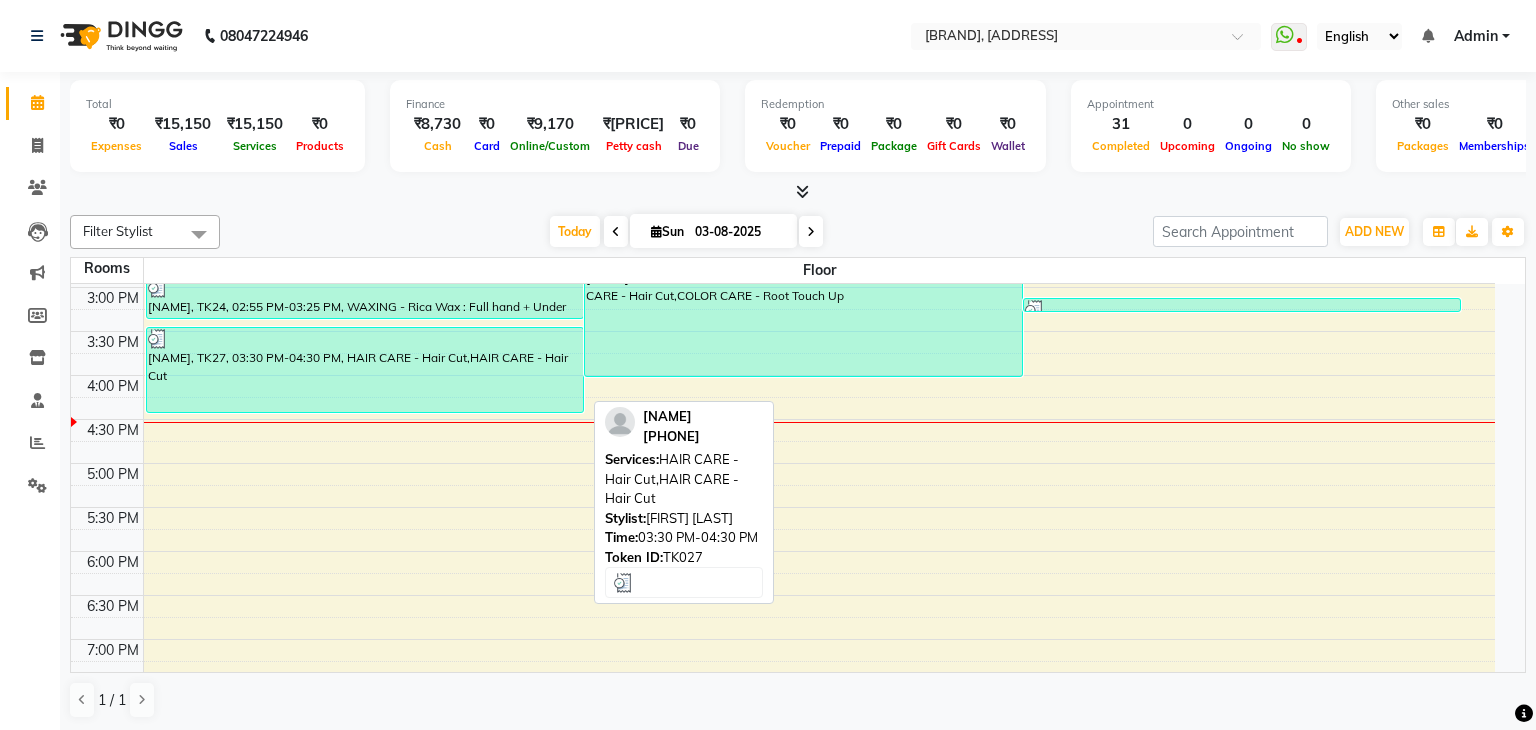 select on "3" 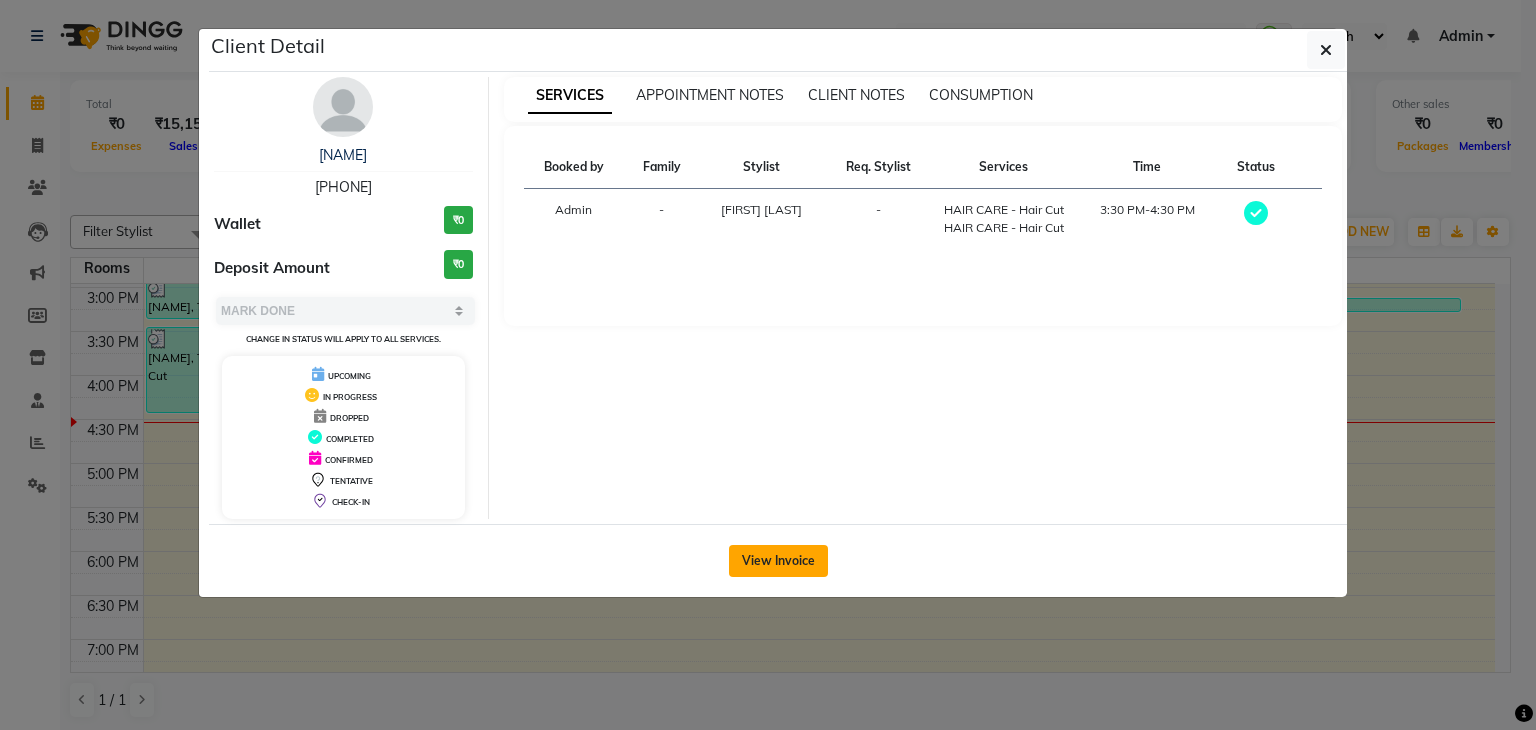 click on "View Invoice" 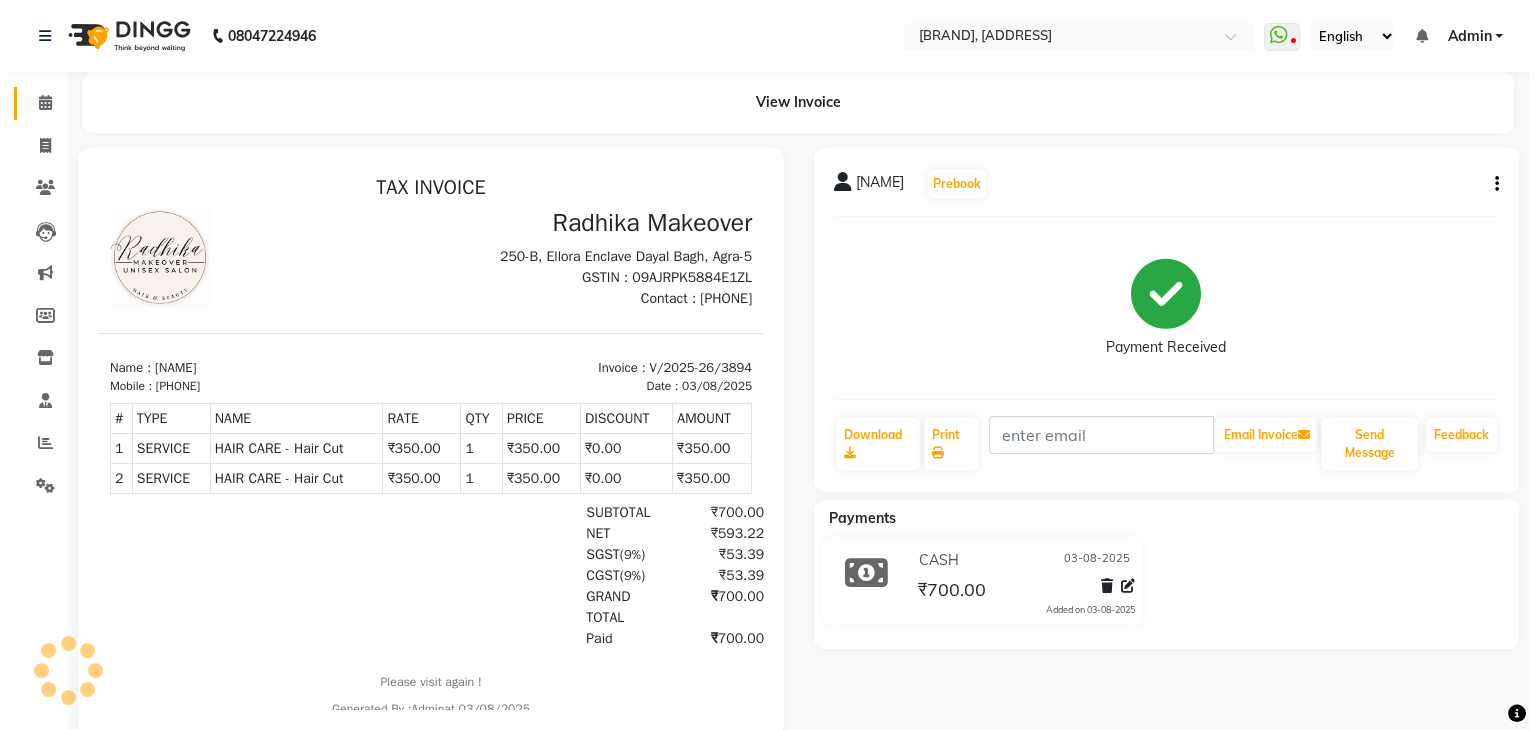 scroll, scrollTop: 0, scrollLeft: 0, axis: both 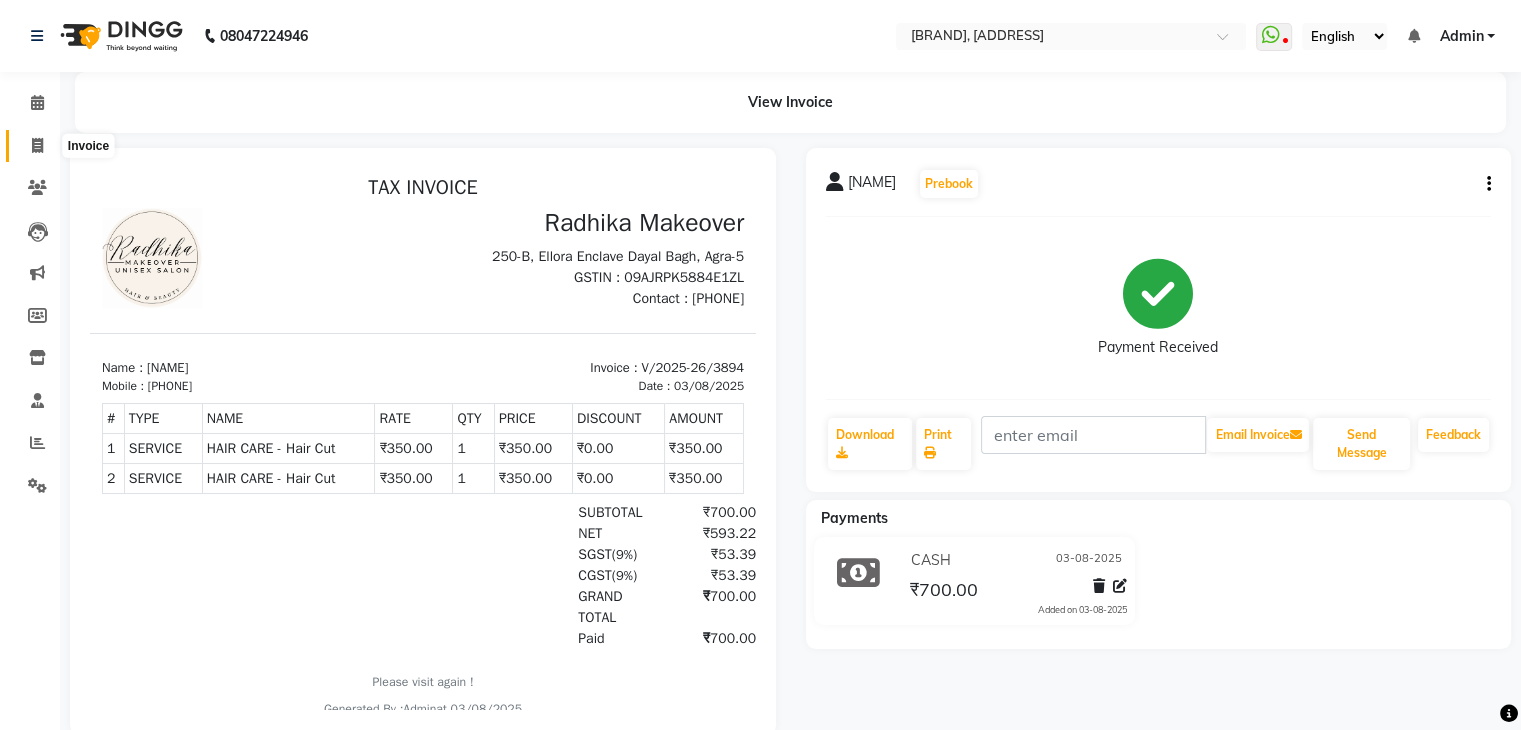 click 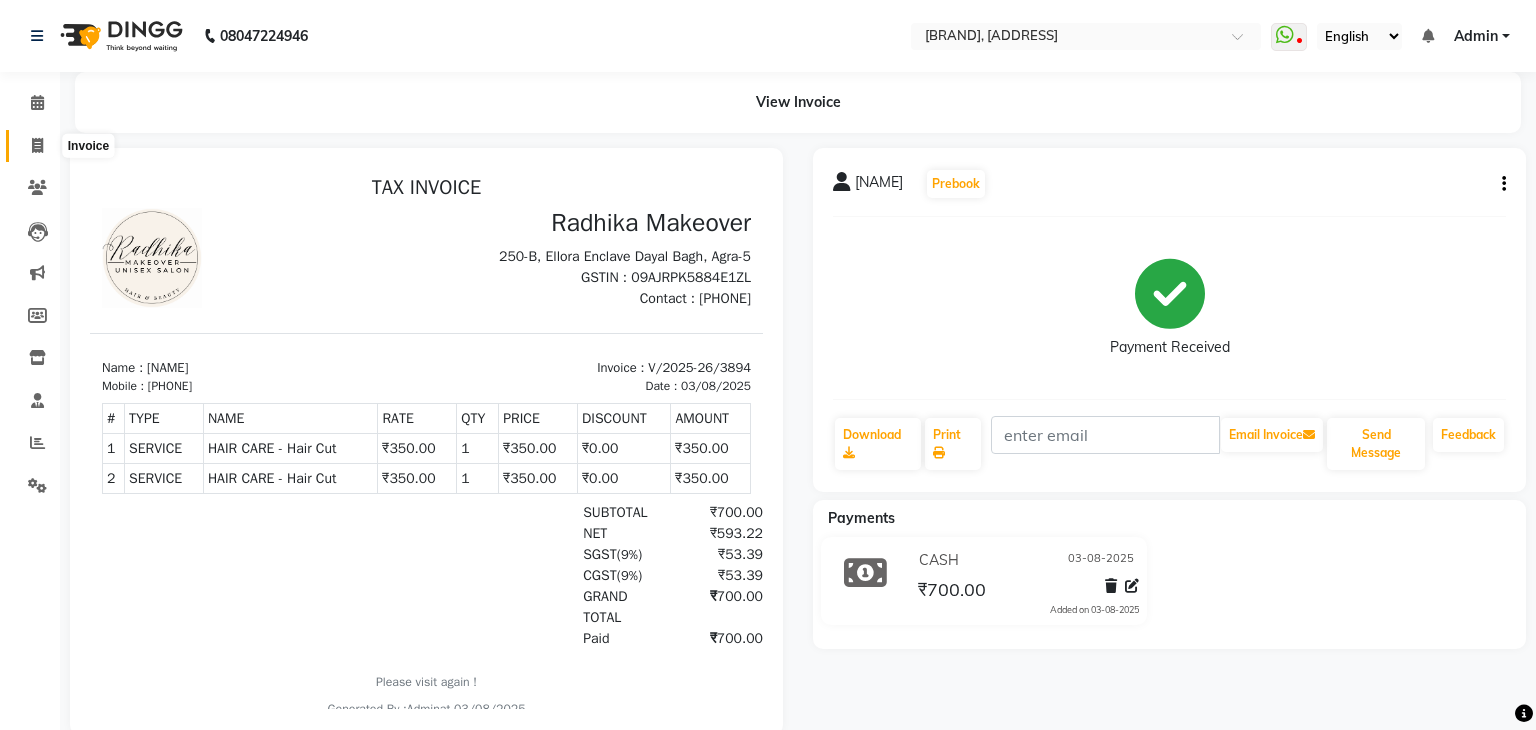 select on "service" 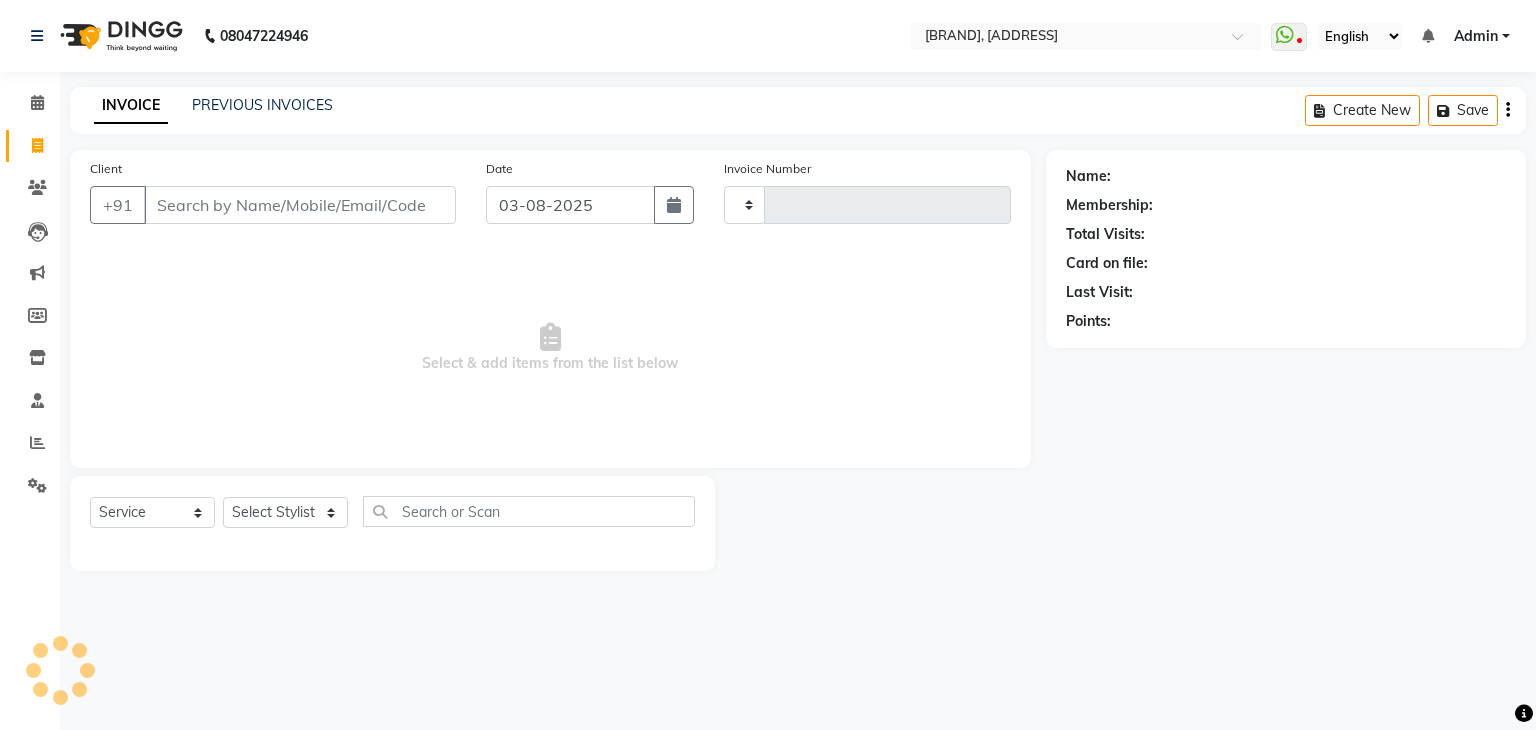 type on "3895" 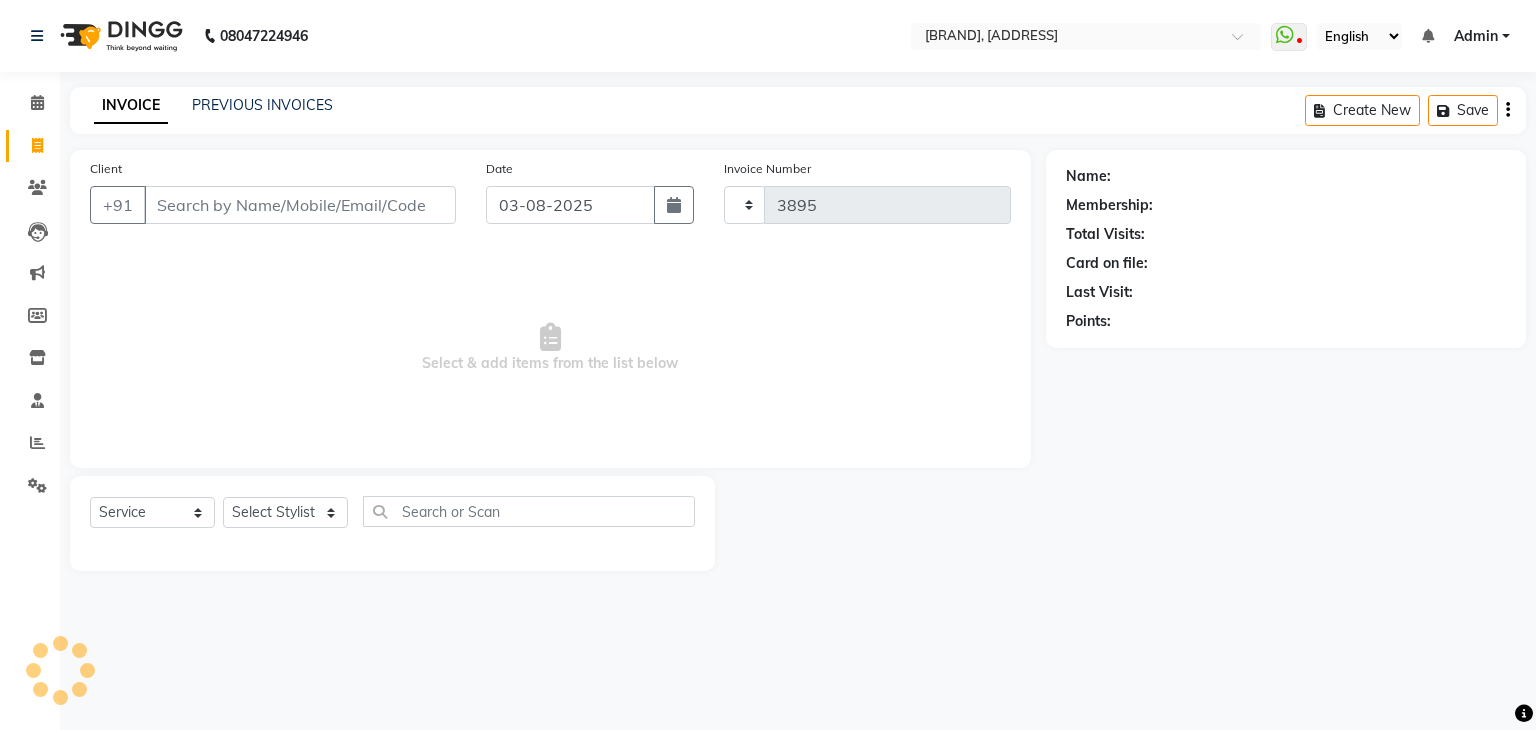 select on "6880" 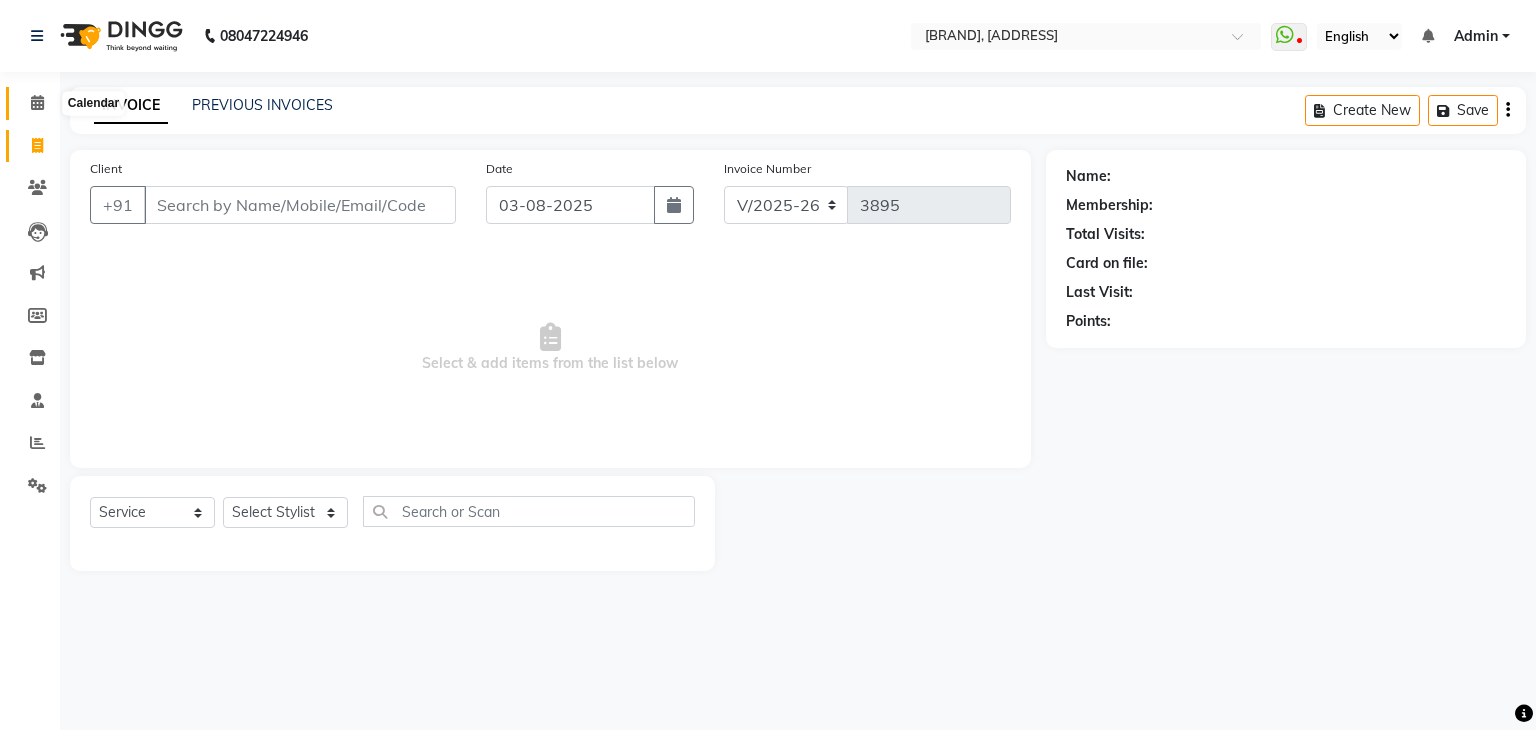 click 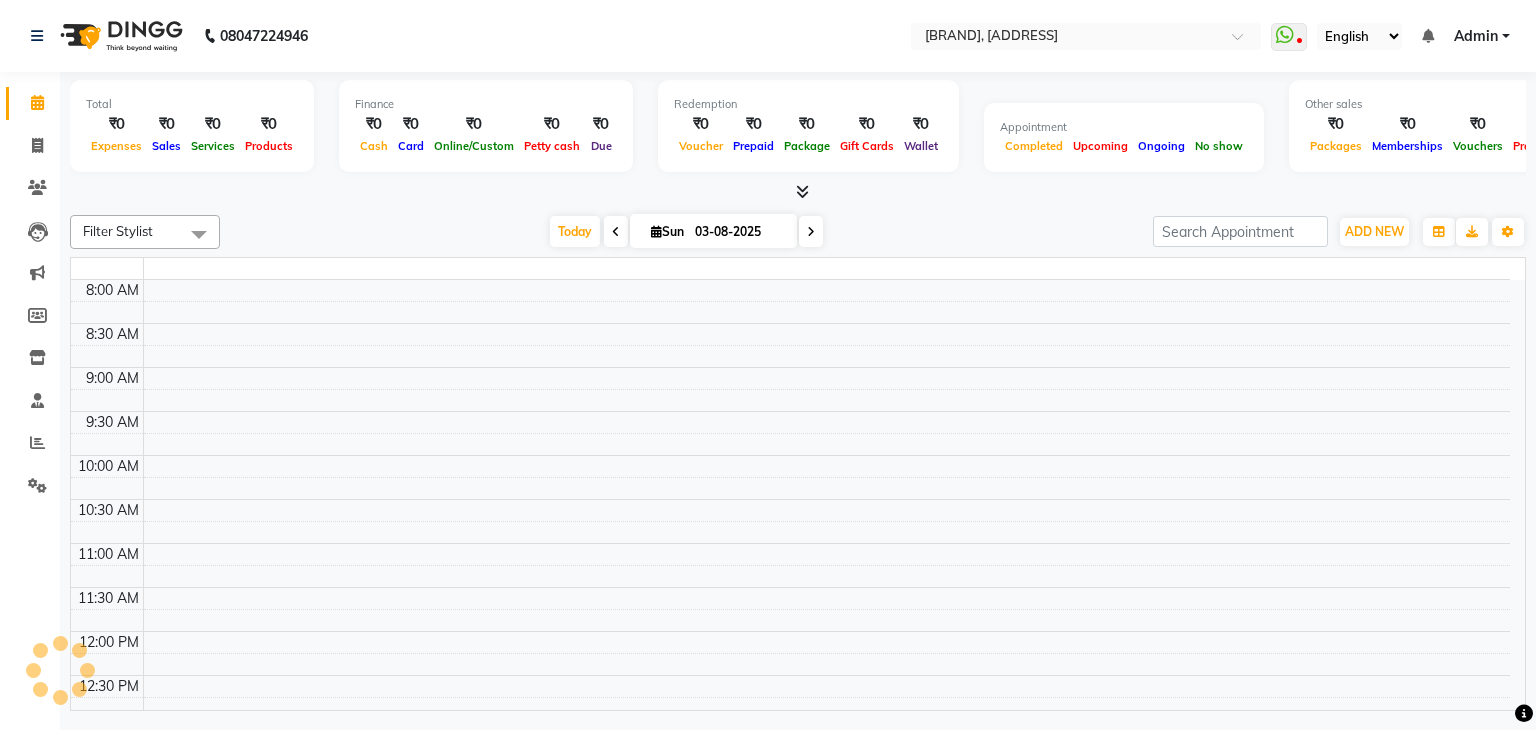 click 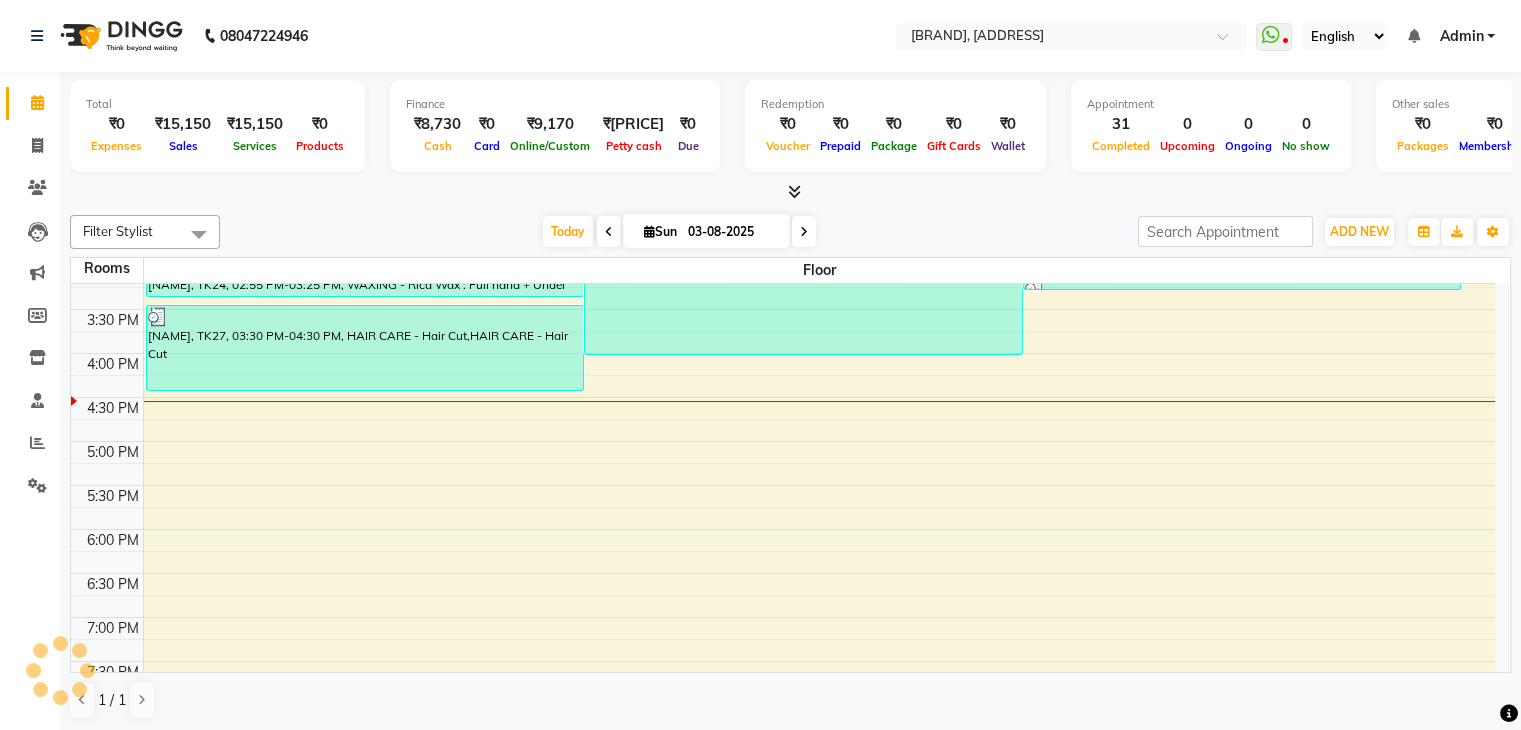 scroll, scrollTop: 471, scrollLeft: 0, axis: vertical 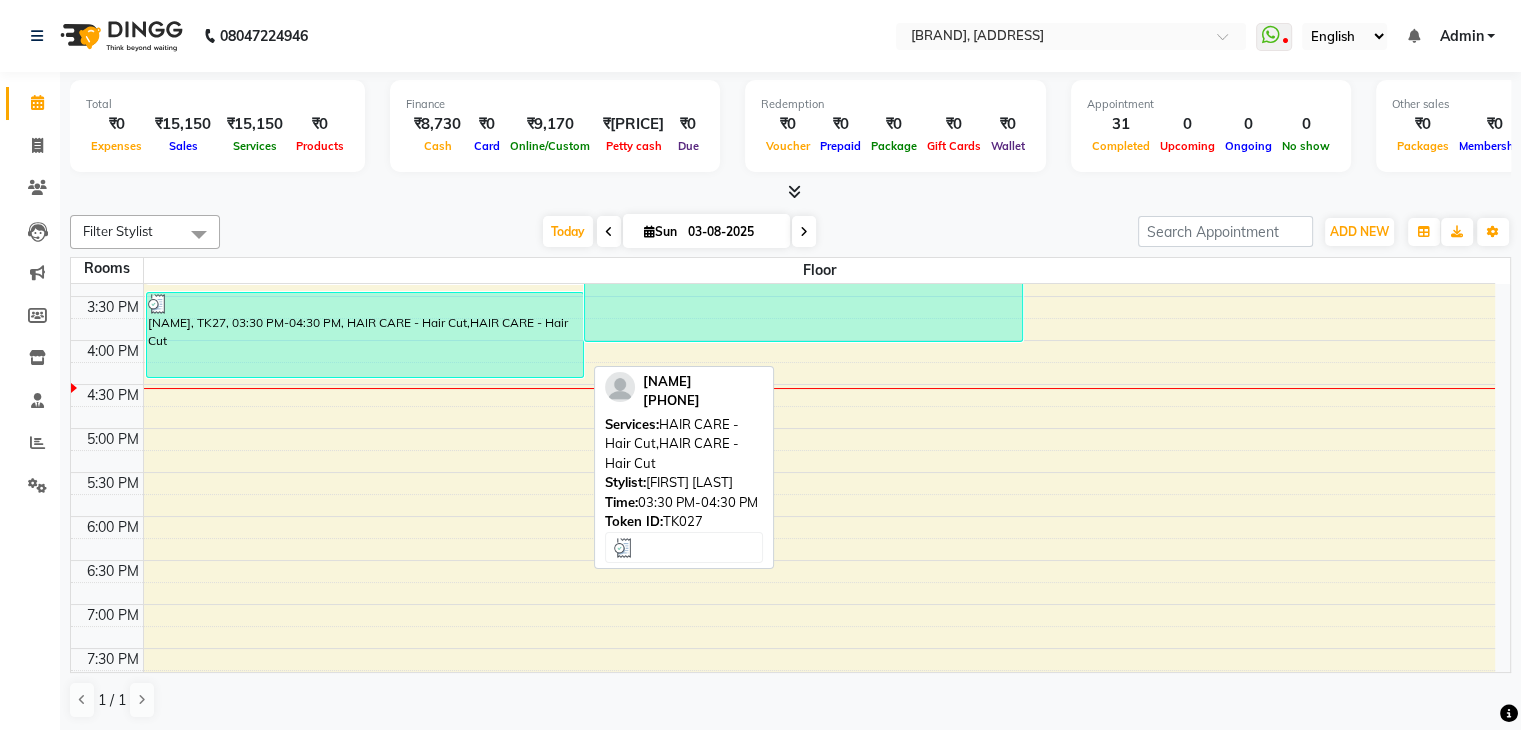 click on "[FIRST], TK27, 03:30 PM-04:30 PM, HAIR CARE - Hair Cut,HAIR CARE - Hair Cut" at bounding box center [365, 335] 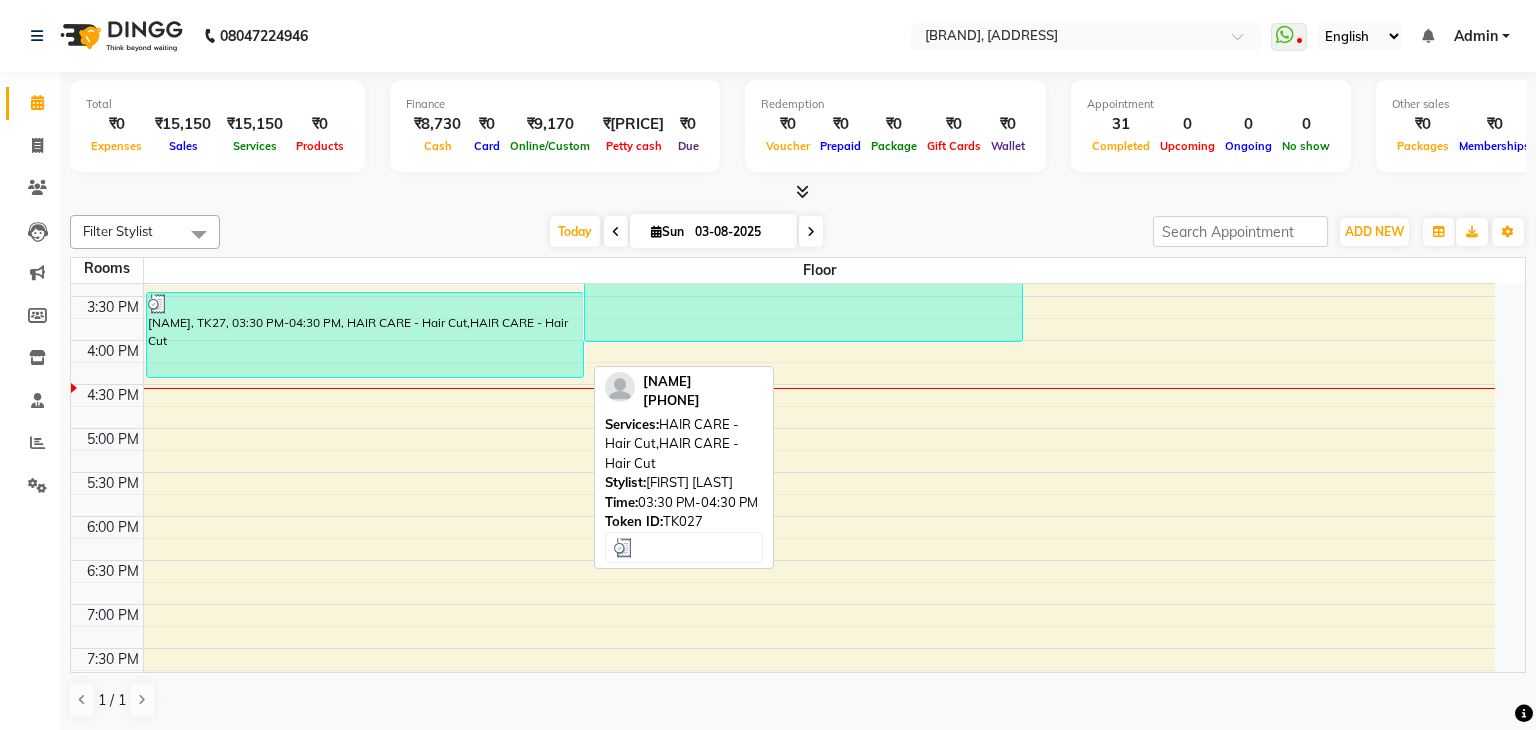 select on "3" 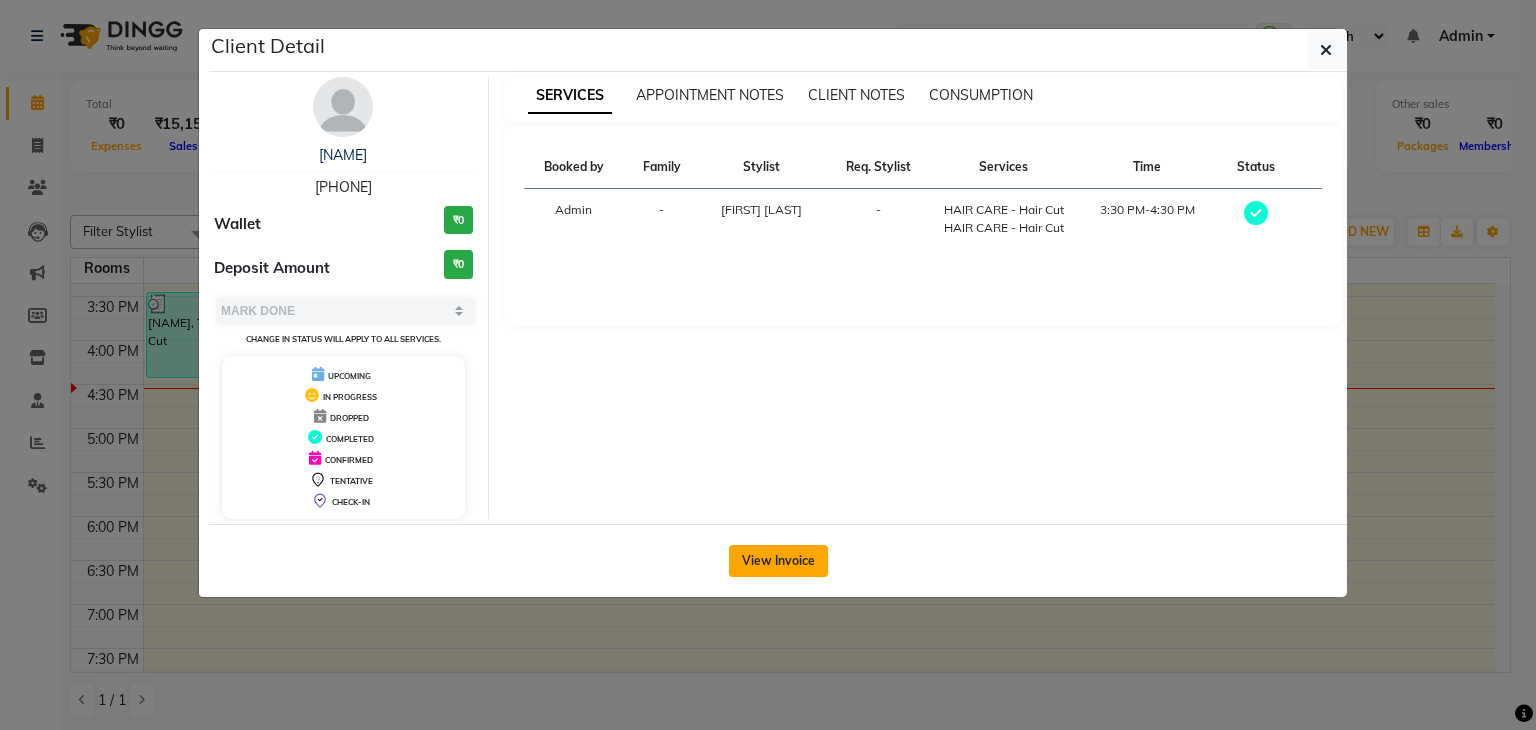 click on "View Invoice" 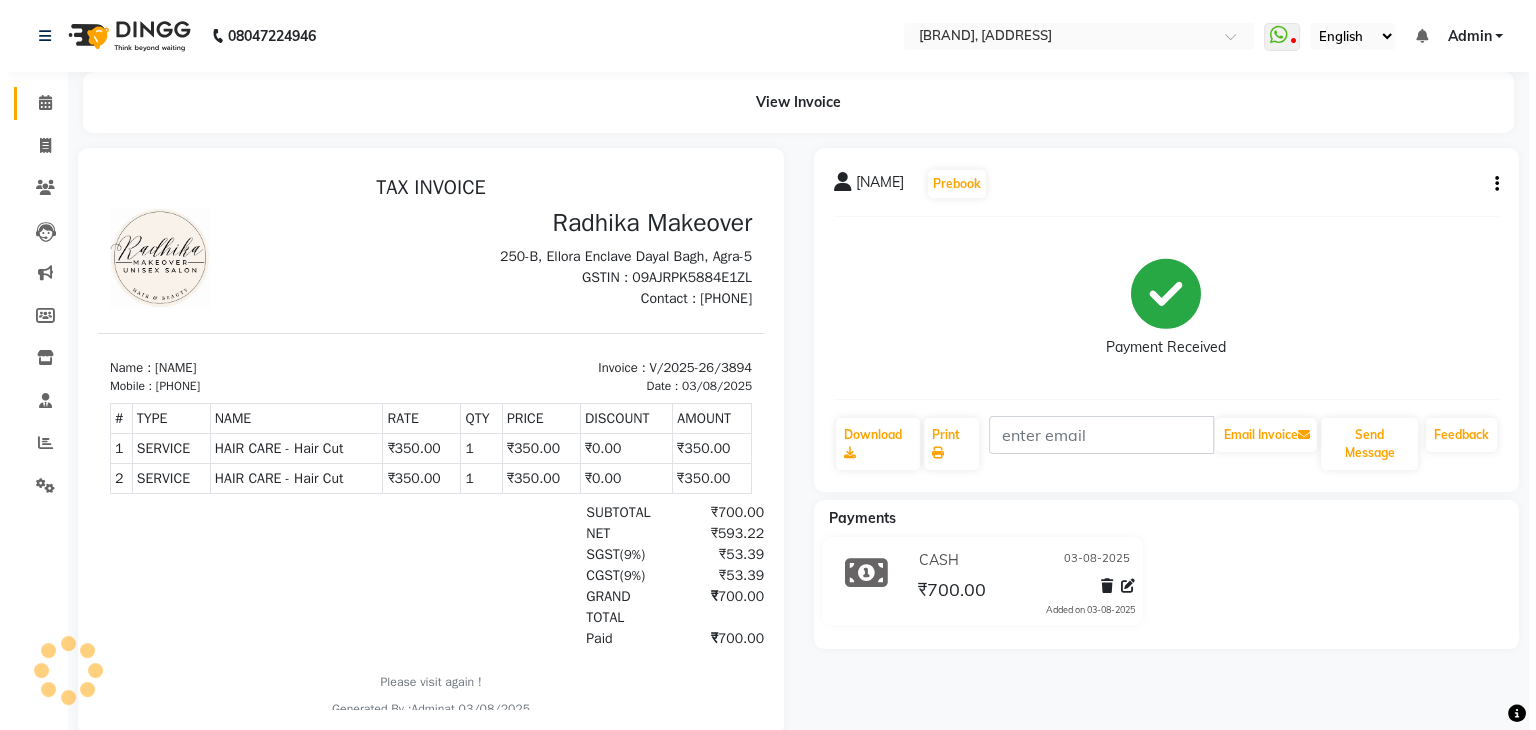 scroll, scrollTop: 0, scrollLeft: 0, axis: both 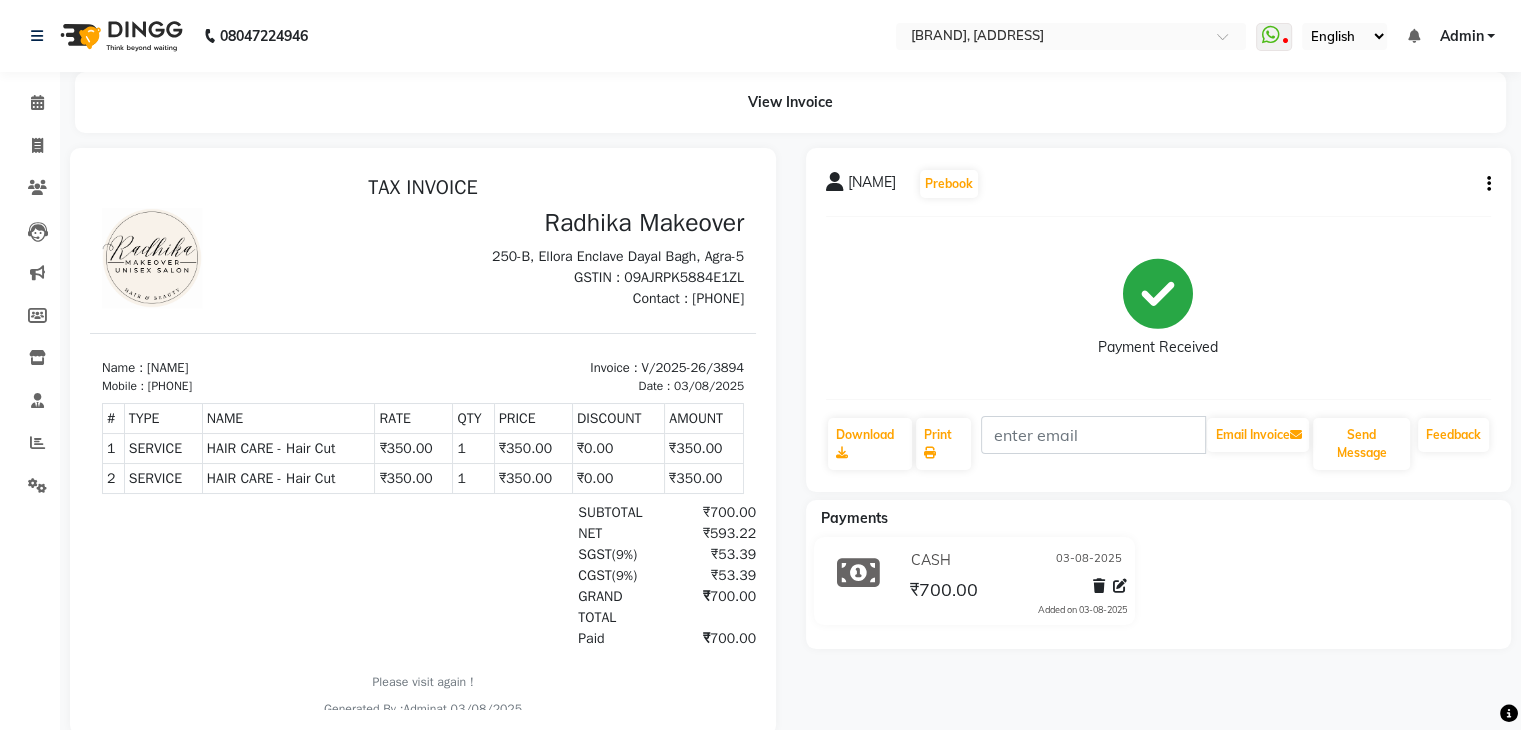 click on "shomya   Prebook   Payment Received  Download  Print   Email Invoice   Send Message Feedback" 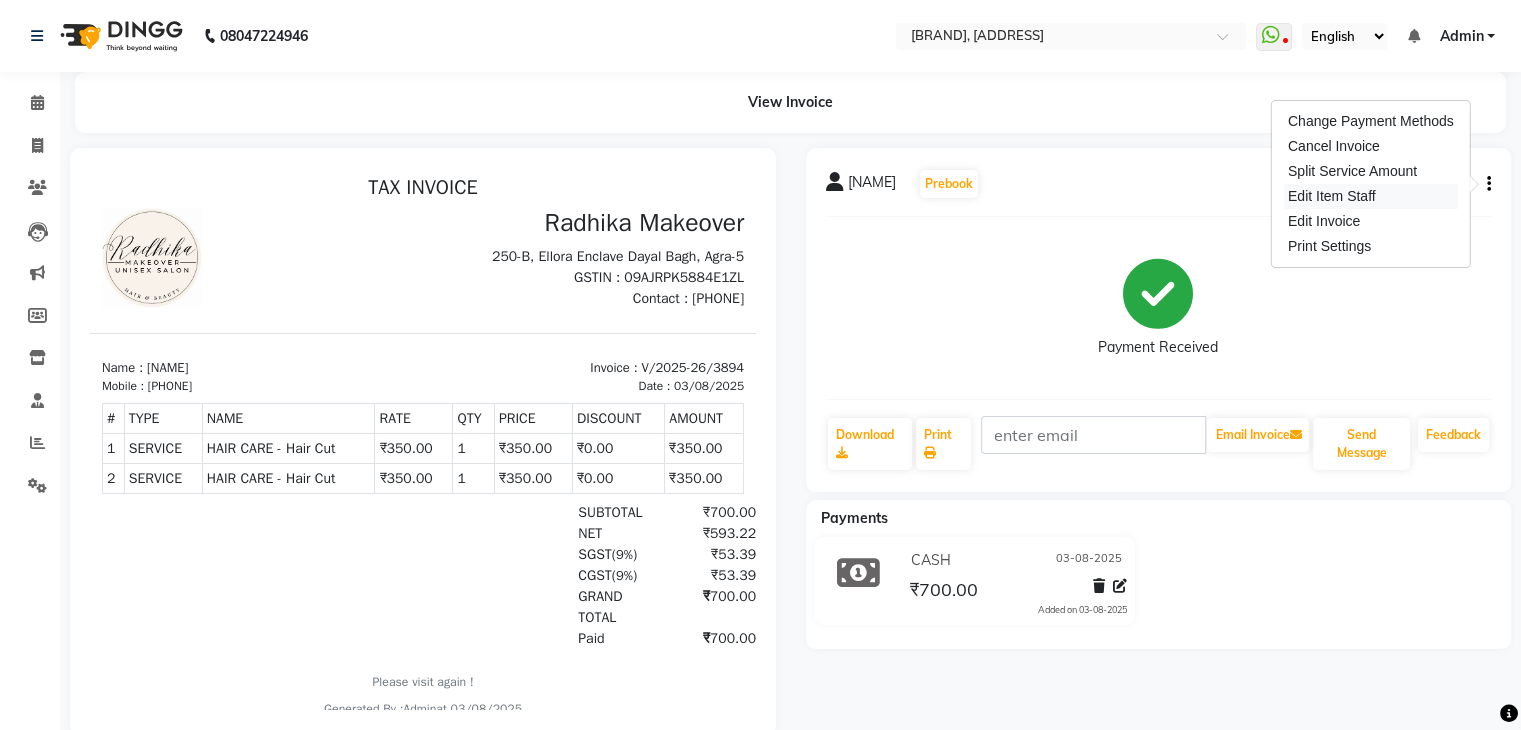 click on "Edit Item Staff" at bounding box center (1371, 196) 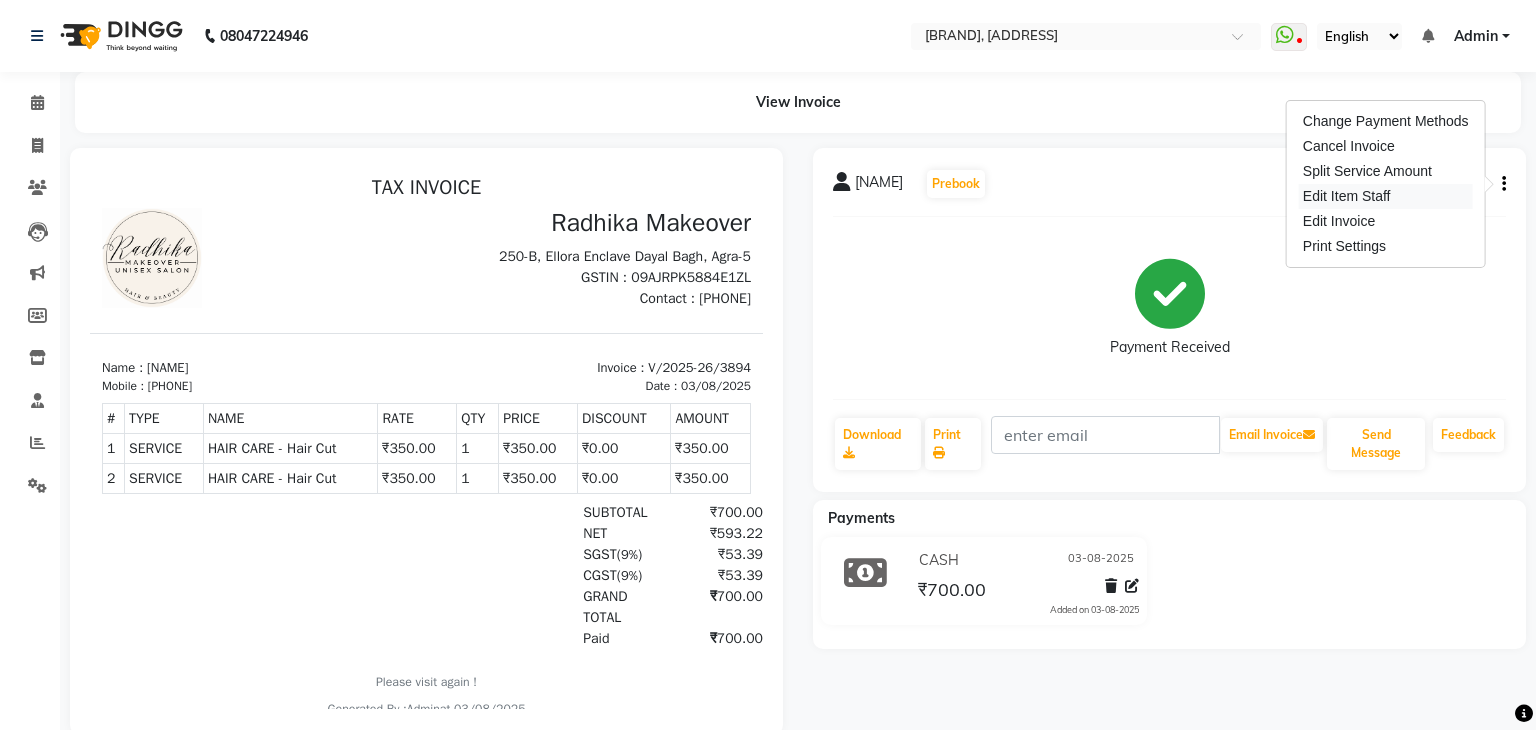 select on "53882" 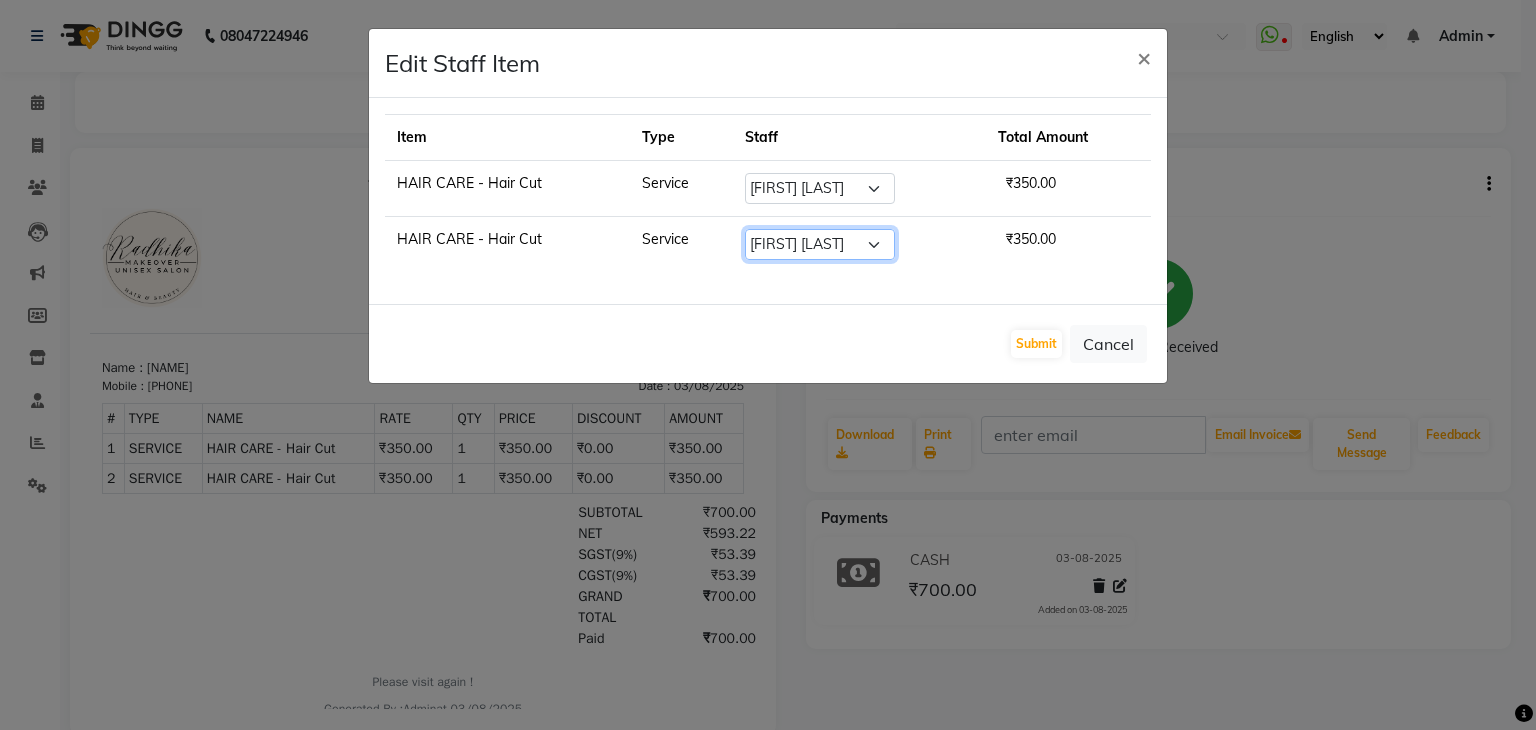 click on "Select  AMAN   DANISH SALMANI   GOPAL PACHORI   KANU   KAVITA   KIRAN KUMARI   MEENU KUMARI   NEHA   NIKHIL CHAUDHARY   Priya   PRIYANKA YADAV   RASHMI   SANDHYA   SHAGUFTA   SHWETA   SONA SAXENA   SOUMYA   TUSHAR OTWAL   VINAY KUMAR" 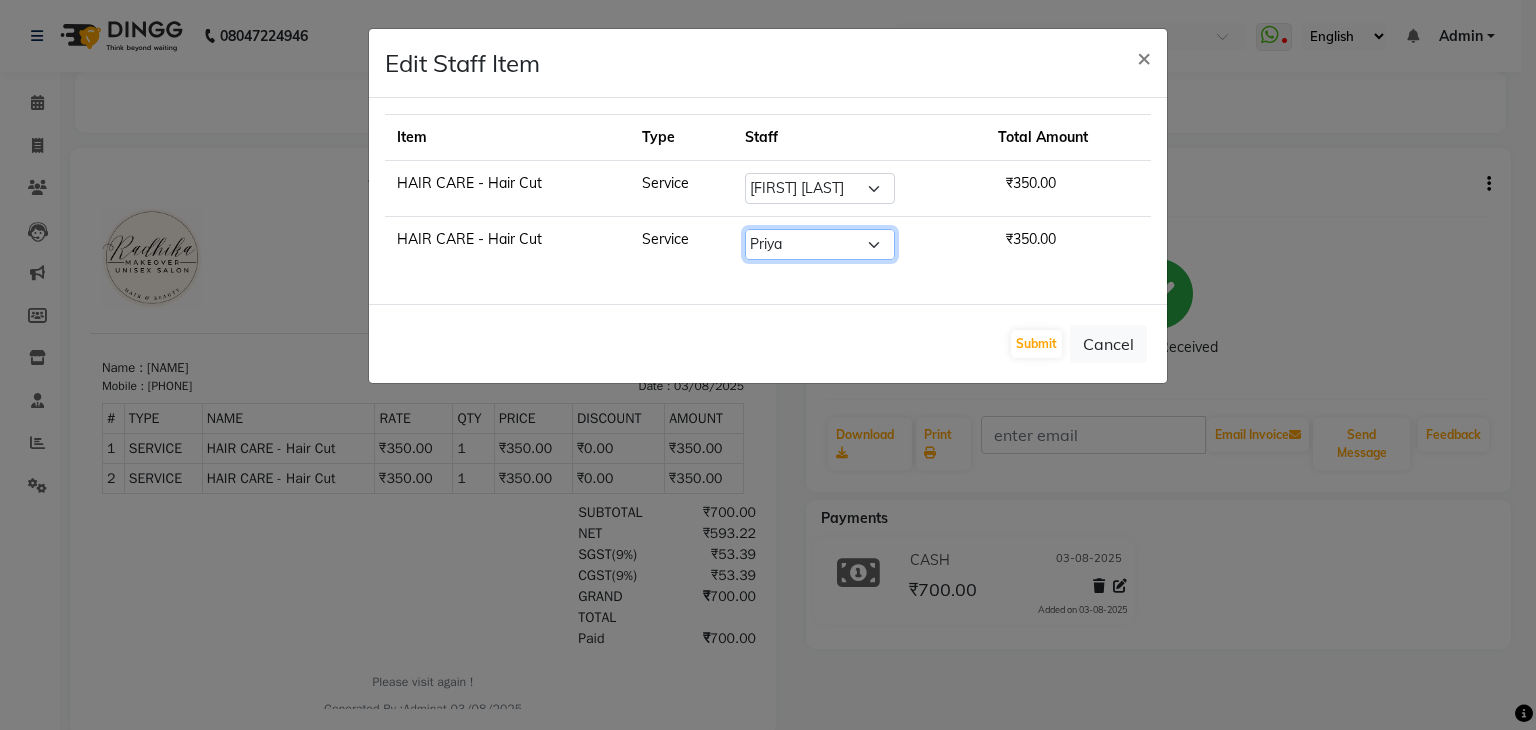 click on "Select  AMAN   DANISH SALMANI   GOPAL PACHORI   KANU   KAVITA   KIRAN KUMARI   MEENU KUMARI   NEHA   NIKHIL CHAUDHARY   Priya   PRIYANKA YADAV   RASHMI   SANDHYA   SHAGUFTA   SHWETA   SONA SAXENA   SOUMYA   TUSHAR OTWAL   VINAY KUMAR" 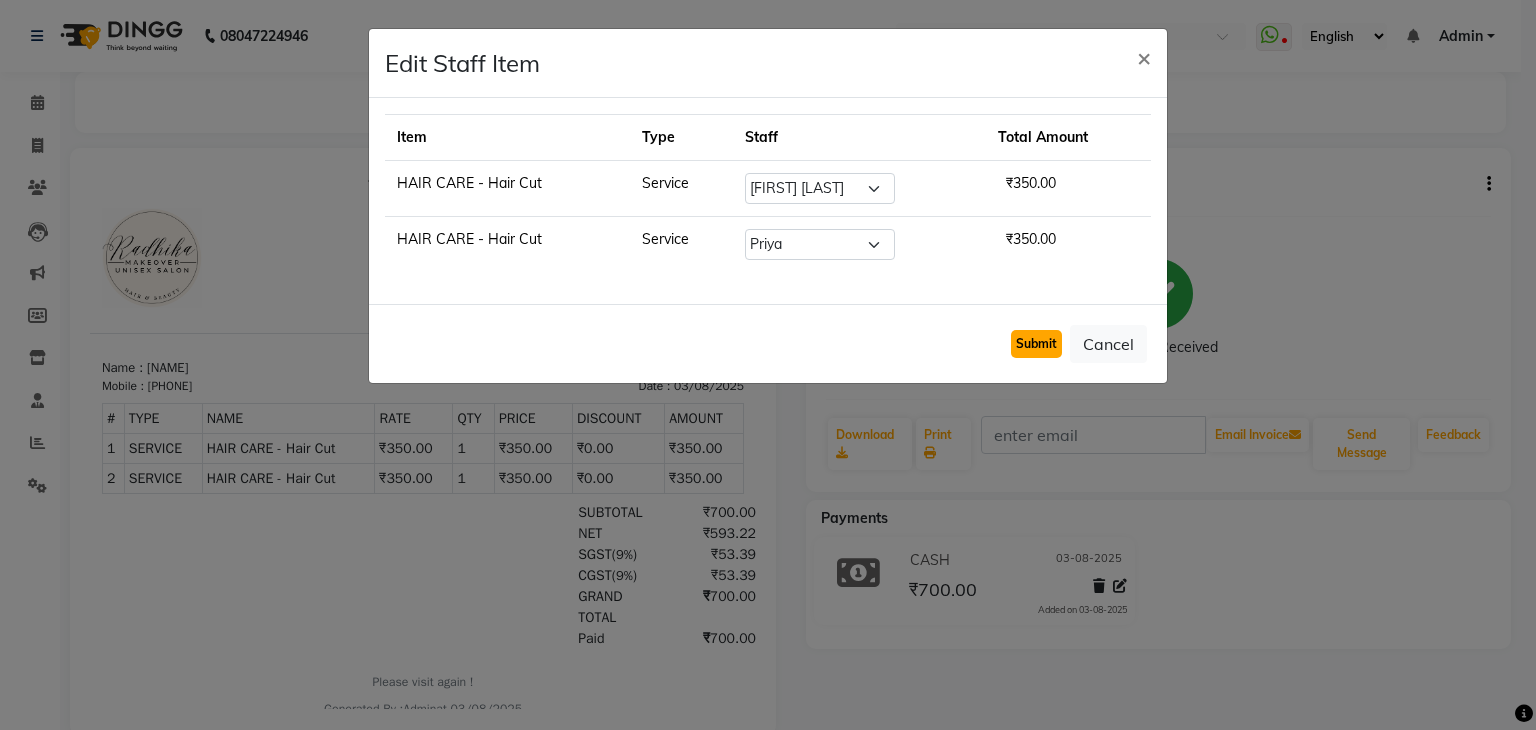 click on "Submit" 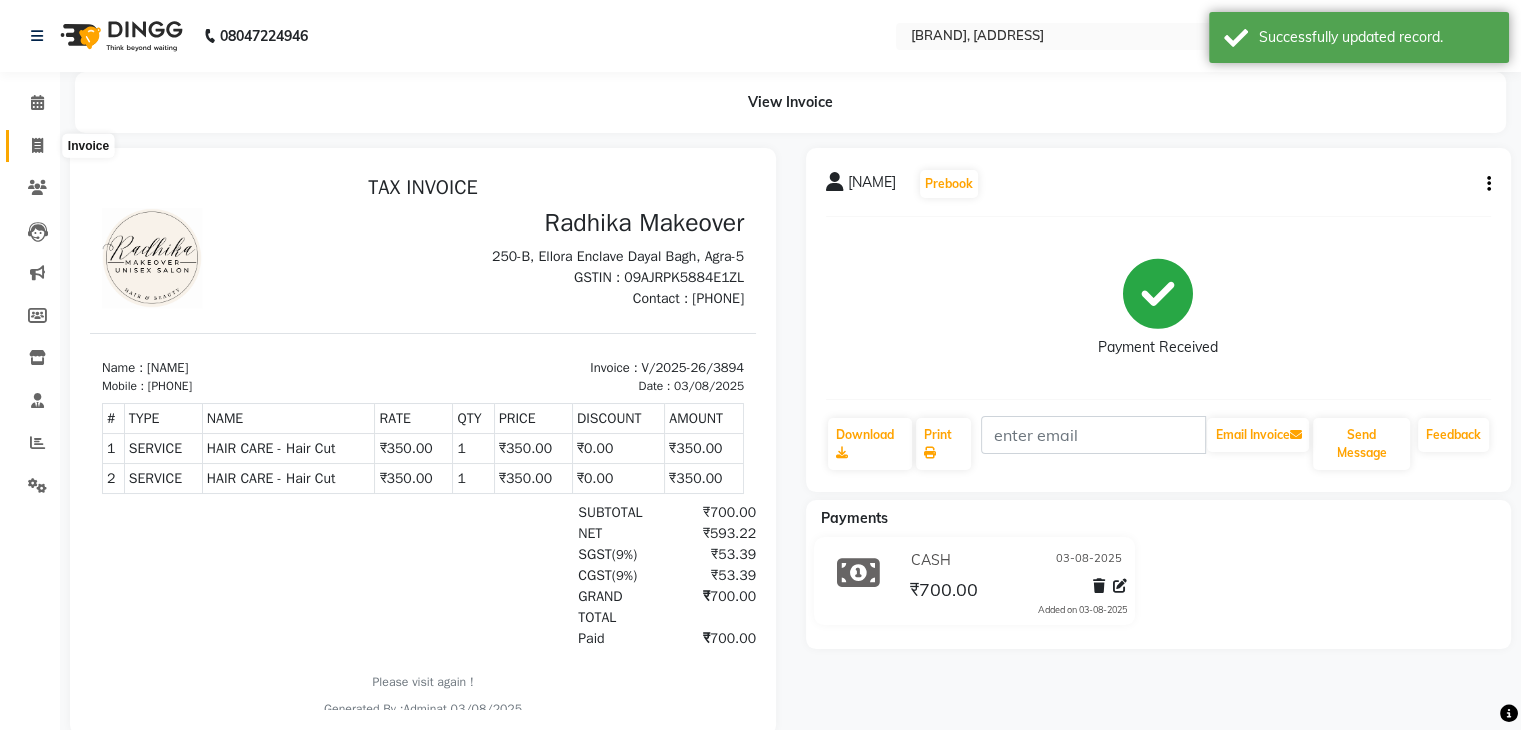 click 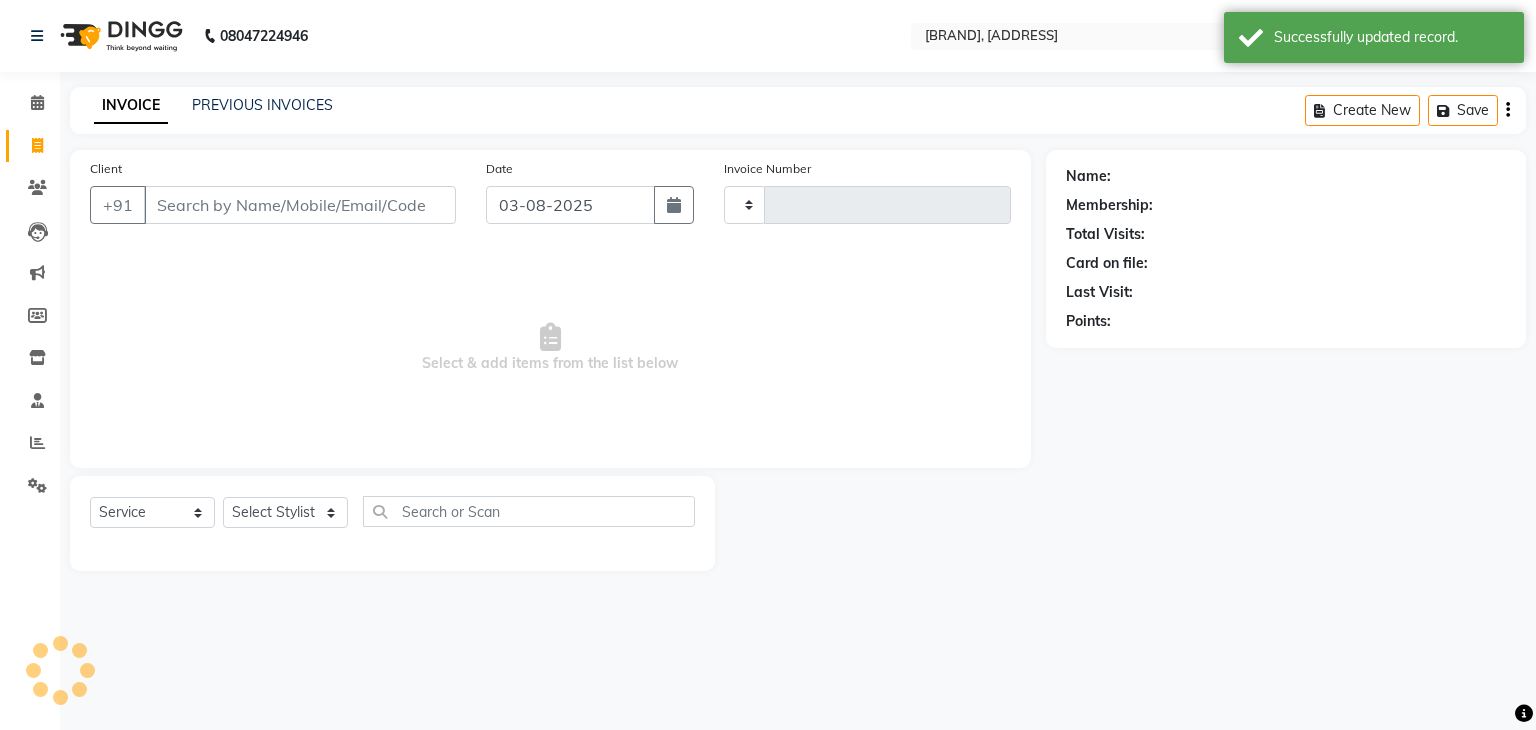 type on "3895" 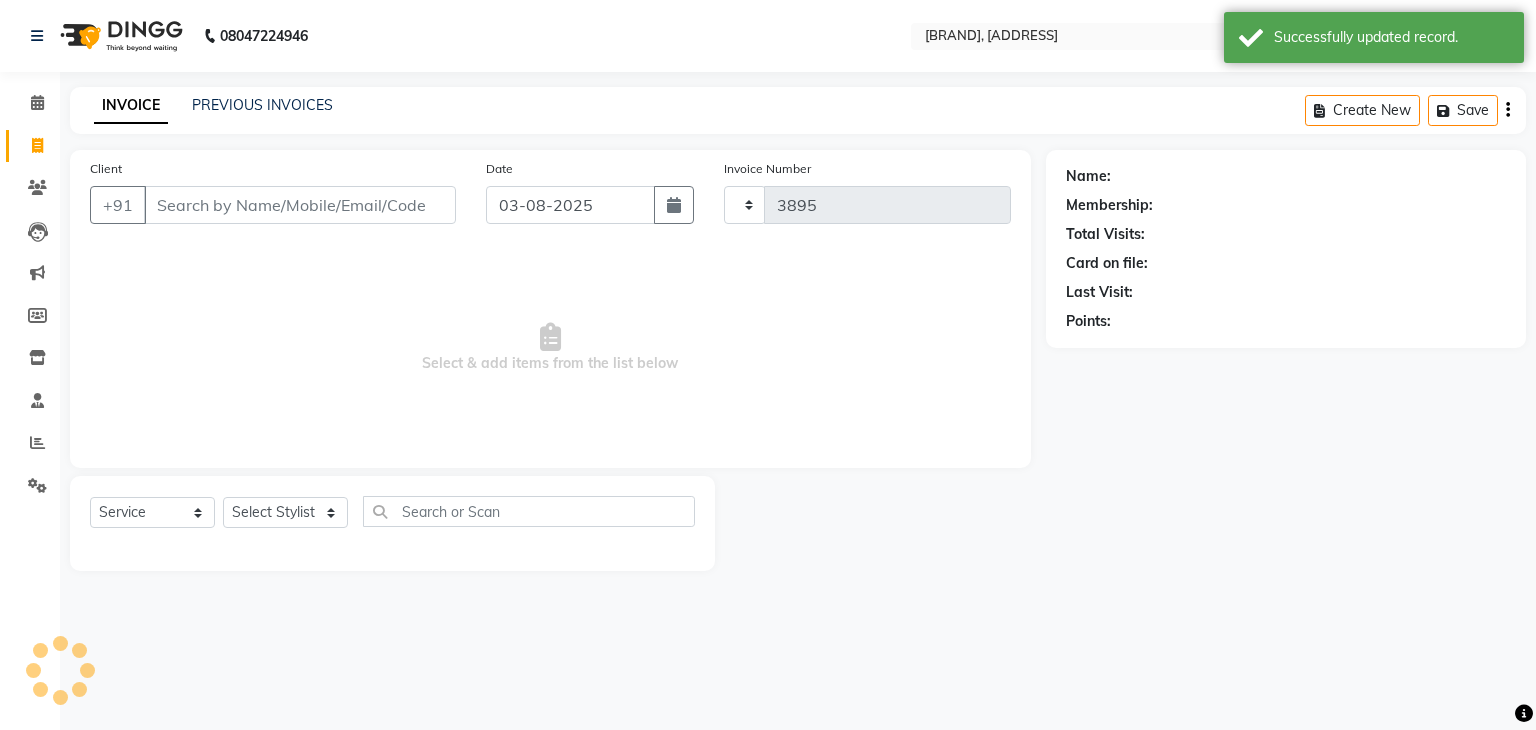 select on "6880" 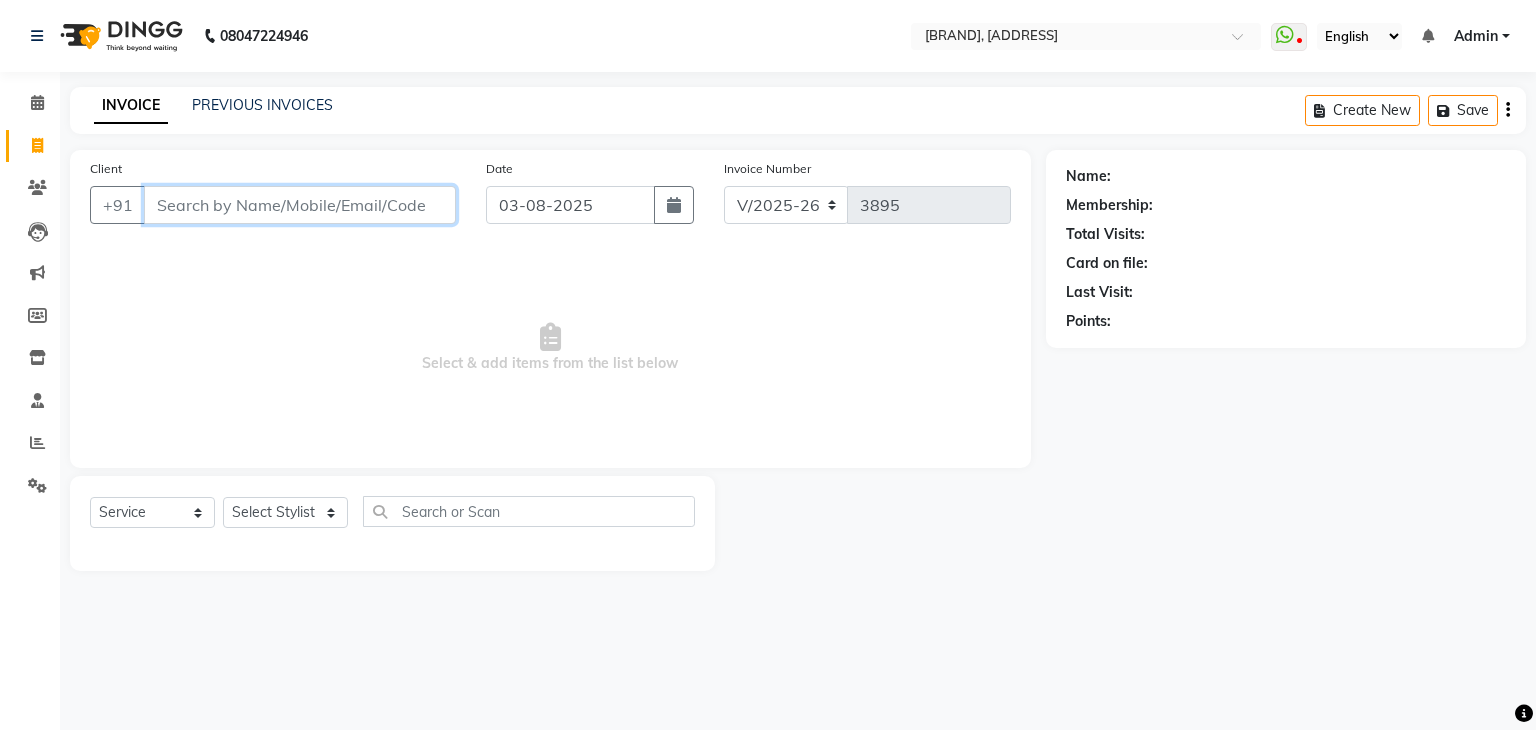 click on "Client" at bounding box center (300, 205) 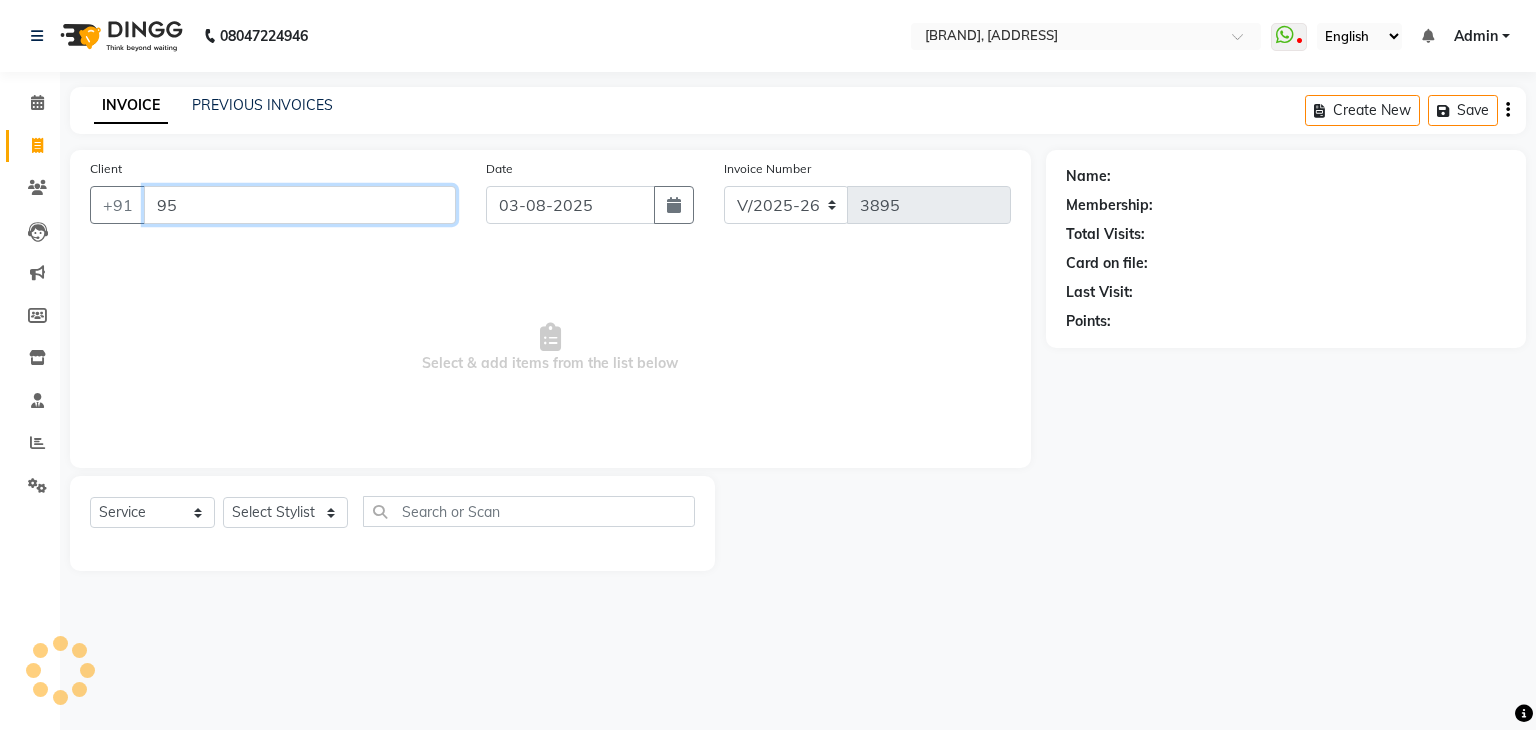 type on "9" 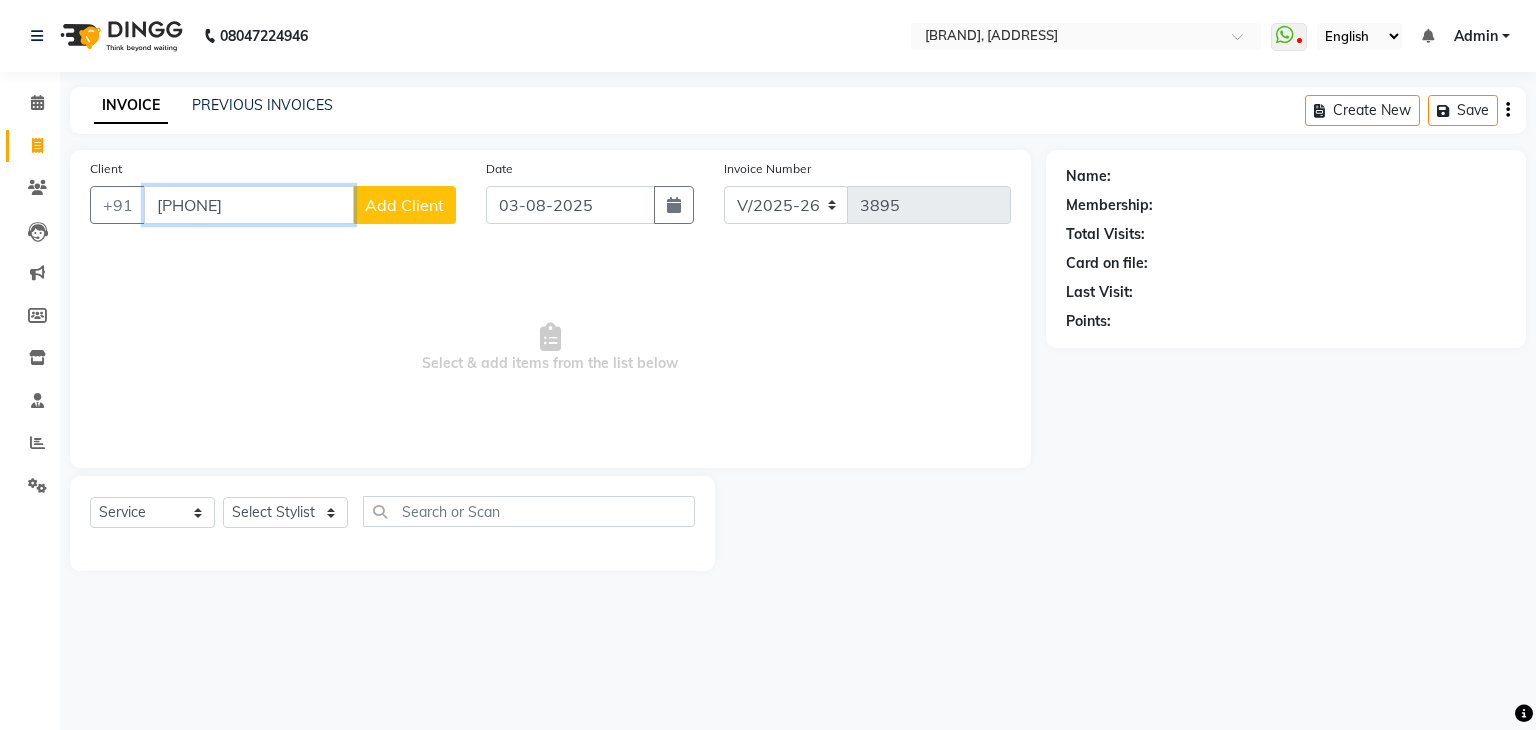type on "9548294748" 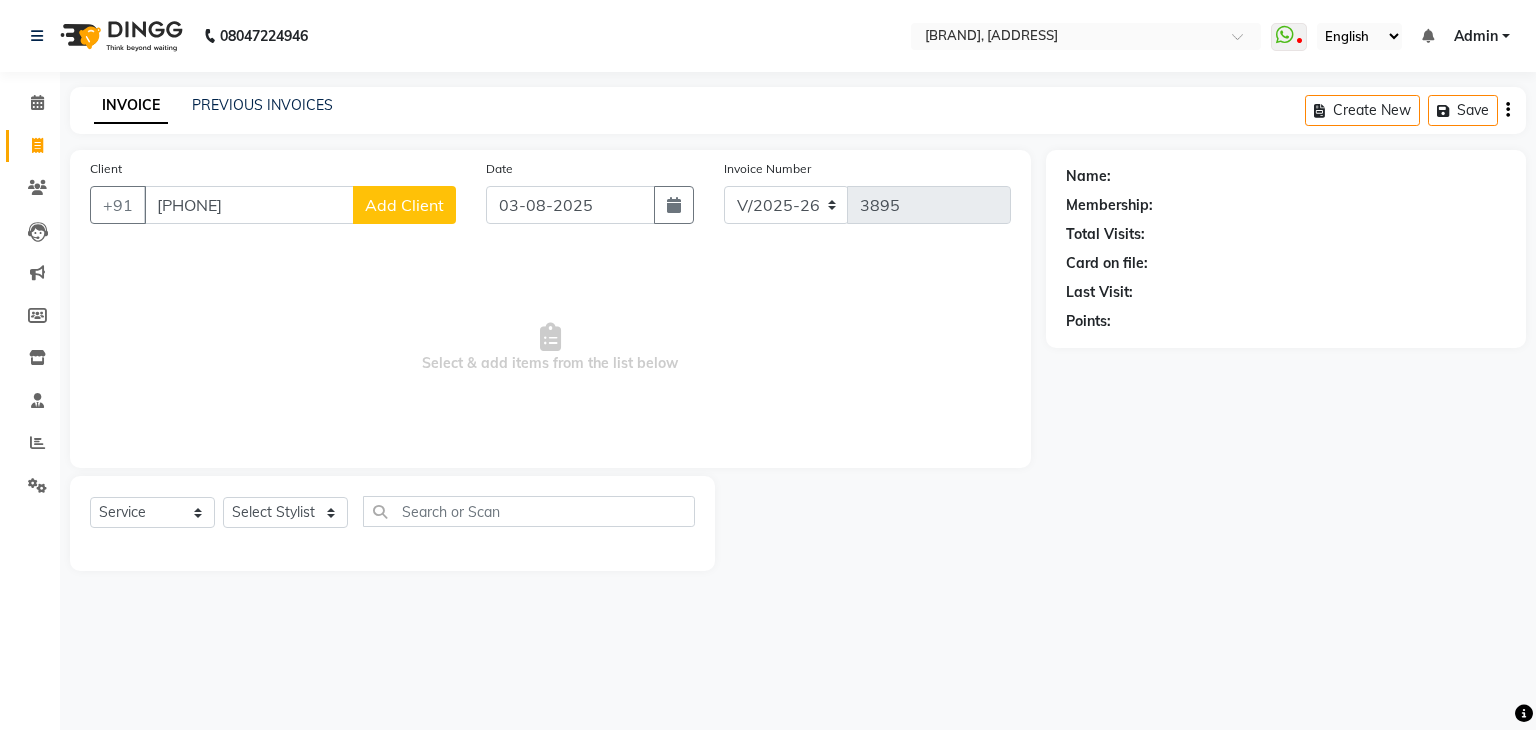 click on "Add Client" 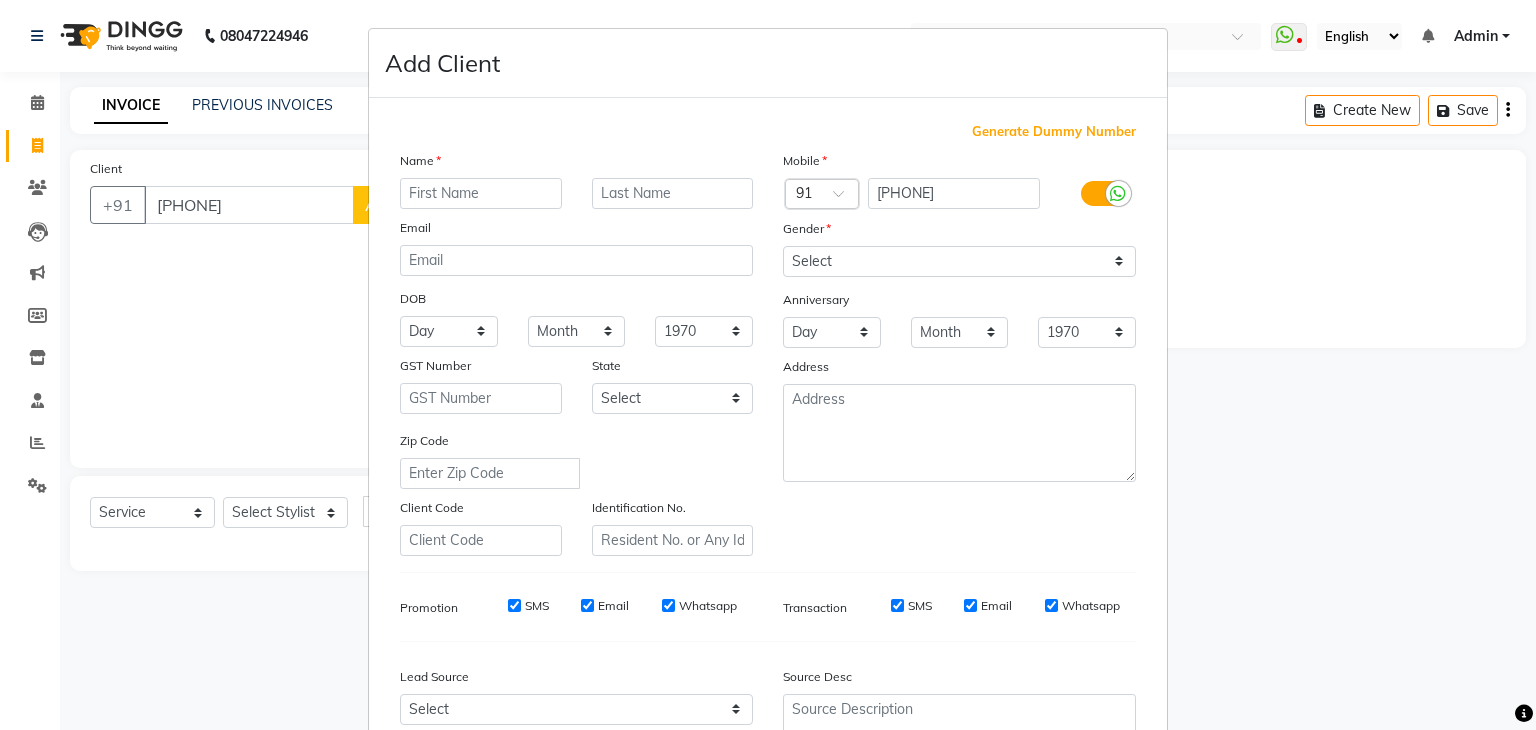 click at bounding box center [481, 193] 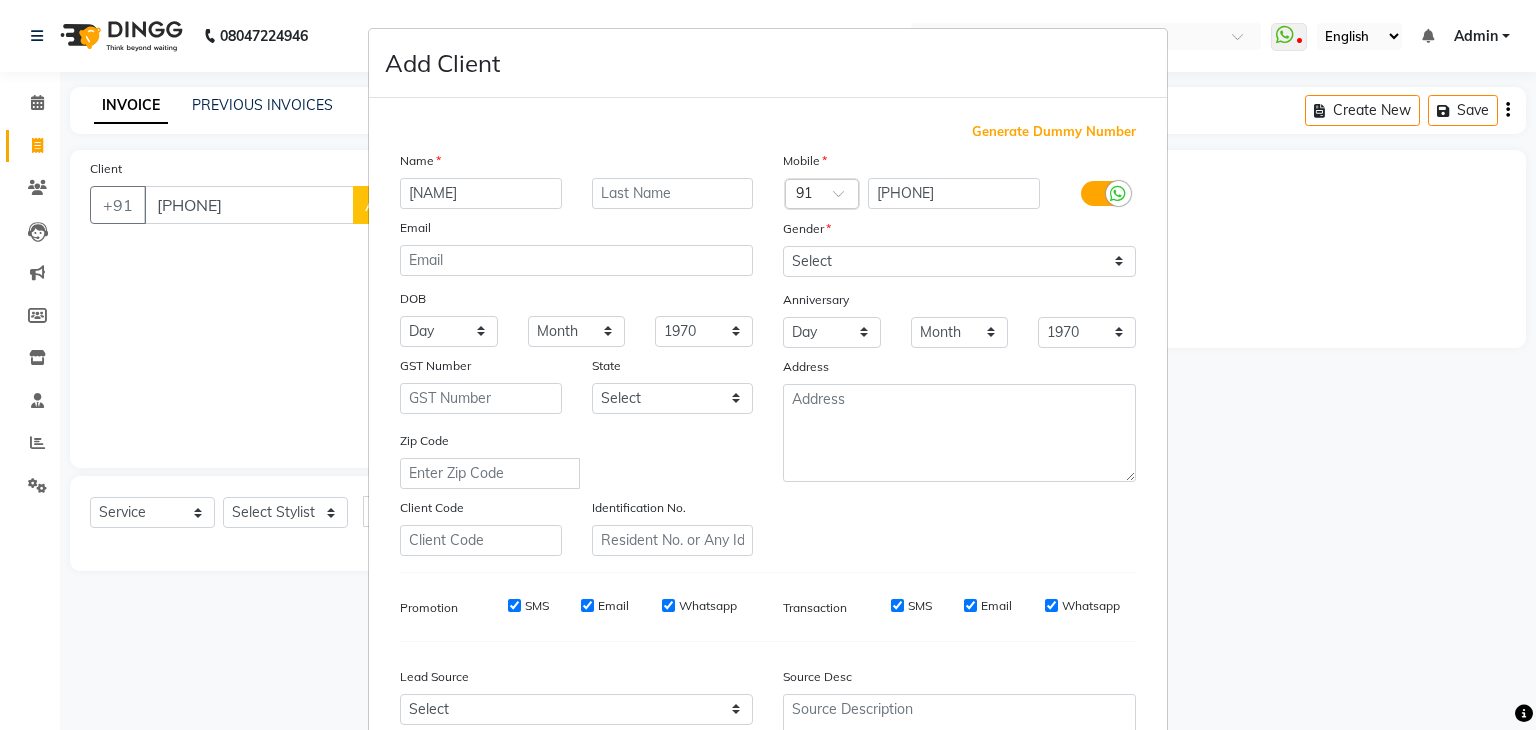 type on "ragiga" 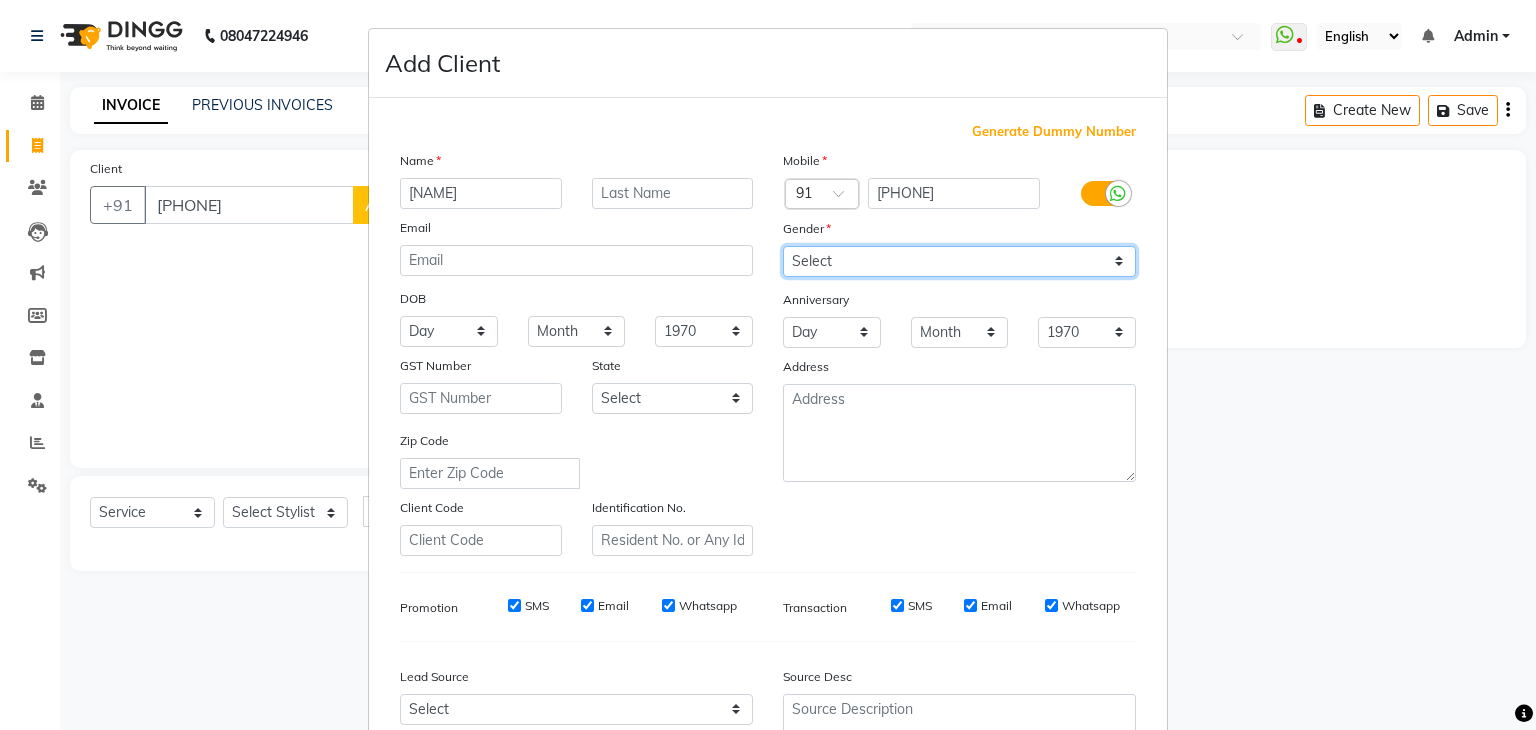click on "Select Male Female Other Prefer Not To Say" at bounding box center [959, 261] 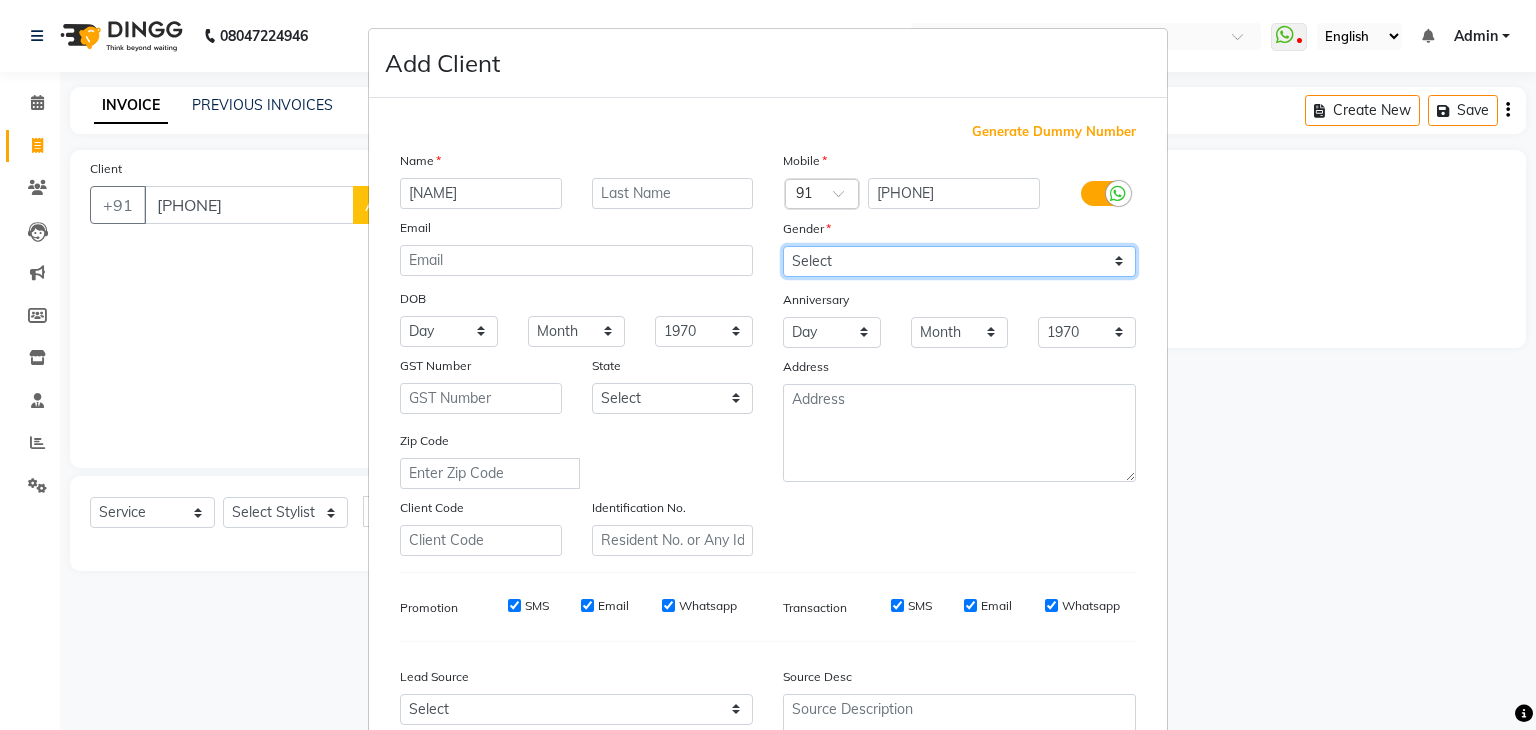 select on "female" 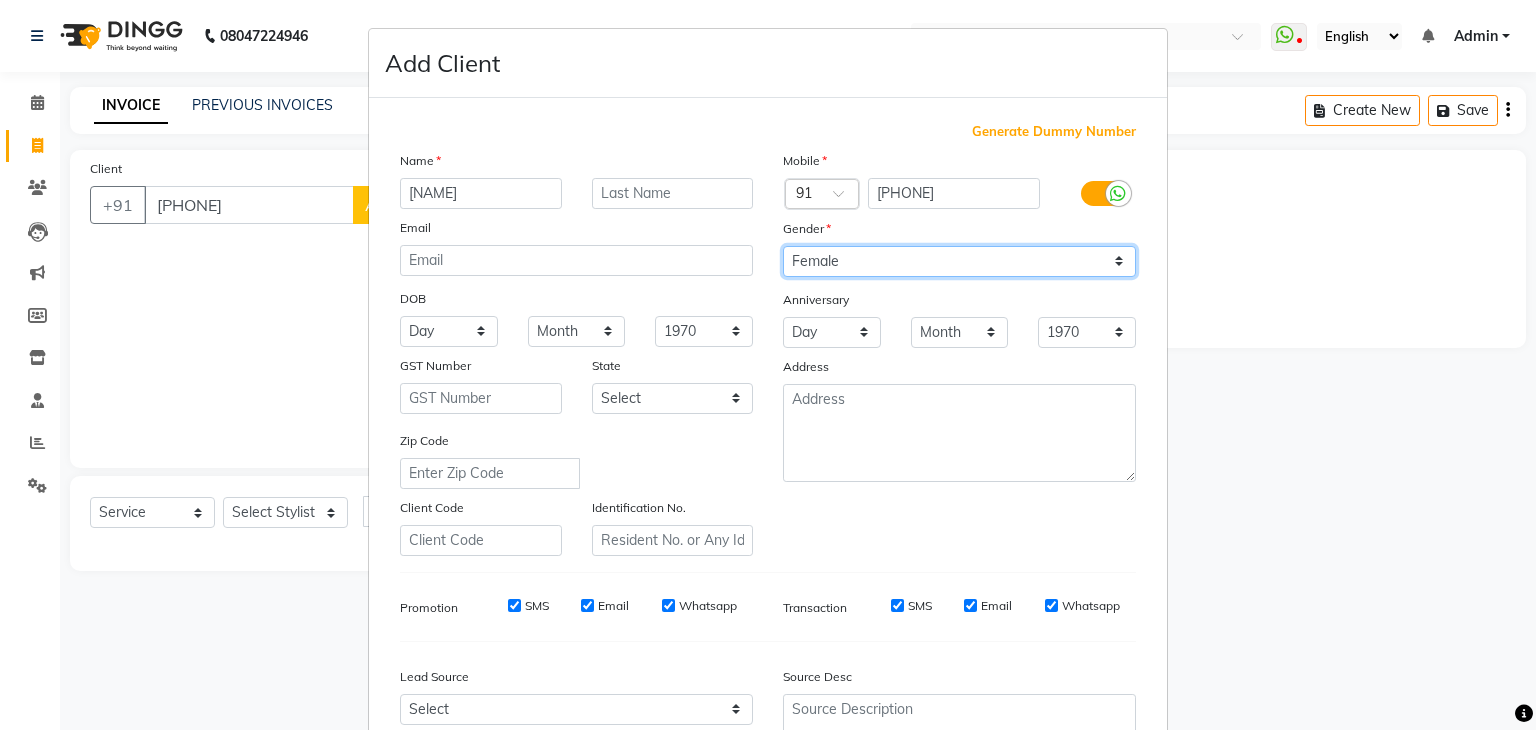 click on "Select Male Female Other Prefer Not To Say" at bounding box center [959, 261] 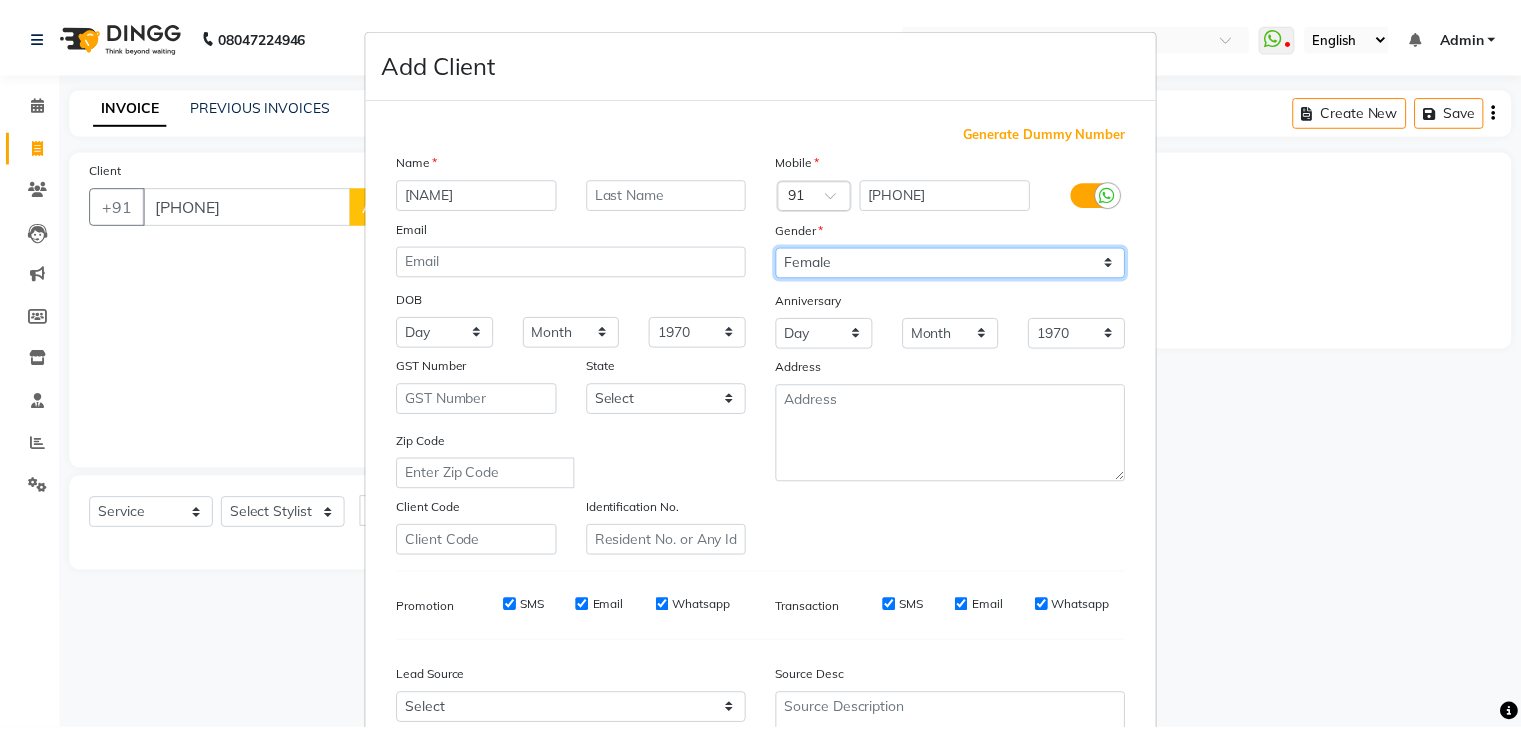 scroll, scrollTop: 203, scrollLeft: 0, axis: vertical 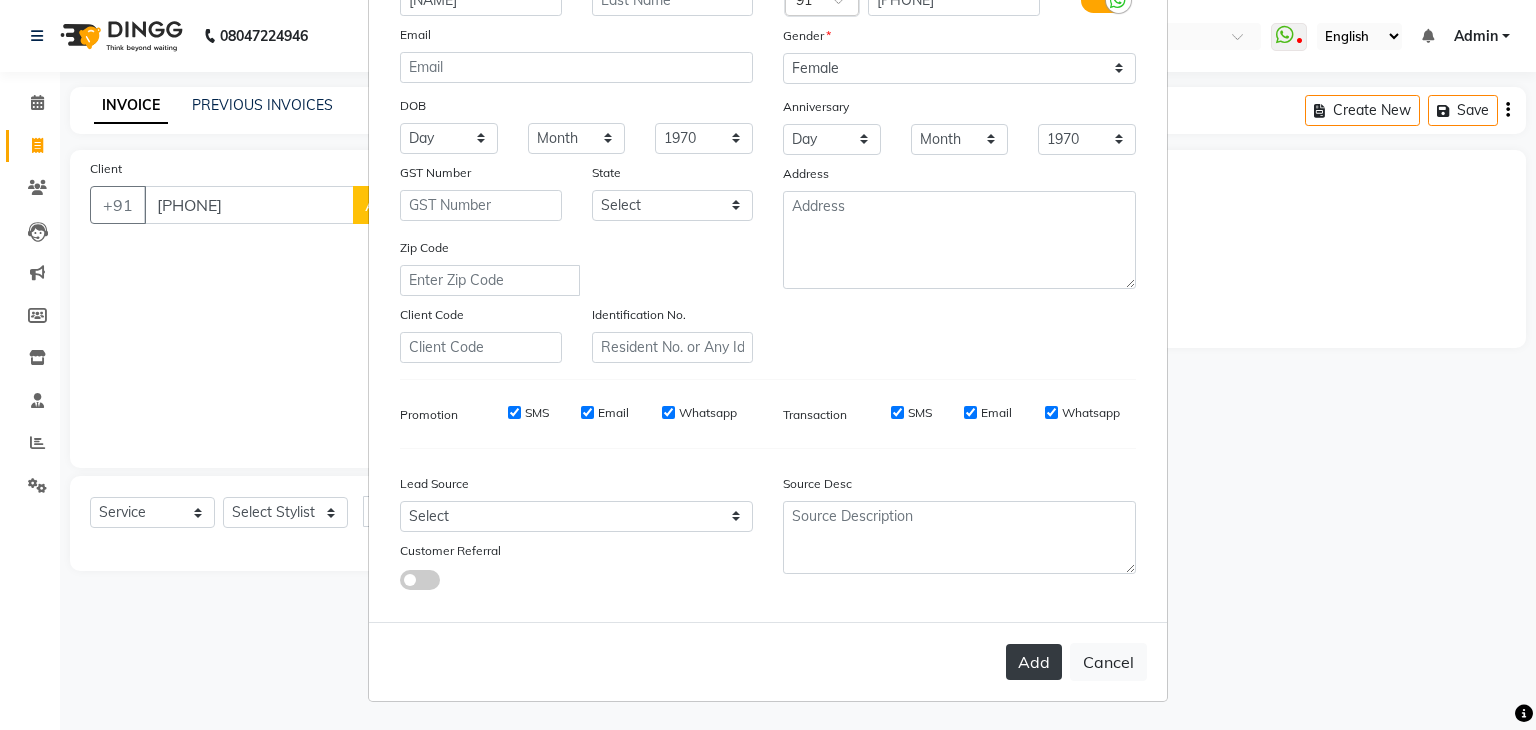click on "Add" at bounding box center [1034, 662] 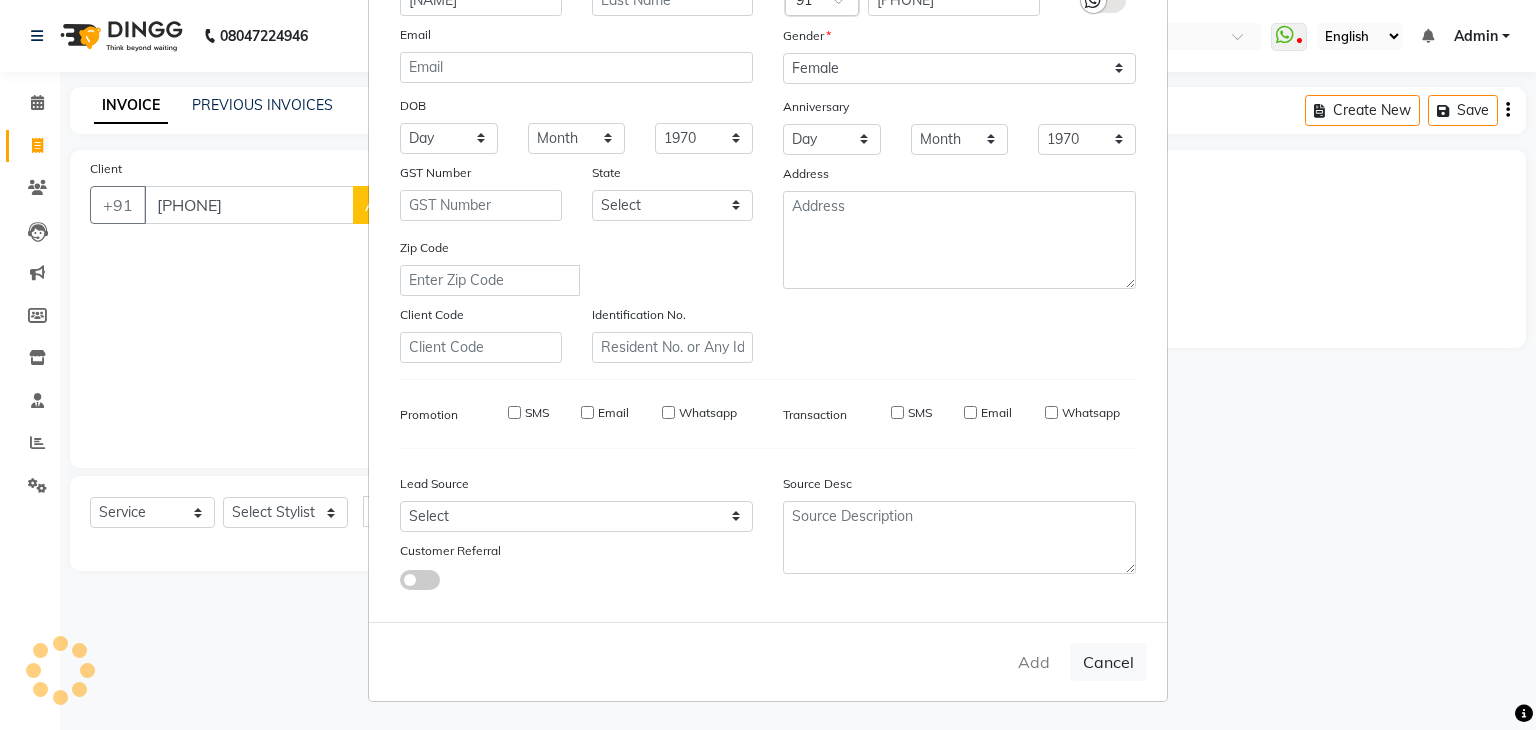 type 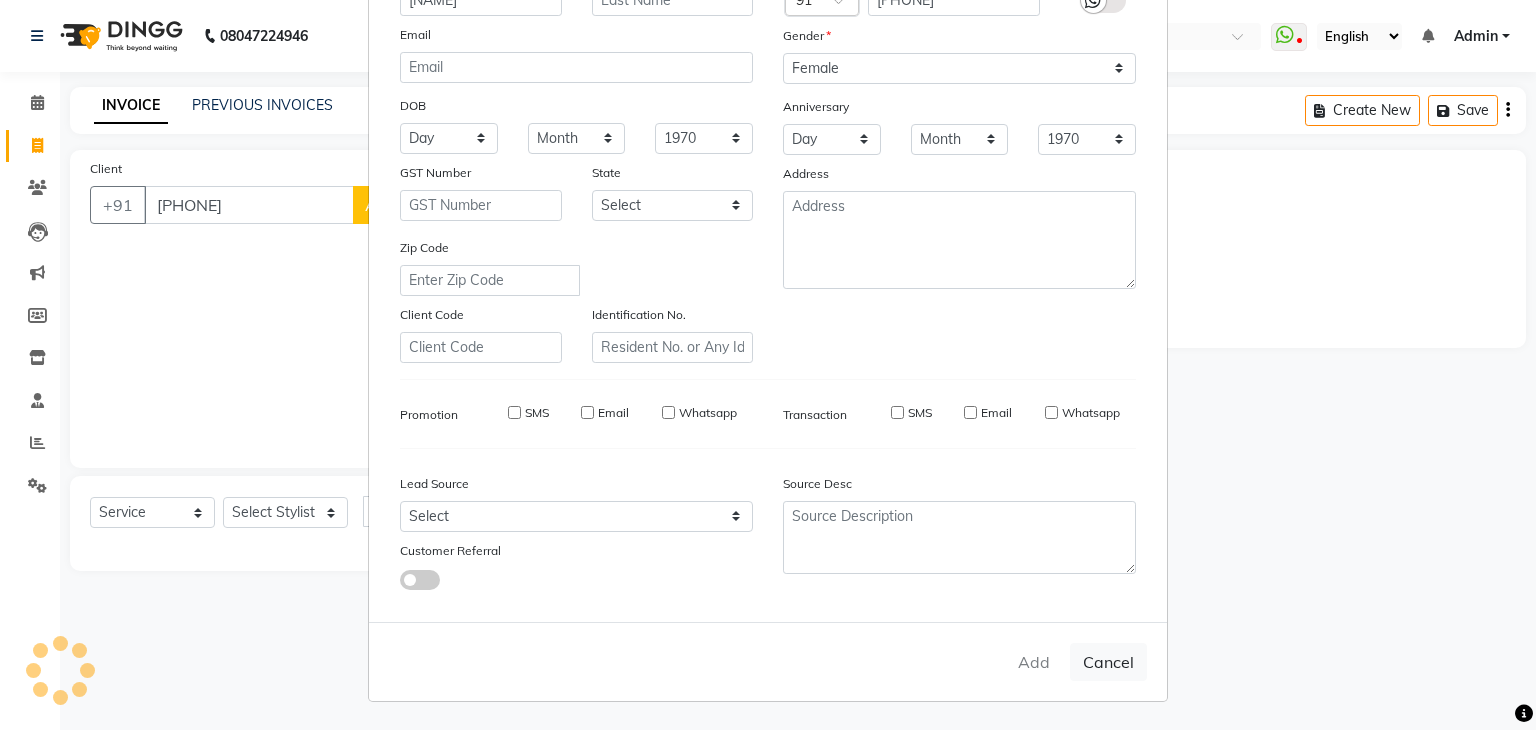 select 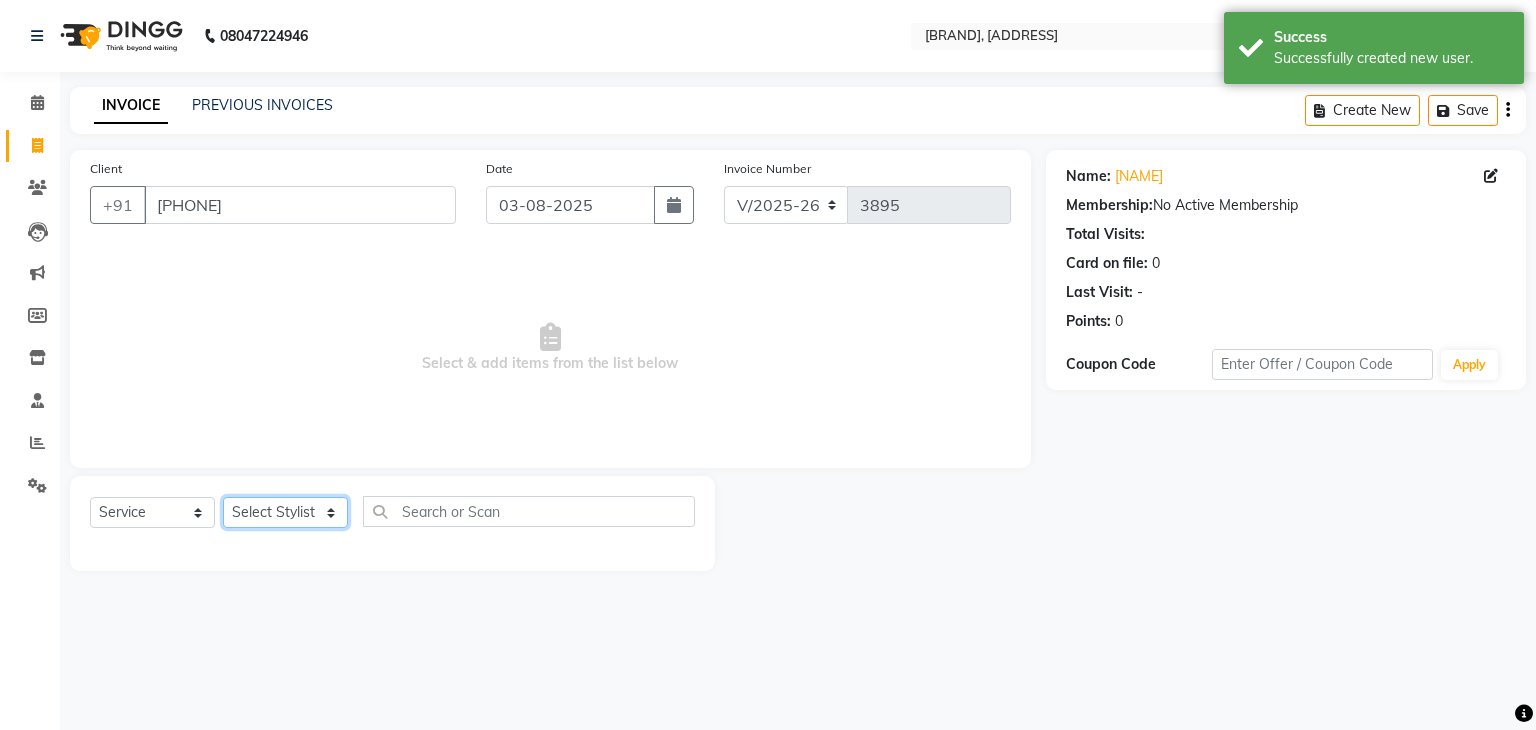 click on "Select Stylist AMAN DANISH SALMANI GOPAL PACHORI KANU KAVITA KIRAN KUMARI MEENU KUMARI NEHA NIKHIL CHAUDHARY Priya PRIYANKA YADAV RASHMI SANDHYA SHAGUFTA SHWETA SONA SAXENA SOUMYA TUSHAR OTWAL VINAY KUMAR" 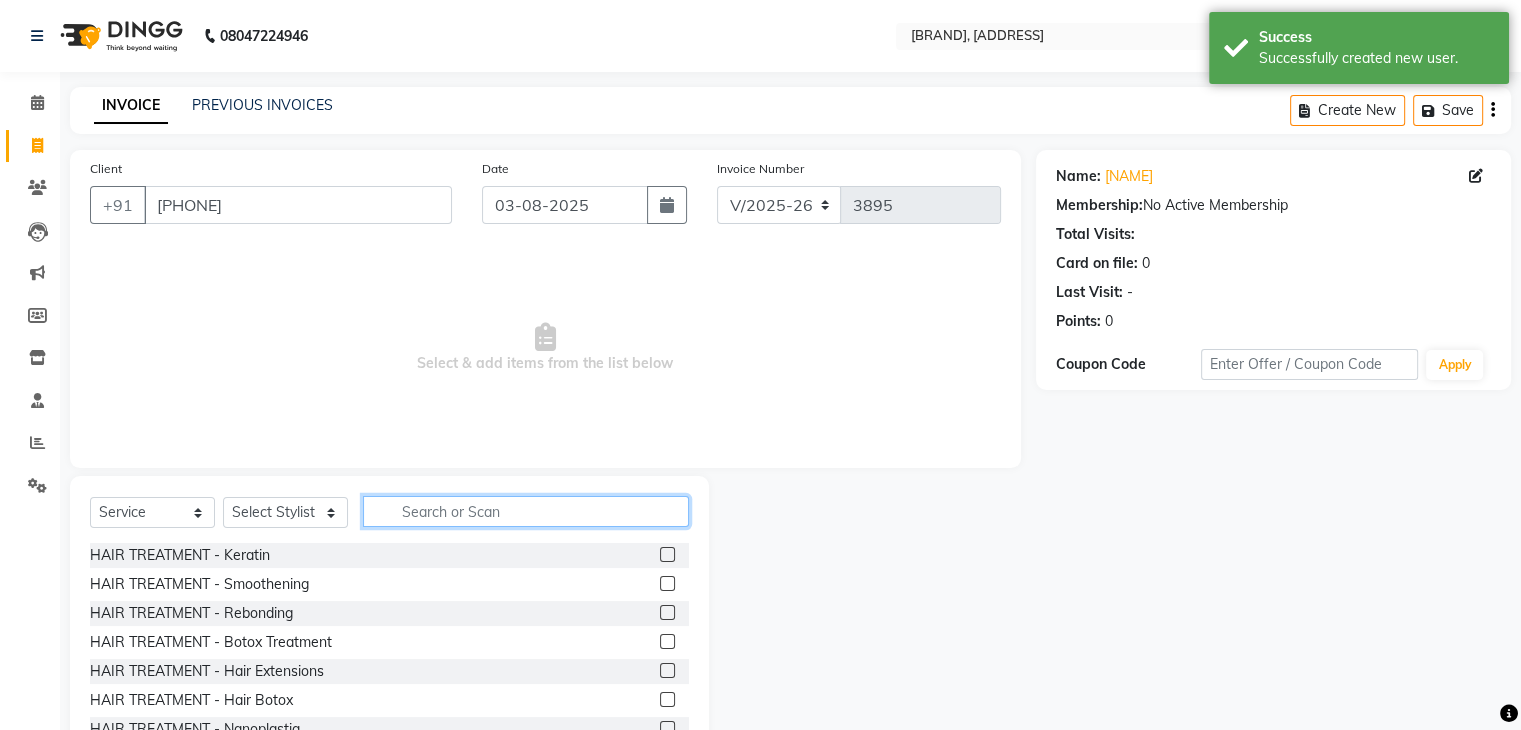 click 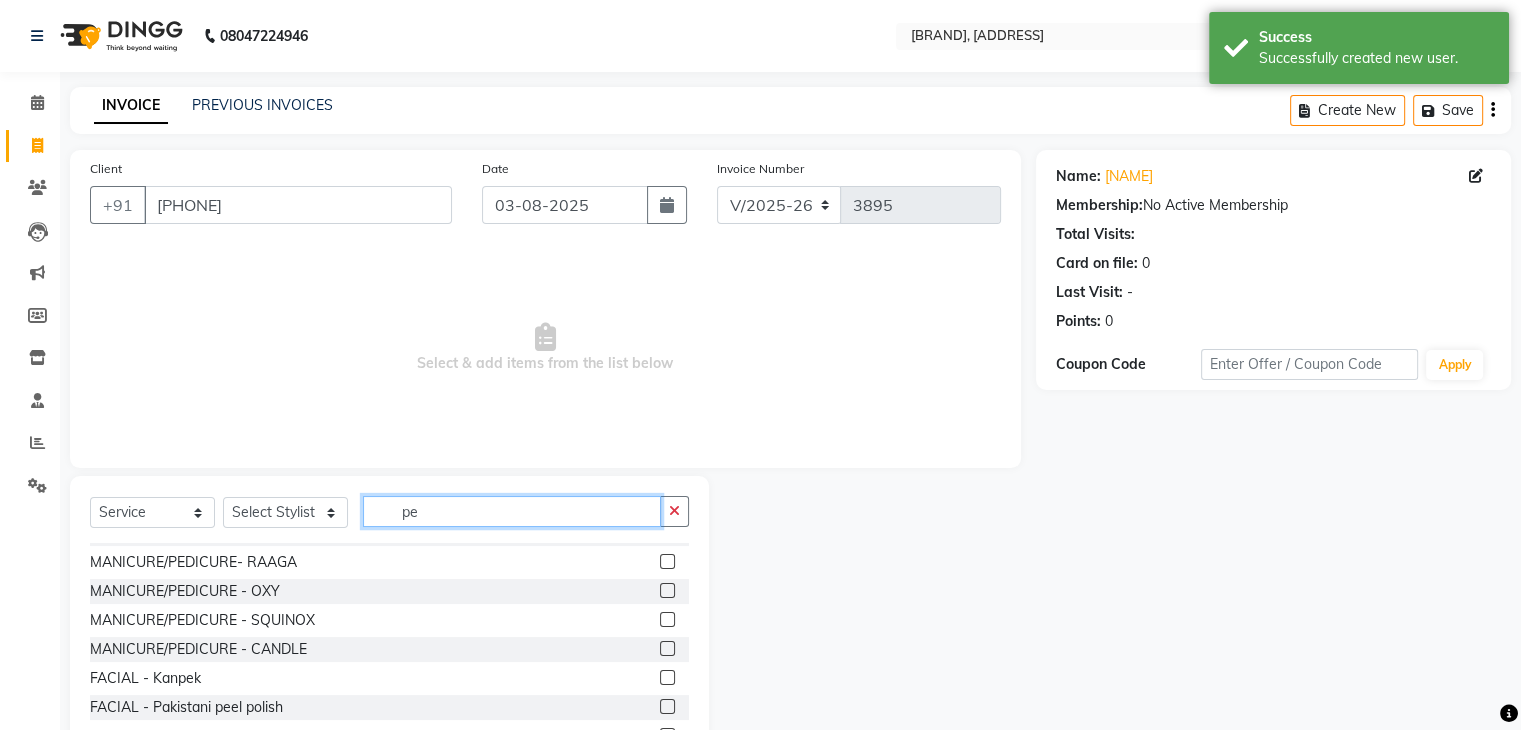 scroll, scrollTop: 136, scrollLeft: 0, axis: vertical 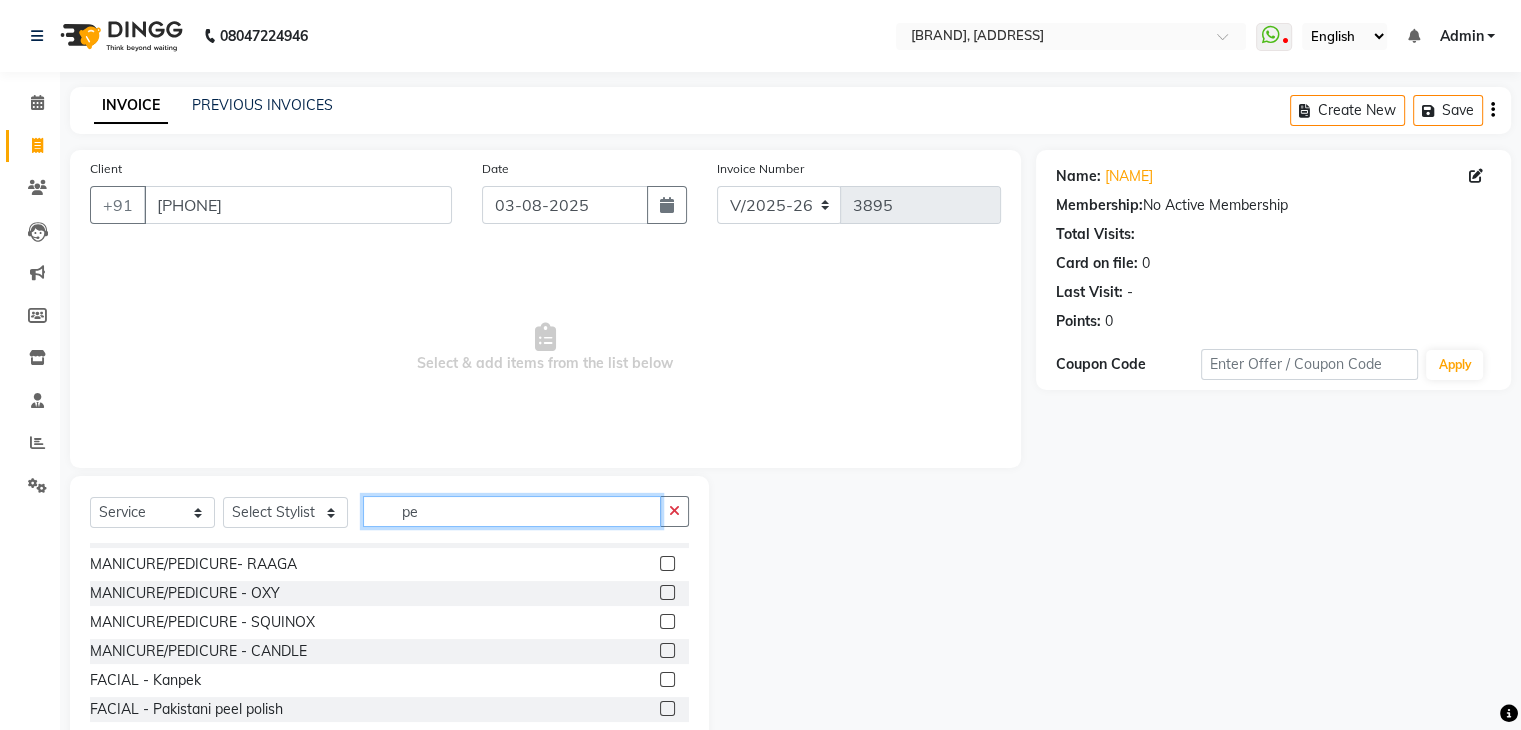 type on "pe" 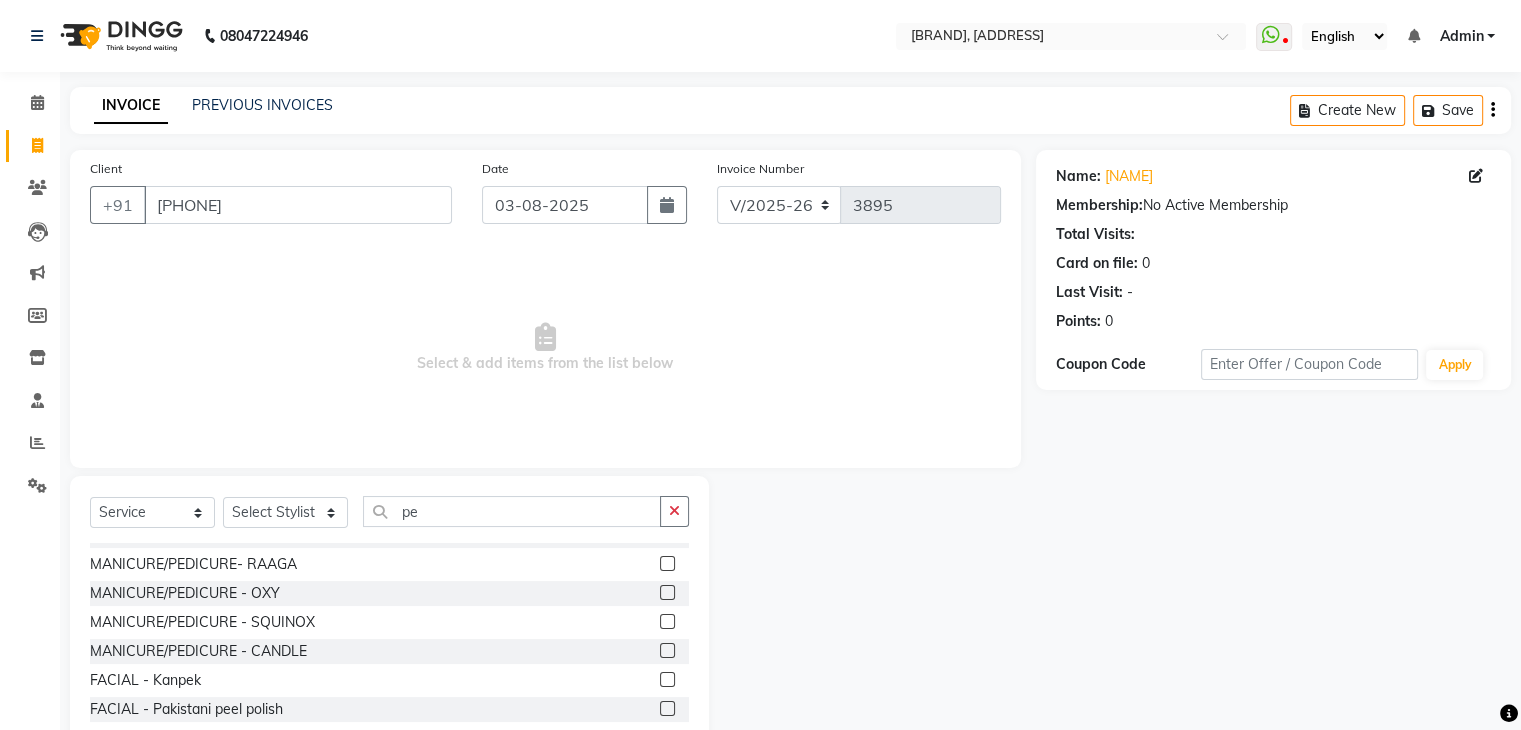 click 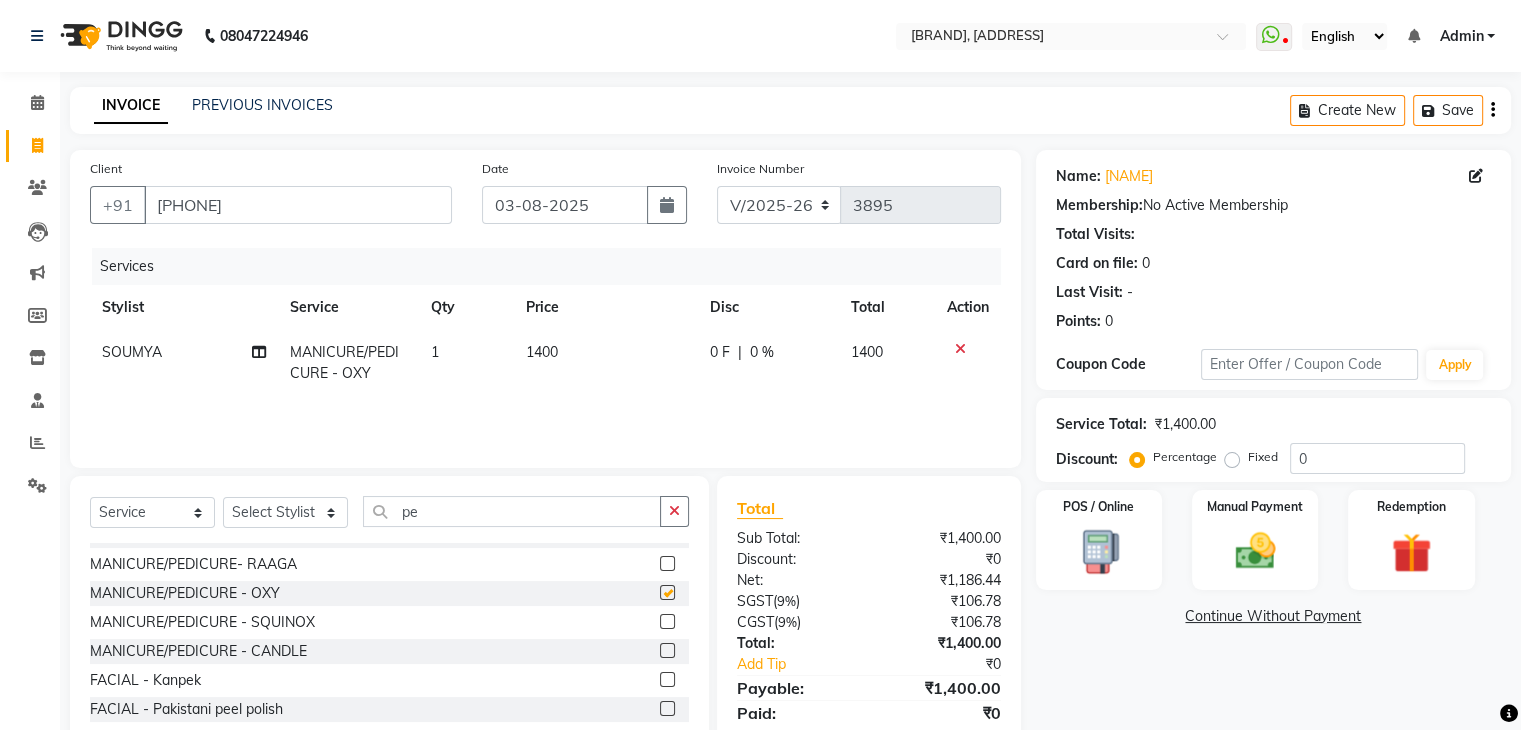 checkbox on "false" 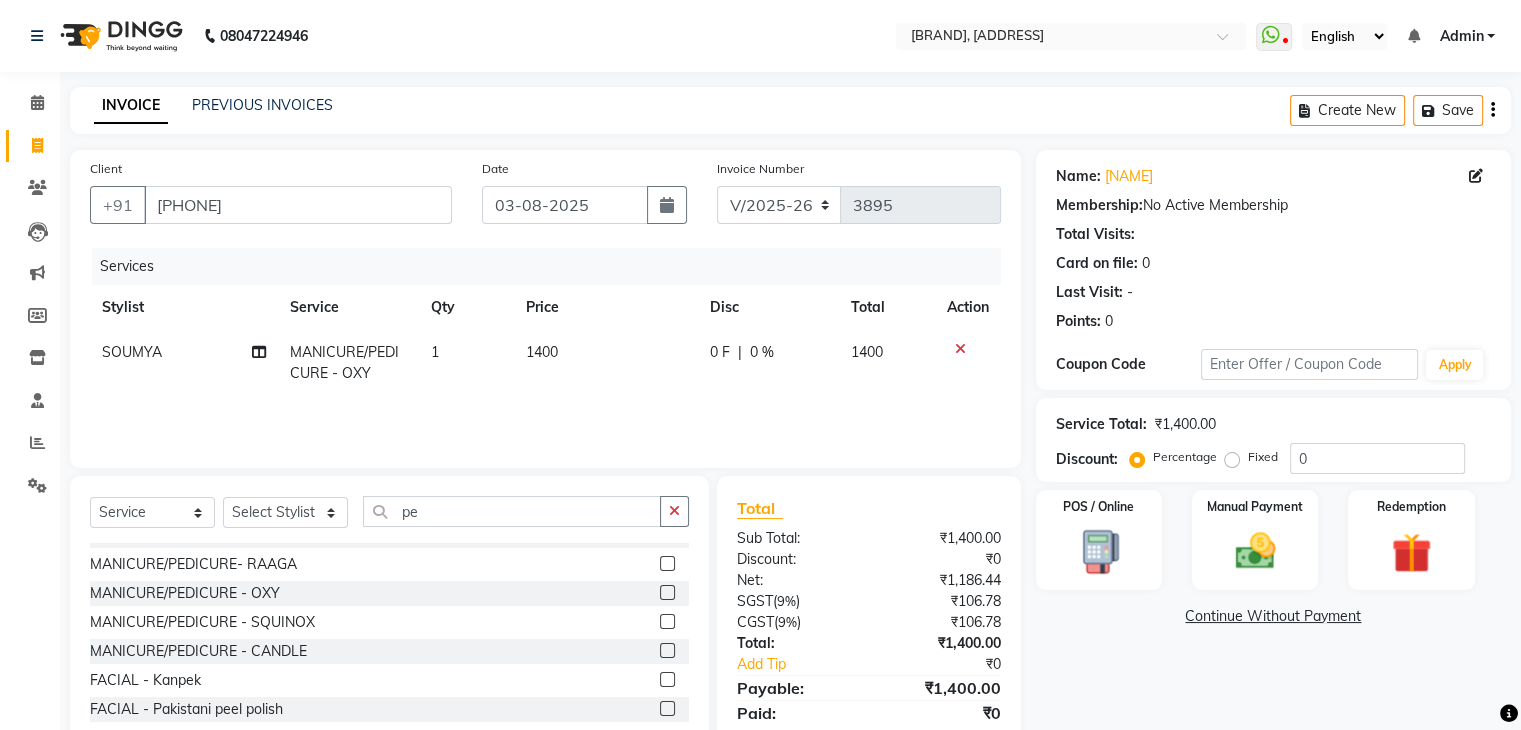 click on "1400" 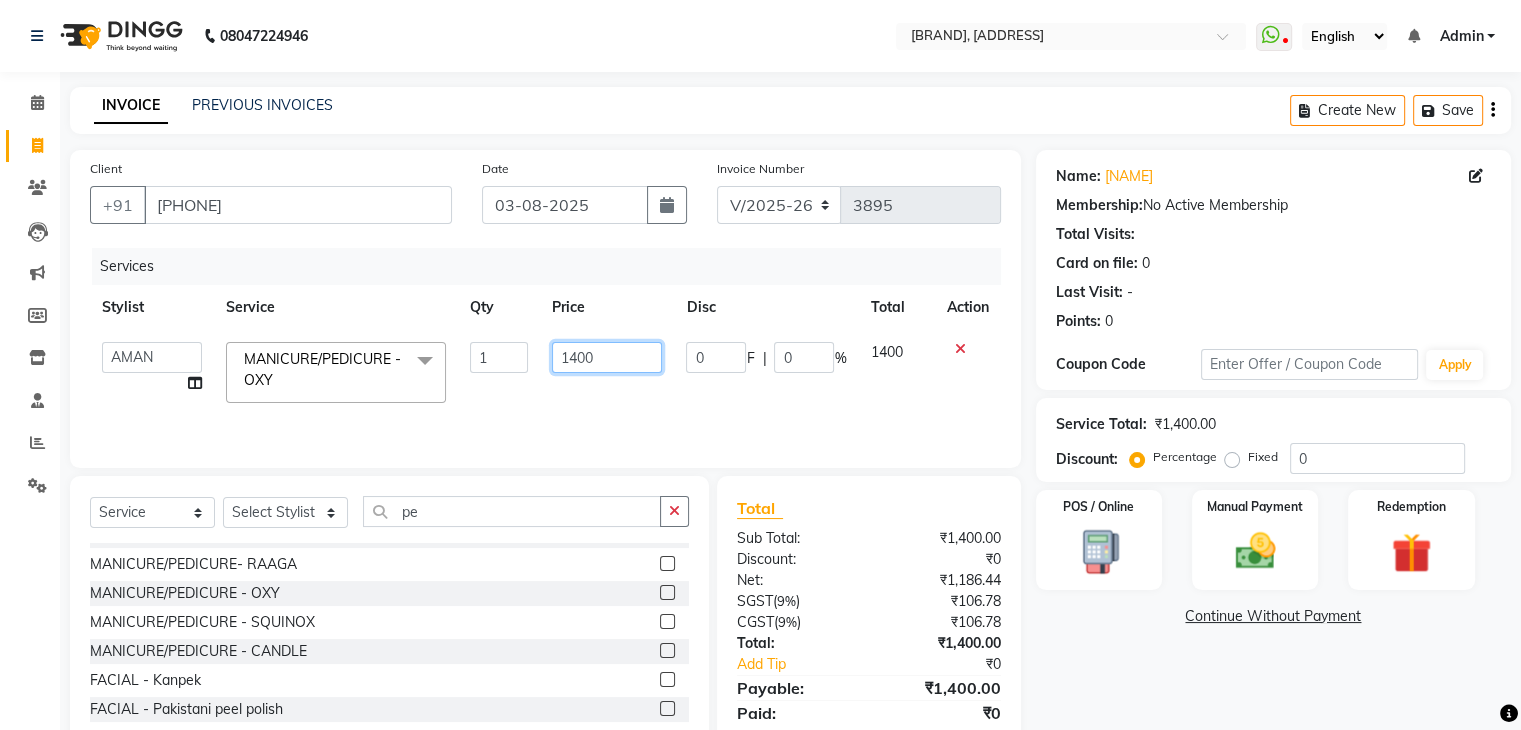 click on "1400" 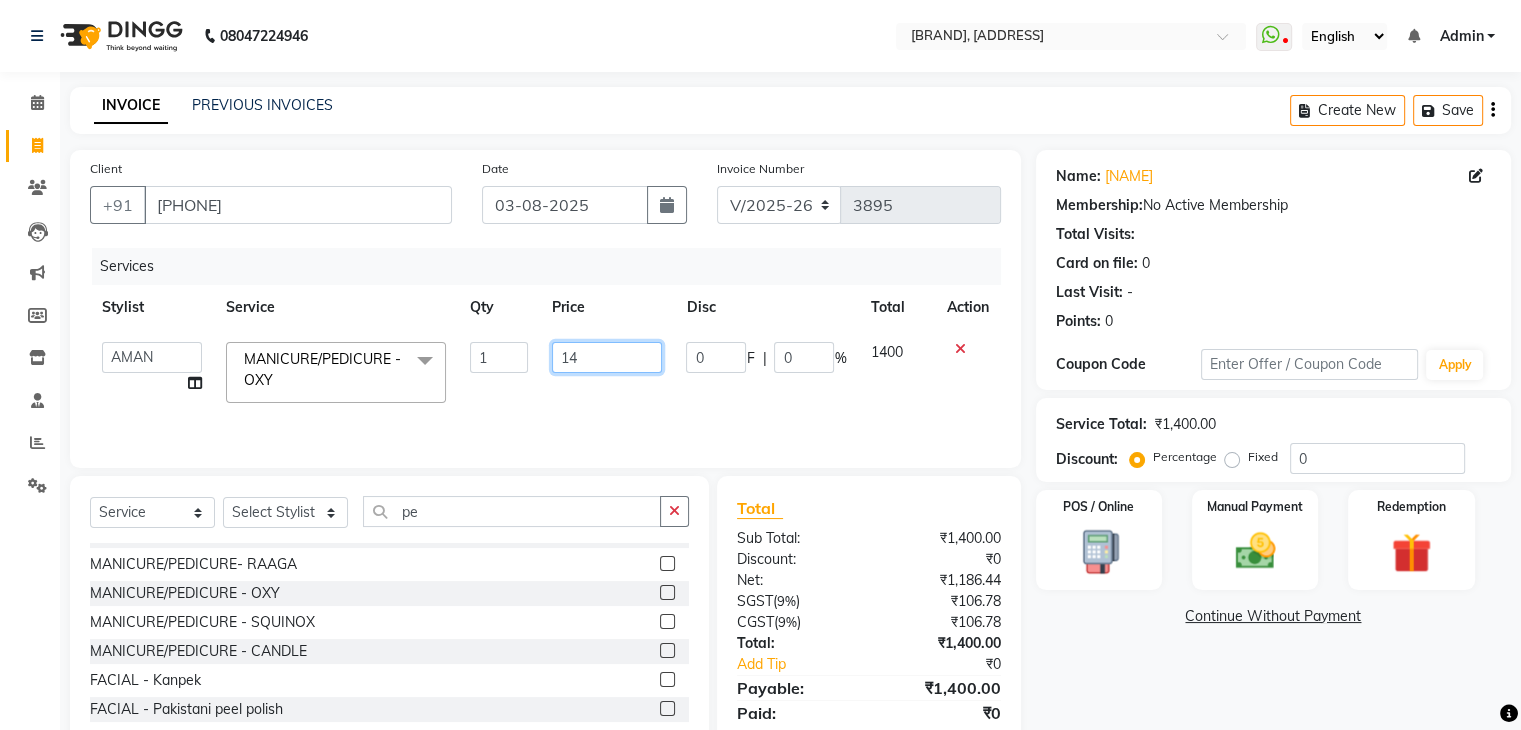 type on "1" 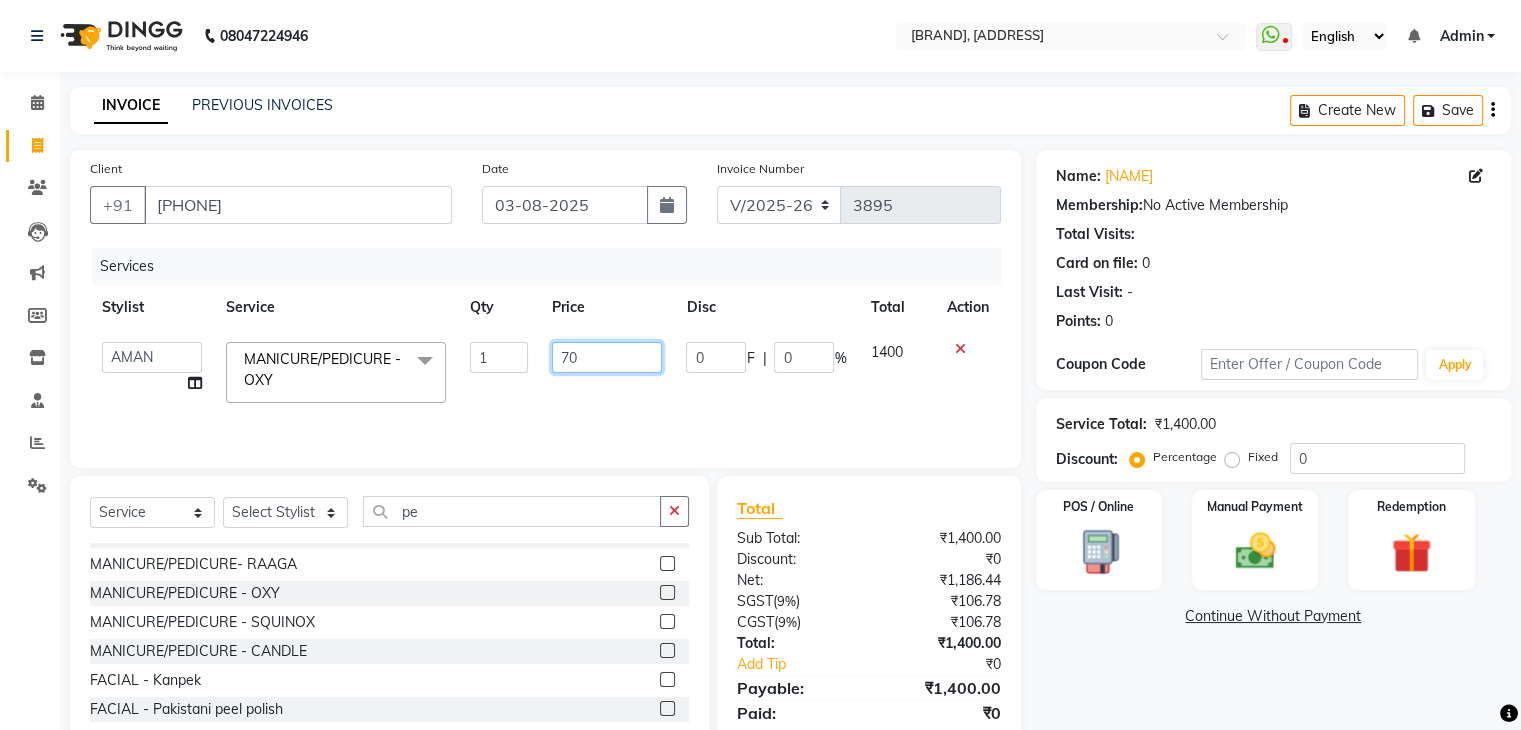 type on "700" 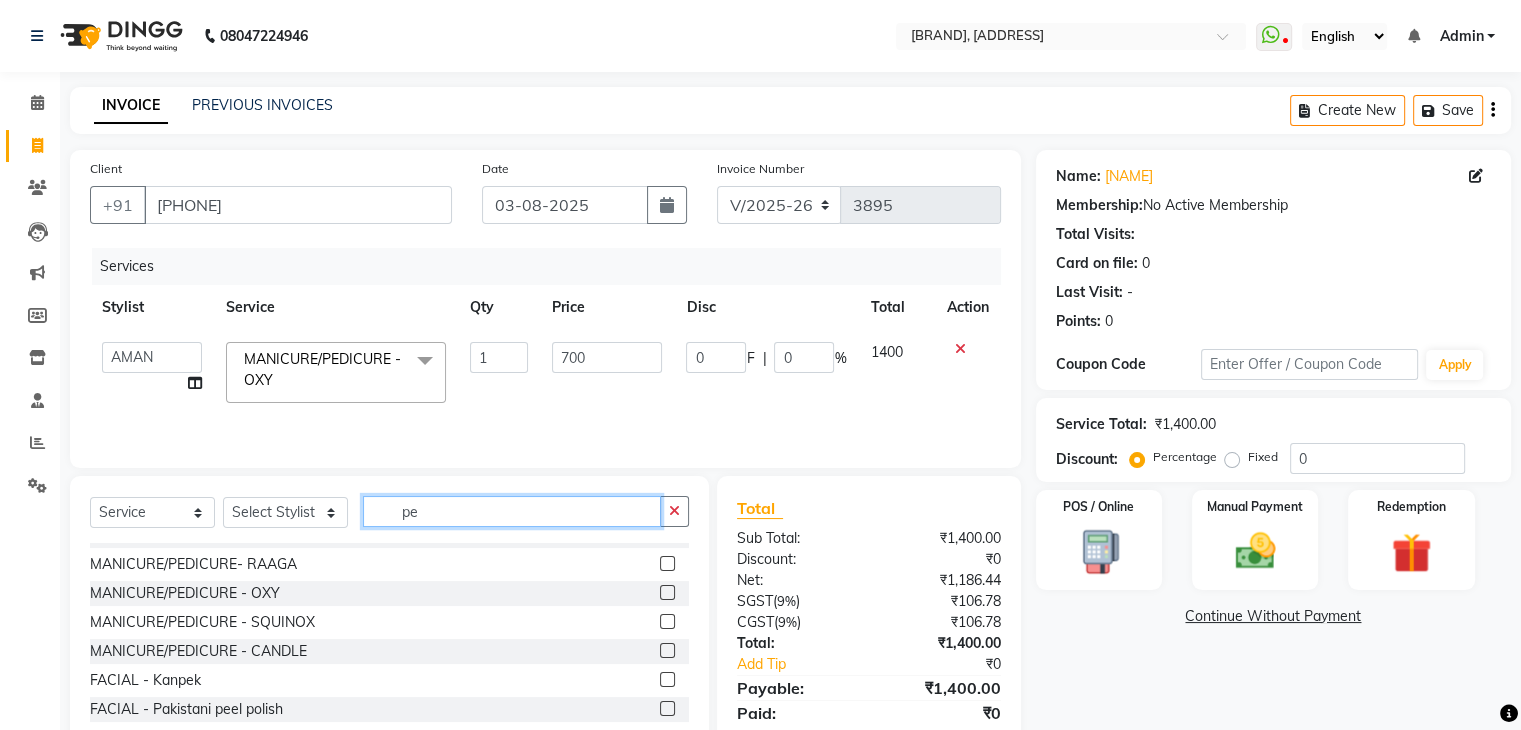 click on "pe" 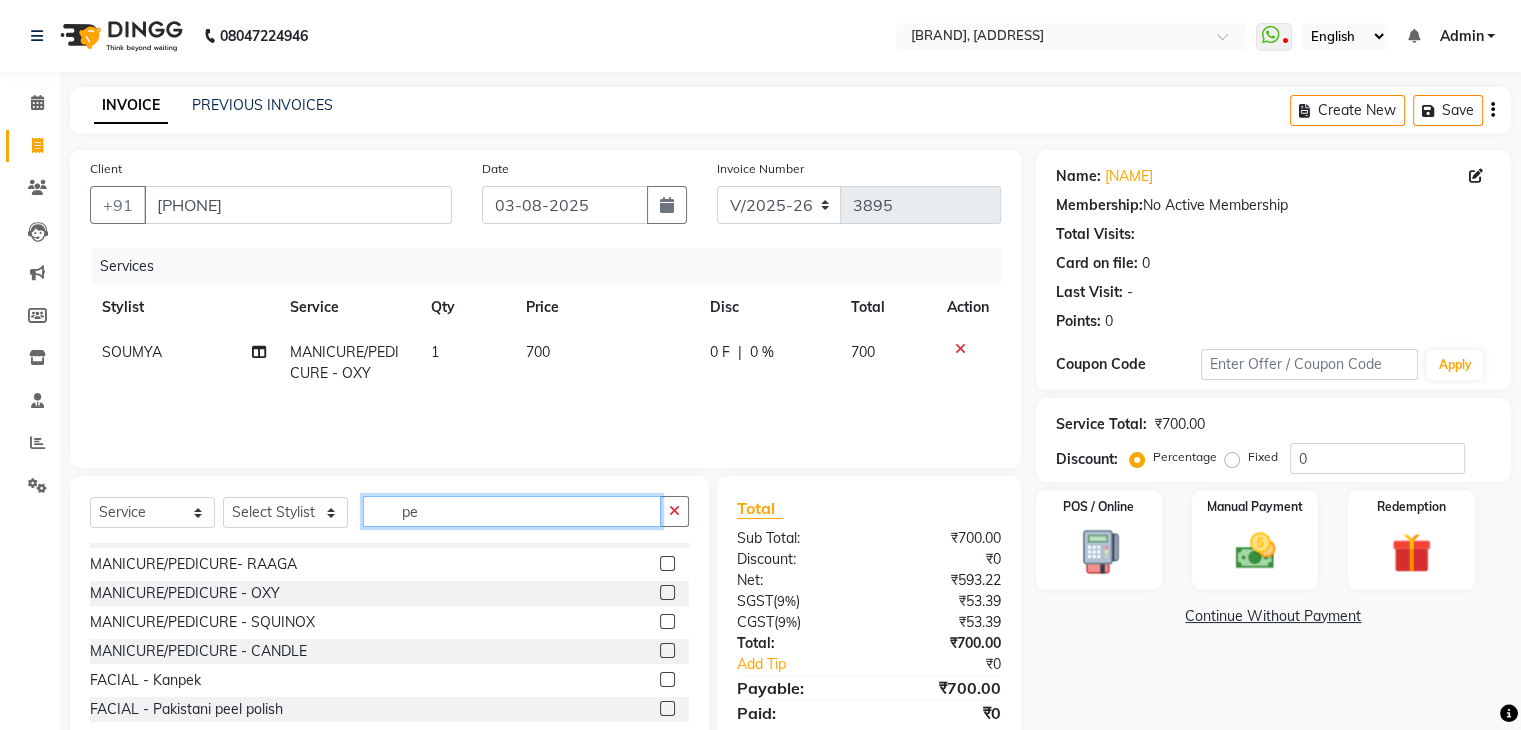 type on "p" 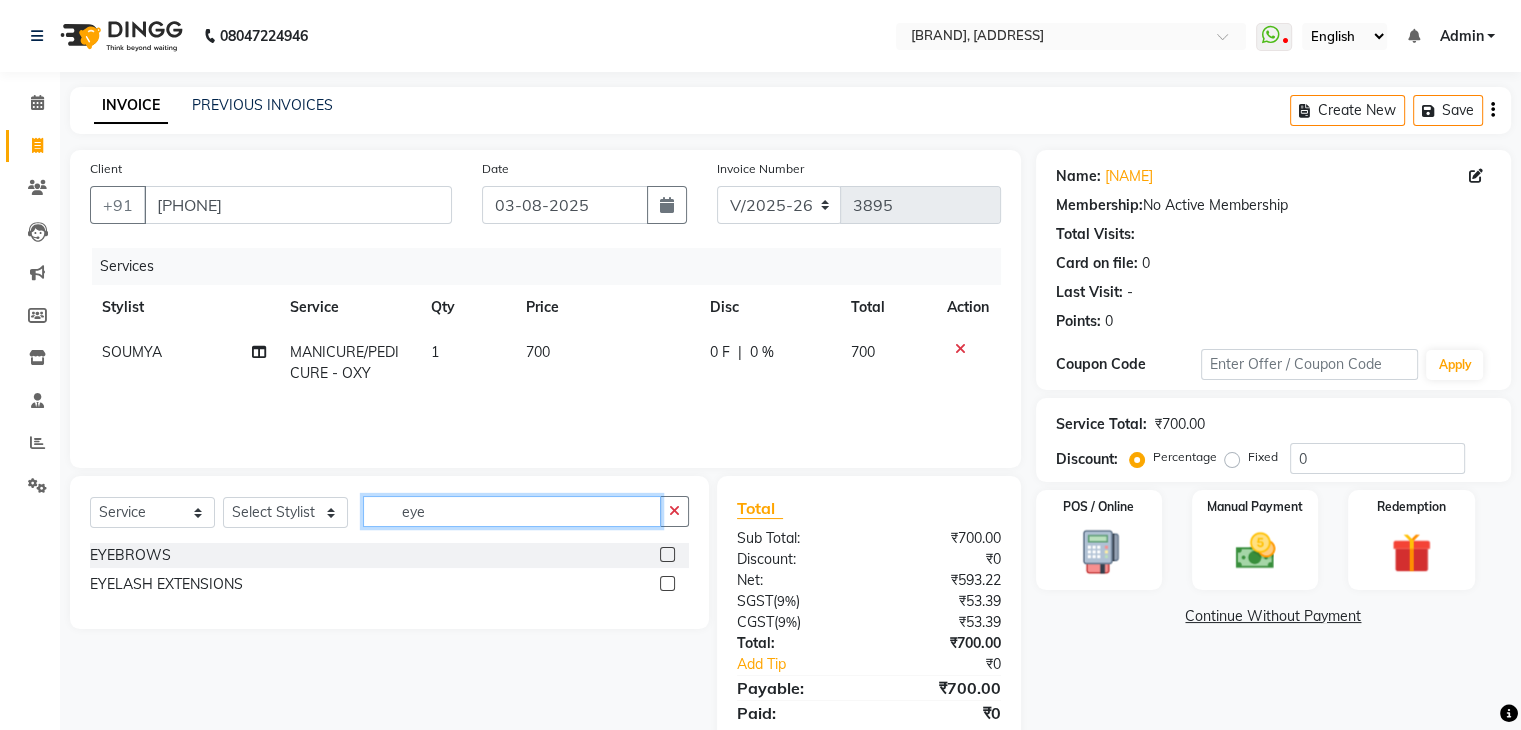 scroll, scrollTop: 0, scrollLeft: 0, axis: both 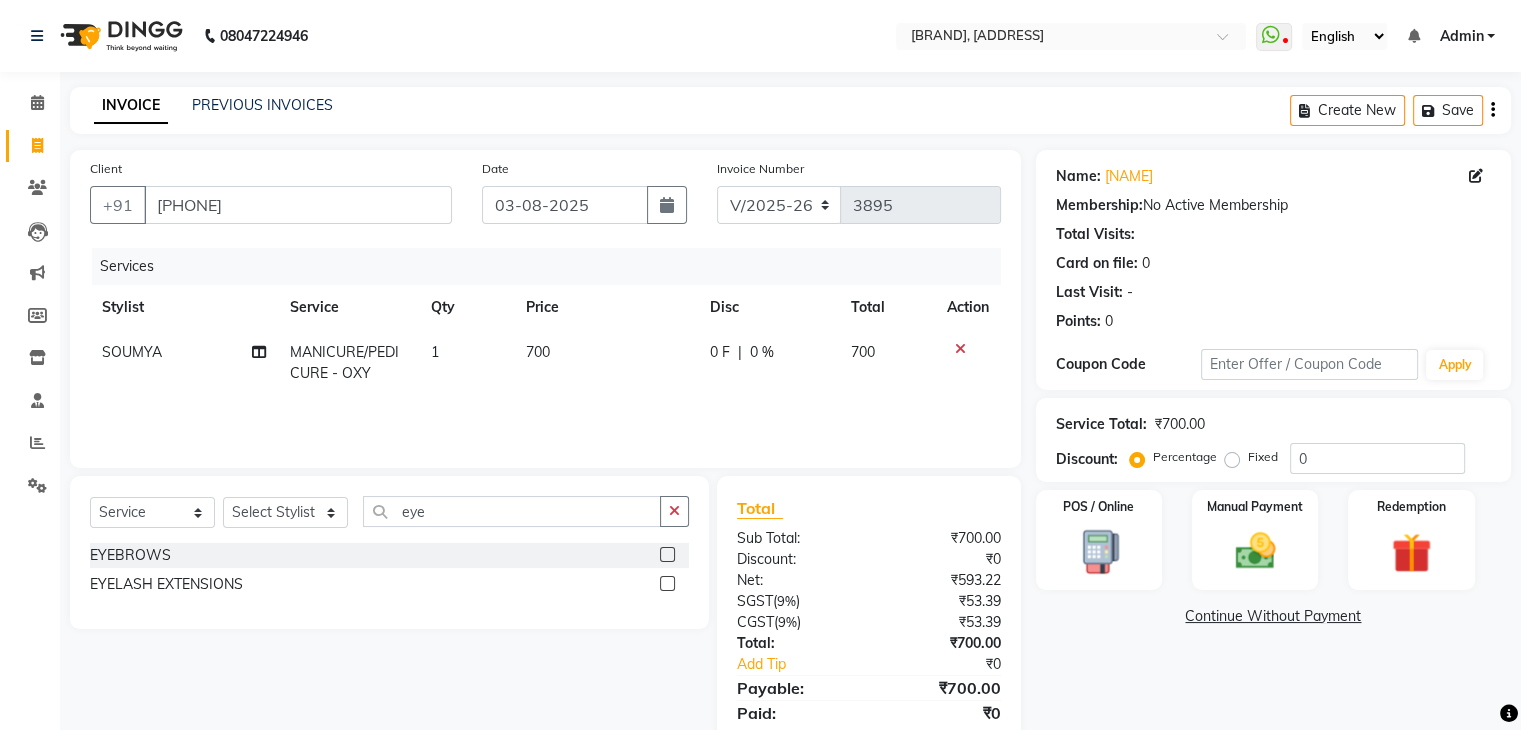 click 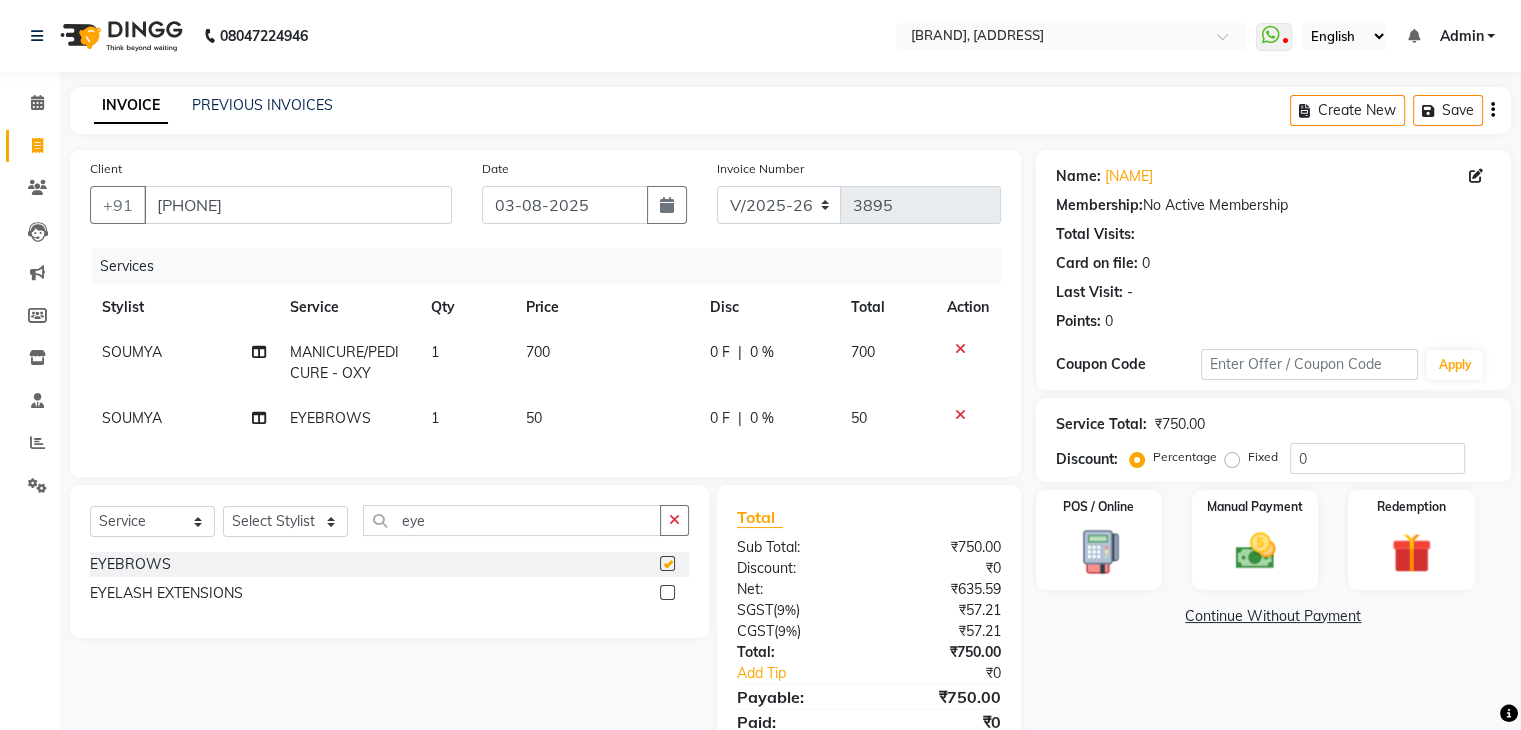 checkbox on "false" 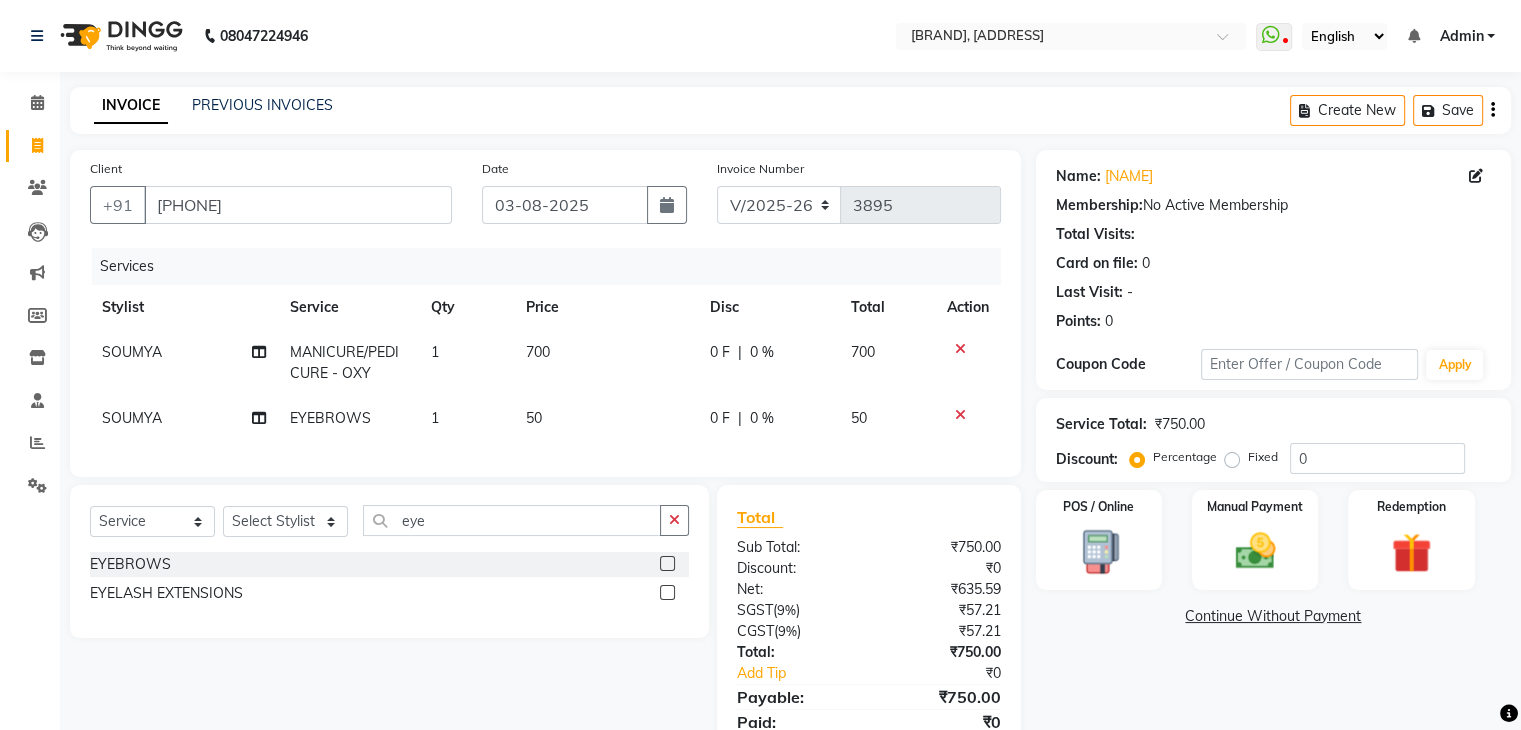 scroll, scrollTop: 95, scrollLeft: 0, axis: vertical 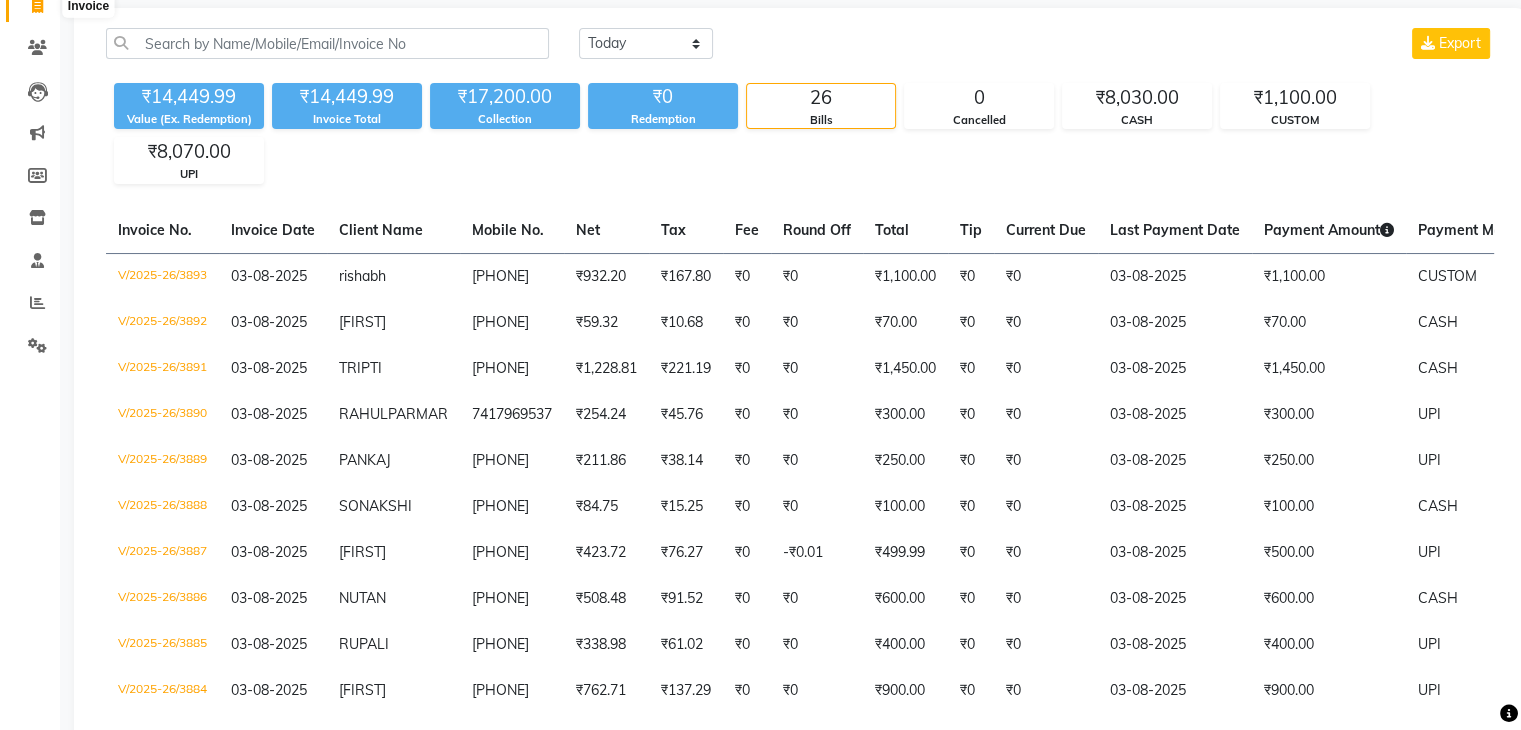 click 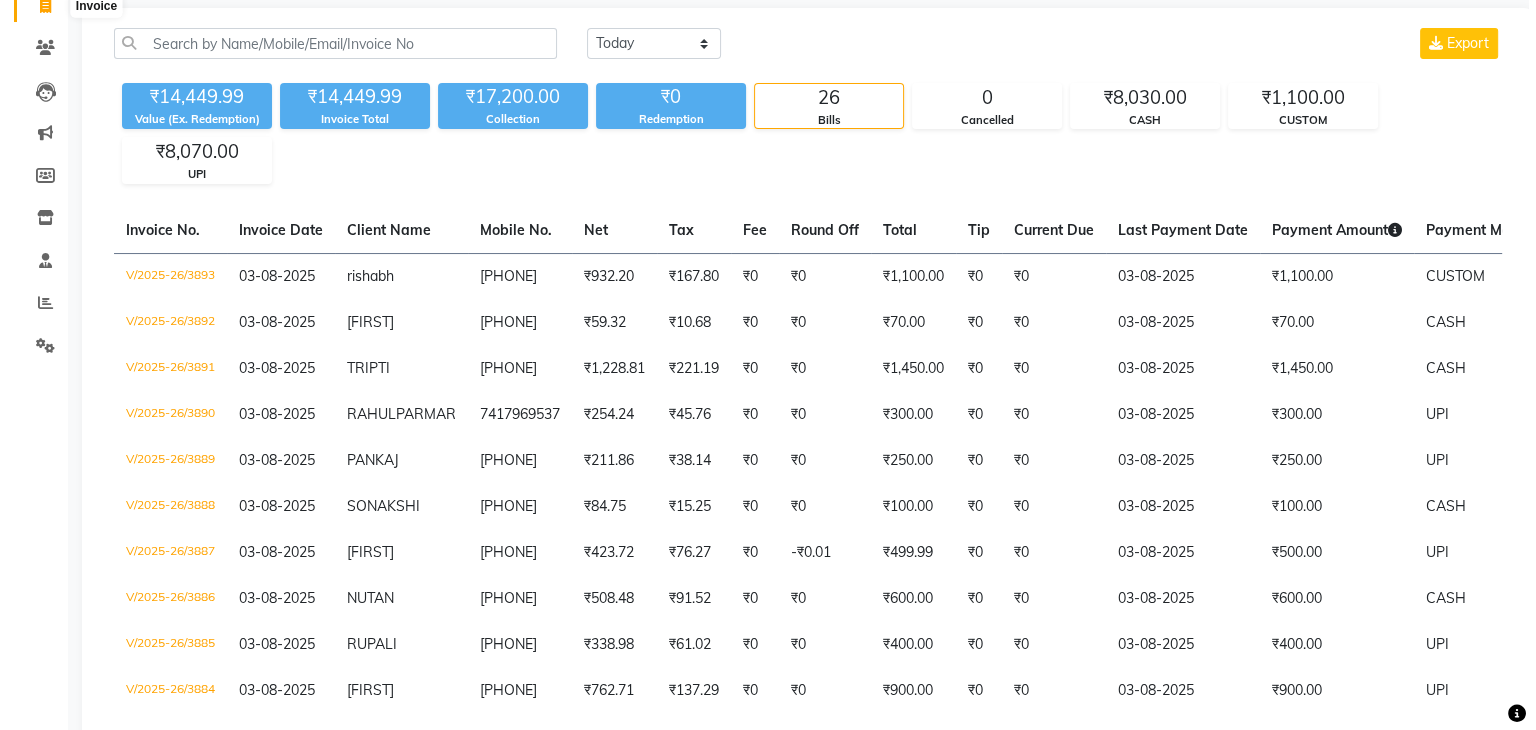 scroll, scrollTop: 0, scrollLeft: 0, axis: both 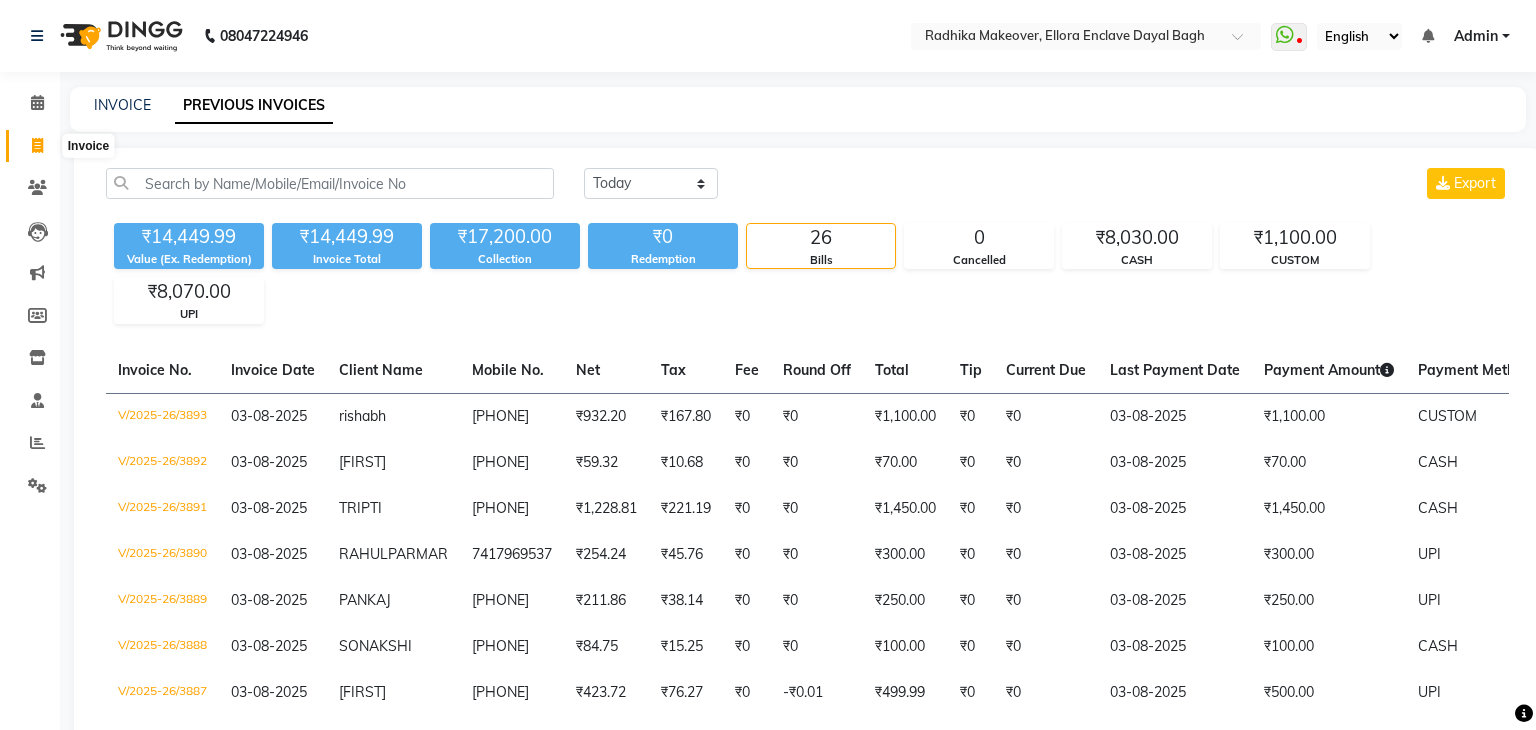 select on "6880" 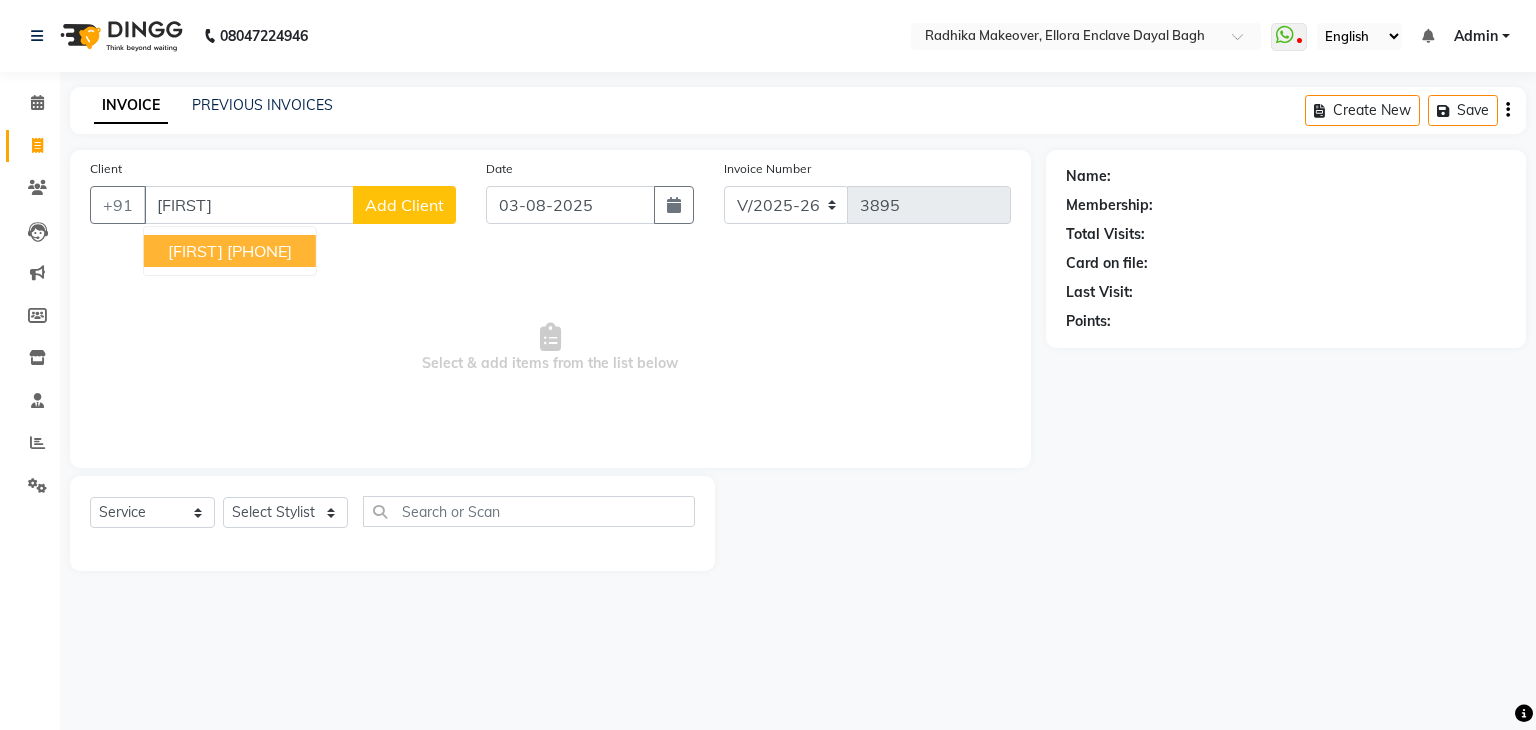 click on "RAJIKA" at bounding box center (195, 251) 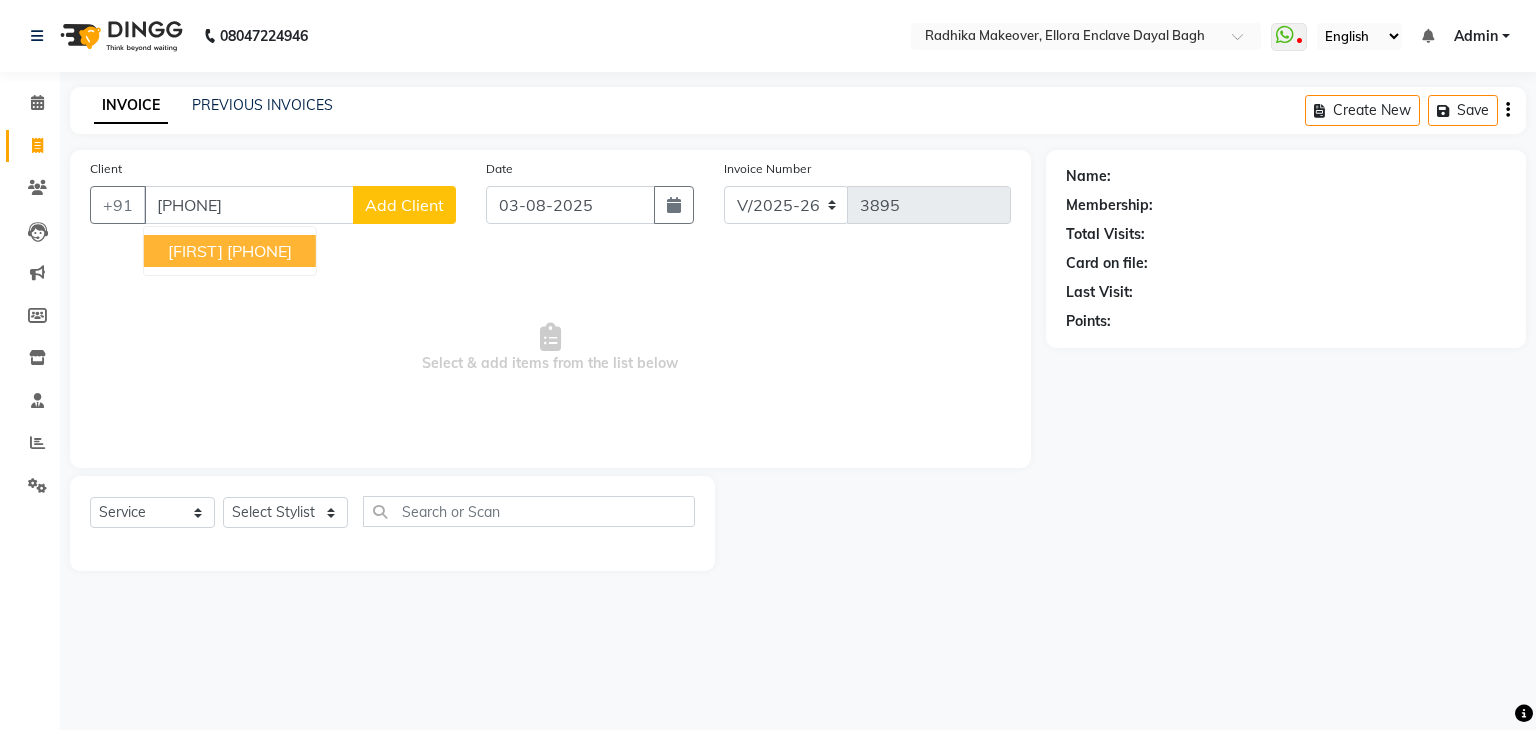 type on "9548094748" 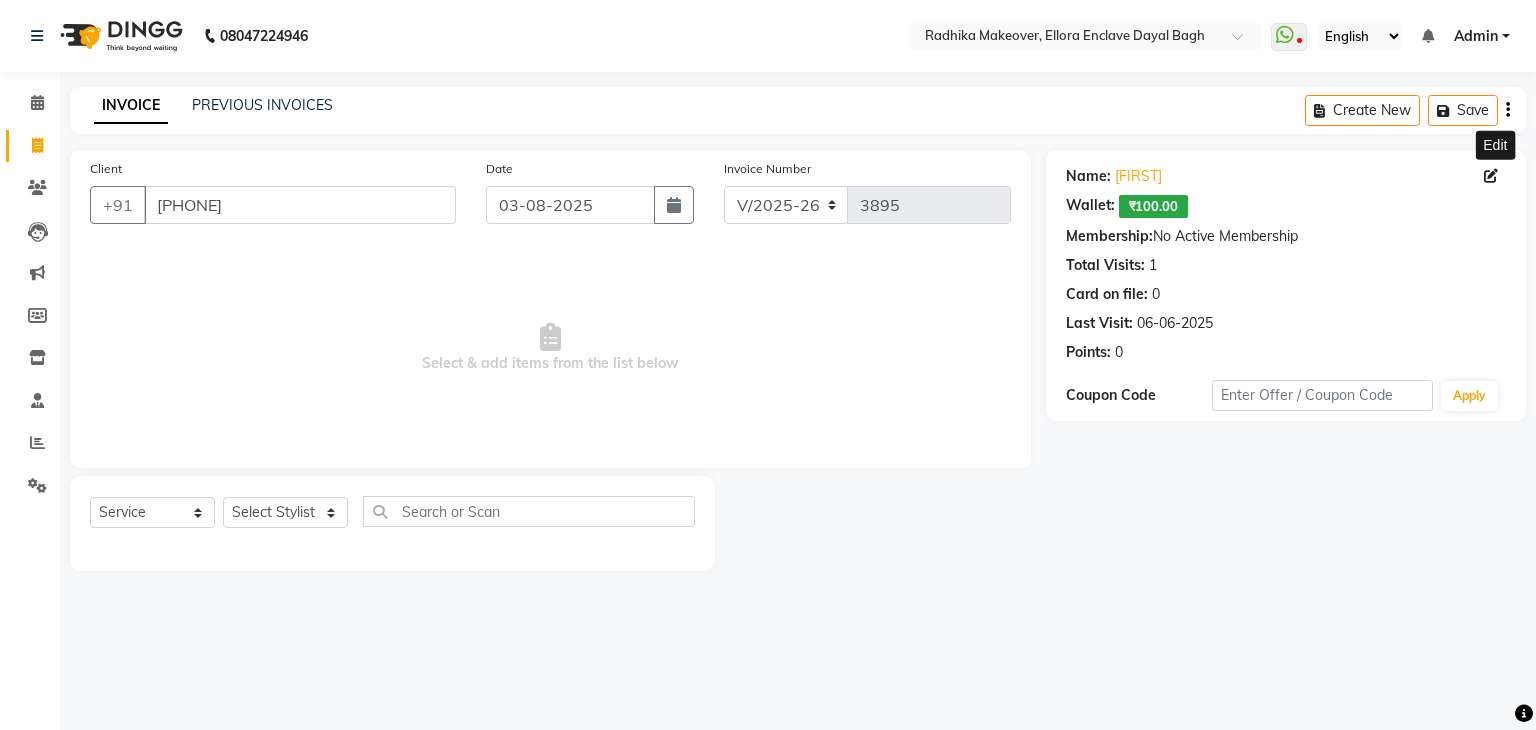 click 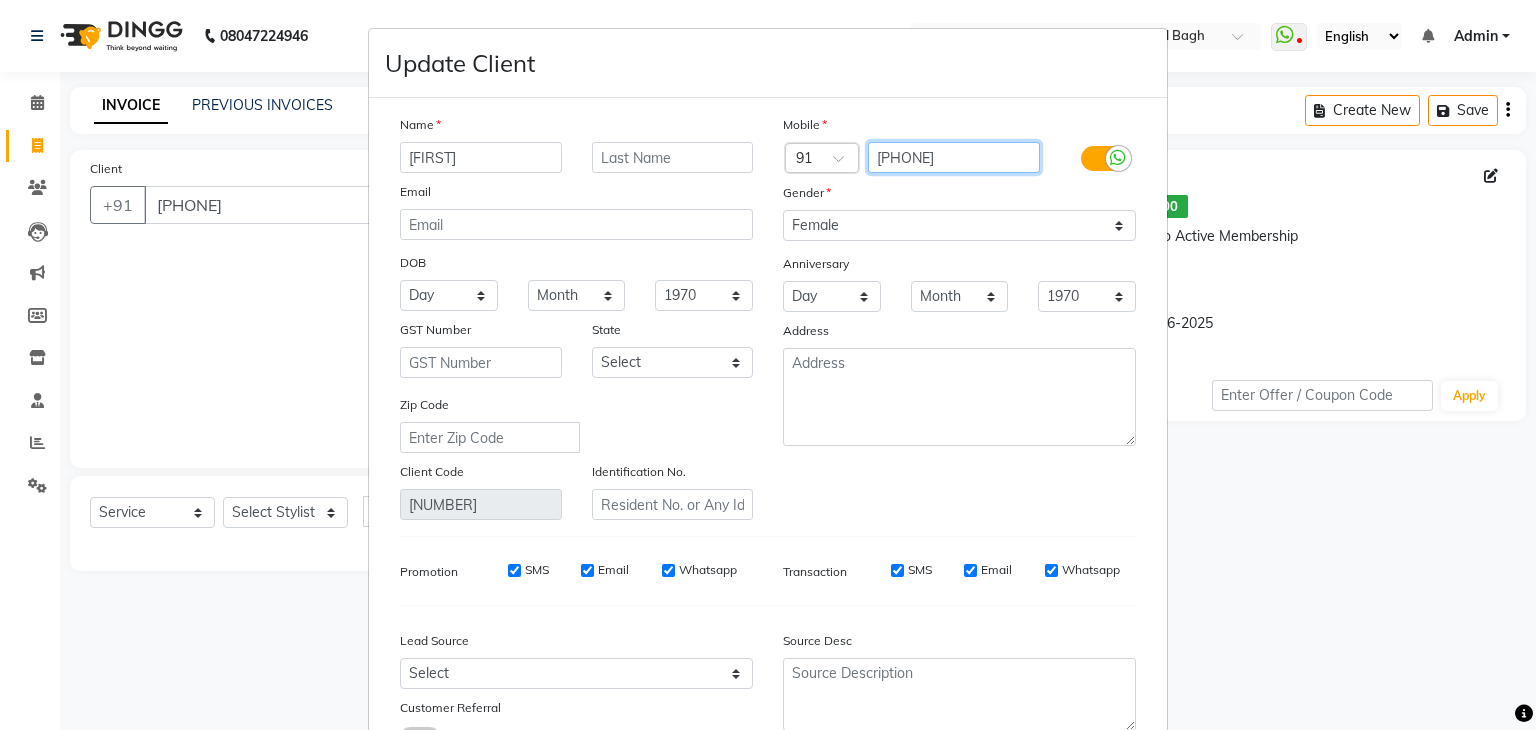 click on "9548094748" at bounding box center [954, 157] 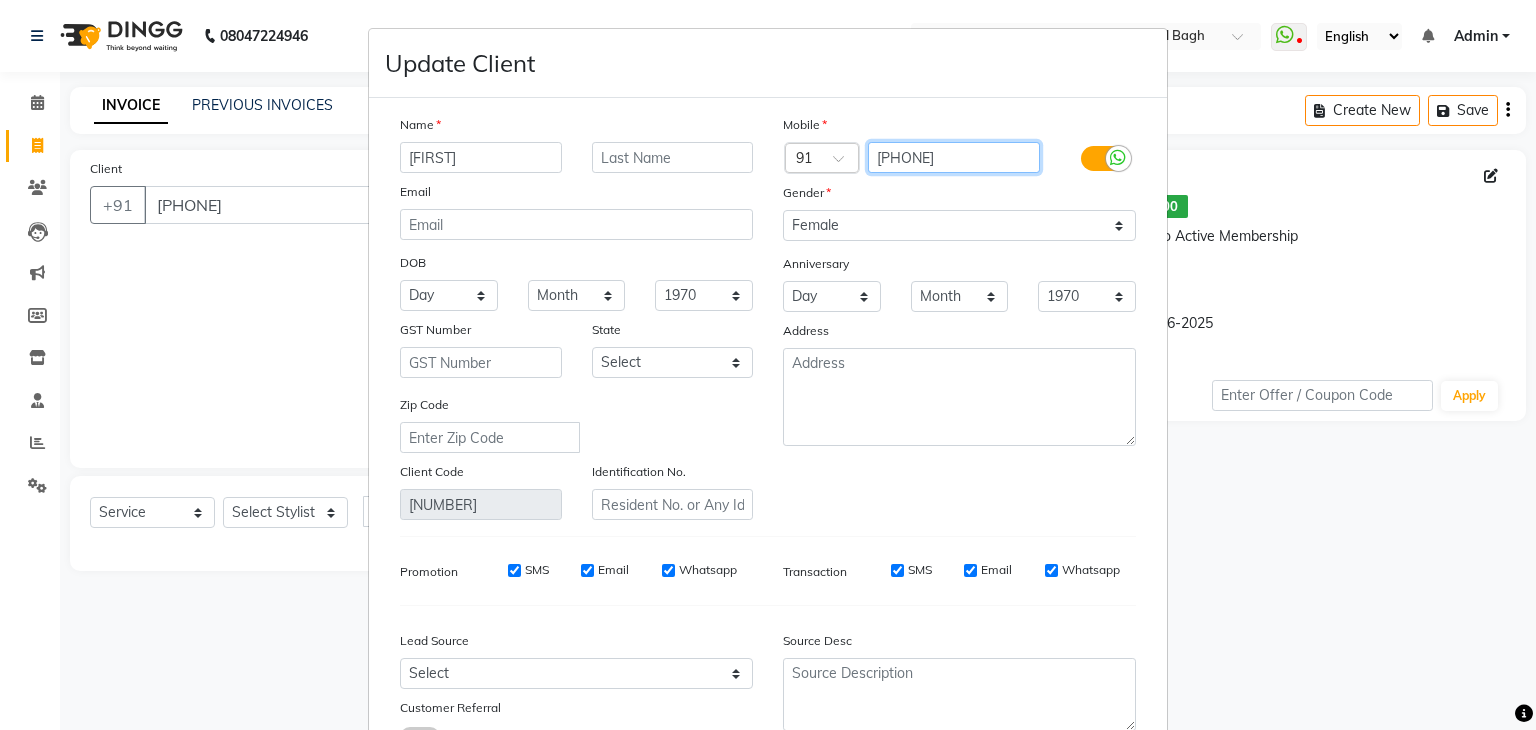 click on "95482094748" at bounding box center (954, 157) 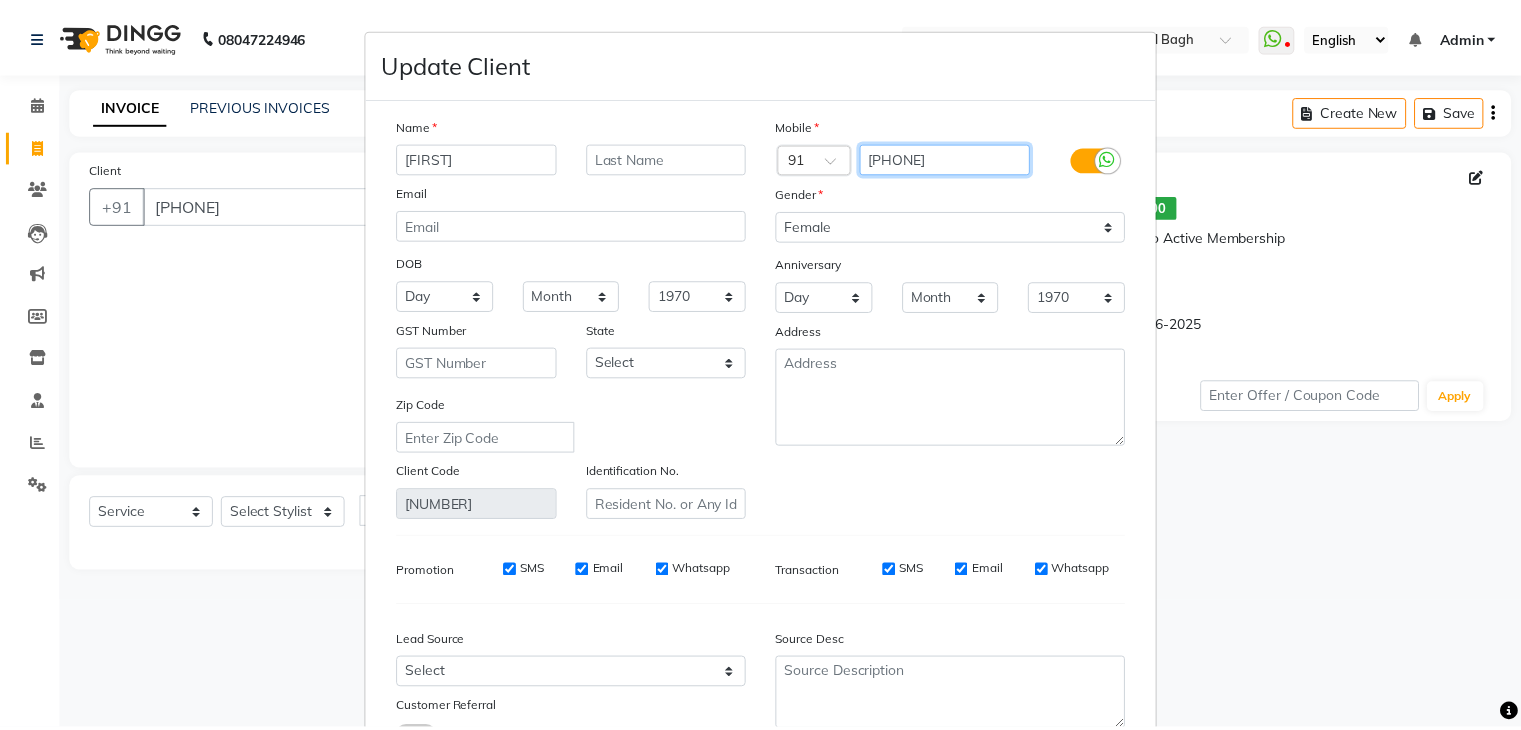 scroll, scrollTop: 168, scrollLeft: 0, axis: vertical 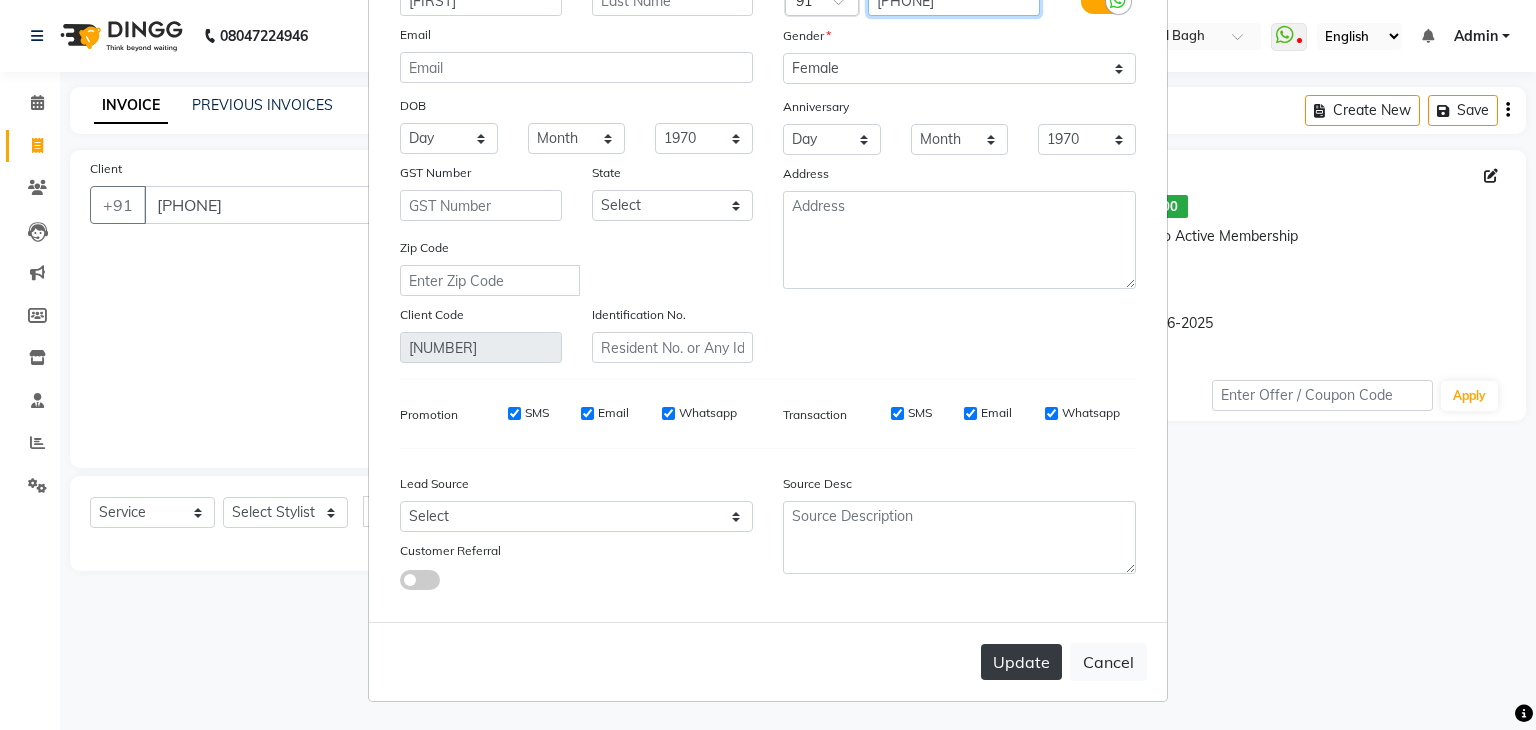 type on "9548294748" 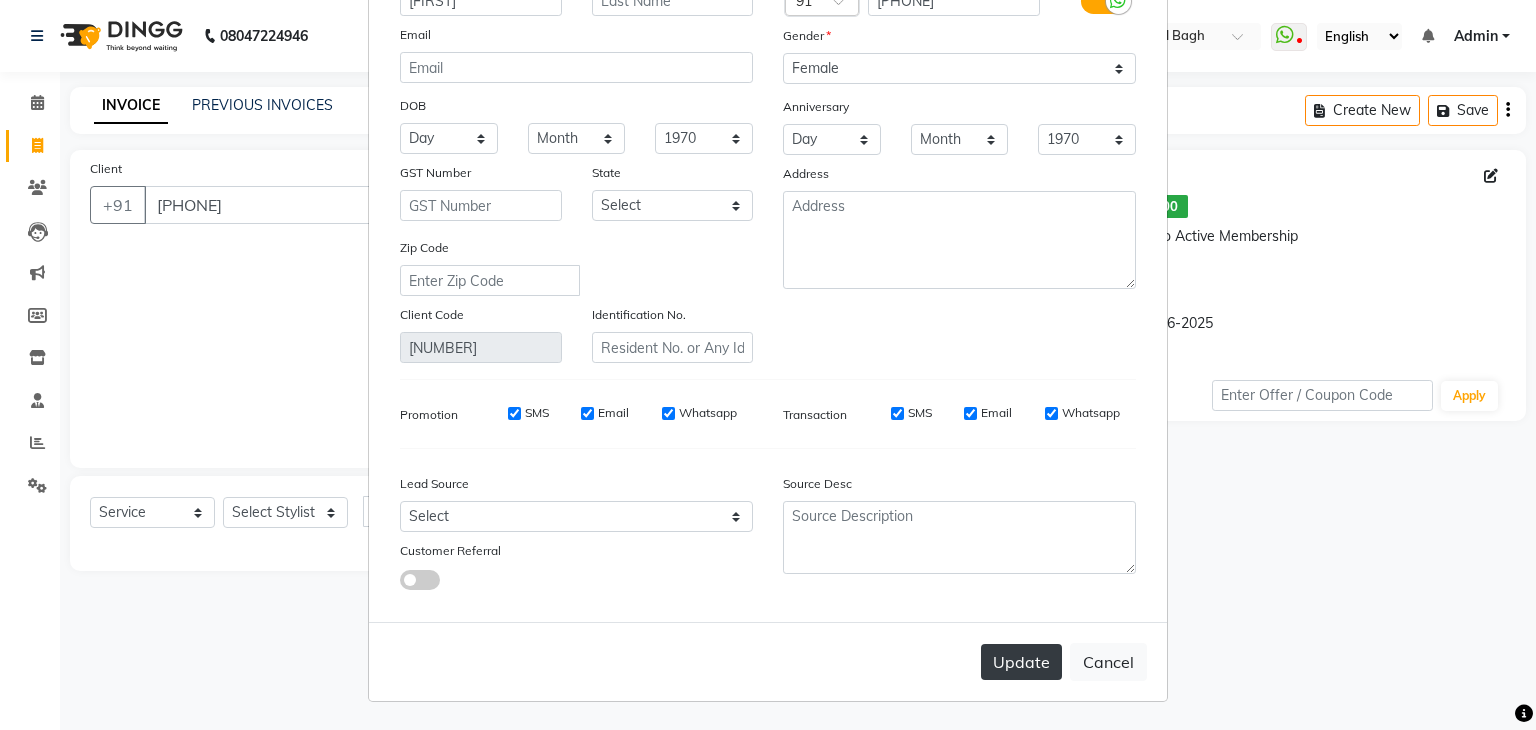 click on "Update" at bounding box center [1021, 662] 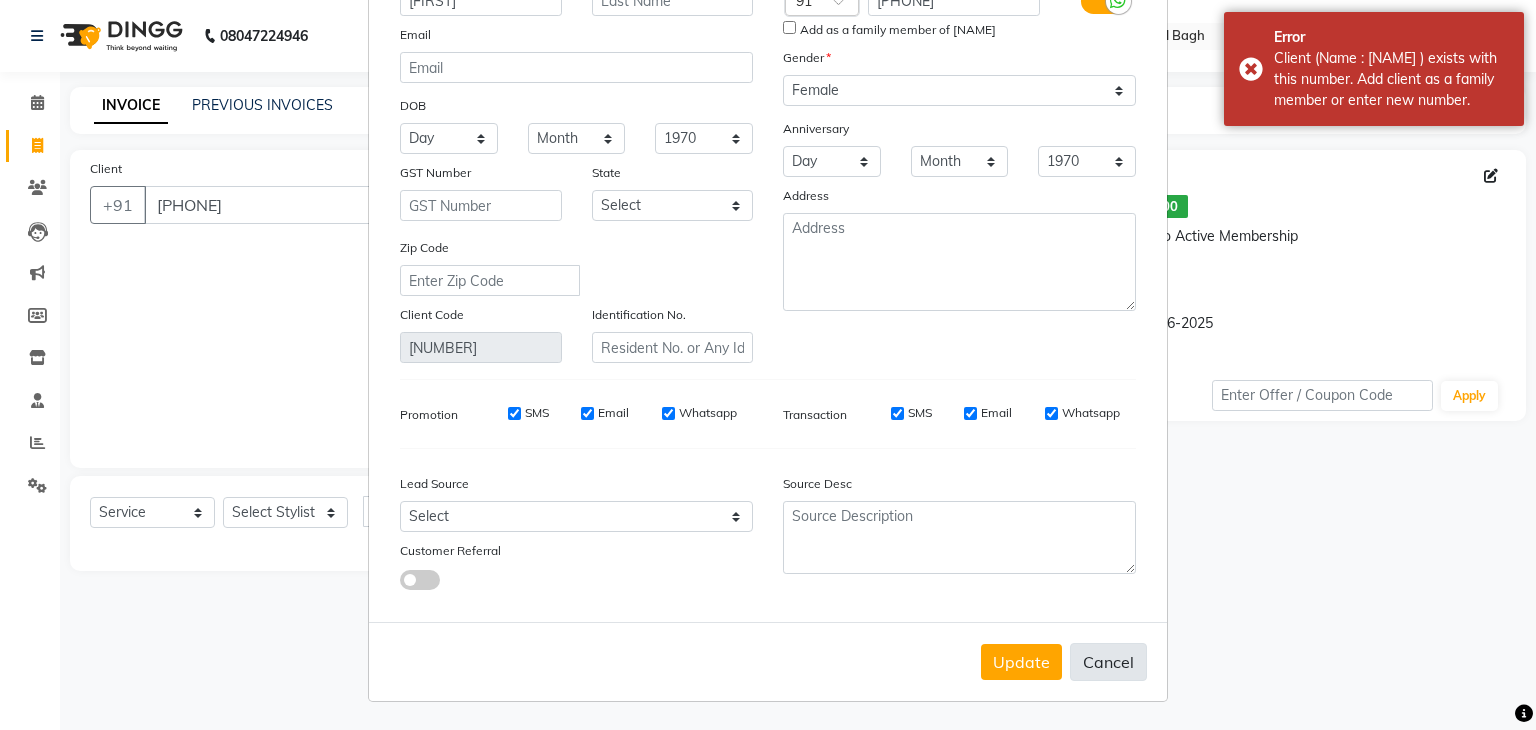 click on "Cancel" at bounding box center [1108, 662] 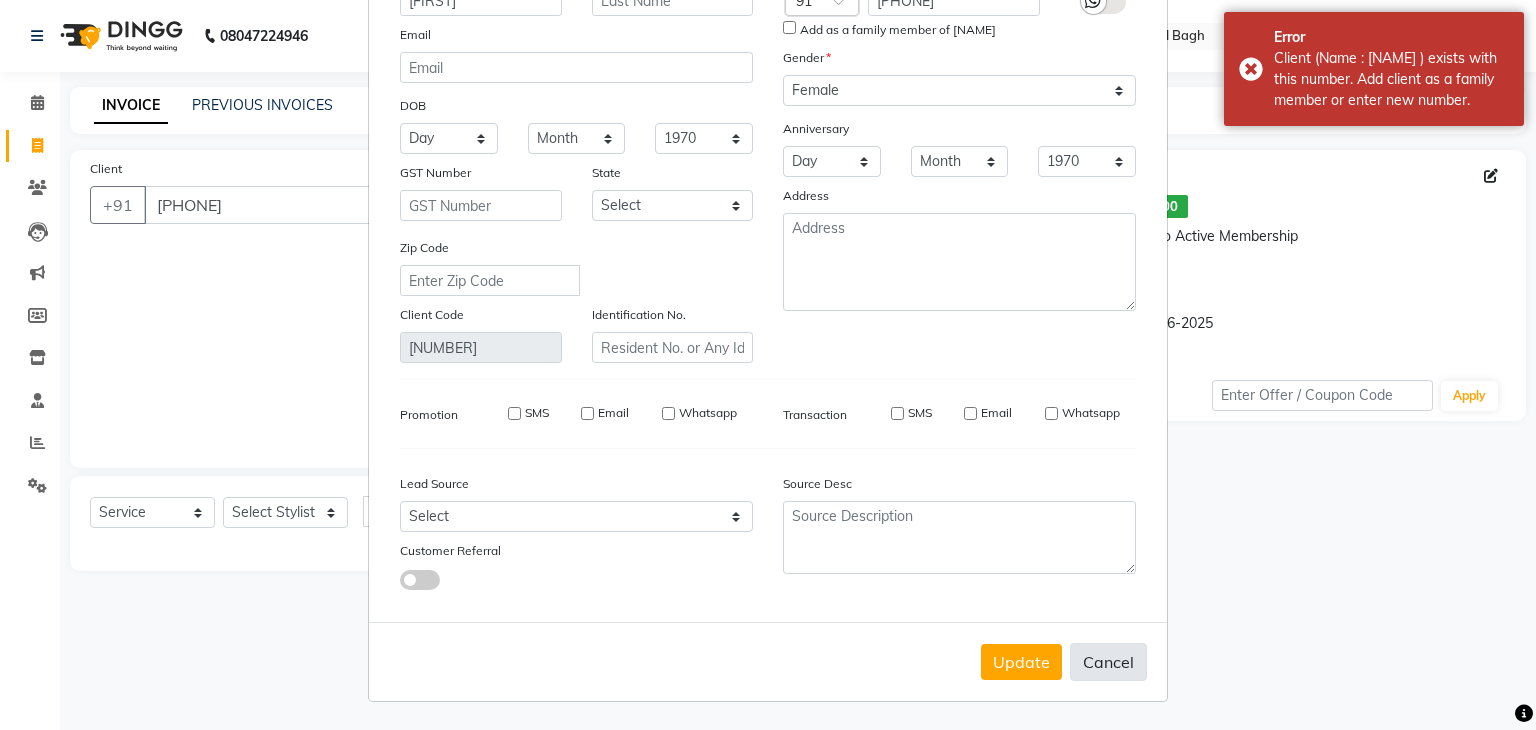 type 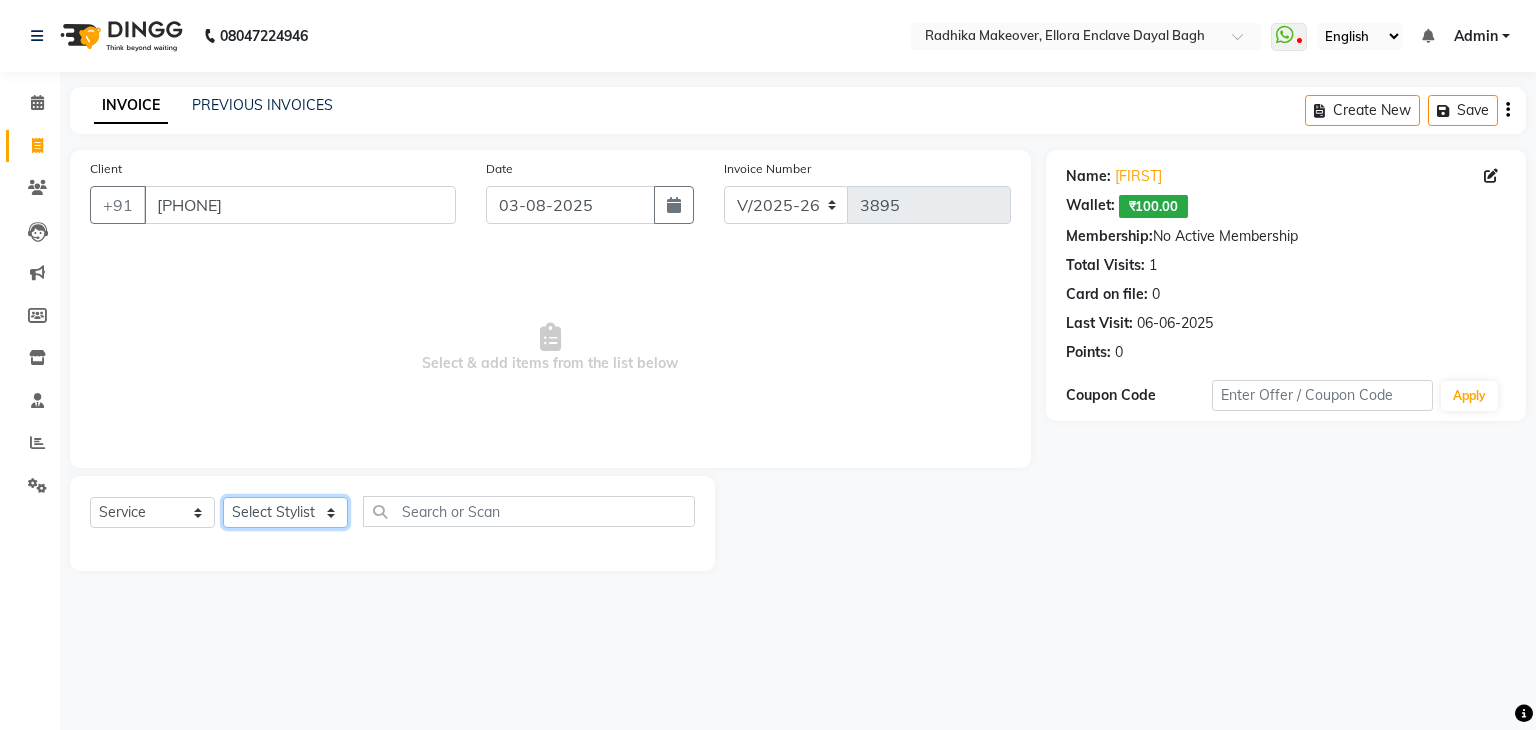 click on "Select Stylist AMAN DANISH SALMANI GOPAL PACHORI KANU KAVITA KIRAN KUMARI MEENU KUMARI NEHA NIKHIL CHAUDHARY Priya PRIYANKA YADAV RASHMI SANDHYA SHAGUFTA SHWETA SONA SAXENA SOUMYA TUSHAR OTWAL VINAY KUMAR" 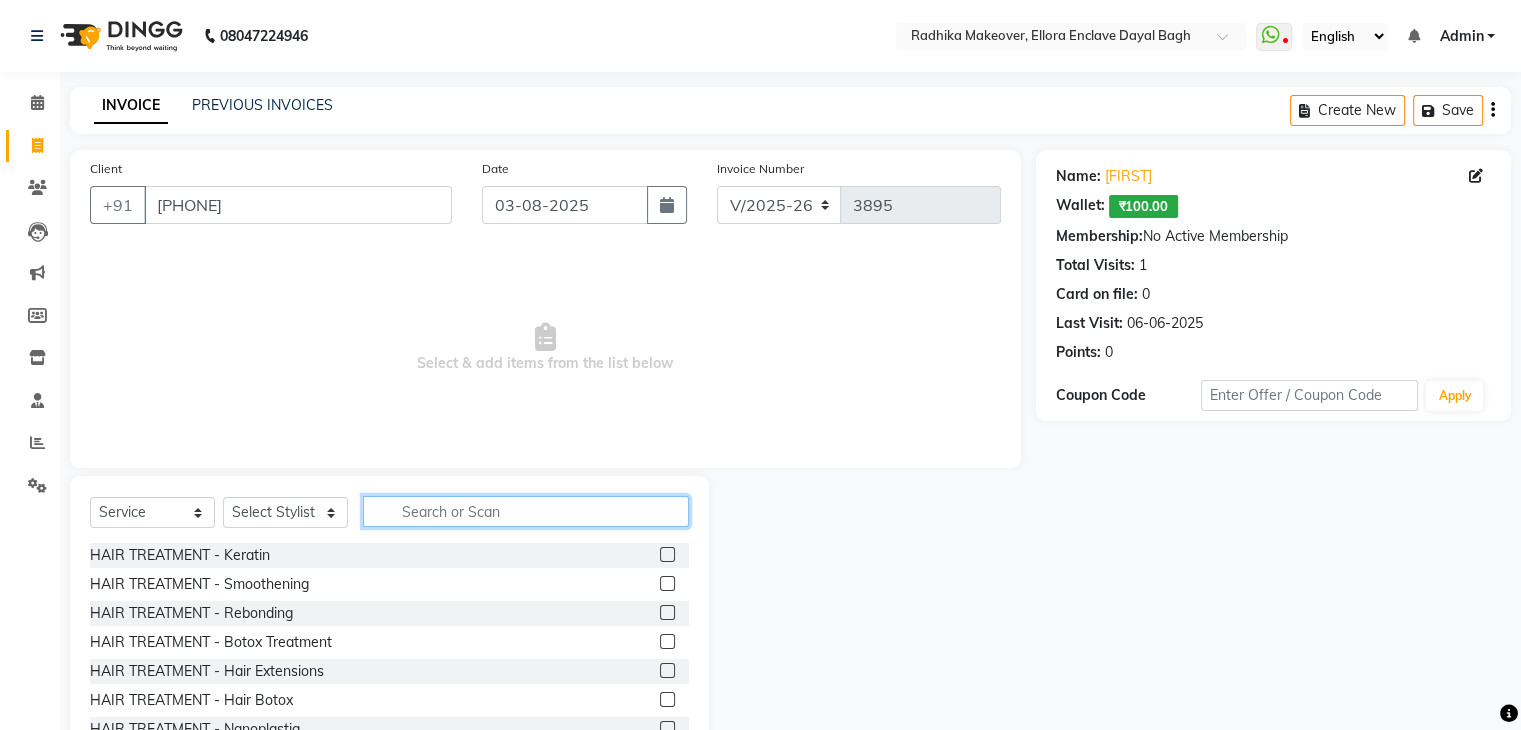 click 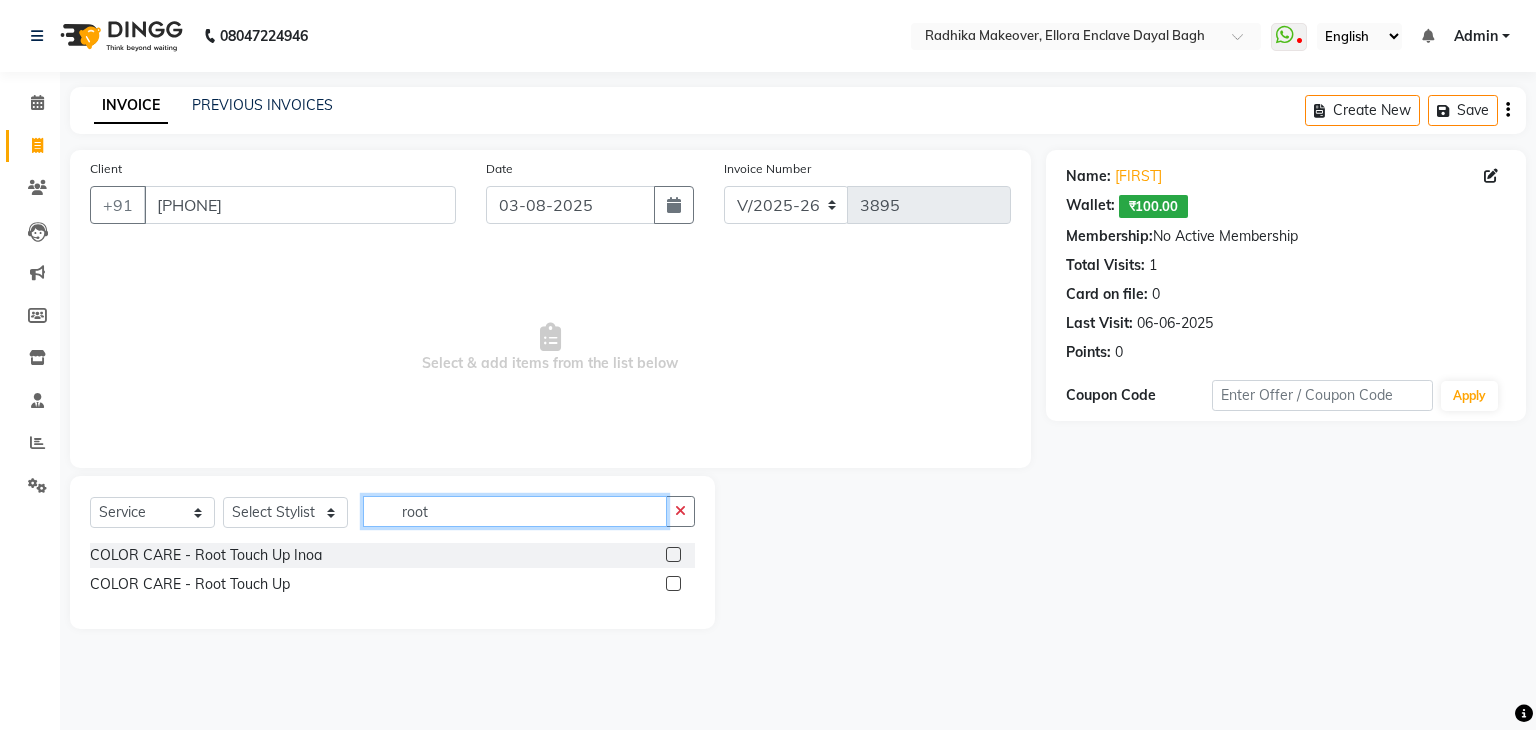 type on "root" 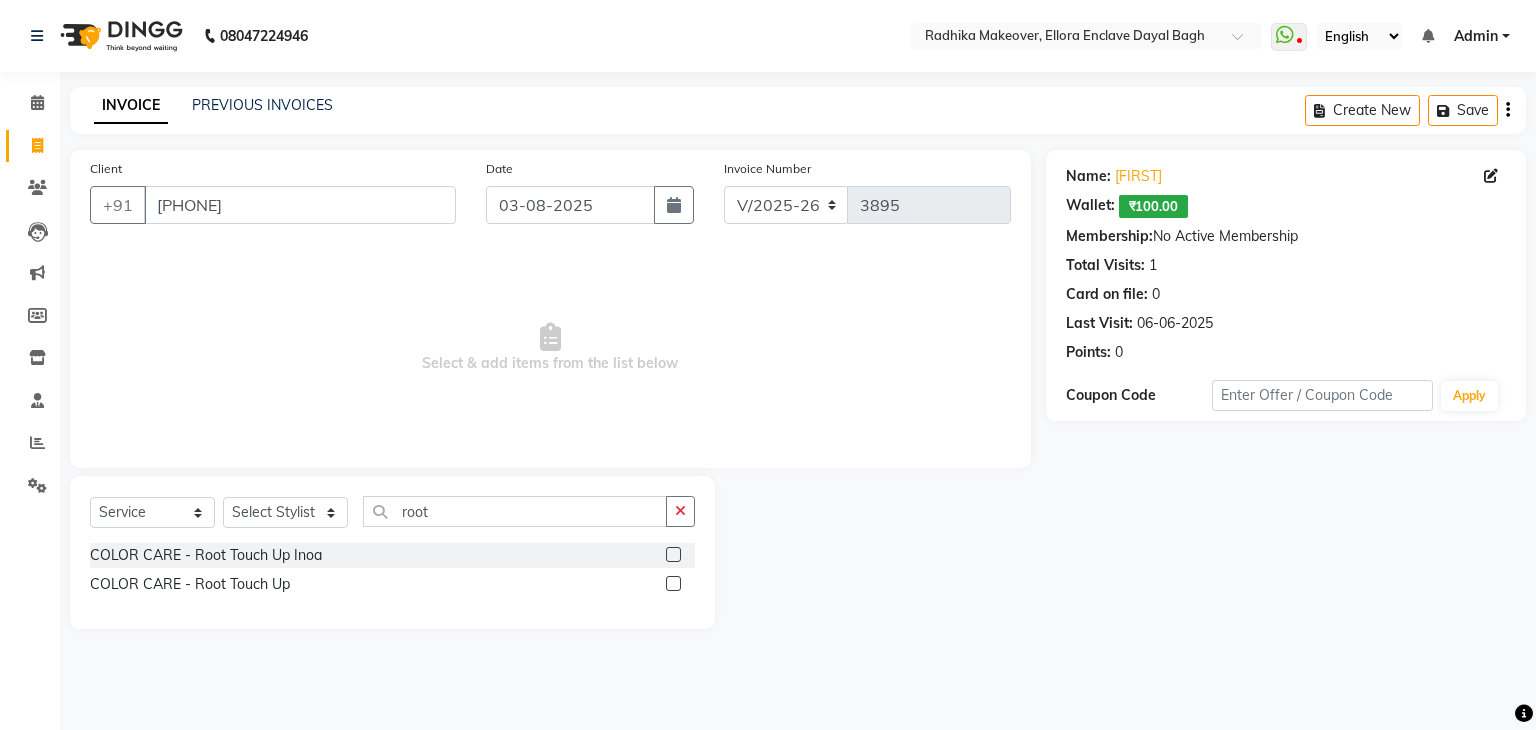 click 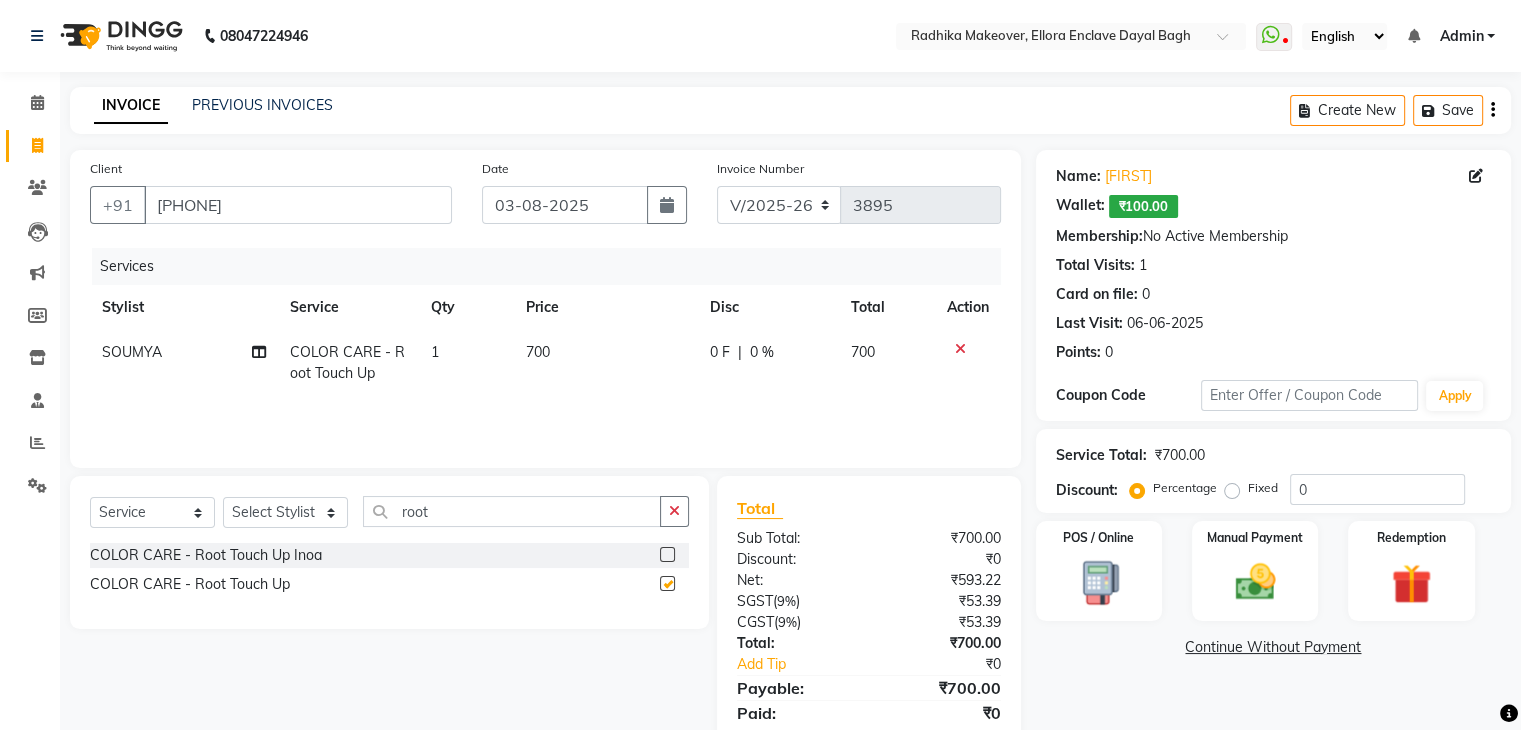 checkbox on "false" 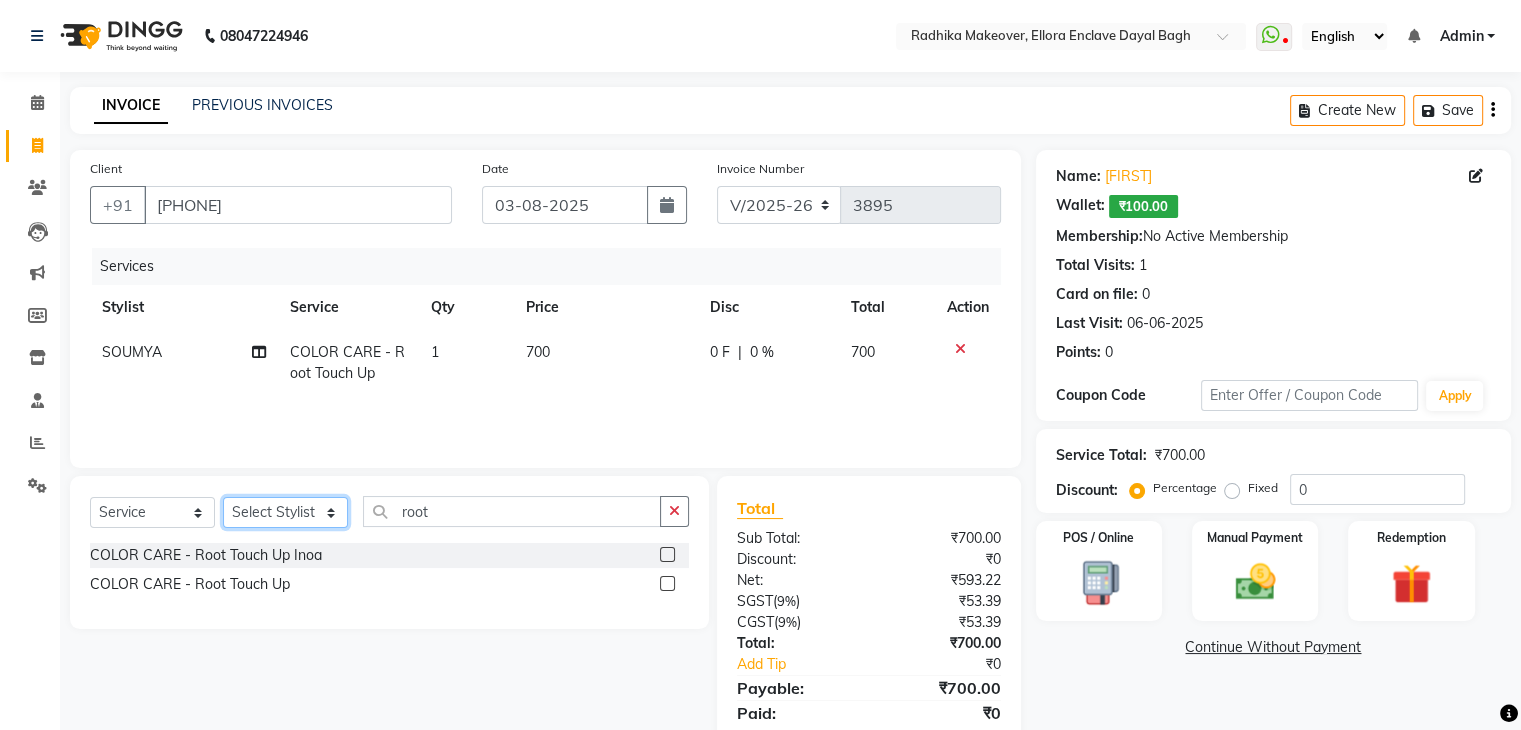 click on "Select Stylist AMAN DANISH SALMANI GOPAL PACHORI KANU KAVITA KIRAN KUMARI MEENU KUMARI NEHA NIKHIL CHAUDHARY Priya PRIYANKA YADAV RASHMI SANDHYA SHAGUFTA SHWETA SONA SAXENA SOUMYA TUSHAR OTWAL VINAY KUMAR" 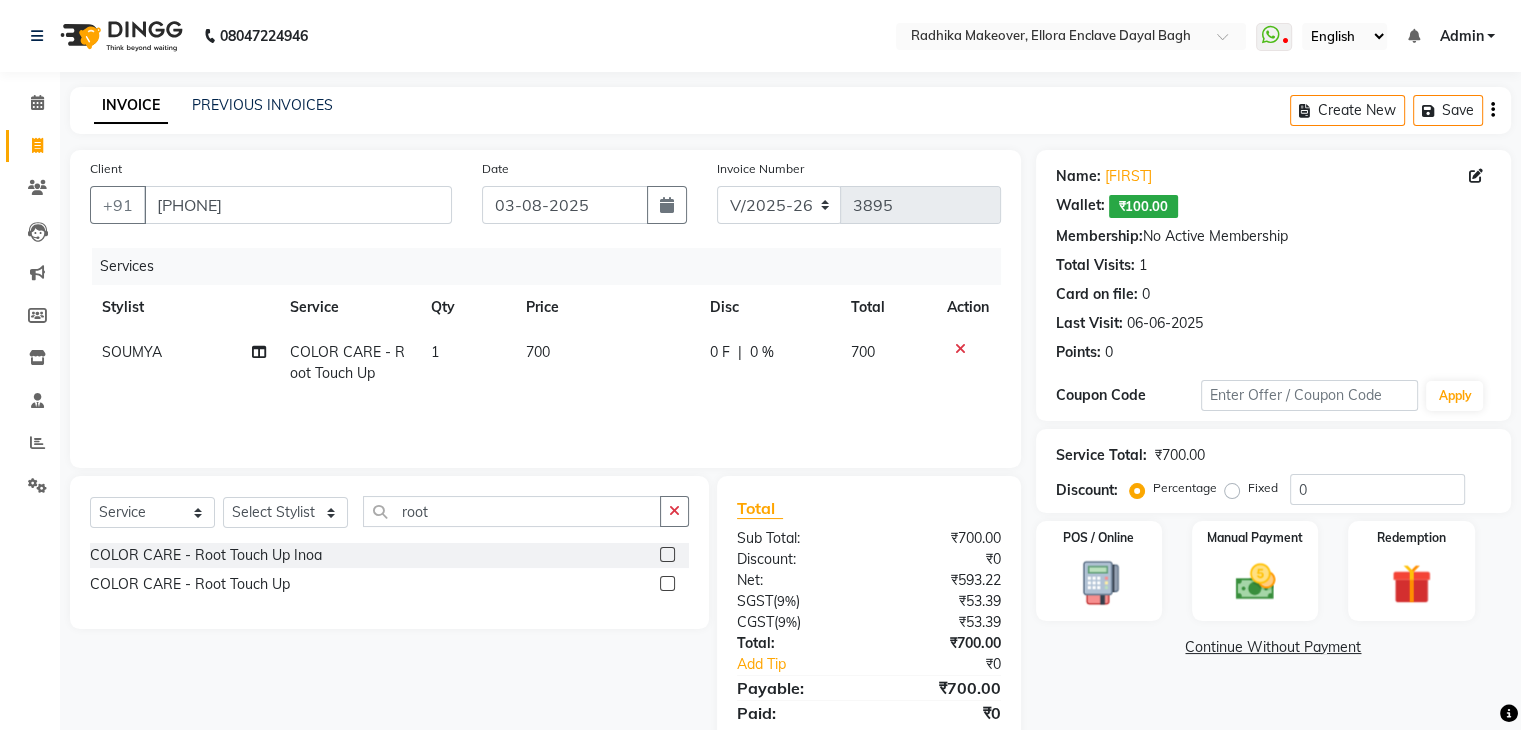 click on "Select  Service  Product  Membership  Package Voucher Prepaid Gift Card  Select Stylist AMAN DANISH SALMANI GOPAL PACHORI KANU KAVITA KIRAN KUMARI MEENU KUMARI NEHA NIKHIL CHAUDHARY Priya PRIYANKA YADAV RASHMI SANDHYA SHAGUFTA SHWETA SONA SAXENA SOUMYA TUSHAR OTWAL VINAY KUMAR root COLOR CARE - Root Touch Up Inoa  COLOR CARE - Root Touch Up" 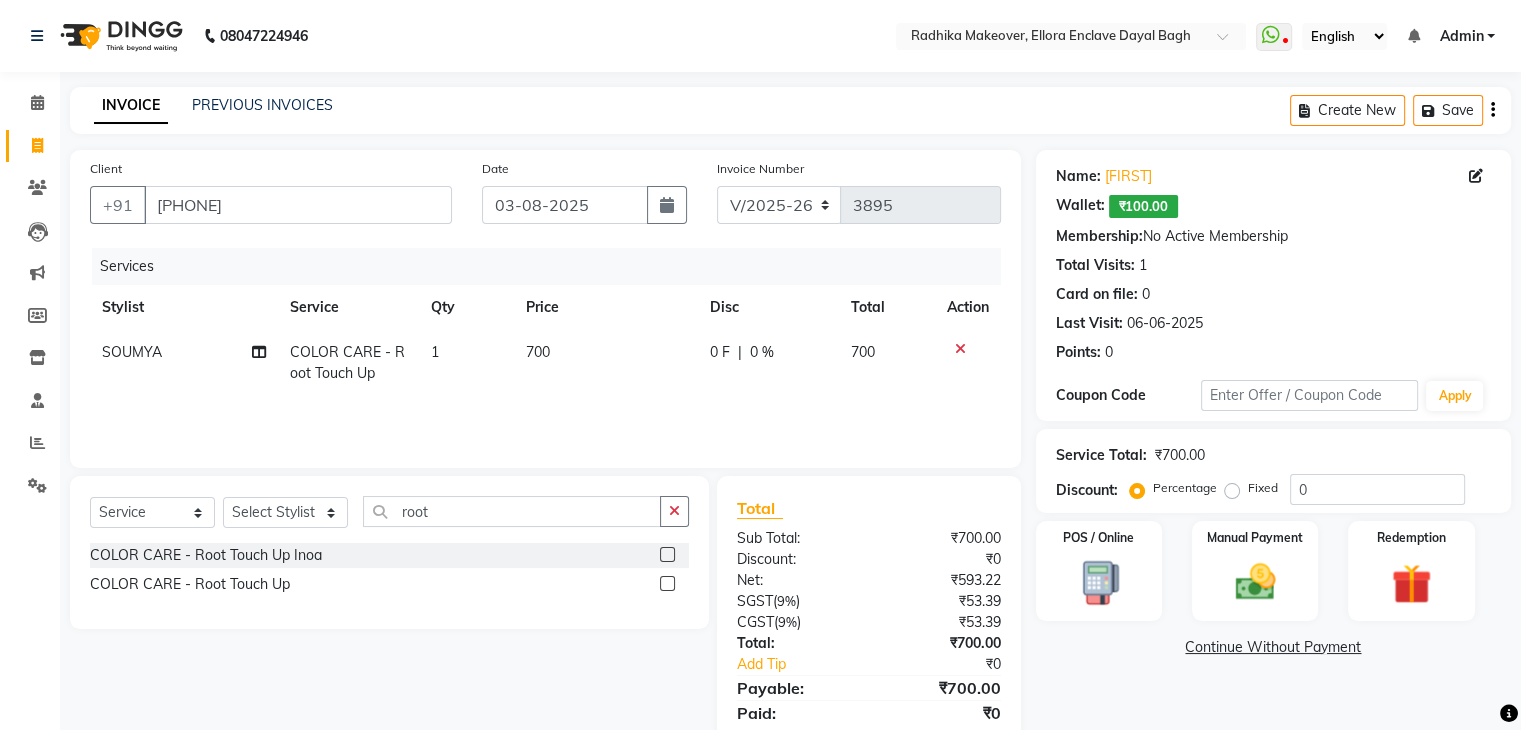click 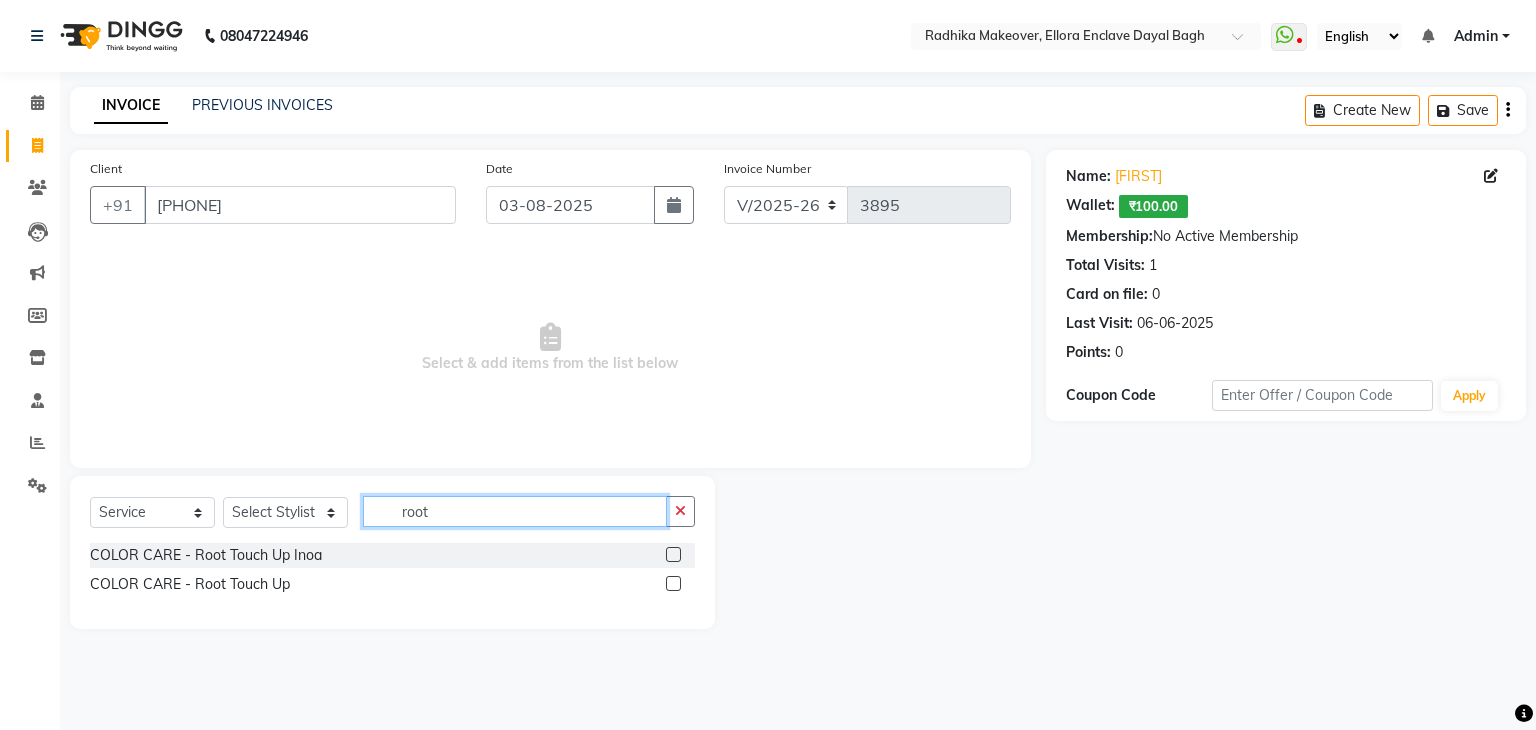 click on "root" 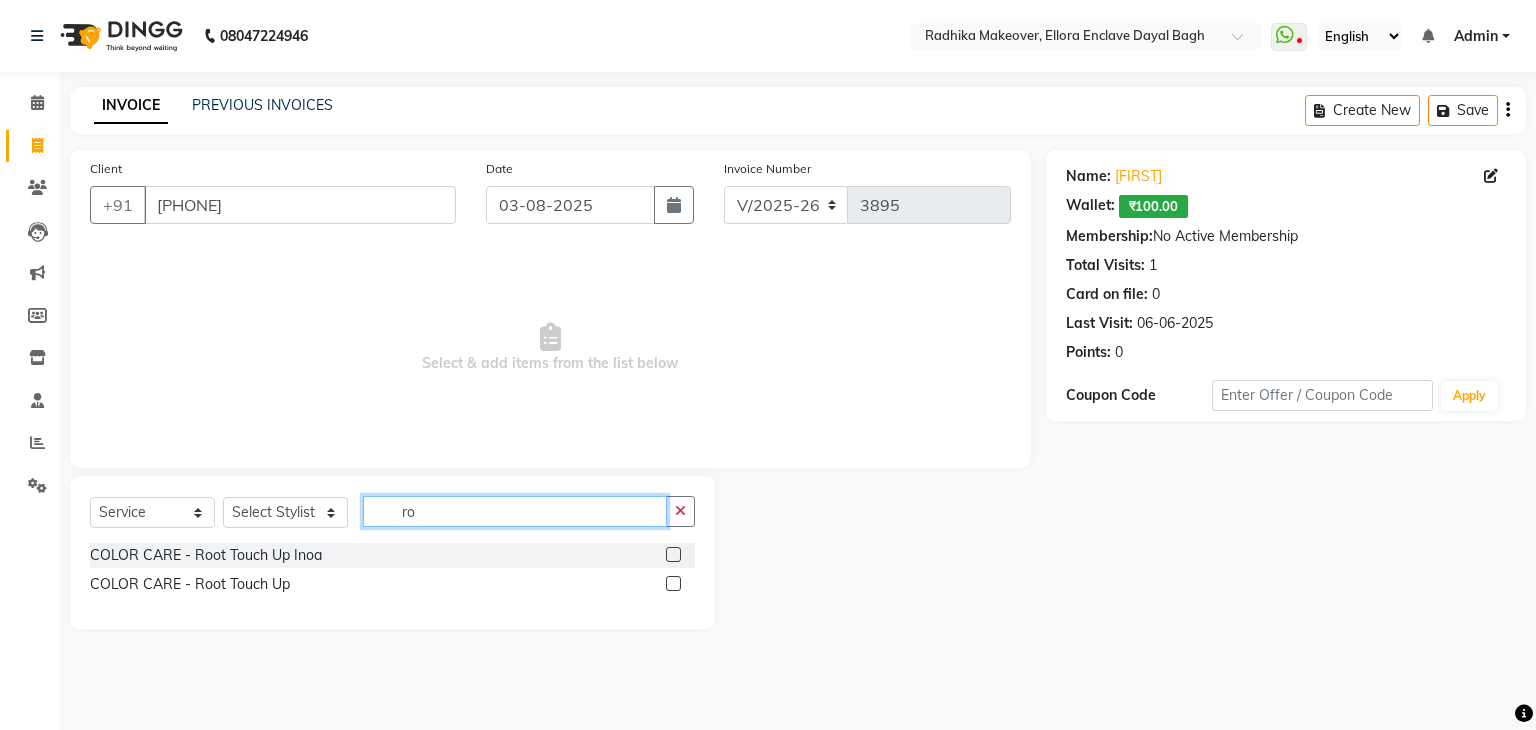 type on "r" 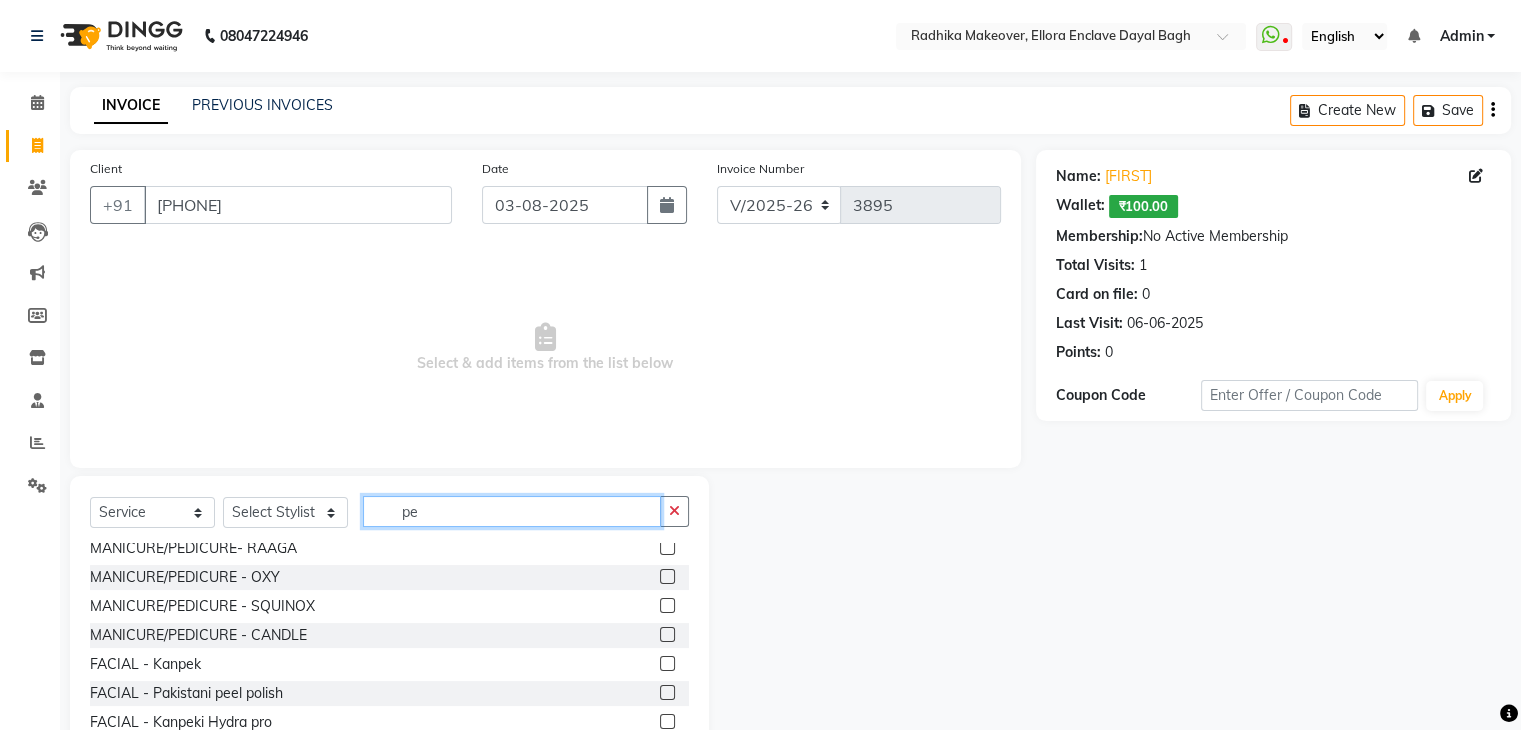 scroll, scrollTop: 148, scrollLeft: 0, axis: vertical 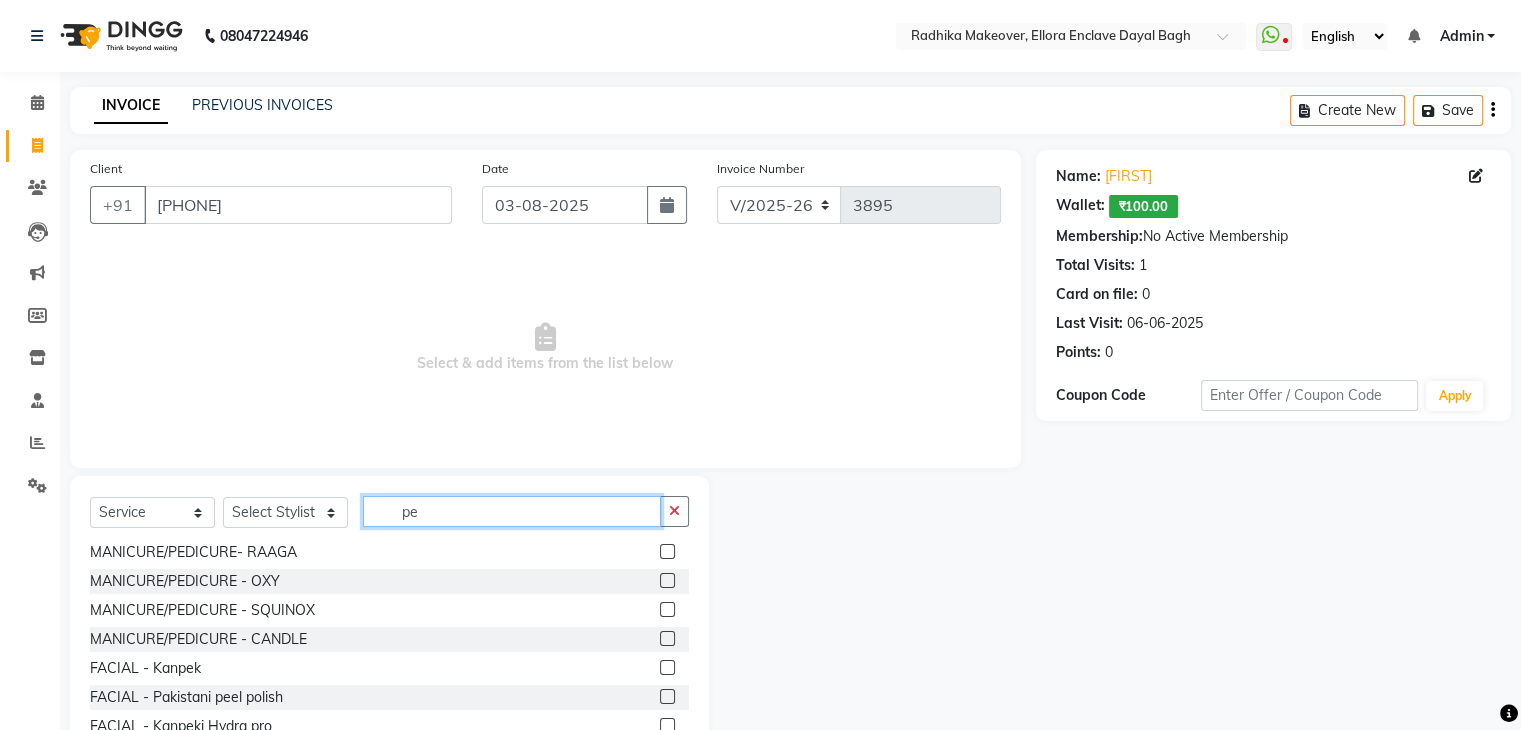 type on "pe" 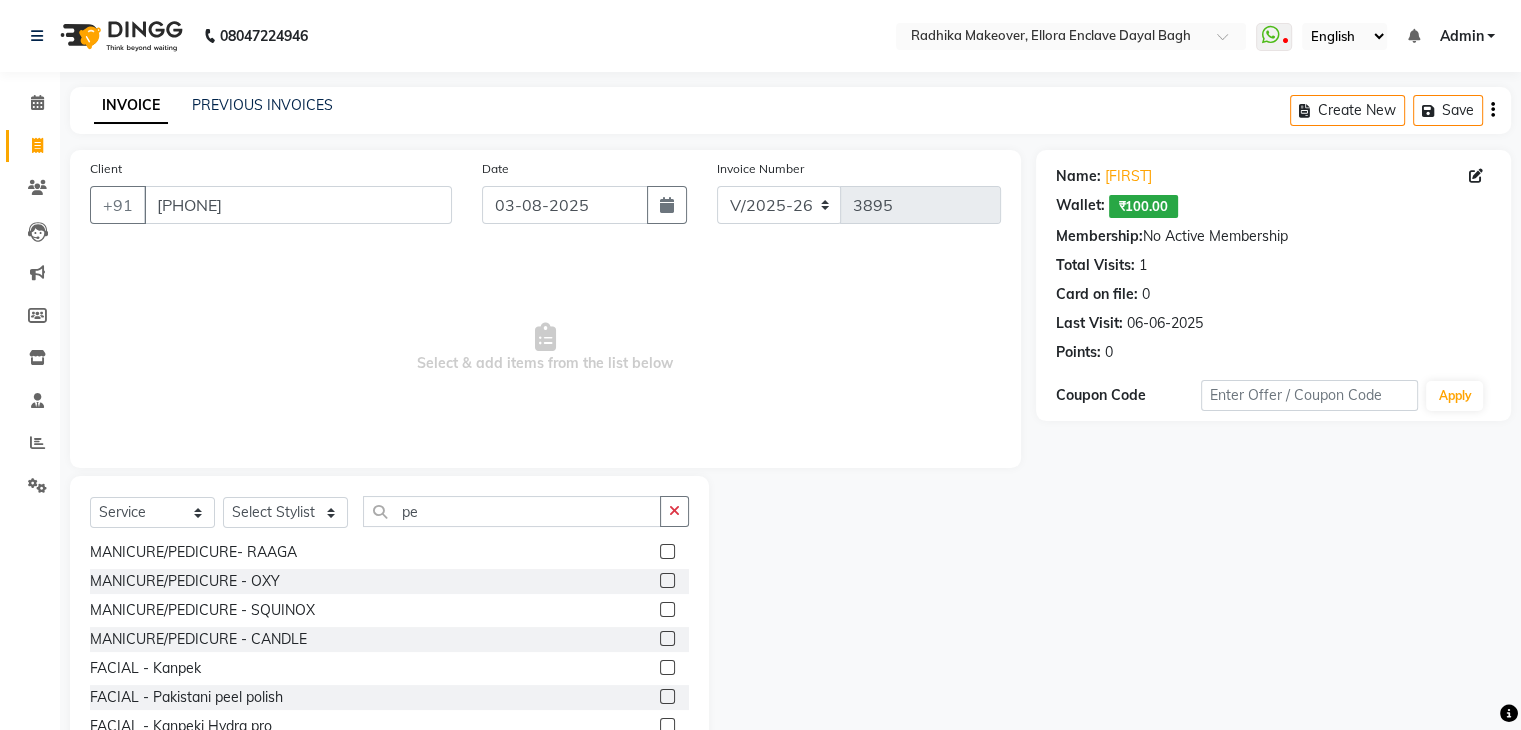 click 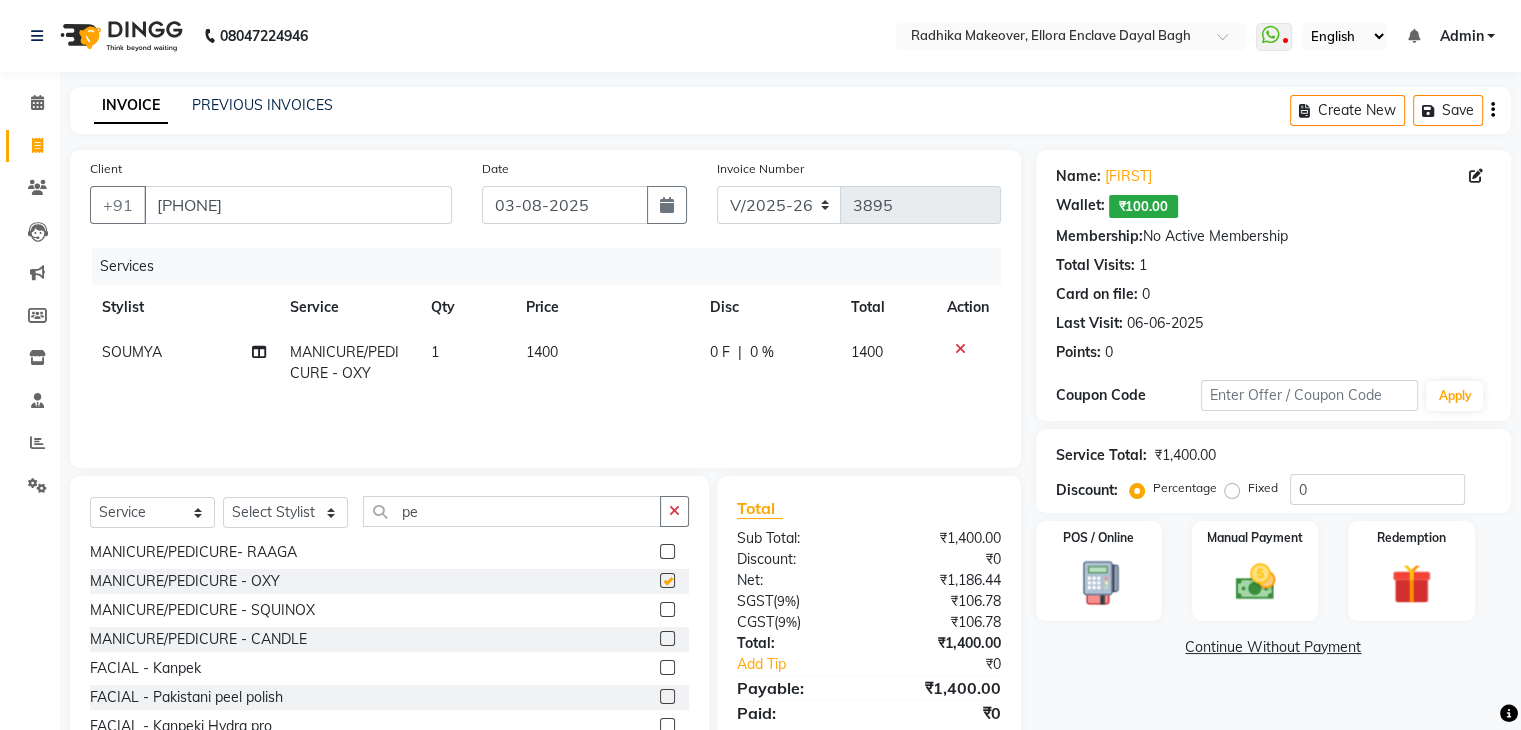 checkbox on "false" 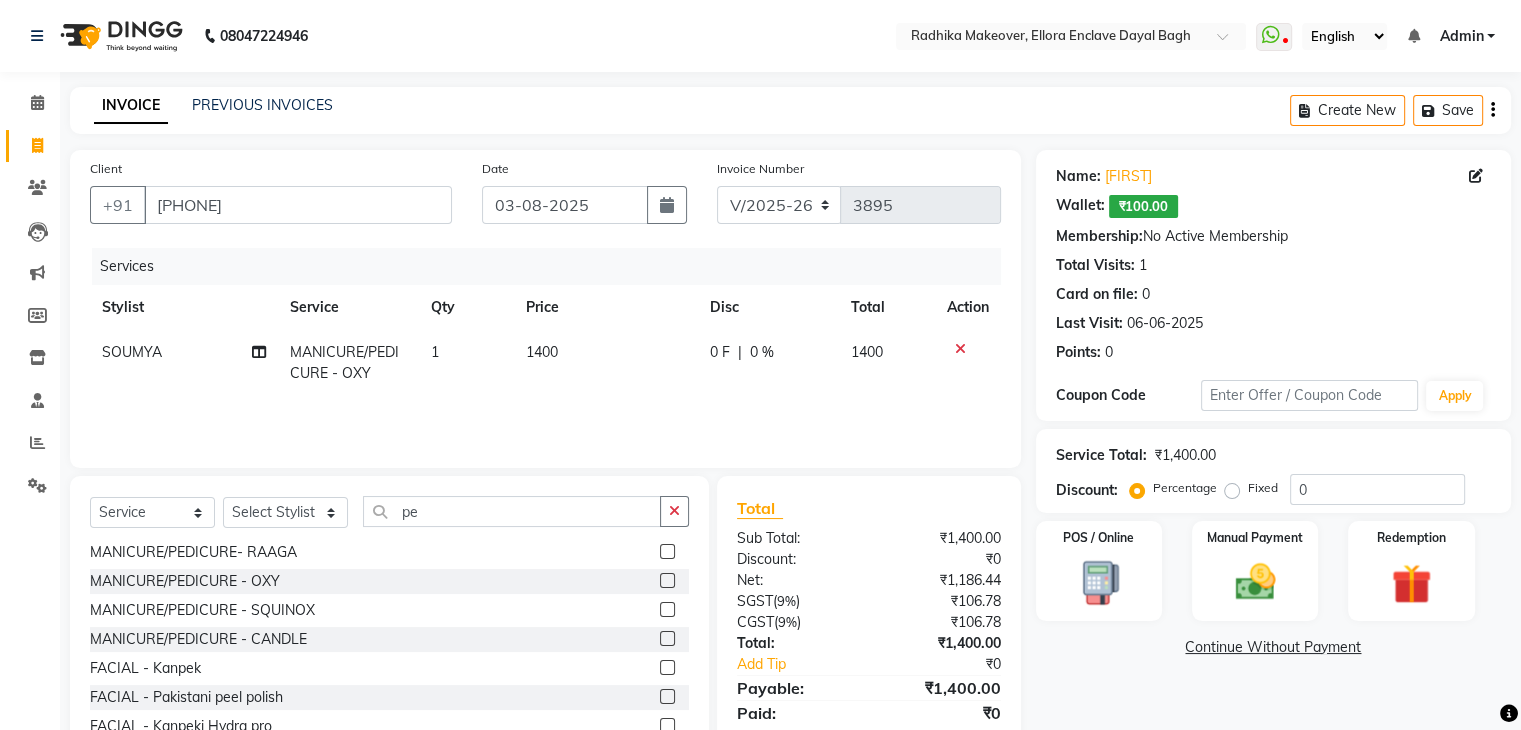 click on "1400" 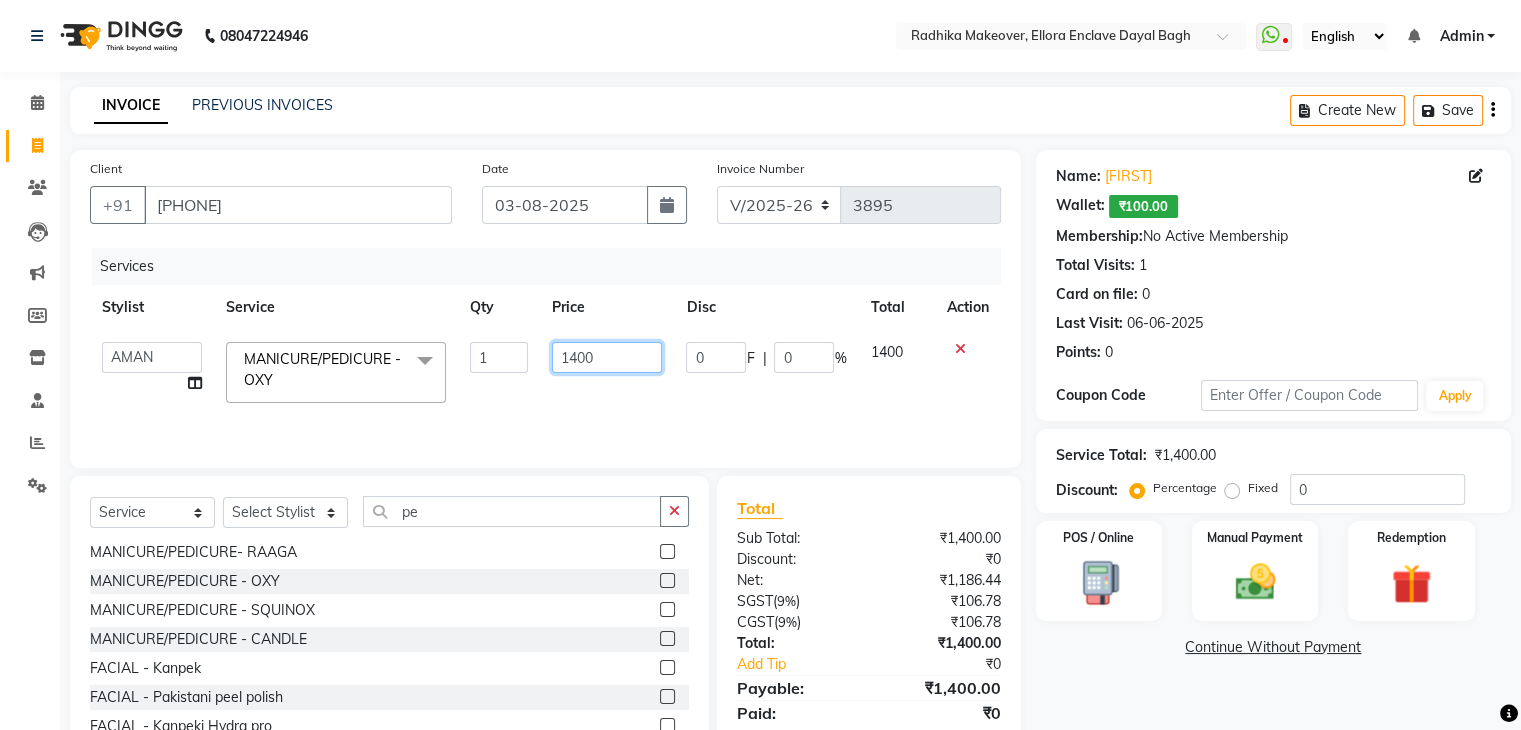 click on "1400" 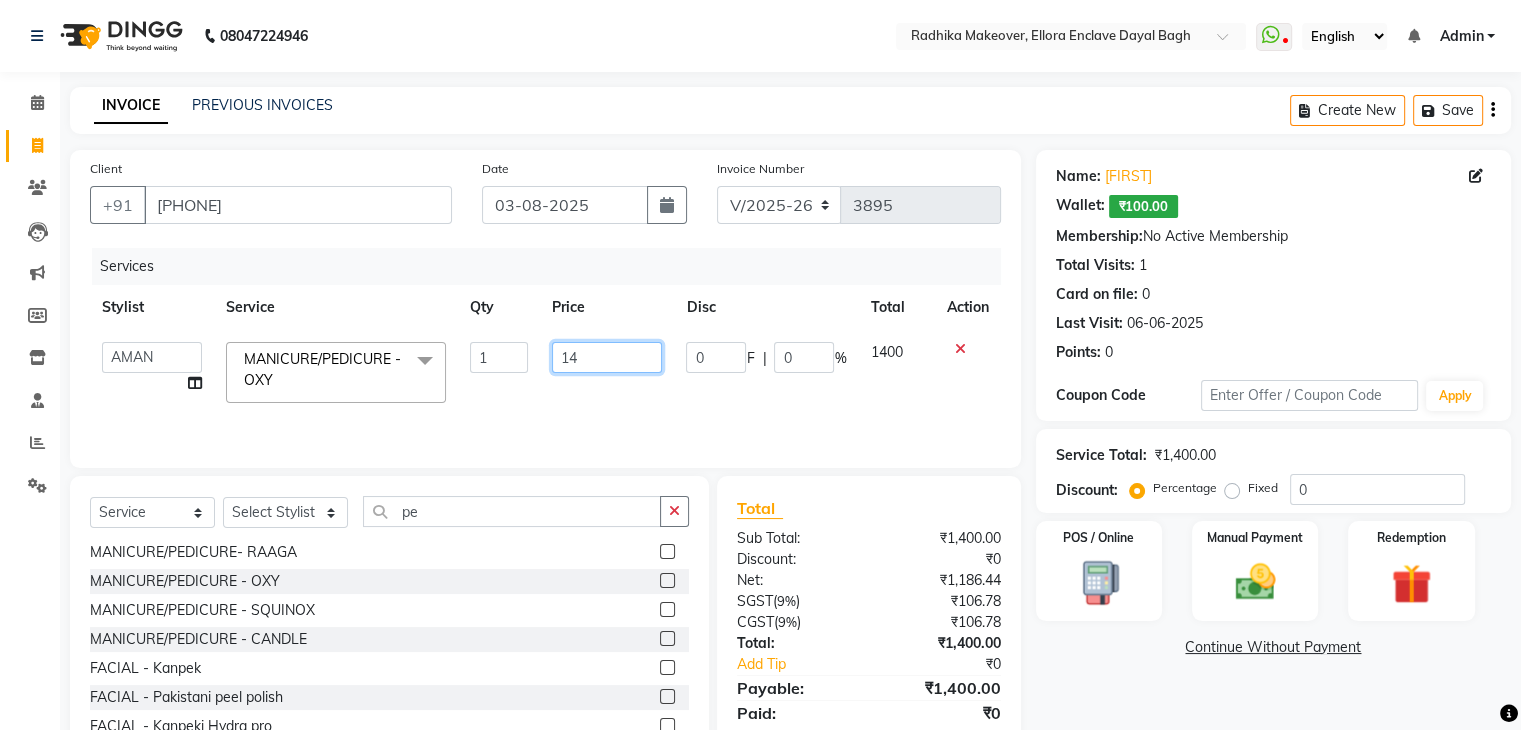 type on "1" 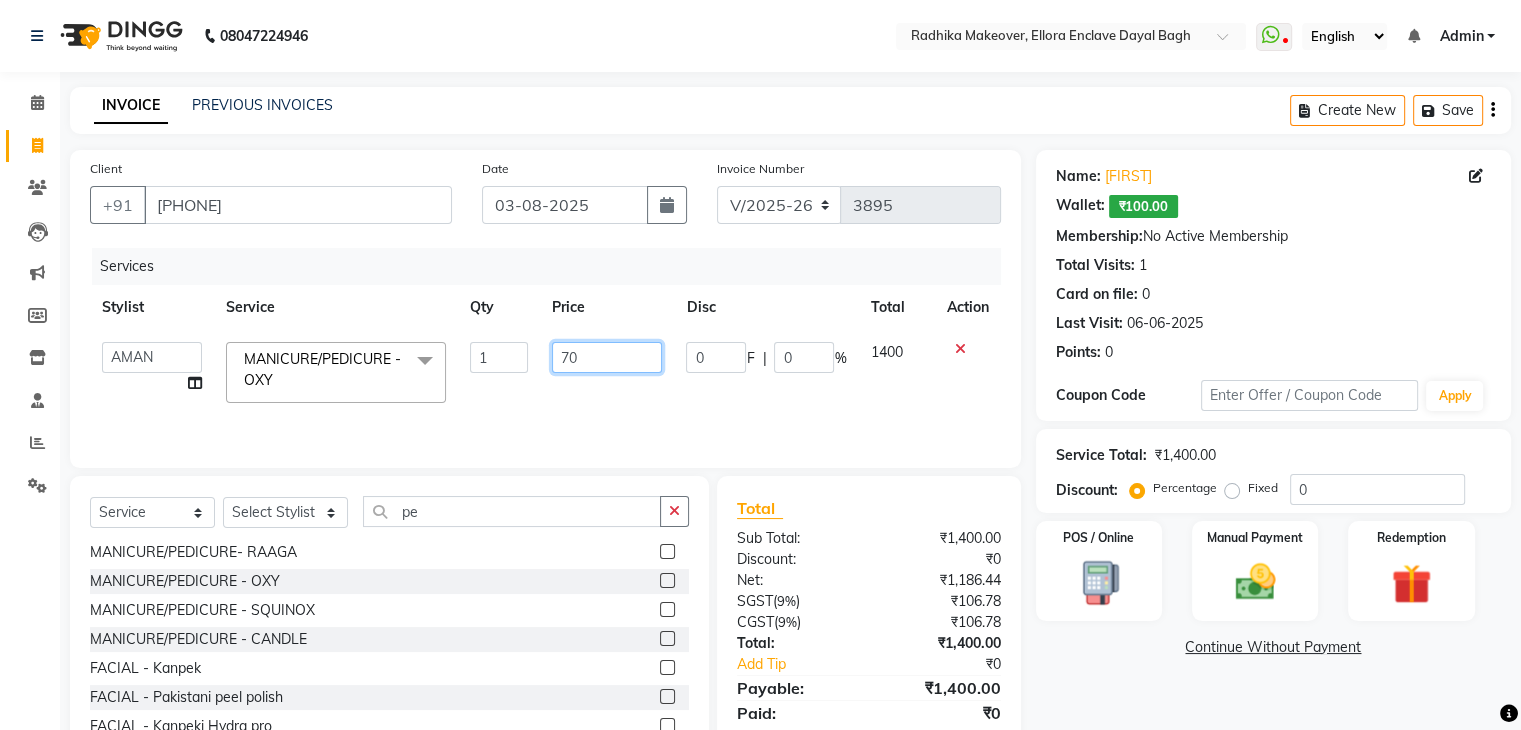 type on "700" 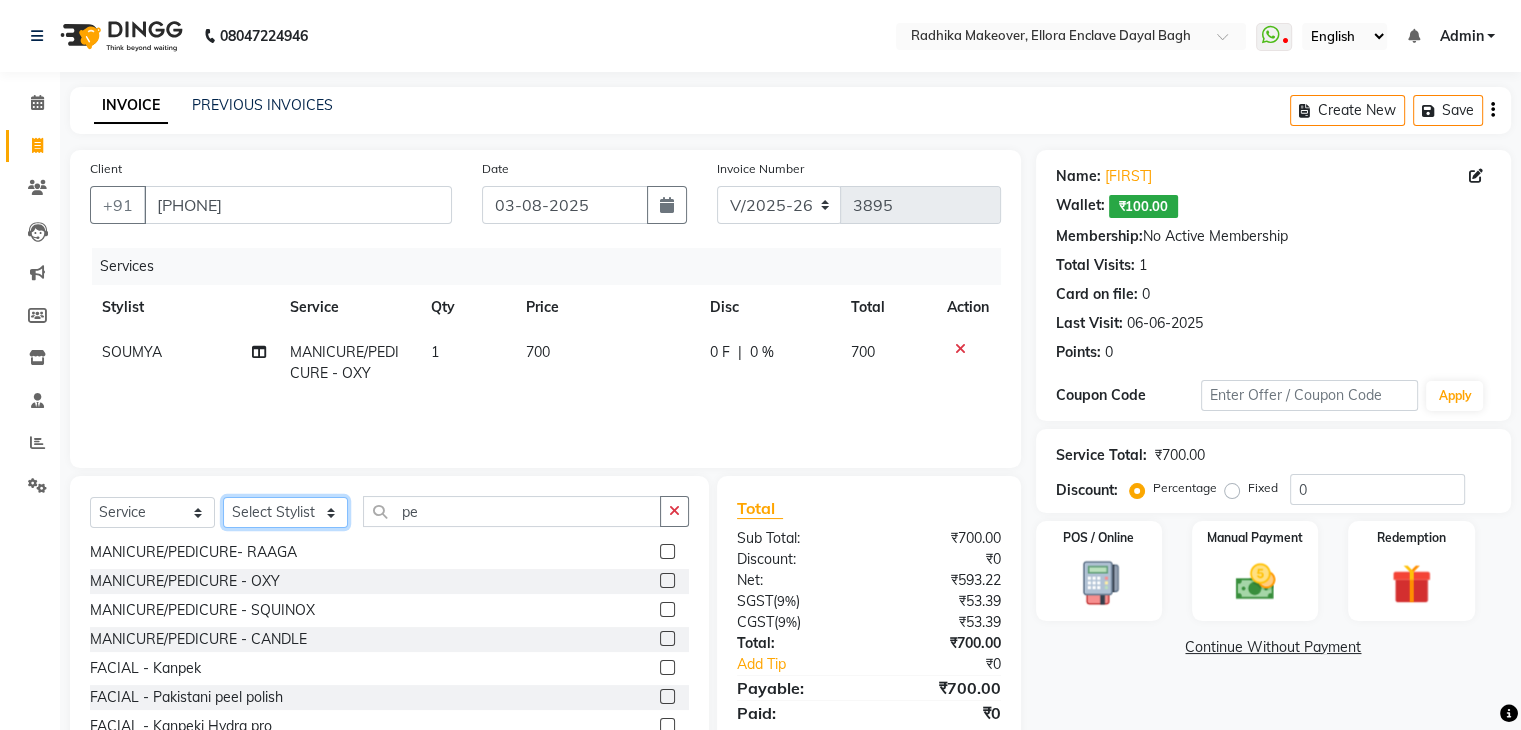 click on "Select Stylist AMAN DANISH SALMANI GOPAL PACHORI KANU KAVITA KIRAN KUMARI MEENU KUMARI NEHA NIKHIL CHAUDHARY Priya PRIYANKA YADAV RASHMI SANDHYA SHAGUFTA SHWETA SONA SAXENA SOUMYA TUSHAR OTWAL VINAY KUMAR" 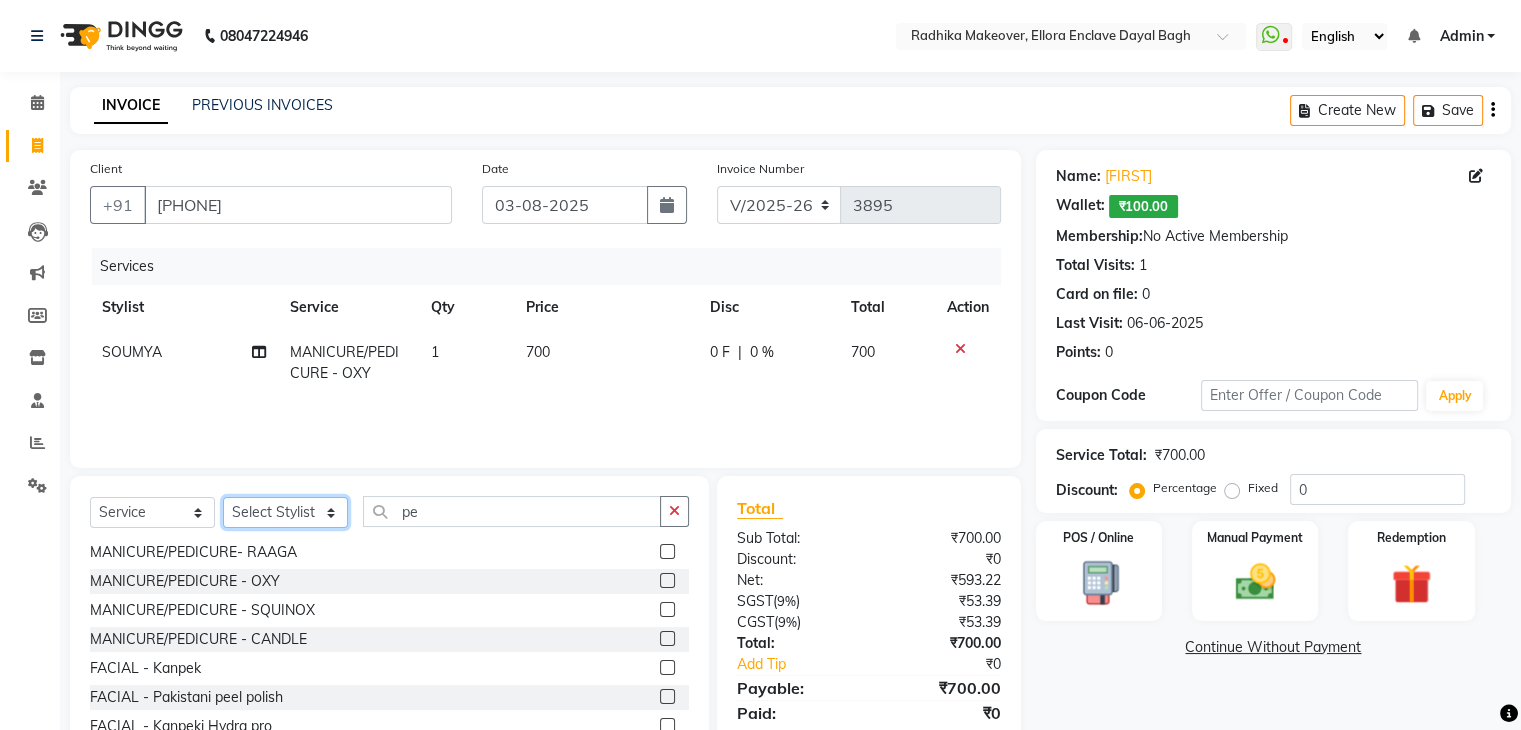 select on "86751" 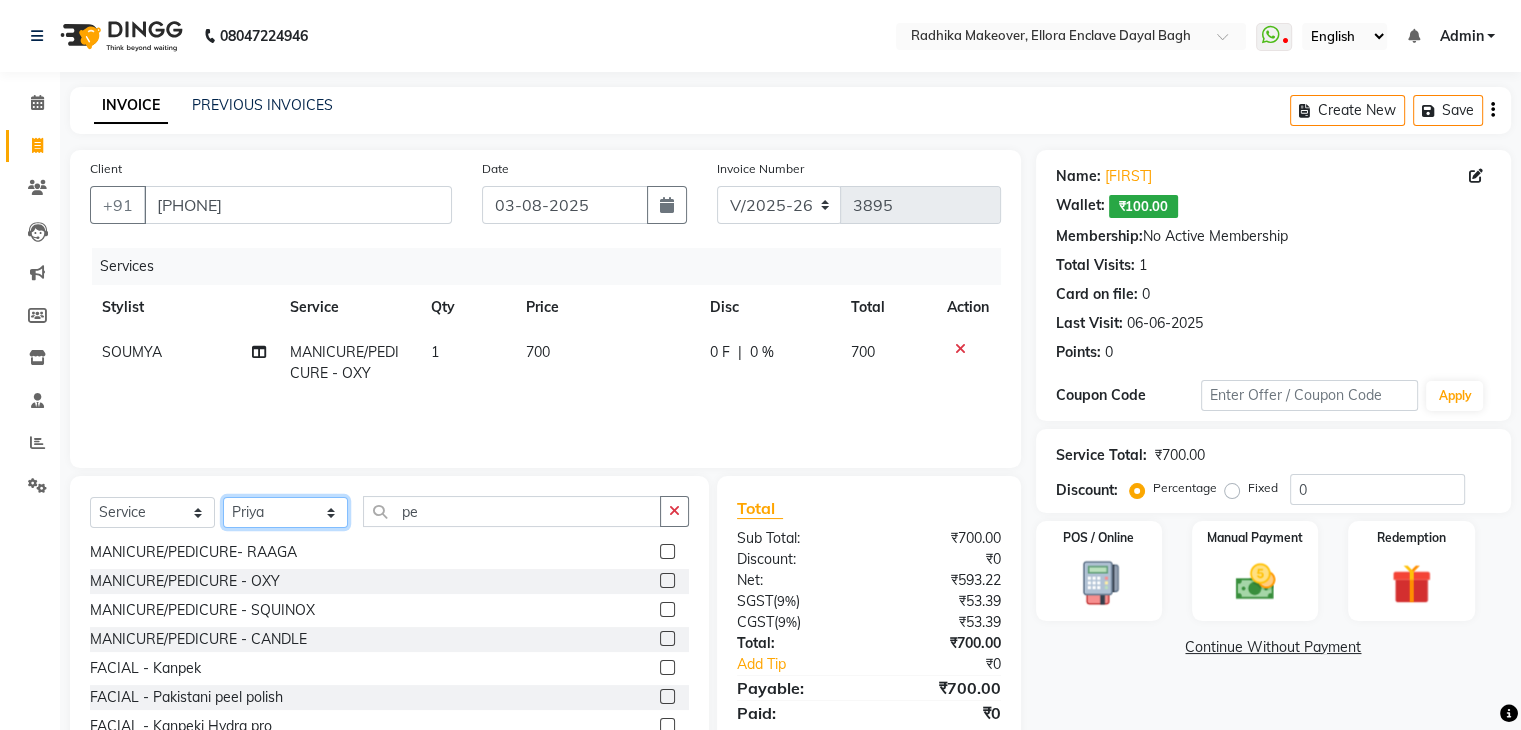 click on "Select Stylist AMAN DANISH SALMANI GOPAL PACHORI KANU KAVITA KIRAN KUMARI MEENU KUMARI NEHA NIKHIL CHAUDHARY Priya PRIYANKA YADAV RASHMI SANDHYA SHAGUFTA SHWETA SONA SAXENA SOUMYA TUSHAR OTWAL VINAY KUMAR" 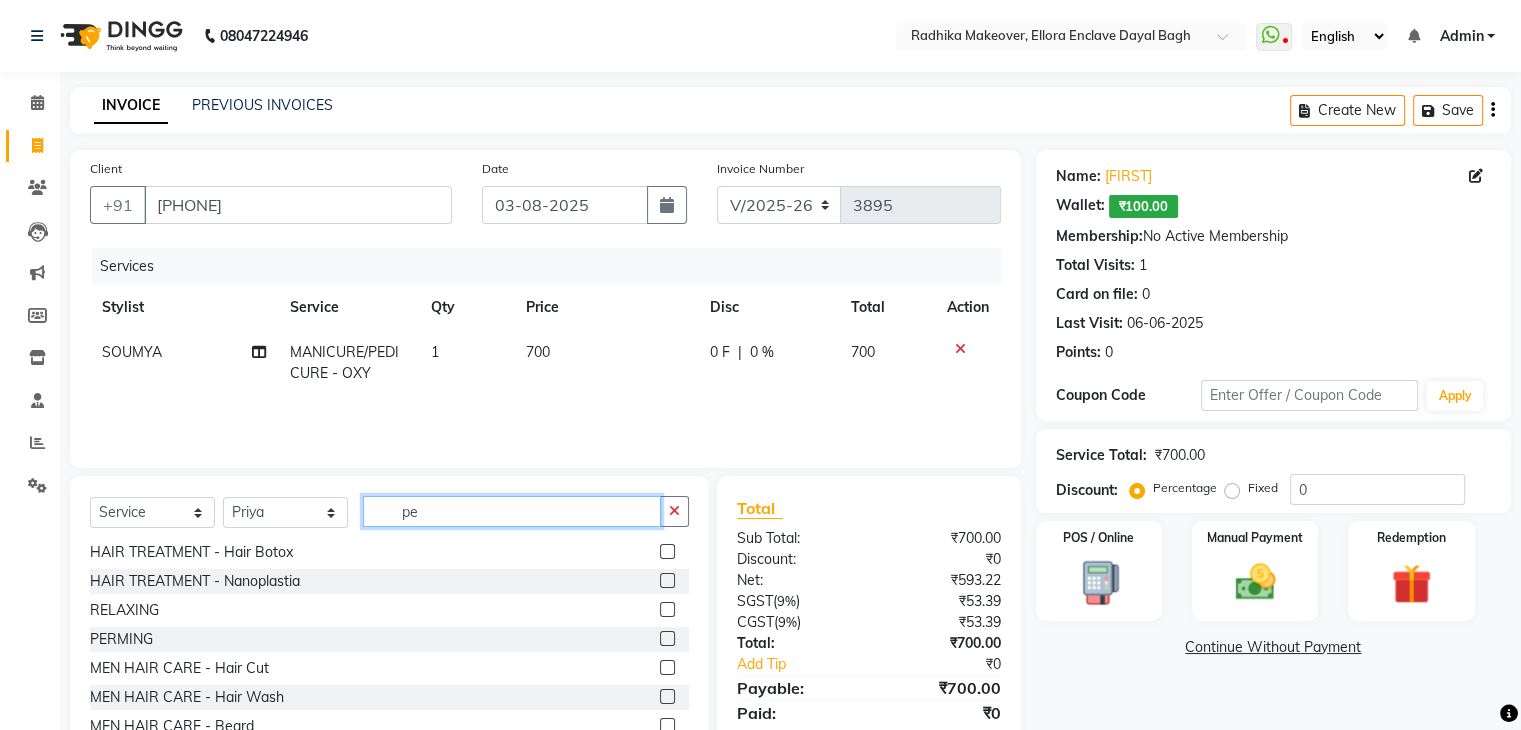 click on "pe" 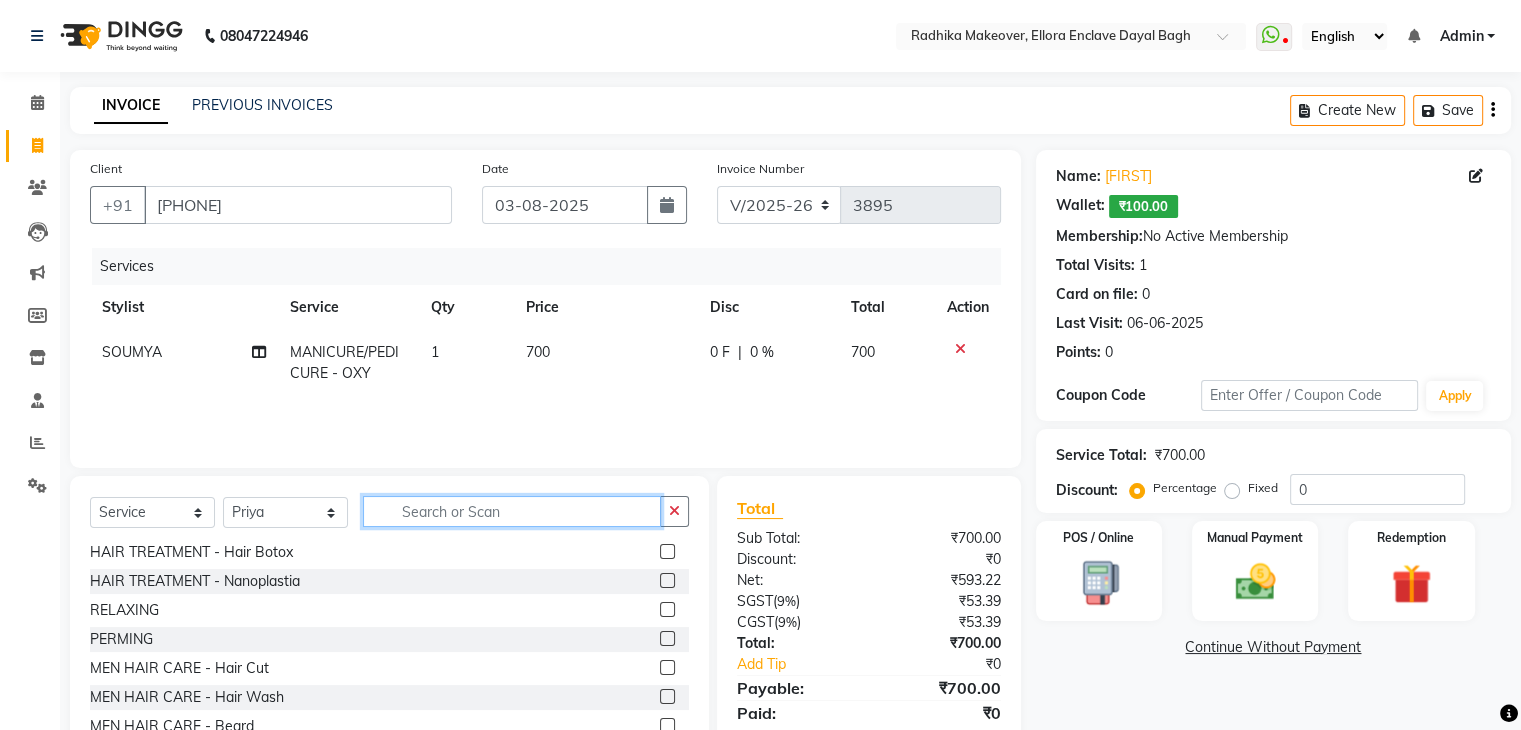 scroll, scrollTop: 0, scrollLeft: 0, axis: both 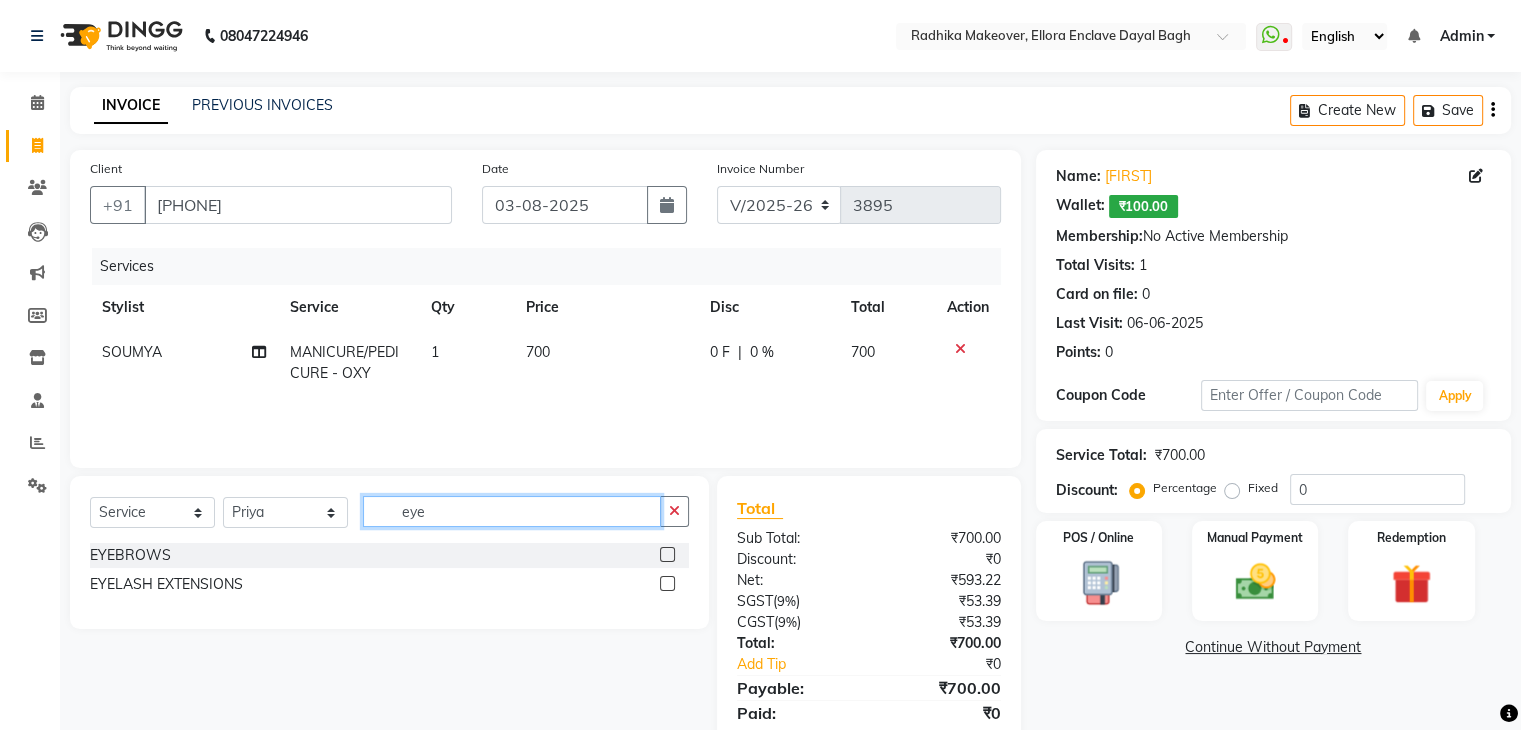 type on "eye" 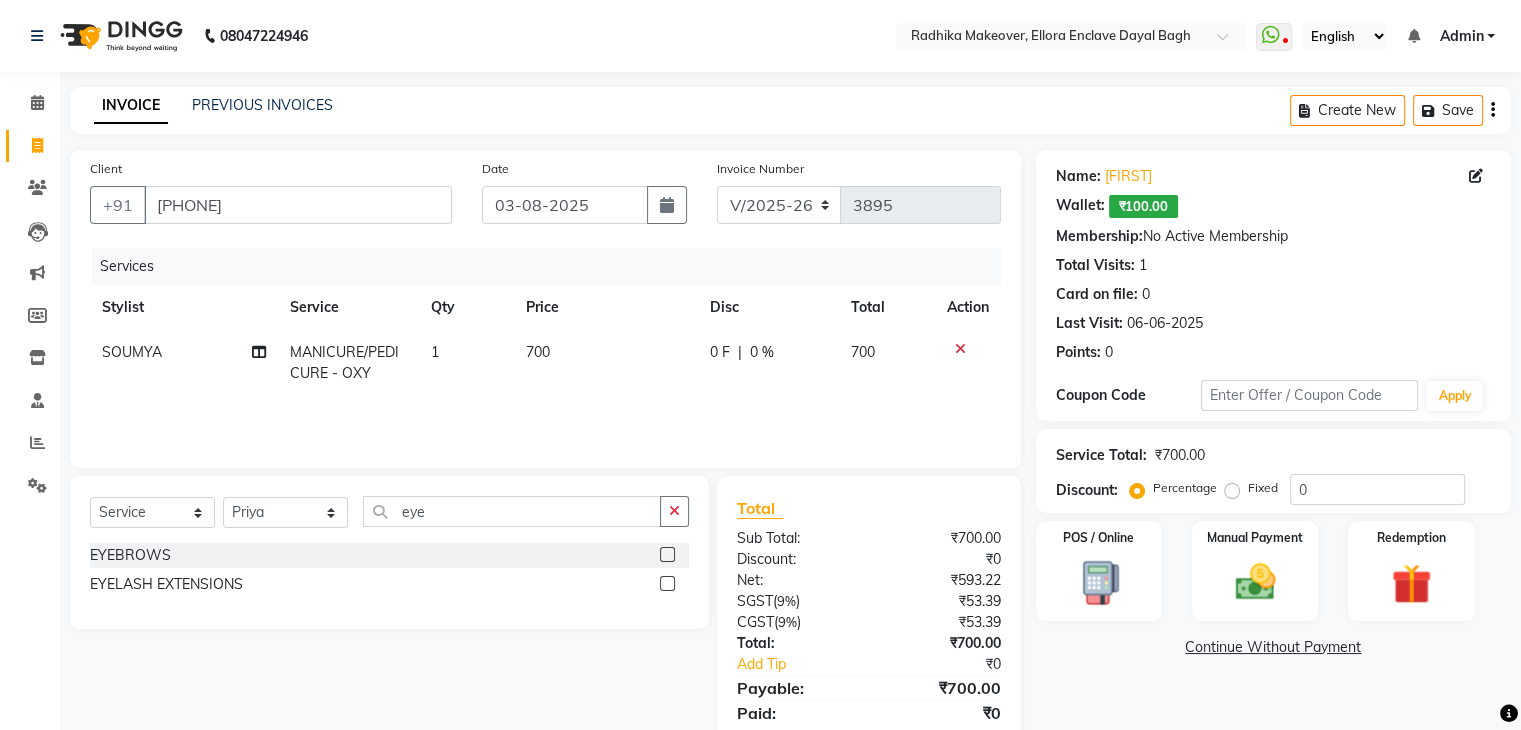 click 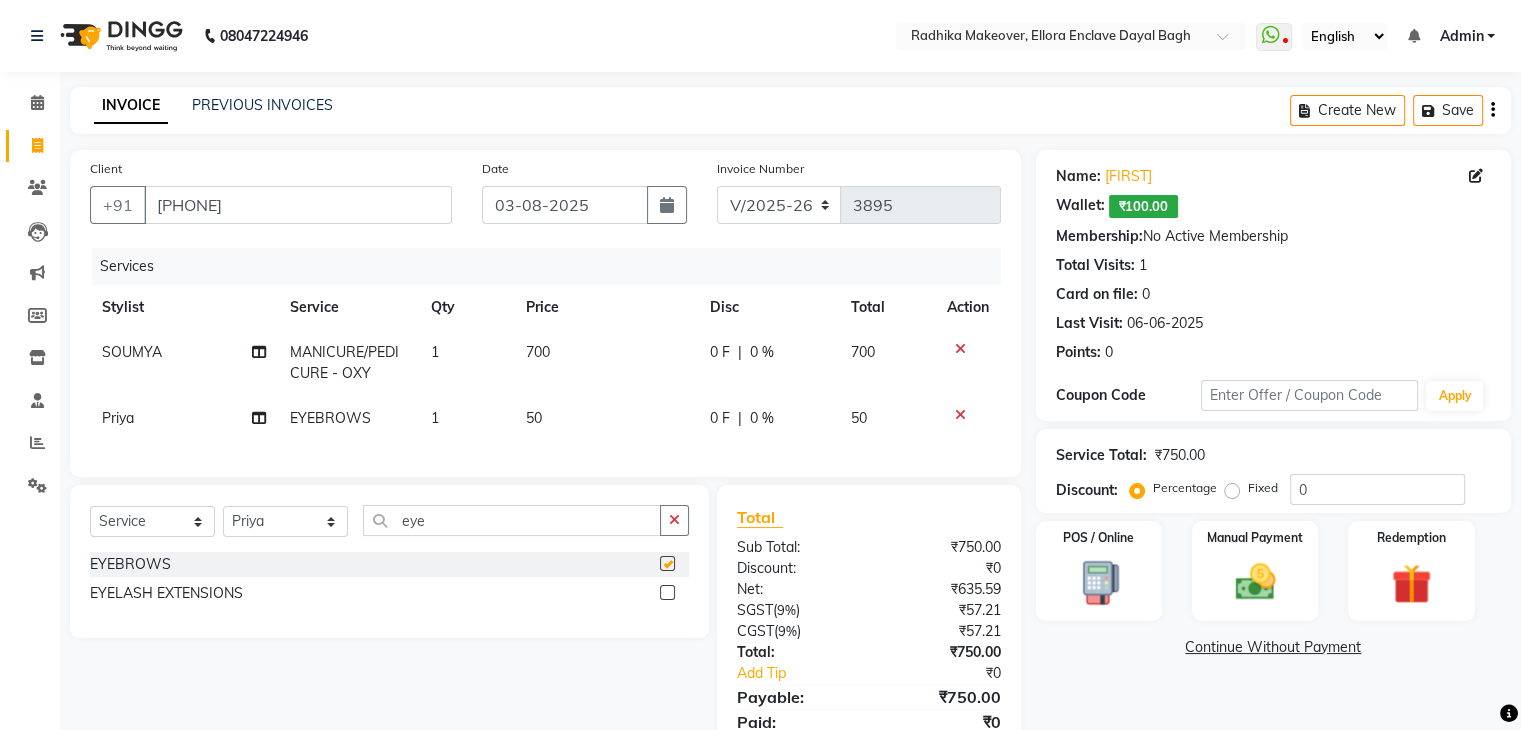 checkbox on "false" 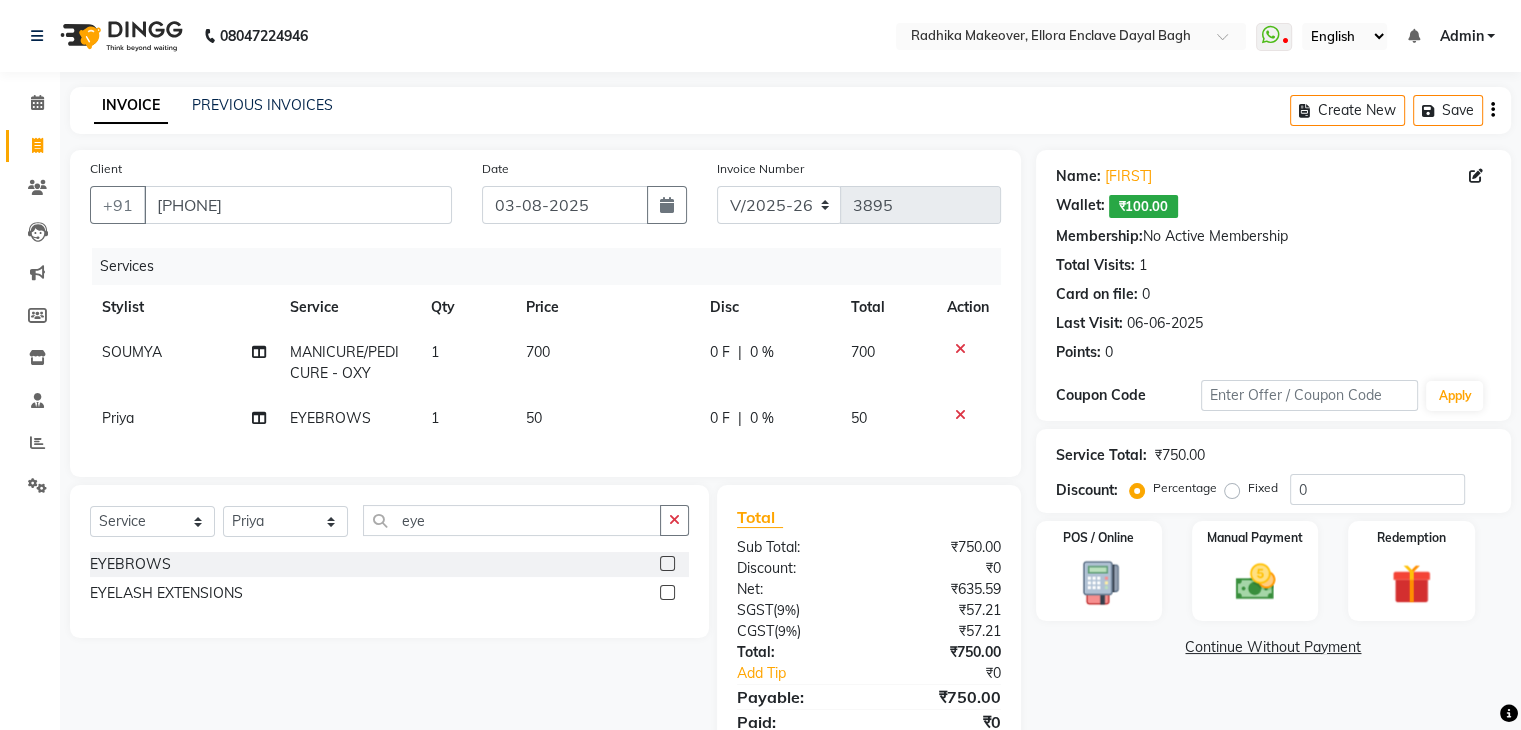 click on "50" 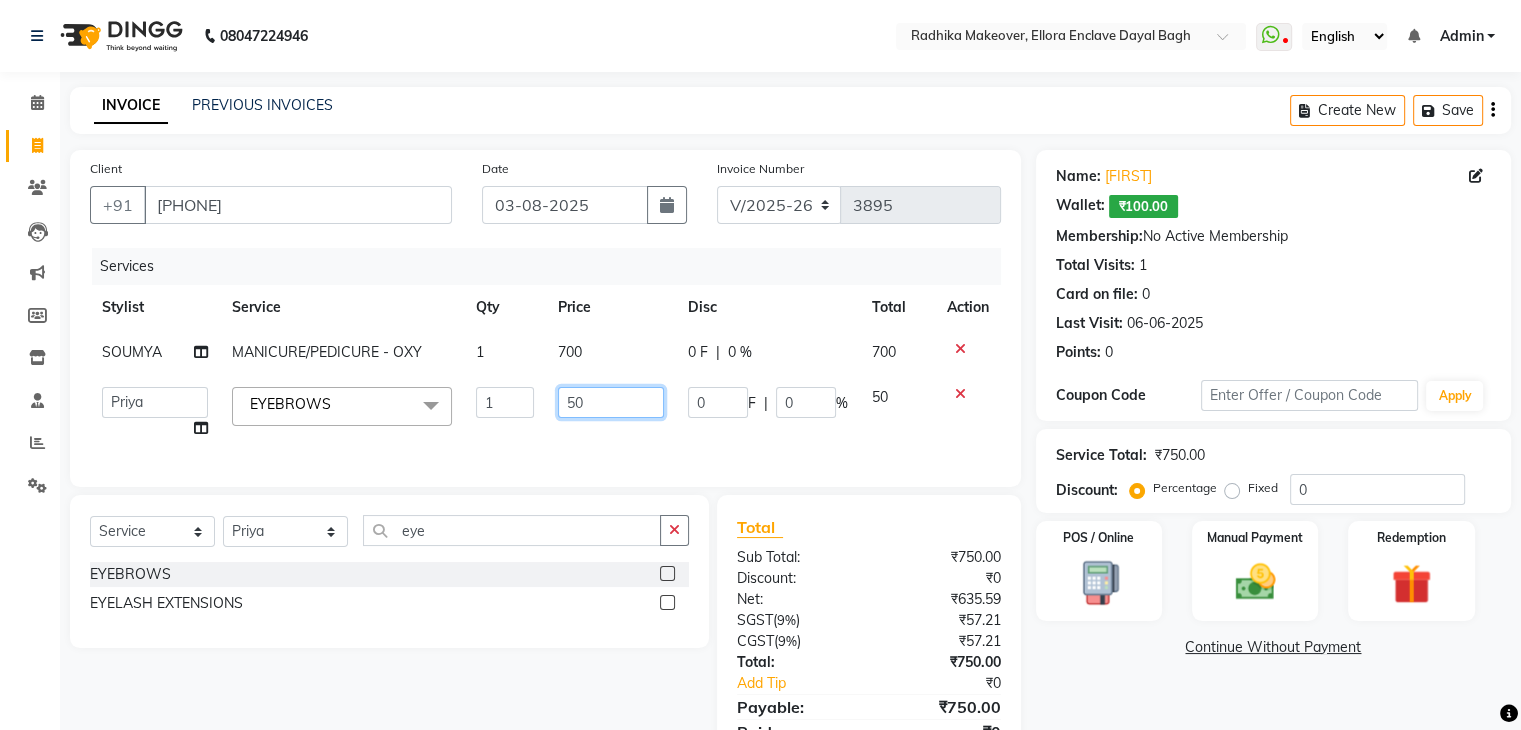 click on "50" 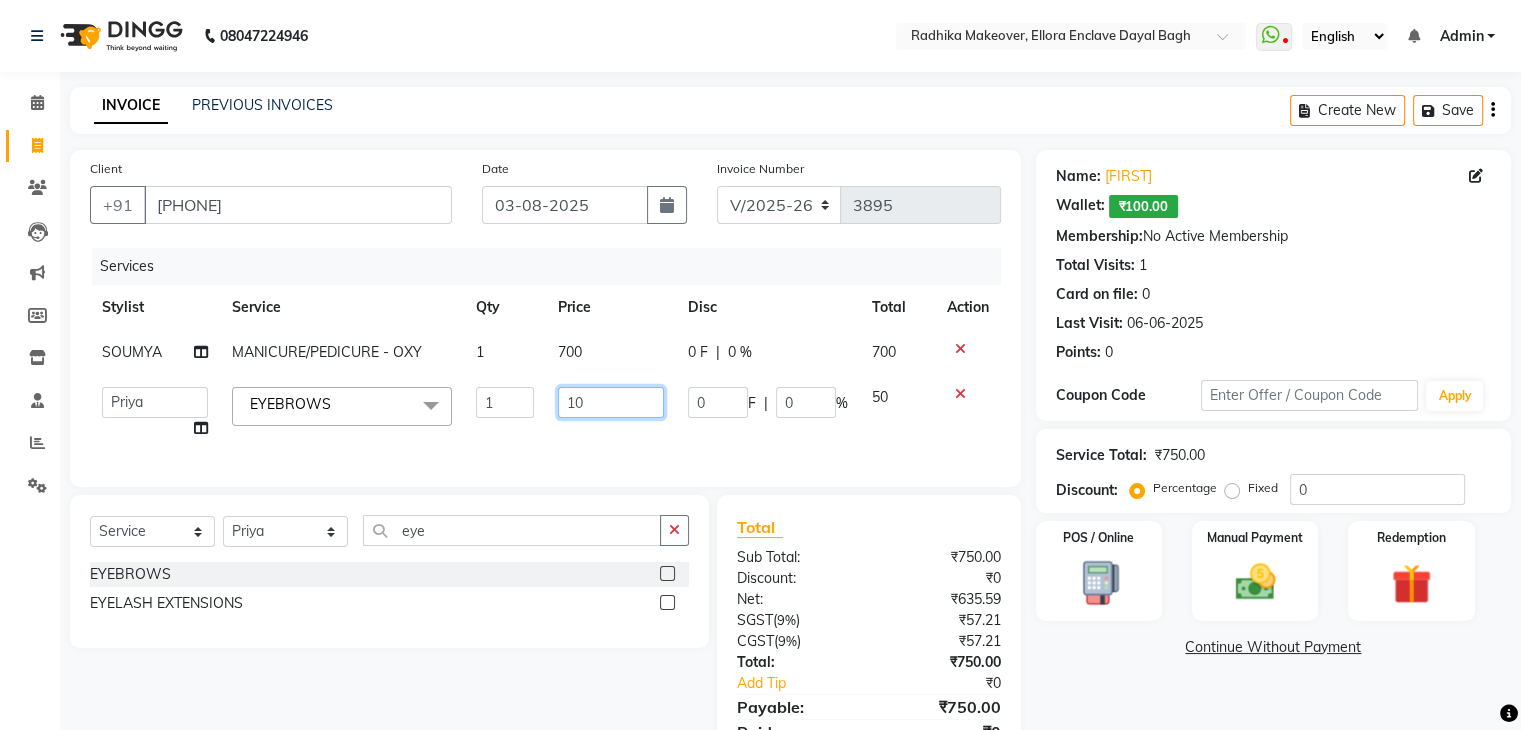 type on "100" 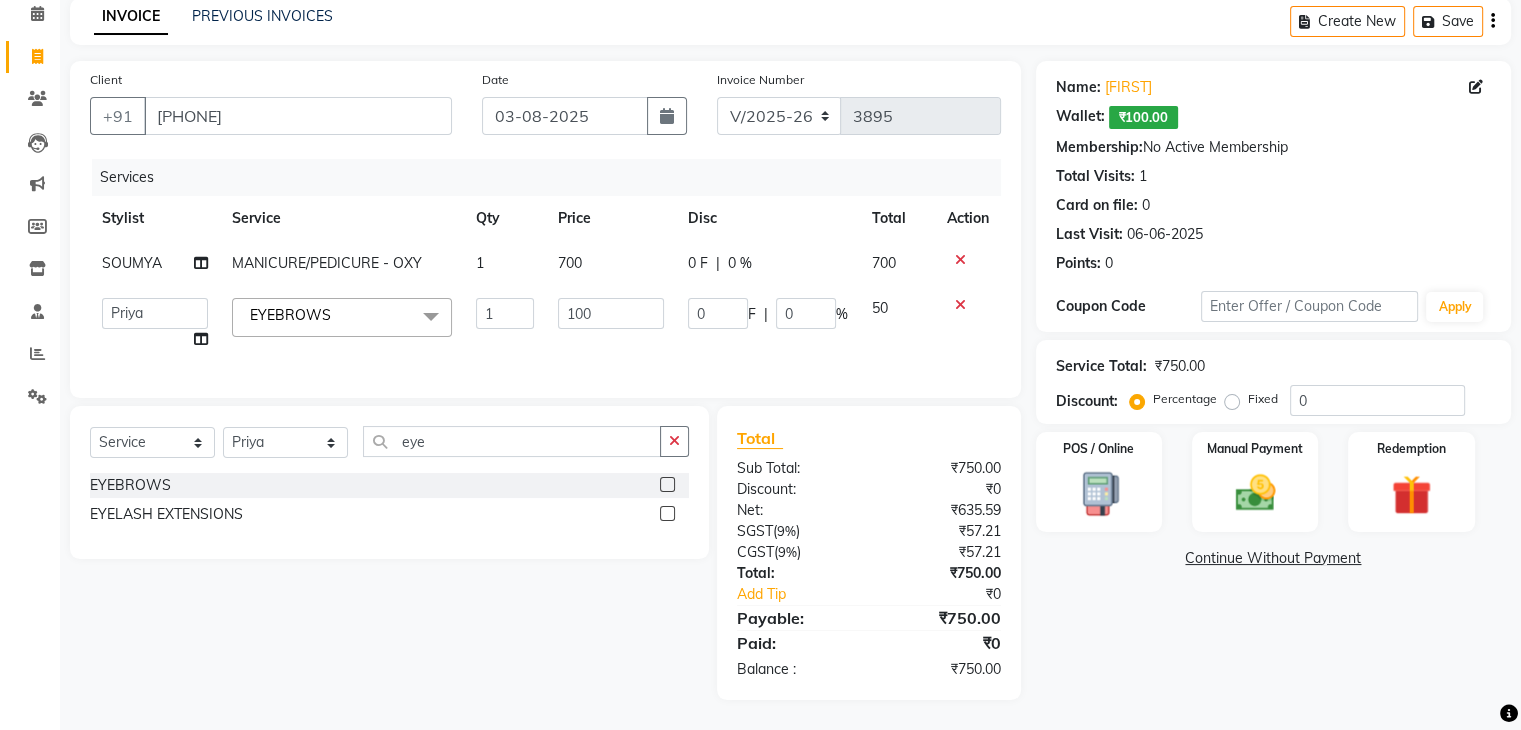 scroll, scrollTop: 95, scrollLeft: 0, axis: vertical 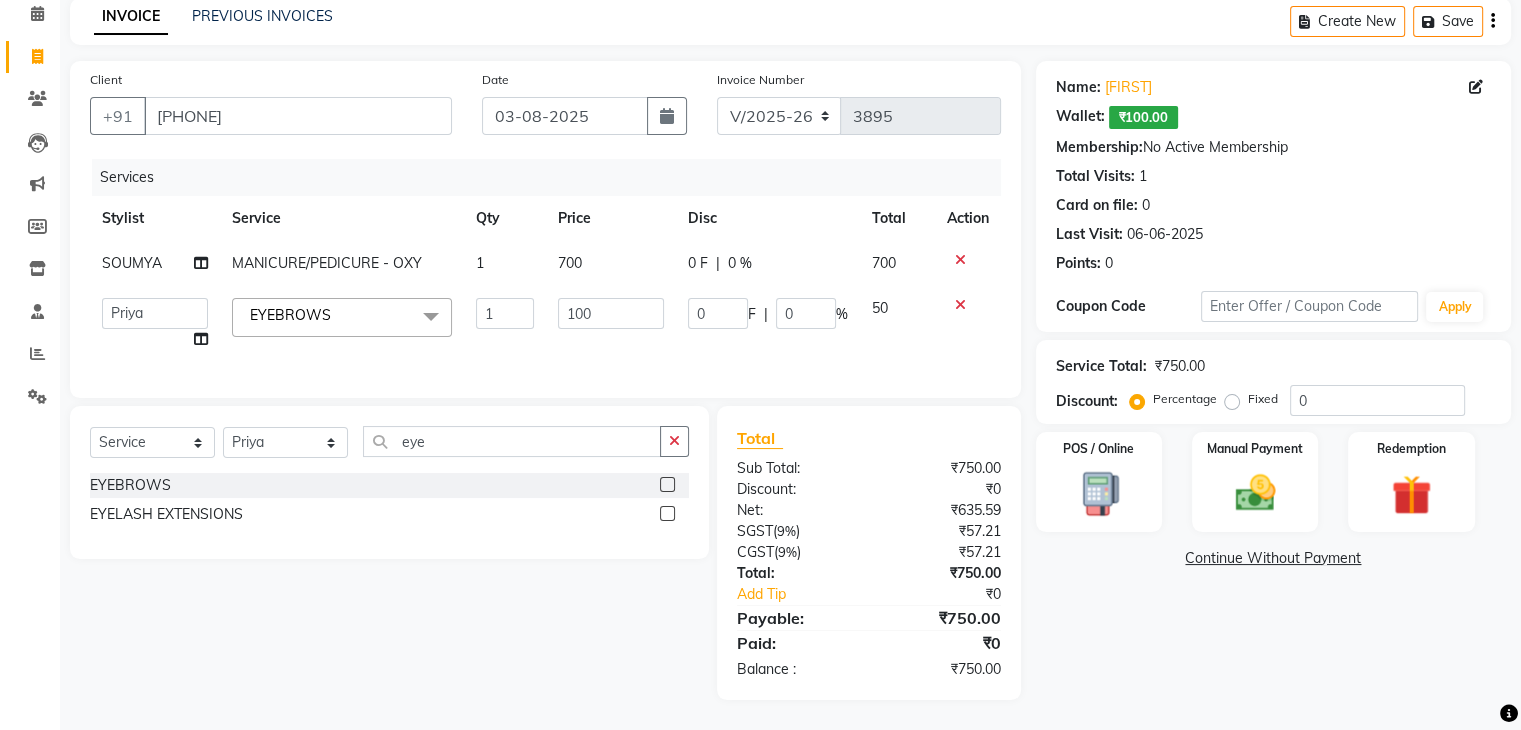 click on "₹100.00" 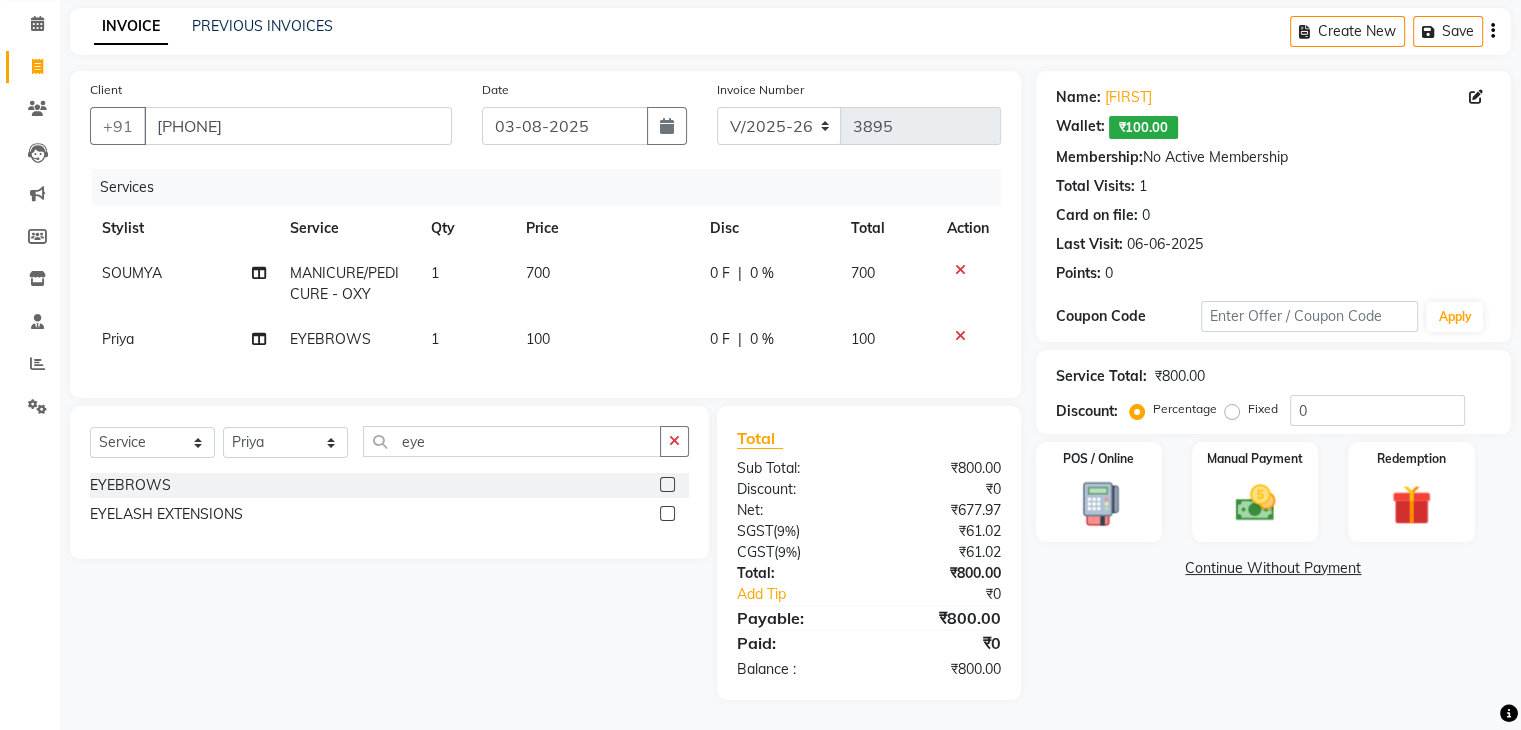 click on "₹100.00" 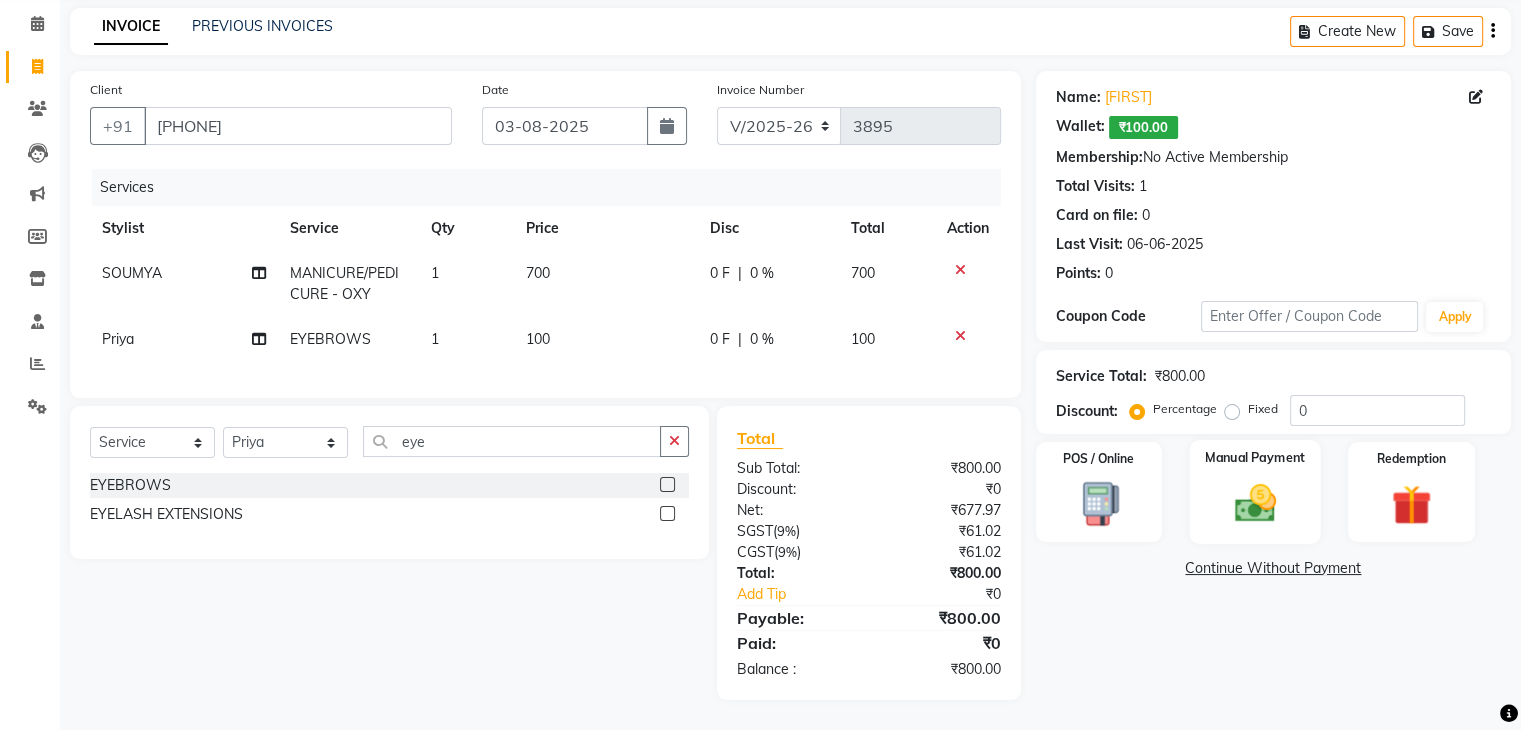 click 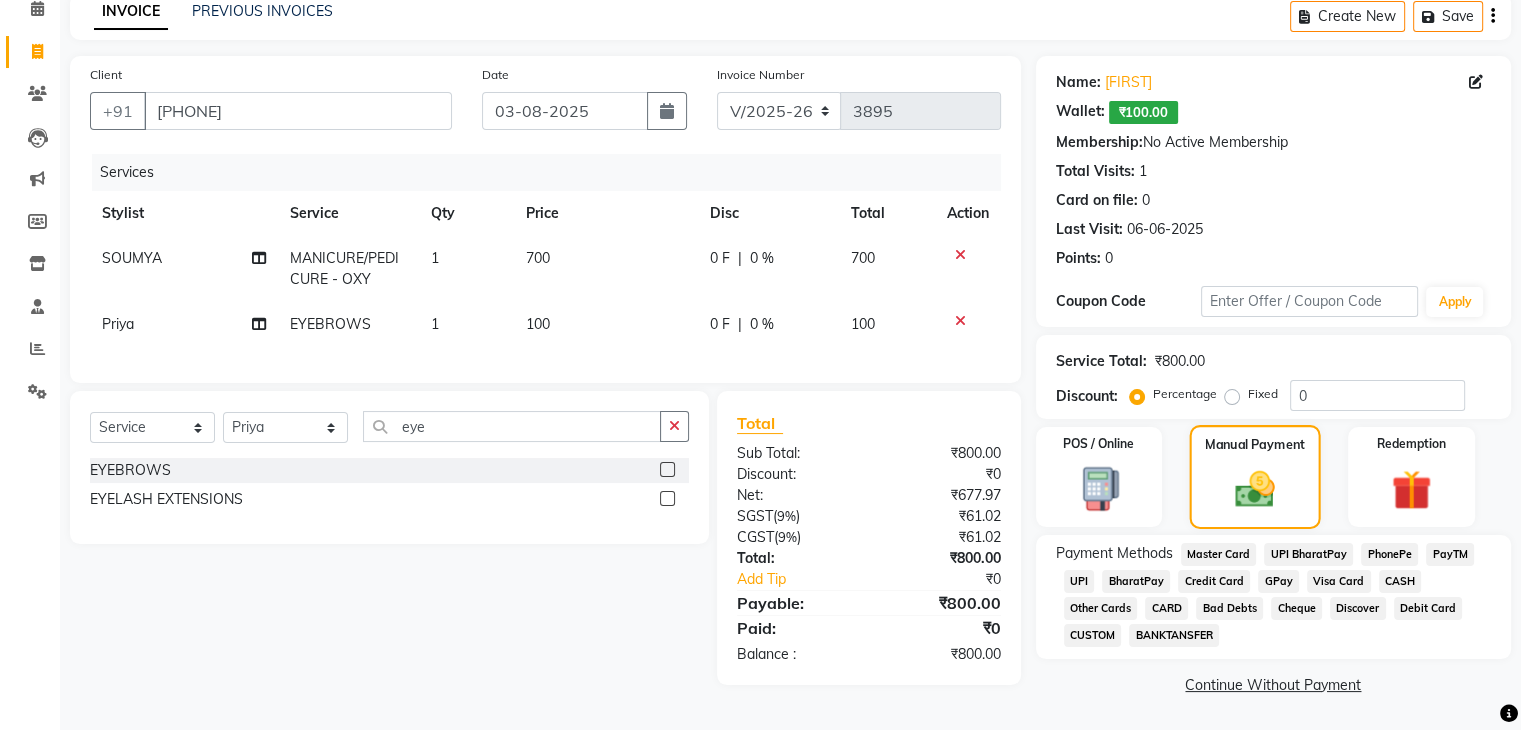 scroll, scrollTop: 96, scrollLeft: 0, axis: vertical 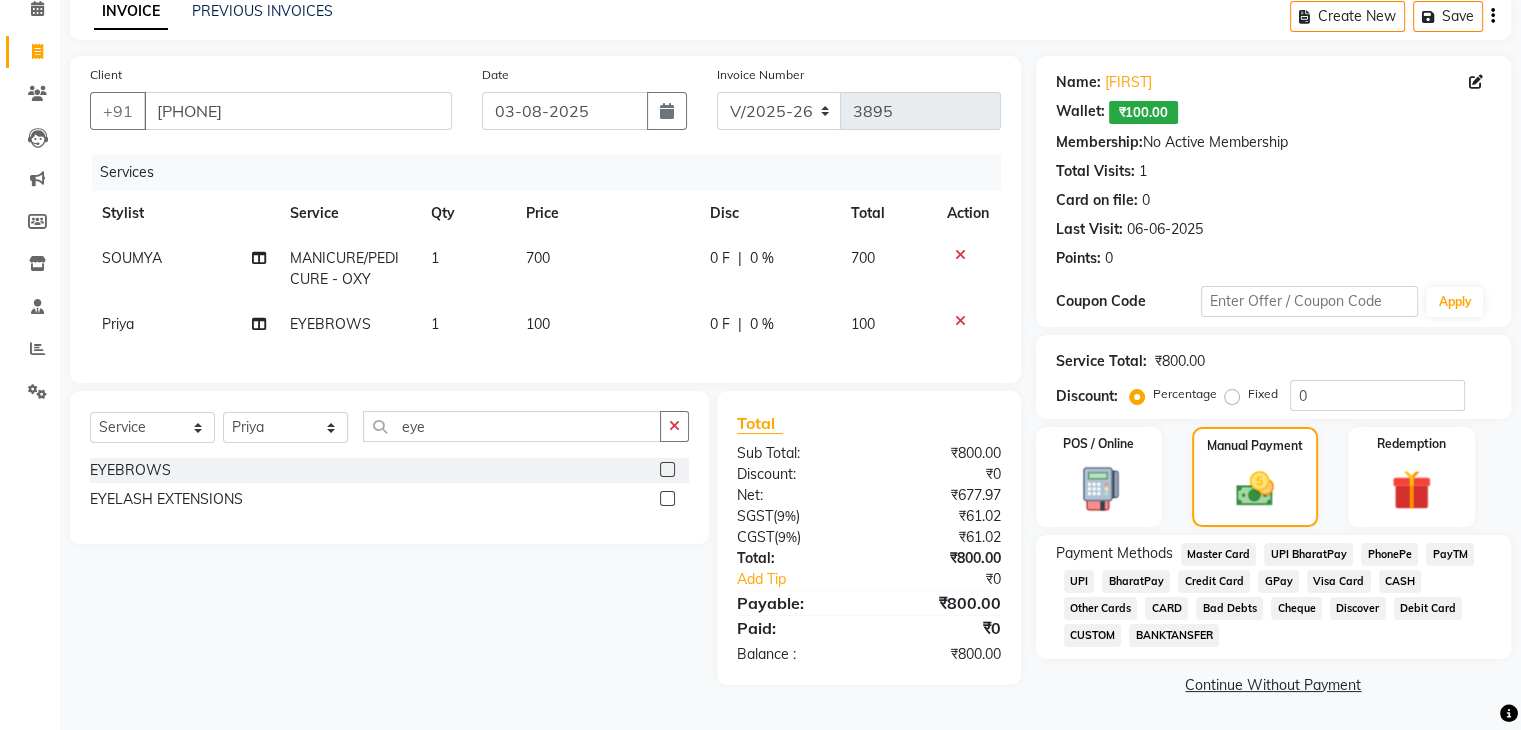 click on "CASH" 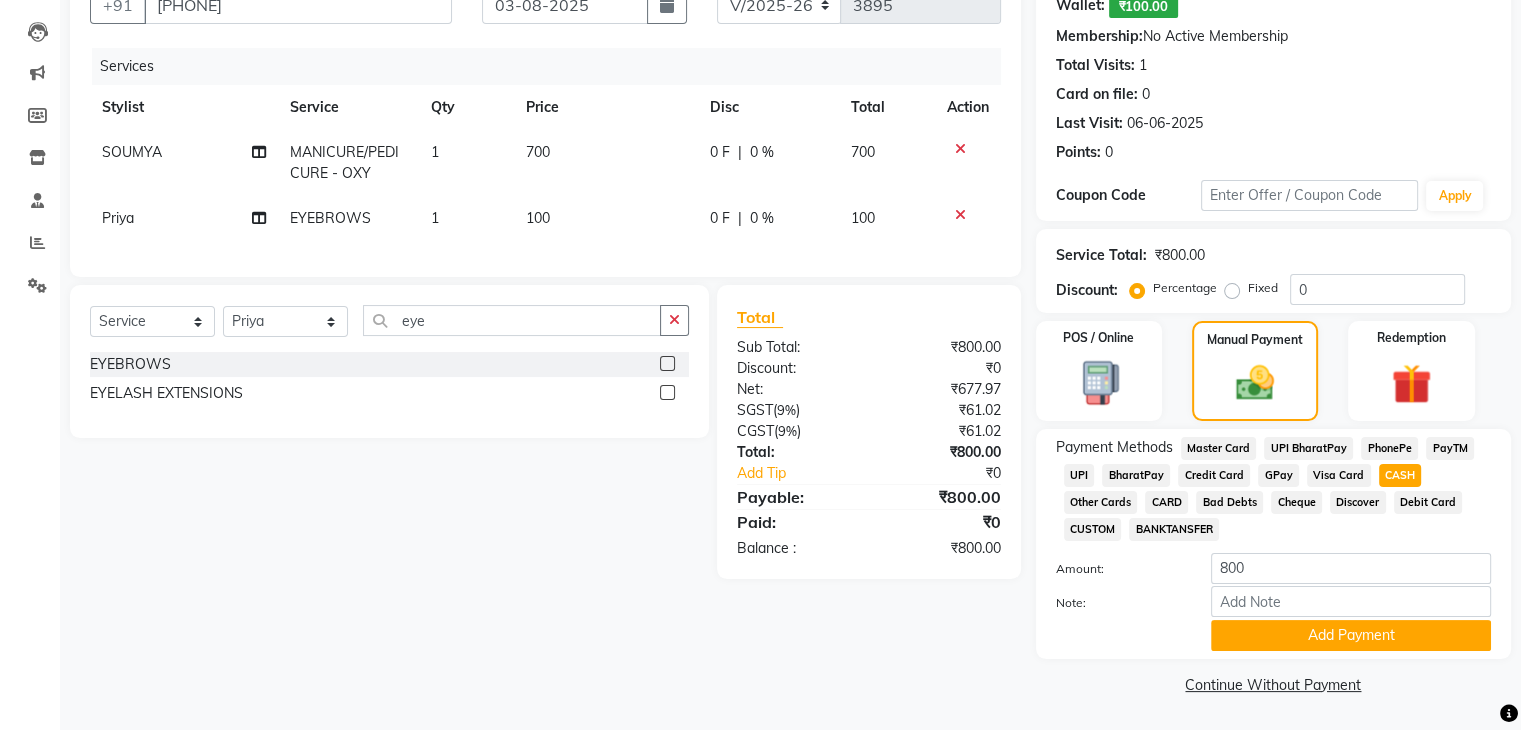 scroll, scrollTop: 0, scrollLeft: 0, axis: both 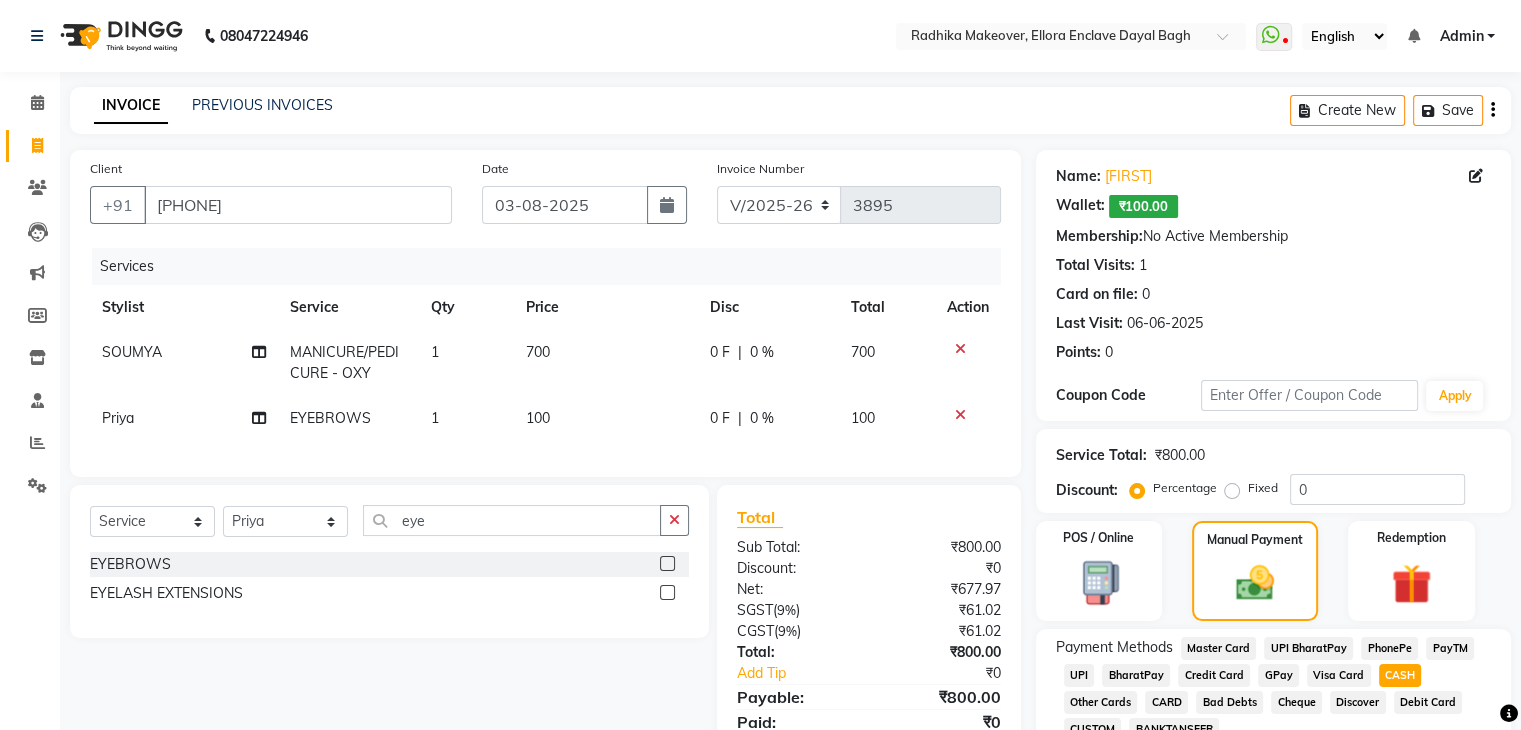 click on "₹100.00" 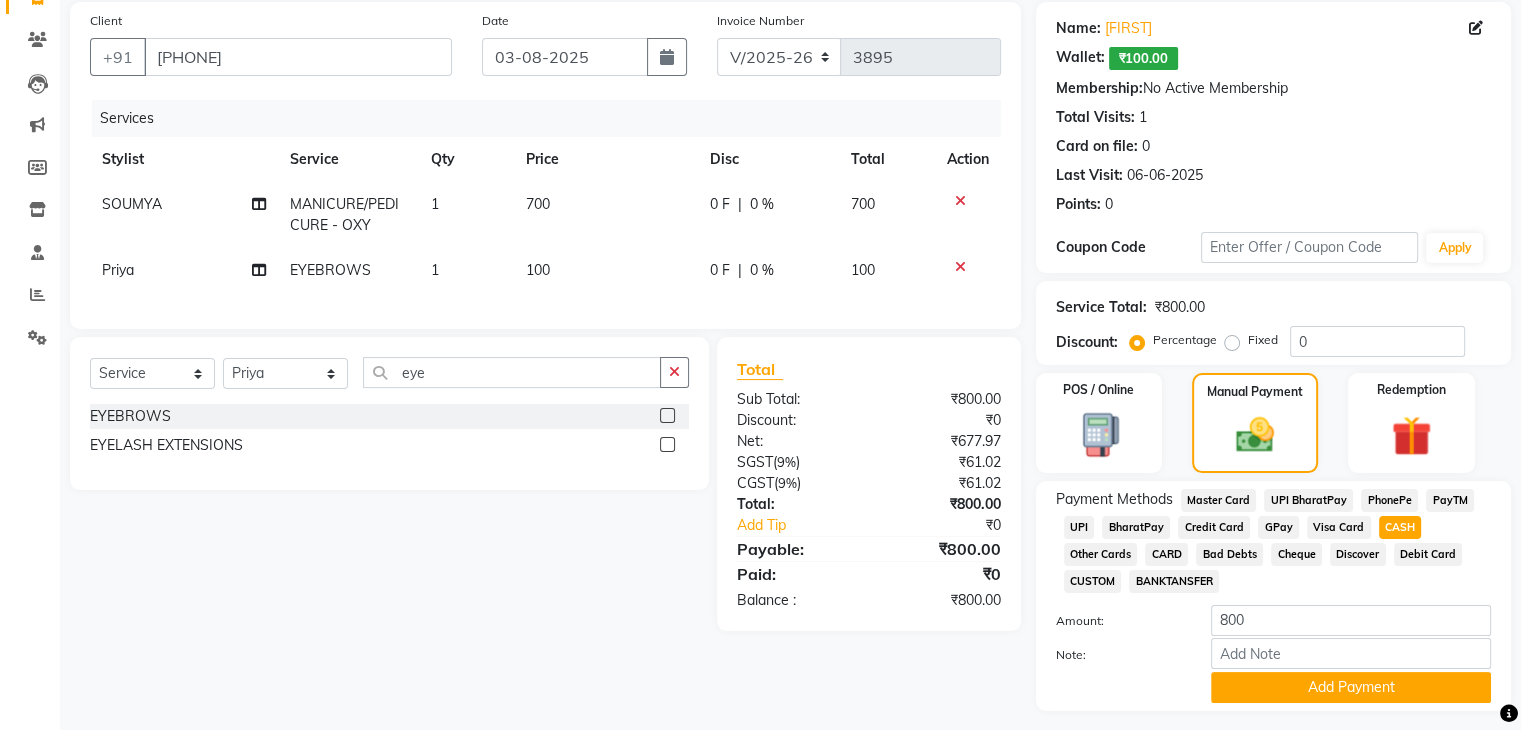 scroll, scrollTop: 204, scrollLeft: 0, axis: vertical 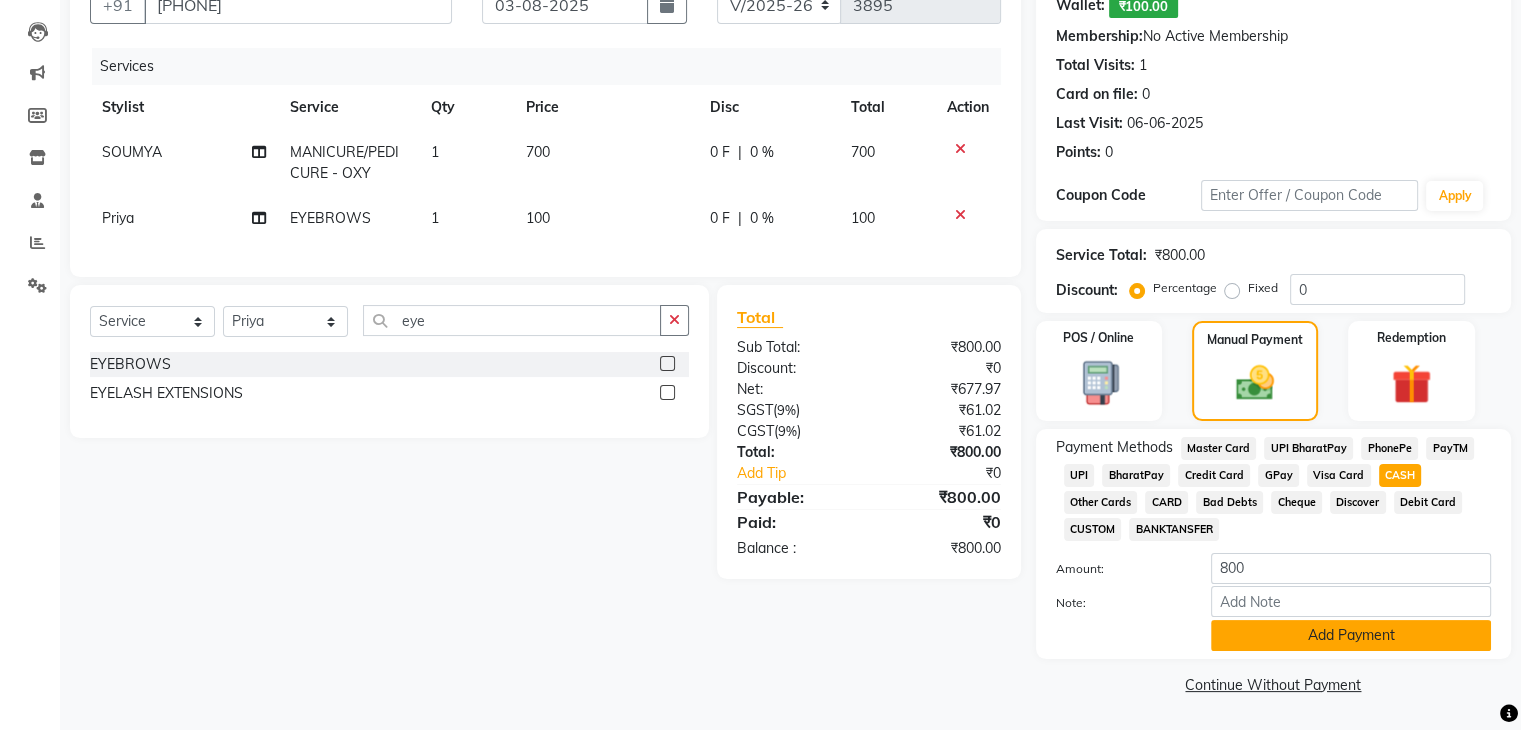 click on "Add Payment" 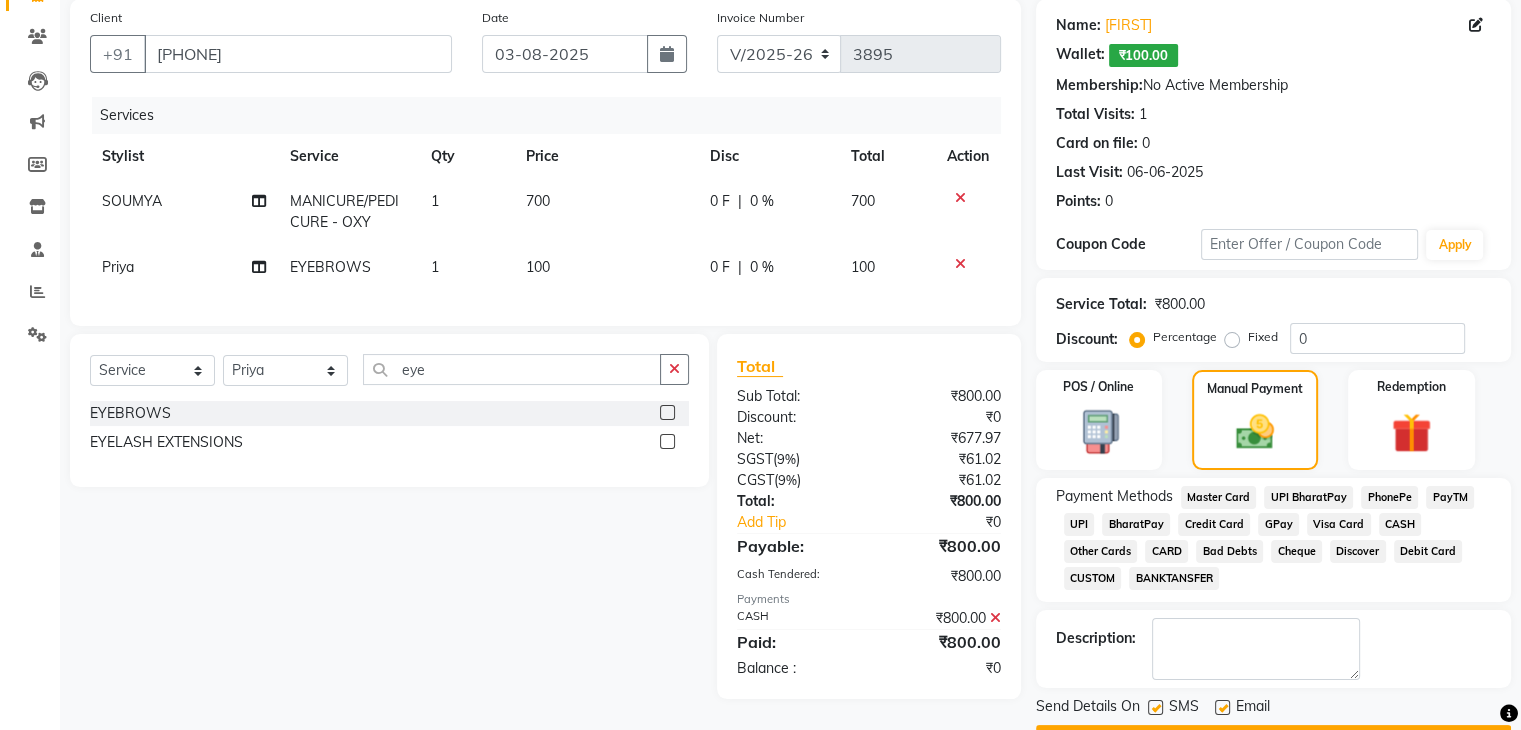 scroll, scrollTop: 148, scrollLeft: 0, axis: vertical 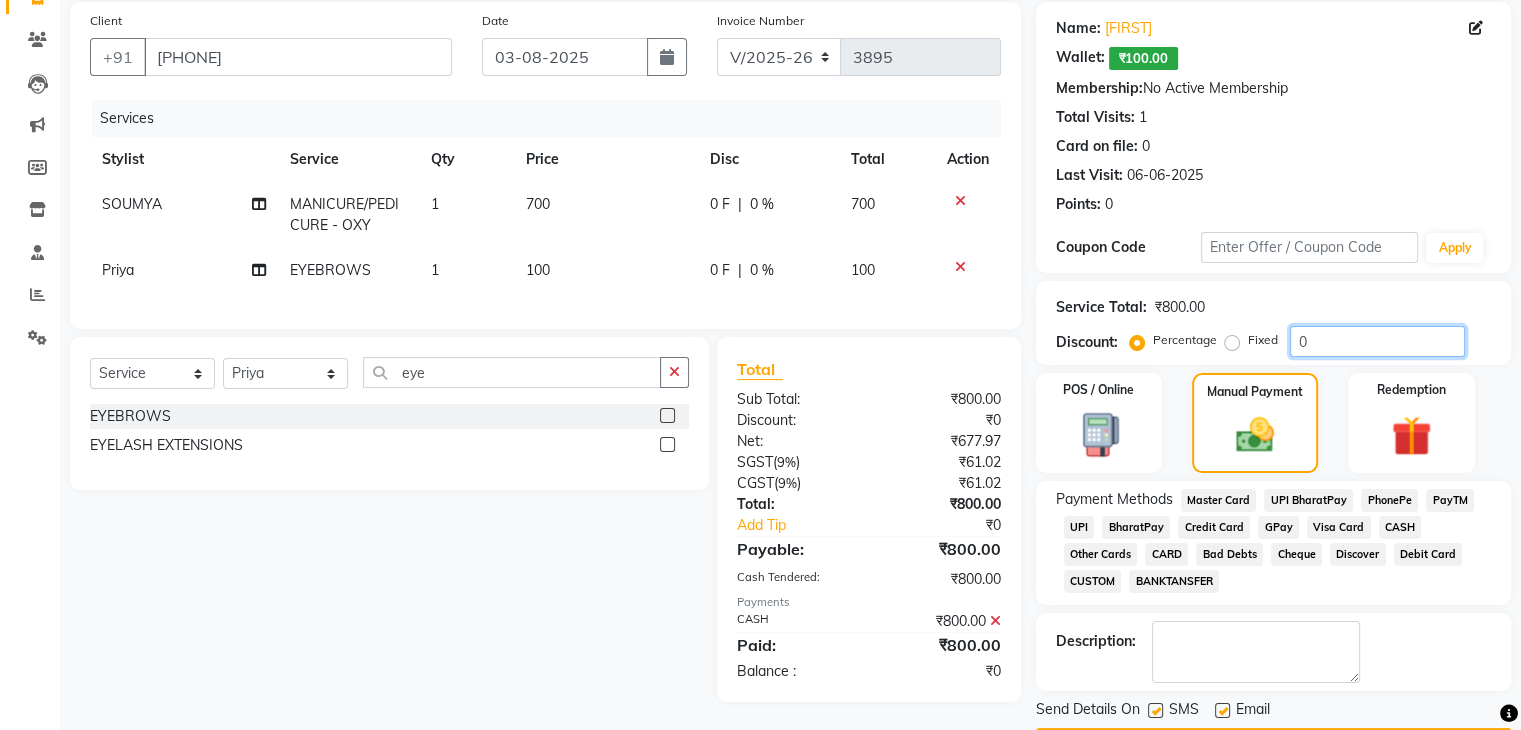click on "0" 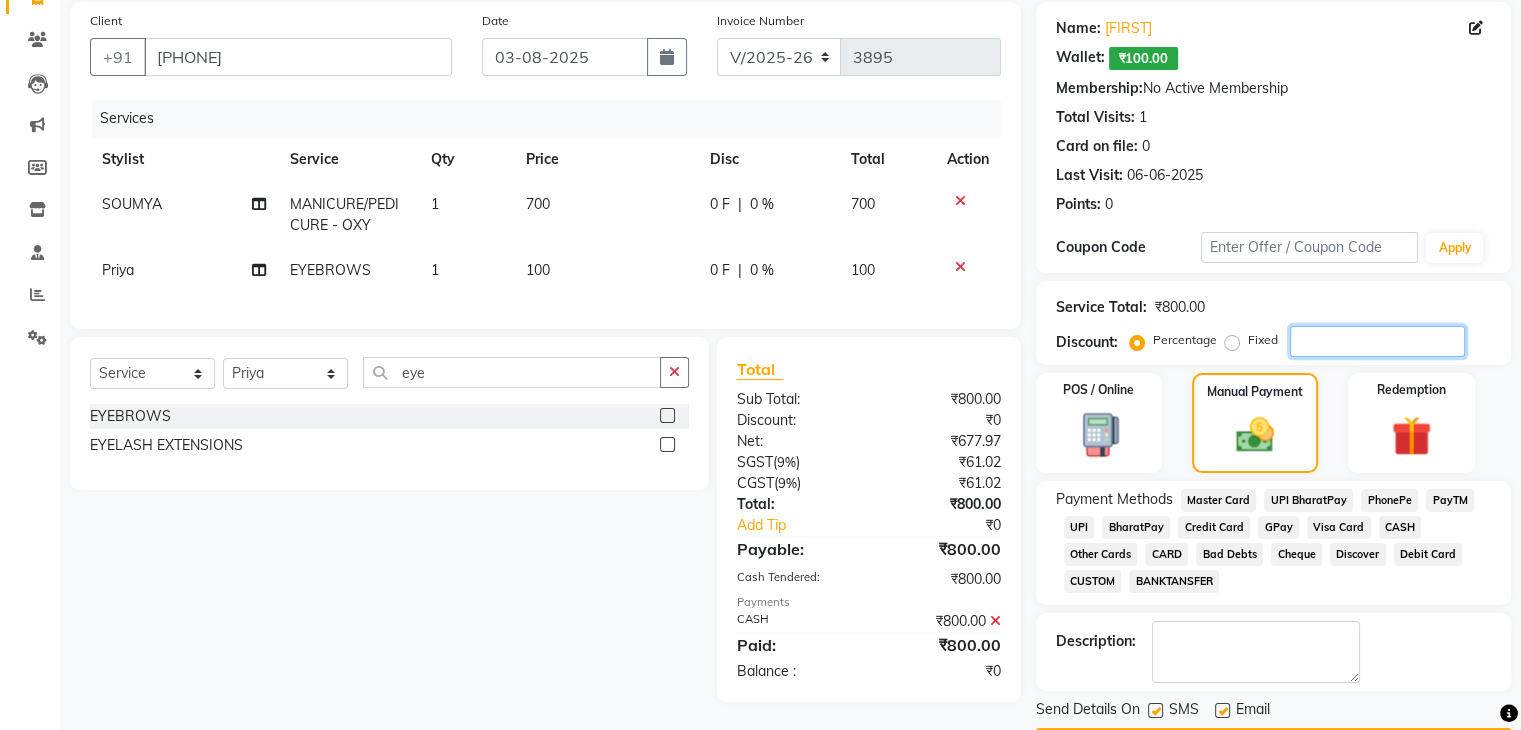 scroll, scrollTop: 208, scrollLeft: 0, axis: vertical 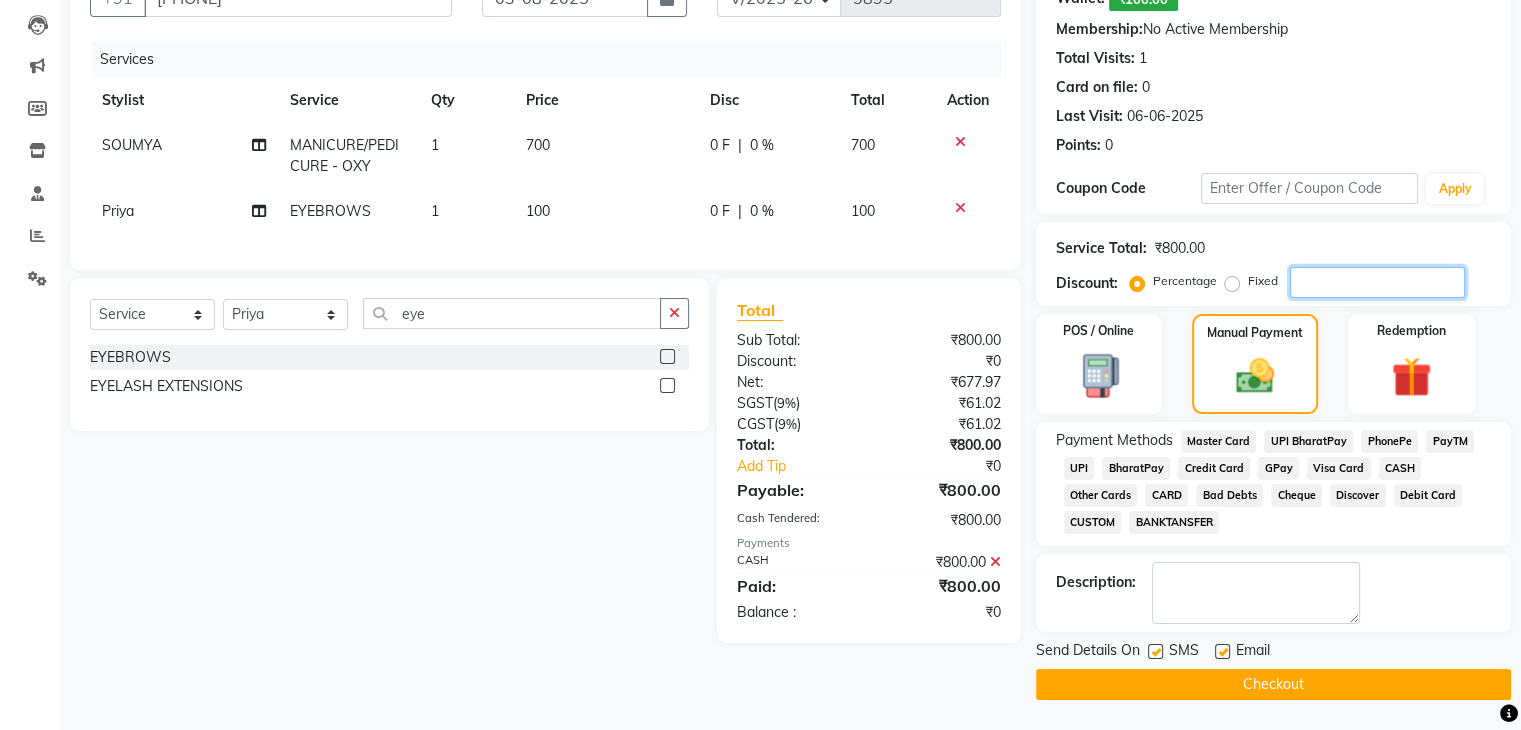 type 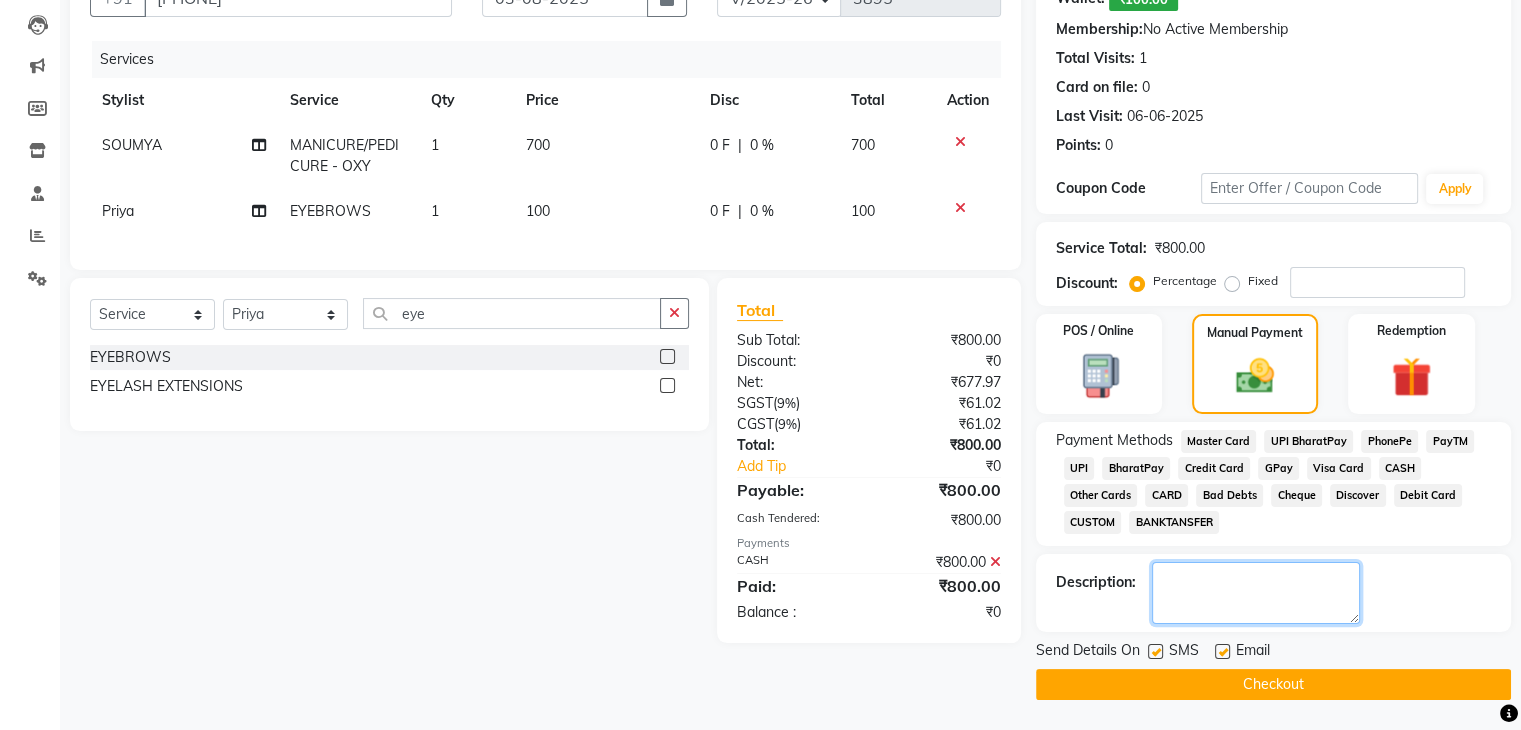 click 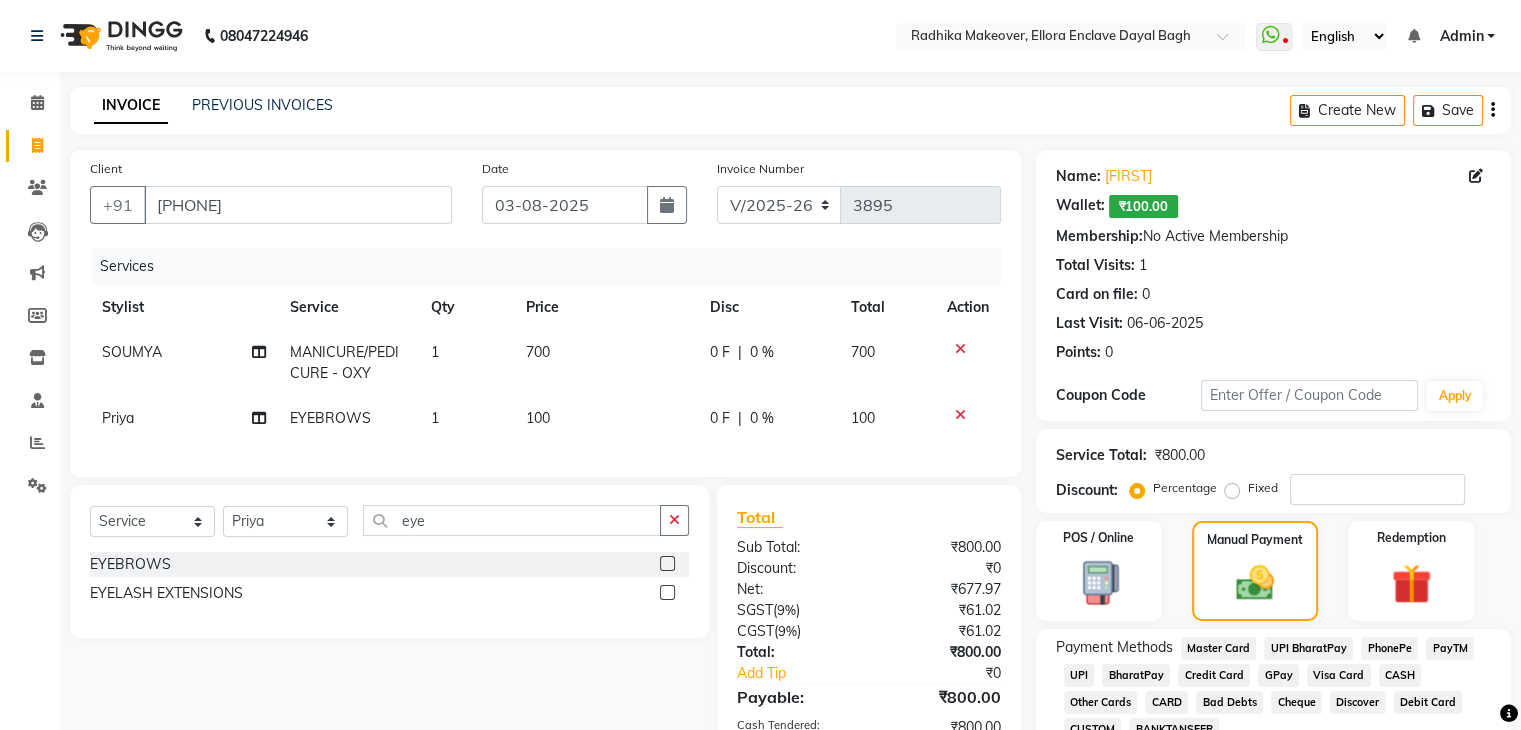 scroll, scrollTop: 208, scrollLeft: 0, axis: vertical 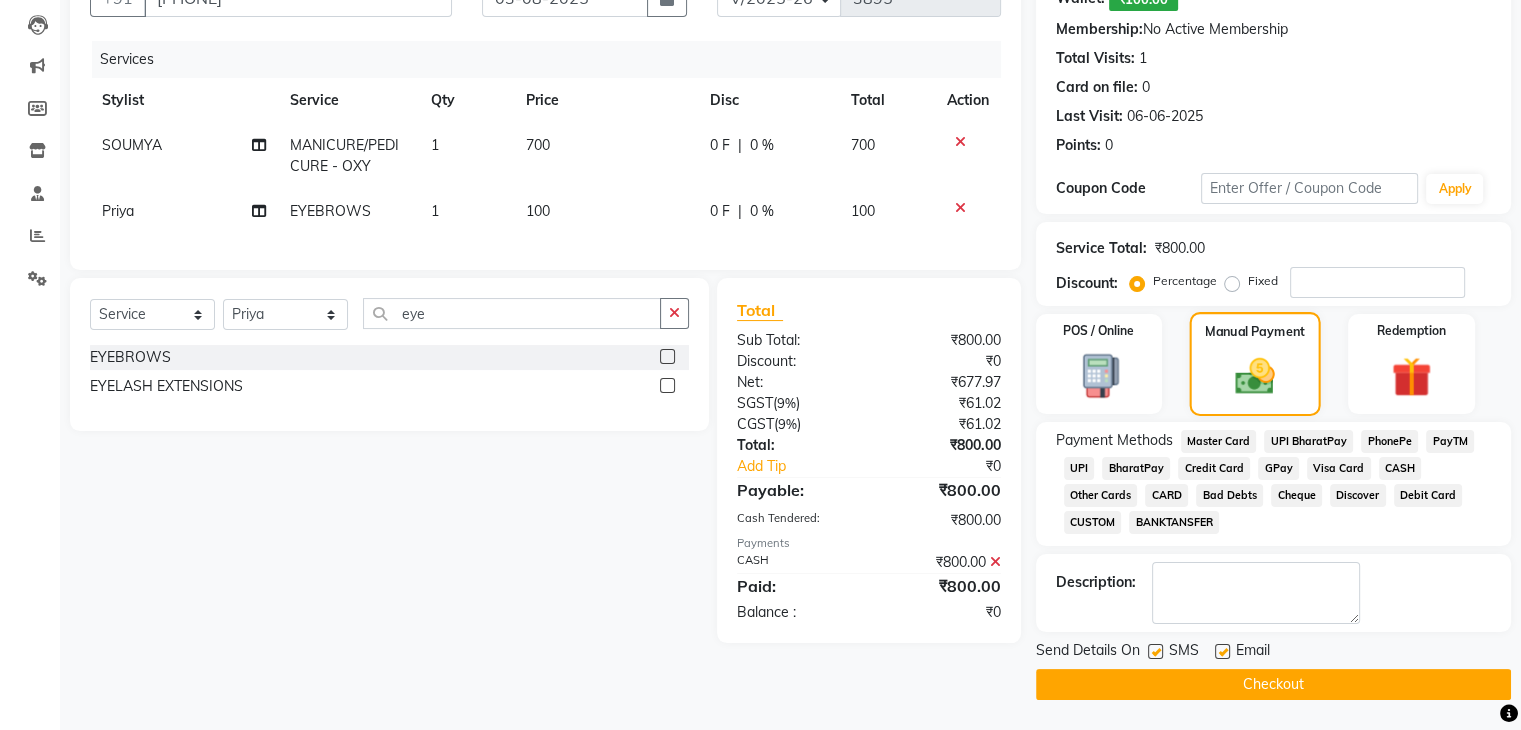 click 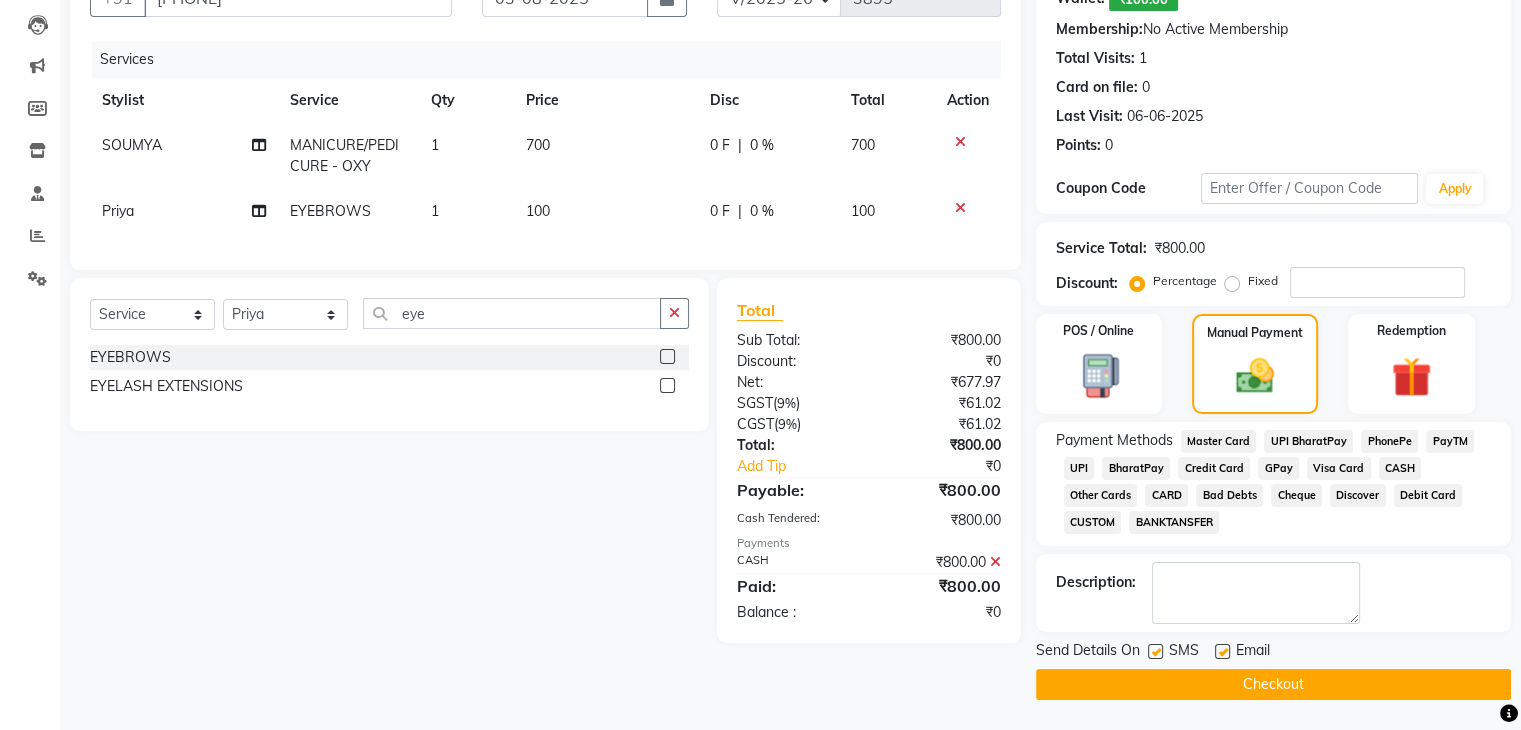 scroll, scrollTop: 99, scrollLeft: 0, axis: vertical 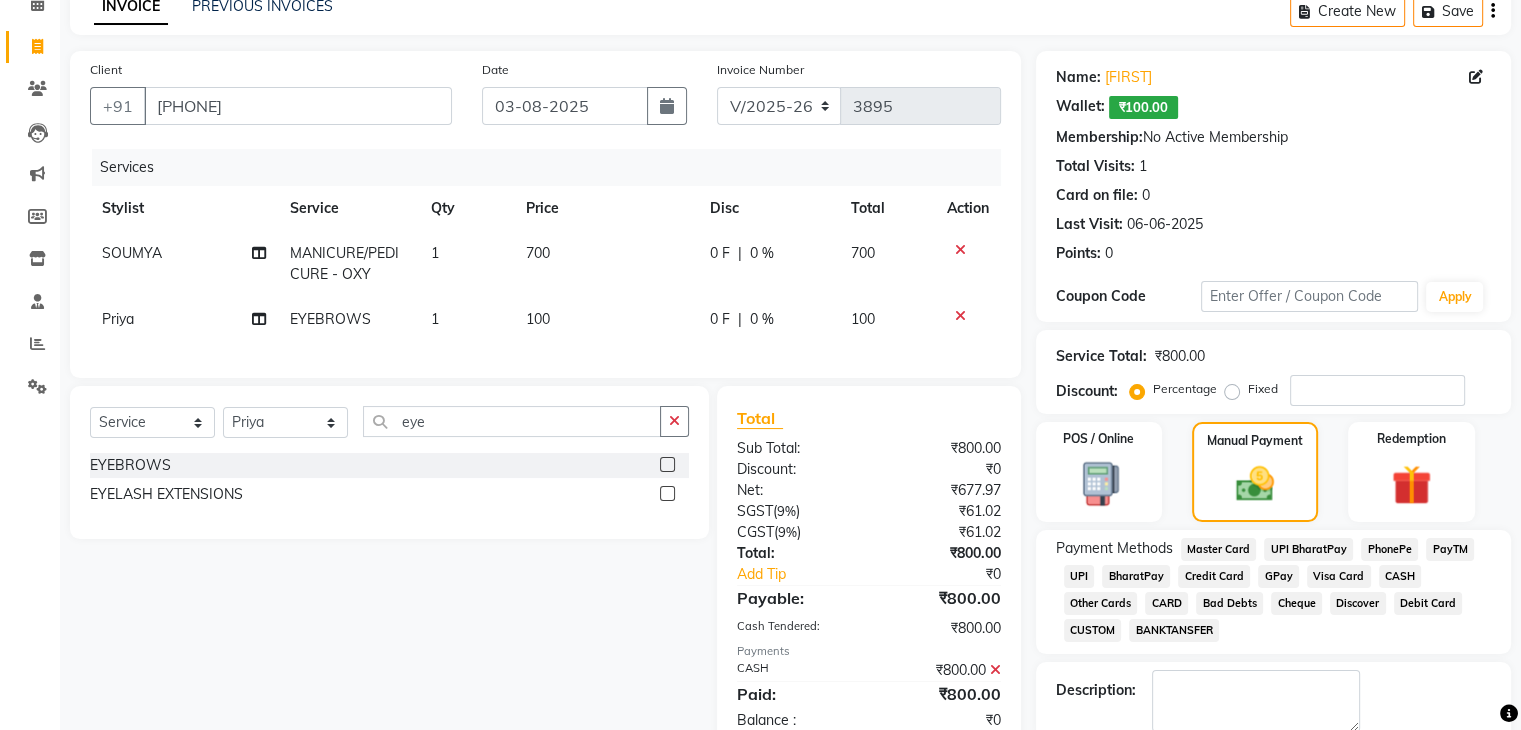 click 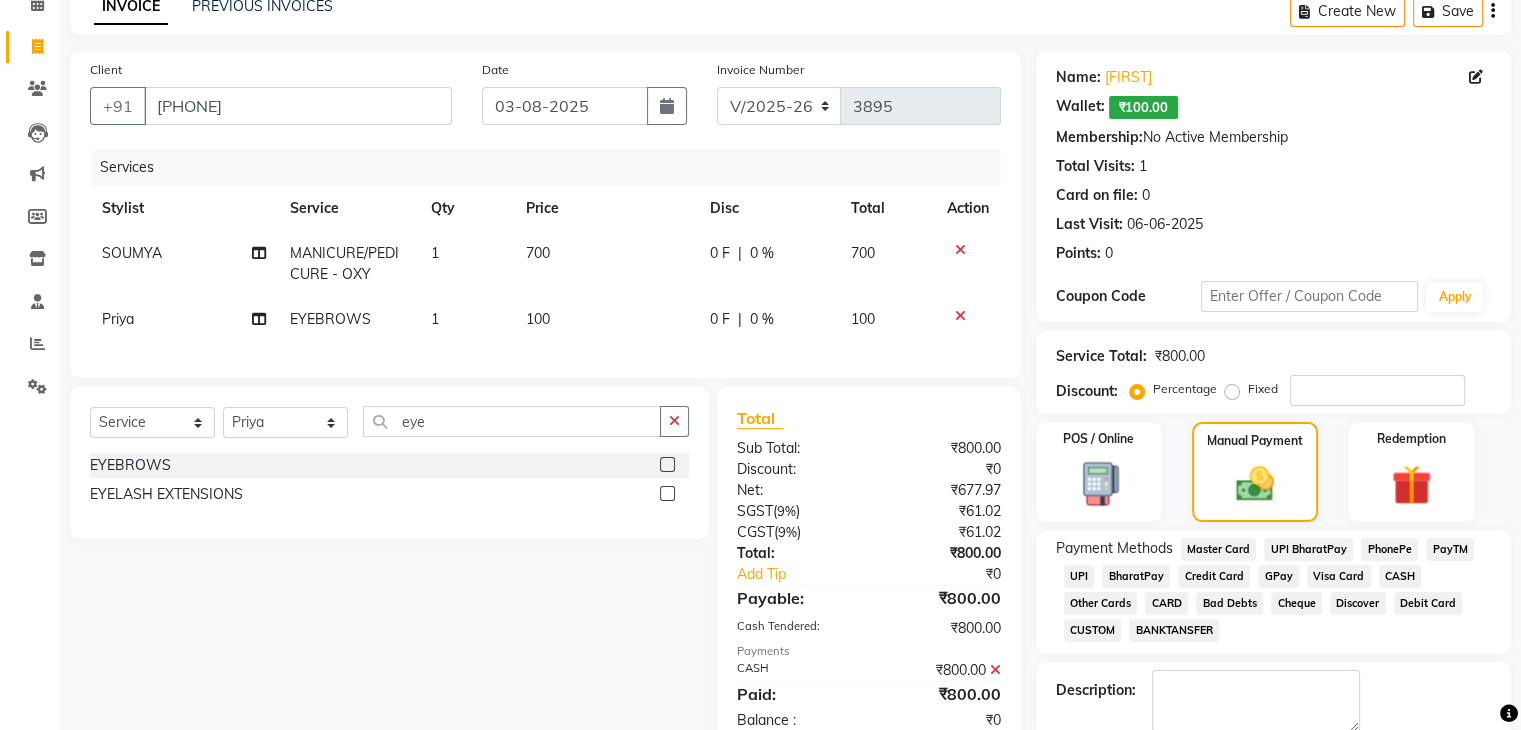 scroll, scrollTop: 96, scrollLeft: 0, axis: vertical 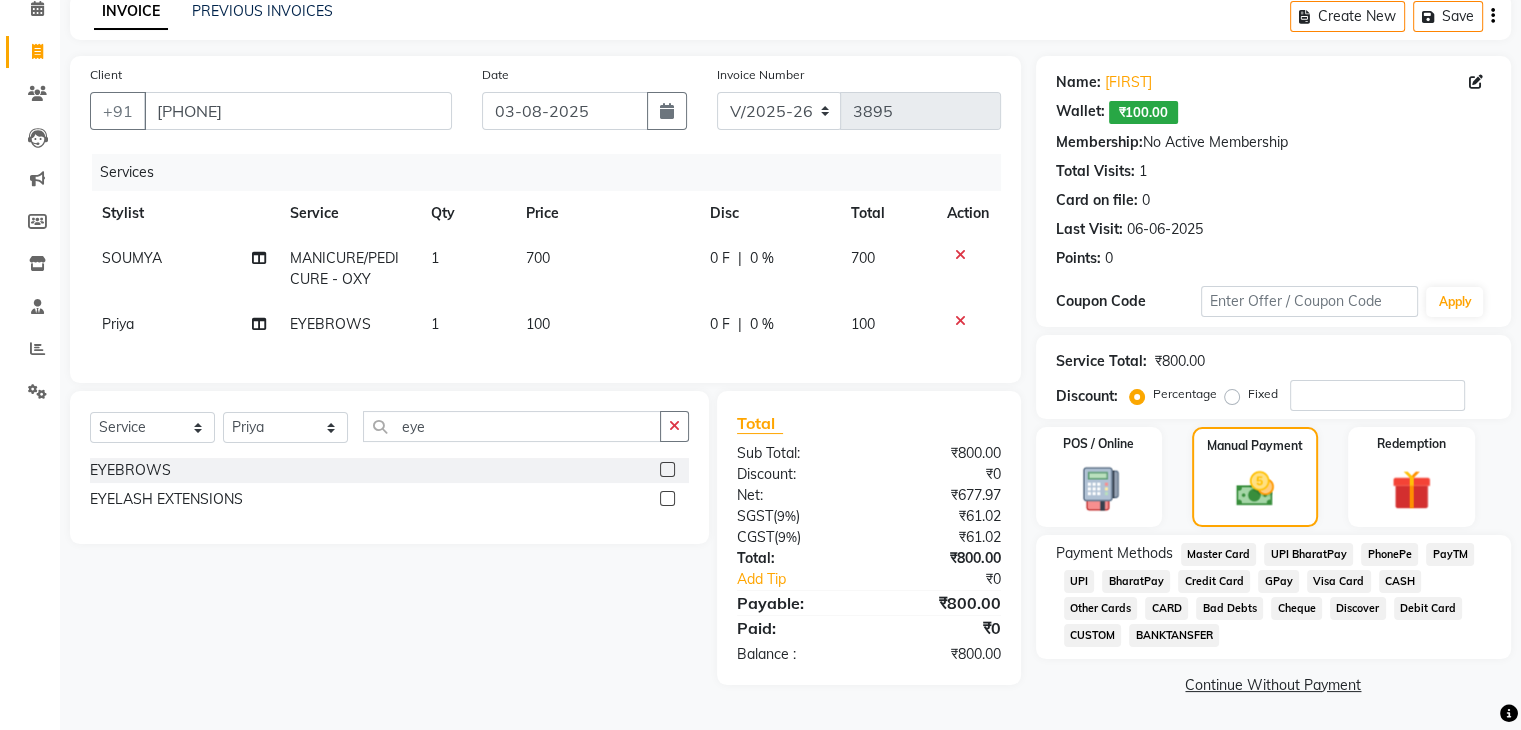 click on "CASH" 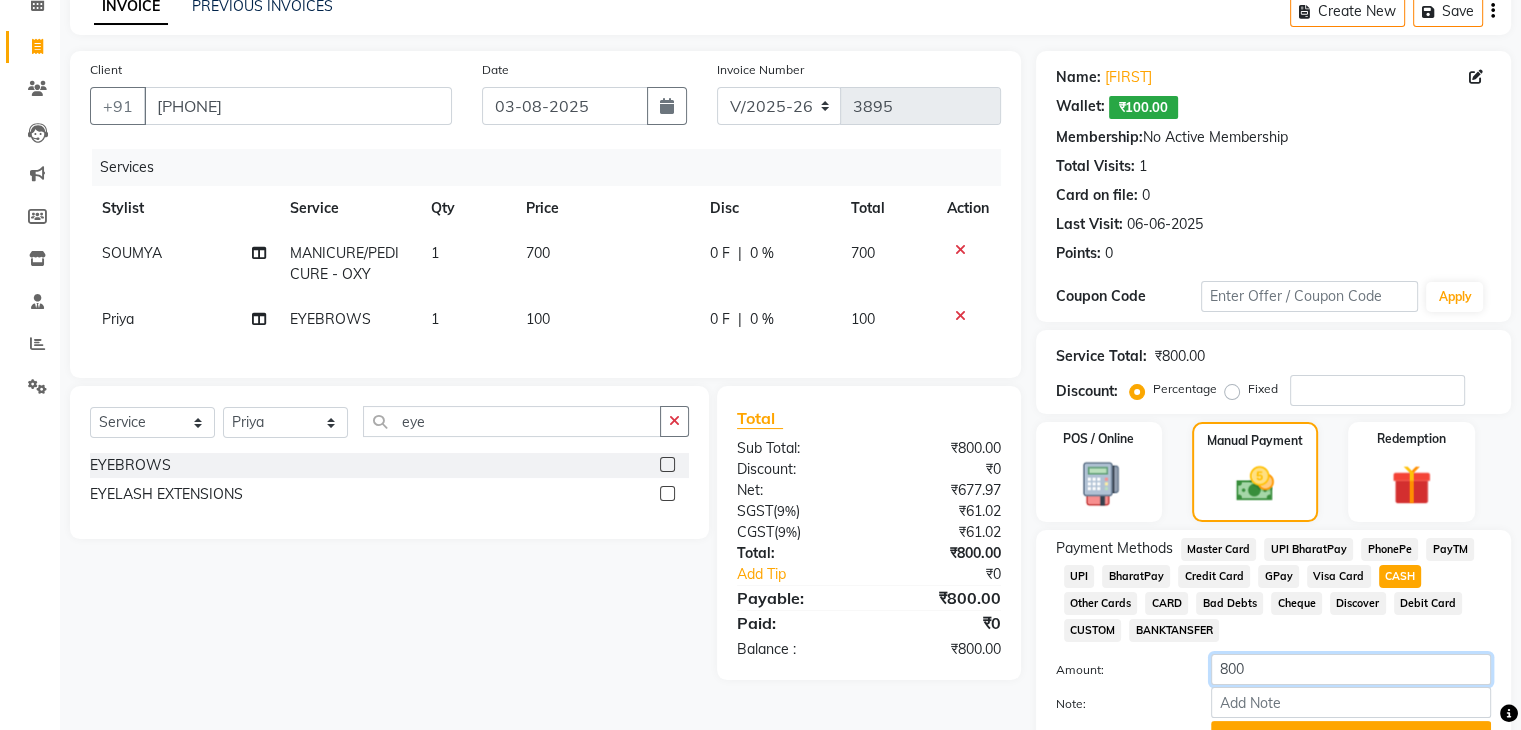 click on "800" 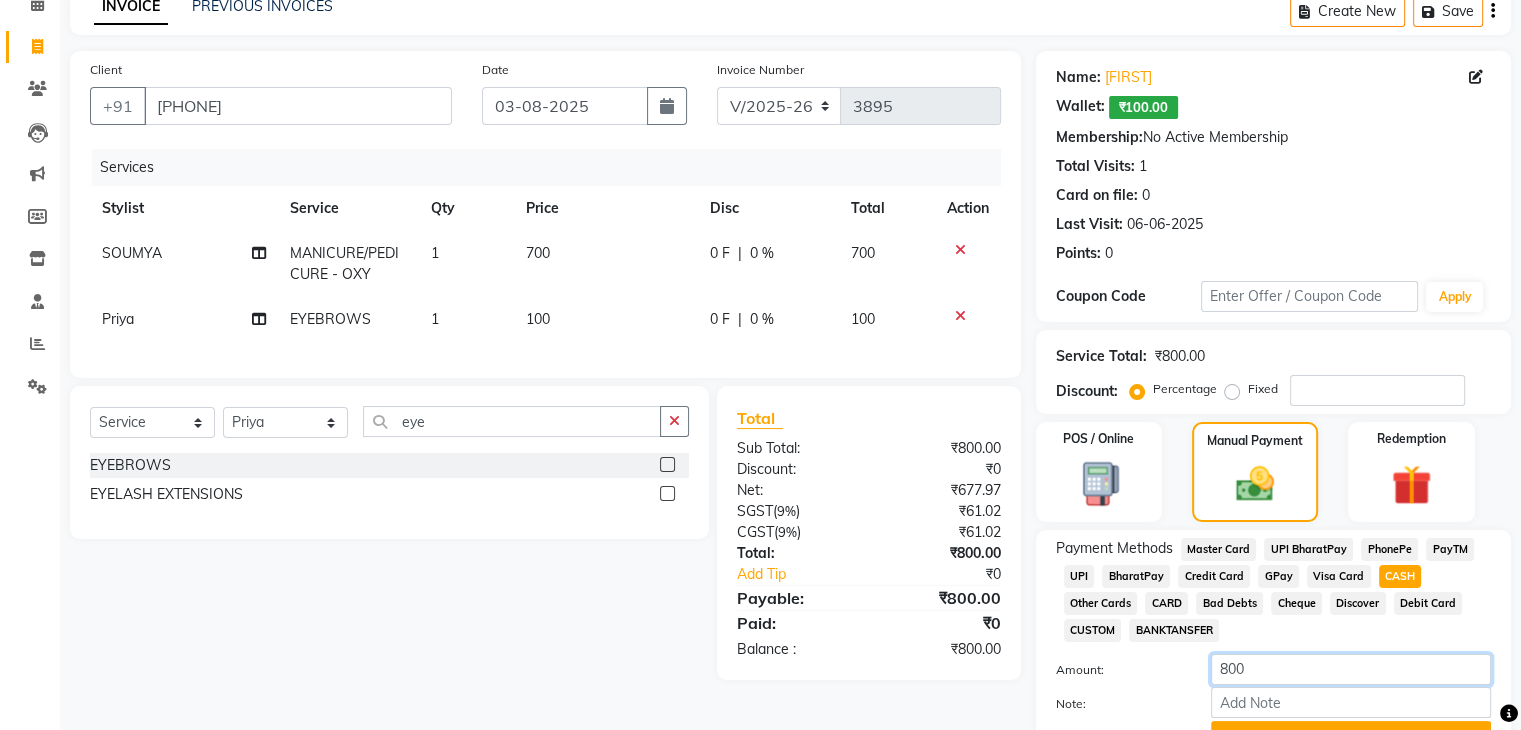 click on "800" 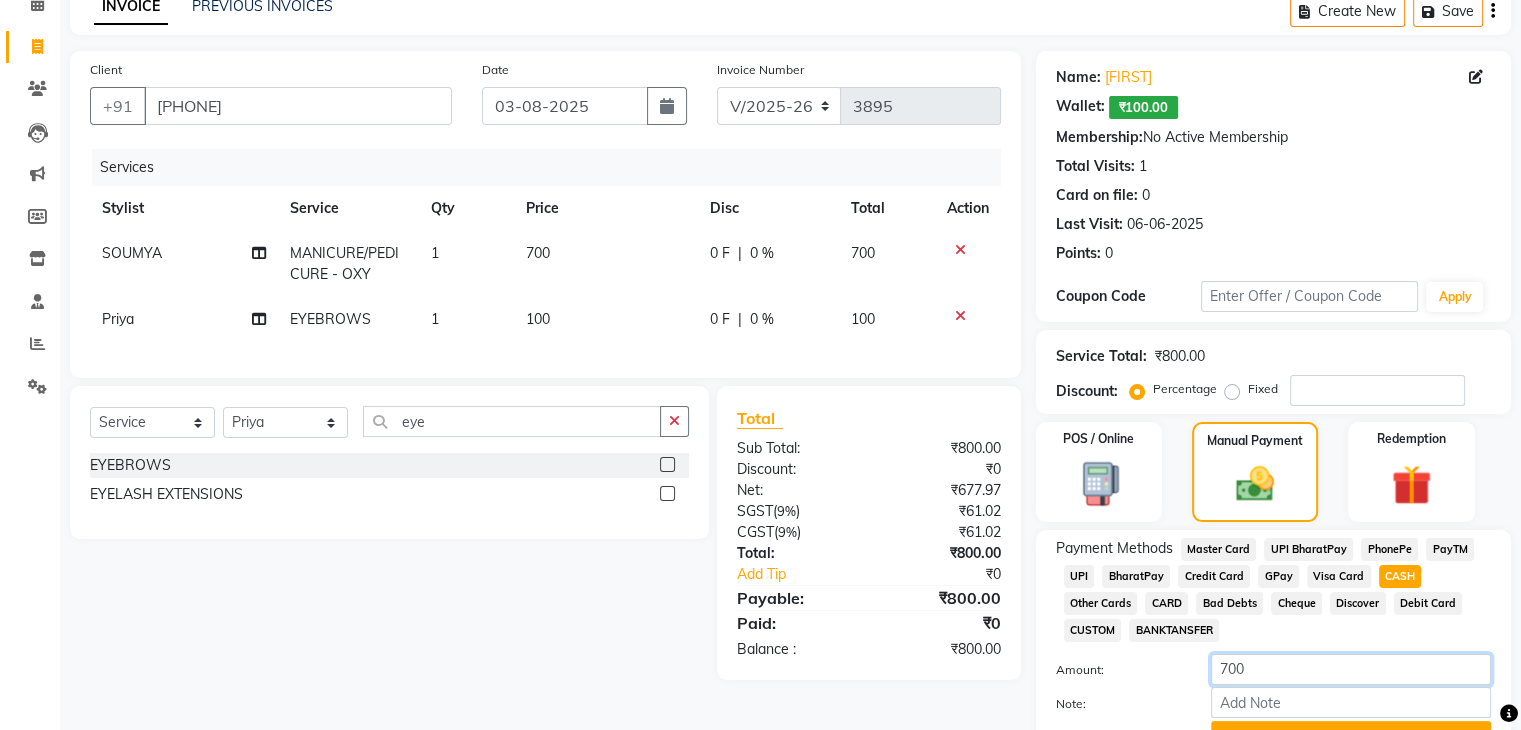 scroll, scrollTop: 204, scrollLeft: 0, axis: vertical 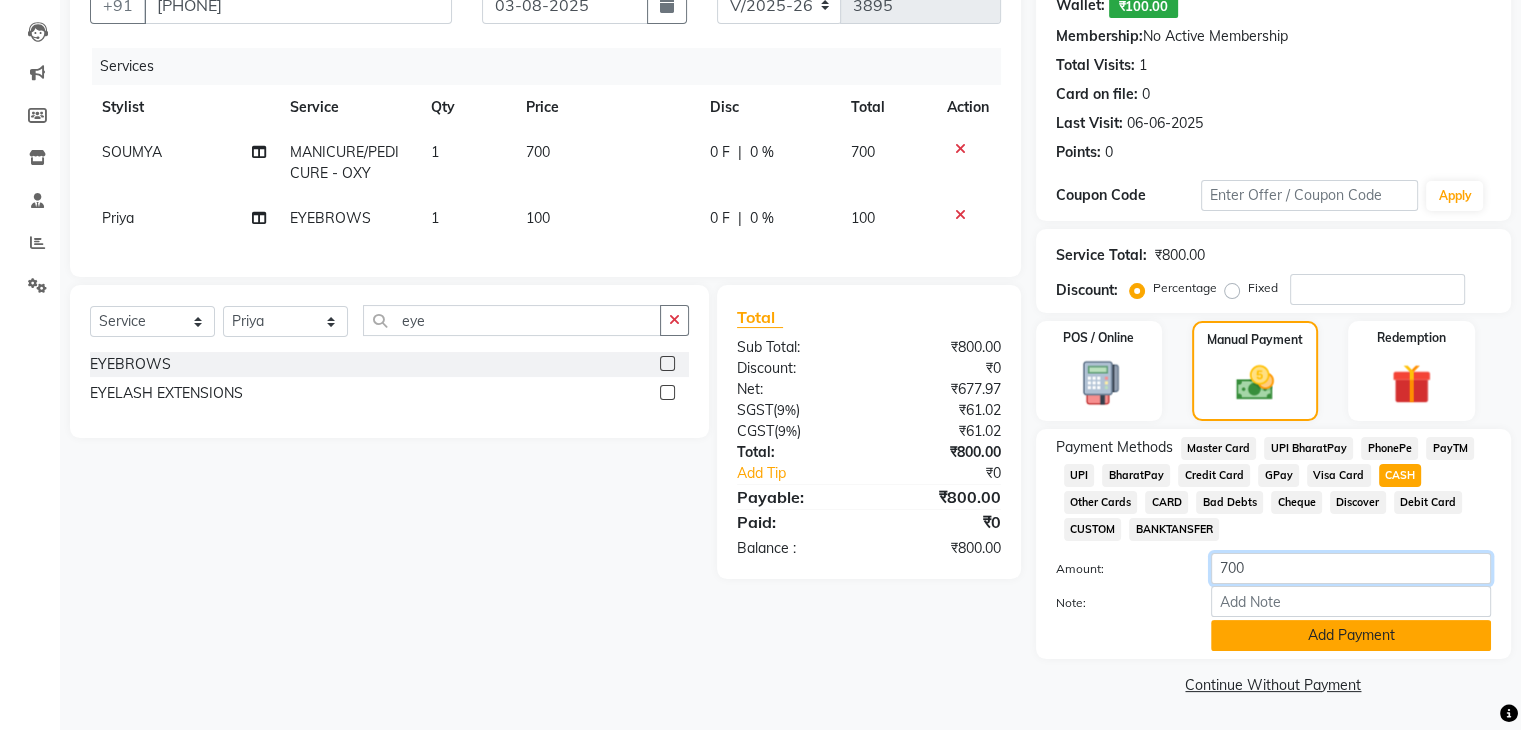 type on "700" 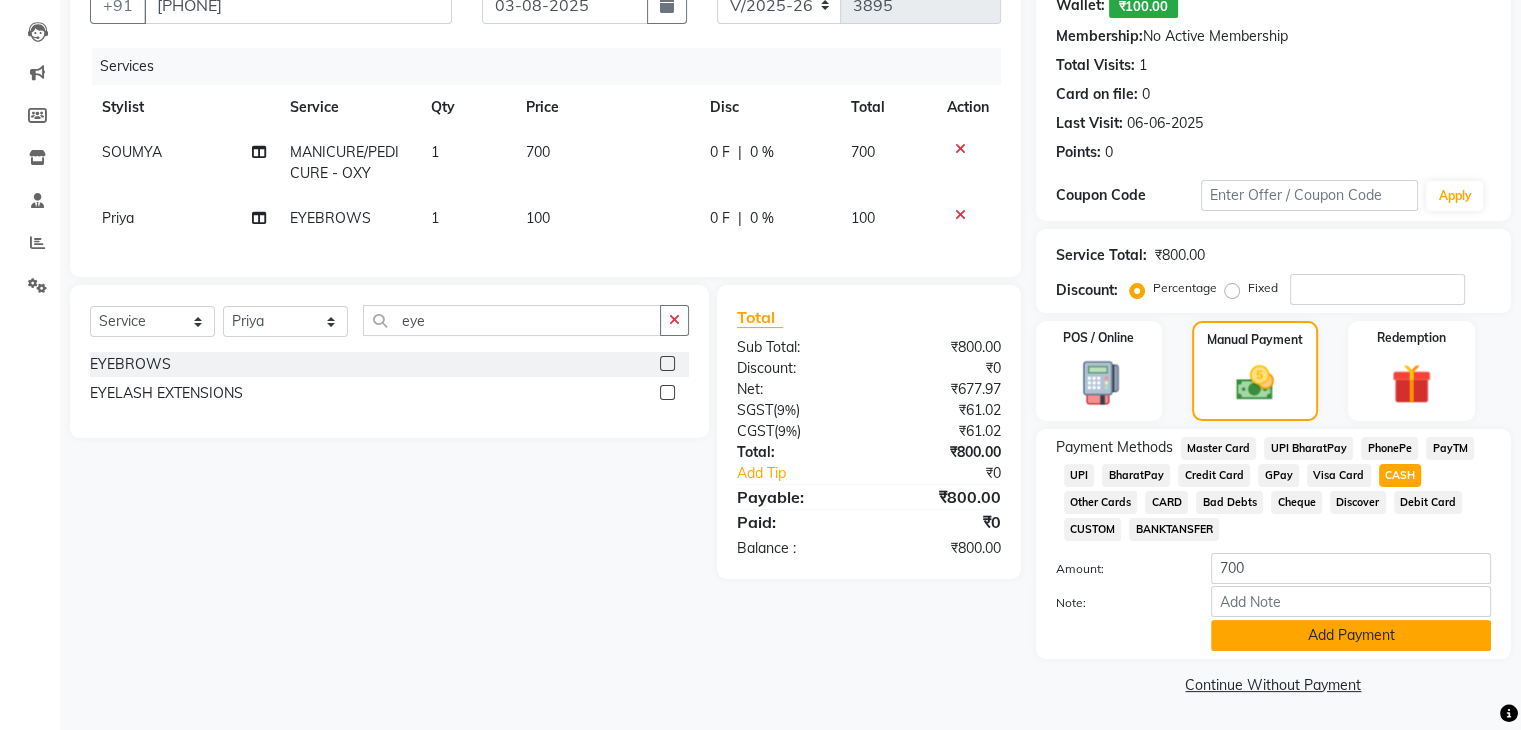 click on "Add Payment" 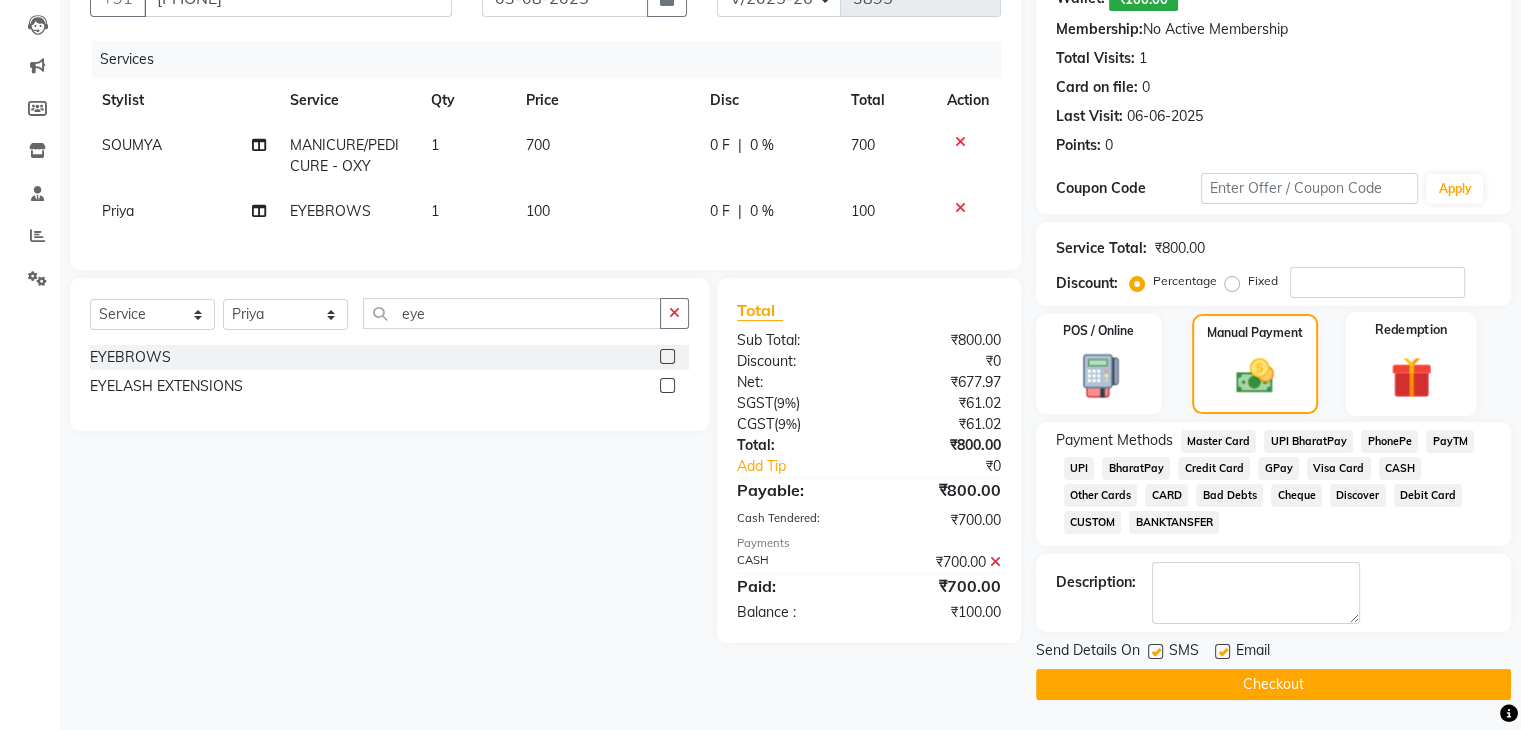 click 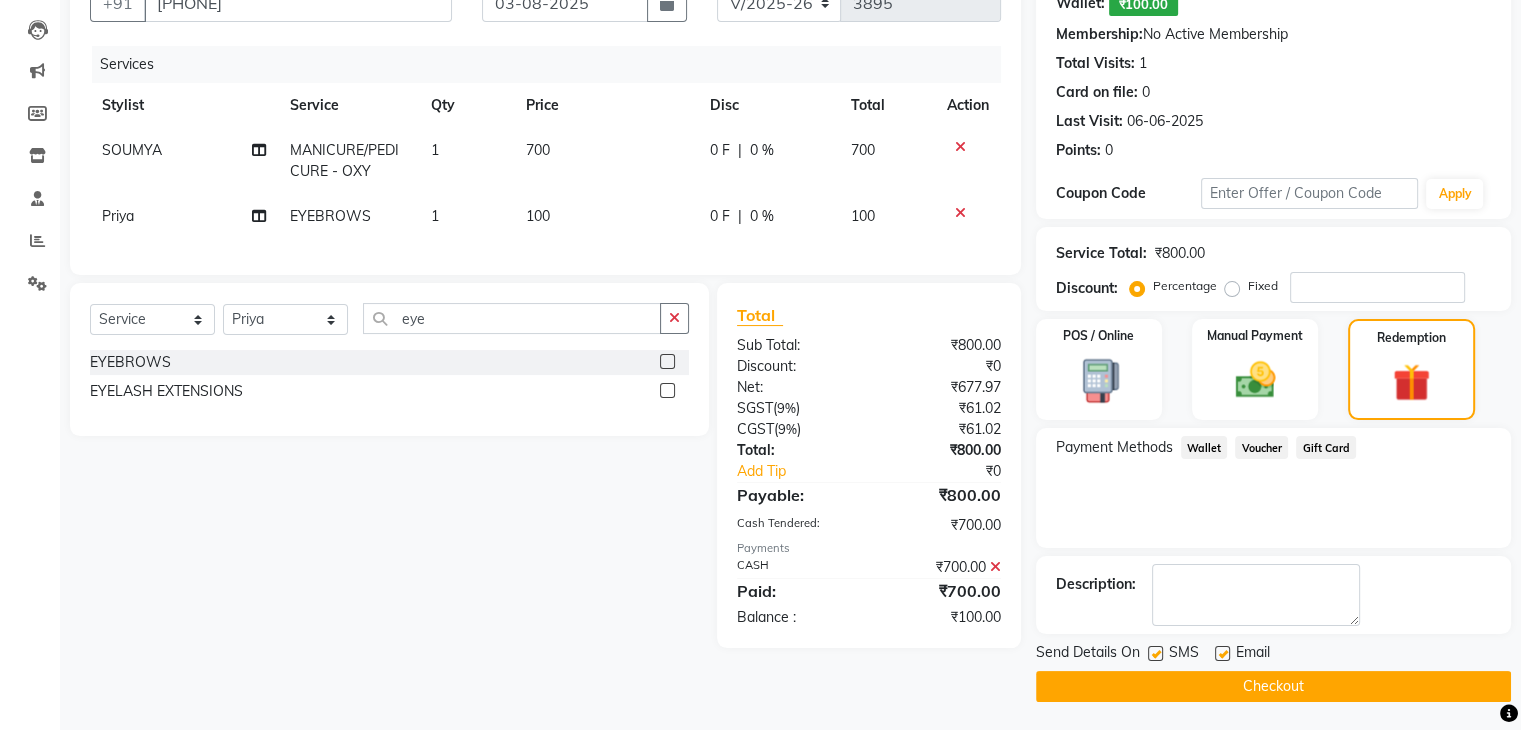 scroll, scrollTop: 203, scrollLeft: 0, axis: vertical 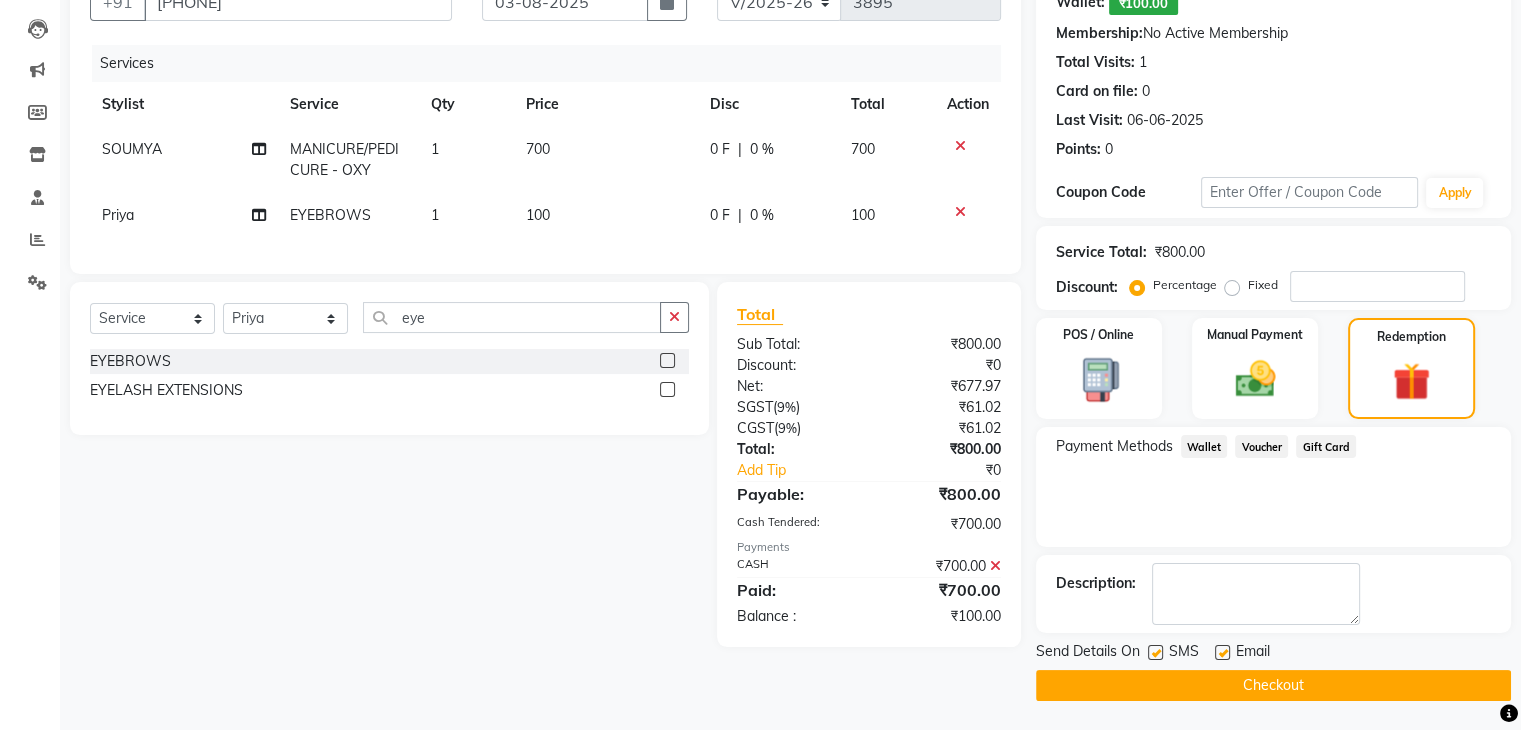 click on "Wallet" 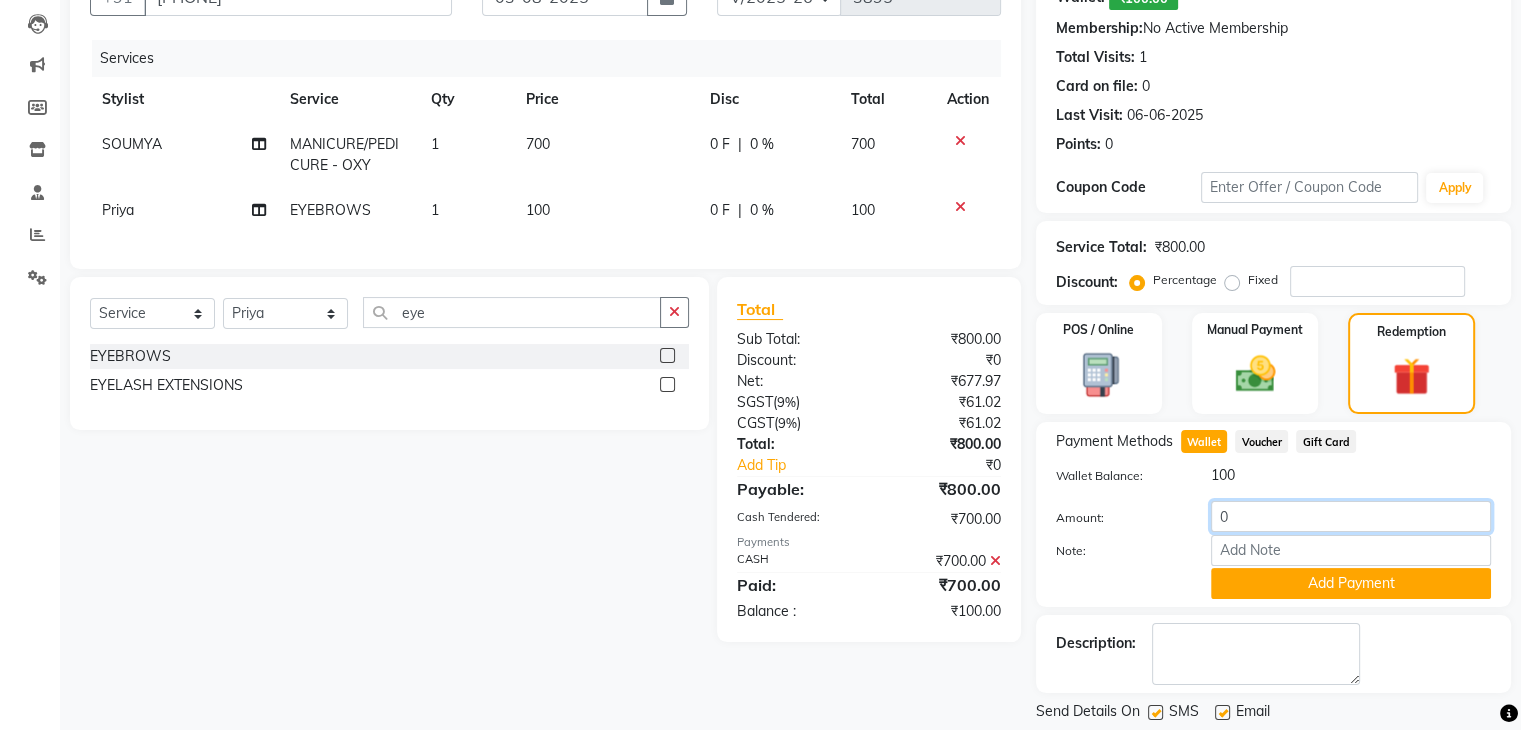 click on "0" 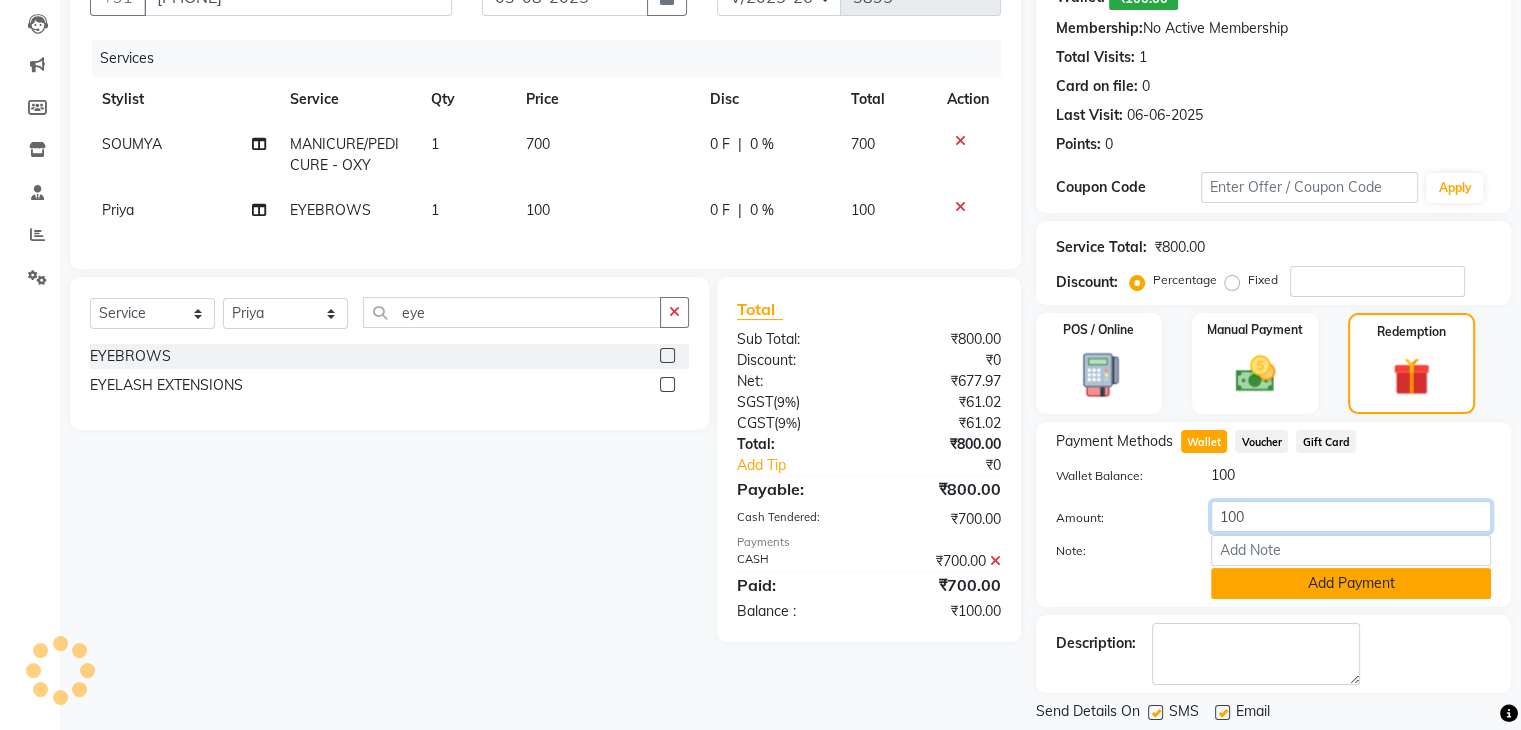 type on "100" 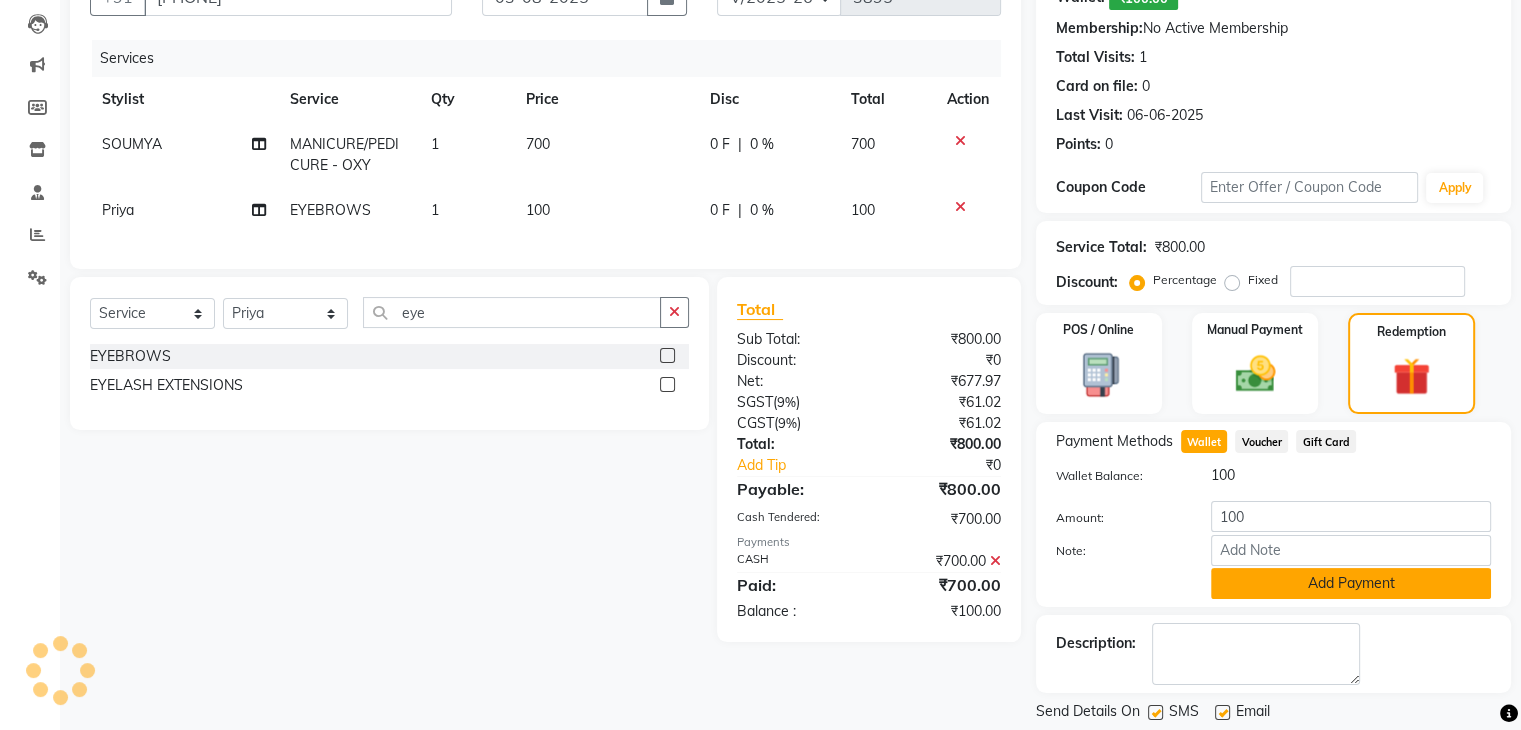 click on "Add Payment" 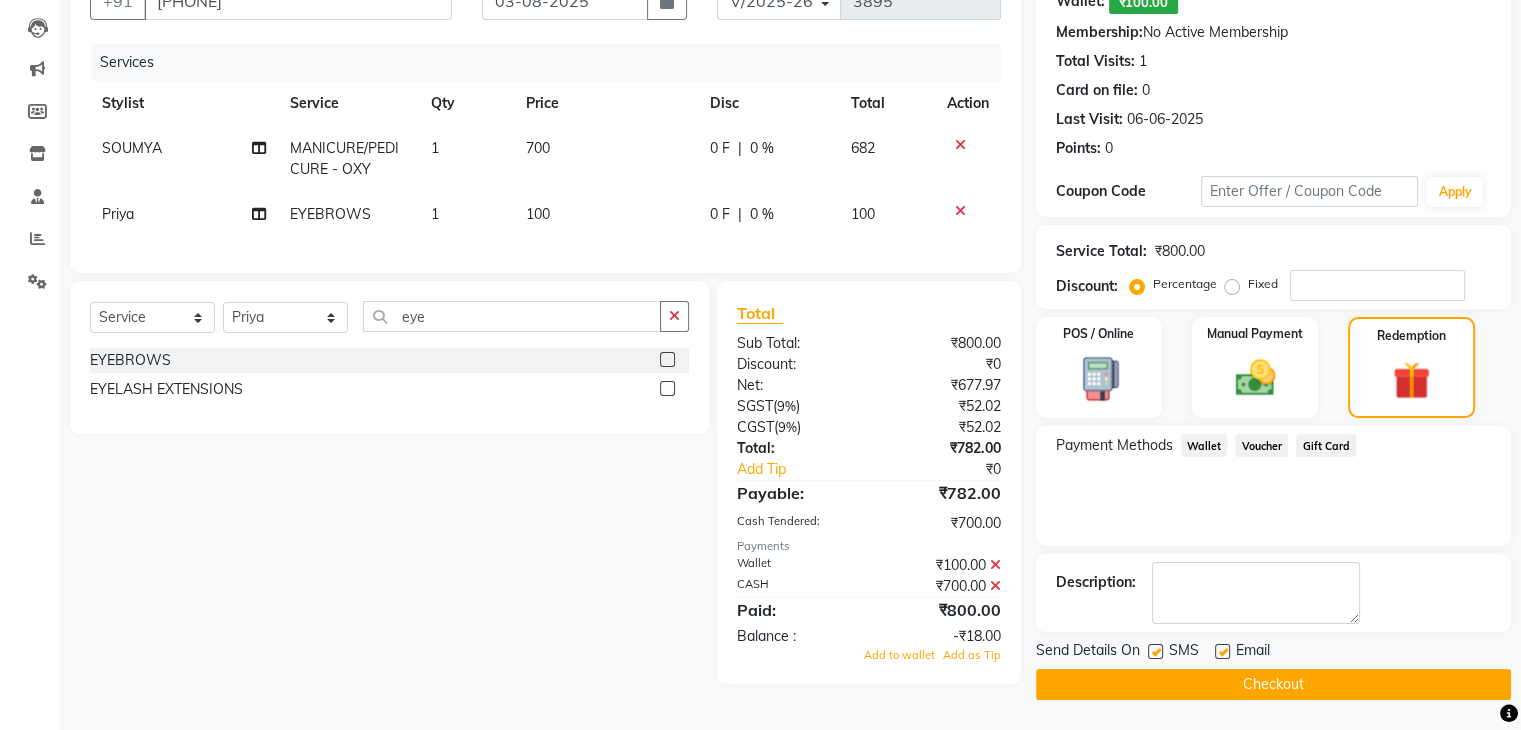 scroll, scrollTop: 0, scrollLeft: 0, axis: both 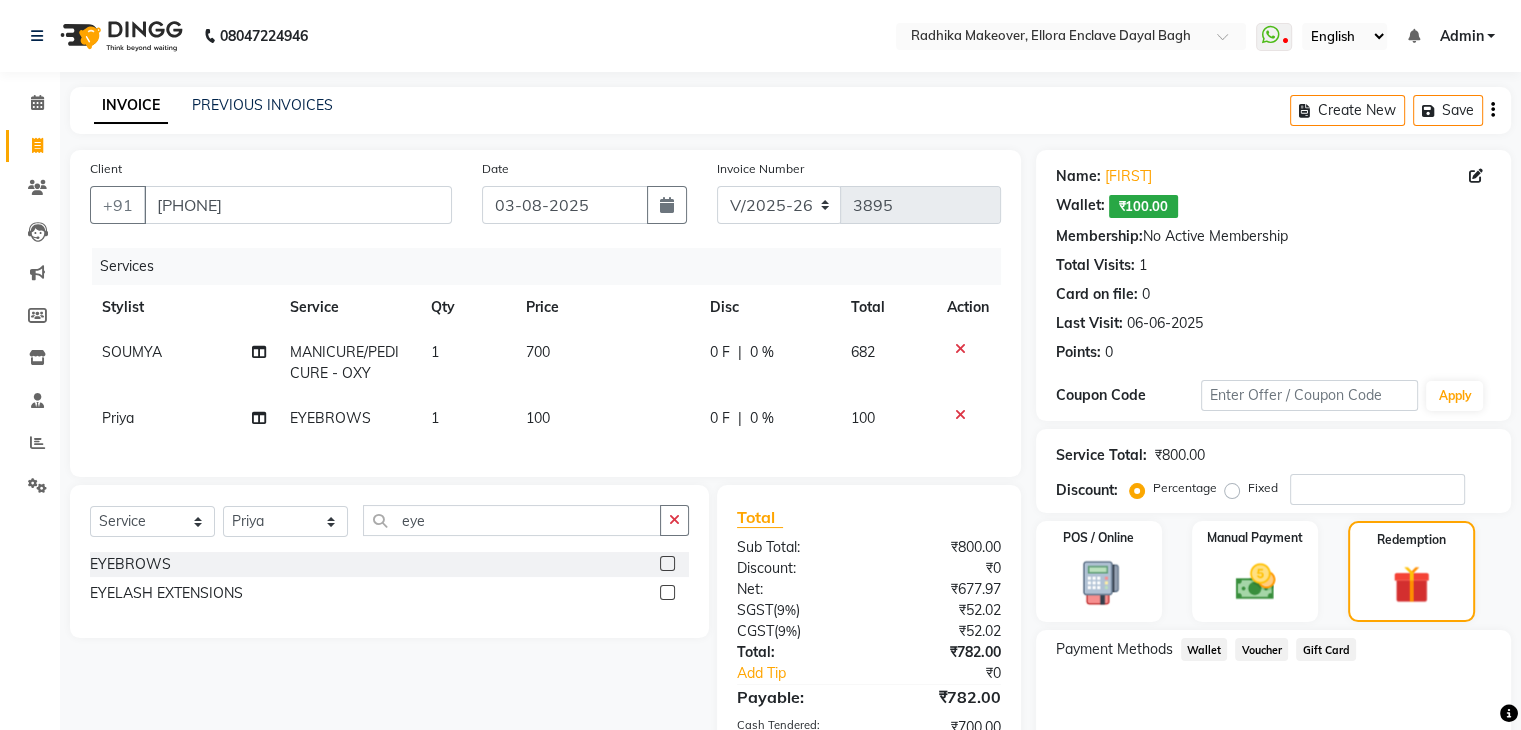 click on "₹100.00" 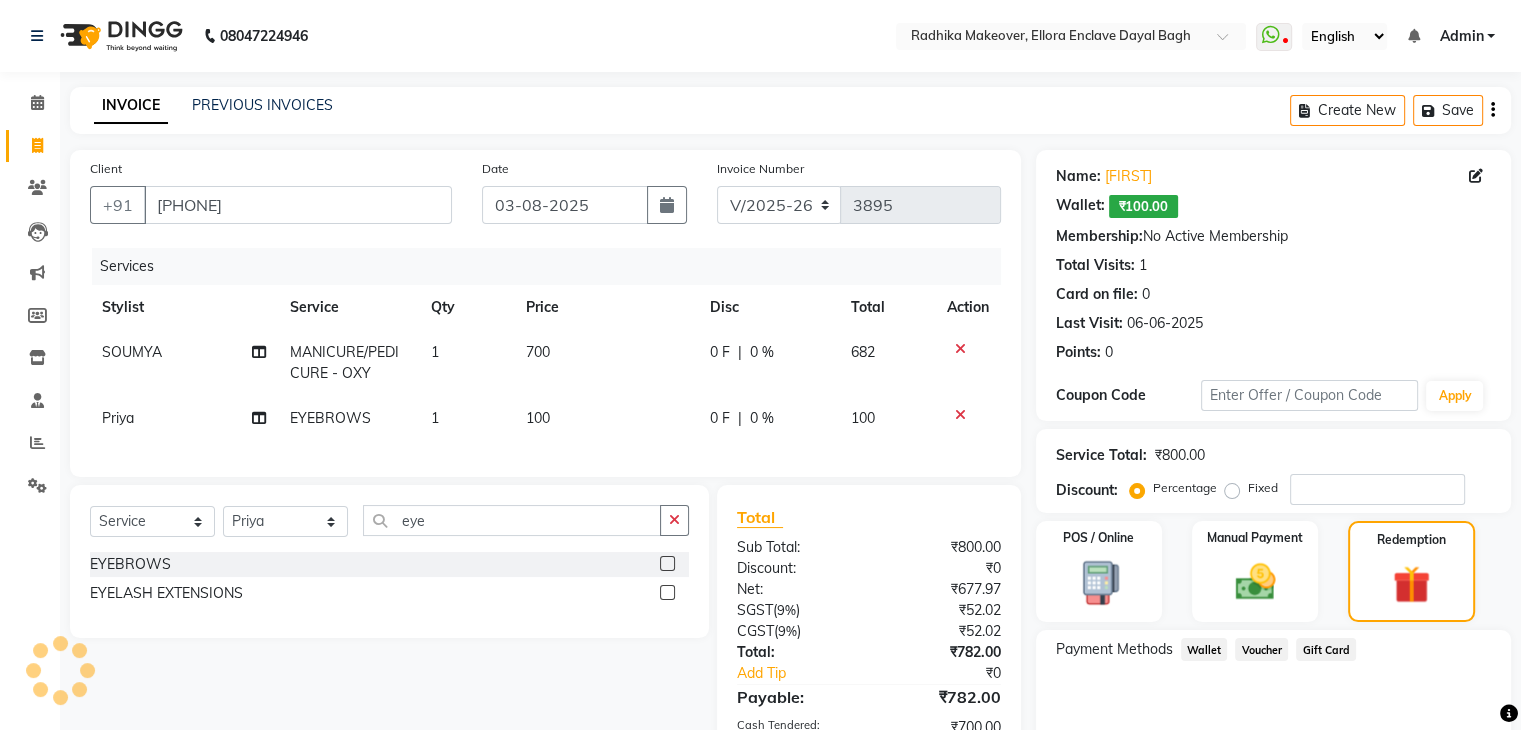 click on "₹100.00" 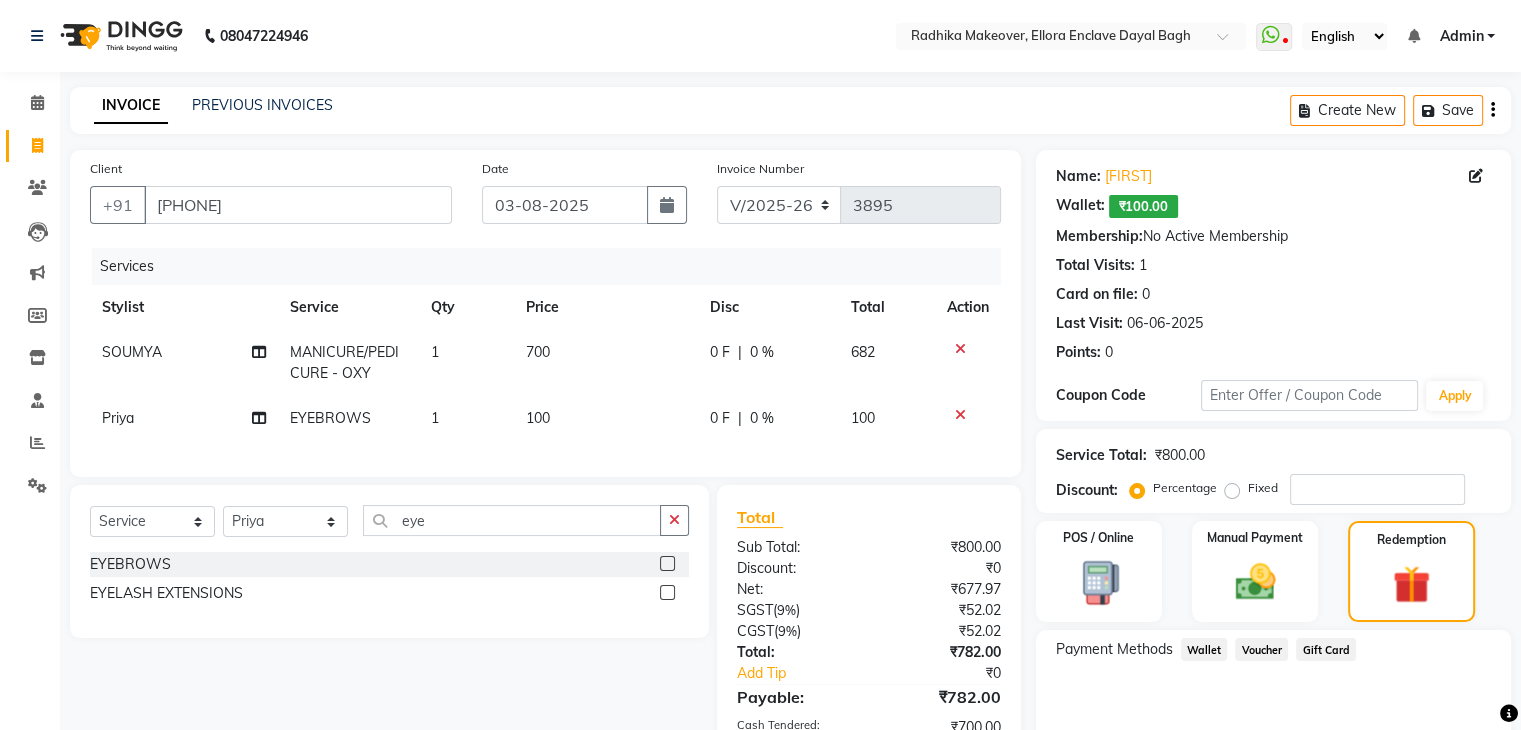 click on "₹100.00" 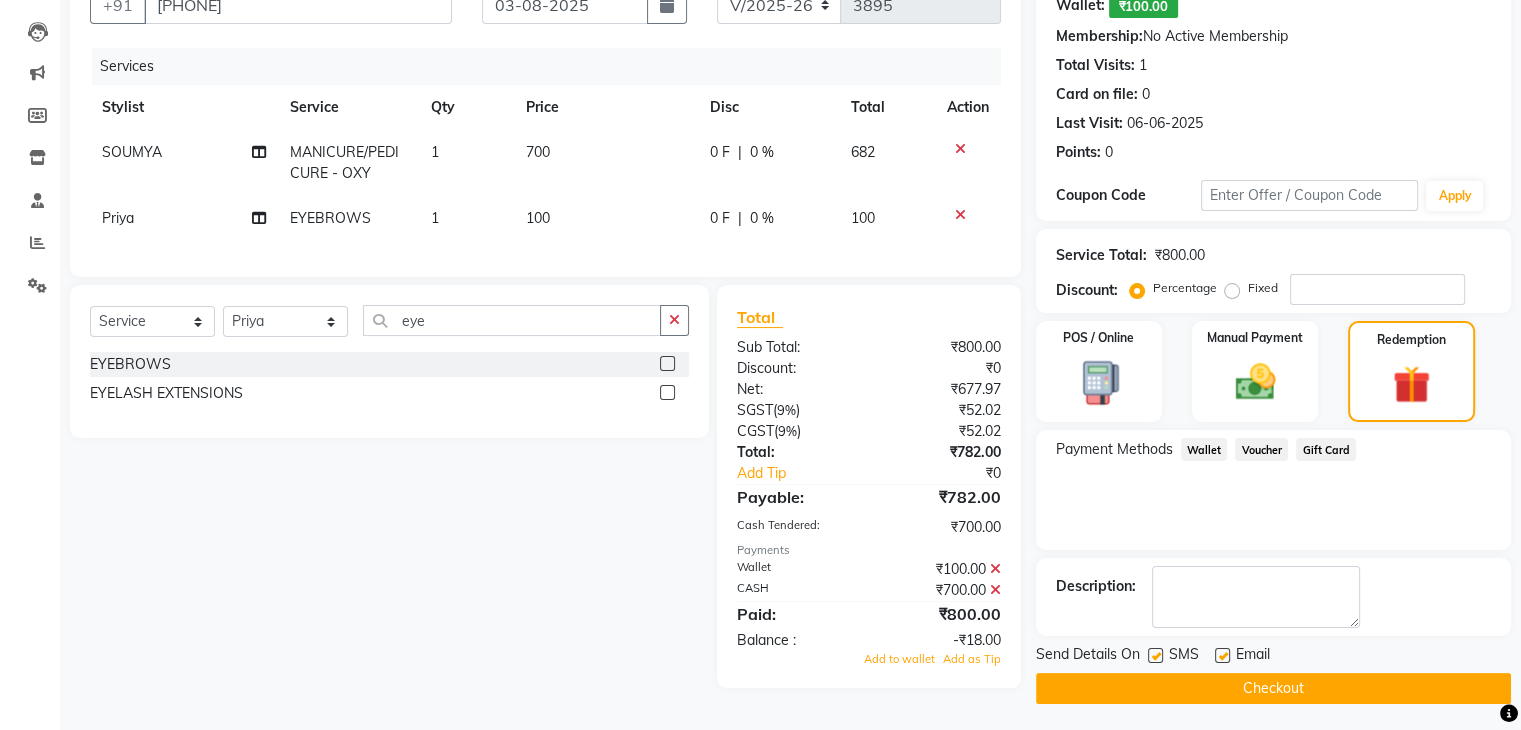 scroll, scrollTop: 204, scrollLeft: 0, axis: vertical 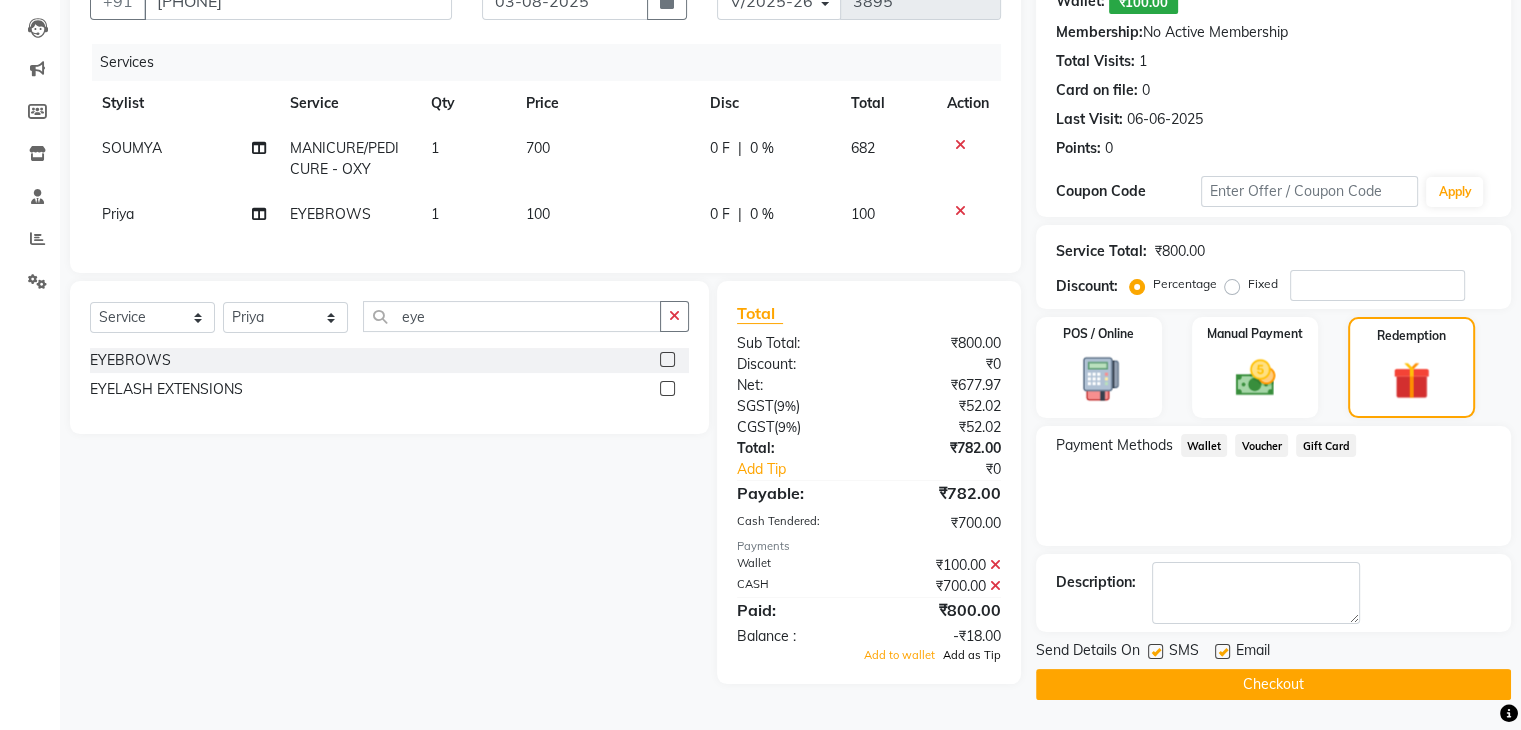 click on "Add as Tip" 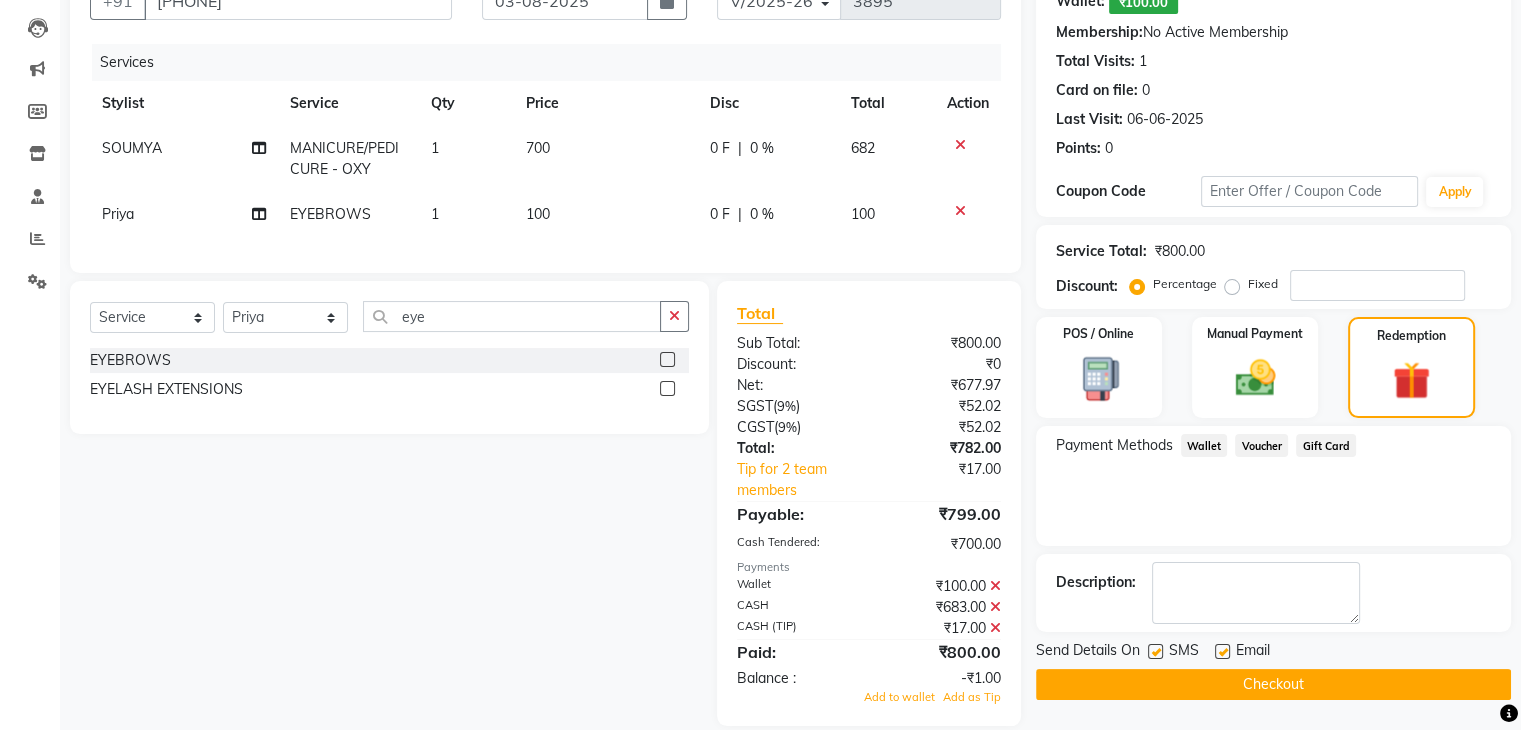 scroll, scrollTop: 245, scrollLeft: 0, axis: vertical 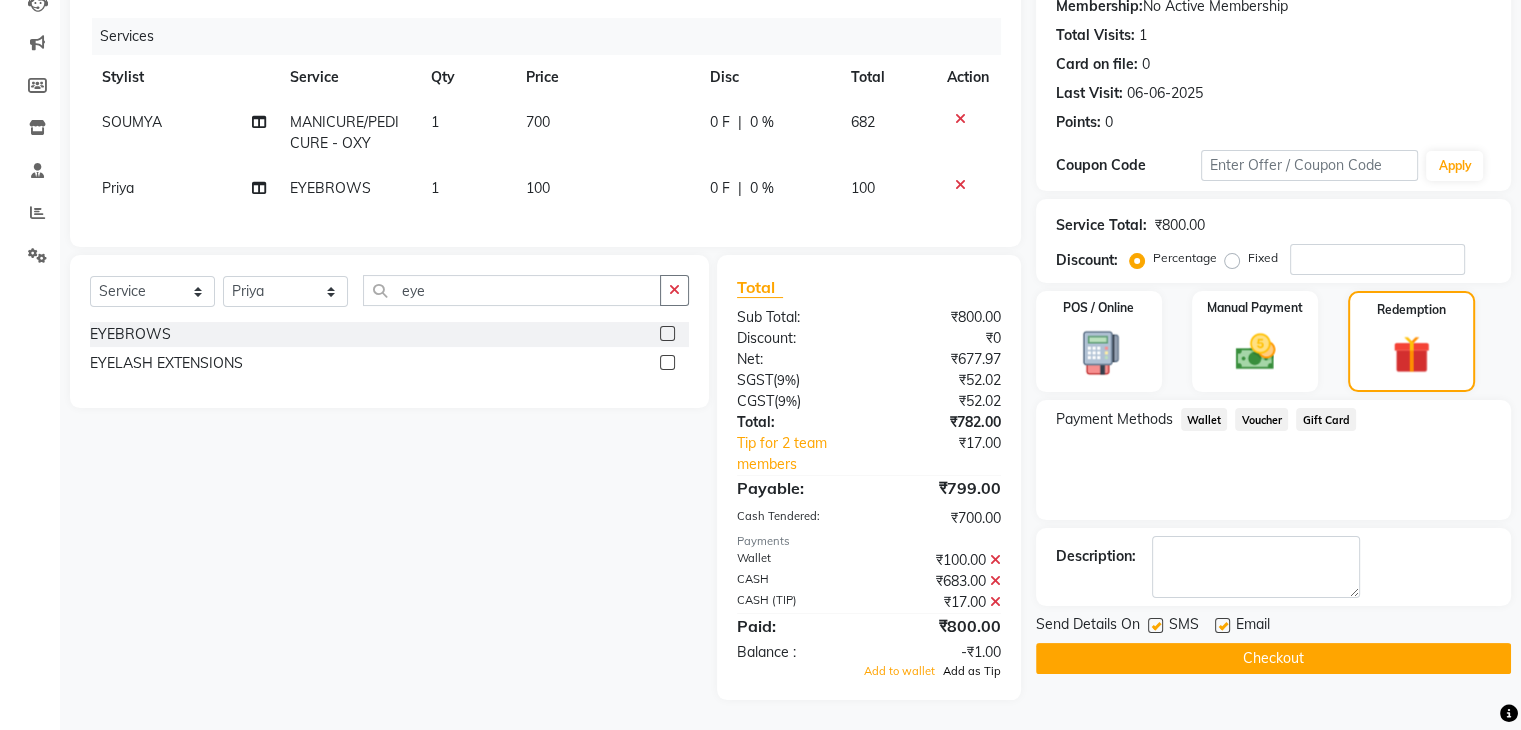 click on "Add as Tip" 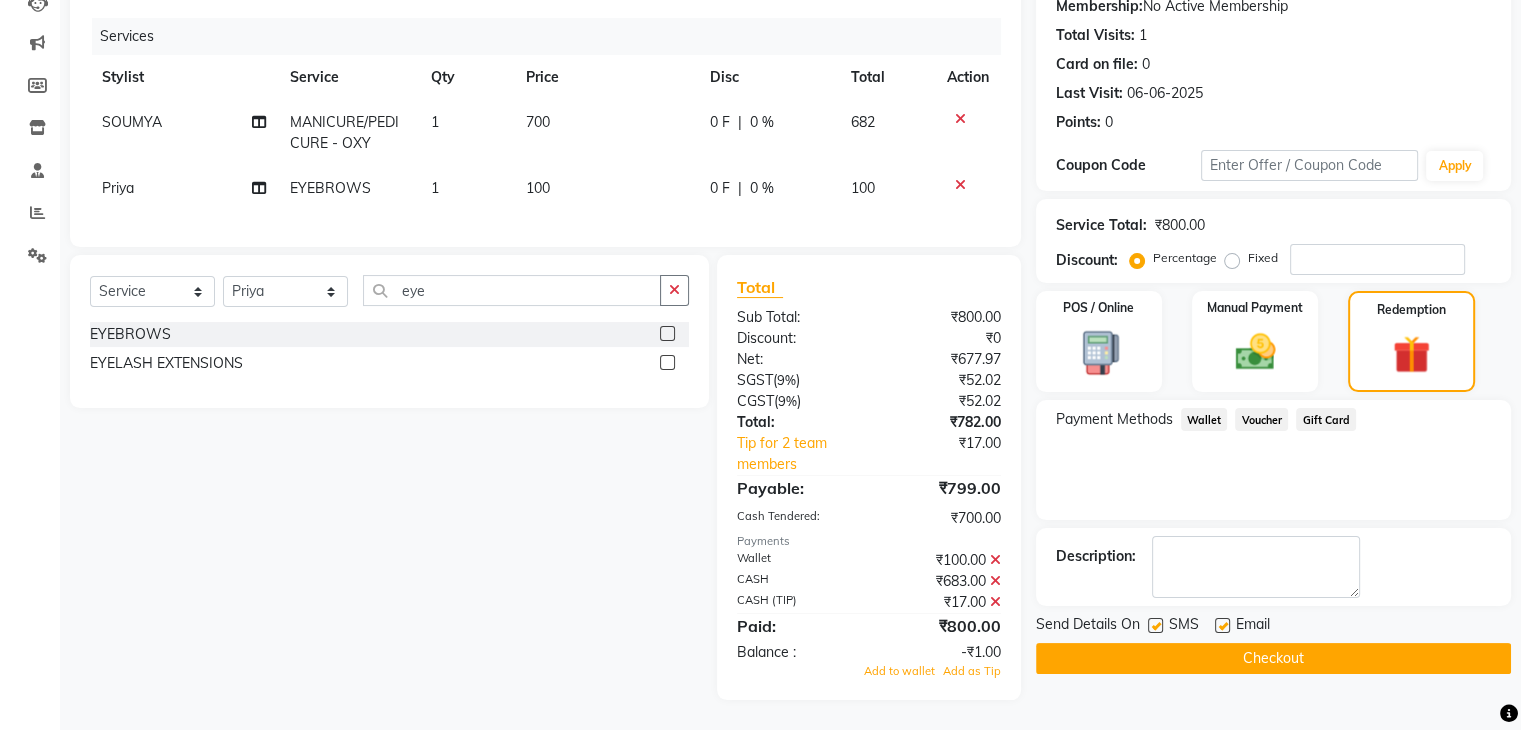 scroll, scrollTop: 245, scrollLeft: 0, axis: vertical 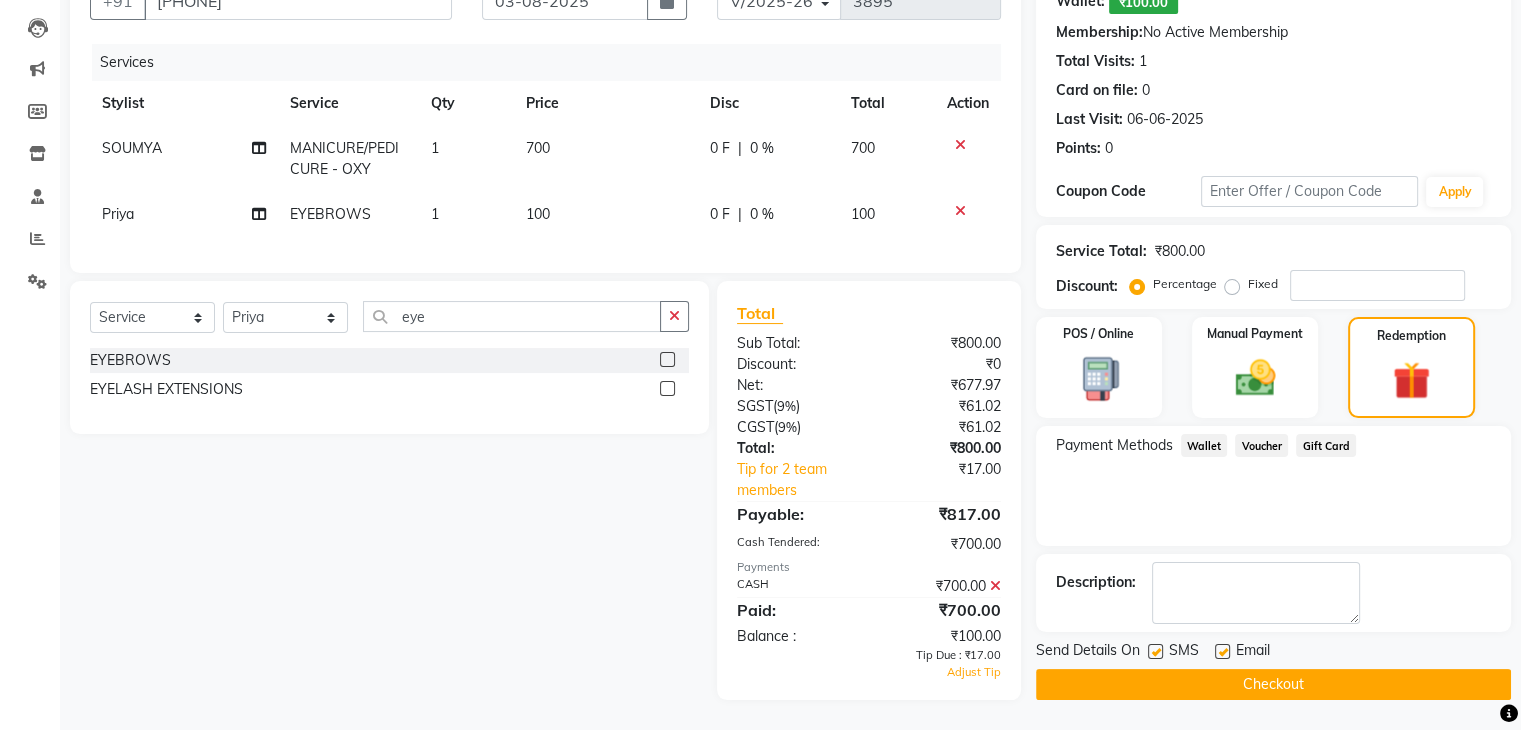 click 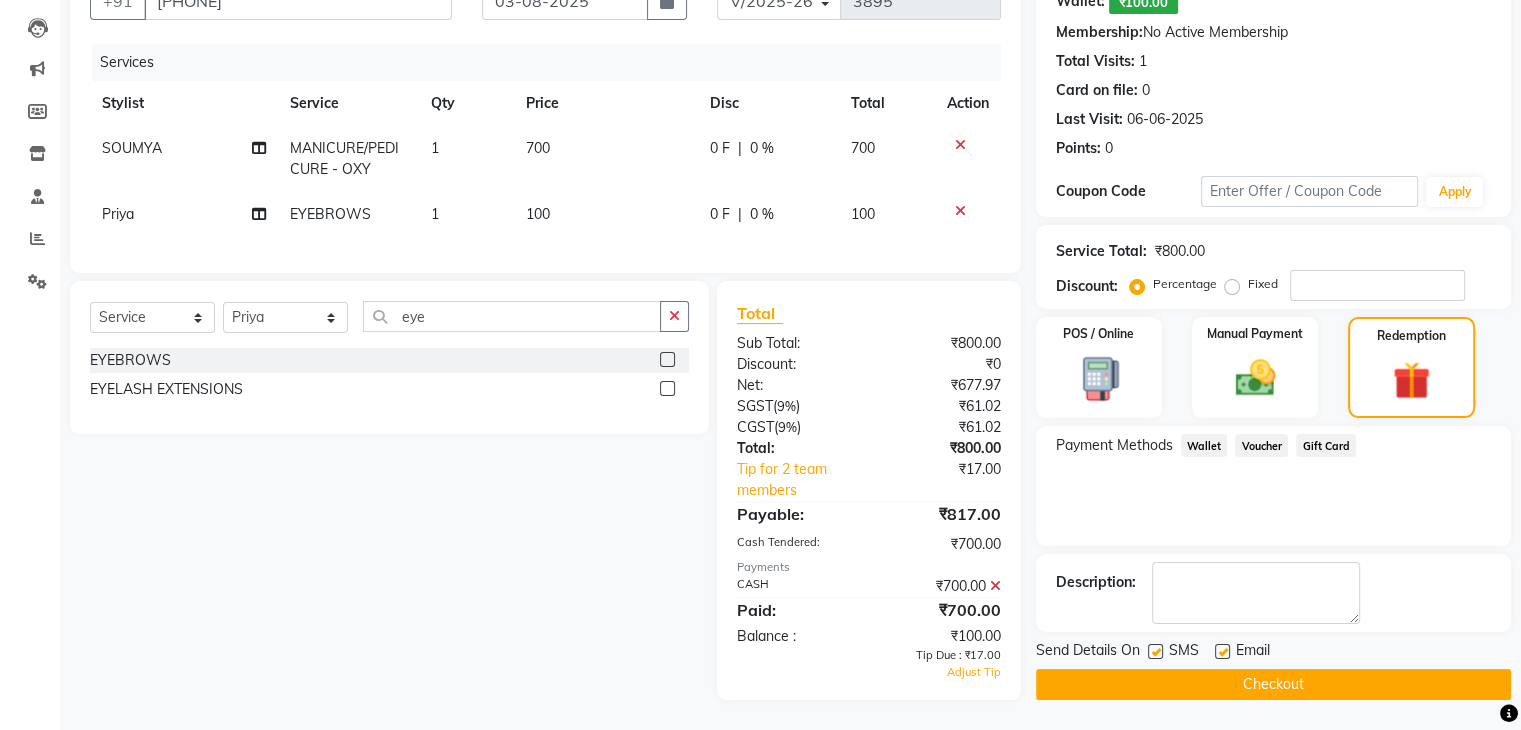 scroll, scrollTop: 116, scrollLeft: 0, axis: vertical 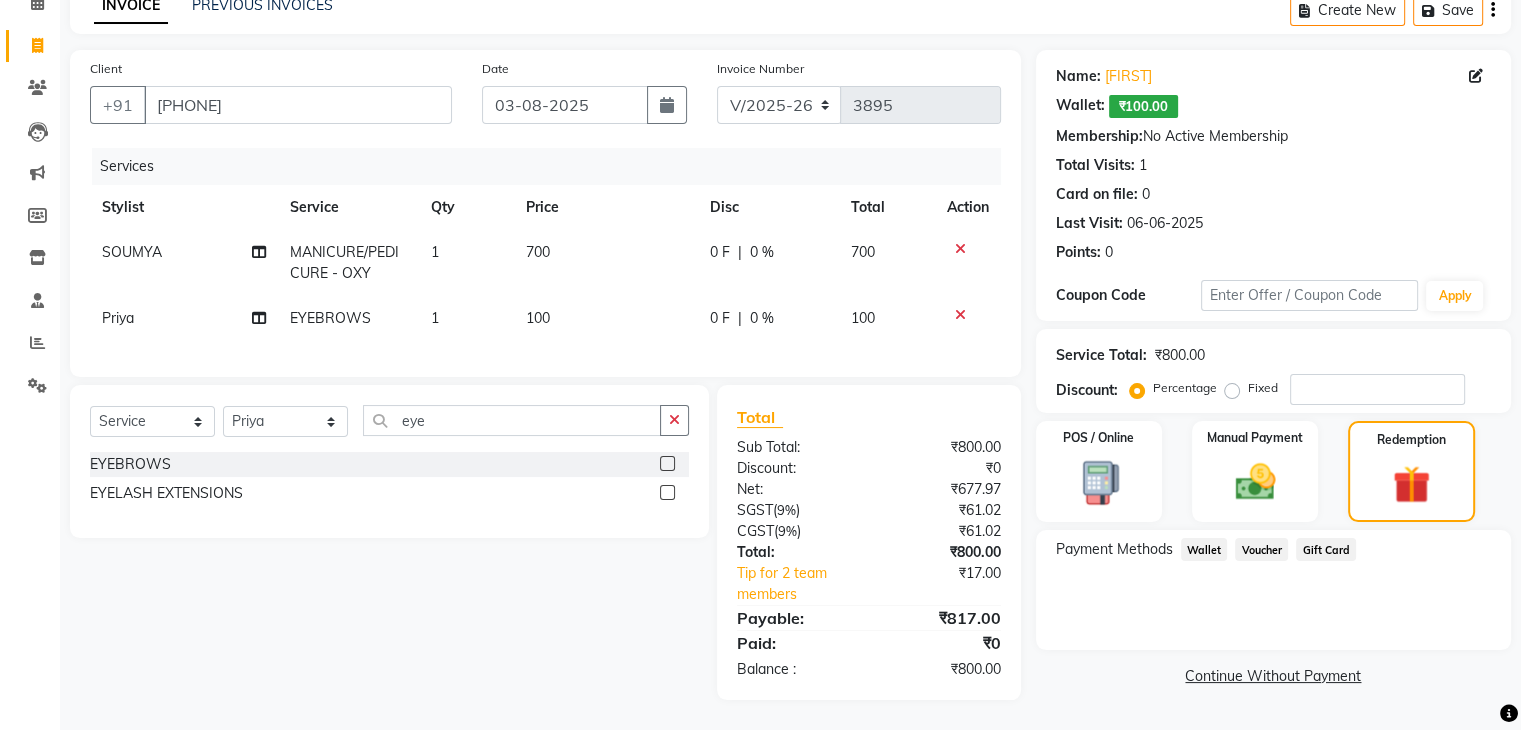 click on "Name: Rajika   Wallet:   ₹100.00  Membership:  No Active Membership  Total Visits:  1 Card on file:  0 Last Visit:   06-06-2025 Points:   0  Coupon Code Apply Service Total:  ₹800.00  Discount:  Percentage   Fixed  POS / Online  Manual Payment Redemption Payment Methods  Wallet   Voucher   Gift Card   Continue Without Payment" 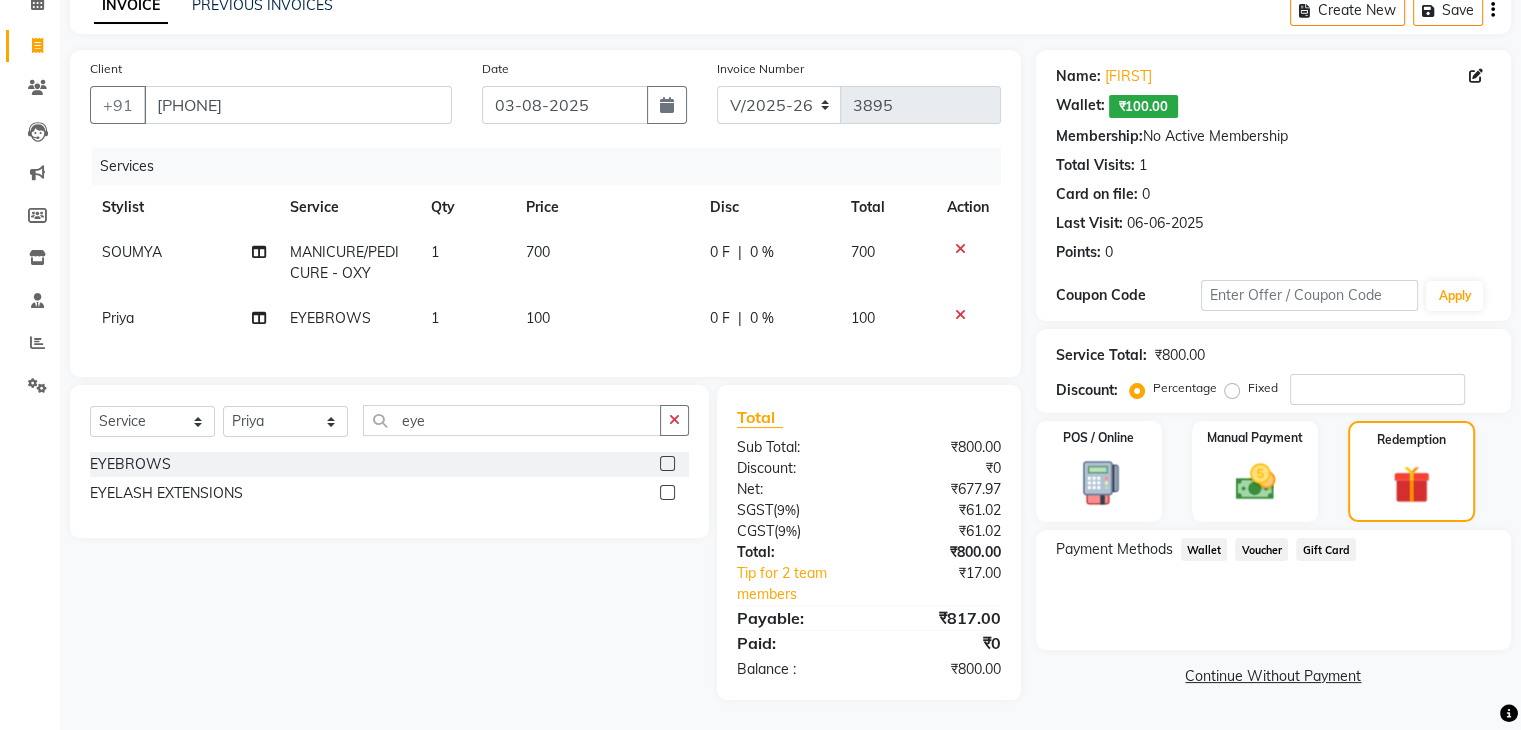 scroll, scrollTop: 159, scrollLeft: 0, axis: vertical 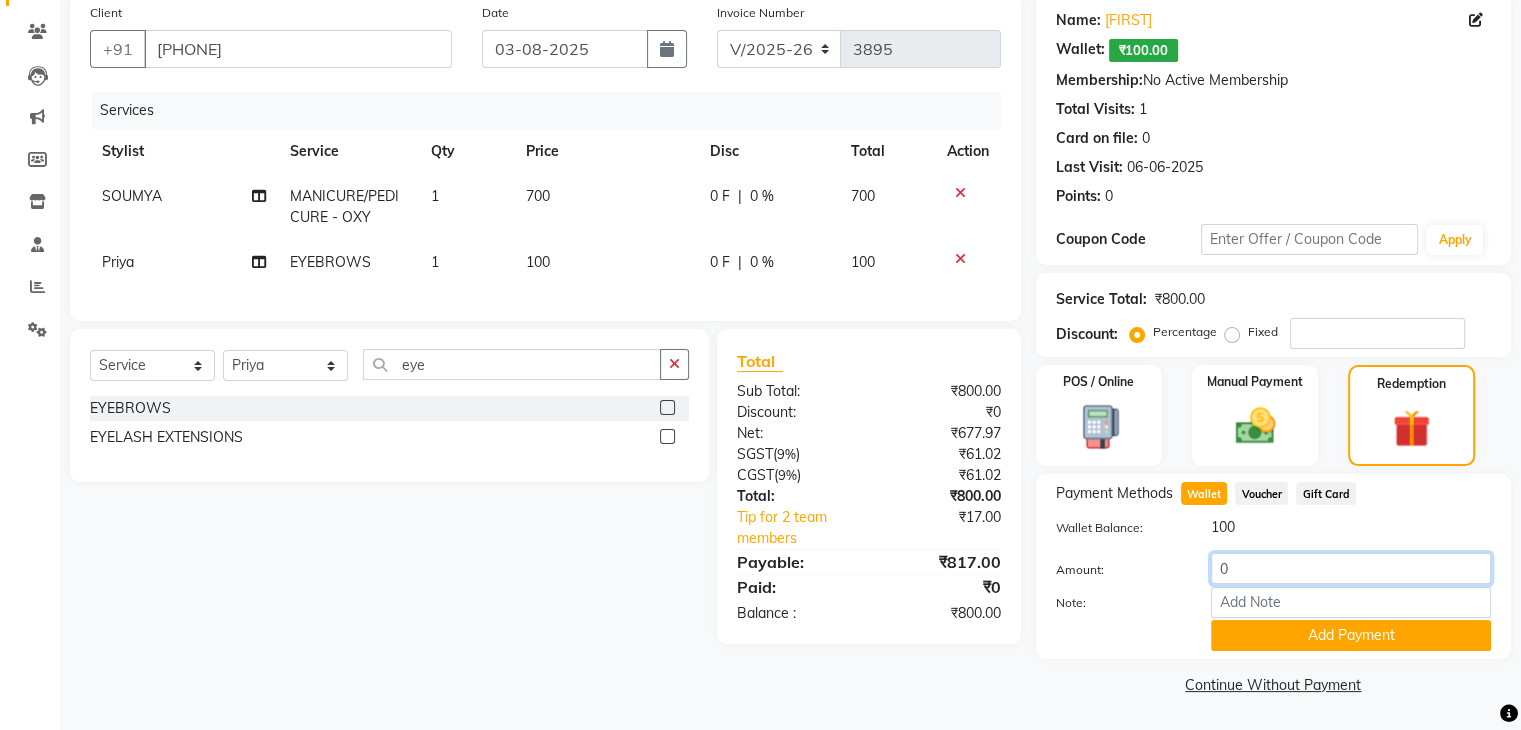 click on "0" 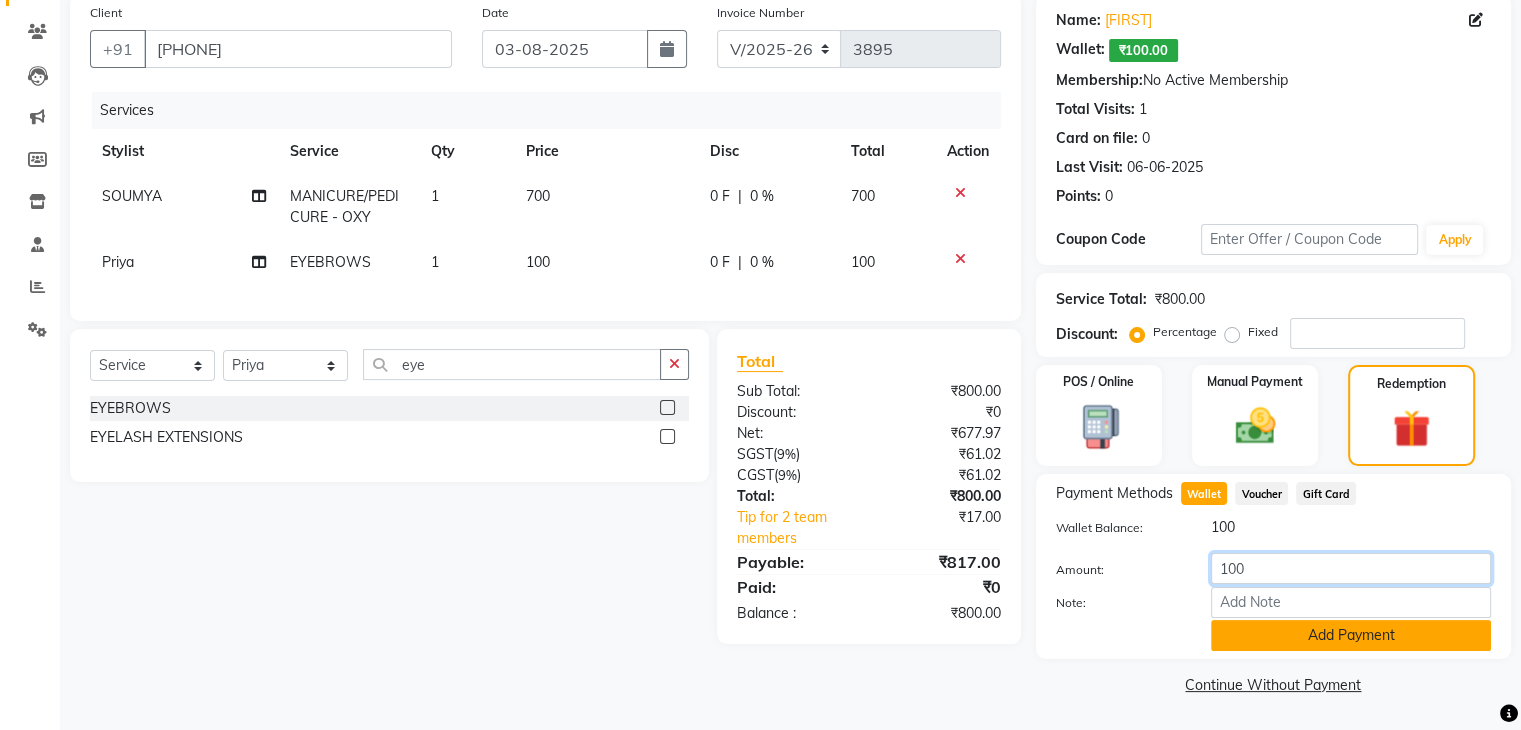 type on "100" 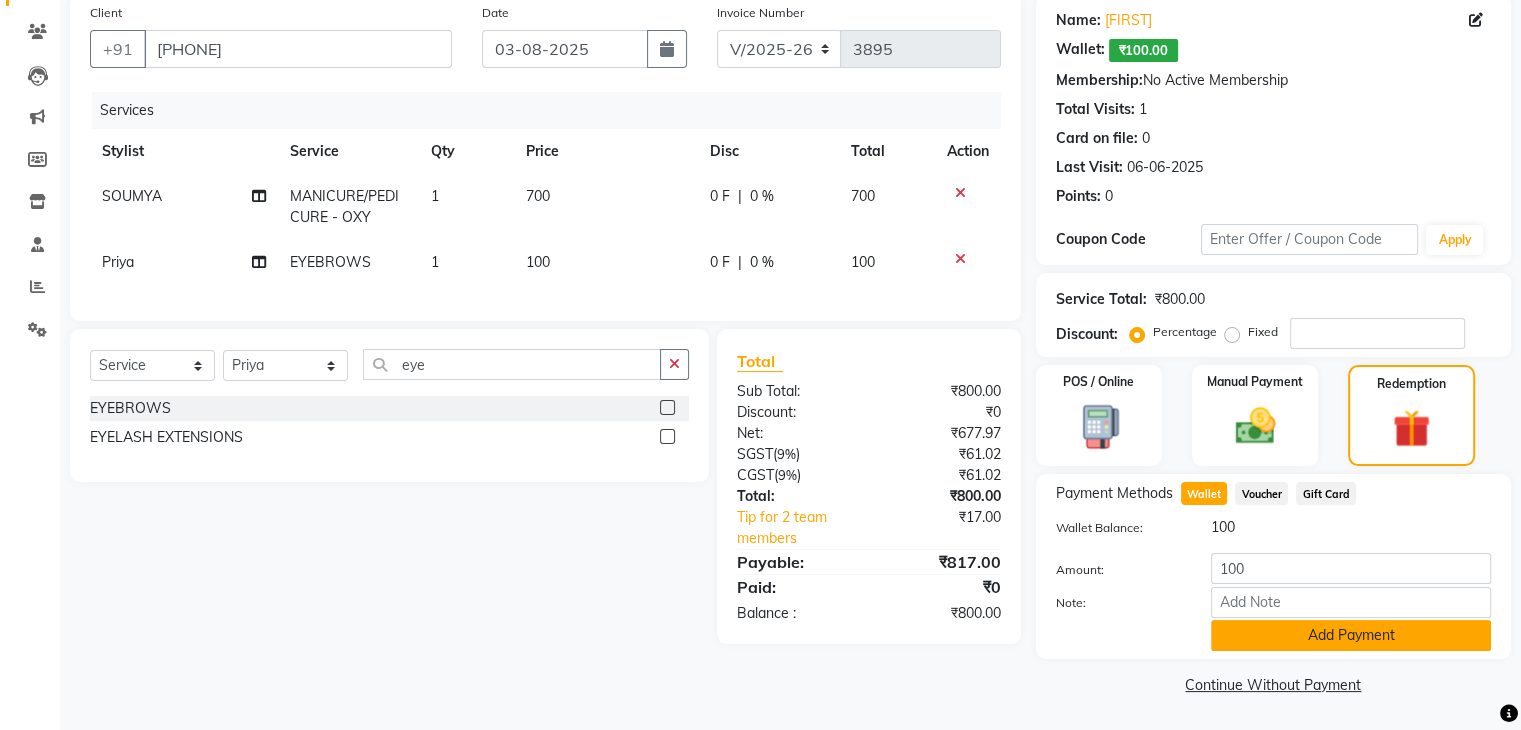 click on "Add Payment" 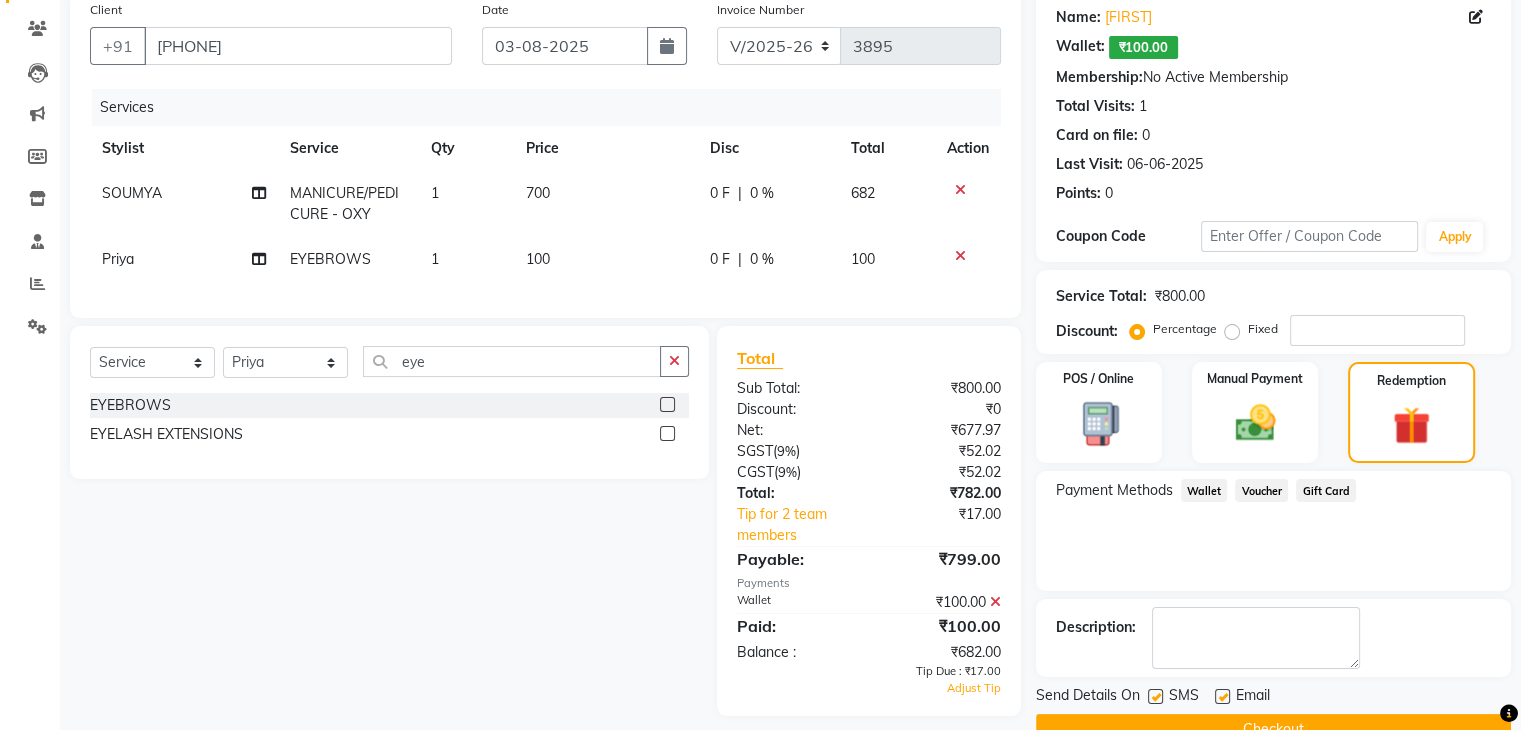 scroll, scrollTop: 203, scrollLeft: 0, axis: vertical 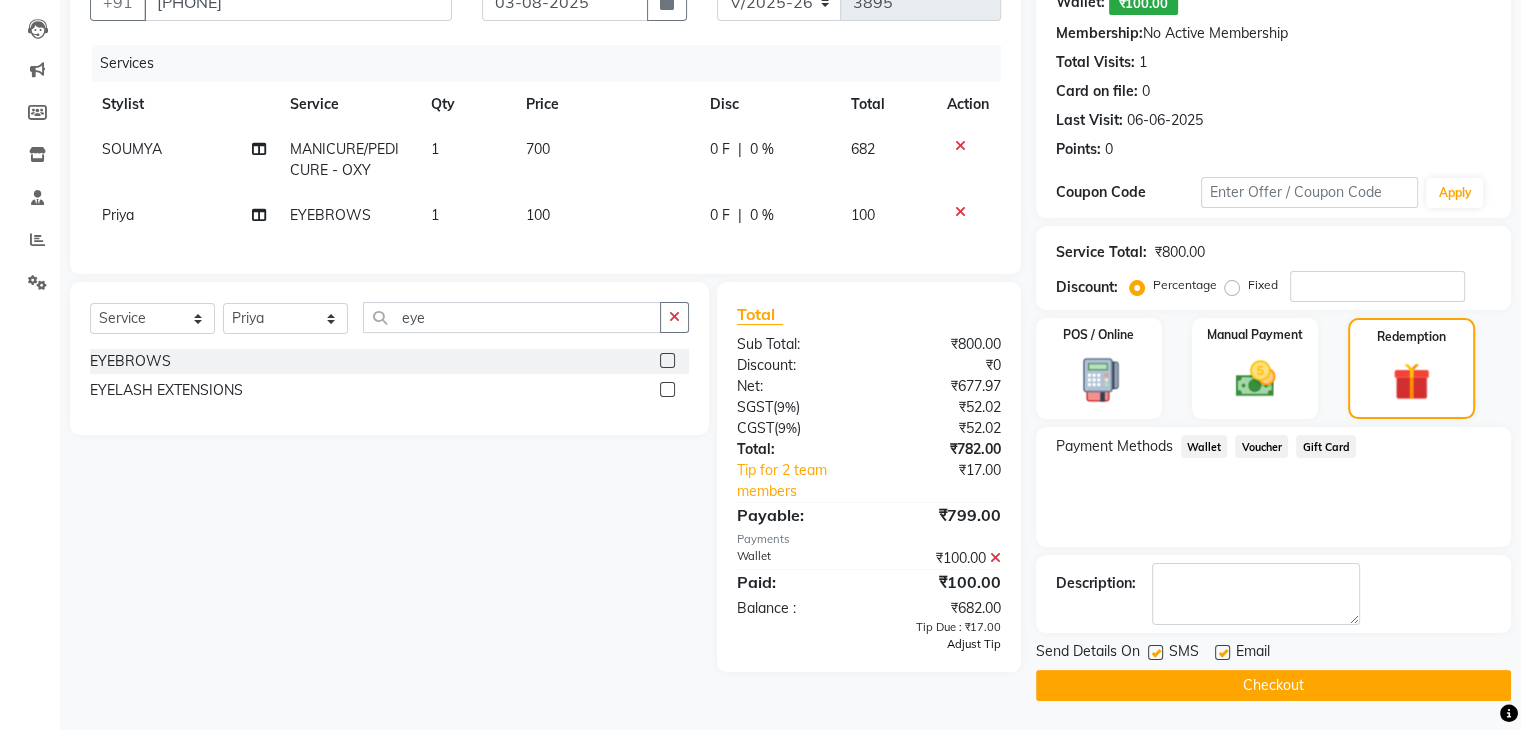 click on "Adjust Tip" 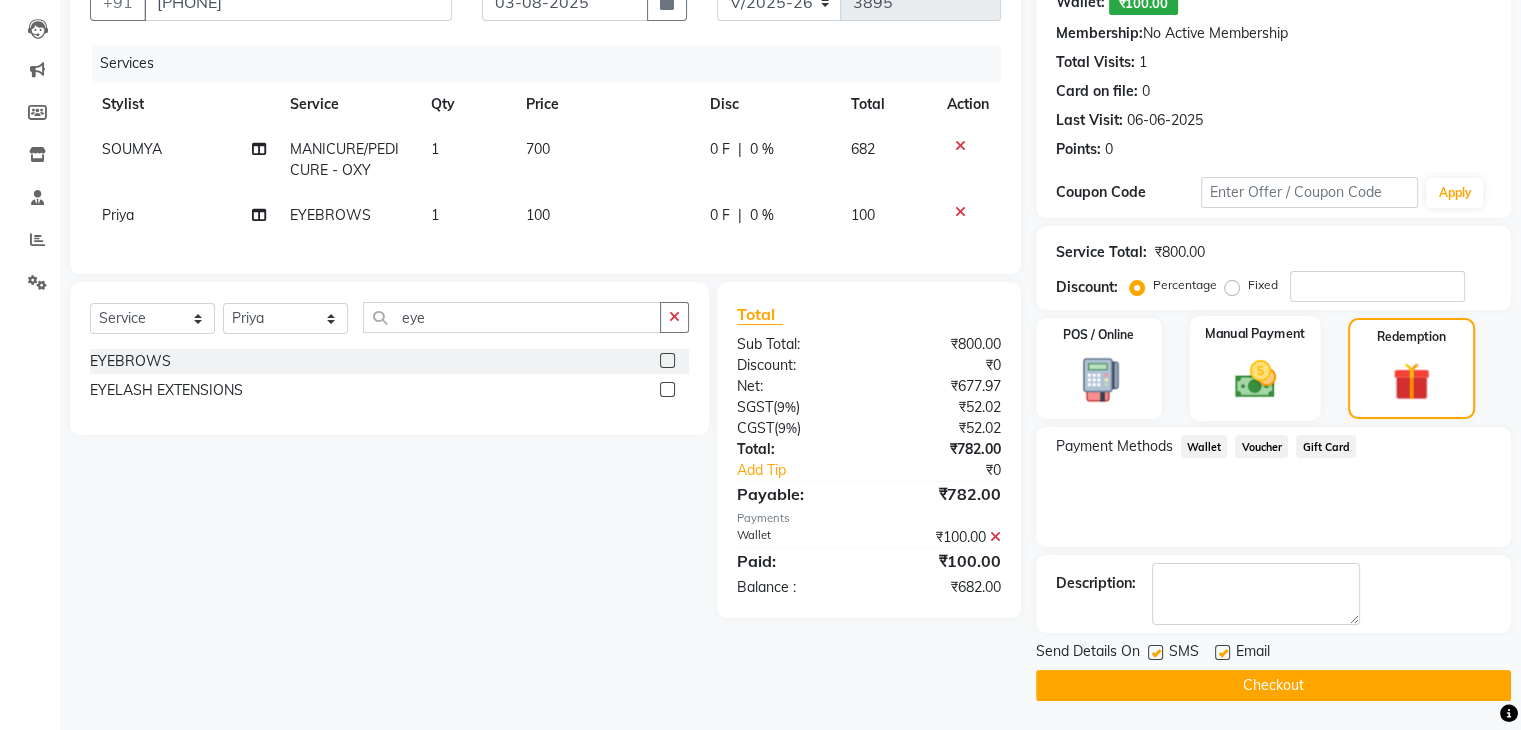 click 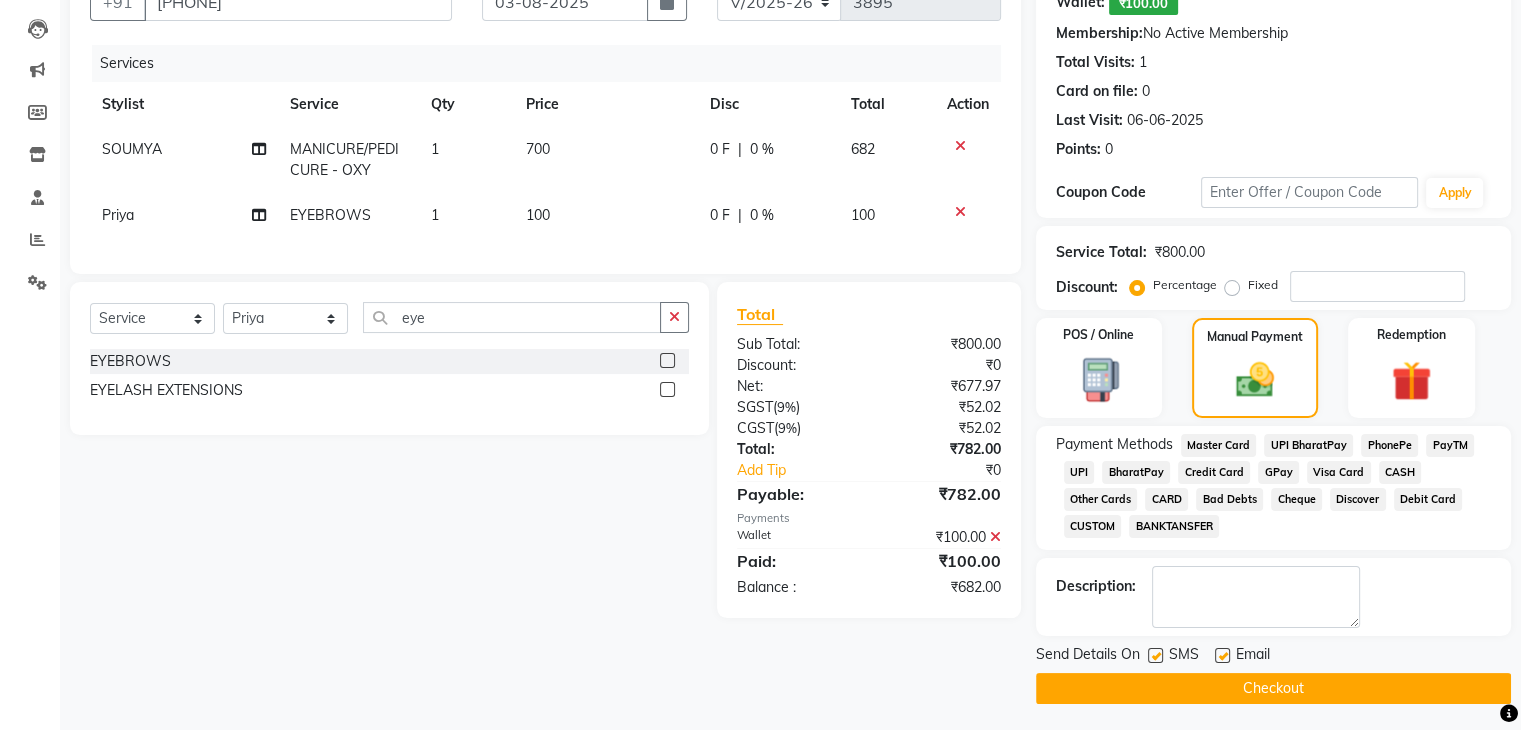 click on "CASH" 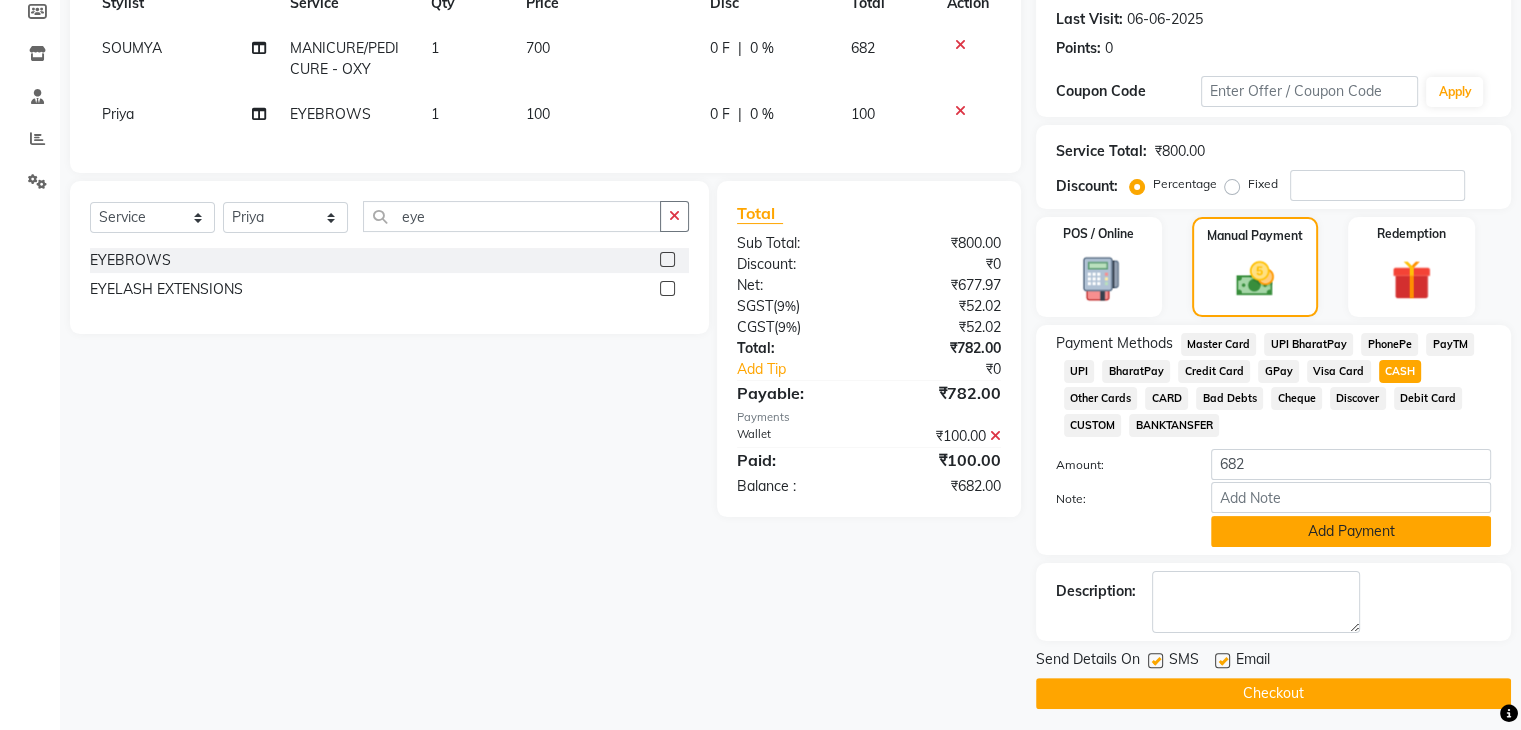click on "Add Payment" 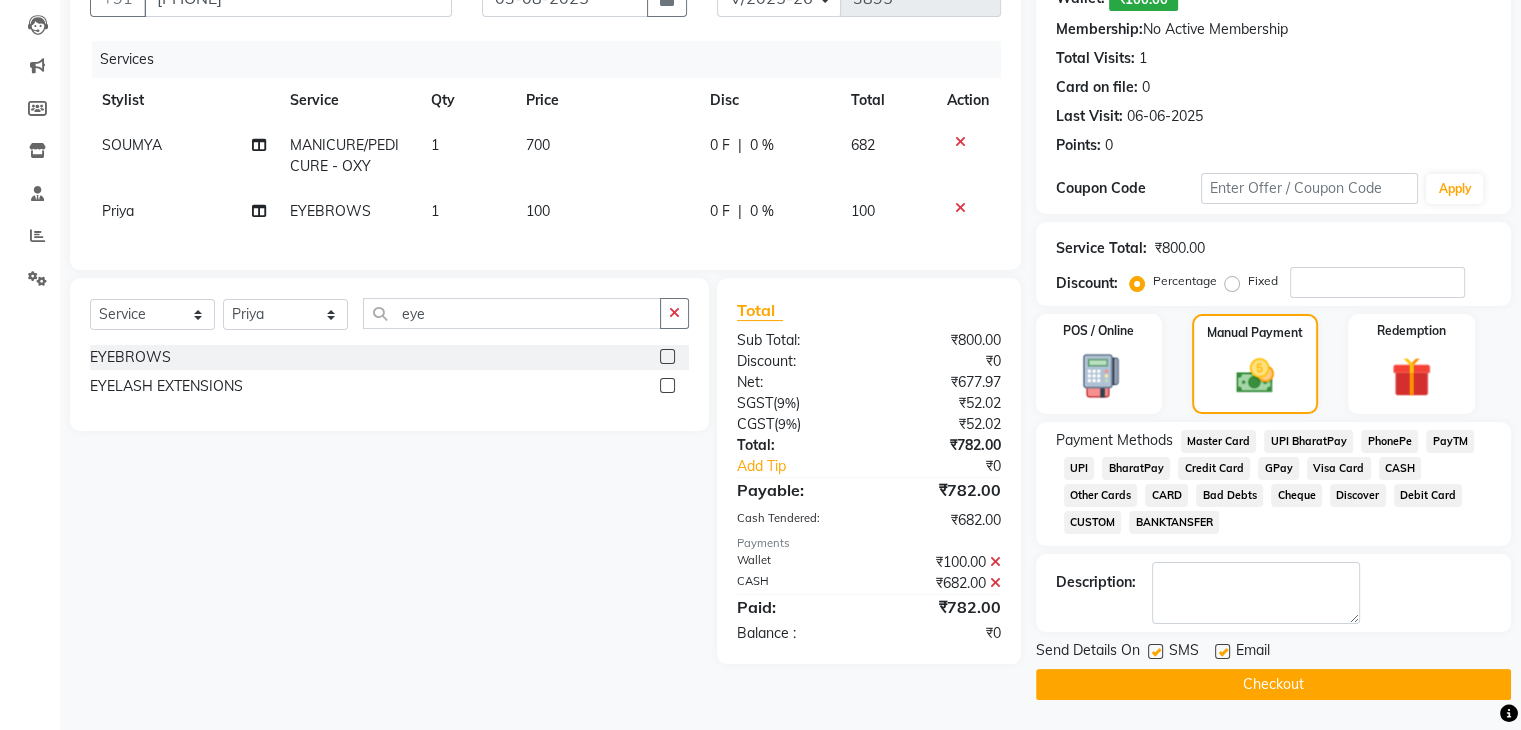 scroll, scrollTop: 208, scrollLeft: 0, axis: vertical 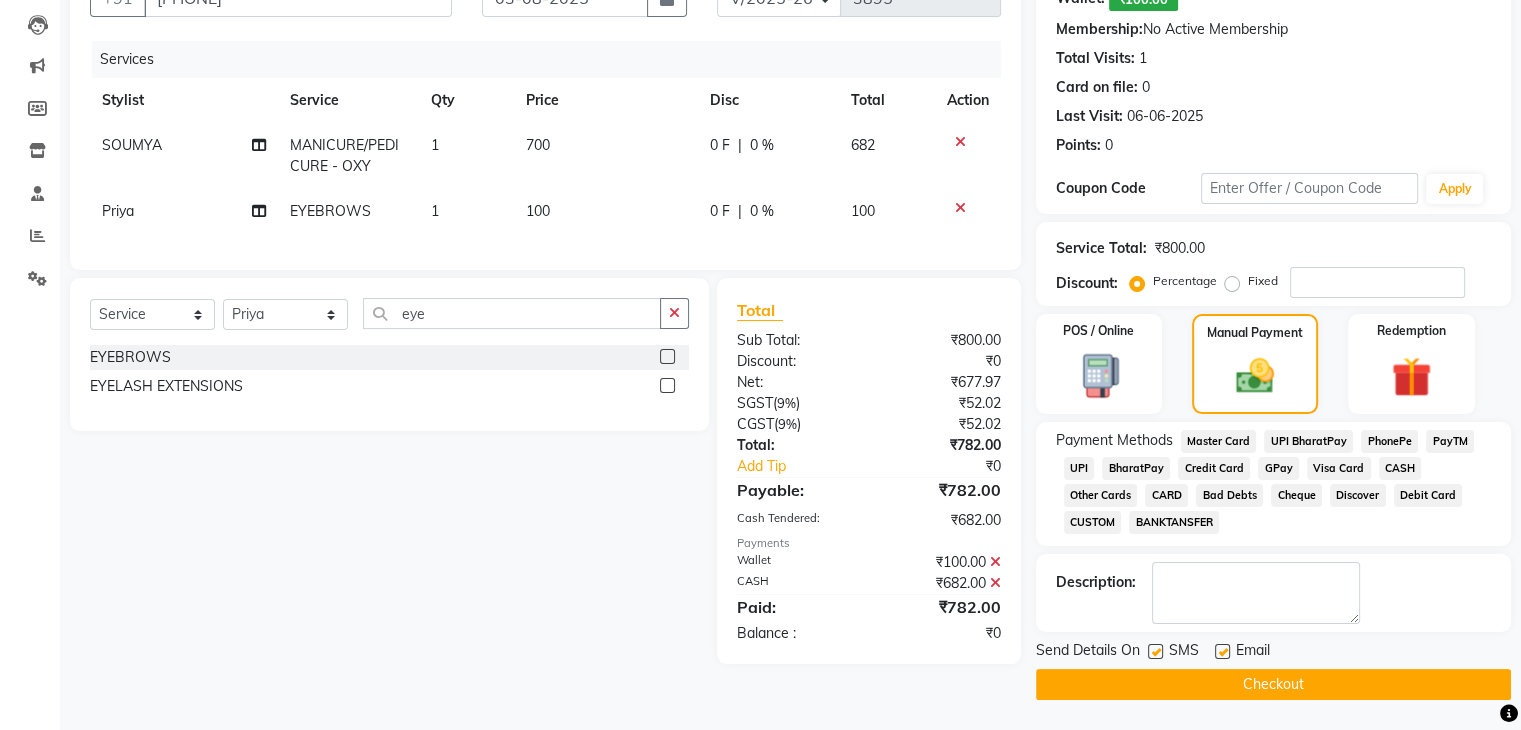click on "Checkout" 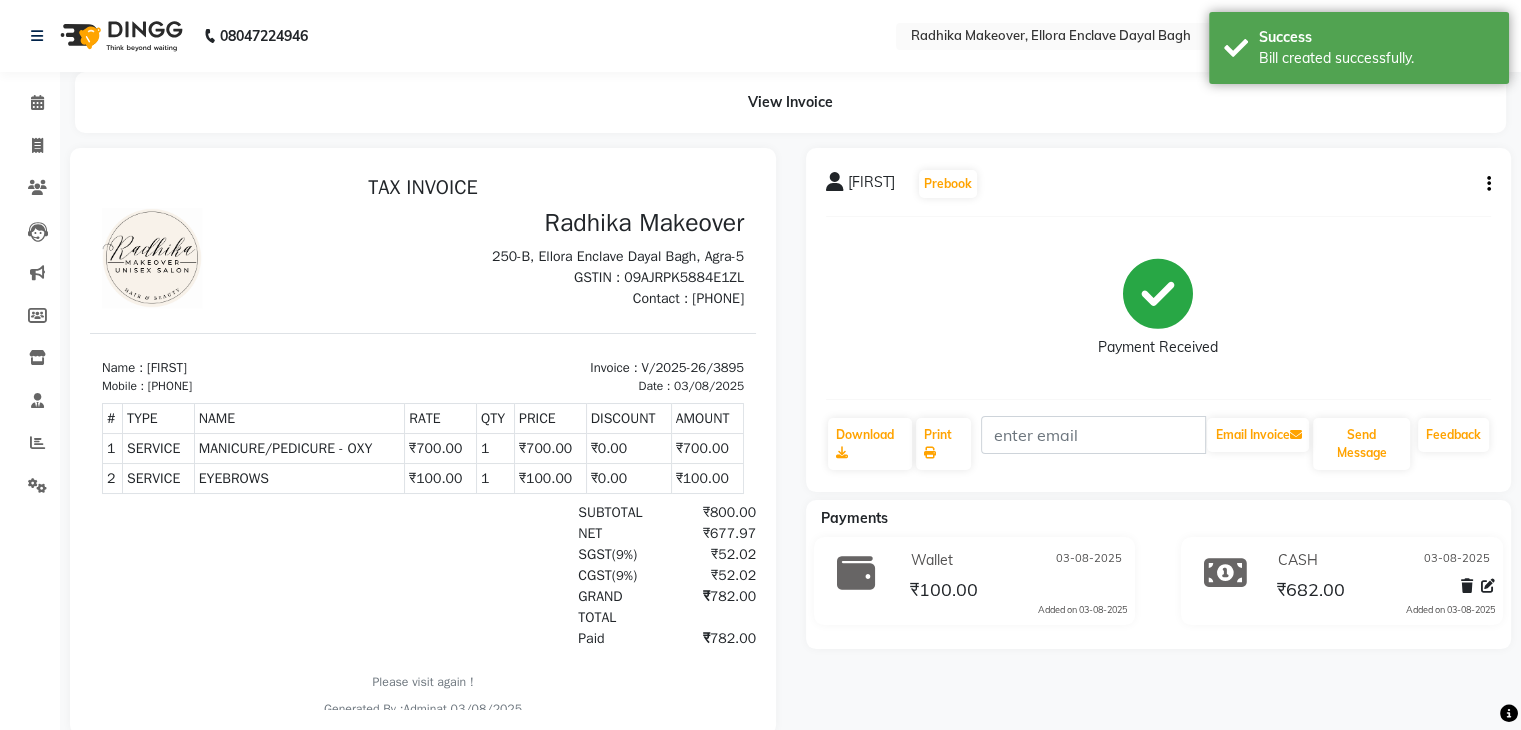 scroll, scrollTop: 0, scrollLeft: 0, axis: both 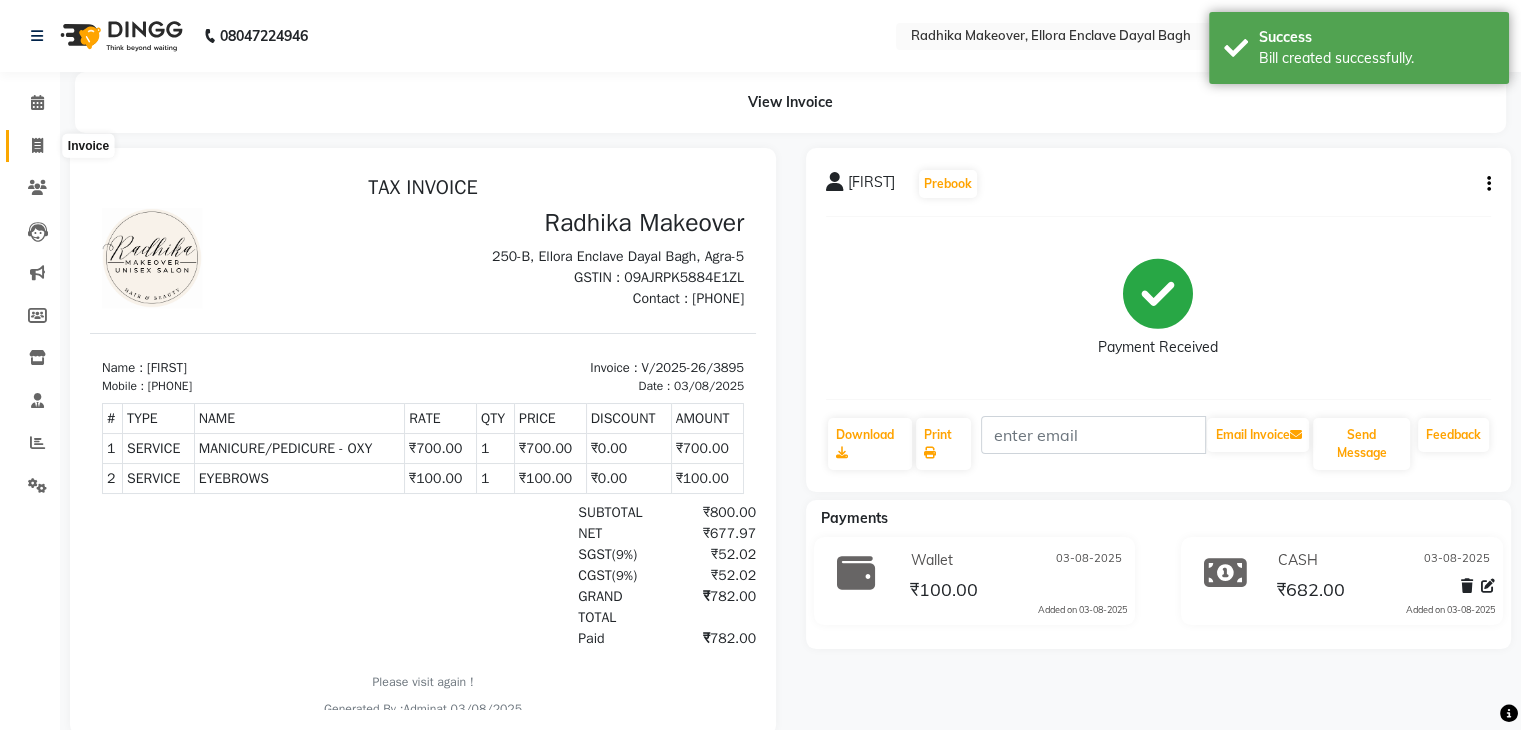 click 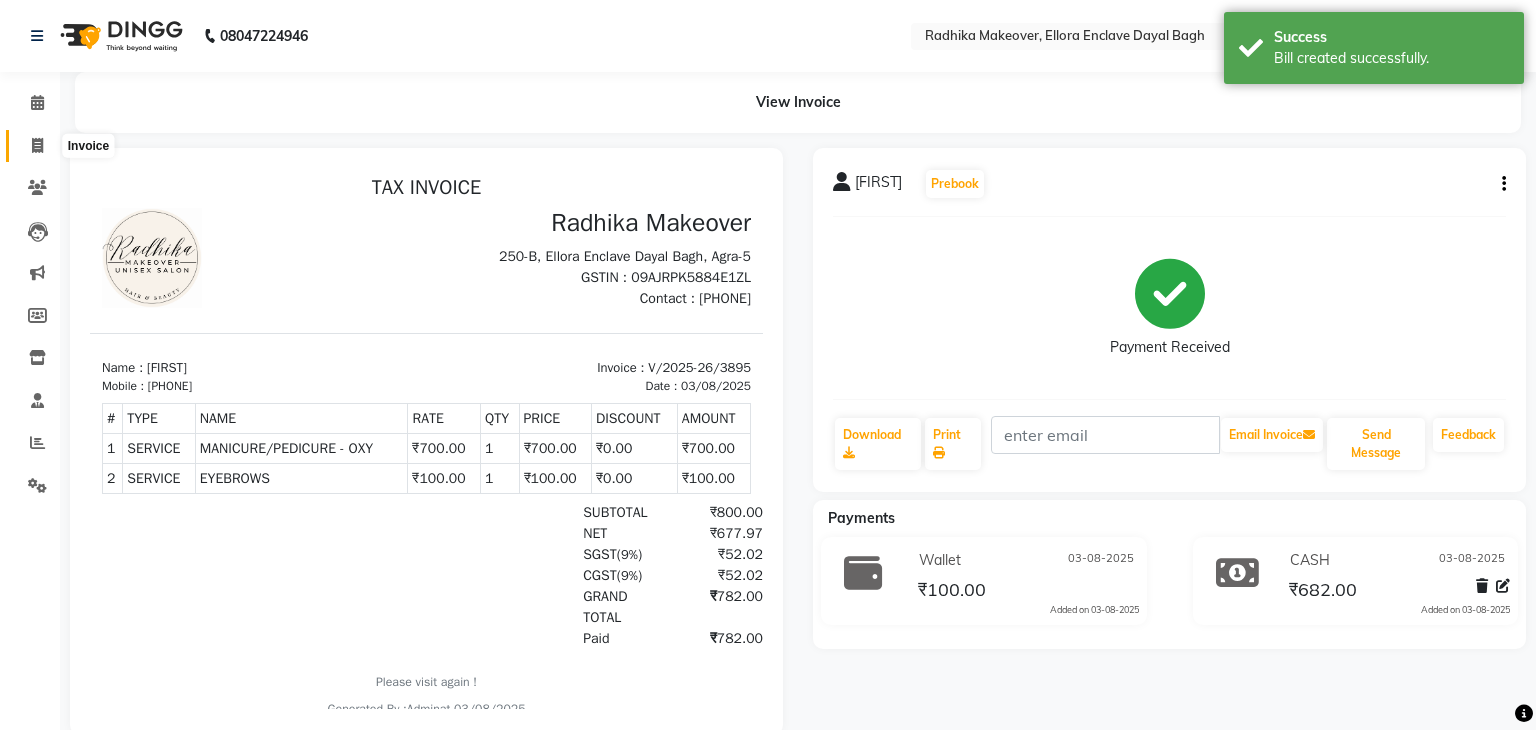 select on "6880" 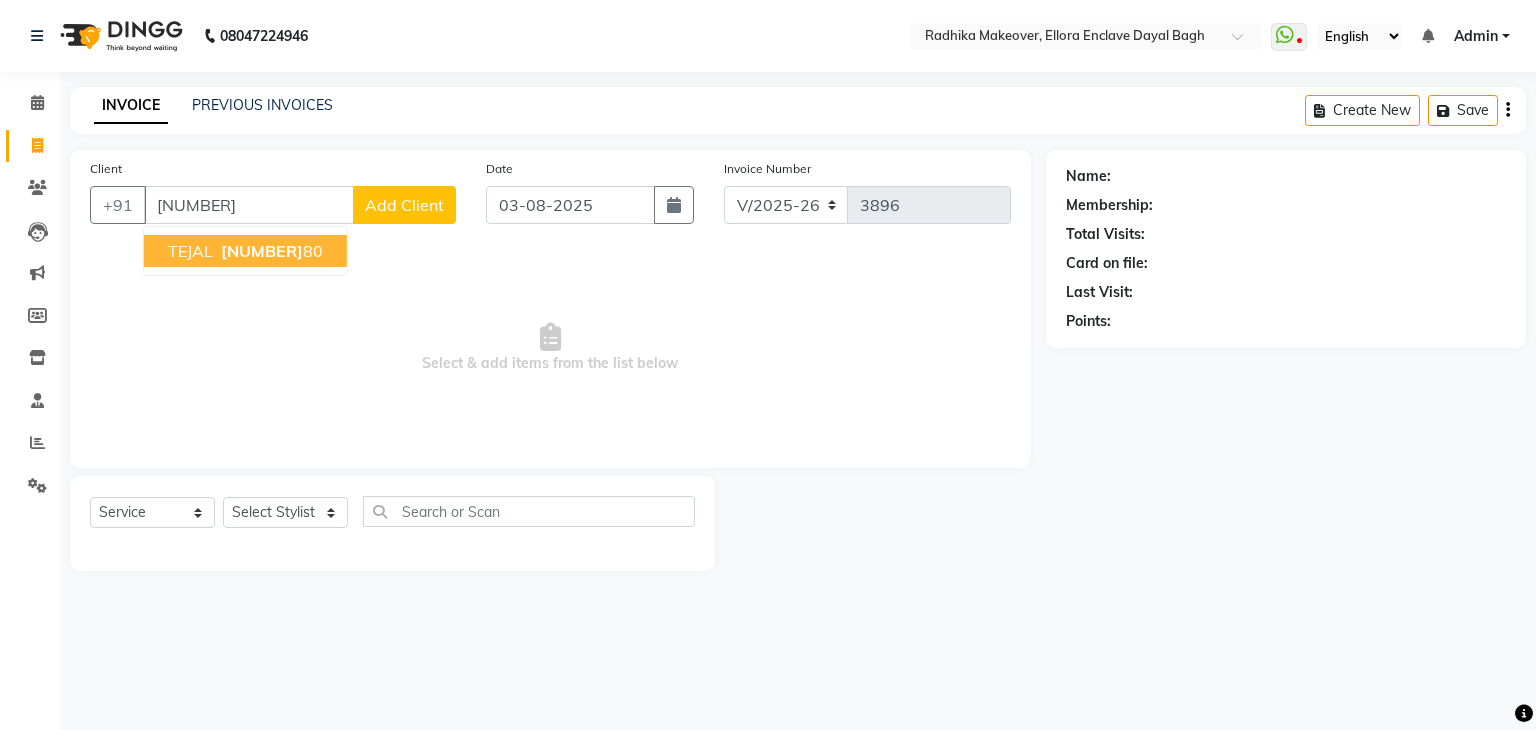 click on "73021166" at bounding box center (262, 251) 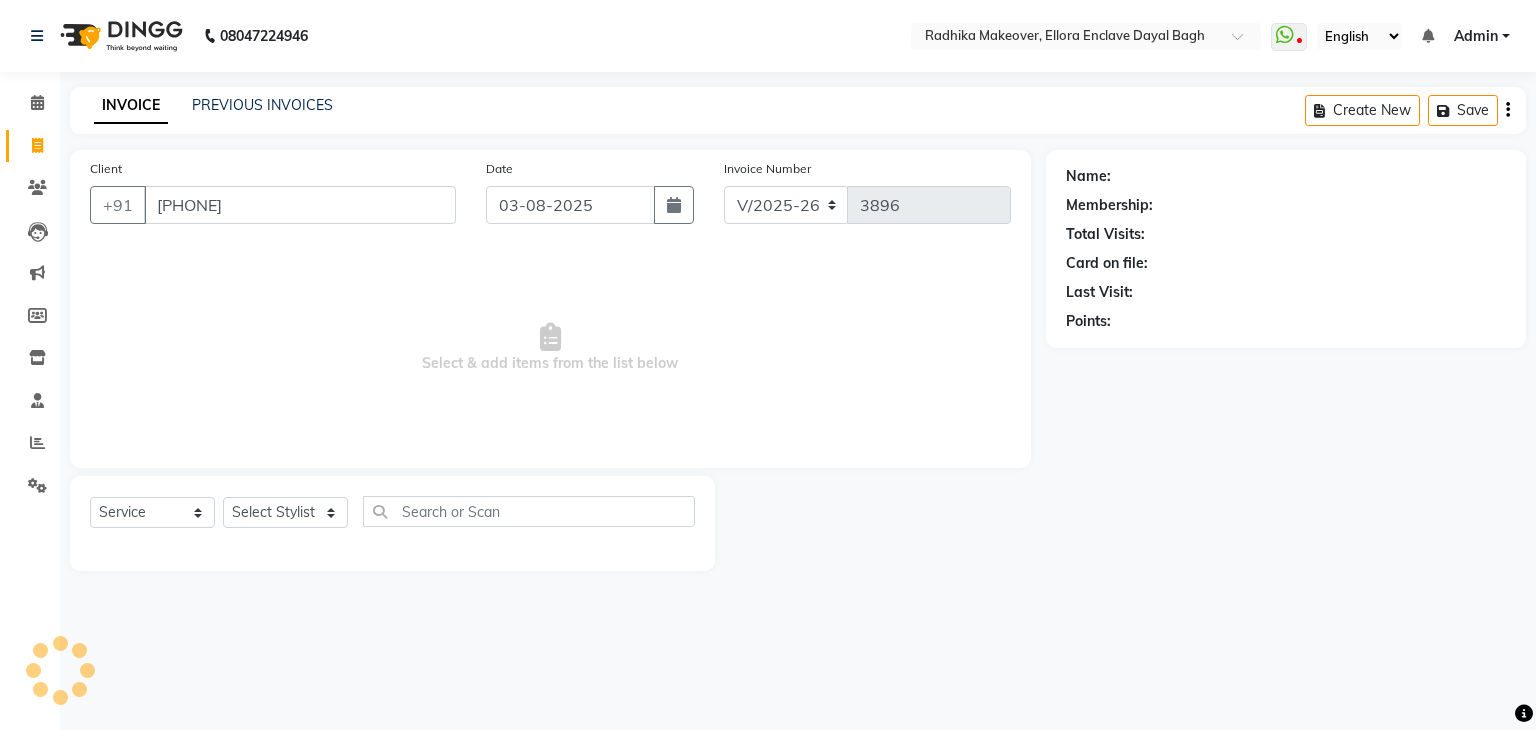 type on "7302116680" 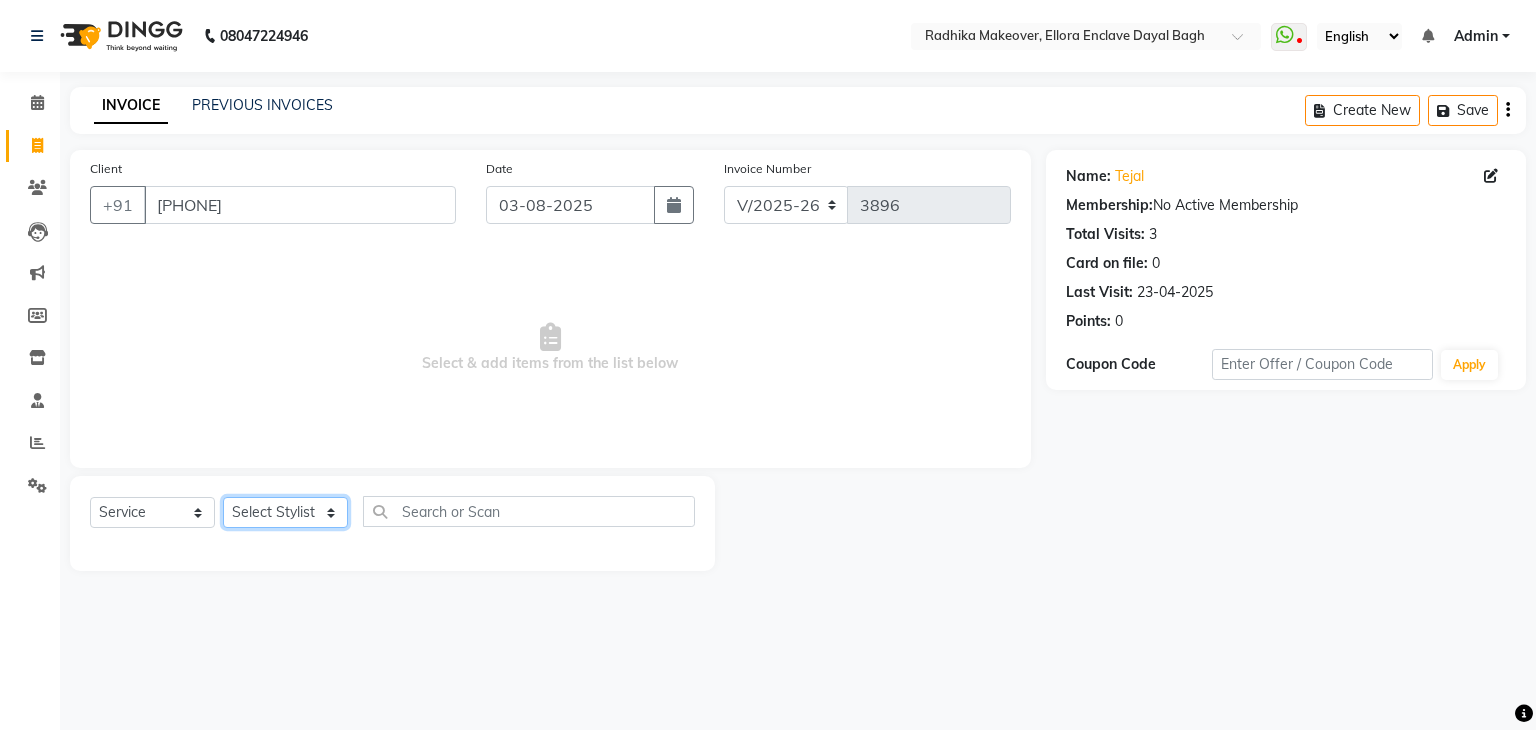 click on "Select Stylist AMAN DANISH SALMANI GOPAL PACHORI KANU KAVITA KIRAN KUMARI MEENU KUMARI NEHA NIKHIL CHAUDHARY Priya PRIYANKA YADAV RASHMI SANDHYA SHAGUFTA SHWETA SONA SAXENA SOUMYA TUSHAR OTWAL VINAY KUMAR" 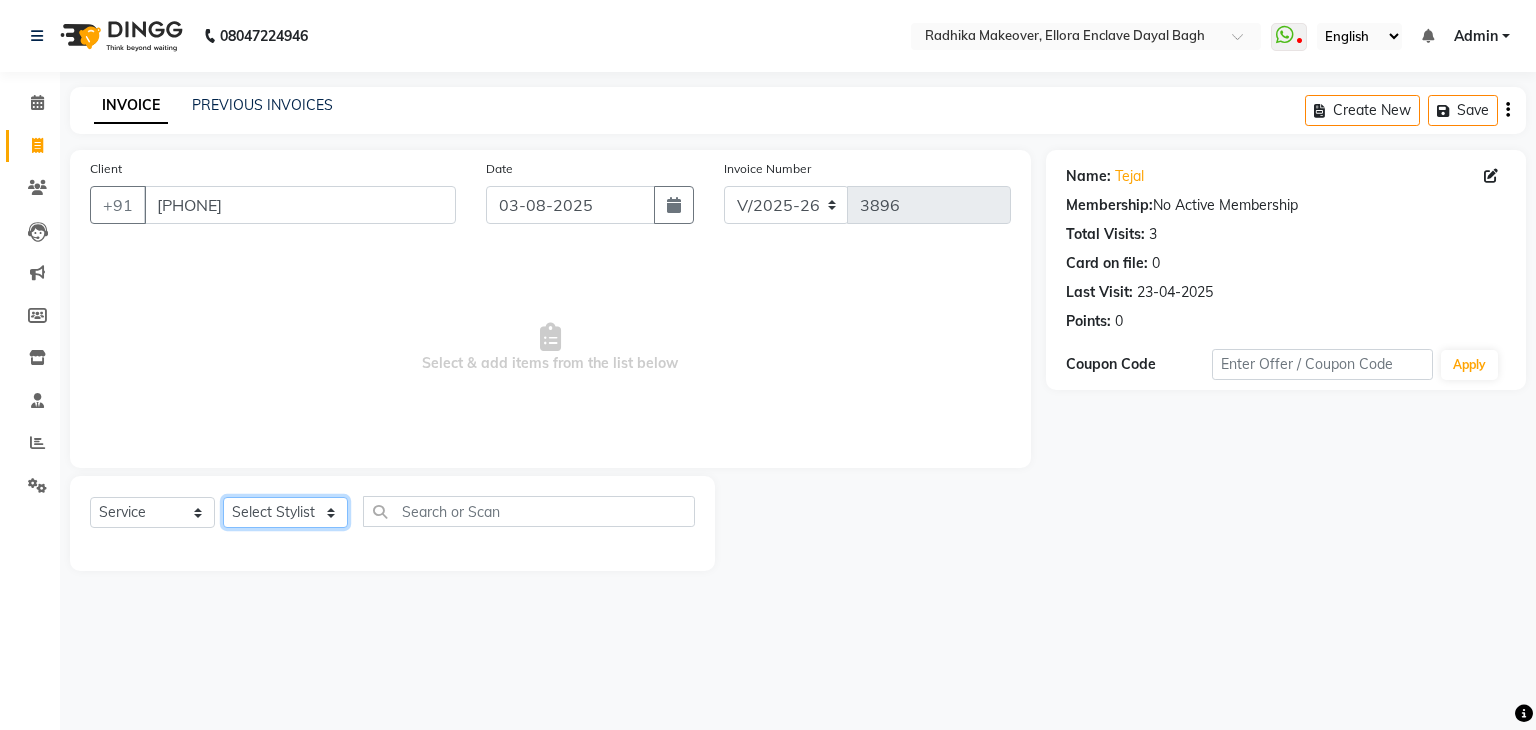 select on "58738" 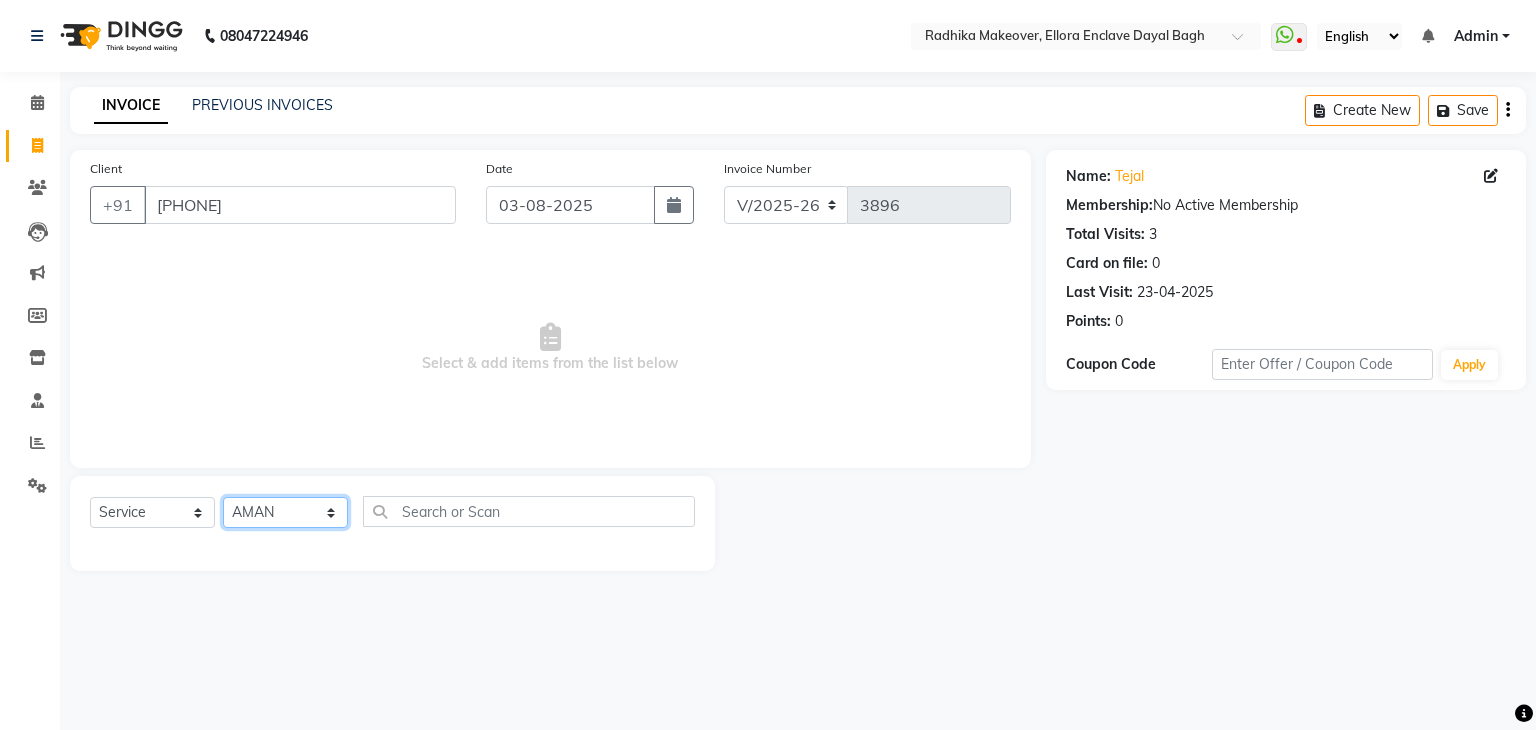 click on "Select Stylist AMAN DANISH SALMANI GOPAL PACHORI KANU KAVITA KIRAN KUMARI MEENU KUMARI NEHA NIKHIL CHAUDHARY Priya PRIYANKA YADAV RASHMI SANDHYA SHAGUFTA SHWETA SONA SAXENA SOUMYA TUSHAR OTWAL VINAY KUMAR" 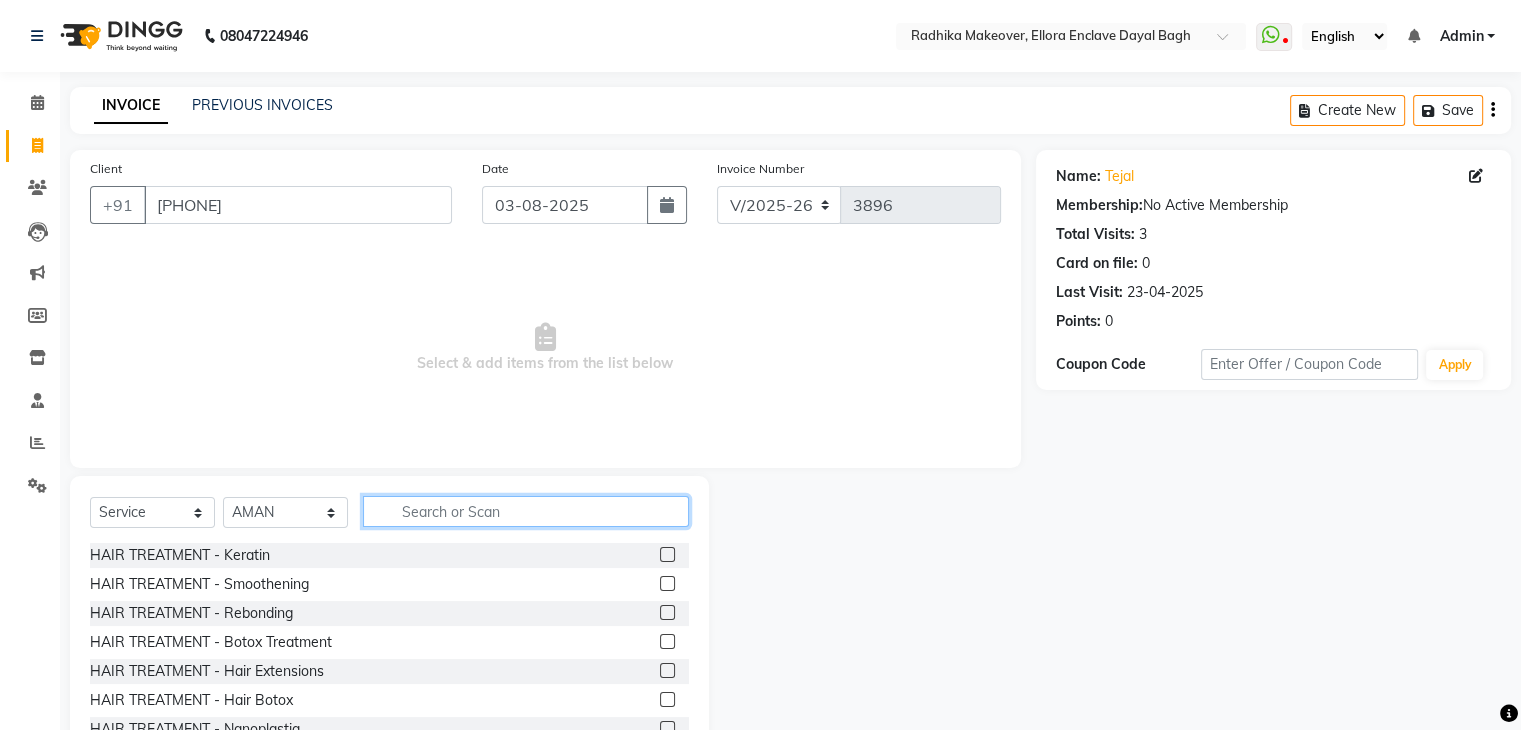 click 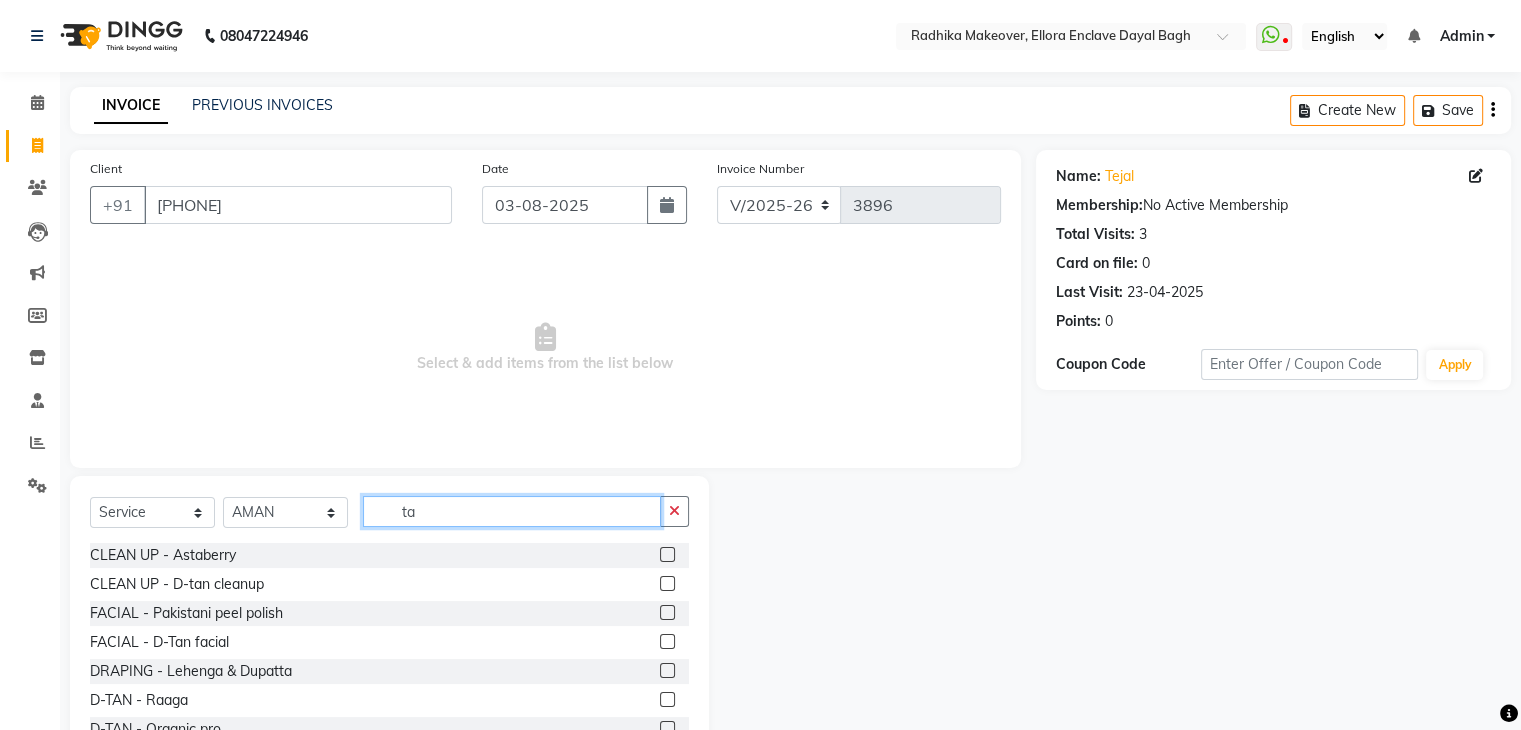 scroll, scrollTop: 60, scrollLeft: 0, axis: vertical 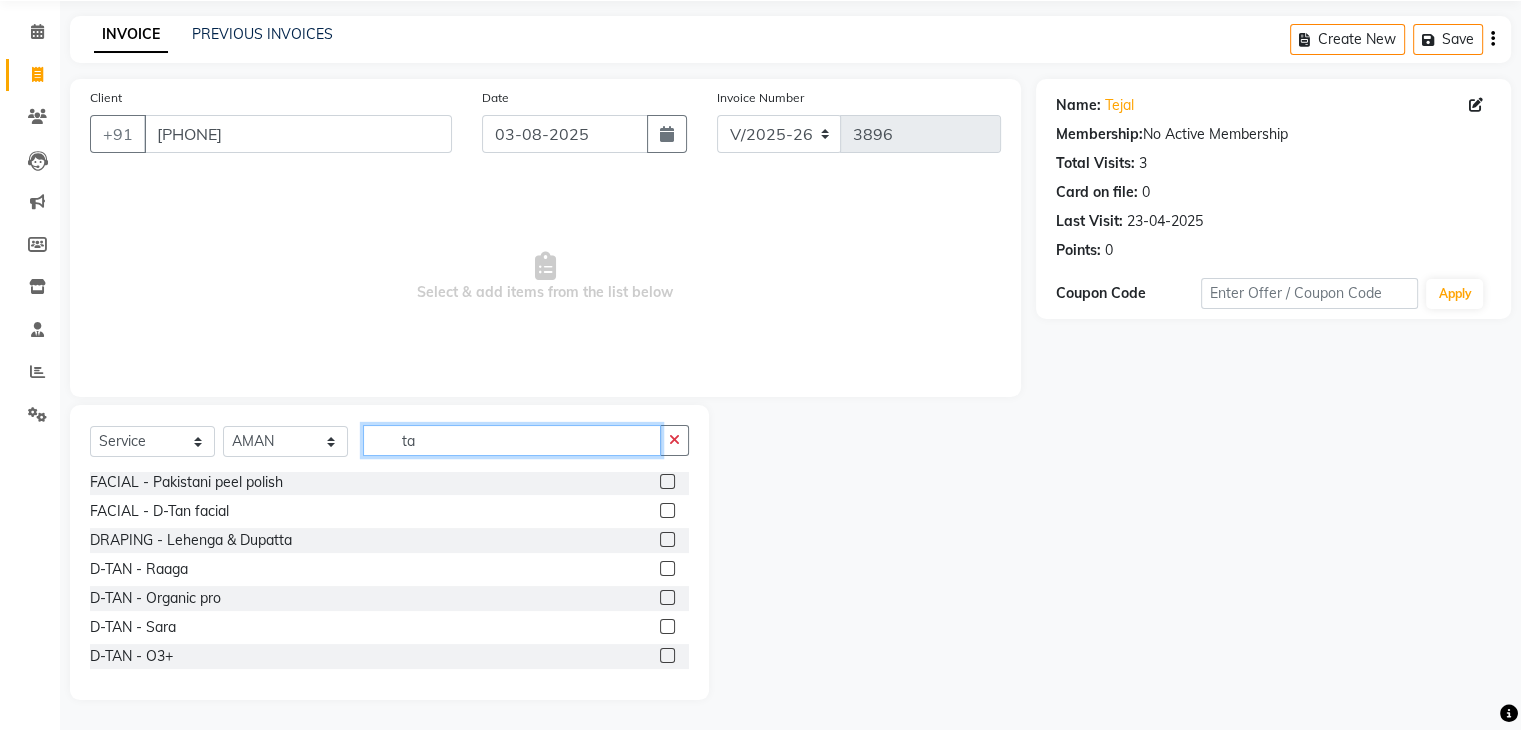 type on "ta" 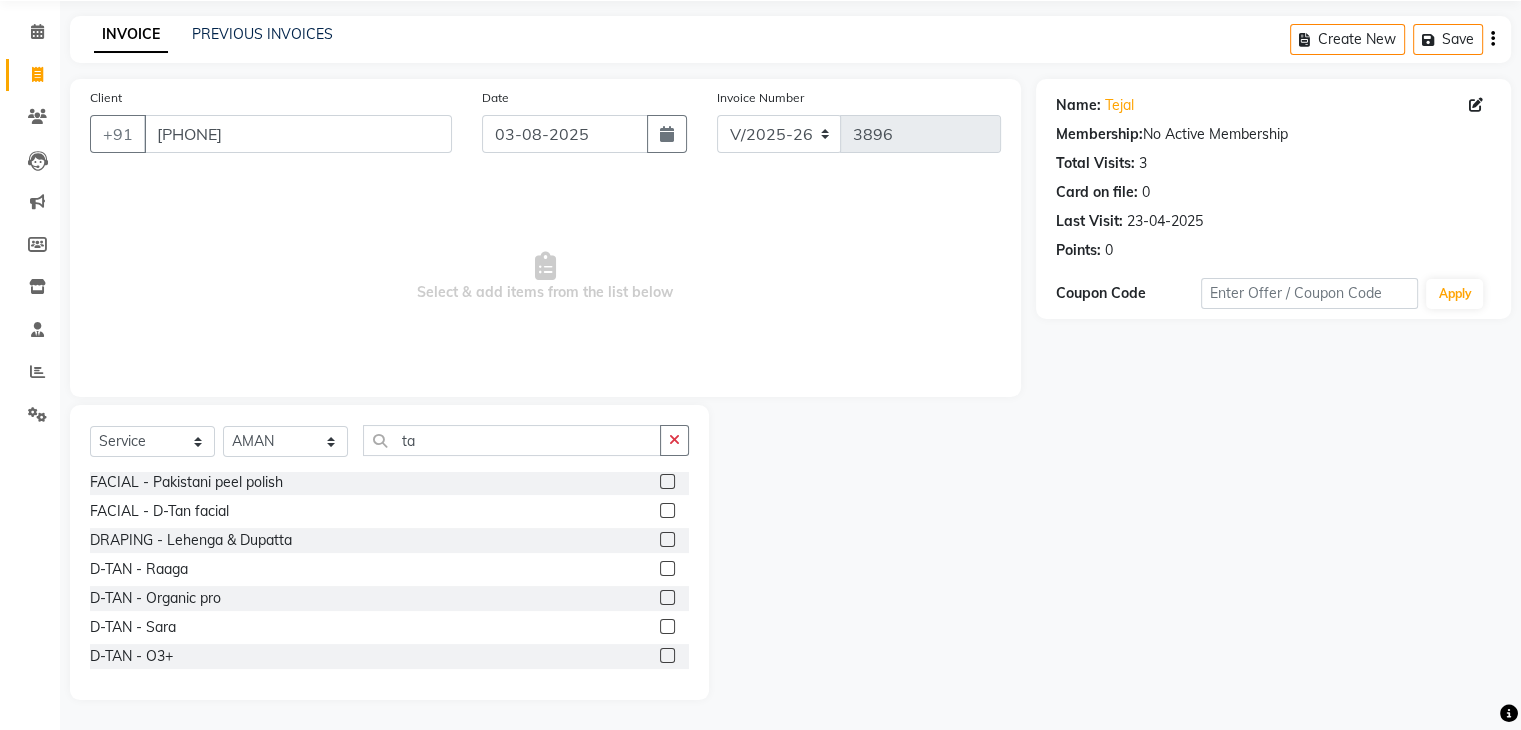 click 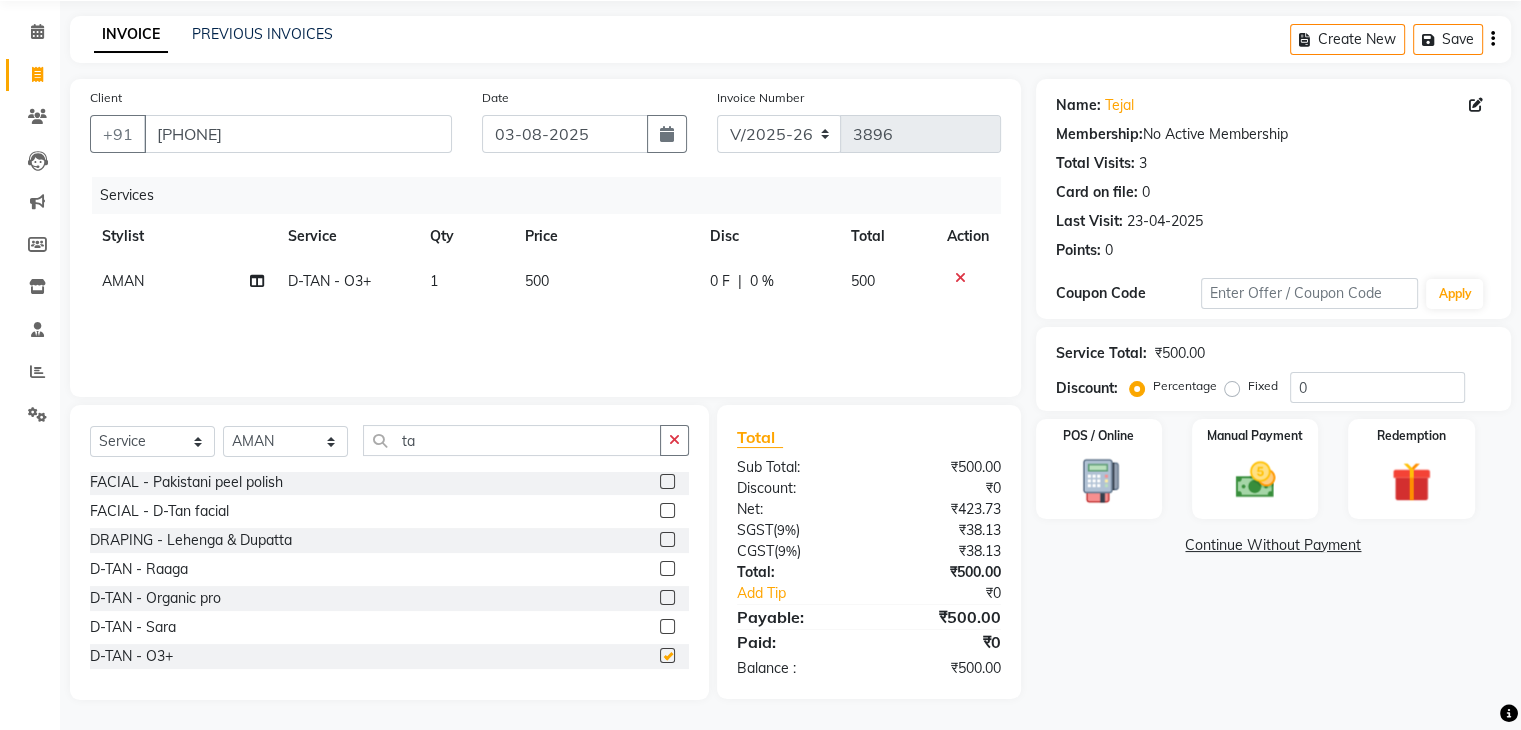 checkbox on "false" 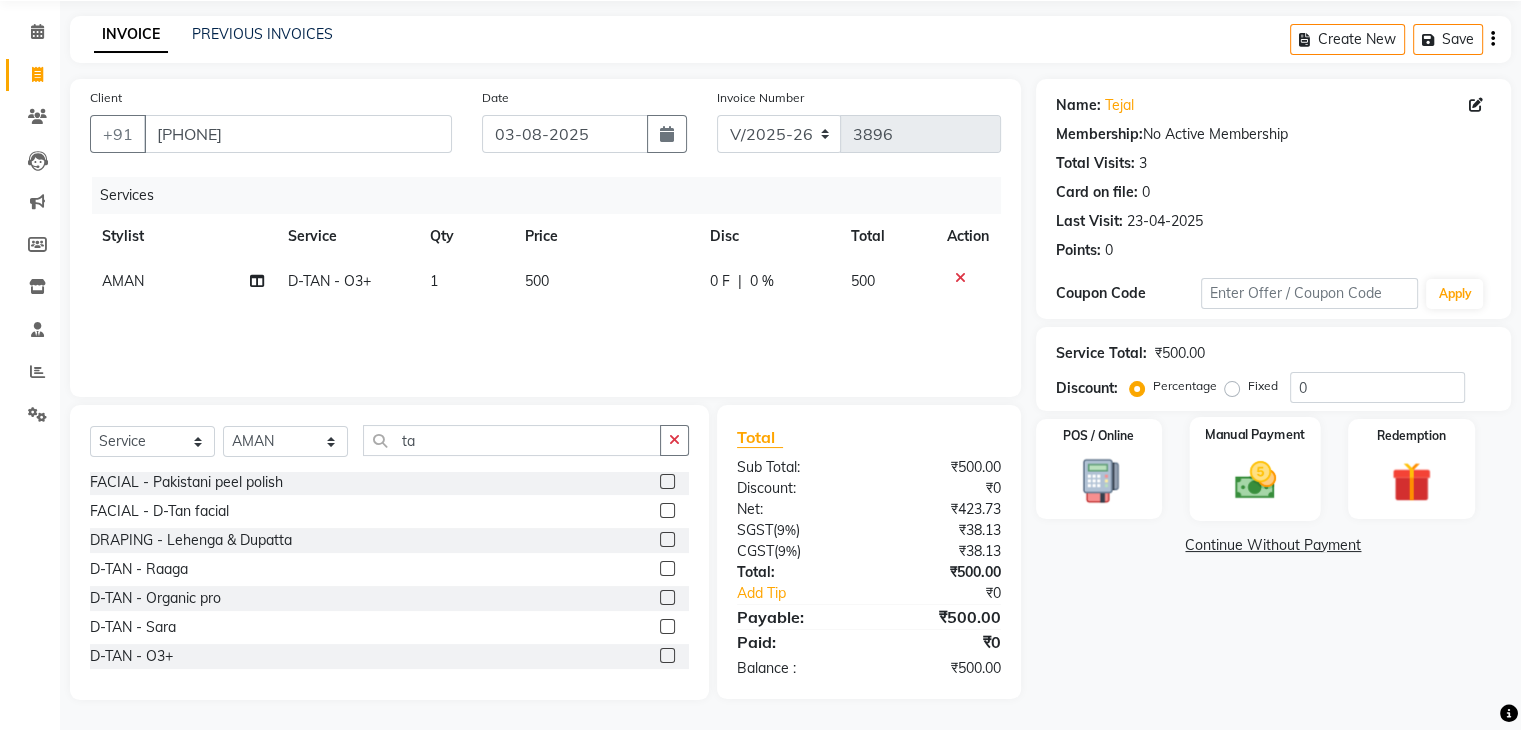 click on "Manual Payment" 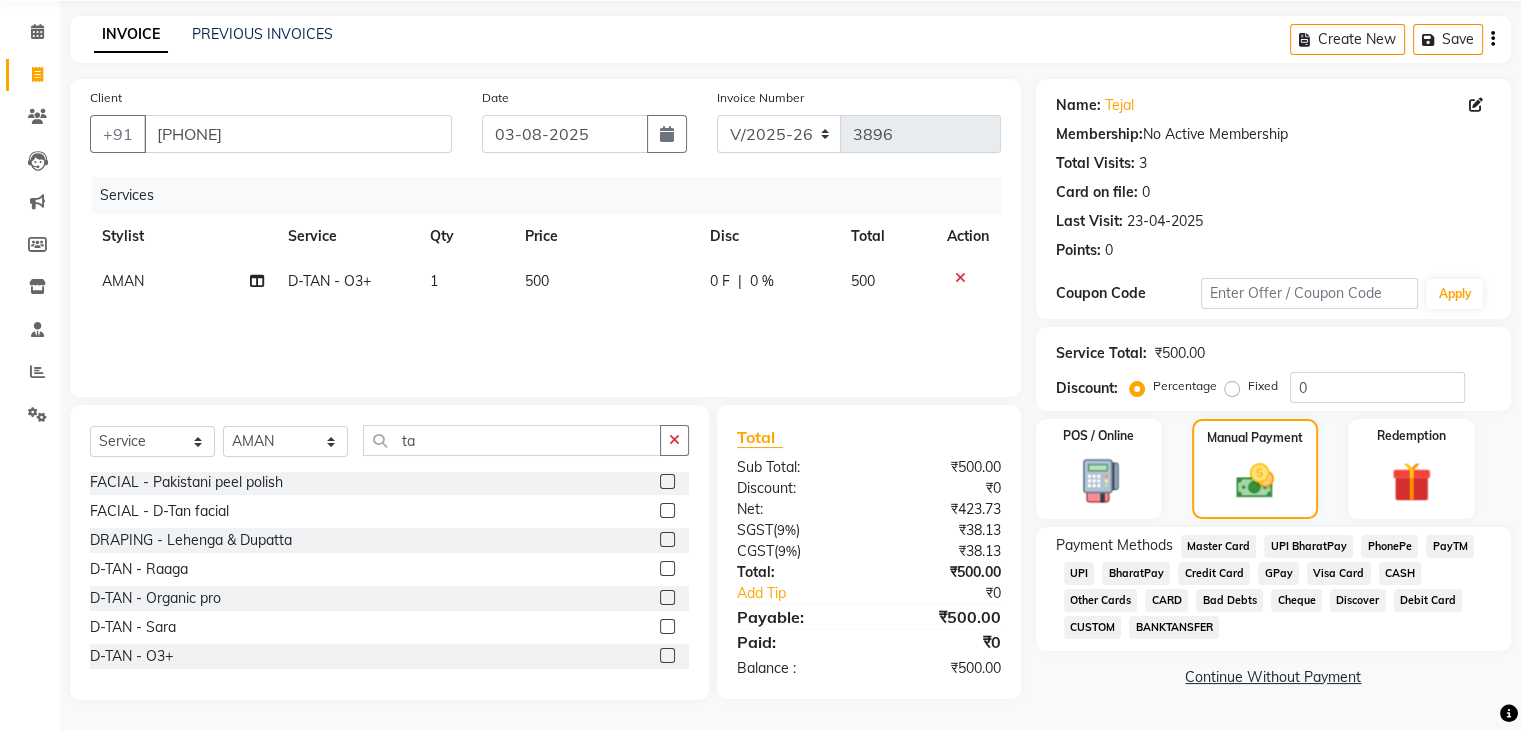 click on "UPI" 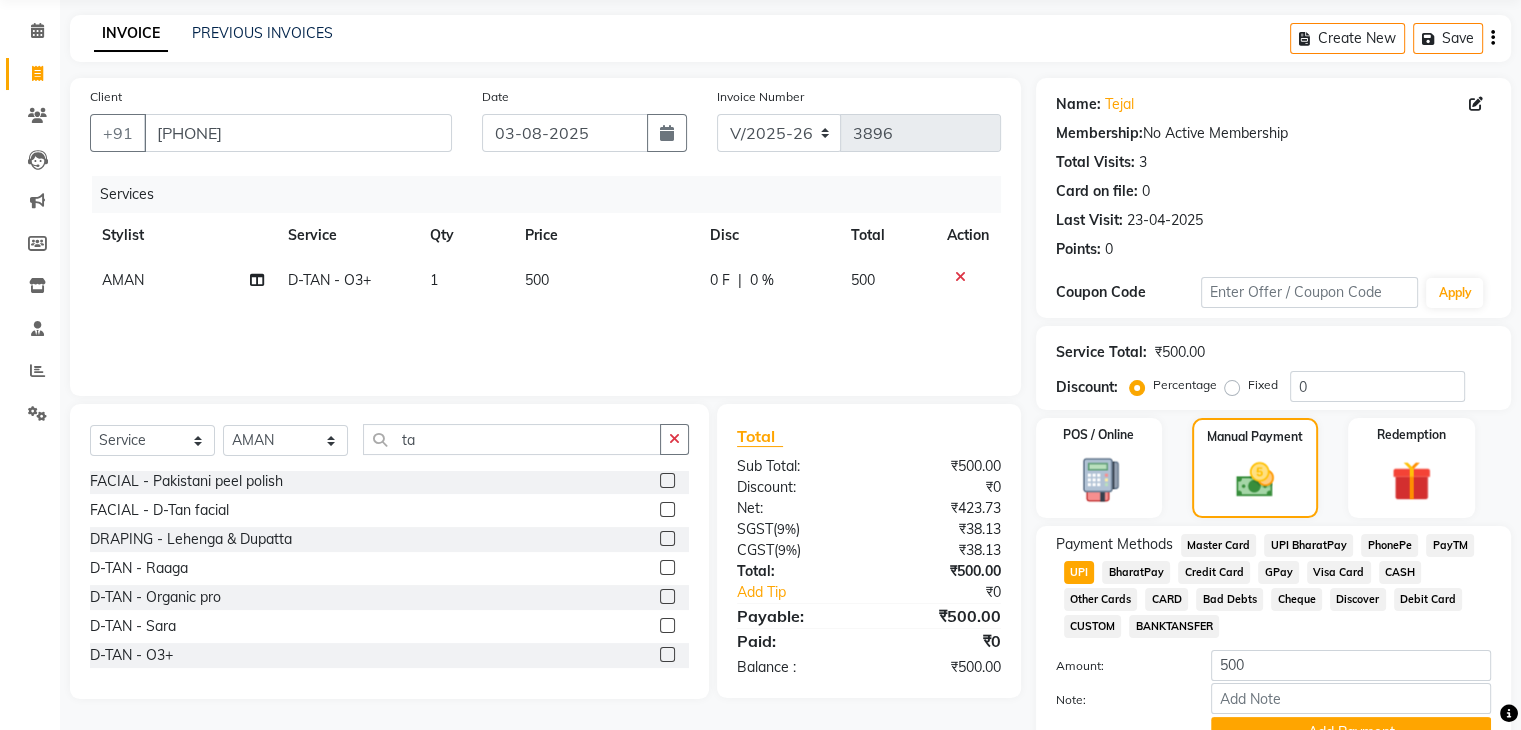 scroll, scrollTop: 172, scrollLeft: 0, axis: vertical 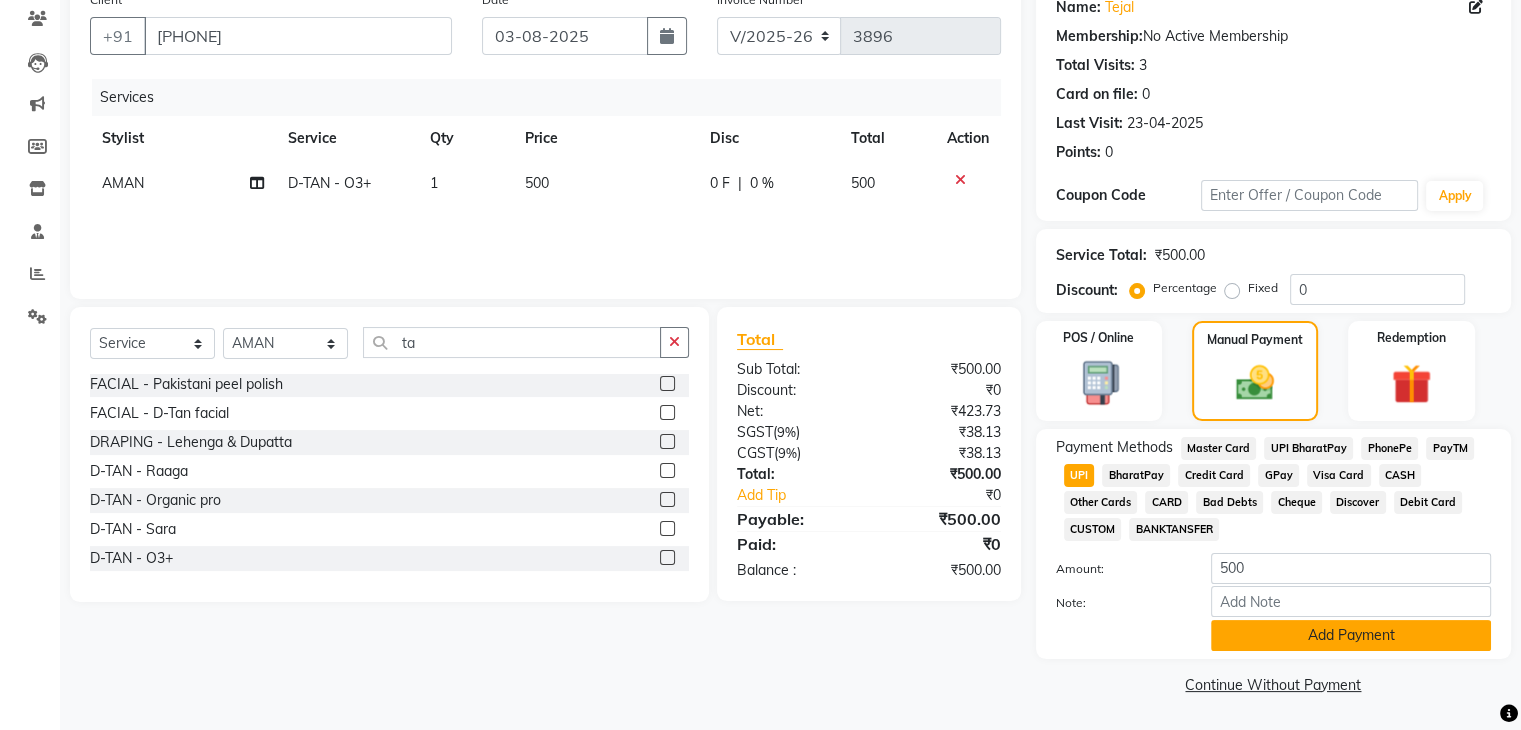 click on "Add Payment" 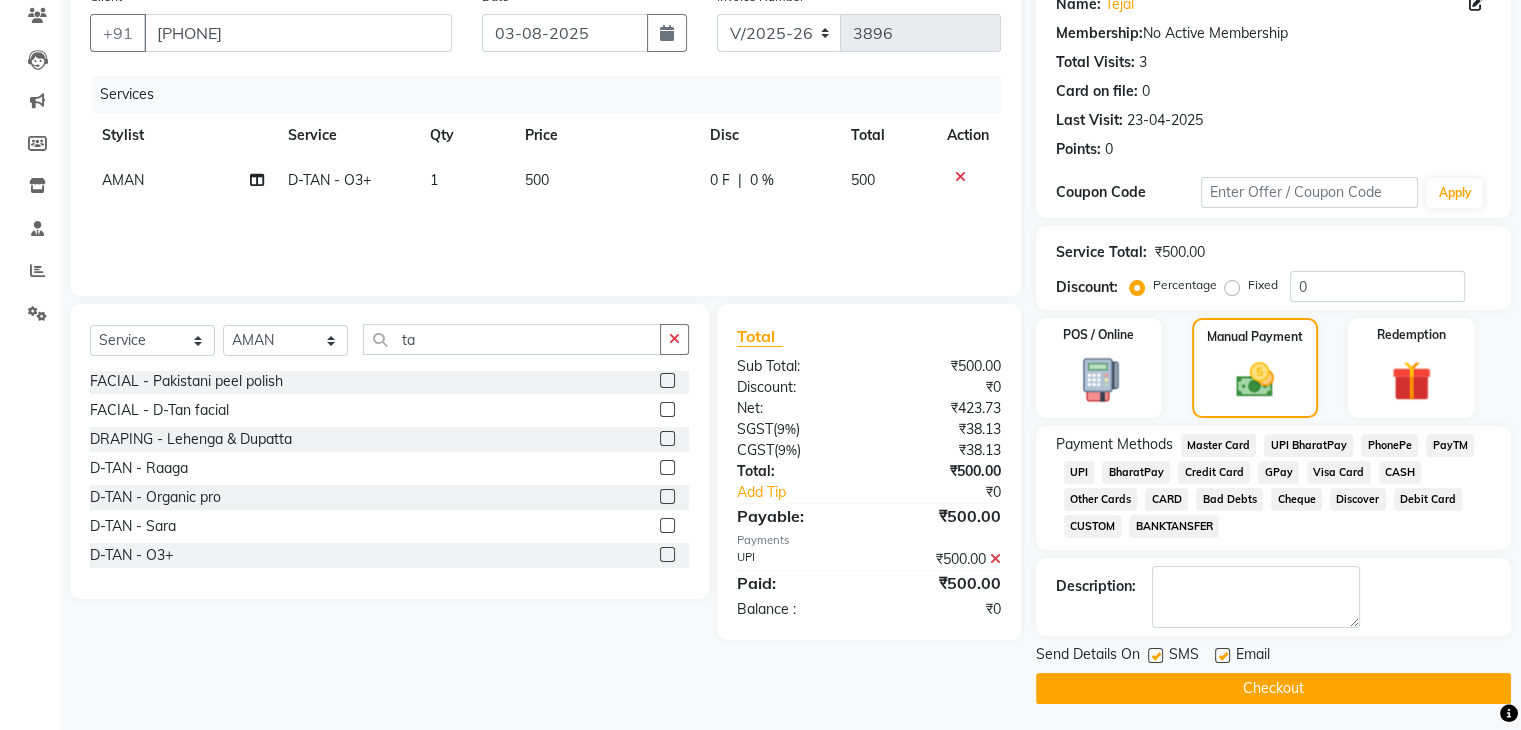click on "Checkout" 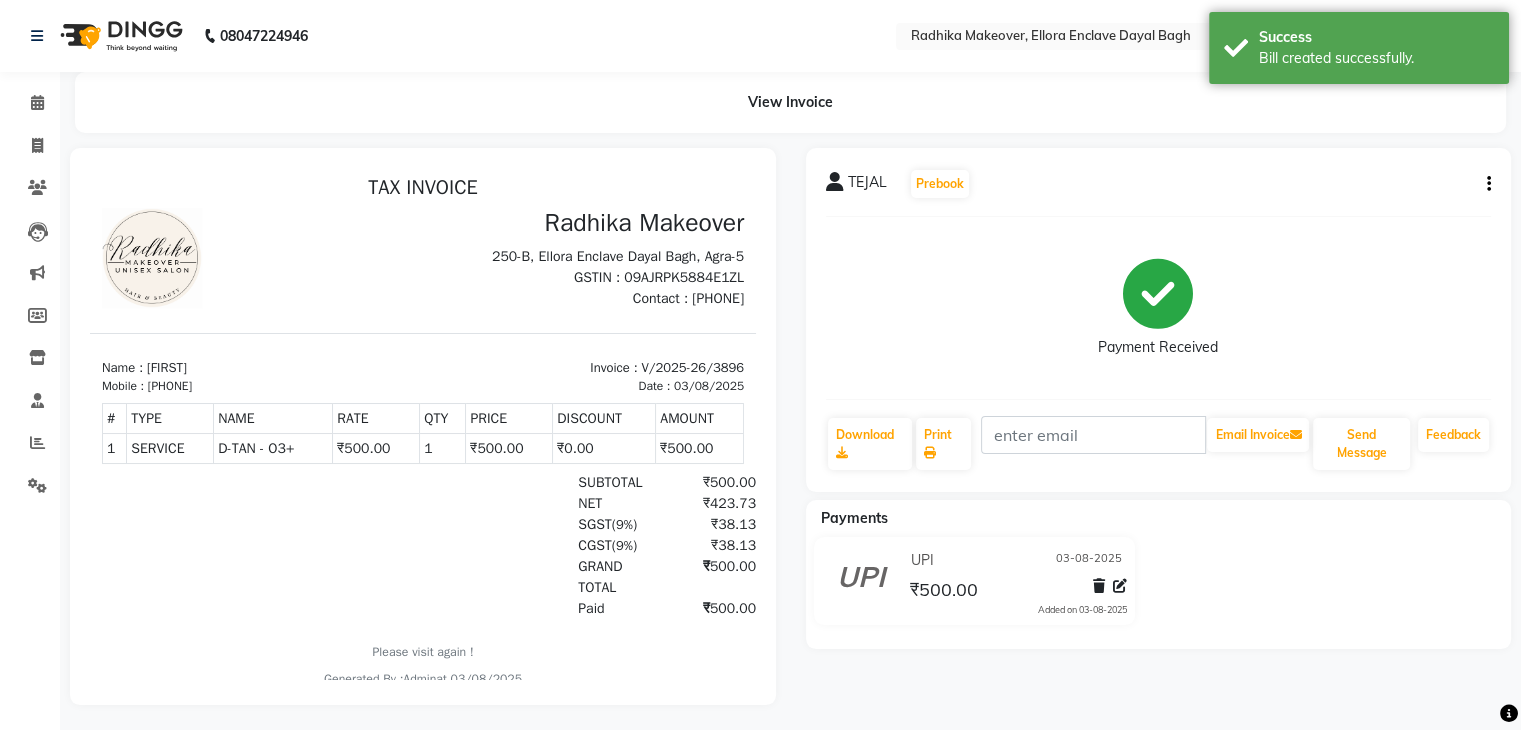 scroll, scrollTop: 0, scrollLeft: 0, axis: both 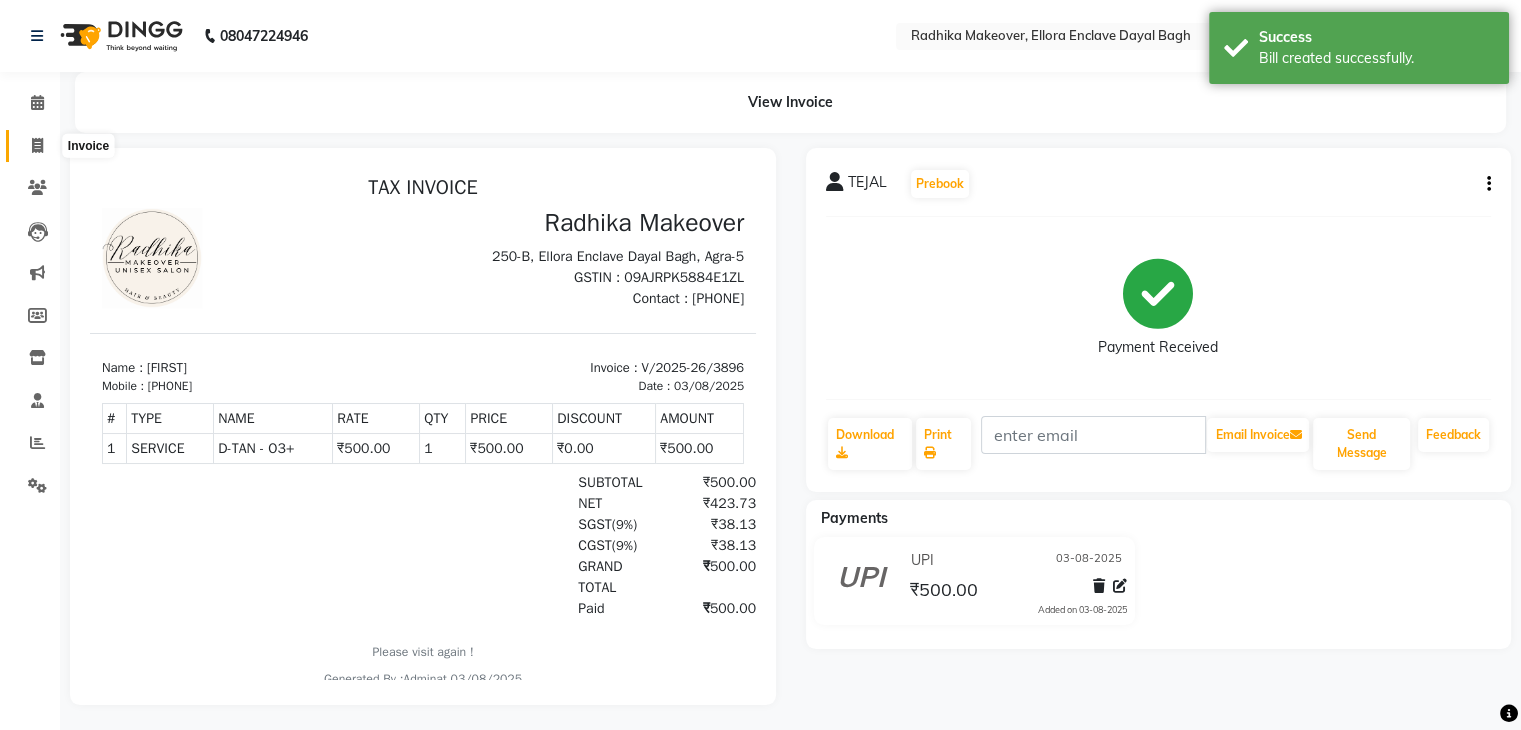 click 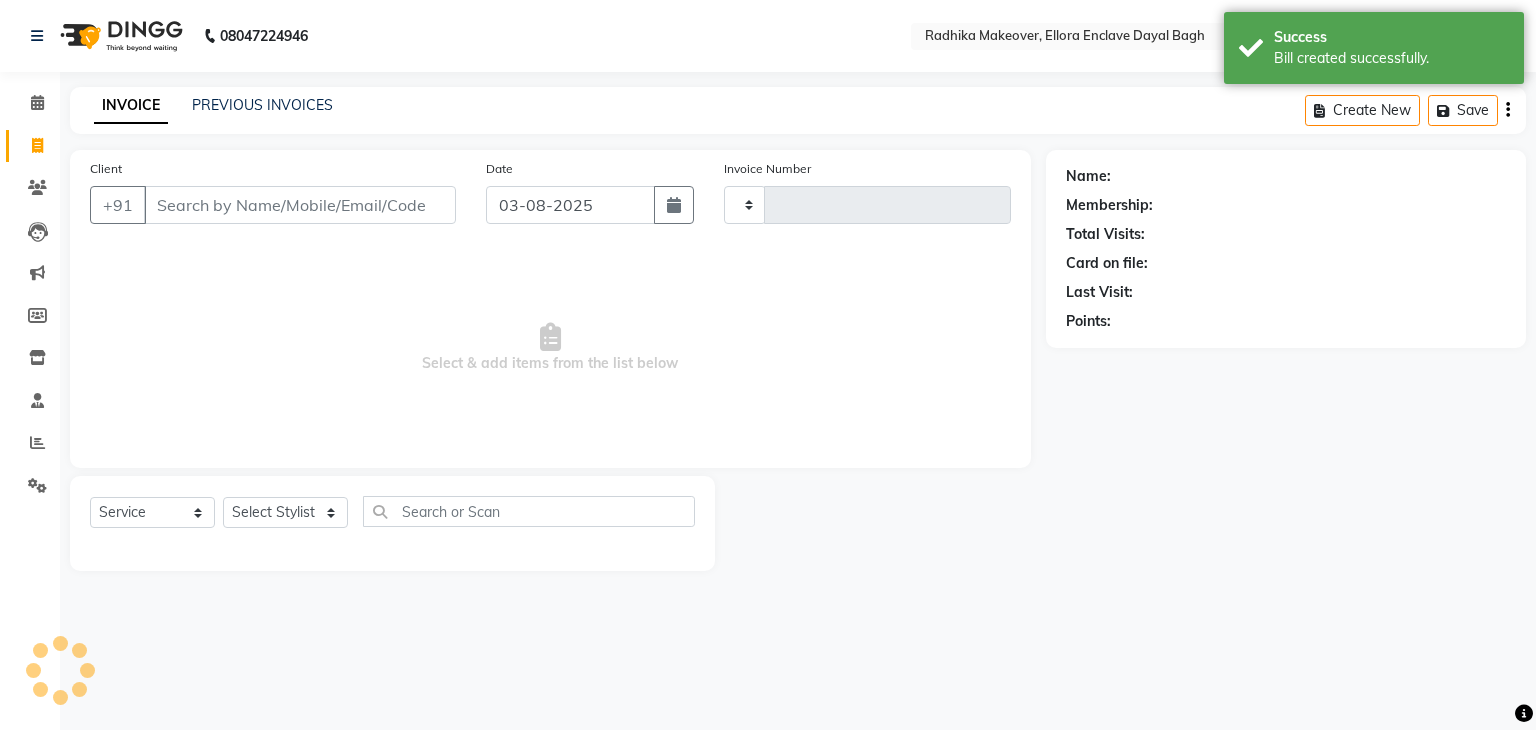 type on "3897" 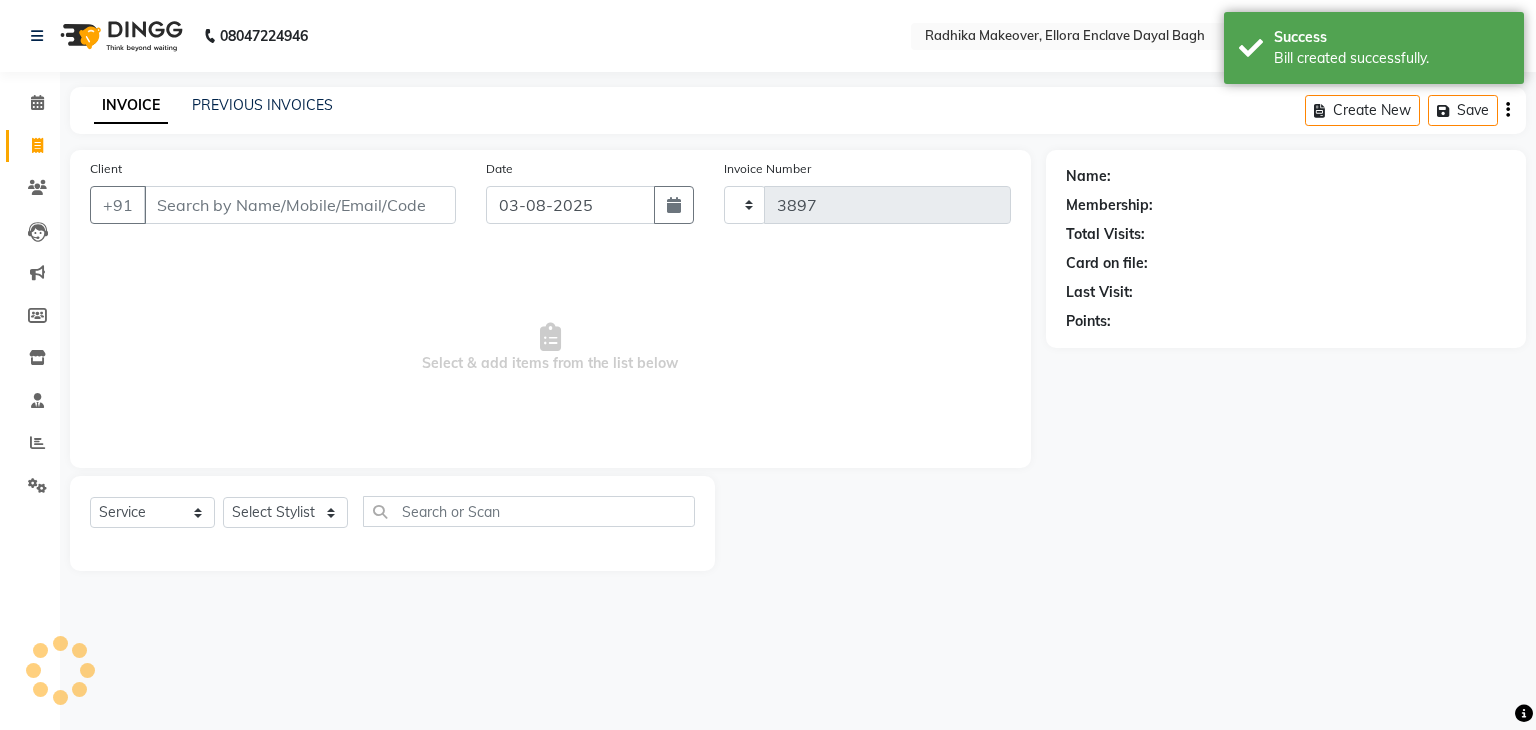 select on "6880" 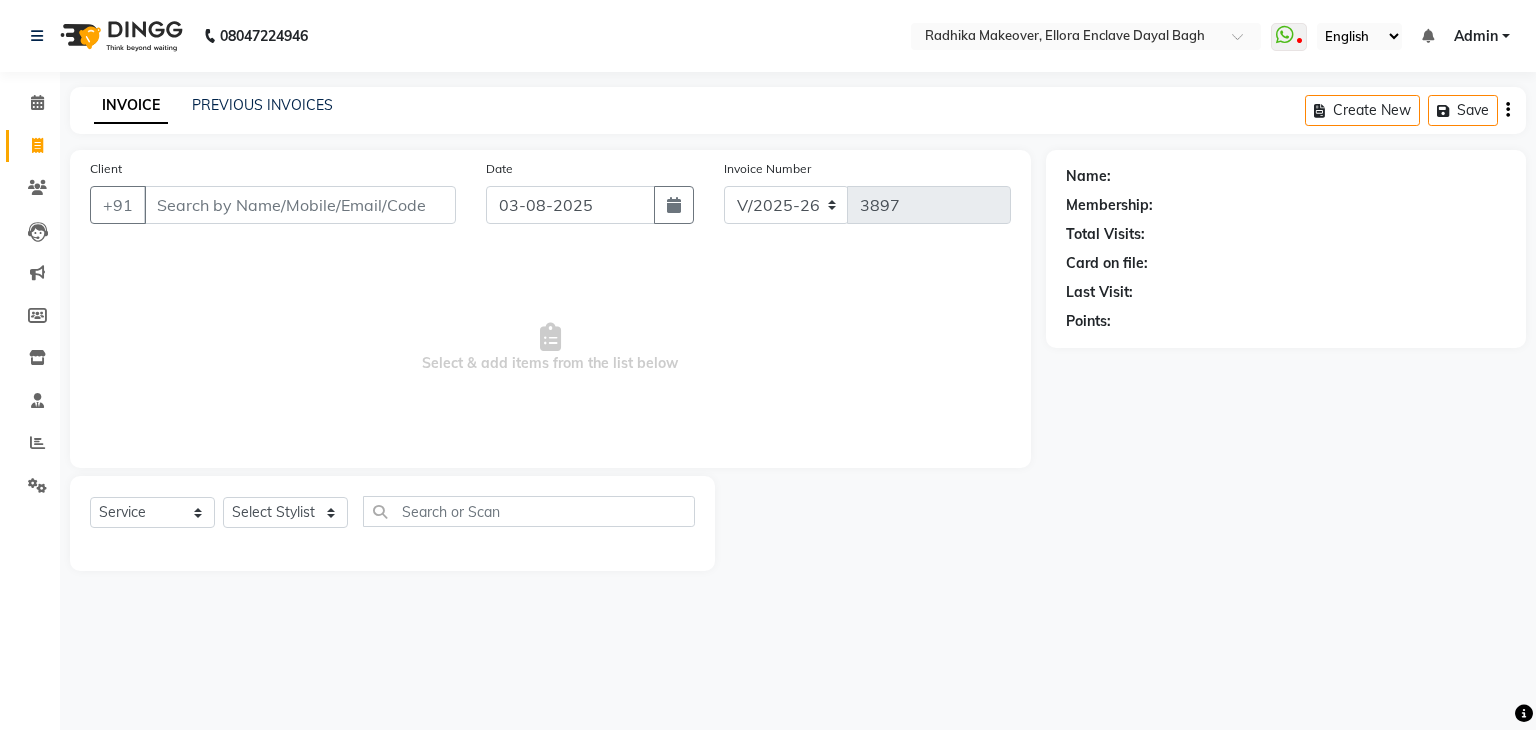 click on "Select  Service  Product  Membership  Package Voucher Prepaid Gift Card  Select Stylist AMAN DANISH SALMANI GOPAL PACHORI KANU KAVITA KIRAN KUMARI MEENU KUMARI NEHA NIKHIL CHAUDHARY Priya PRIYANKA YADAV RASHMI SANDHYA SHAGUFTA SHWETA SONA SAXENA SOUMYA TUSHAR OTWAL VINAY KUMAR" 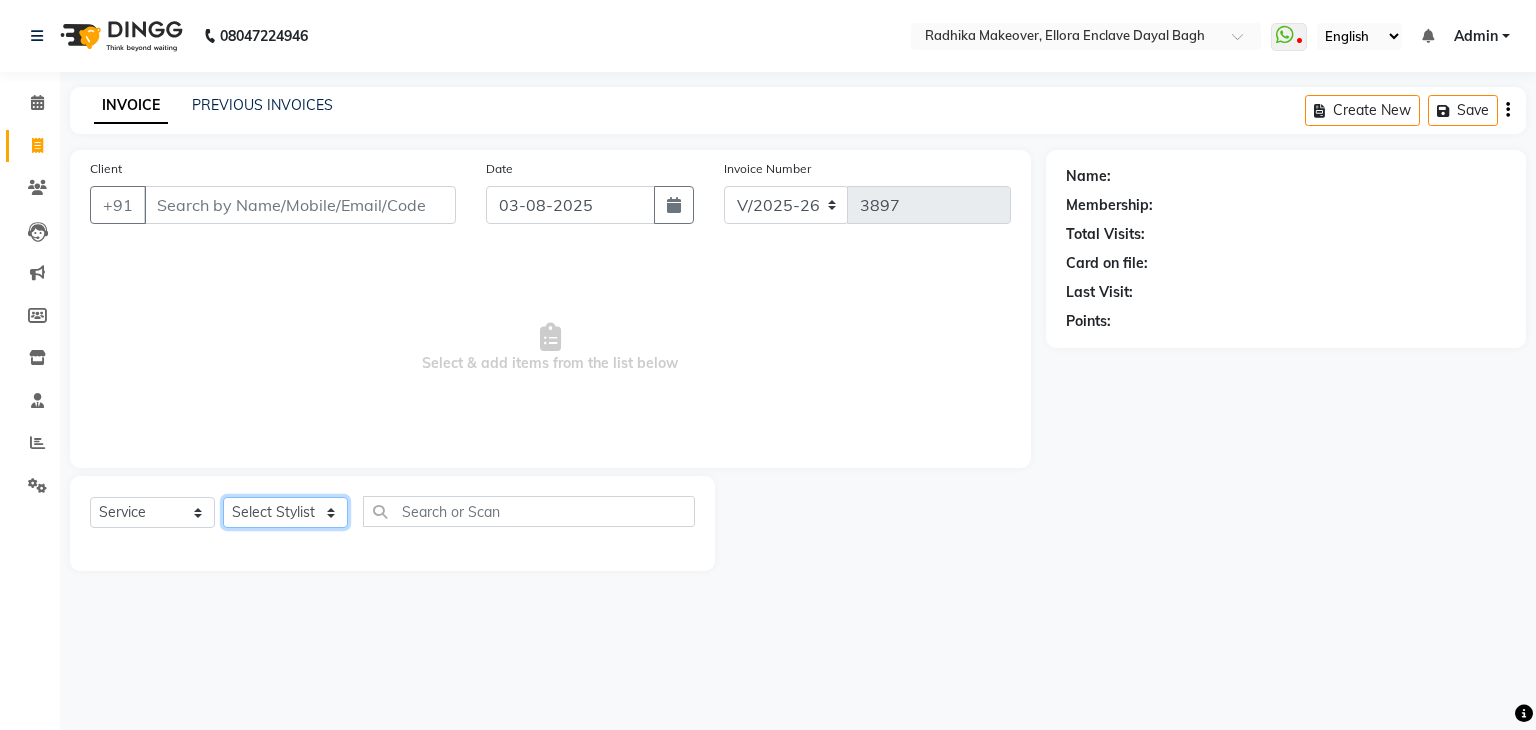 click on "Select Stylist AMAN DANISH SALMANI GOPAL PACHORI KANU KAVITA KIRAN KUMARI MEENU KUMARI NEHA NIKHIL CHAUDHARY Priya PRIYANKA YADAV RASHMI SANDHYA SHAGUFTA SHWETA SONA SAXENA SOUMYA TUSHAR OTWAL VINAY KUMAR" 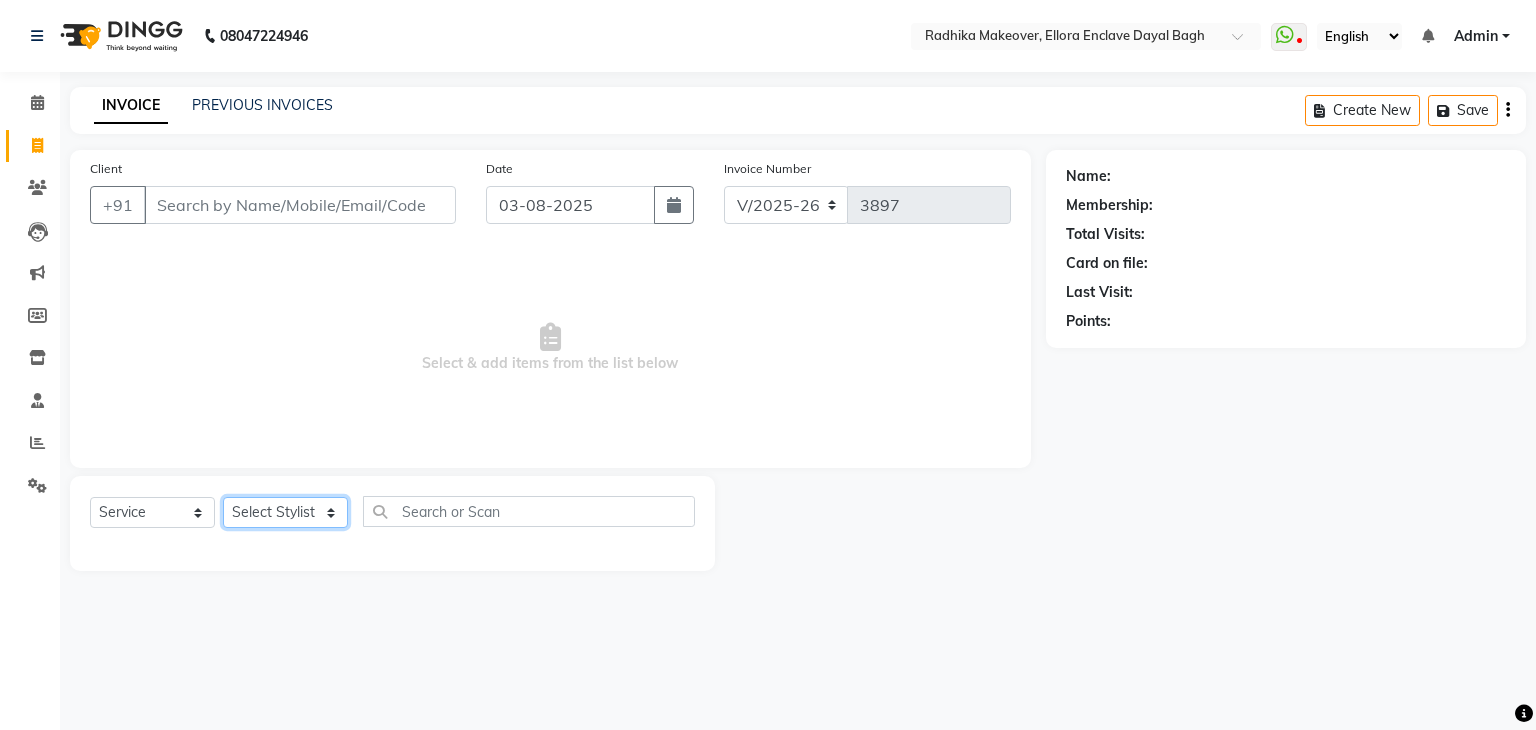 select on "53877" 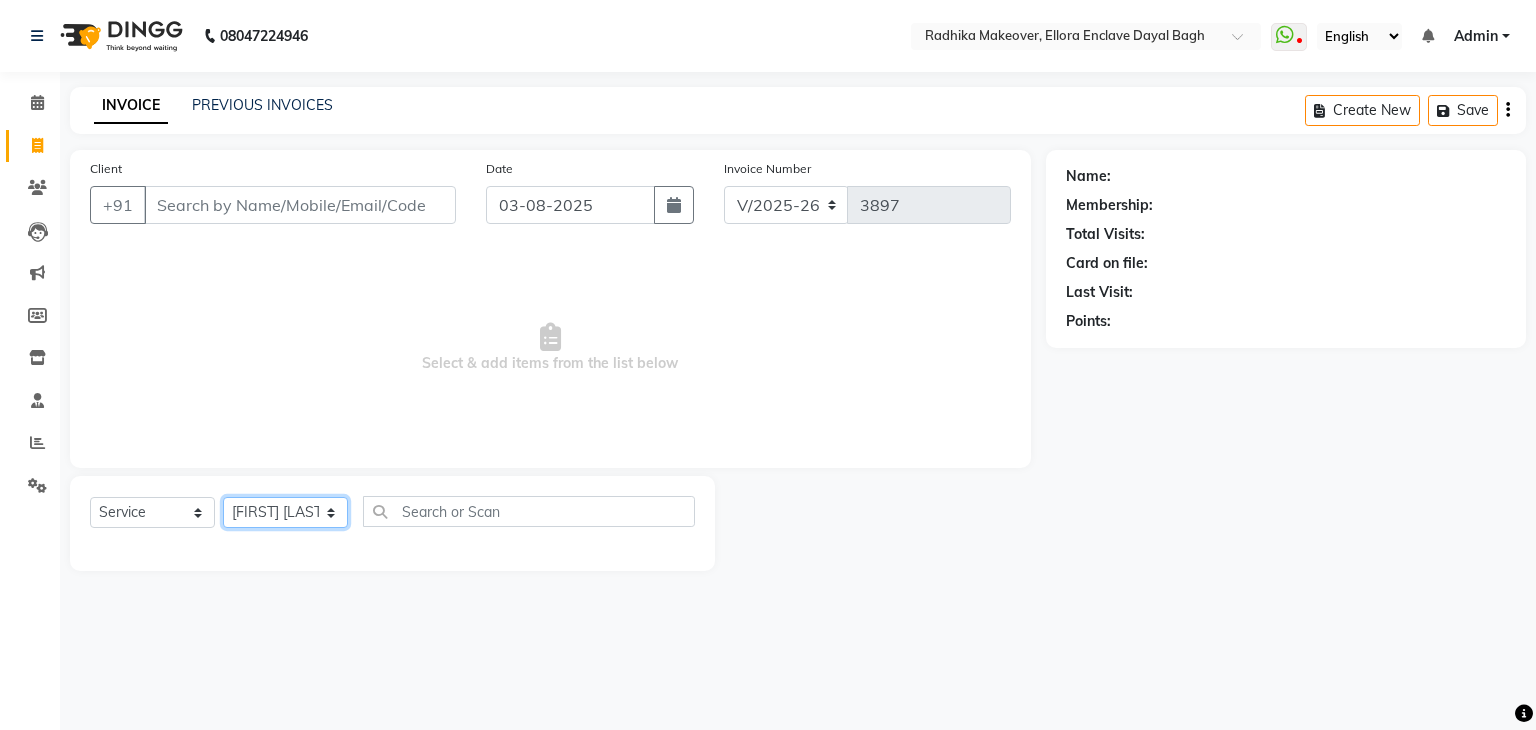 click on "Select Stylist AMAN DANISH SALMANI GOPAL PACHORI KANU KAVITA KIRAN KUMARI MEENU KUMARI NEHA NIKHIL CHAUDHARY Priya PRIYANKA YADAV RASHMI SANDHYA SHAGUFTA SHWETA SONA SAXENA SOUMYA TUSHAR OTWAL VINAY KUMAR" 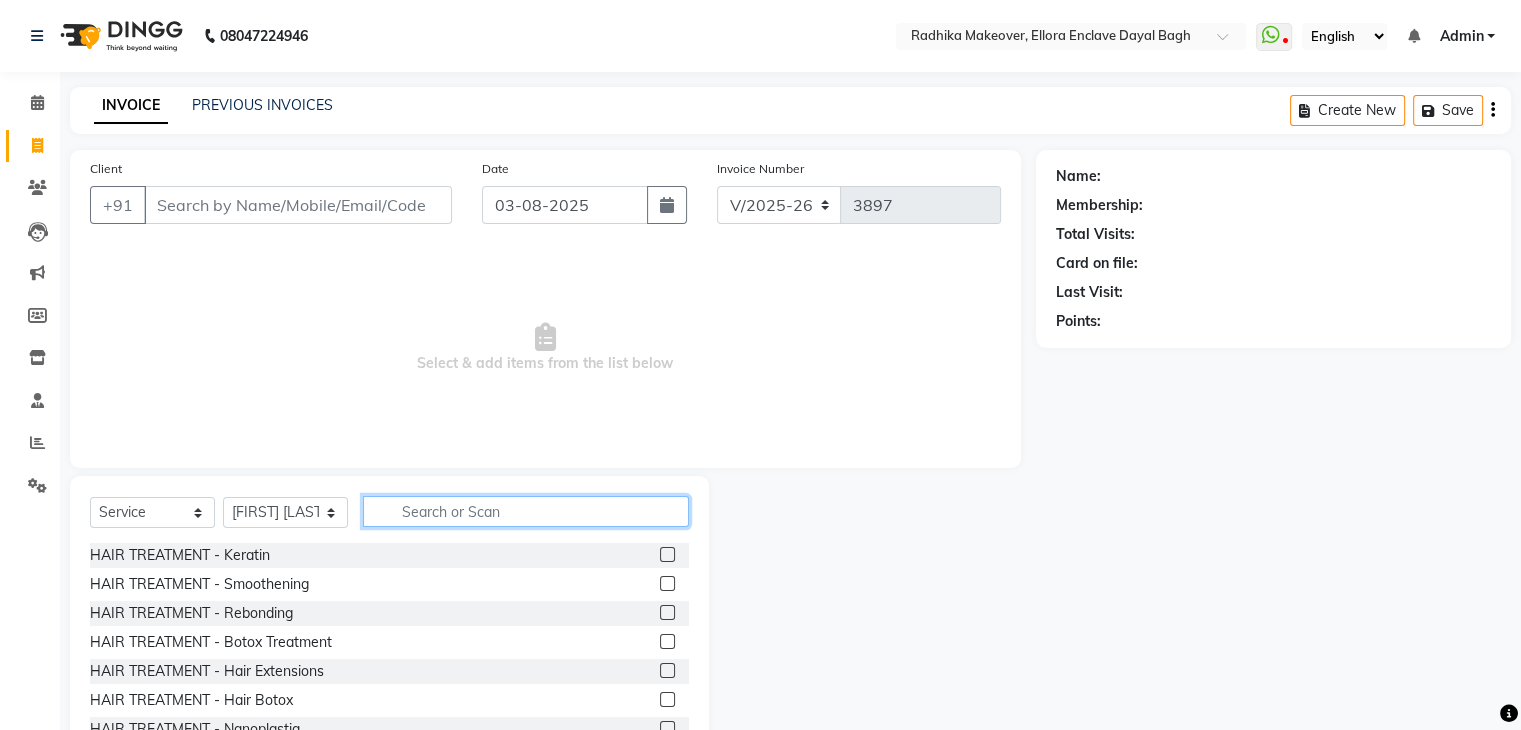 click 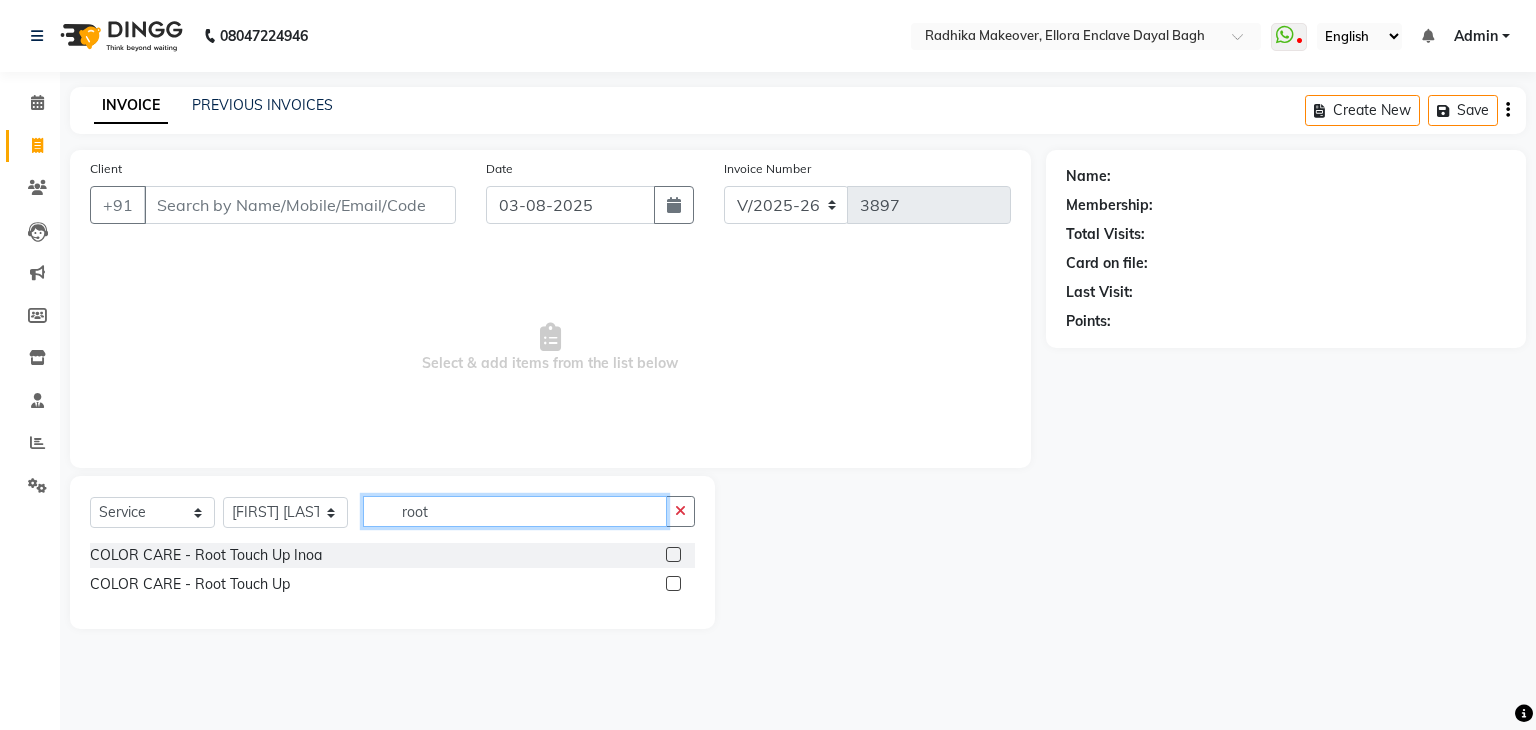 type on "root" 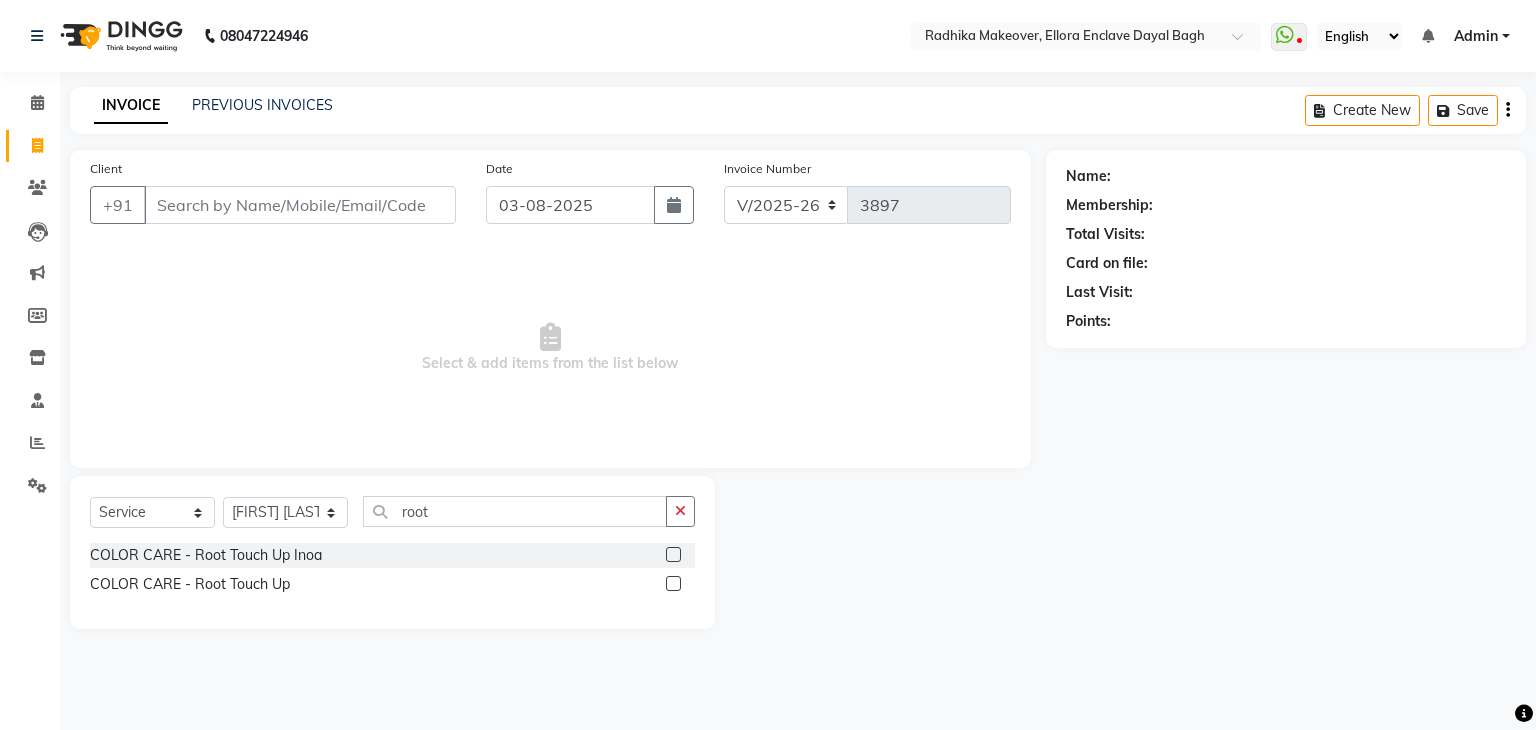 click 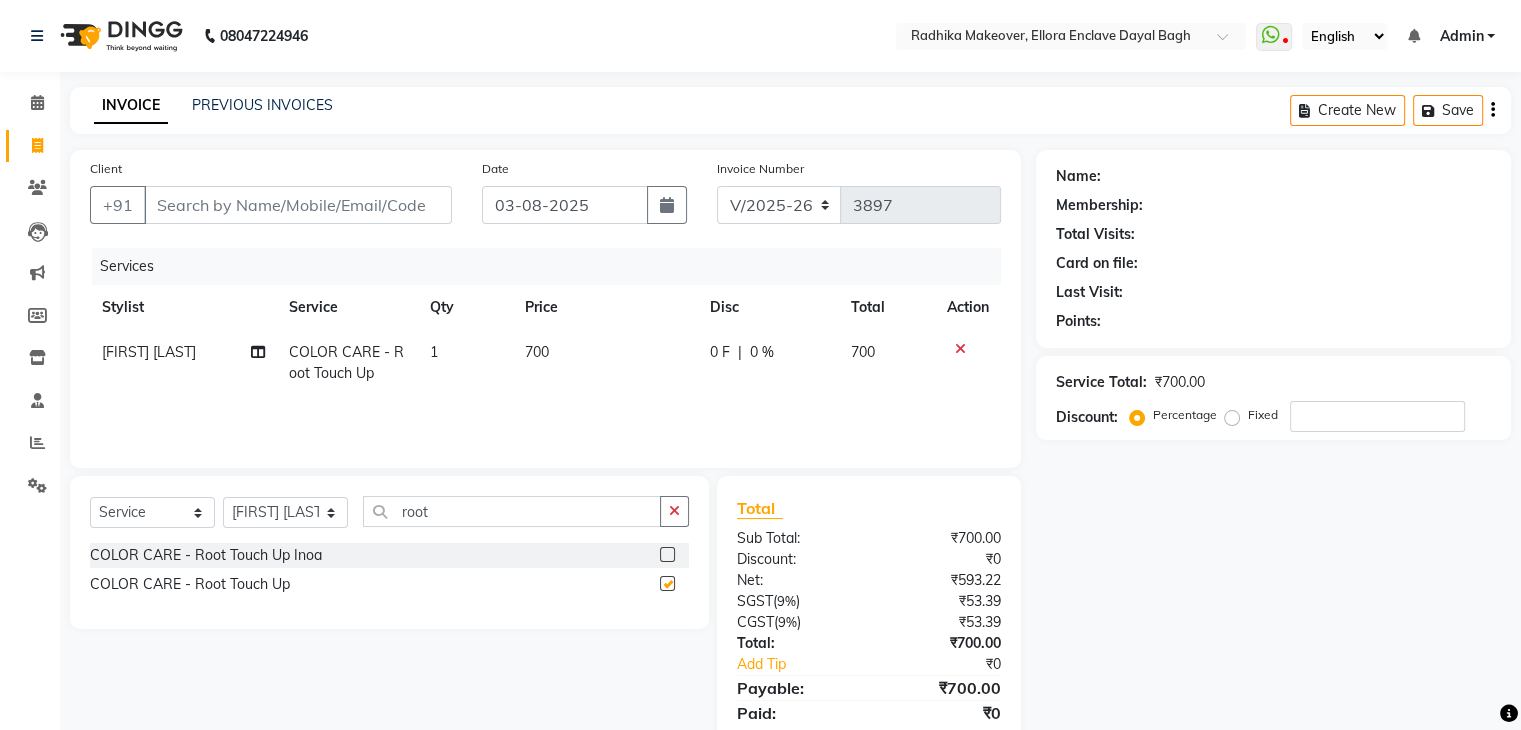 checkbox on "false" 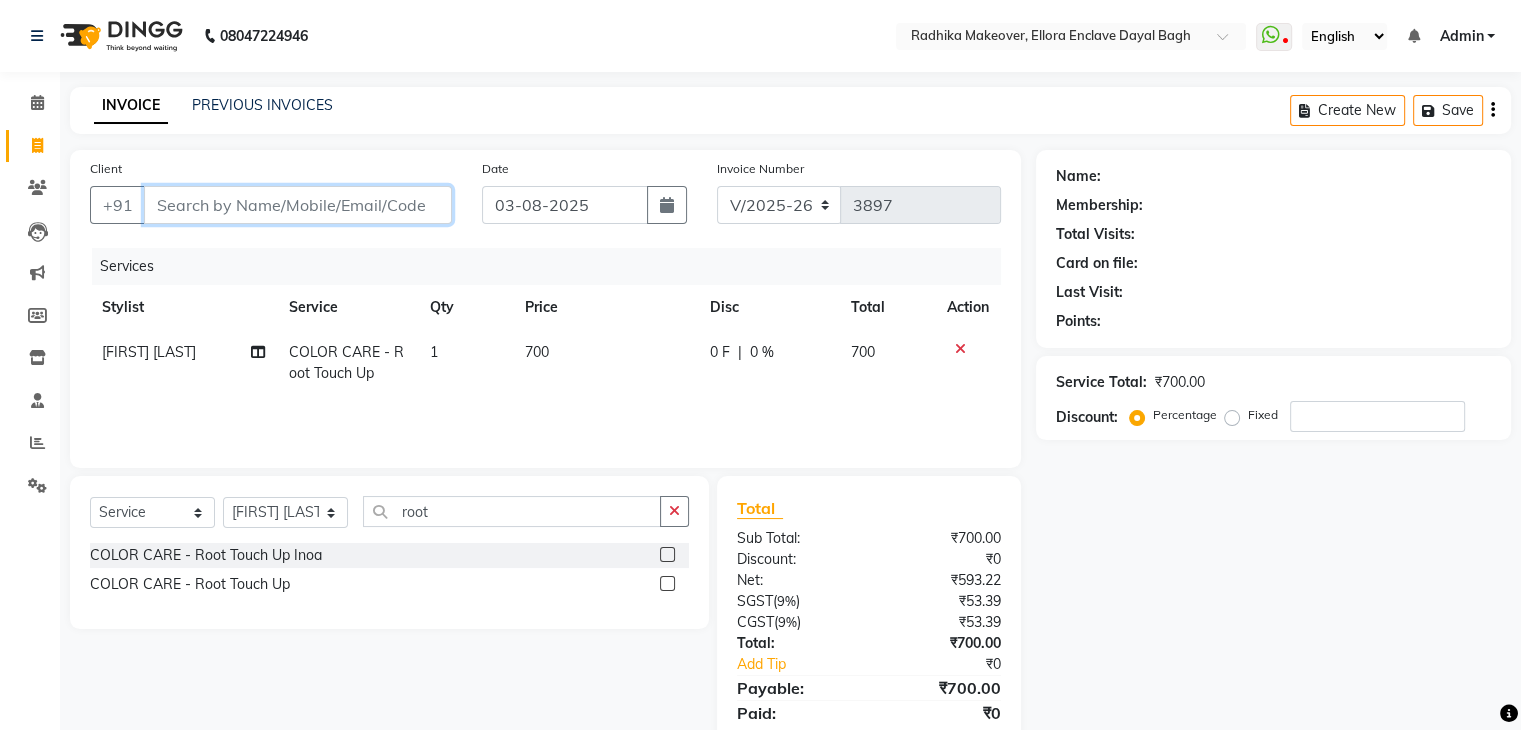 click on "Client" at bounding box center (298, 205) 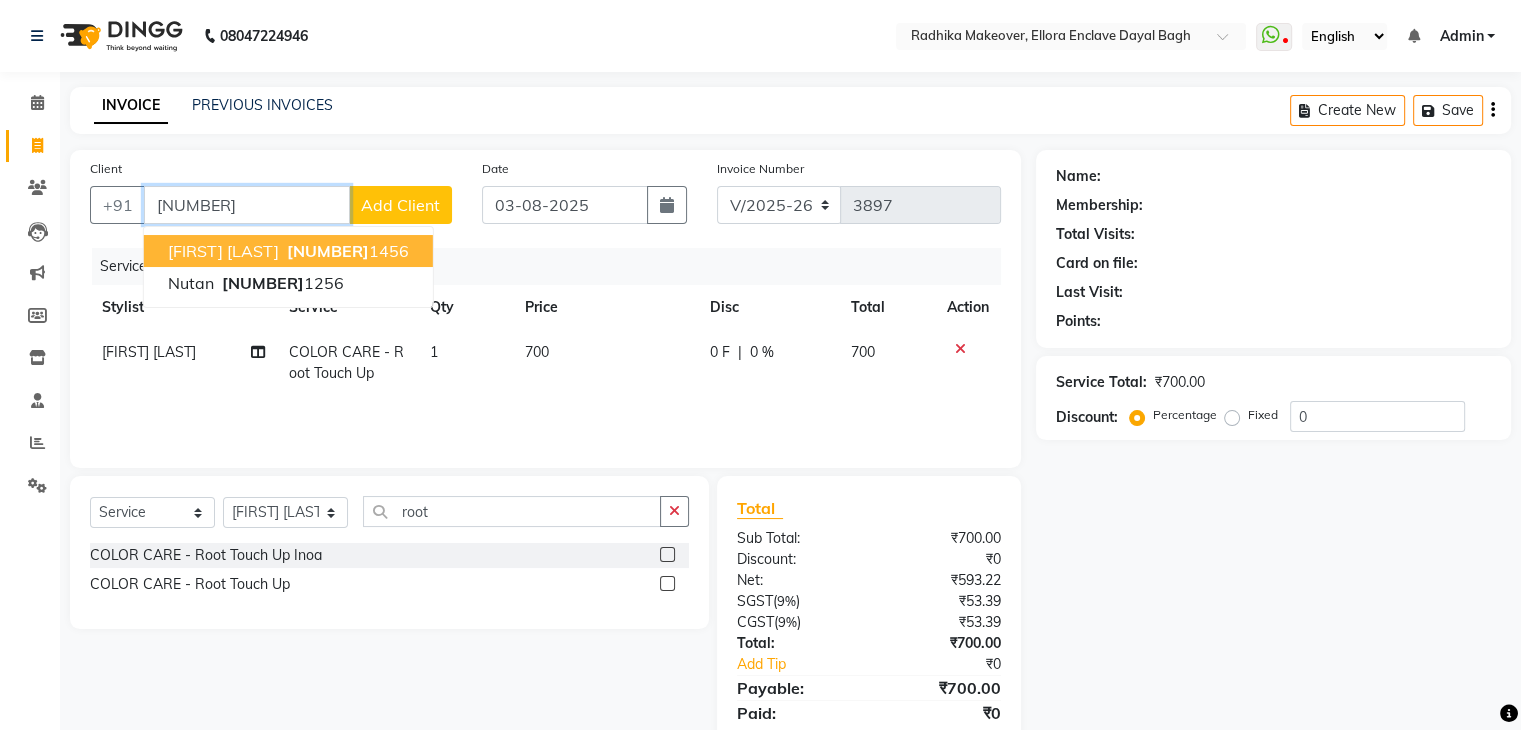click on "941280 1456" at bounding box center (346, 251) 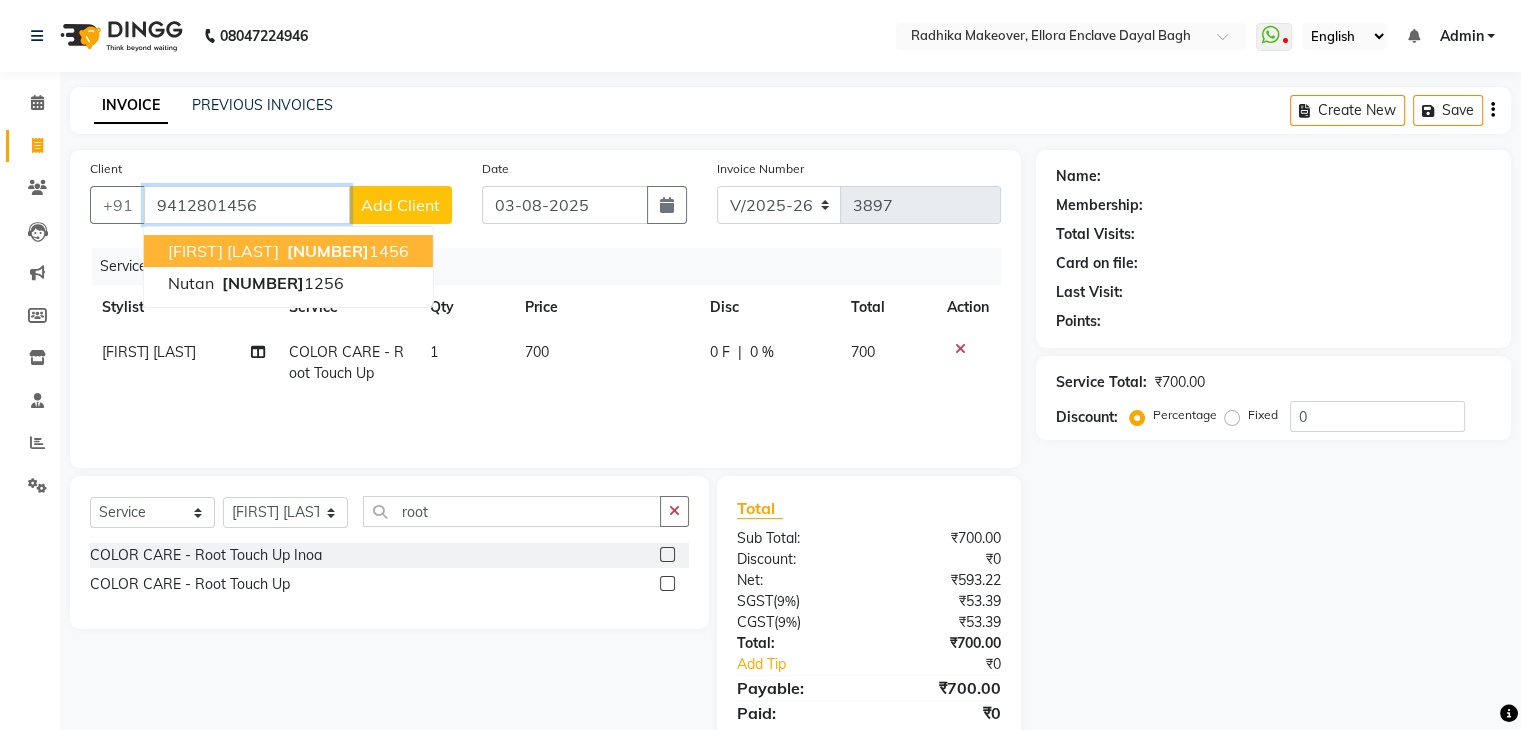 type on "9412801456" 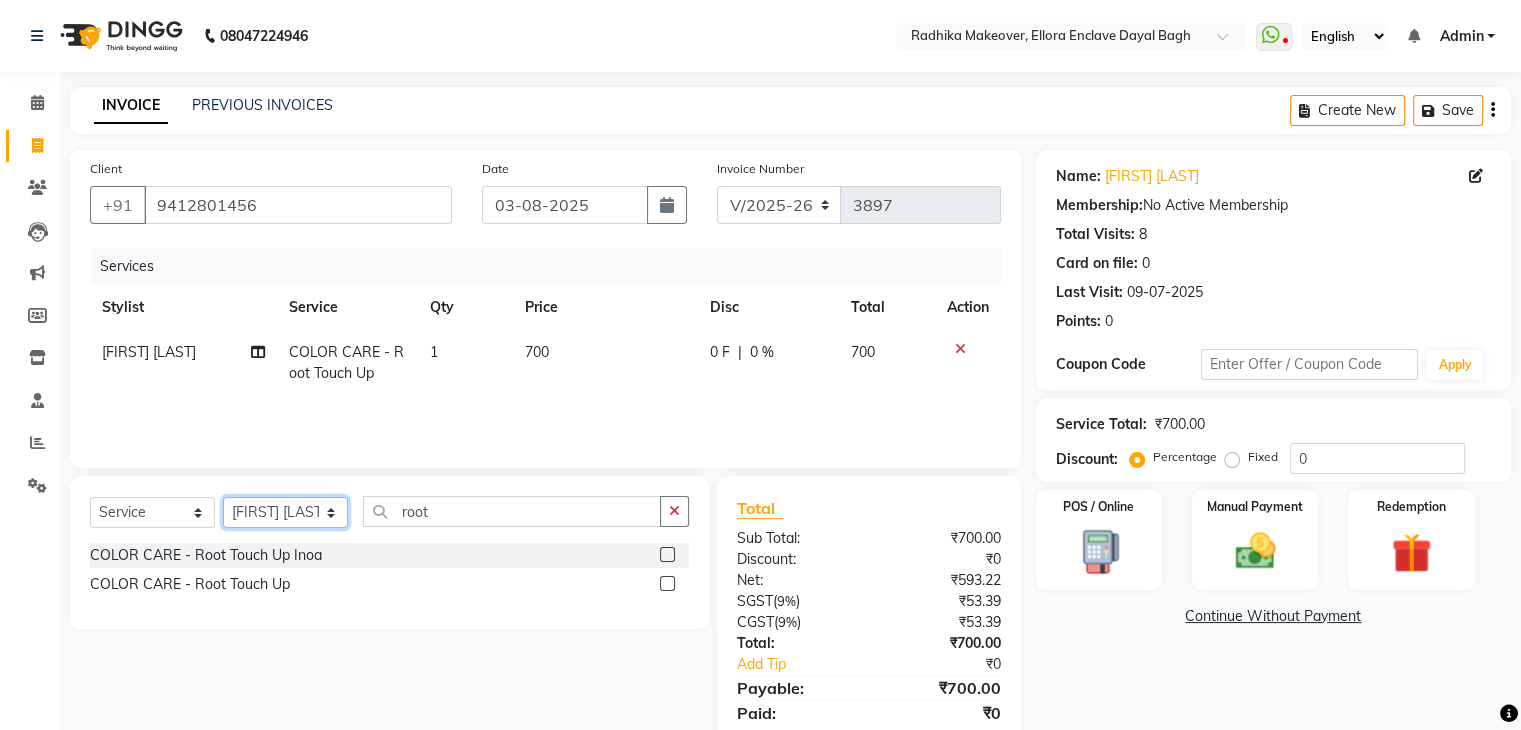 click on "Select Stylist AMAN DANISH SALMANI GOPAL PACHORI KANU KAVITA KIRAN KUMARI MEENU KUMARI NEHA NIKHIL CHAUDHARY Priya PRIYANKA YADAV RASHMI SANDHYA SHAGUFTA SHWETA SONA SAXENA SOUMYA TUSHAR OTWAL VINAY KUMAR" 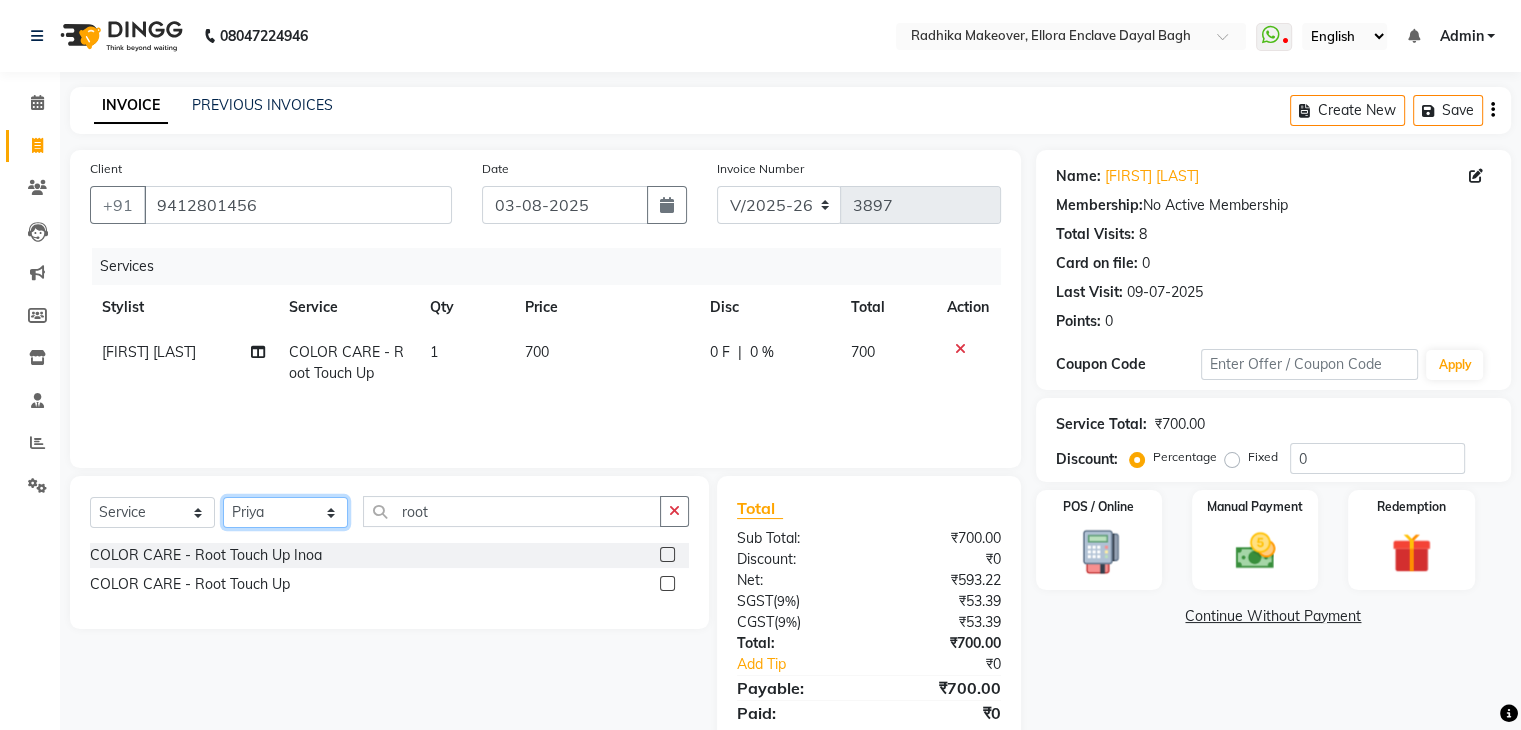 click on "Select Stylist AMAN DANISH SALMANI GOPAL PACHORI KANU KAVITA KIRAN KUMARI MEENU KUMARI NEHA NIKHIL CHAUDHARY Priya PRIYANKA YADAV RASHMI SANDHYA SHAGUFTA SHWETA SONA SAXENA SOUMYA TUSHAR OTWAL VINAY KUMAR" 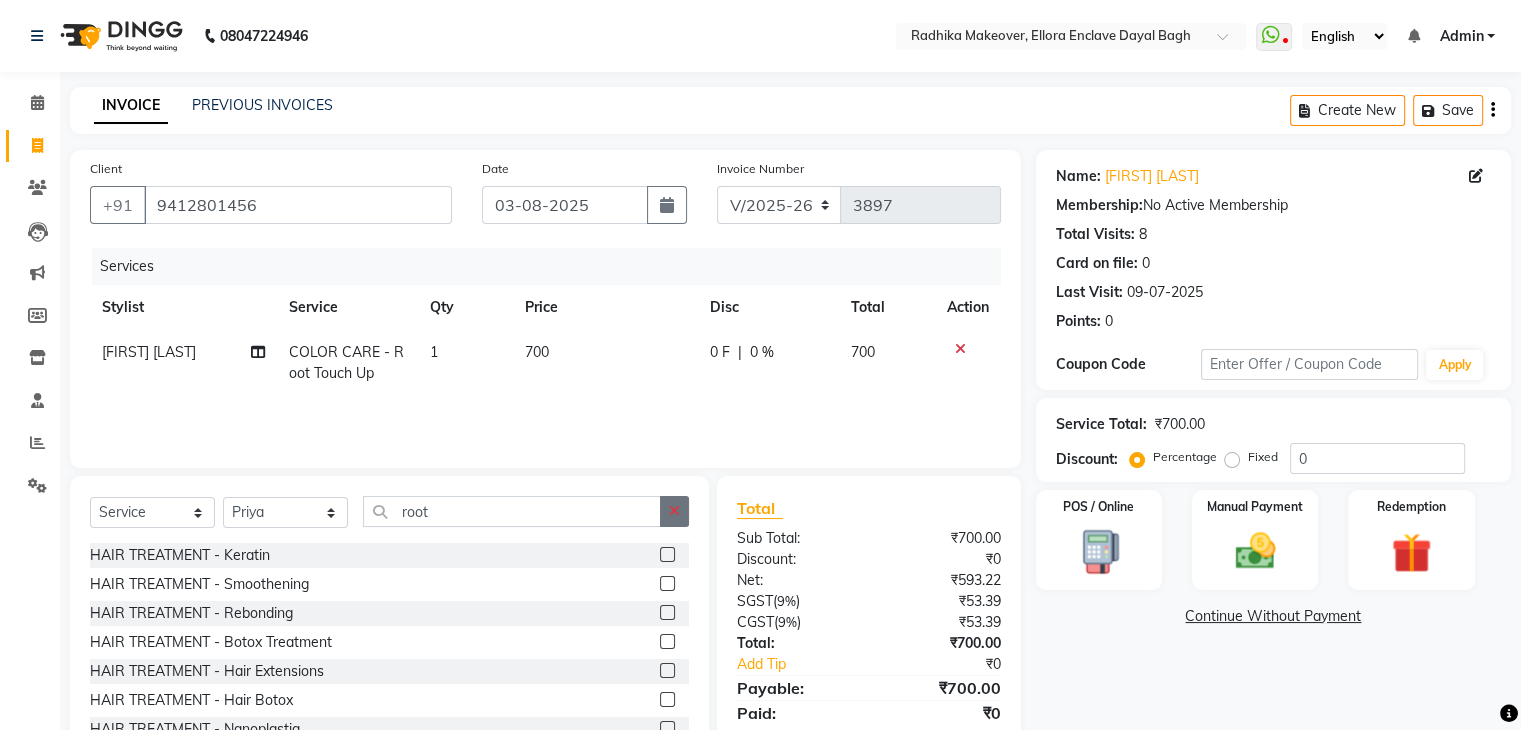click 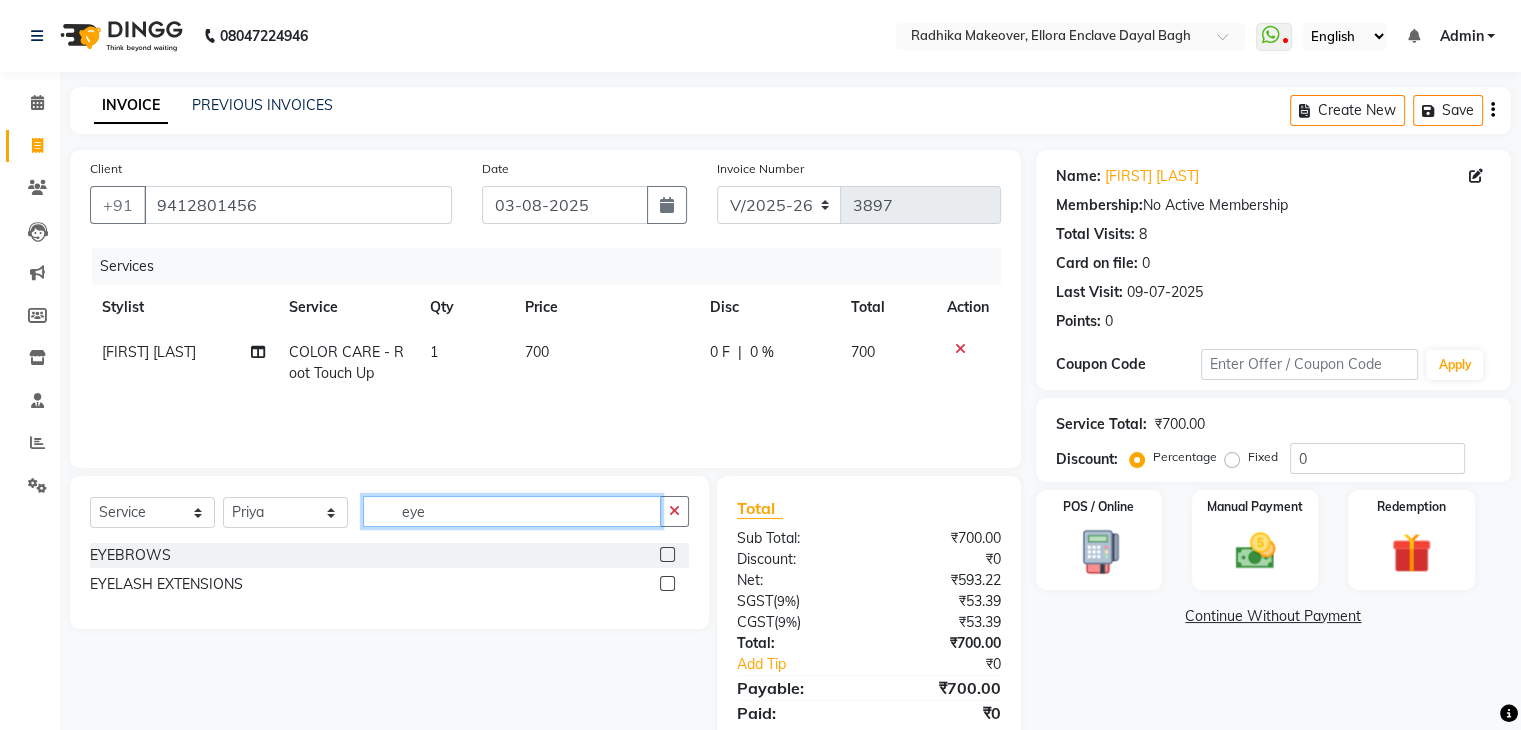 type on "eye" 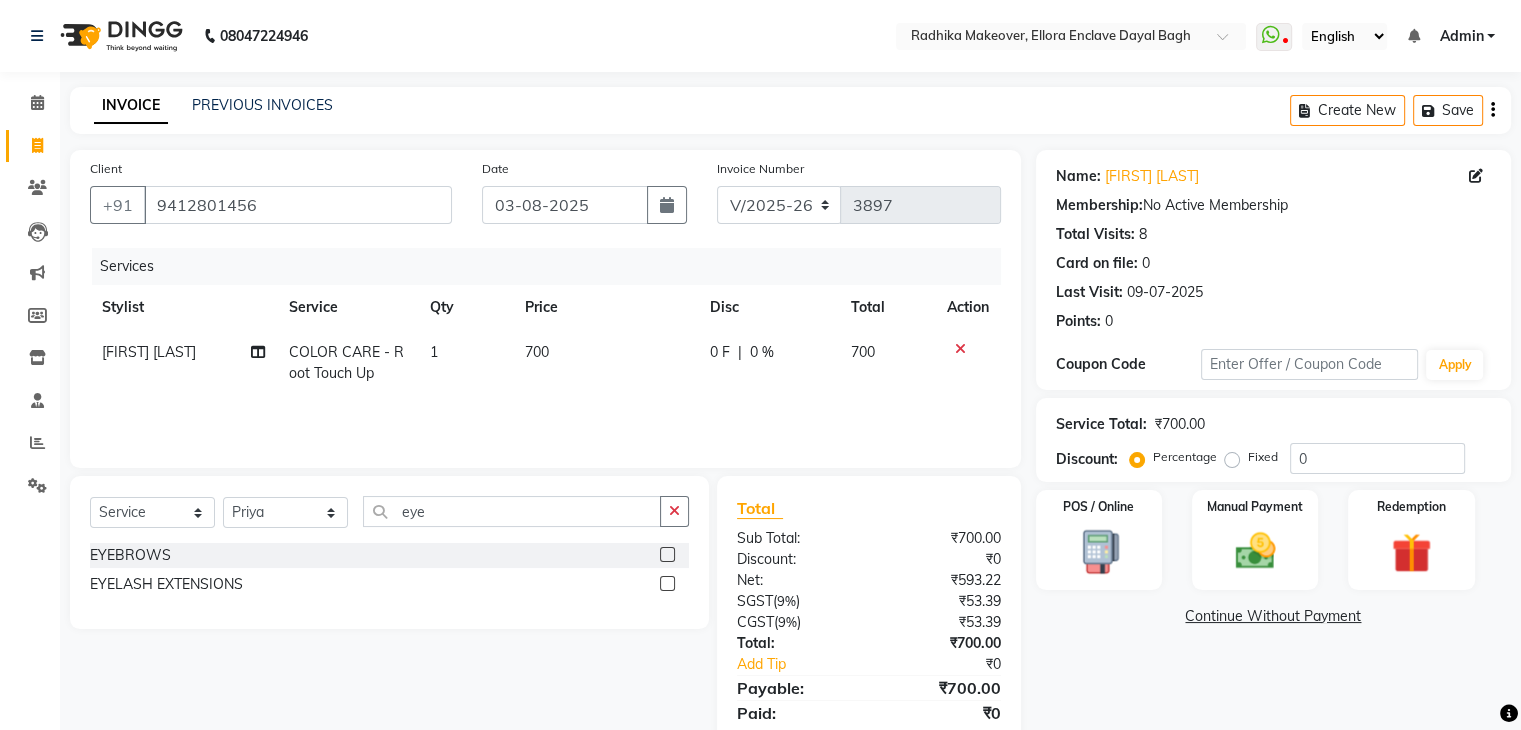 click 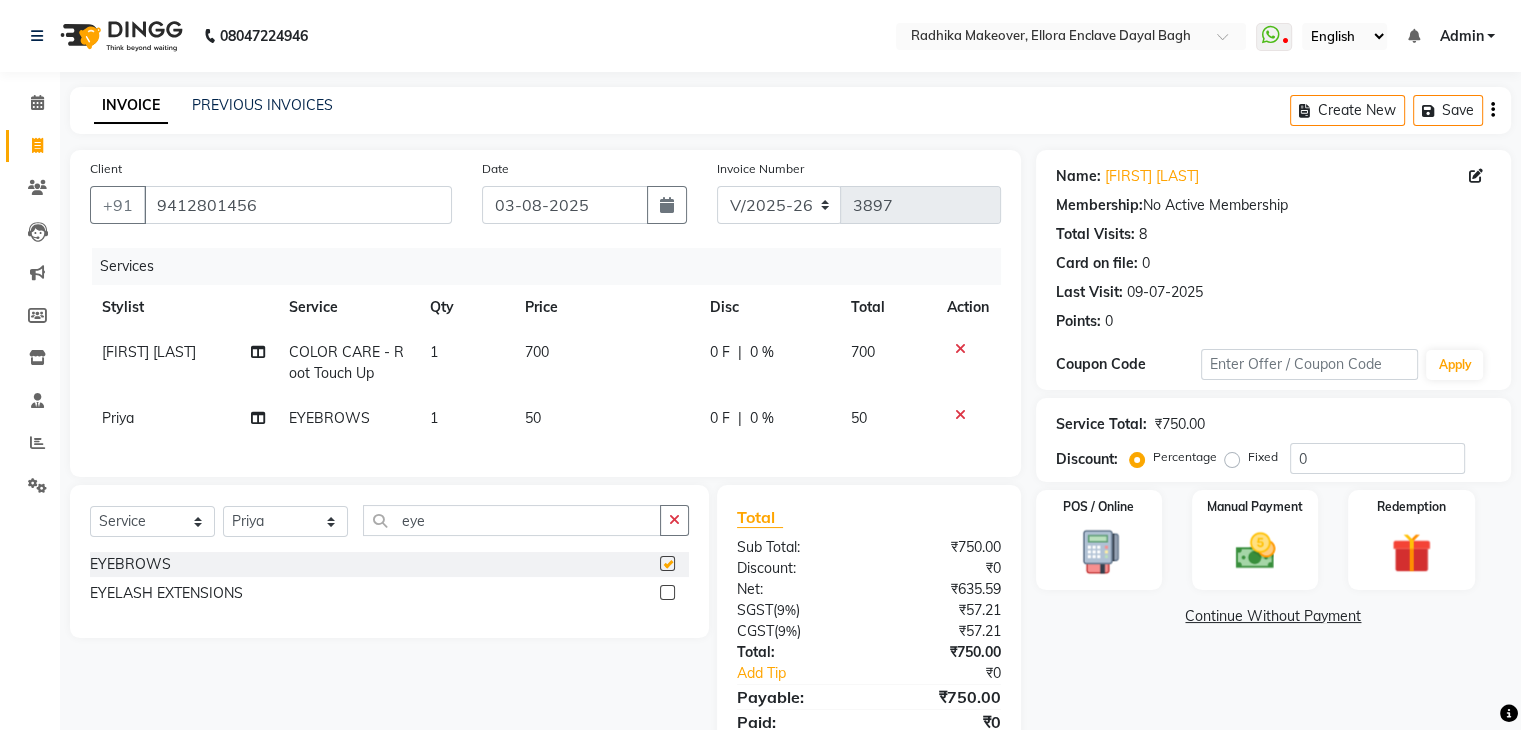 checkbox on "false" 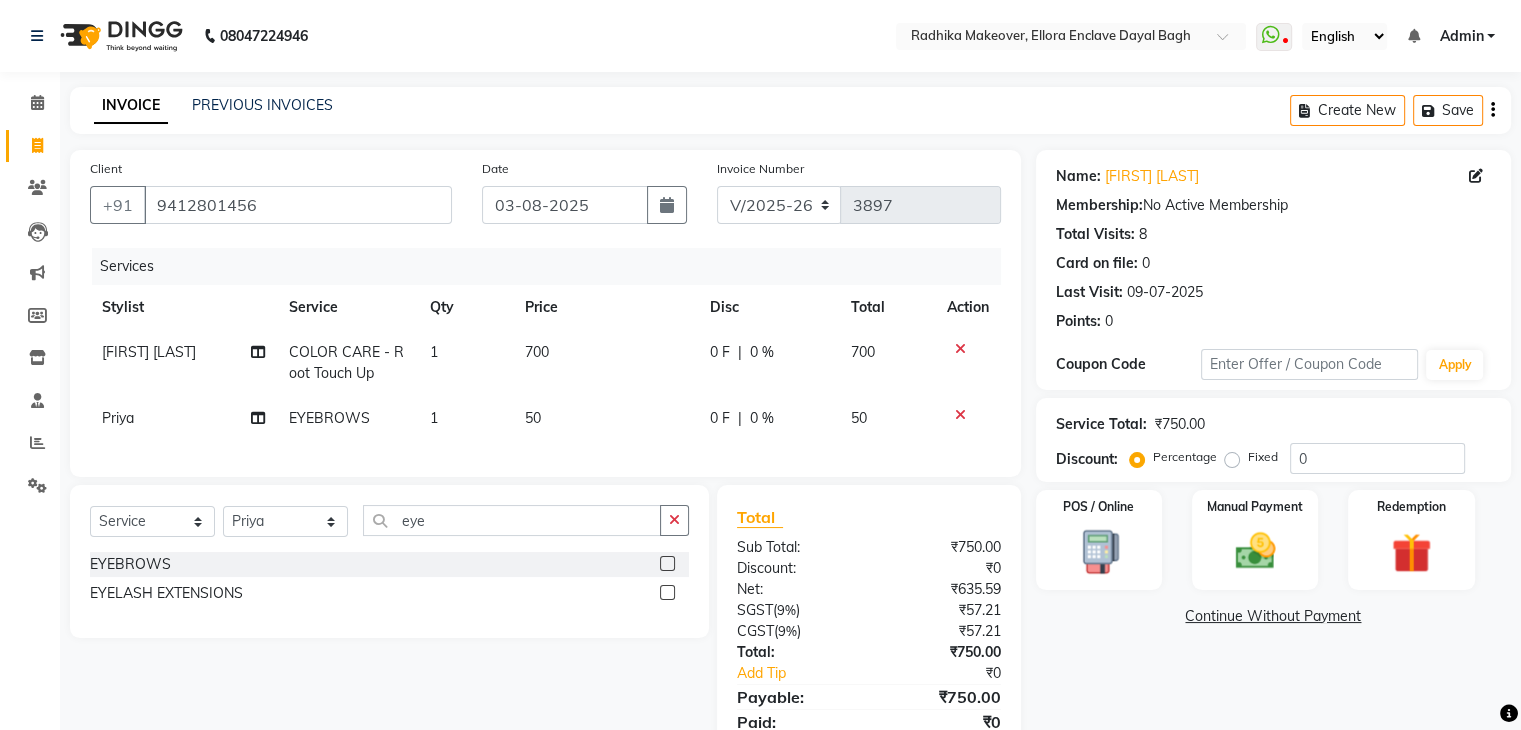 click on "50" 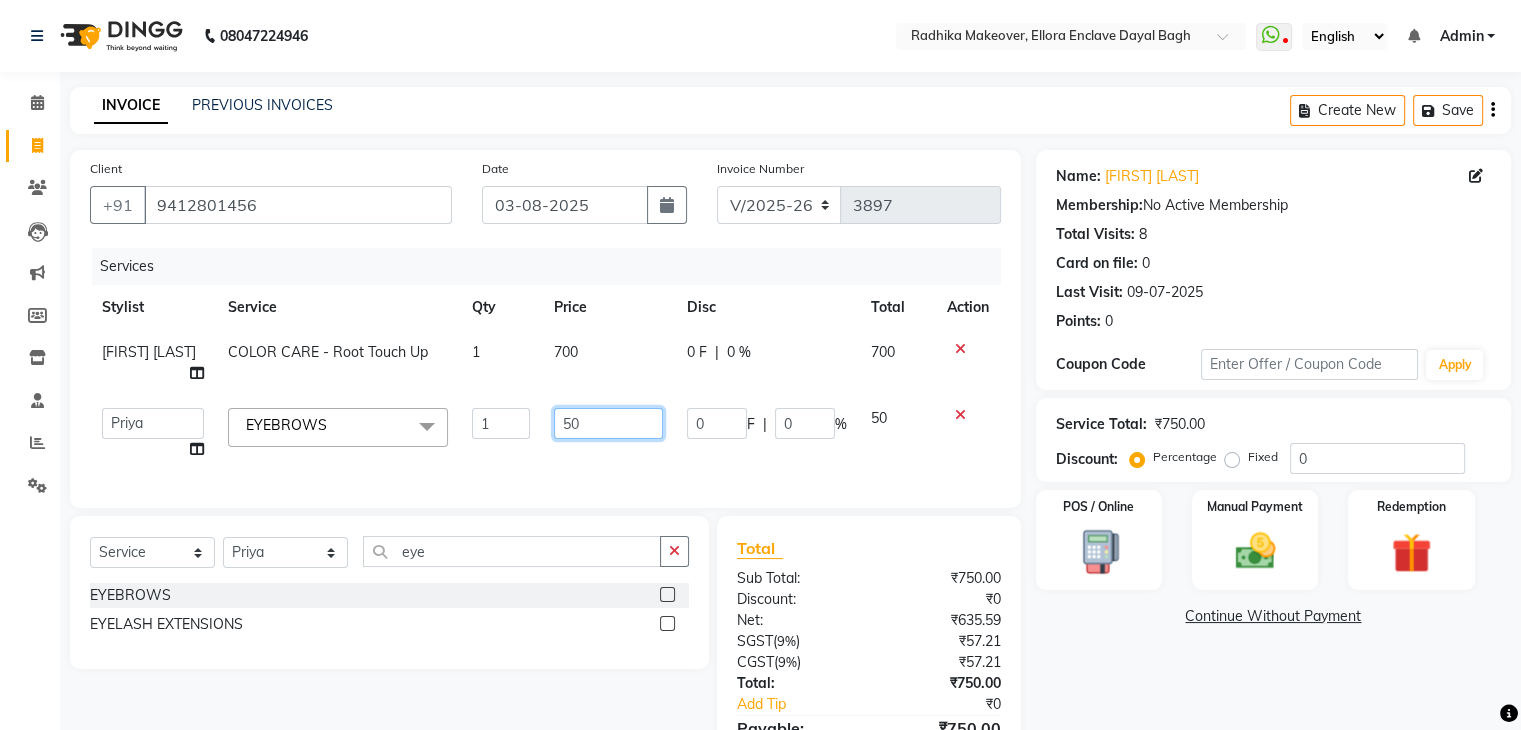 click on "50" 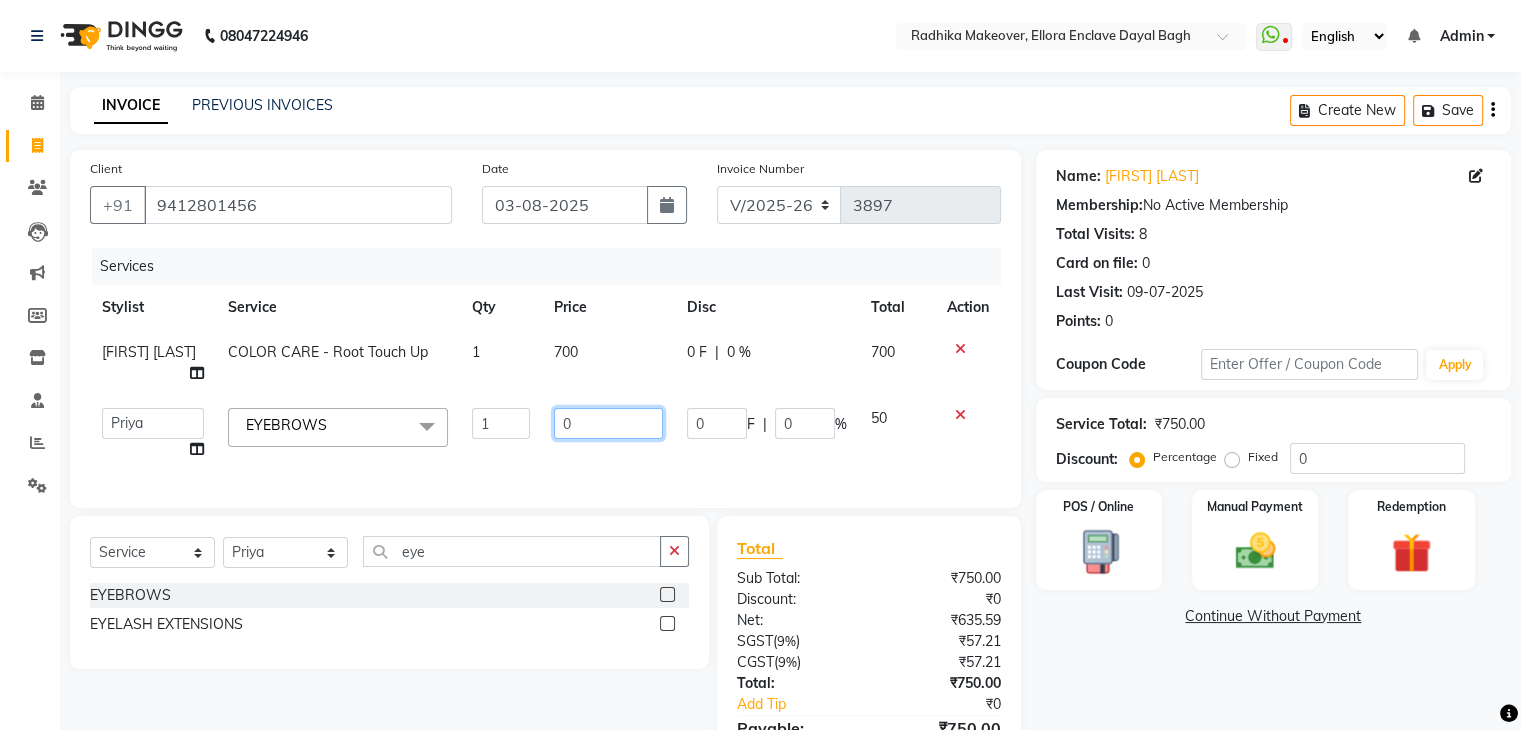 type on "70" 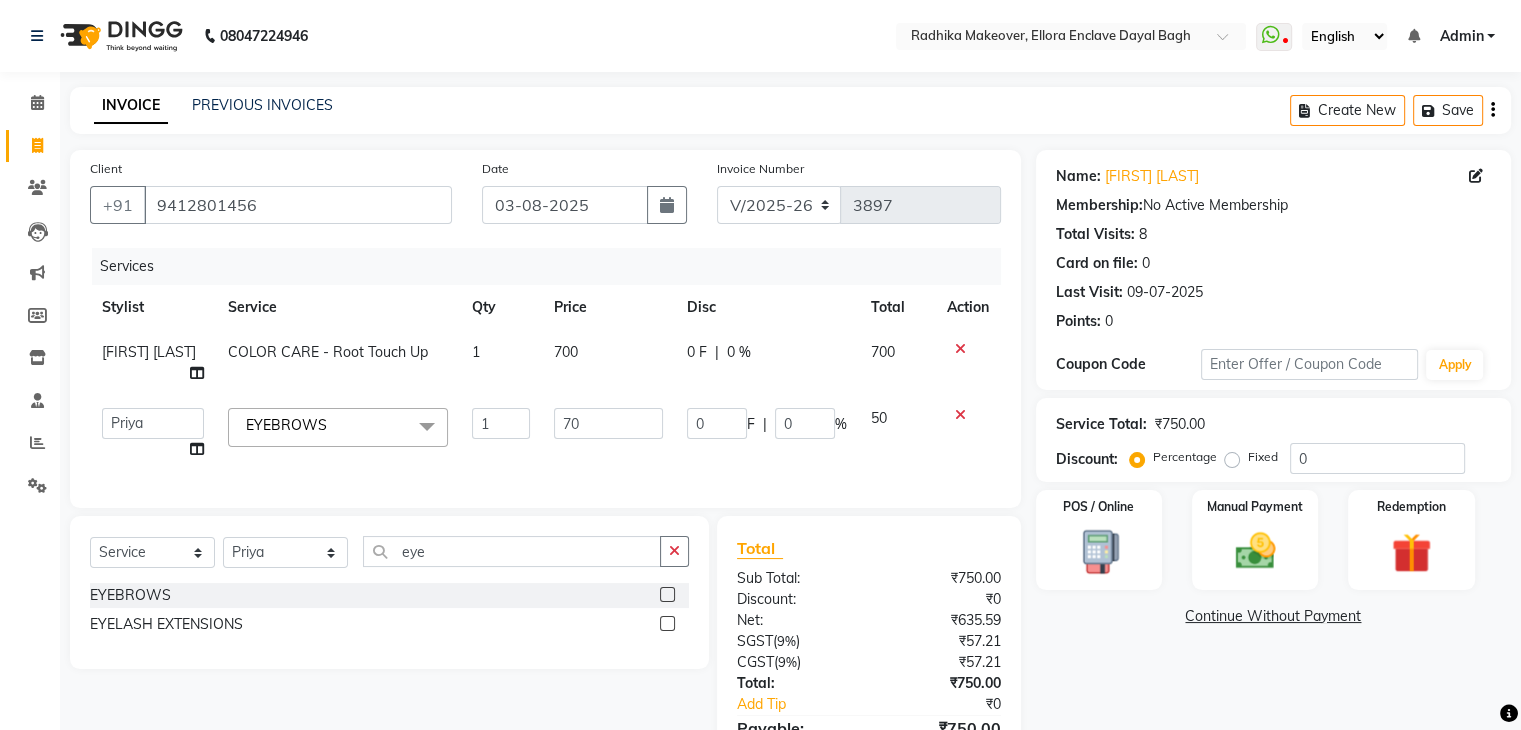 click on "Services Stylist Service Qty Price Disc Total Action VINAY KUMAR COLOR CARE - Root Touch Up 1 700 0 F | 0 % 700  AMAN   DANISH SALMANI   GOPAL PACHORI   KANU   KAVITA   KIRAN KUMARI   MEENU KUMARI   NEHA   NIKHIL CHAUDHARY   Priya   PRIYANKA YADAV   RASHMI   SANDHYA   SHAGUFTA   SHWETA   SONA SAXENA   SOUMYA   TUSHAR OTWAL   VINAY KUMAR  EYEBROWS  x HAIR TREATMENT - Keratin HAIR TREATMENT - Smoothening HAIR TREATMENT - Rebonding HAIR TREATMENT - Botox Treatment HAIR TREATMENT - Hair Extensions HAIR TREATMENT - Hair Botox HAIR TREATMENT - Nanoplastia RELAXING PERMING MEN HAIR CARE - Hair Cut MEN HAIR CARE - Hair Wash MEN HAIR CARE - Beard CLEAN UP - Fruit Clean Up CLEAN UP - Lemon Clean Up CLEAN UP - Vedic Line Clean Up CLEAN UP - Melow Clean Up CLEAN UP - Cheryl’s actiblend CLEAN UP - O3+ whitening CLEAN UP - VLCC CLEAN UP - Astaberry CLEAN UP - Ayurvedic CLEAN UP - D-tan cleanup CLEAN UP - Organic pro MEN - Face Massage MEN- O3+ Face Massage PEDICURE - Normal MANICURE / PEDICURE - Deluxe MANICURE - NORMAL" 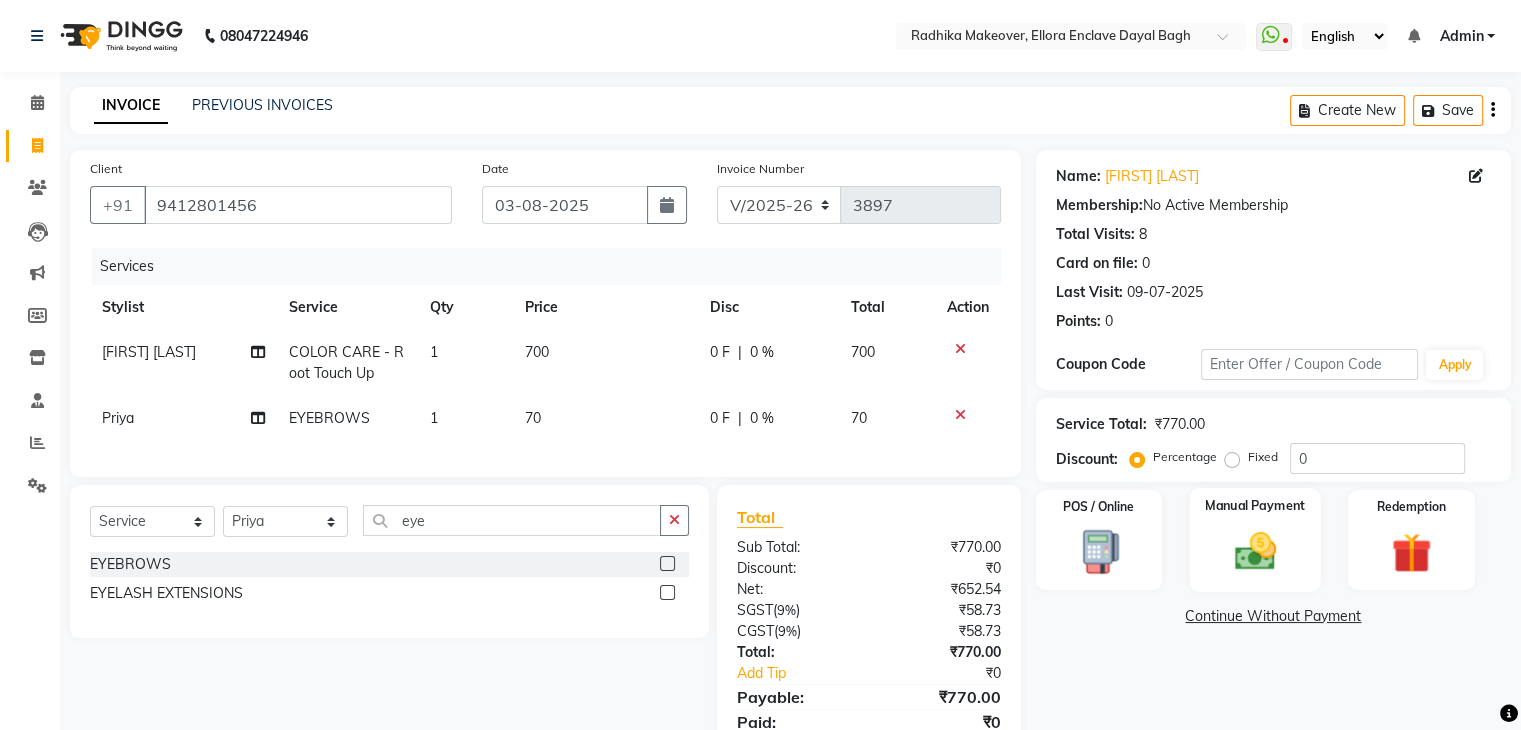 click 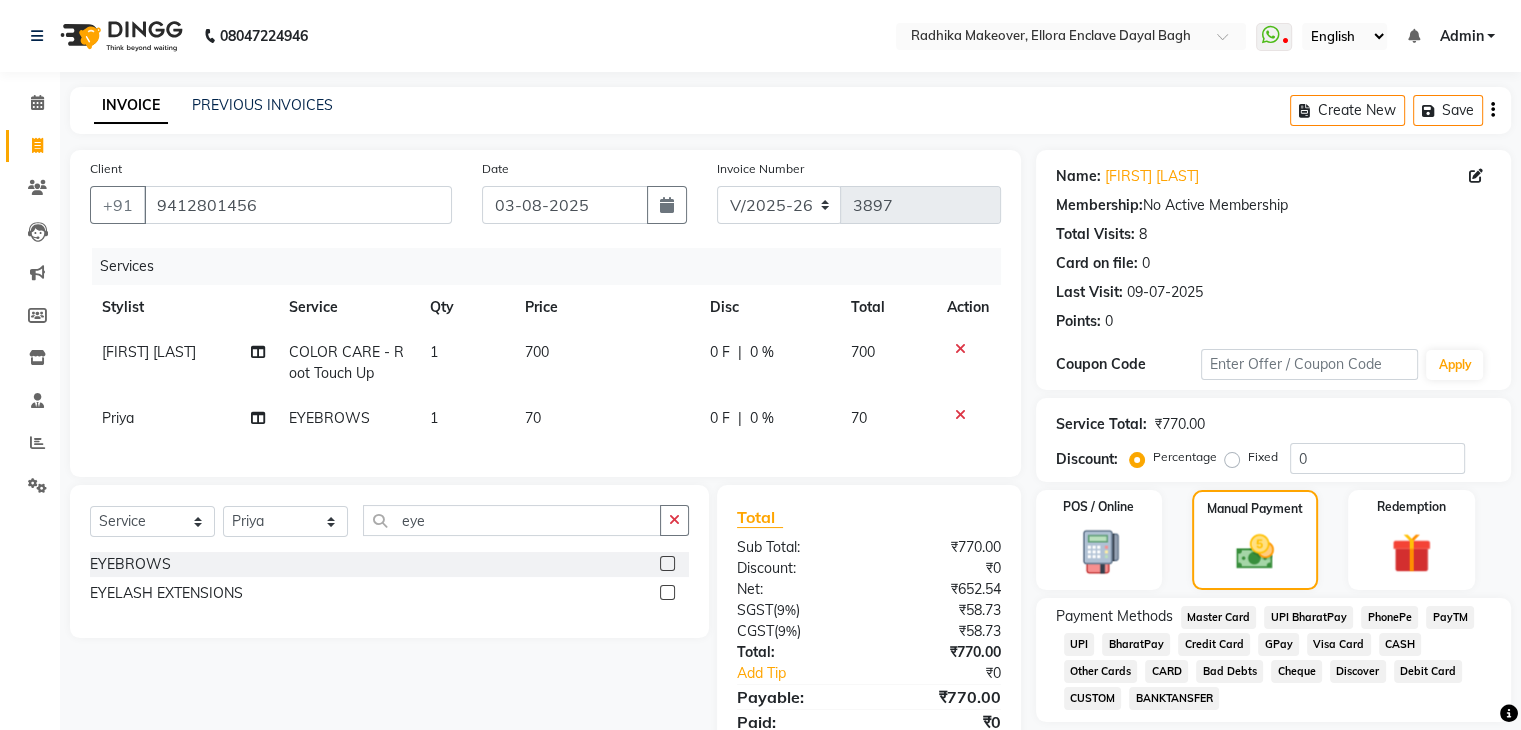click on "CASH" 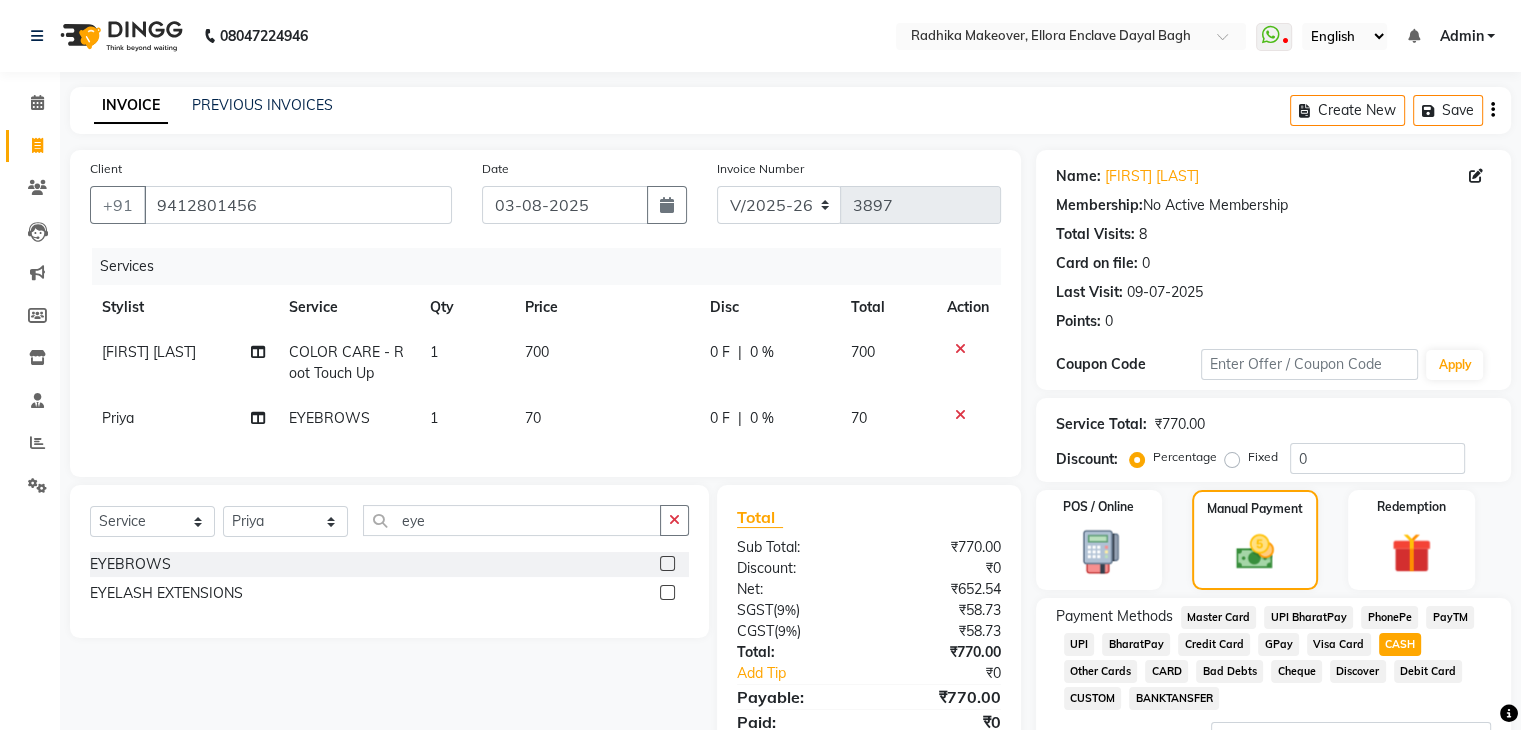 scroll, scrollTop: 172, scrollLeft: 0, axis: vertical 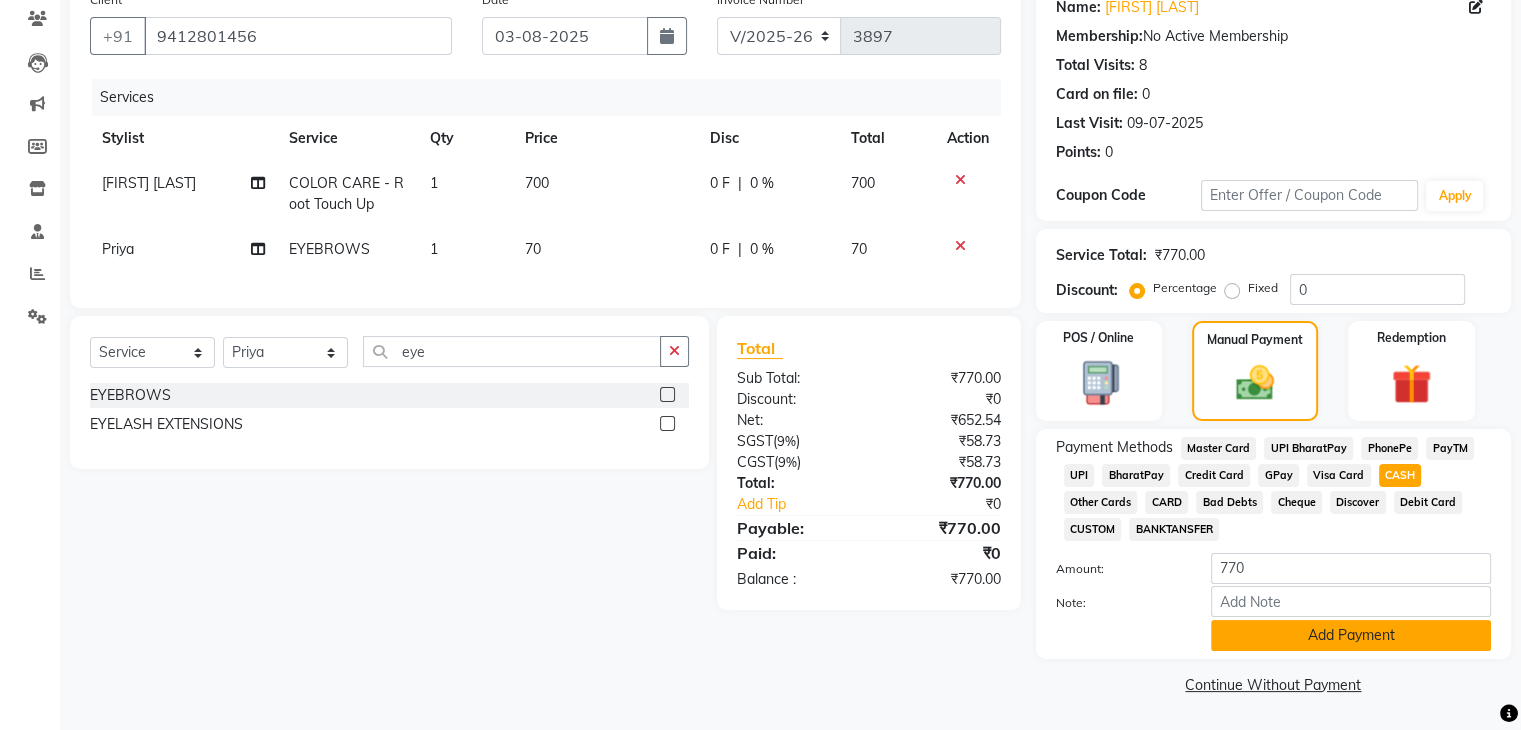 click on "Add Payment" 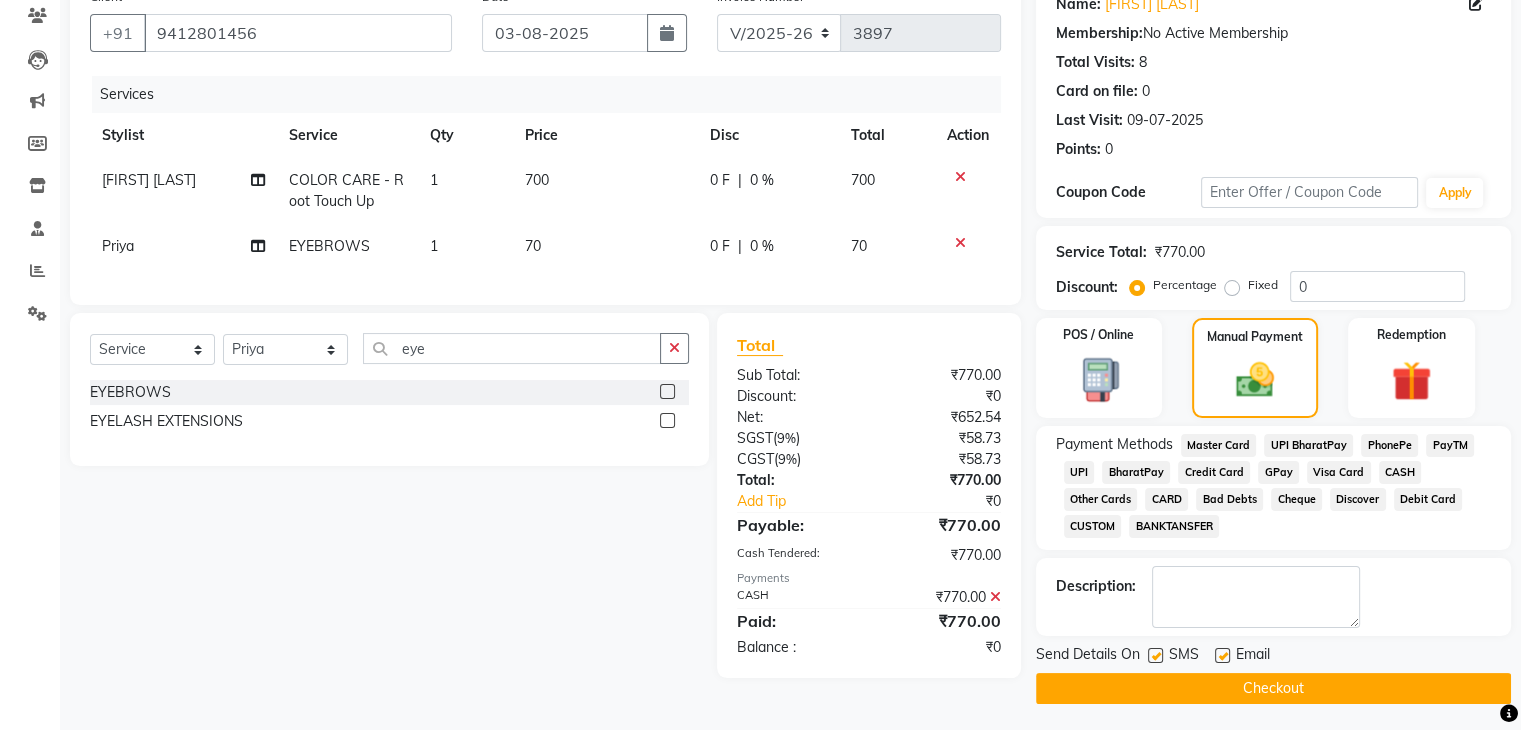 click on "Checkout" 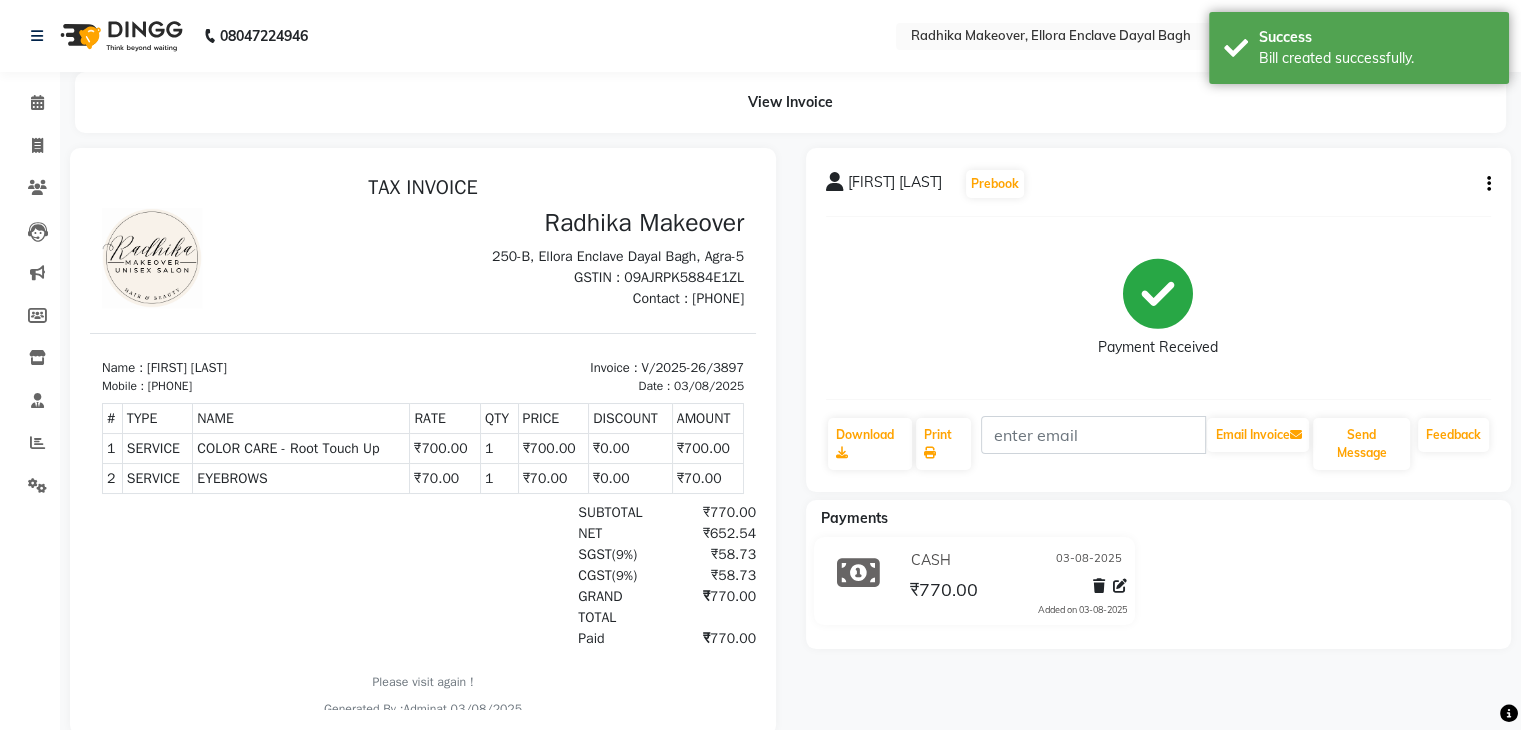 scroll, scrollTop: 0, scrollLeft: 0, axis: both 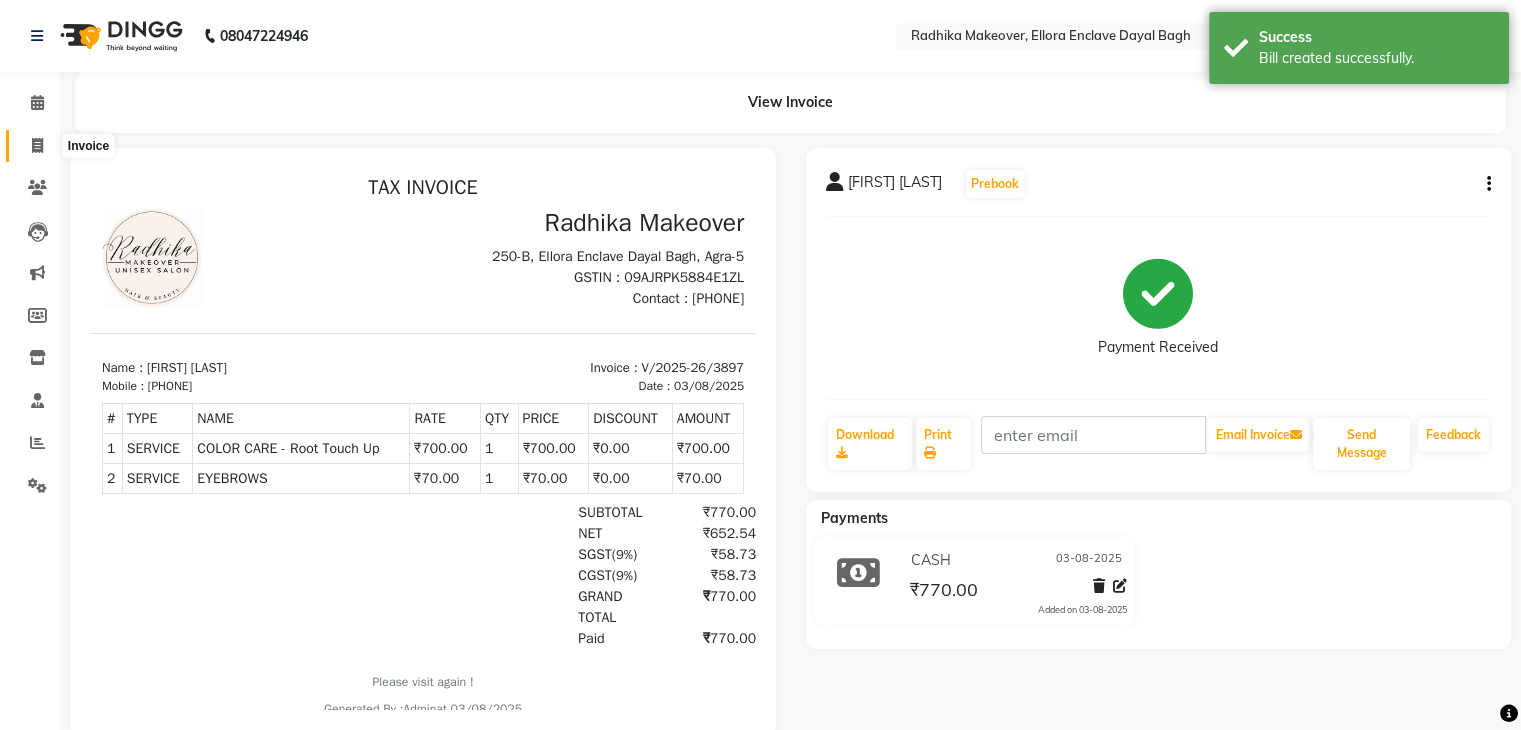 click 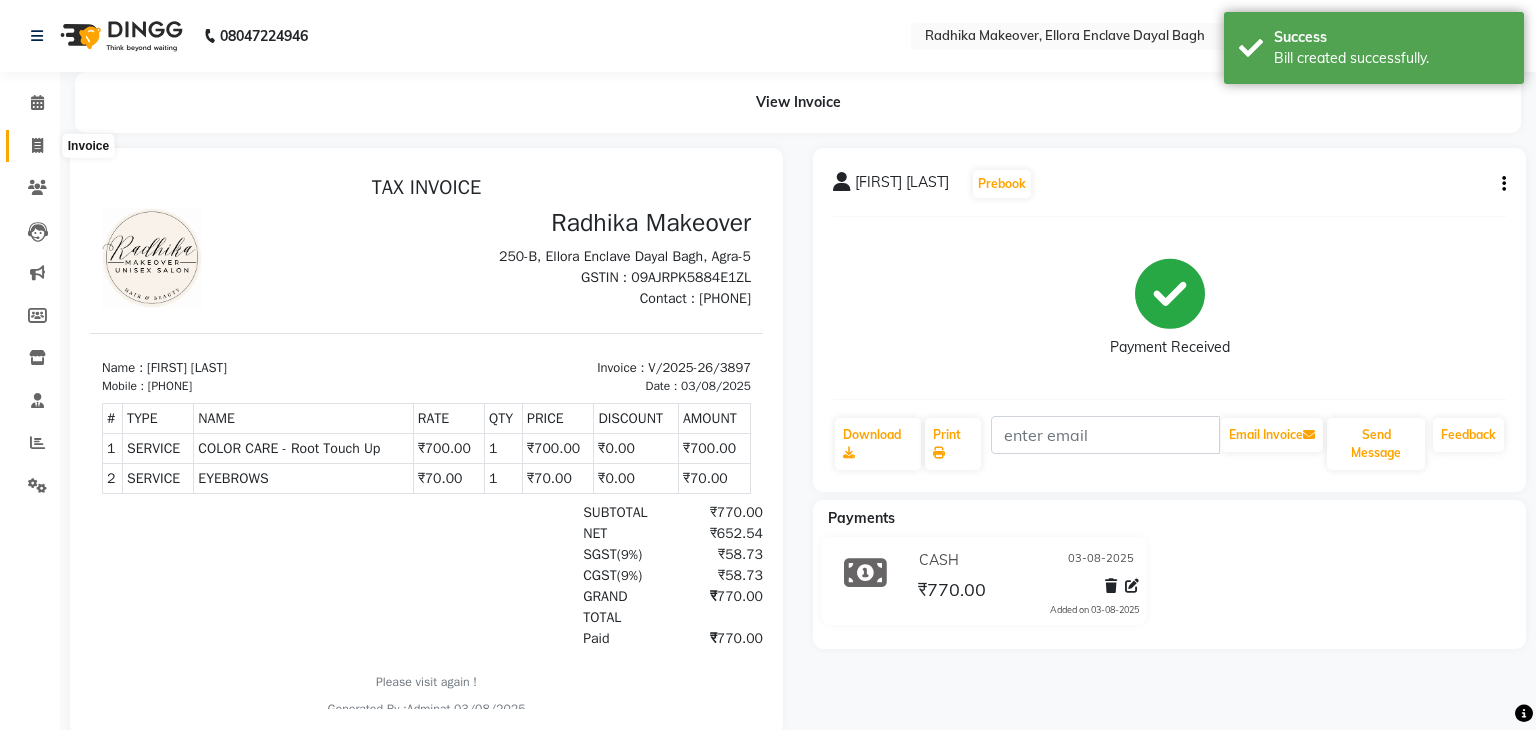 select on "service" 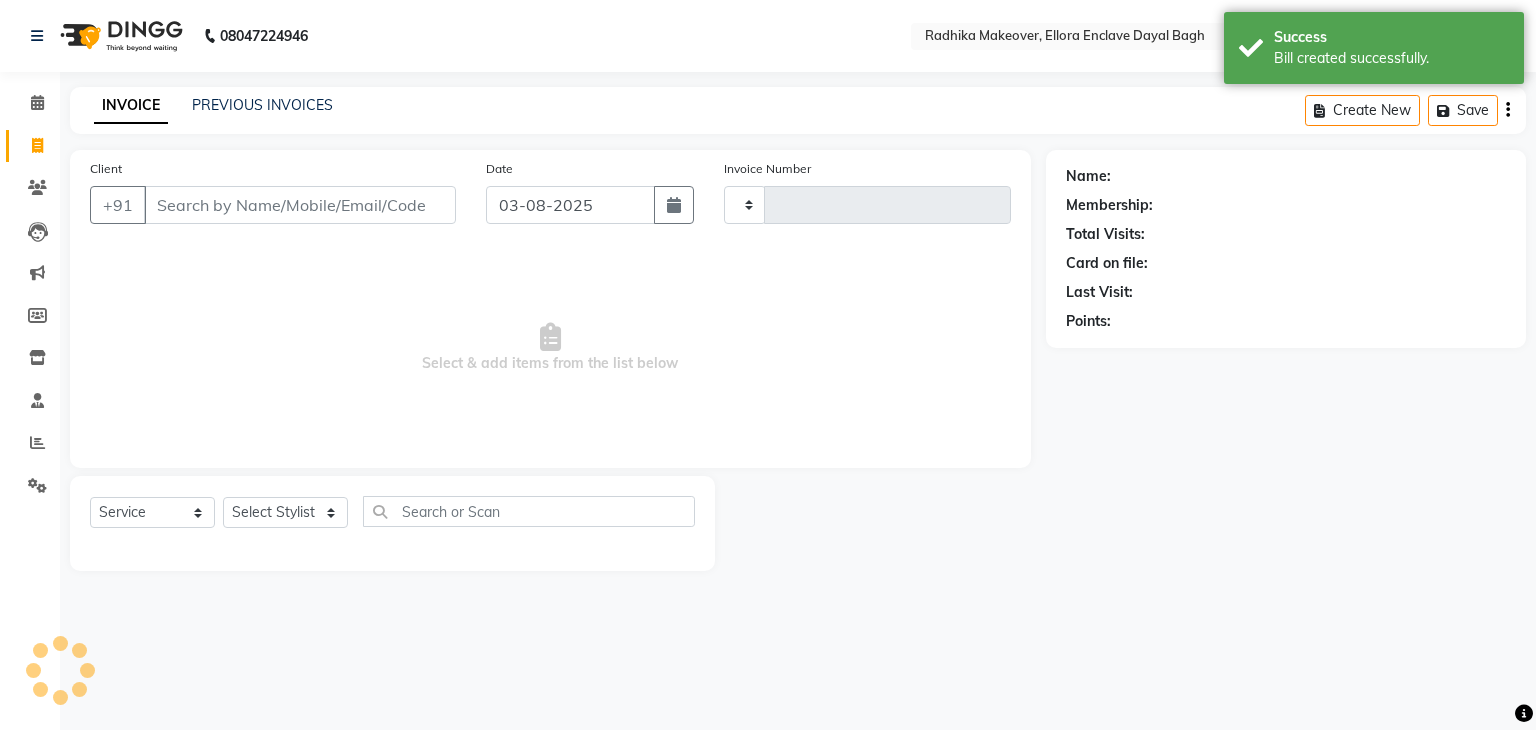 type on "3898" 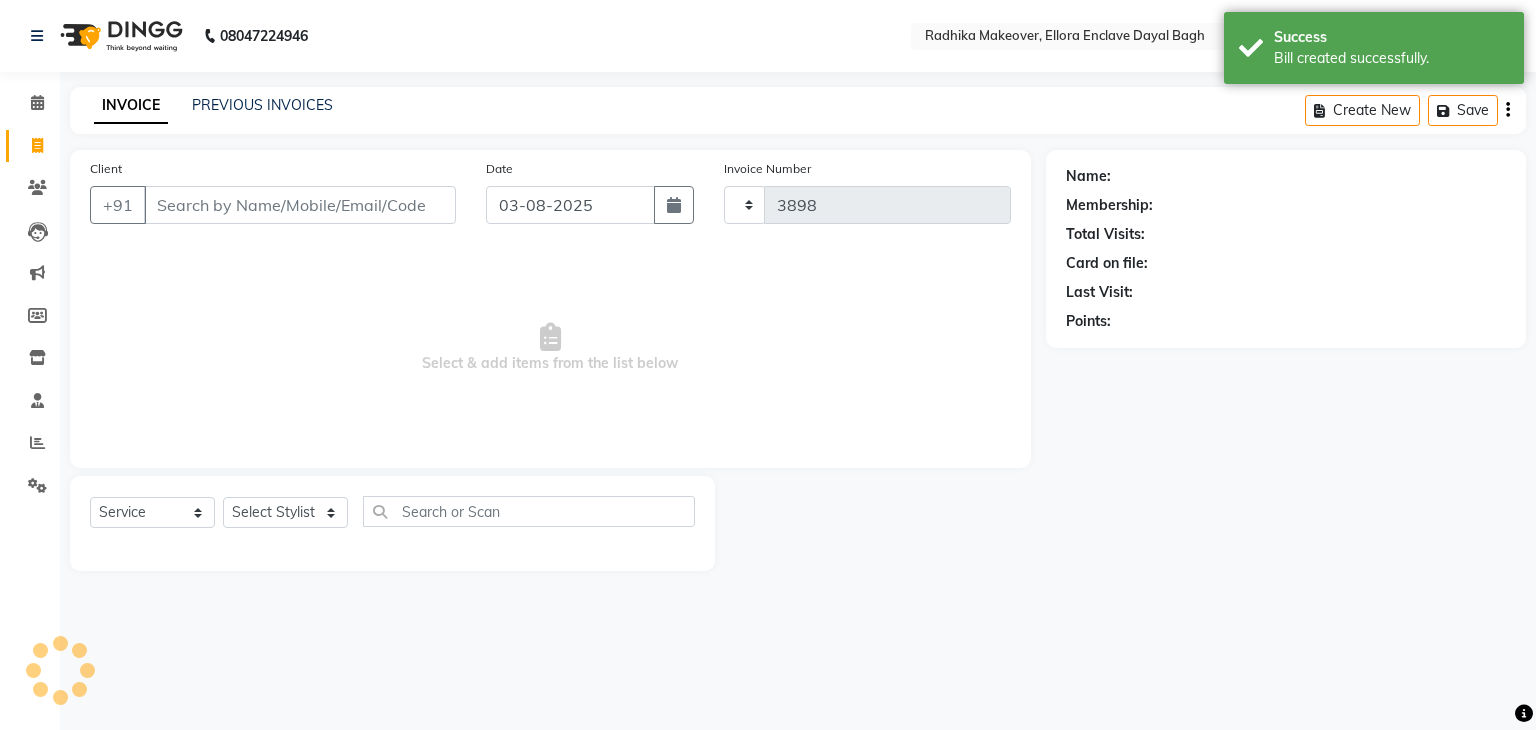 select on "6880" 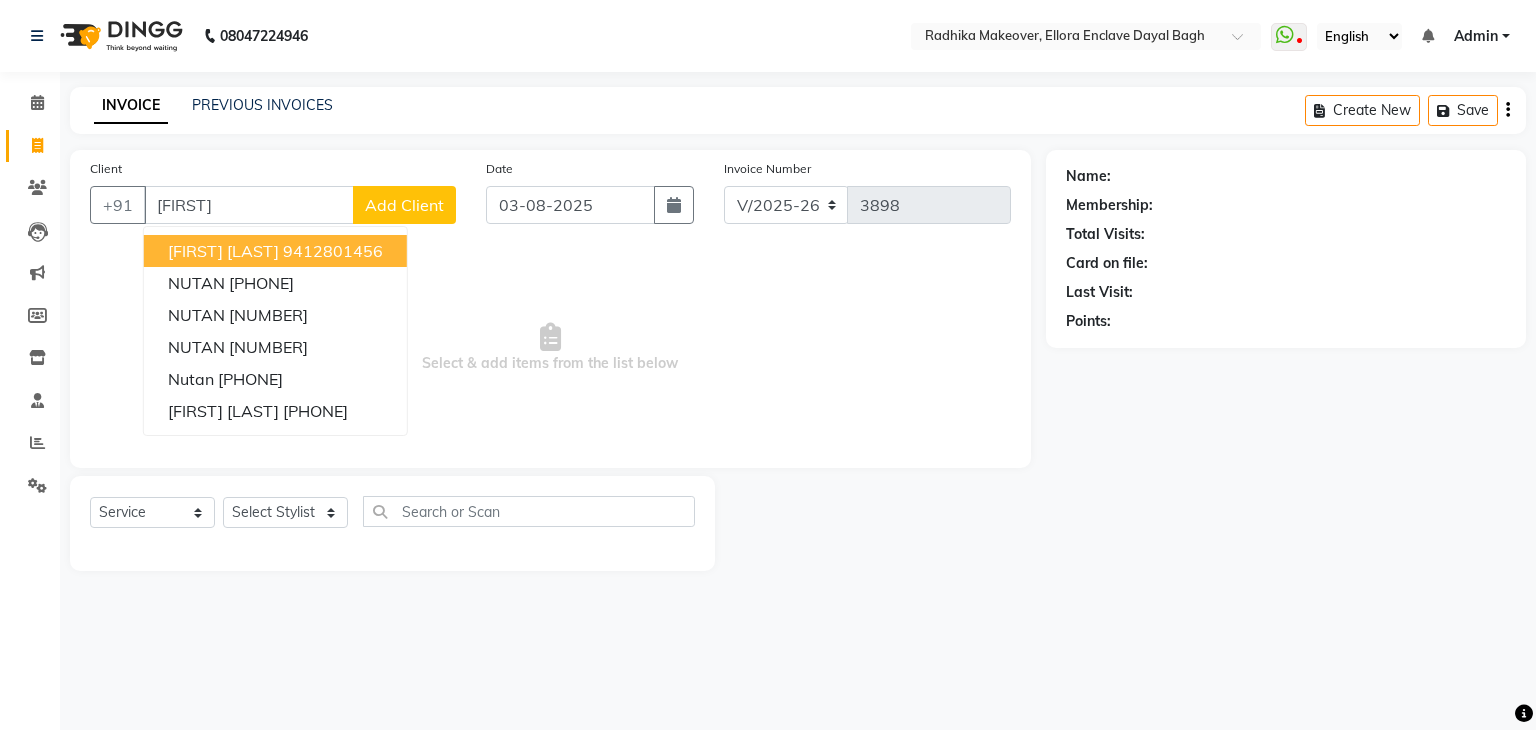 click on "NUTAN SHARMA" at bounding box center [223, 251] 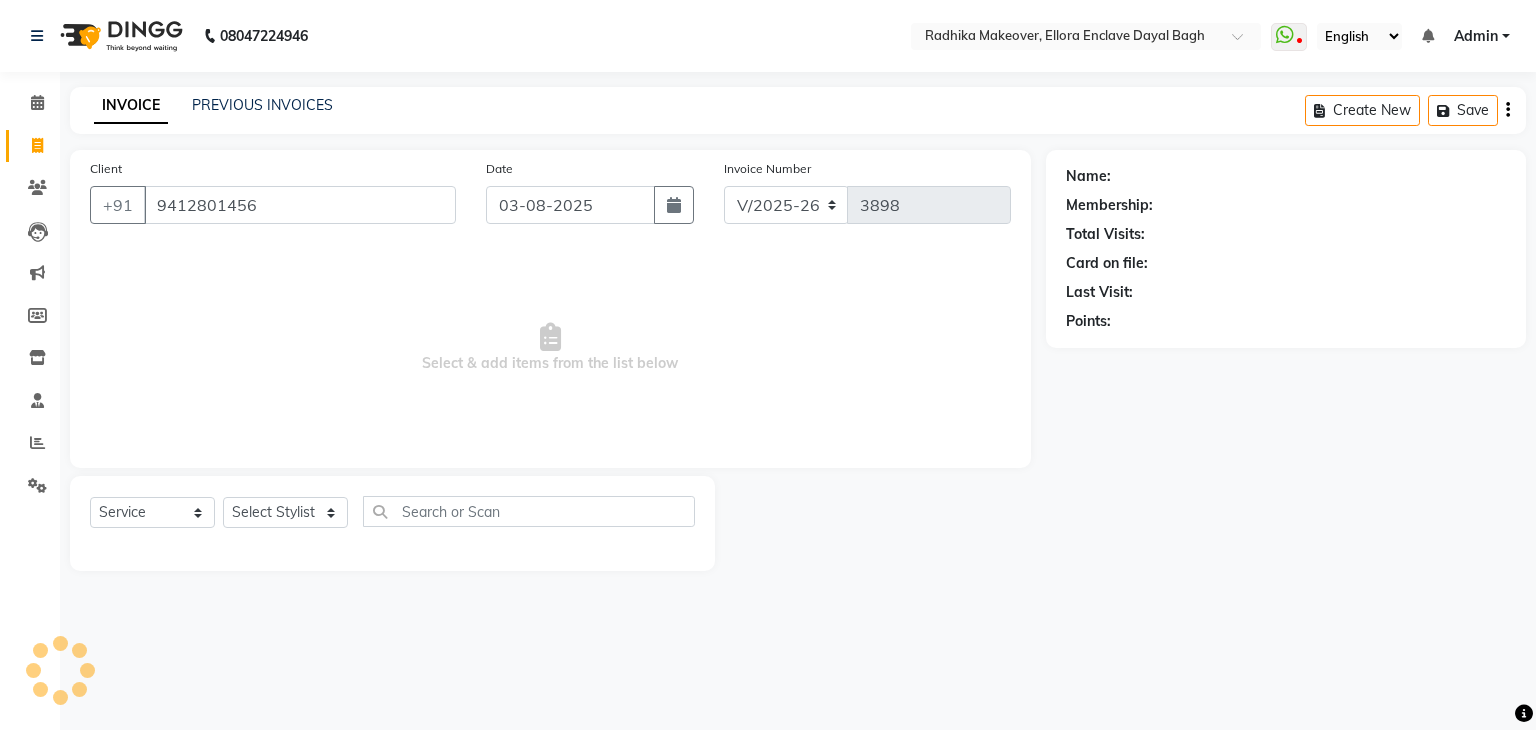 type on "9412801456" 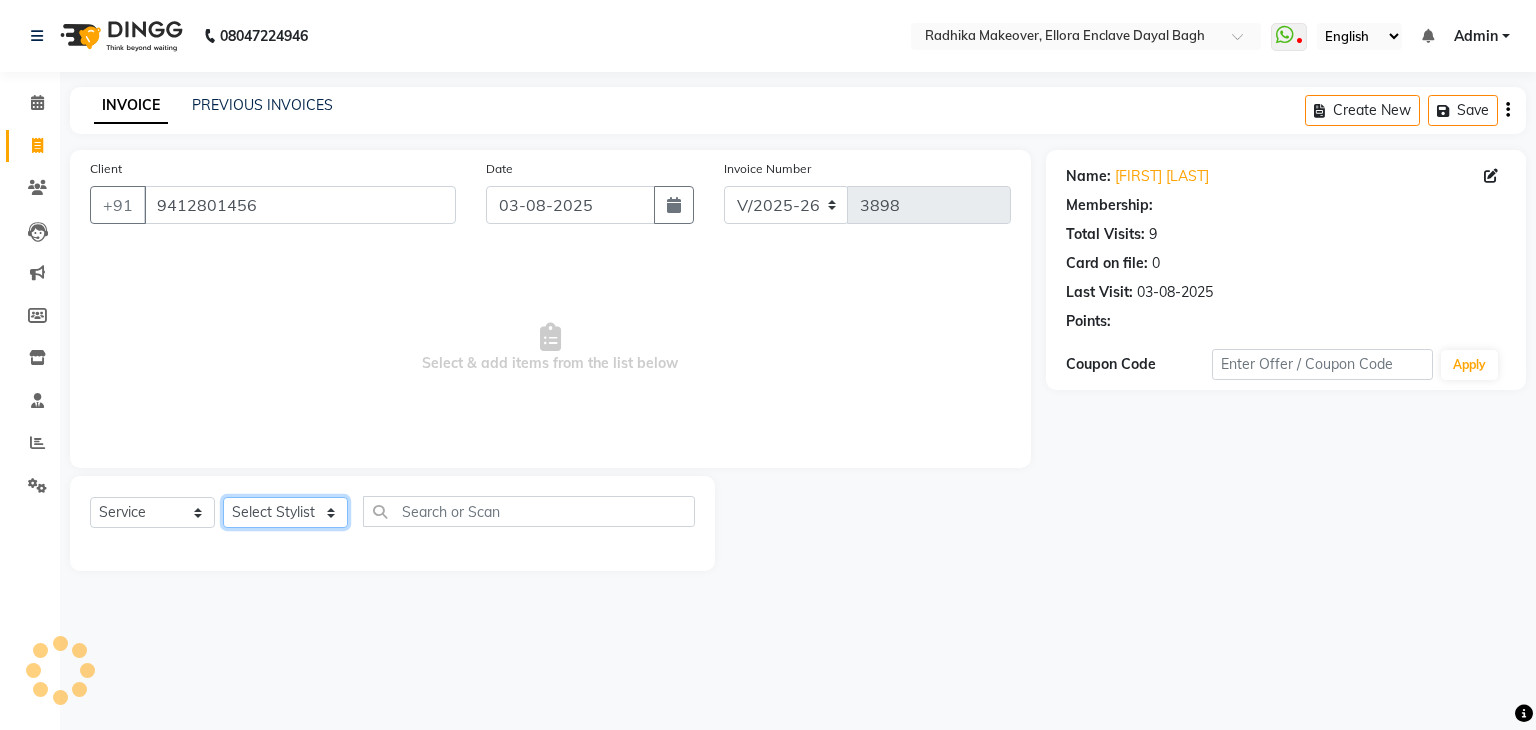 click on "Select Stylist AMAN DANISH SALMANI GOPAL PACHORI KANU KAVITA KIRAN KUMARI MEENU KUMARI NEHA NIKHIL CHAUDHARY Priya PRIYANKA YADAV RASHMI SANDHYA SHAGUFTA SHWETA SONA SAXENA SOUMYA TUSHAR OTWAL VINAY KUMAR" 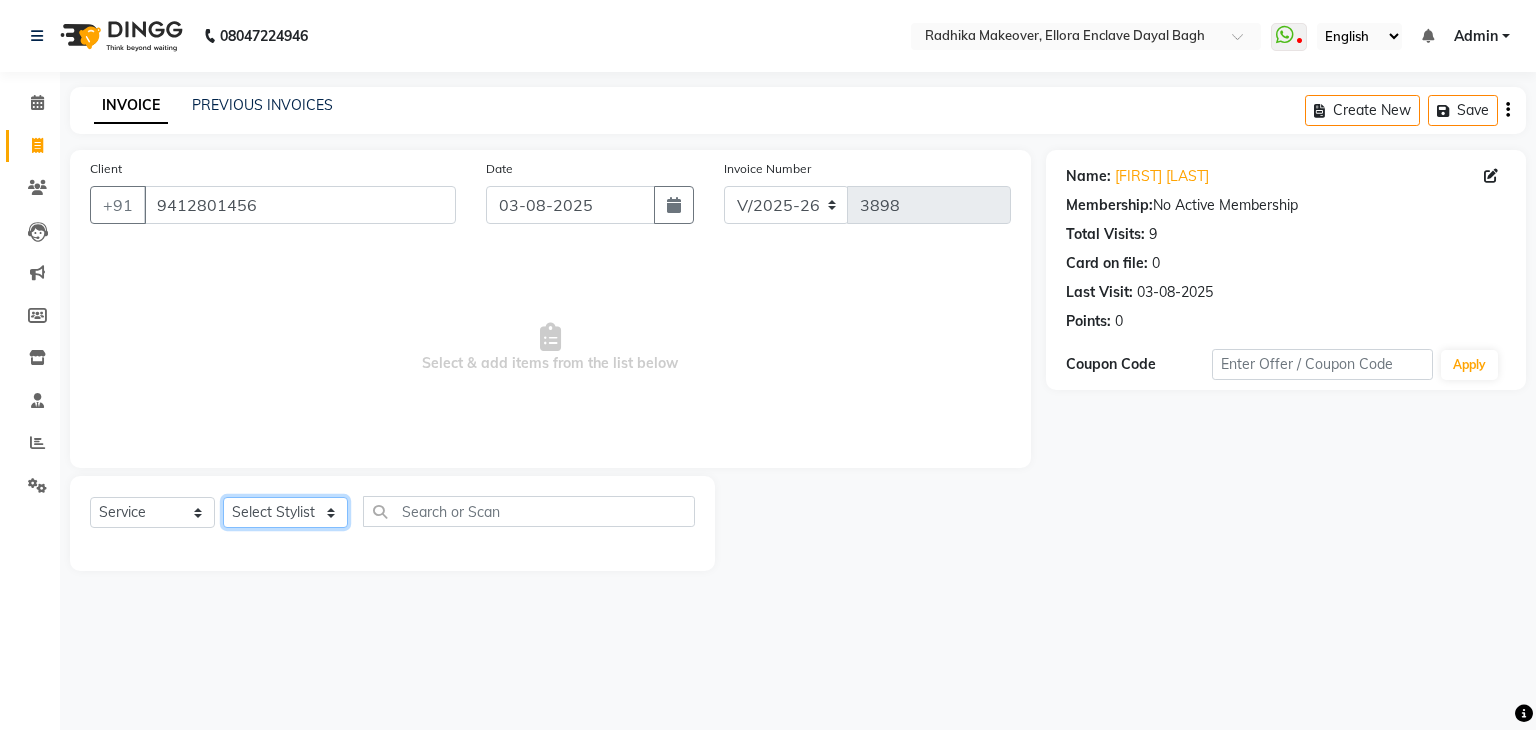 select on "53877" 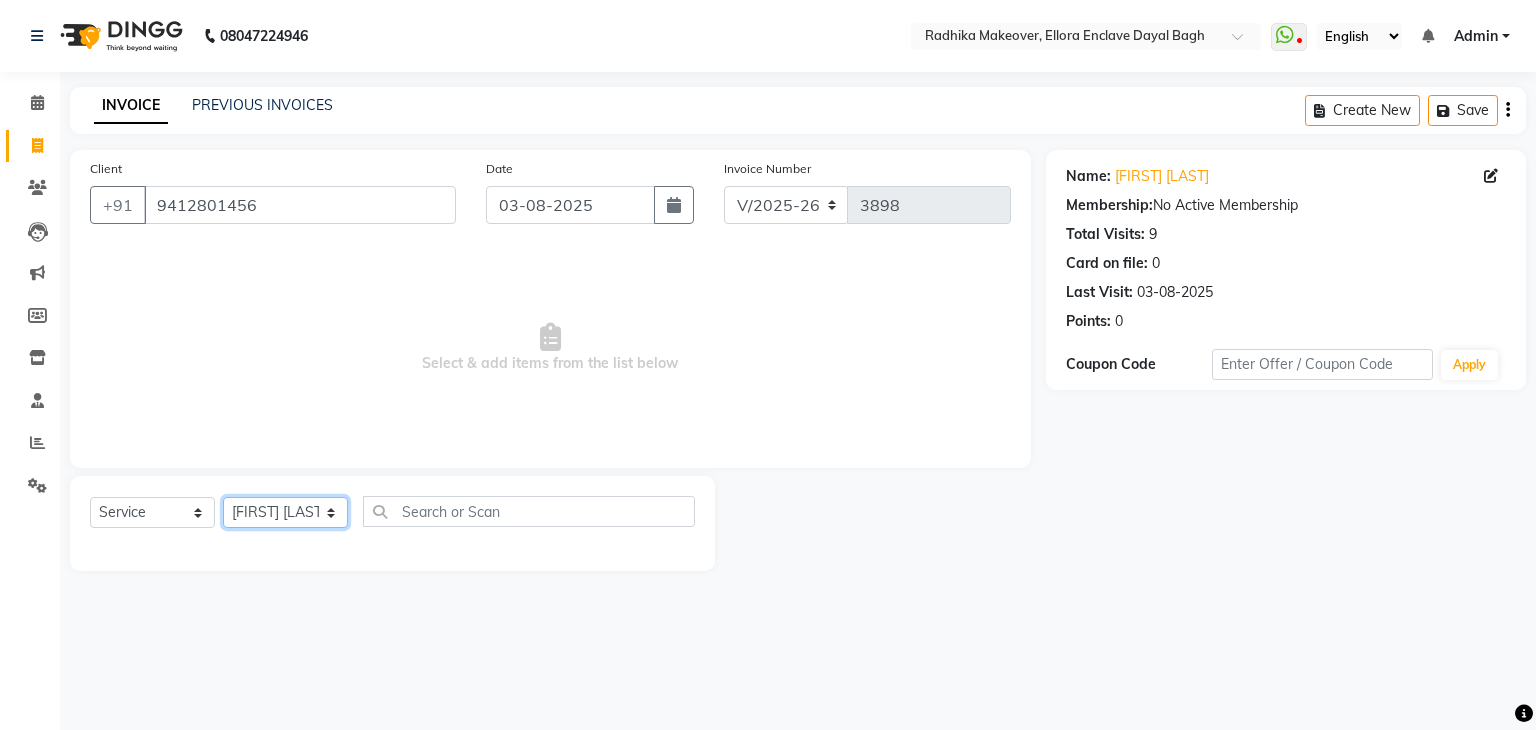 click on "Select Stylist AMAN DANISH SALMANI GOPAL PACHORI KANU KAVITA KIRAN KUMARI MEENU KUMARI NEHA NIKHIL CHAUDHARY Priya PRIYANKA YADAV RASHMI SANDHYA SHAGUFTA SHWETA SONA SAXENA SOUMYA TUSHAR OTWAL VINAY KUMAR" 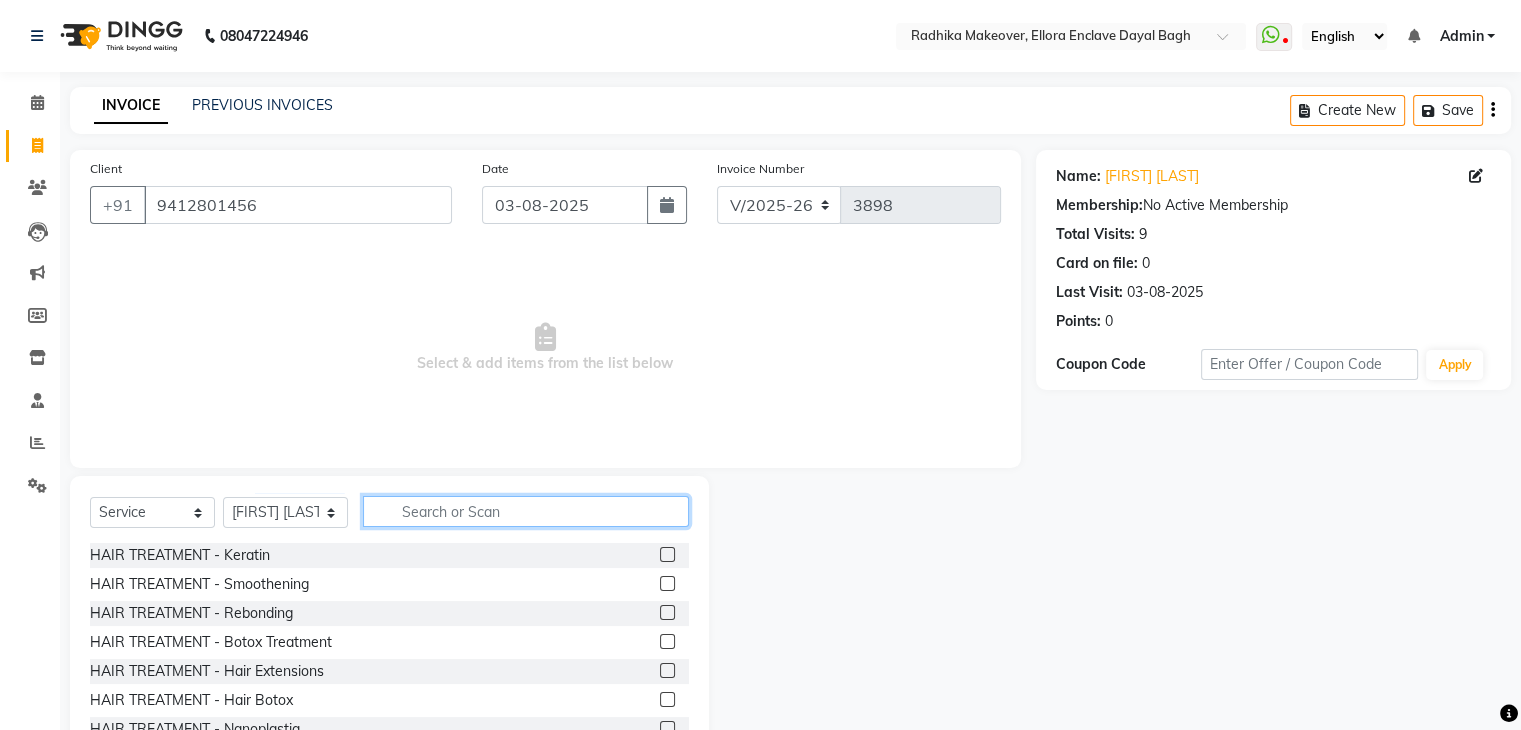 click 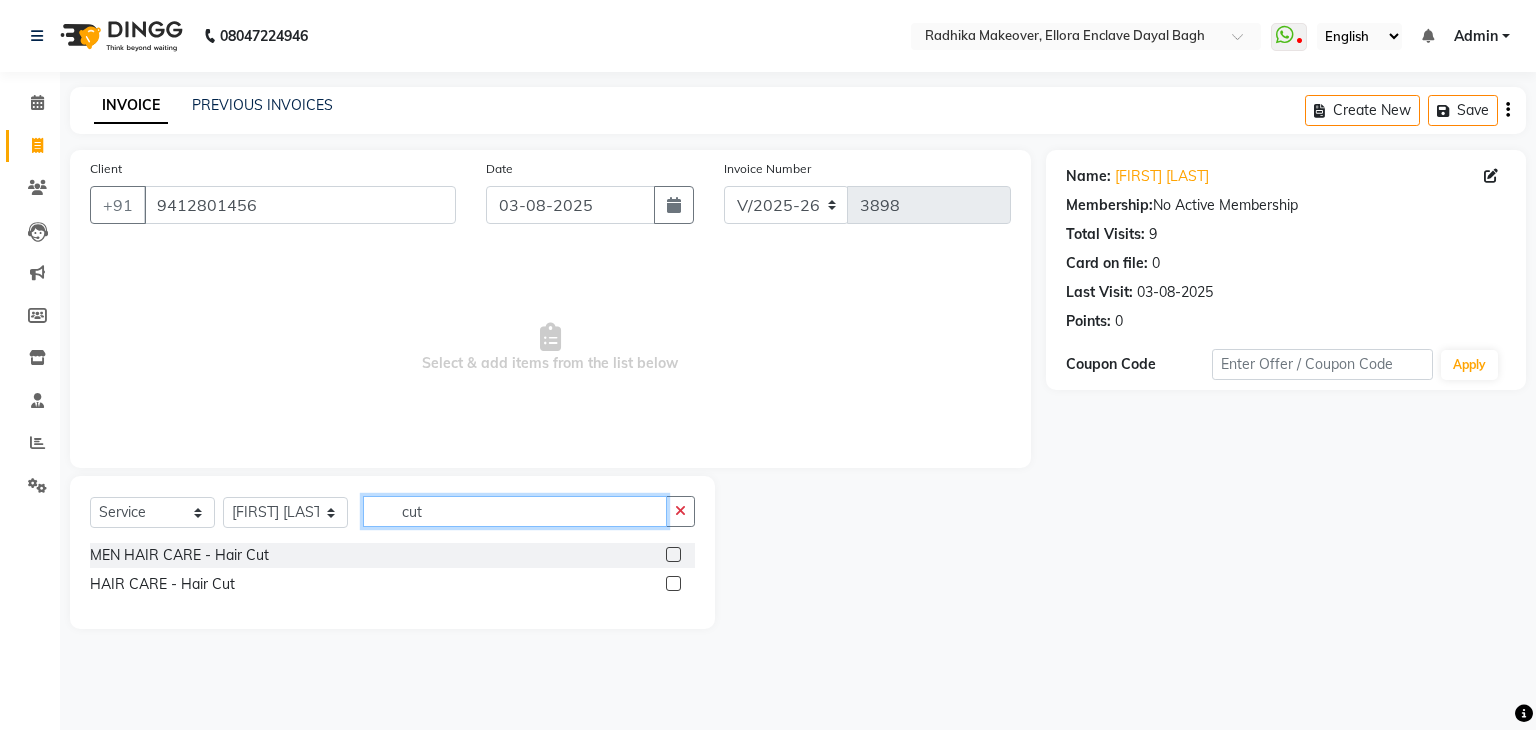 type on "cut" 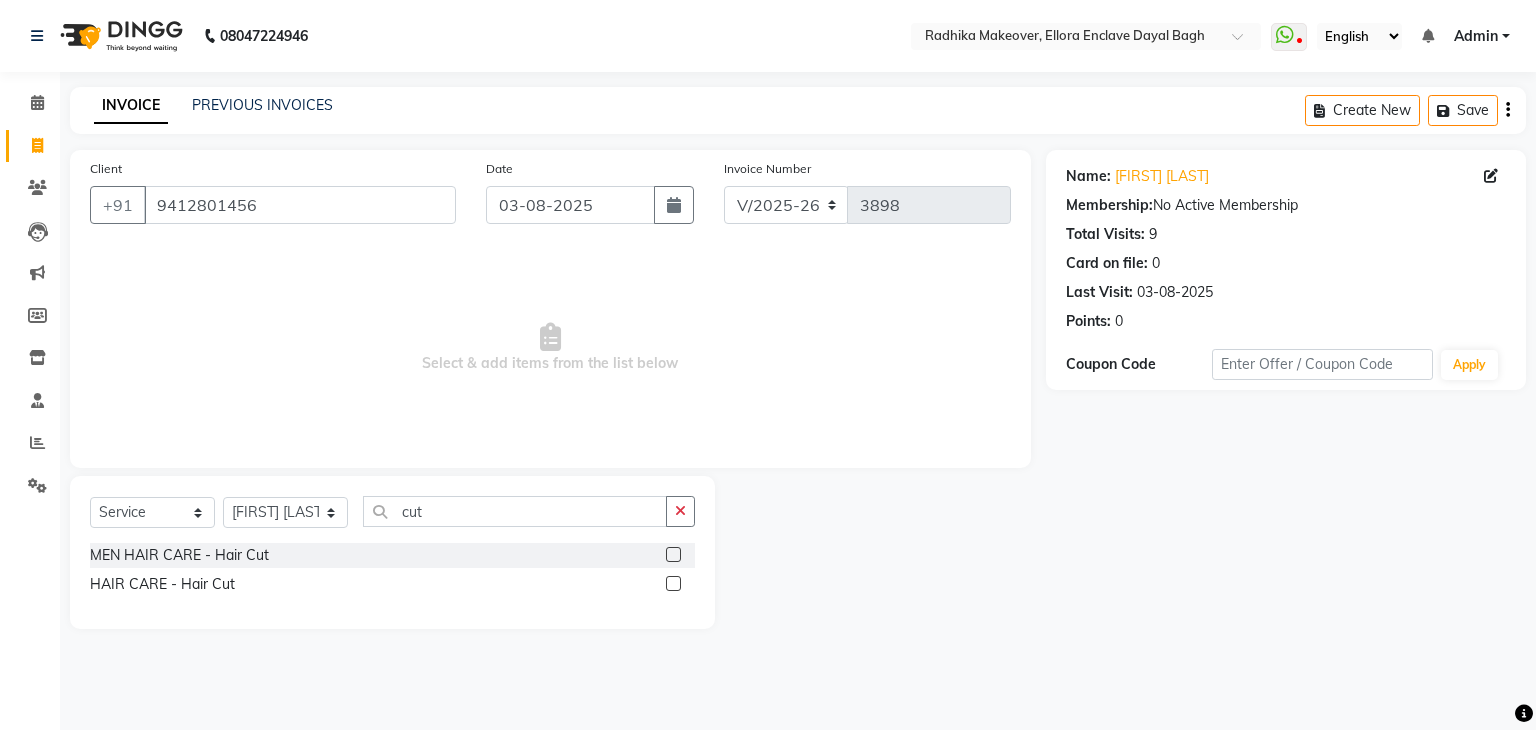 click 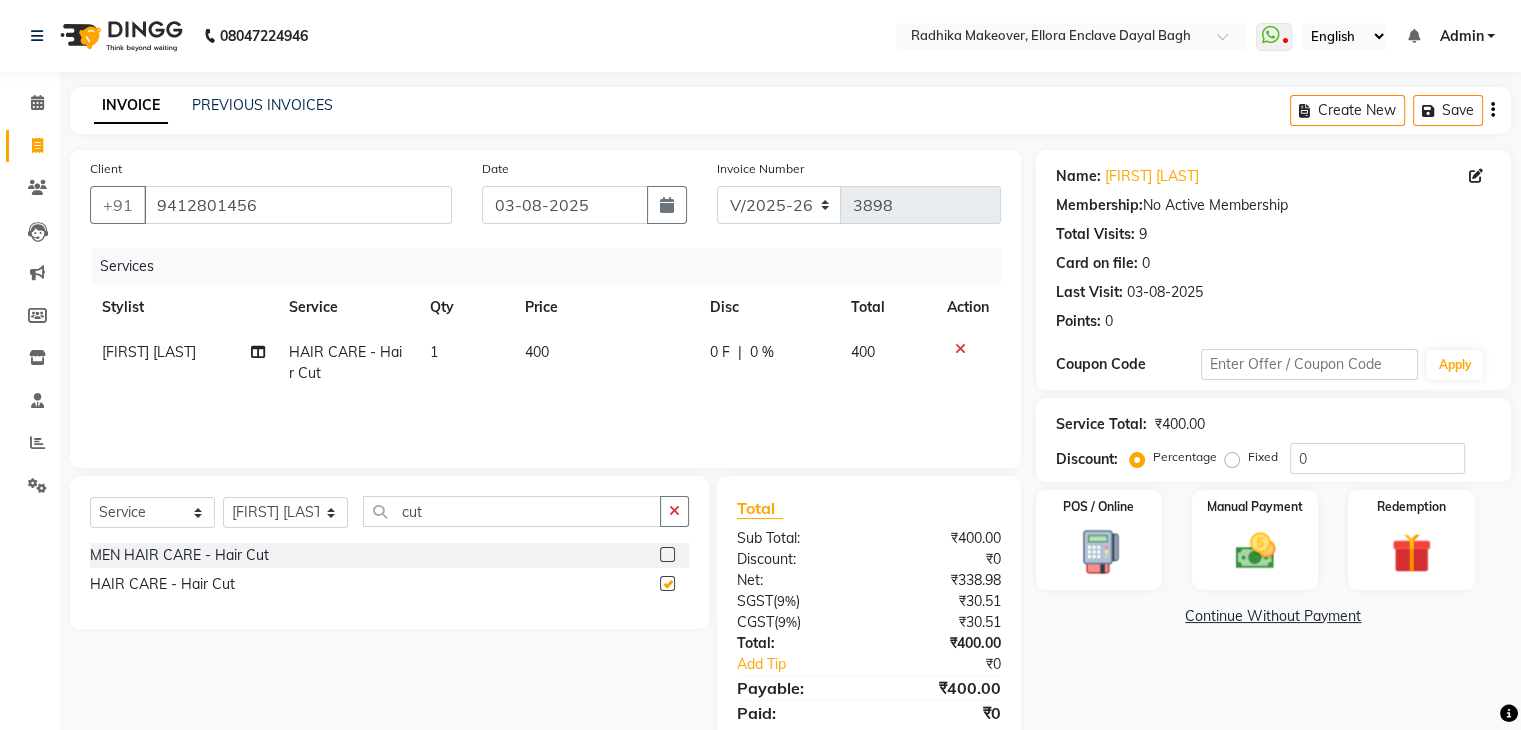 checkbox on "false" 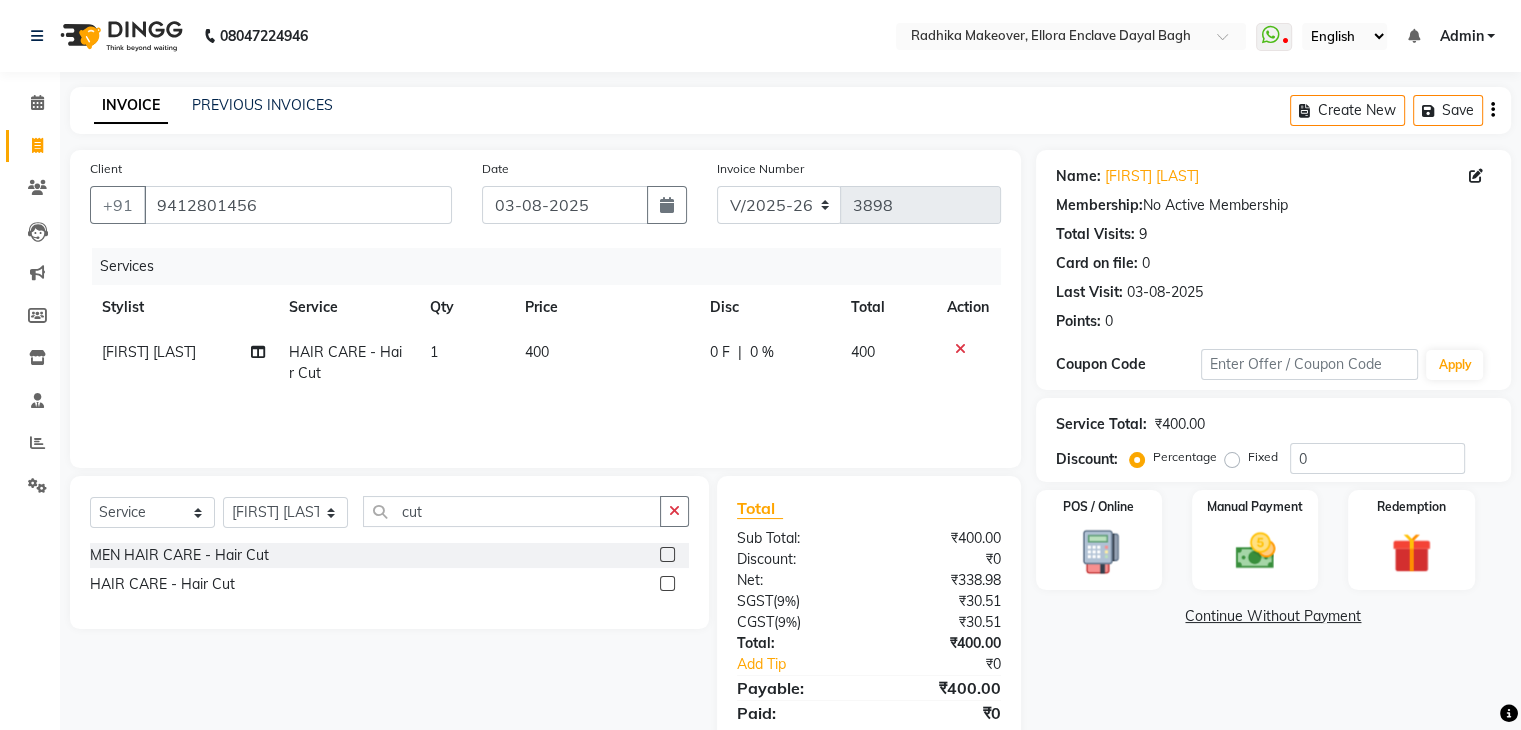 click on "0 F" 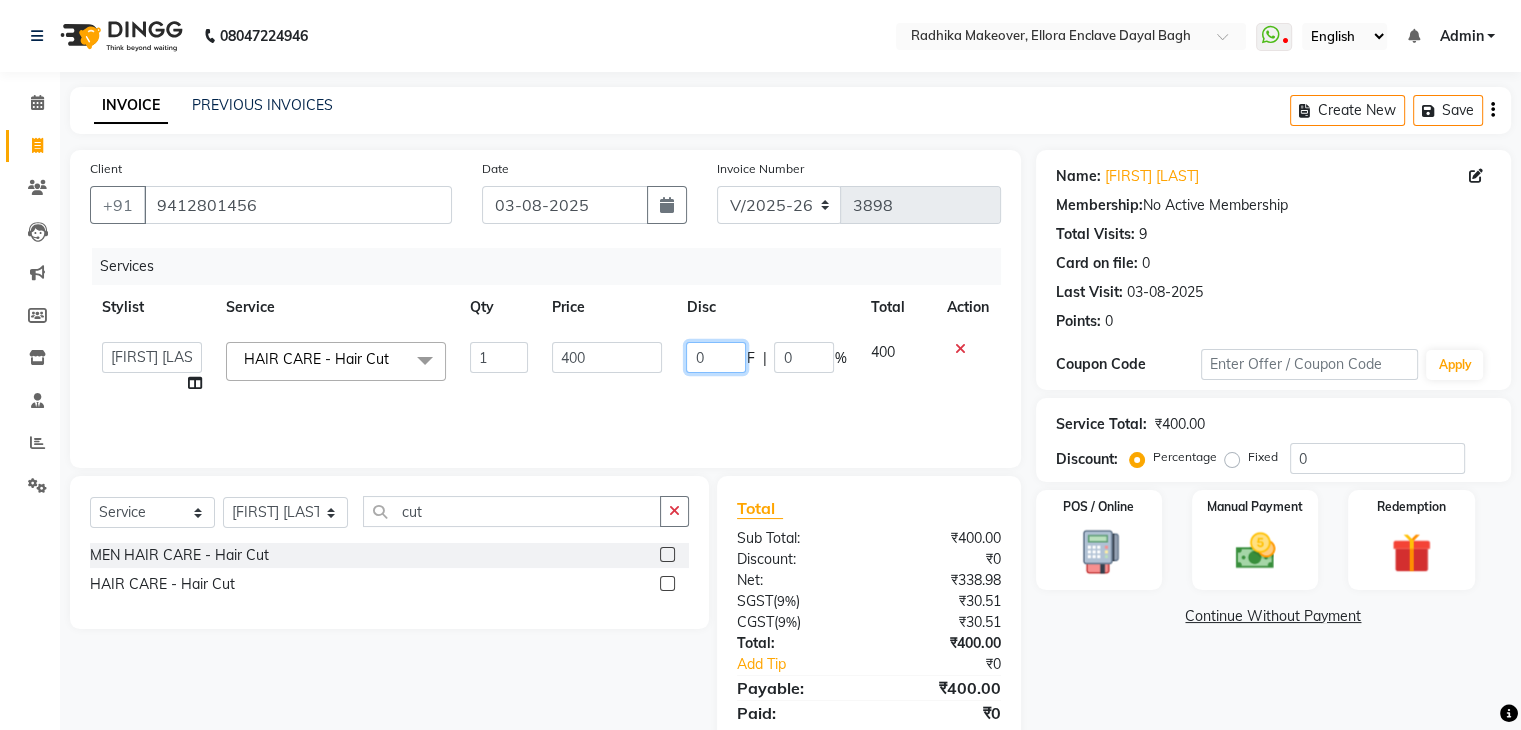 click on "0" 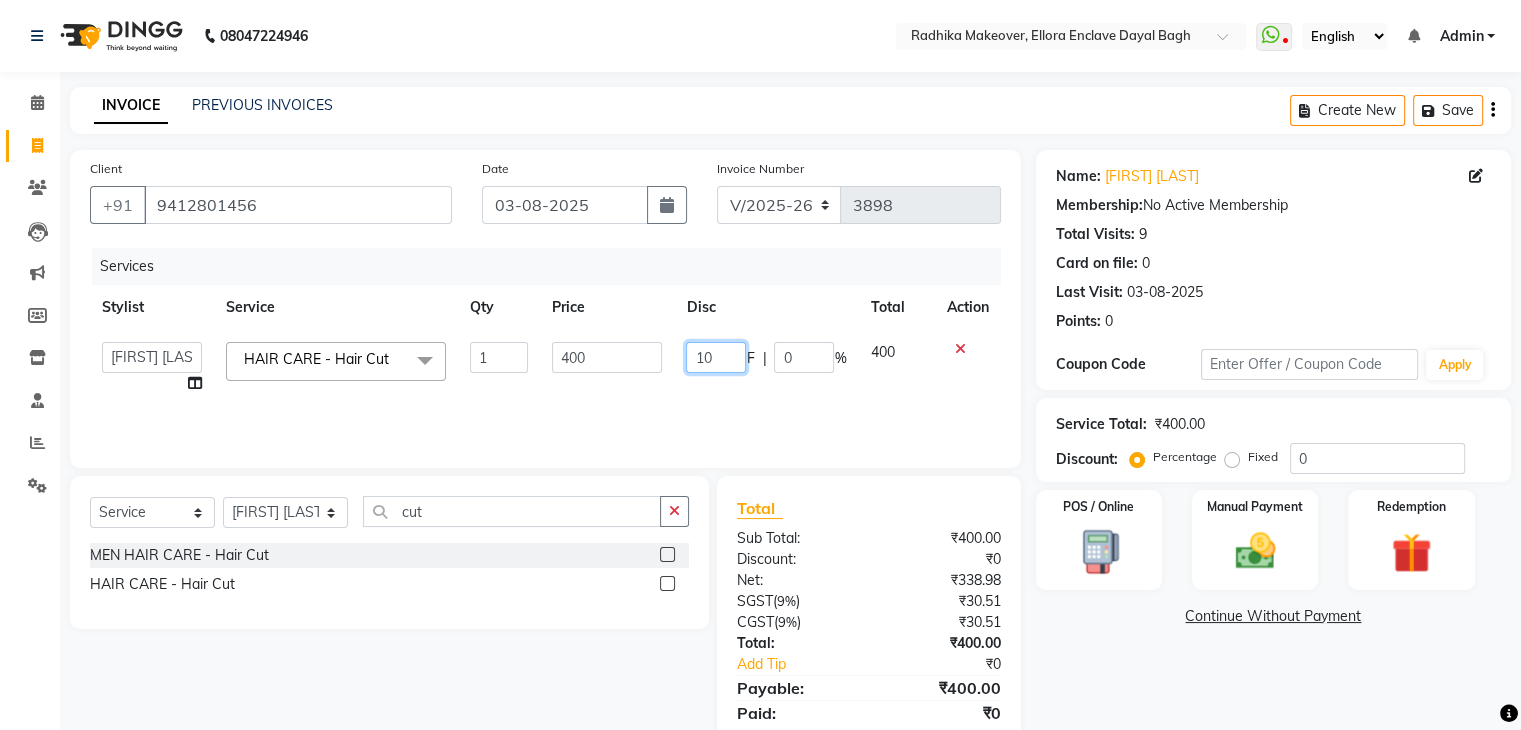 type on "100" 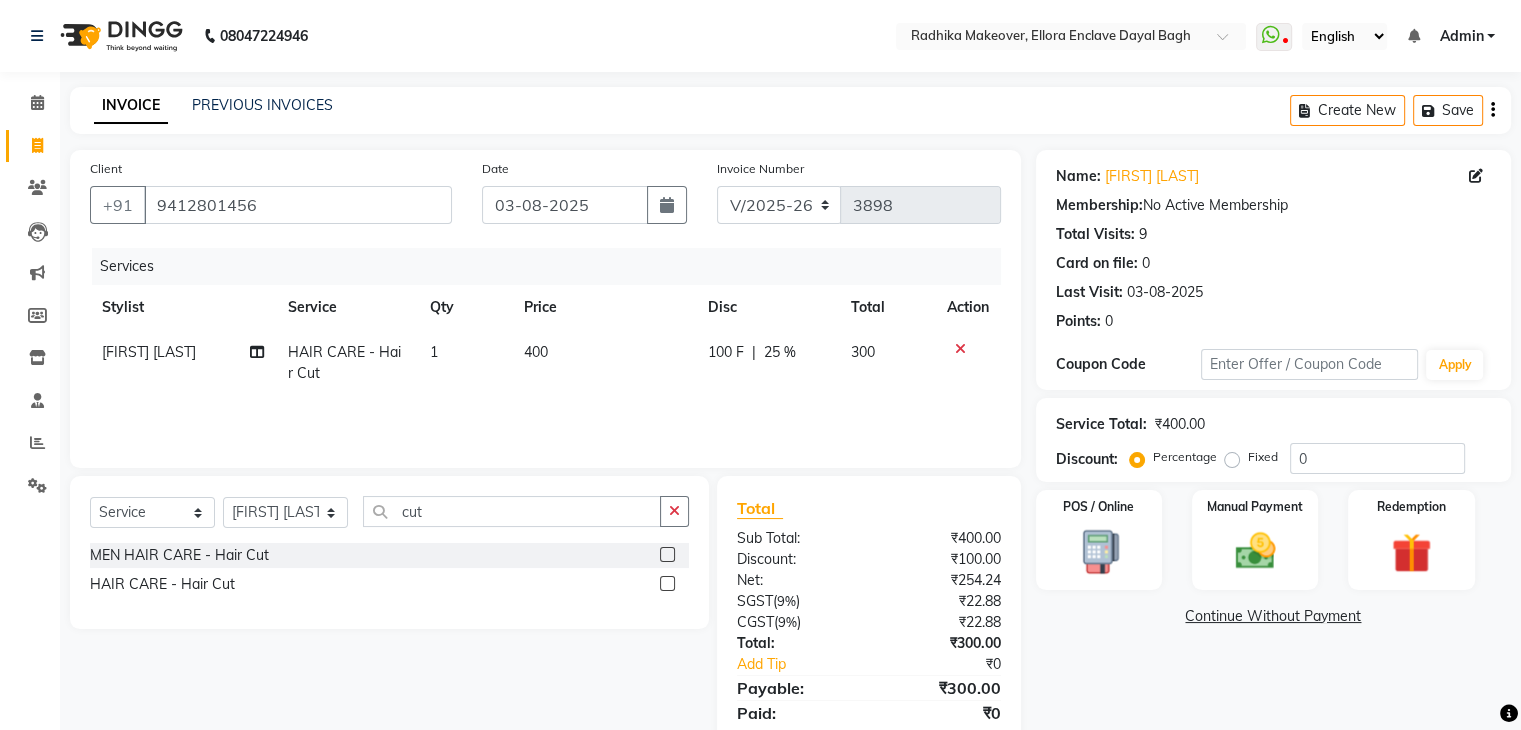 click on "Services Stylist Service Qty Price Disc Total Action VINAY KUMAR HAIR CARE - Hair Cut 1 400 100 F | 25 % 300" 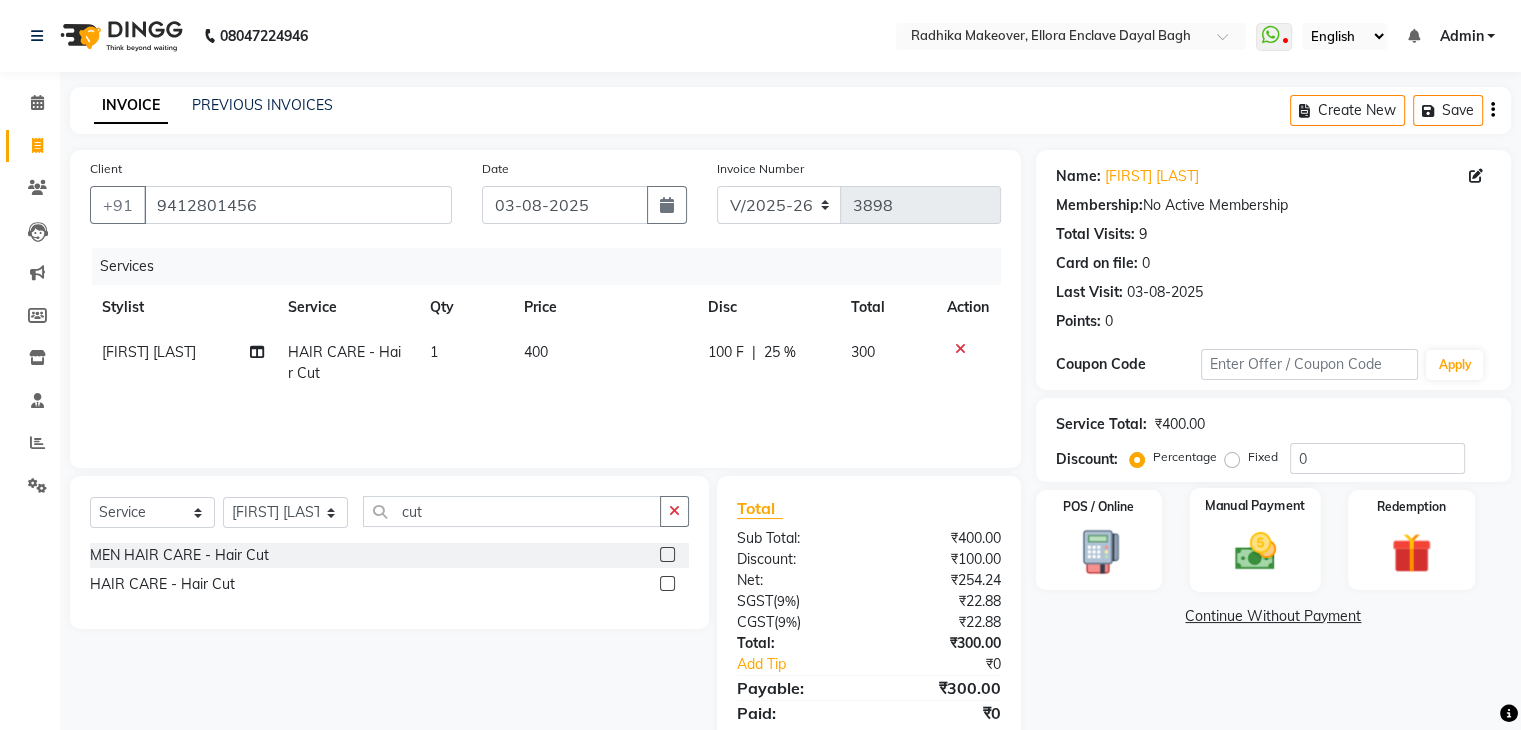 click on "Manual Payment" 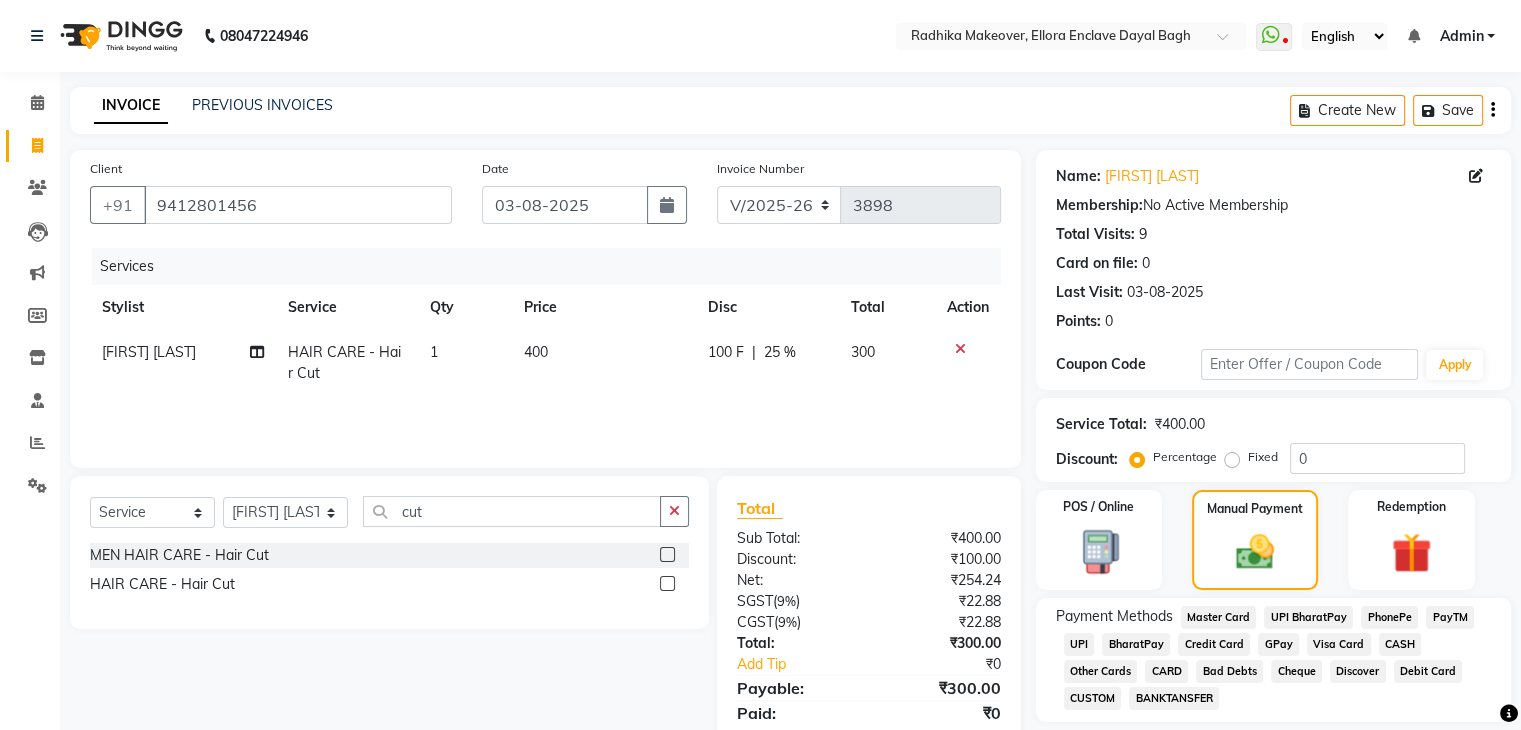 click on "CASH" 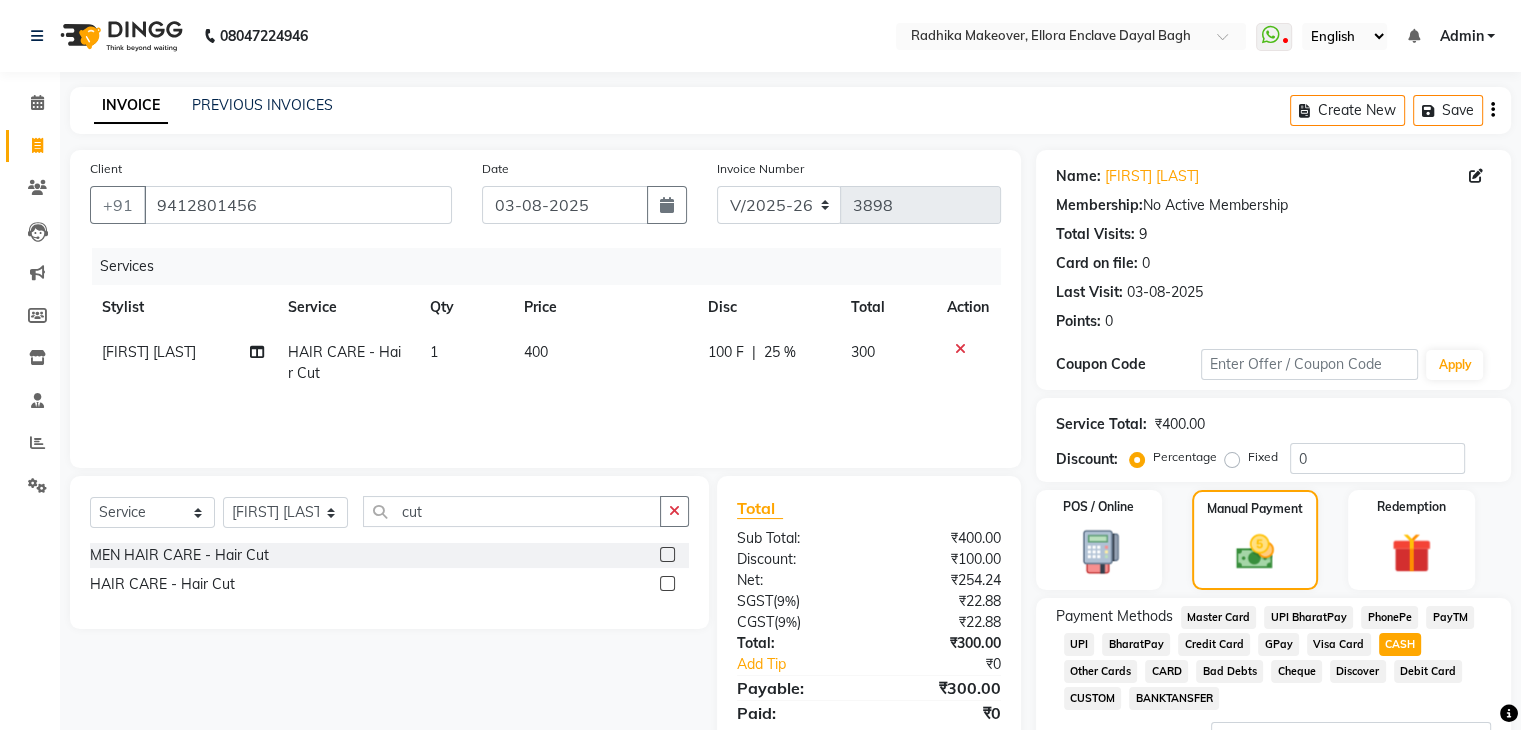 scroll, scrollTop: 172, scrollLeft: 0, axis: vertical 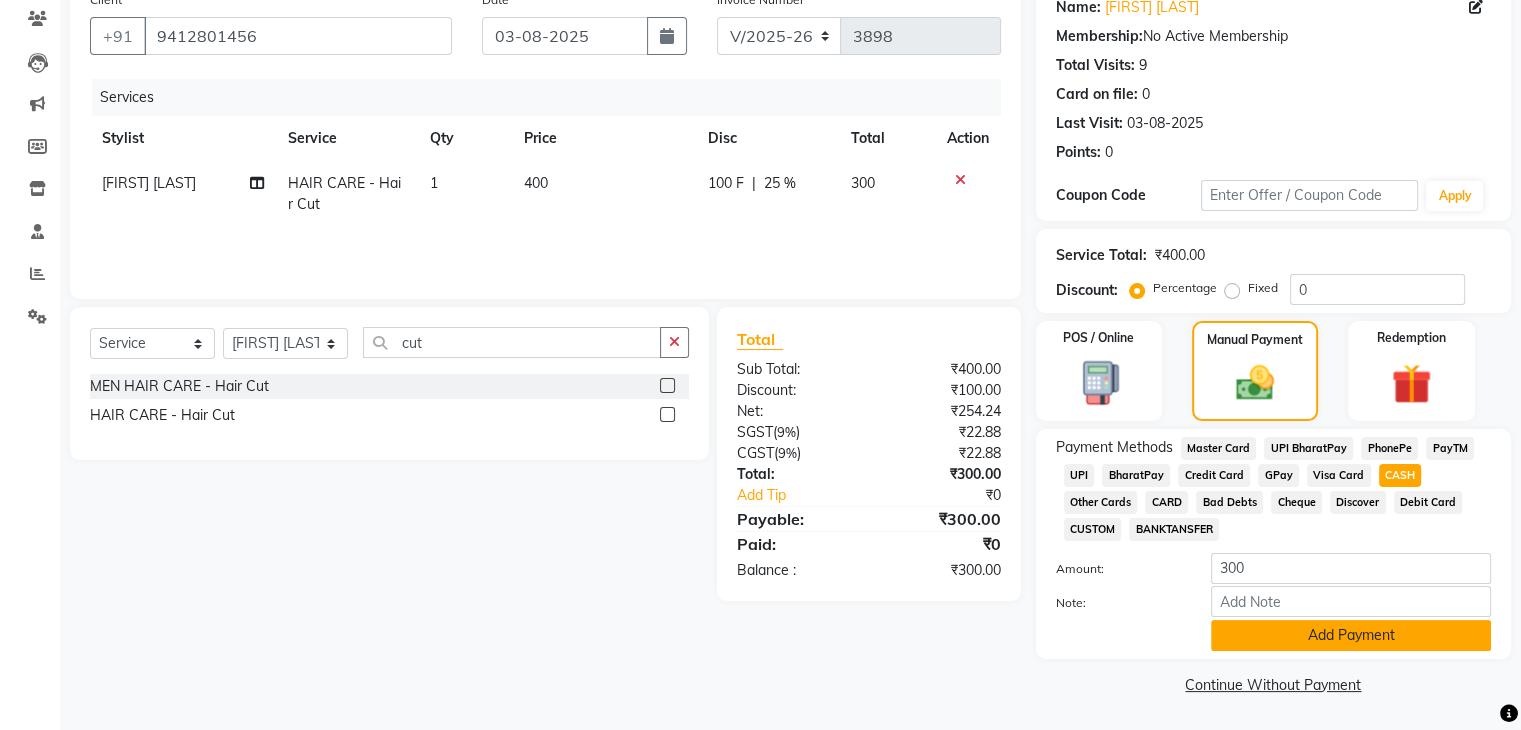 click on "Add Payment" 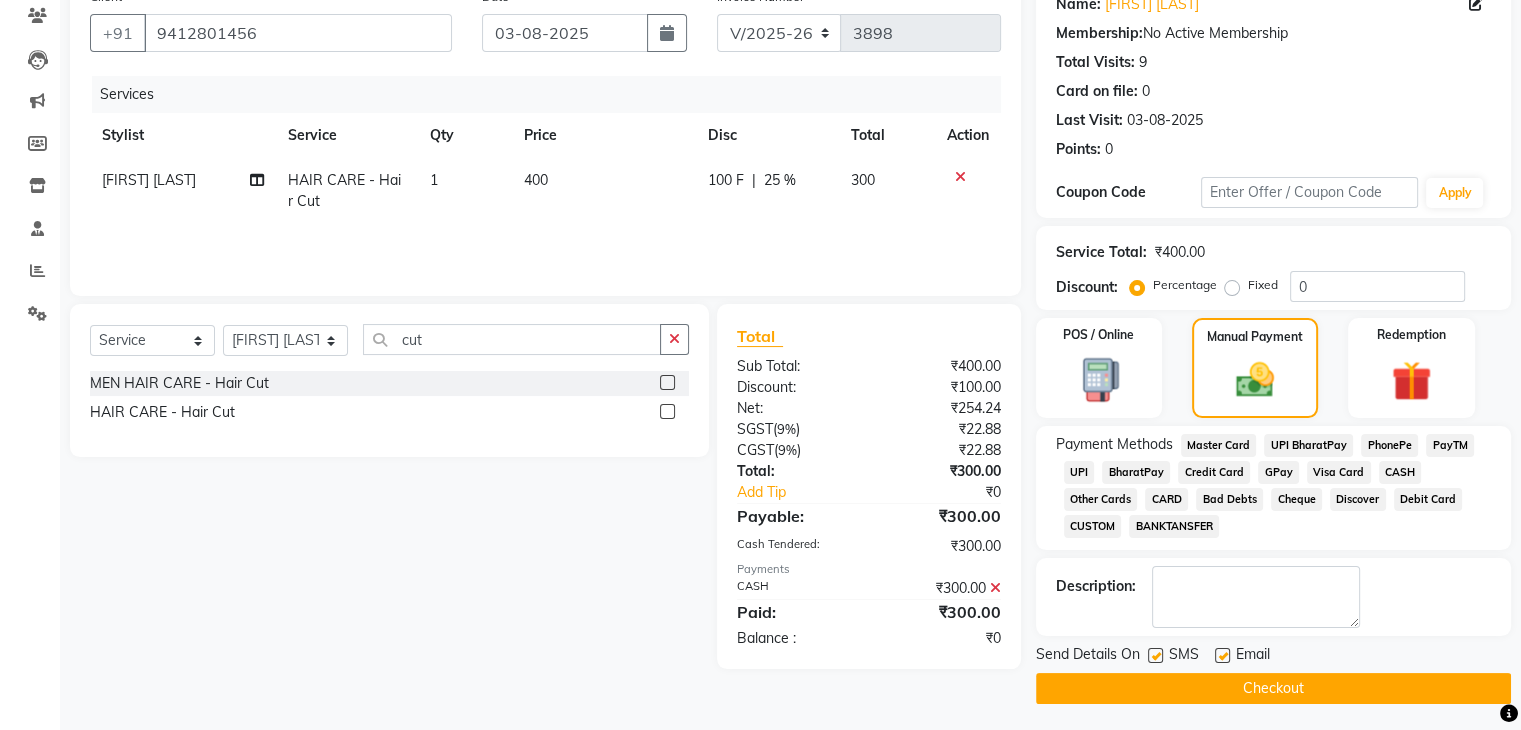 click on "Checkout" 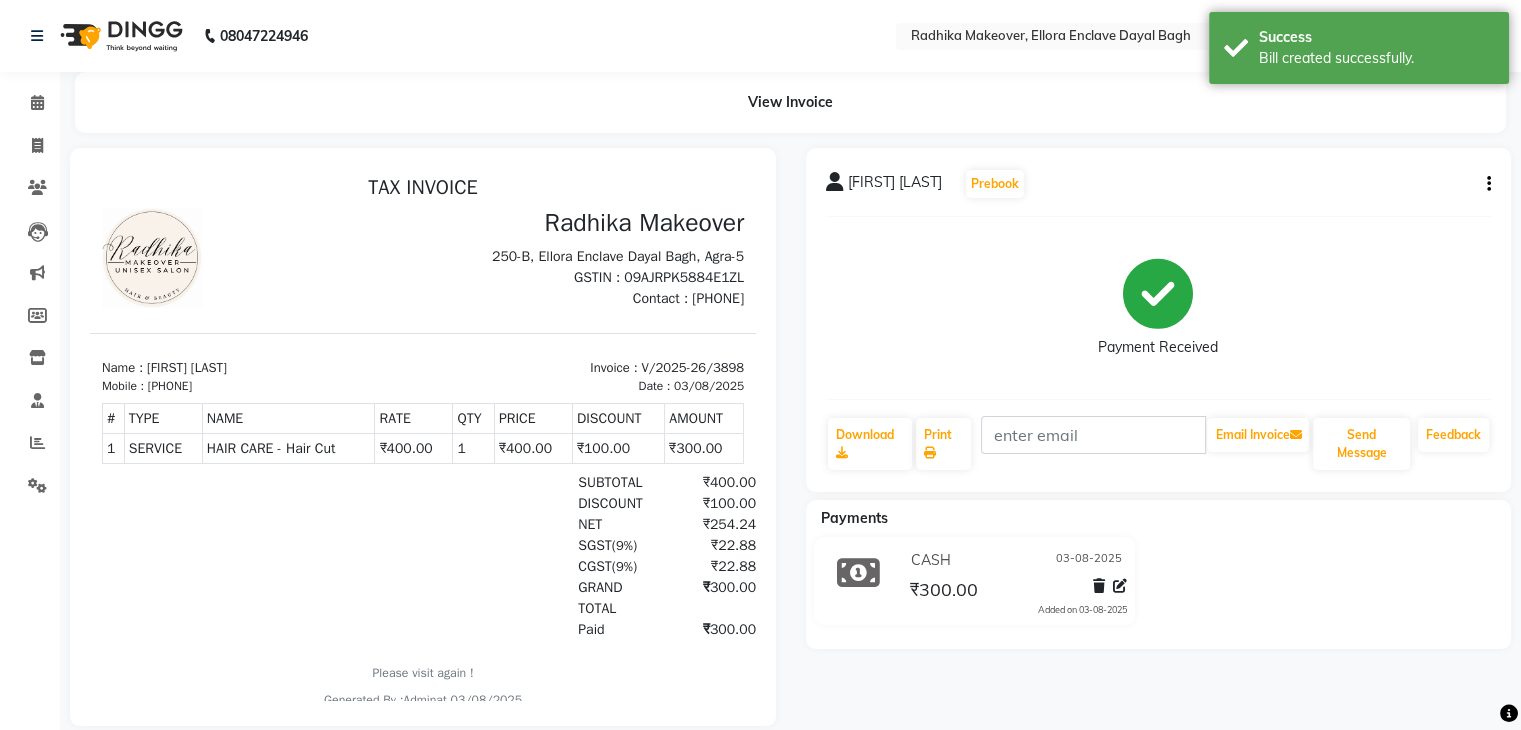 scroll, scrollTop: 0, scrollLeft: 0, axis: both 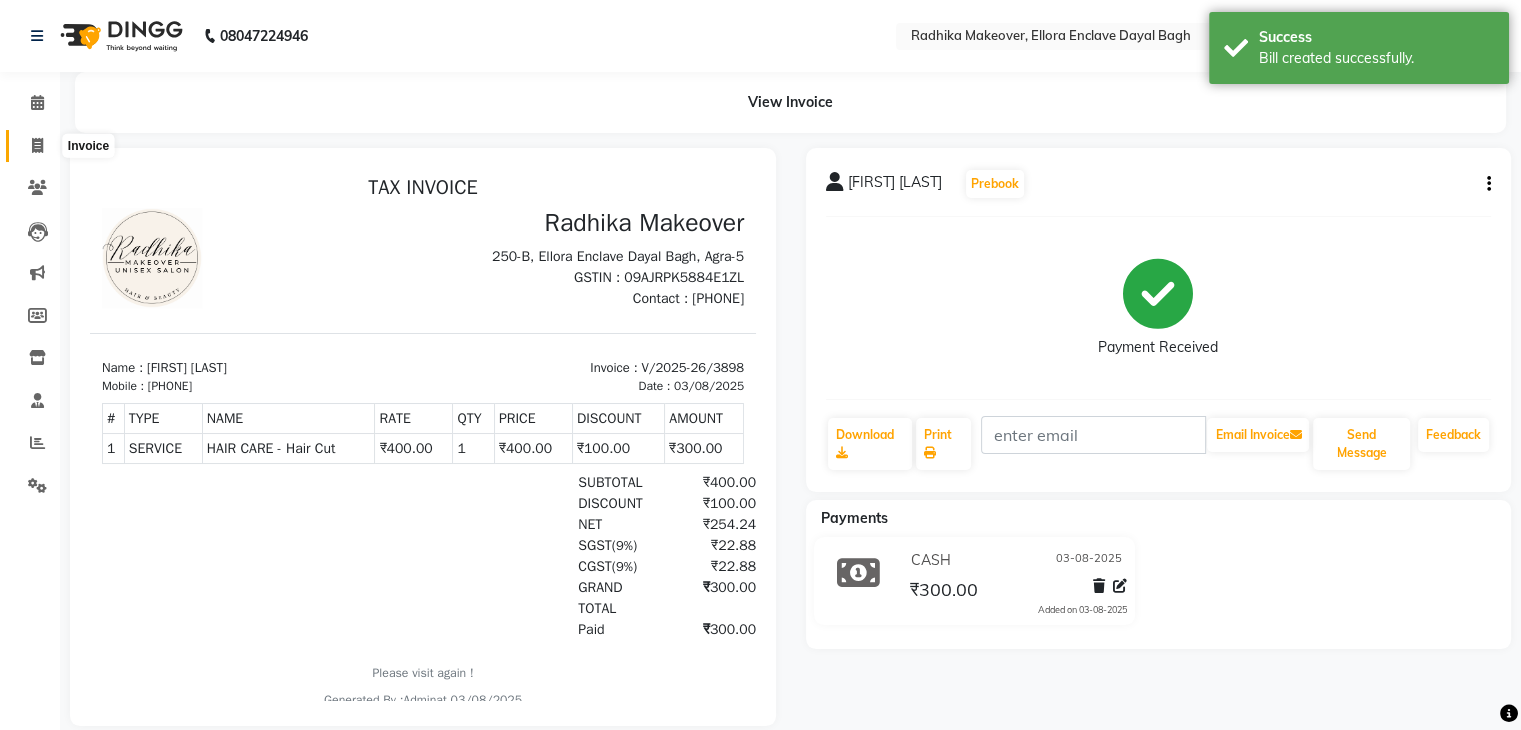 click 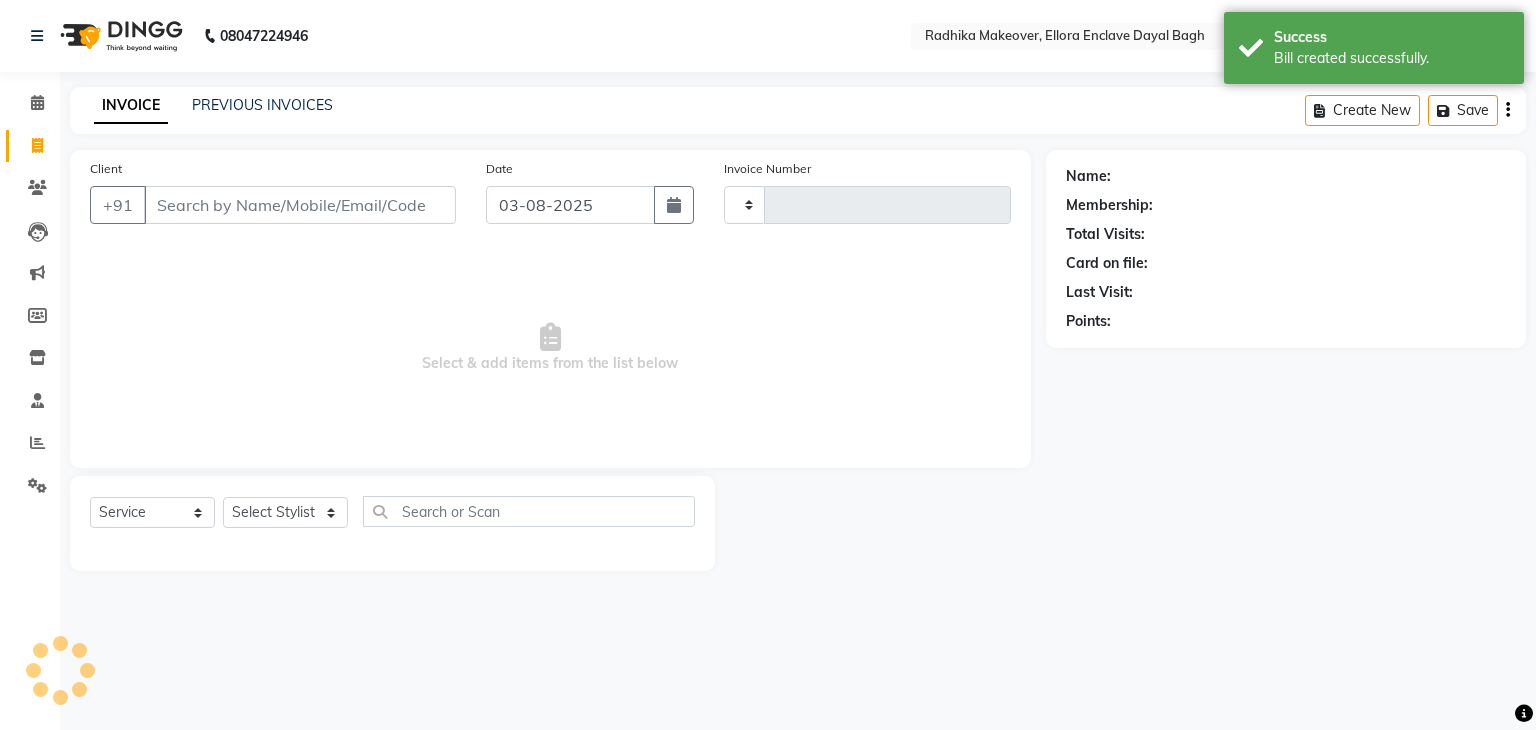 click 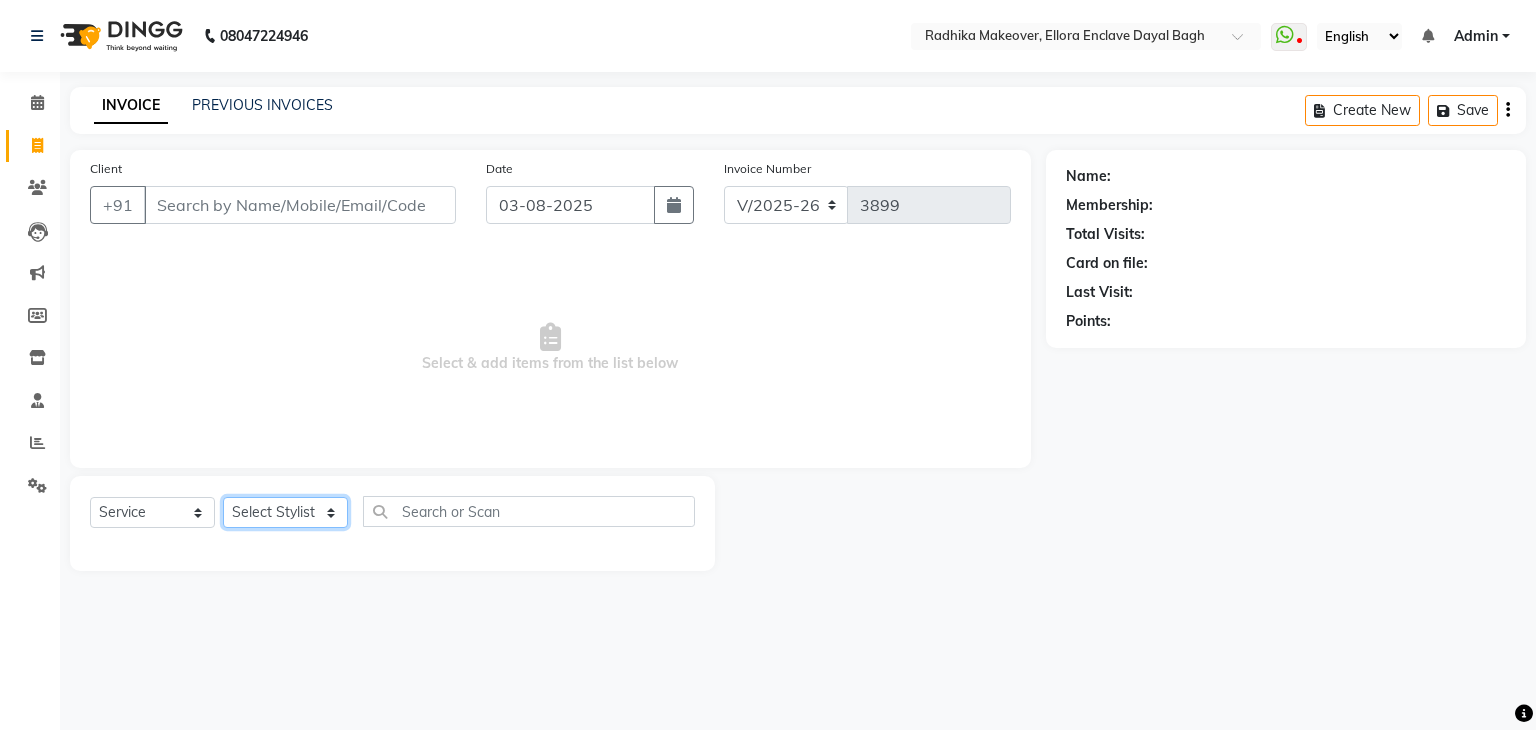 click on "Select Stylist AMAN DANISH SALMANI GOPAL PACHORI KANU KAVITA KIRAN KUMARI MEENU KUMARI NEHA NIKHIL CHAUDHARY Priya PRIYANKA YADAV RASHMI SANDHYA SHAGUFTA SHWETA SONA SAXENA SOUMYA TUSHAR OTWAL VINAY KUMAR" 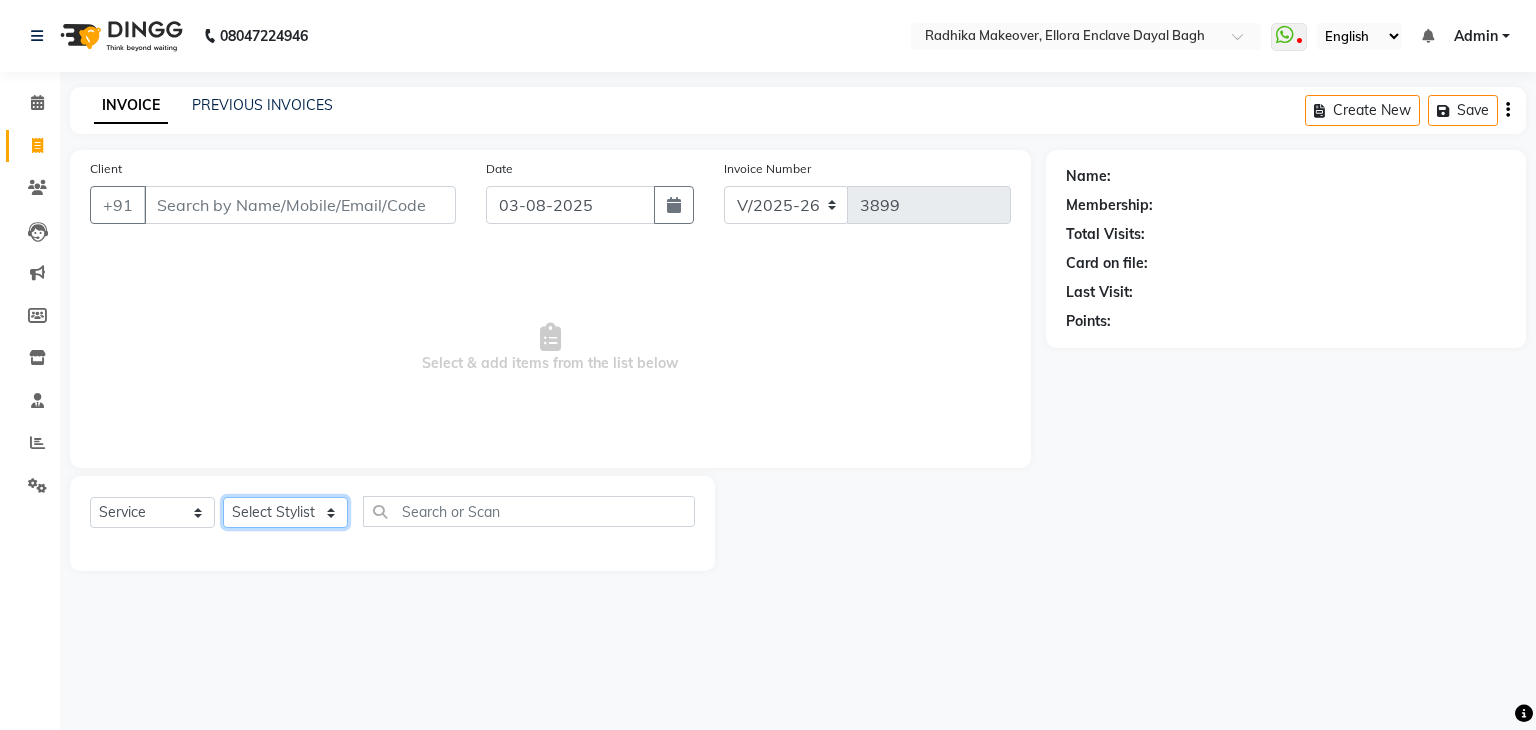 select on "53882" 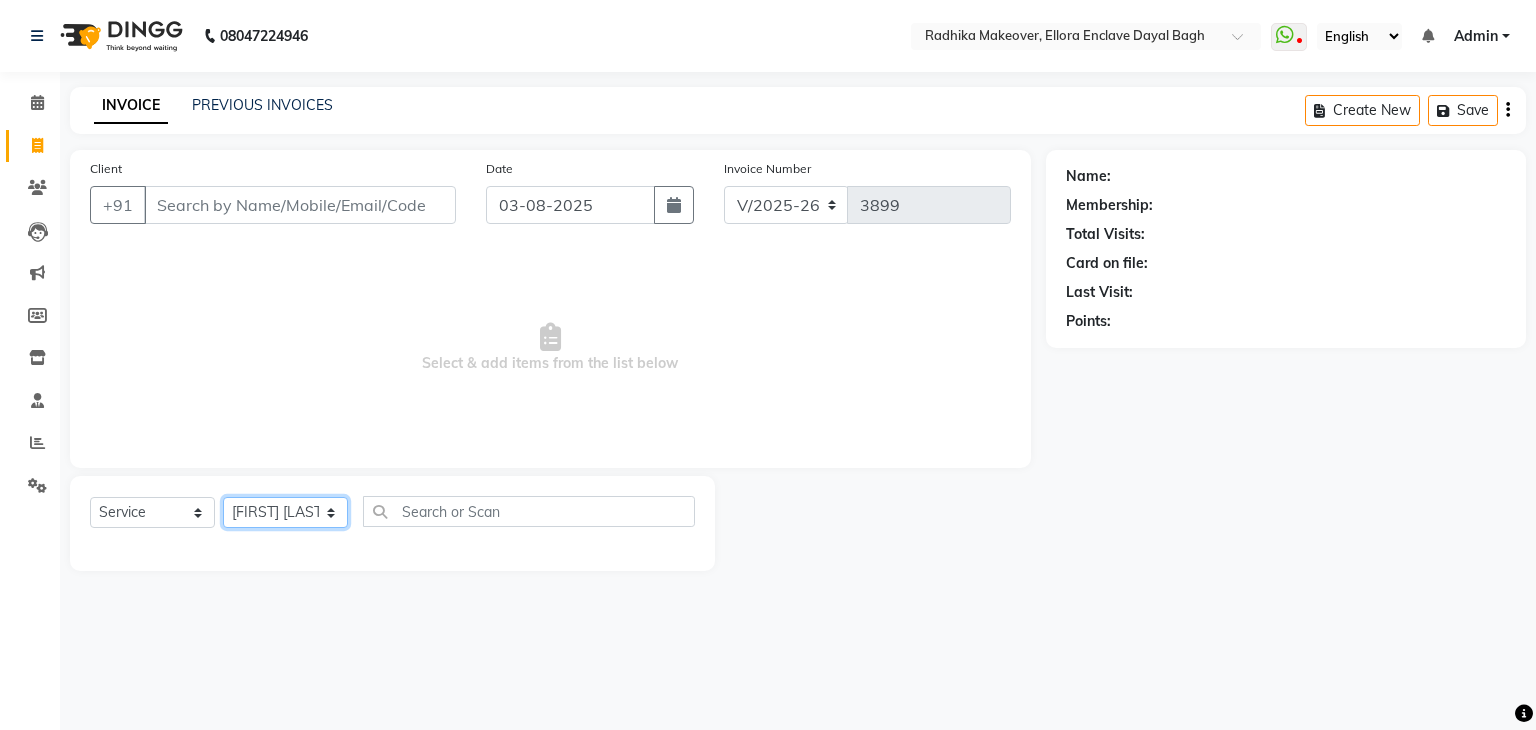 click on "Select Stylist AMAN DANISH SALMANI GOPAL PACHORI KANU KAVITA KIRAN KUMARI MEENU KUMARI NEHA NIKHIL CHAUDHARY Priya PRIYANKA YADAV RASHMI SANDHYA SHAGUFTA SHWETA SONA SAXENA SOUMYA TUSHAR OTWAL VINAY KUMAR" 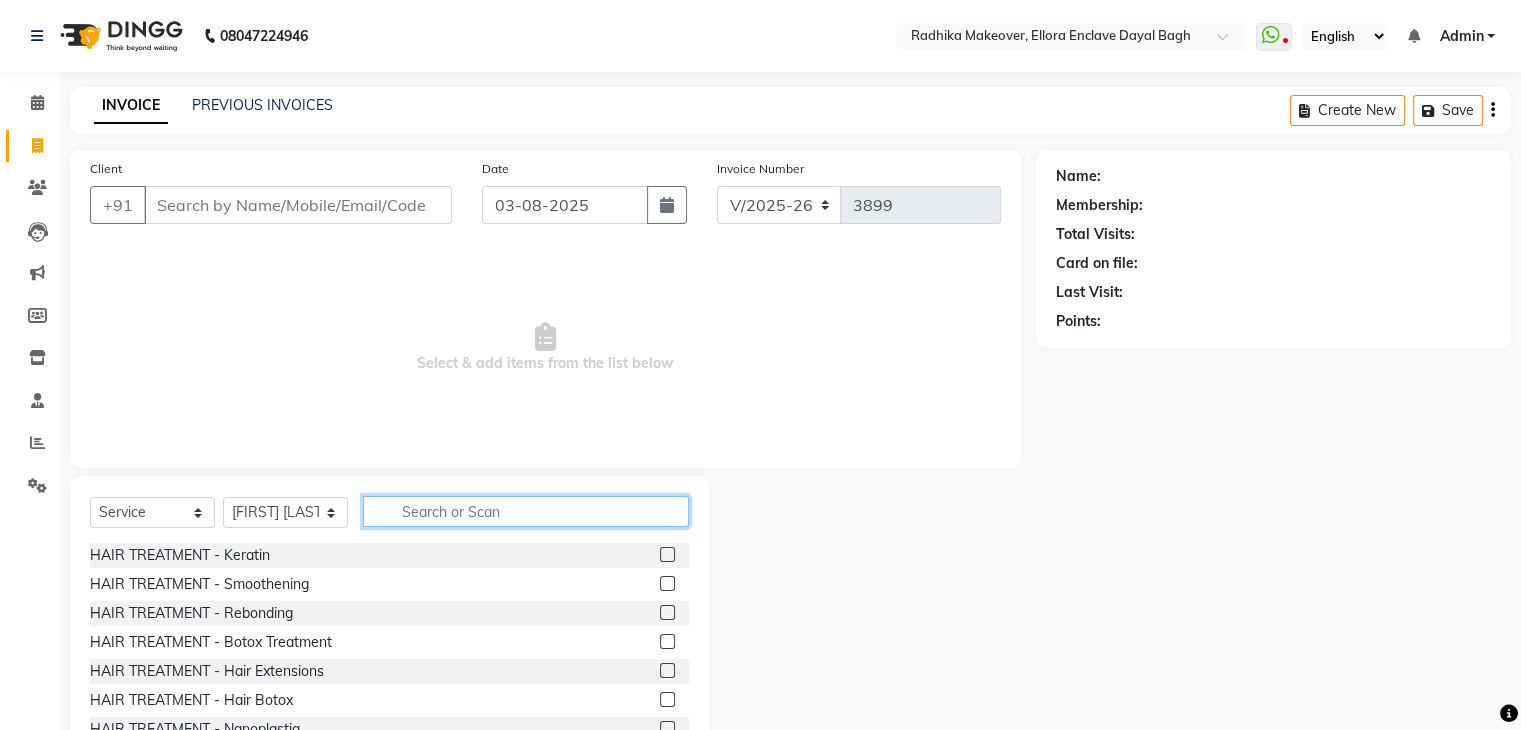 click 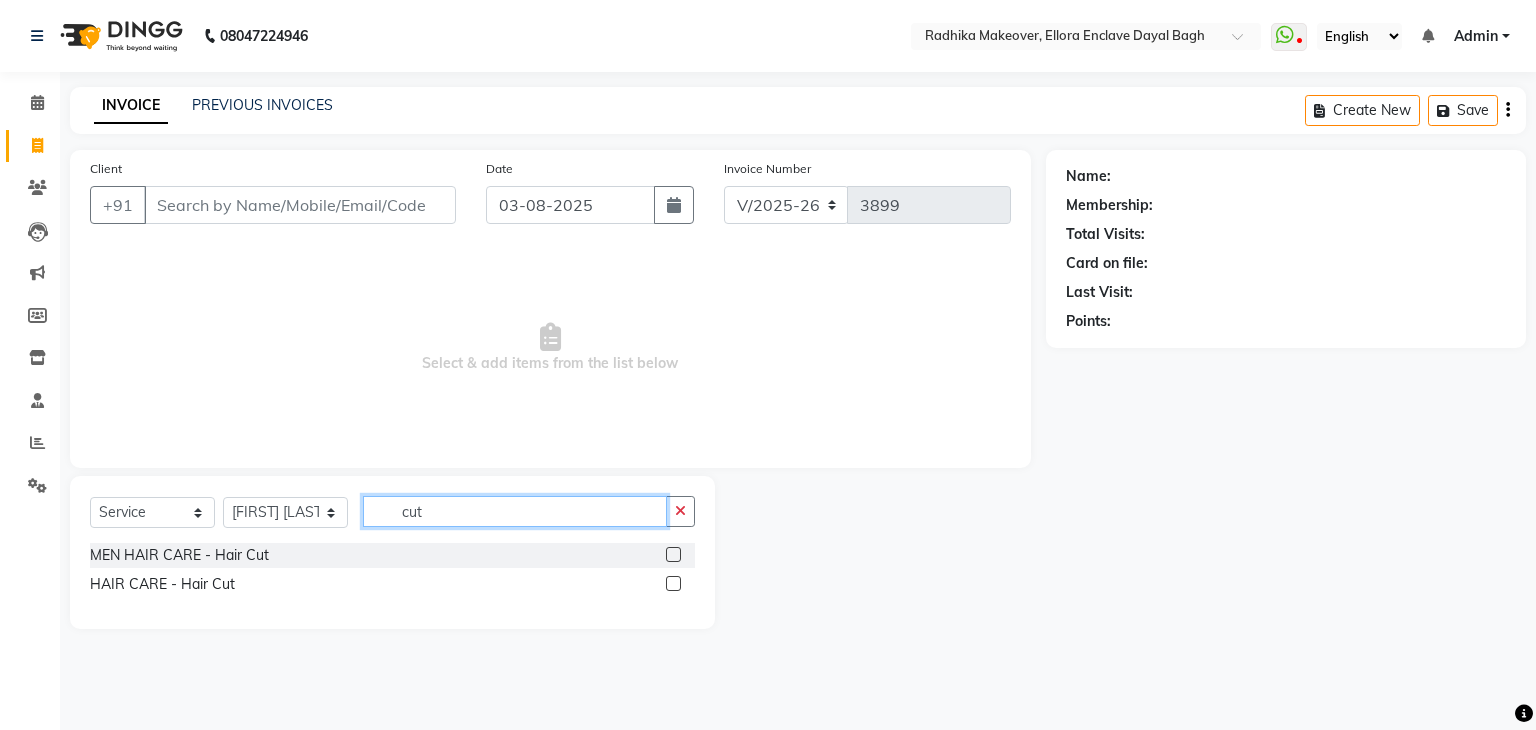 type on "cut" 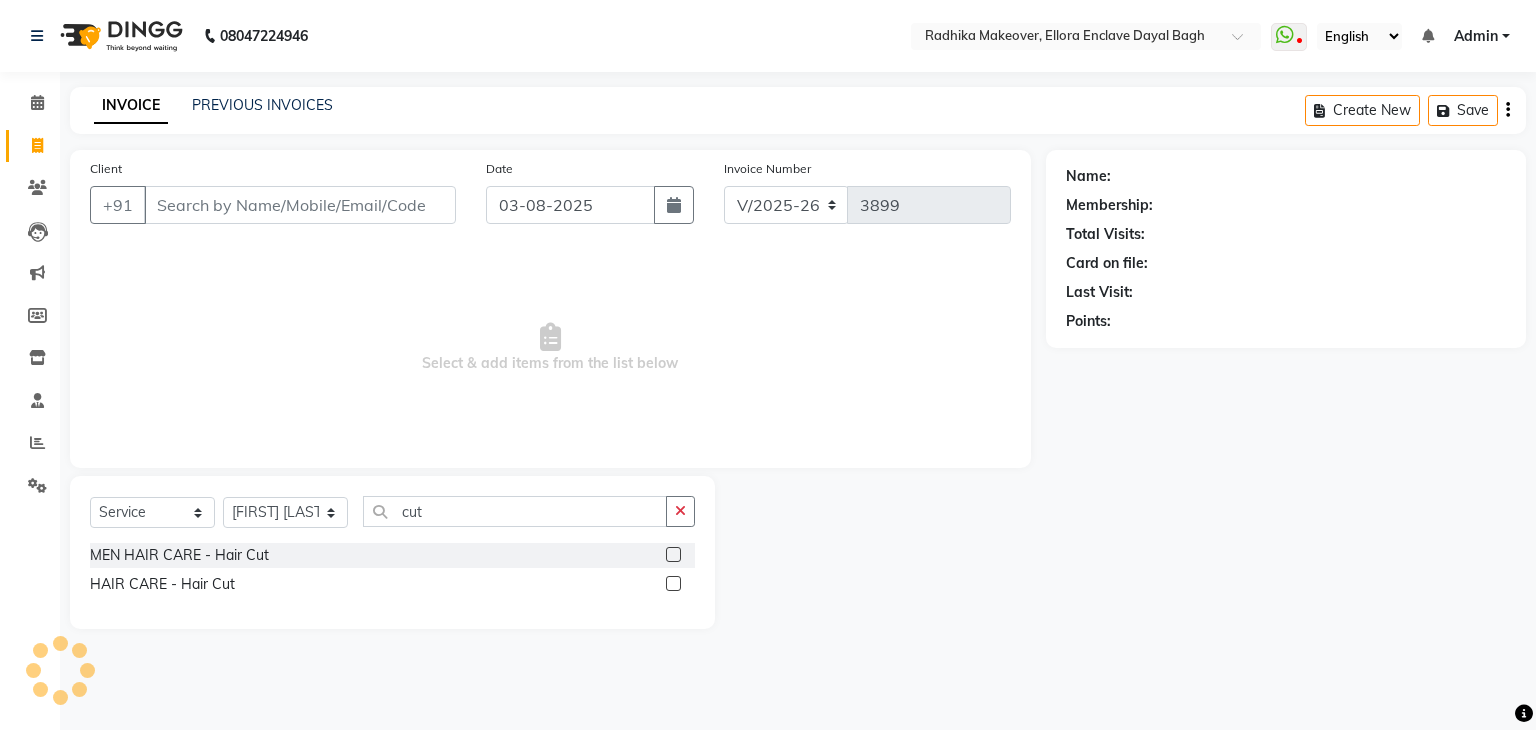 click 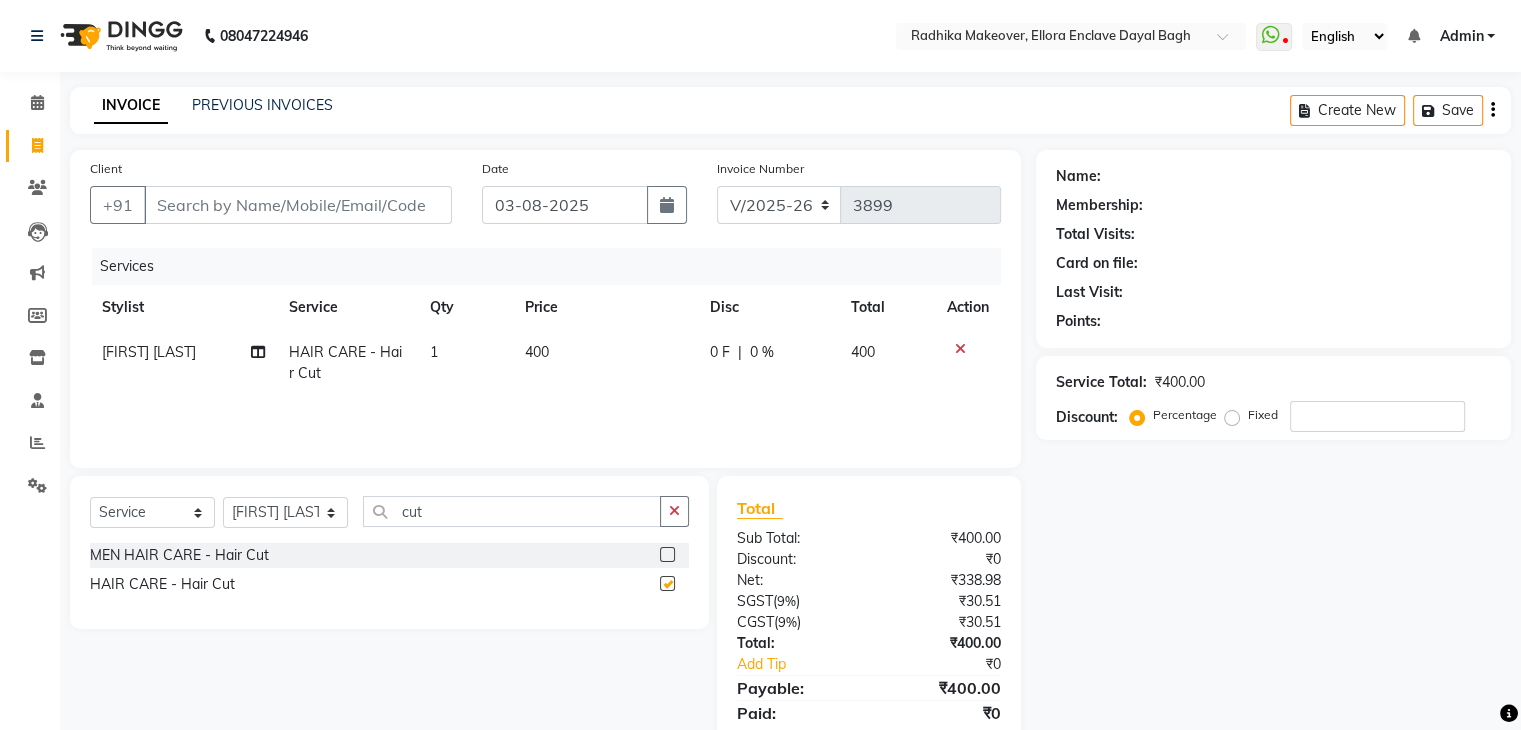 checkbox on "false" 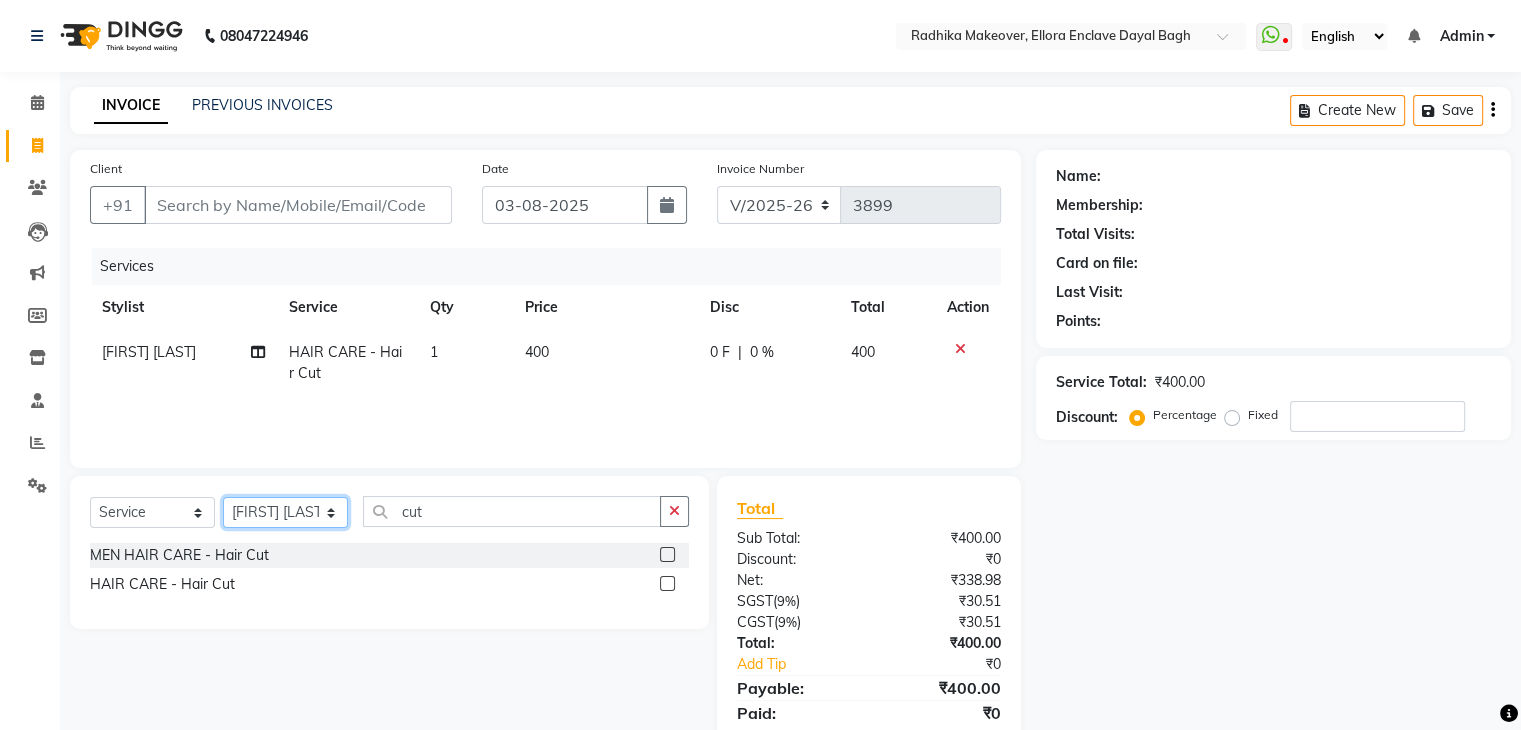 click on "Select Stylist AMAN DANISH SALMANI GOPAL PACHORI KANU KAVITA KIRAN KUMARI MEENU KUMARI NEHA NIKHIL CHAUDHARY Priya PRIYANKA YADAV RASHMI SANDHYA SHAGUFTA SHWETA SONA SAXENA SOUMYA TUSHAR OTWAL VINAY KUMAR" 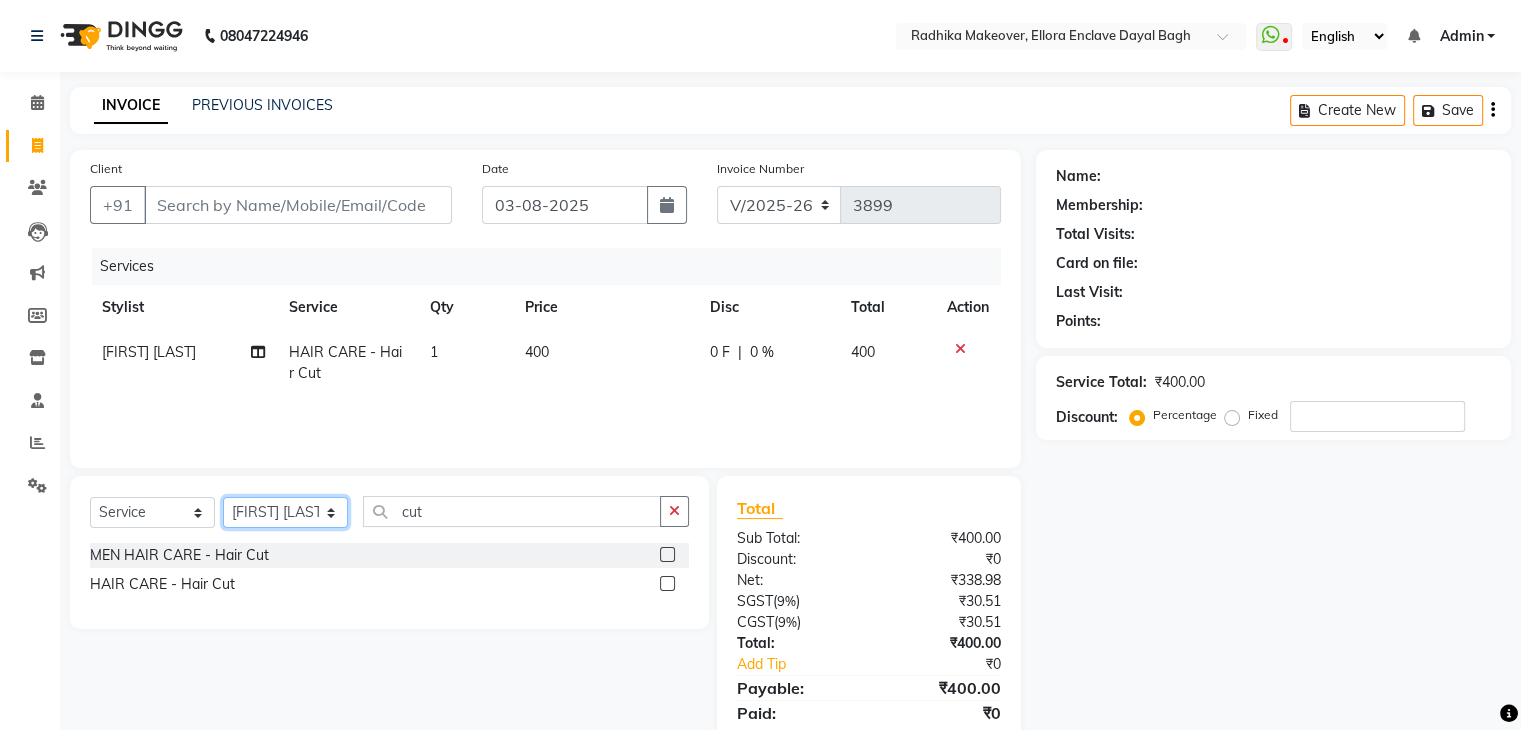 select on "53879" 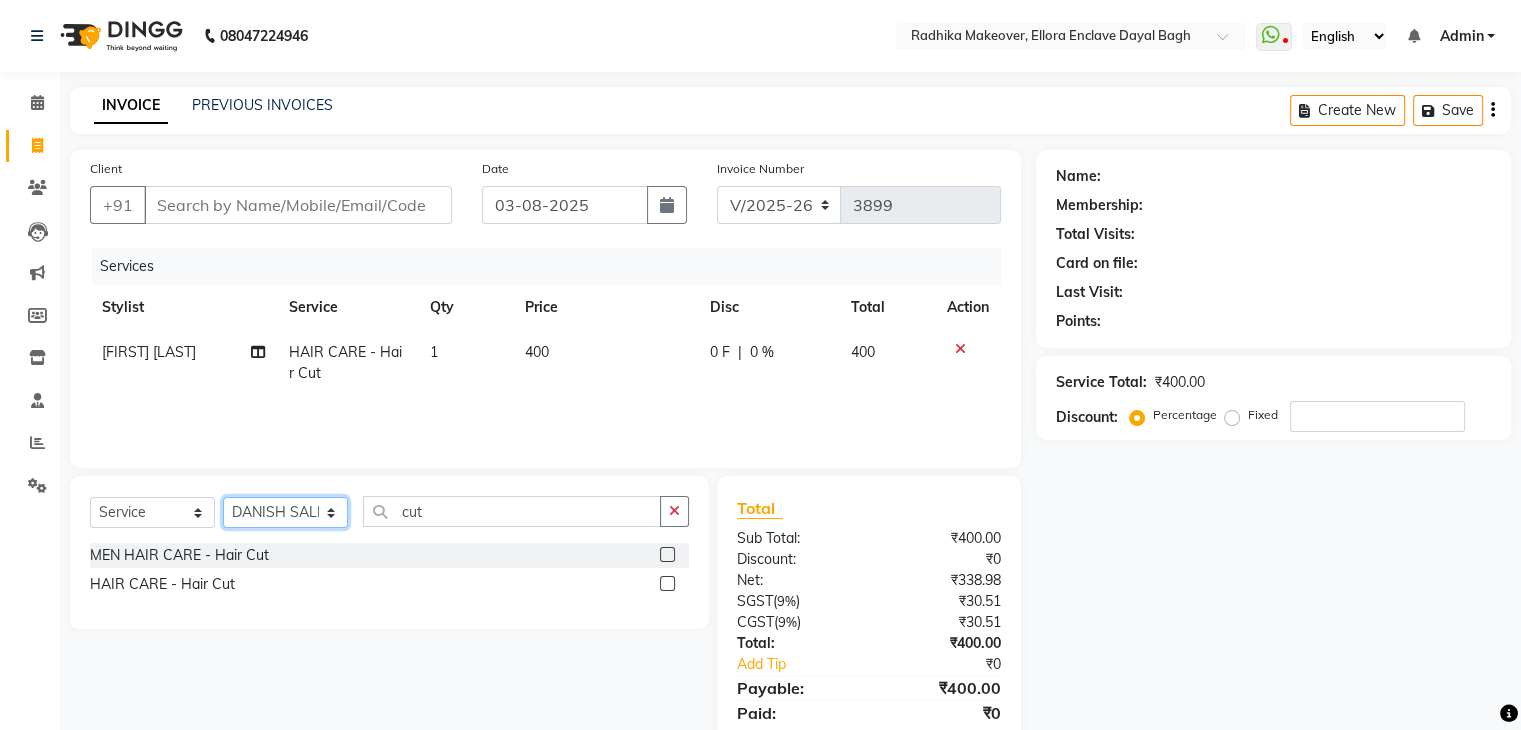 click on "Select Stylist AMAN DANISH SALMANI GOPAL PACHORI KANU KAVITA KIRAN KUMARI MEENU KUMARI NEHA NIKHIL CHAUDHARY Priya PRIYANKA YADAV RASHMI SANDHYA SHAGUFTA SHWETA SONA SAXENA SOUMYA TUSHAR OTWAL VINAY KUMAR" 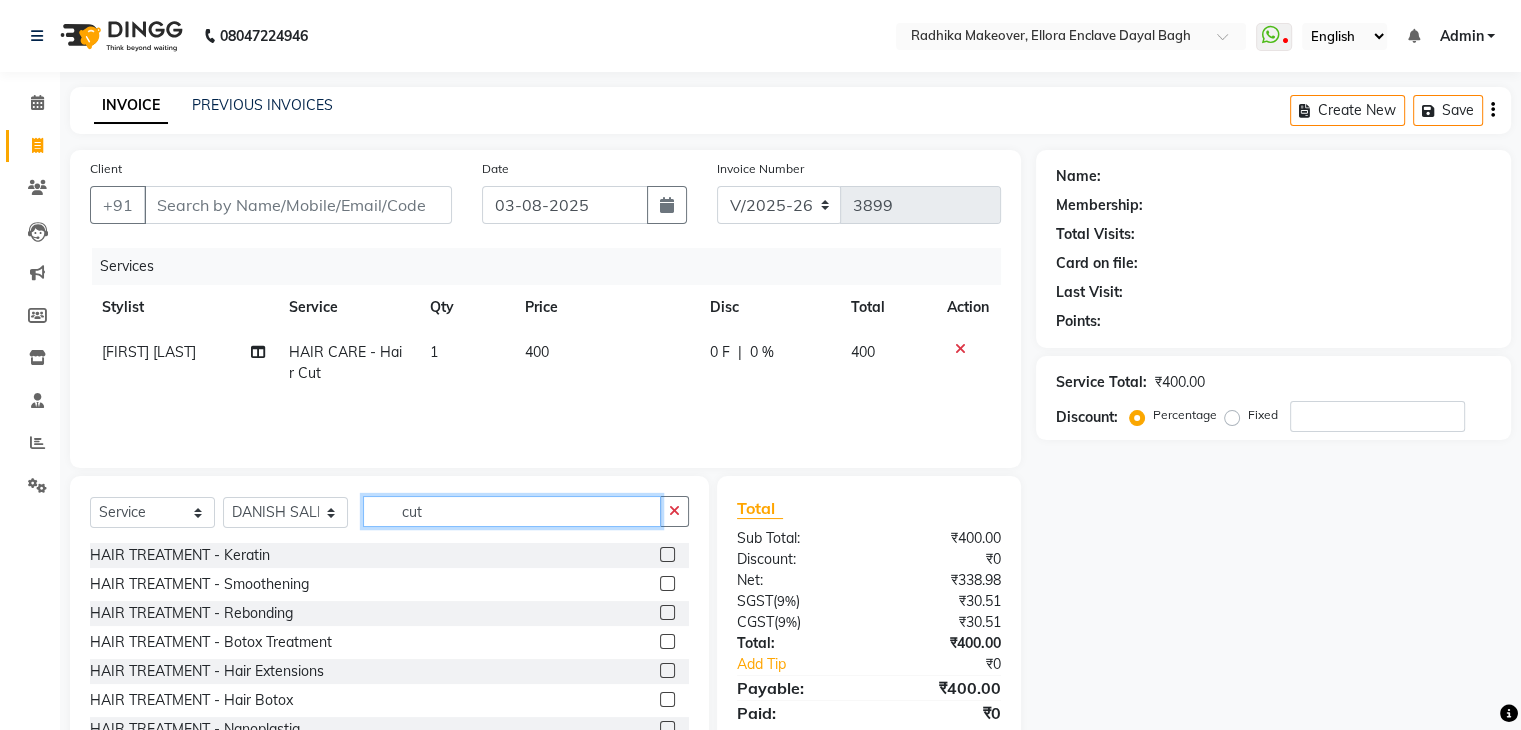 click on "cut" 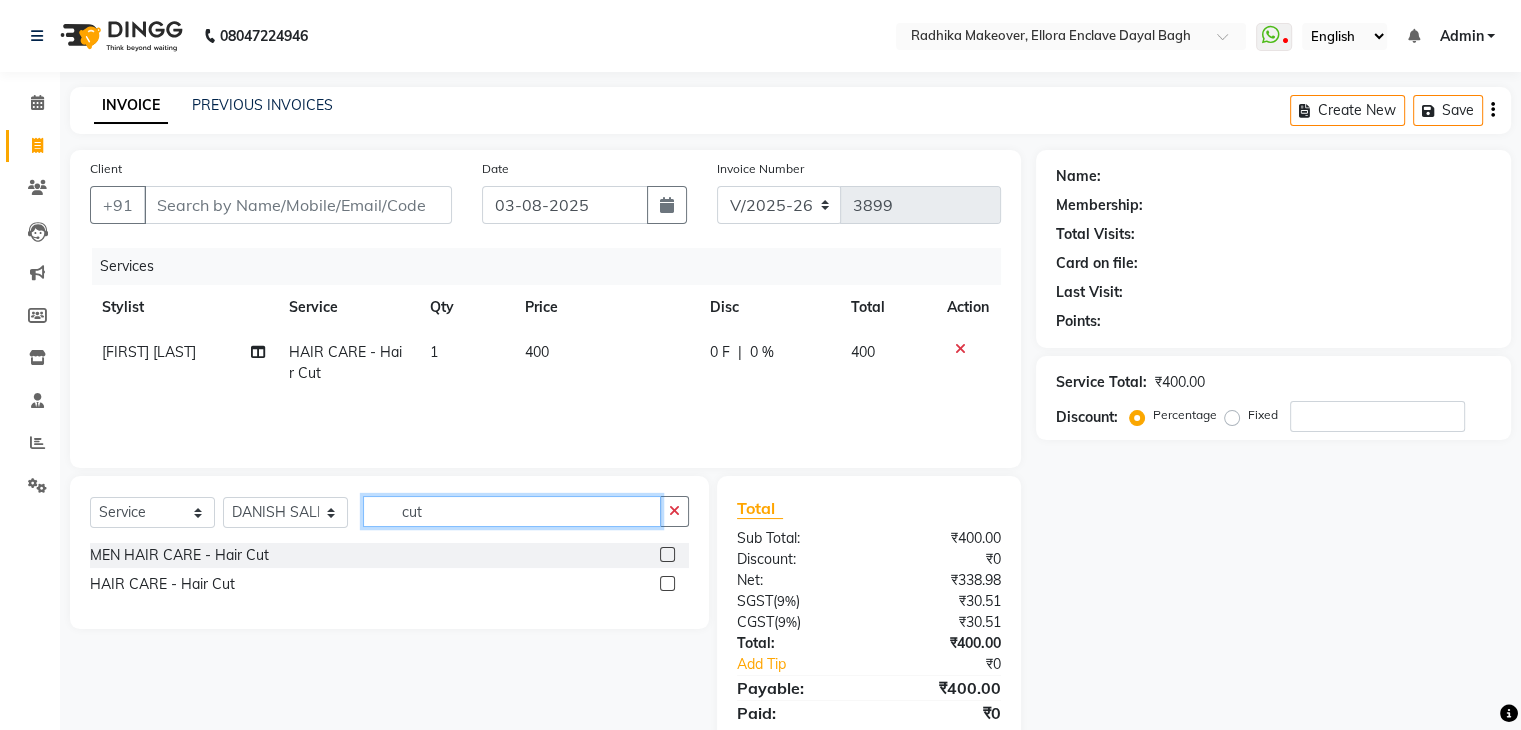 type on "cut" 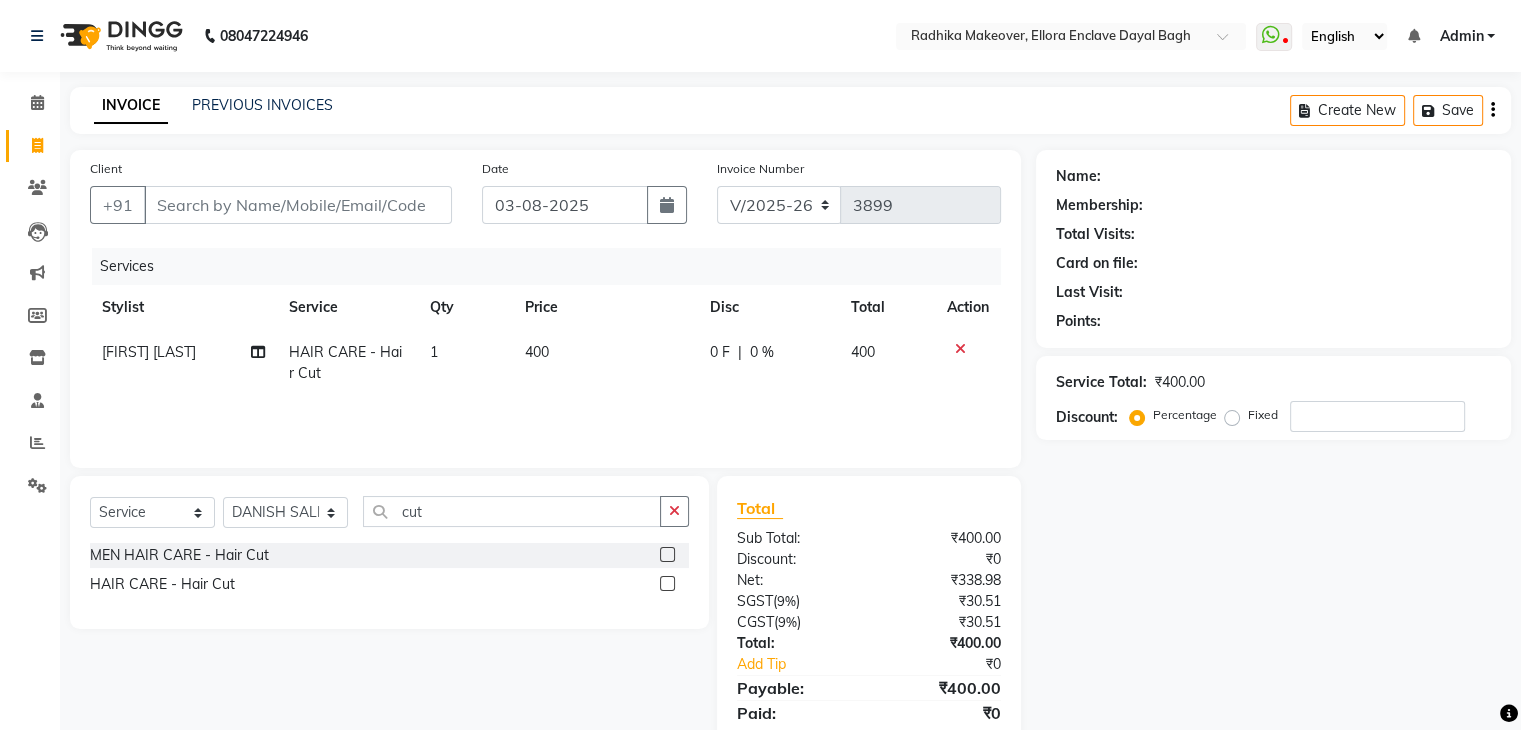 click 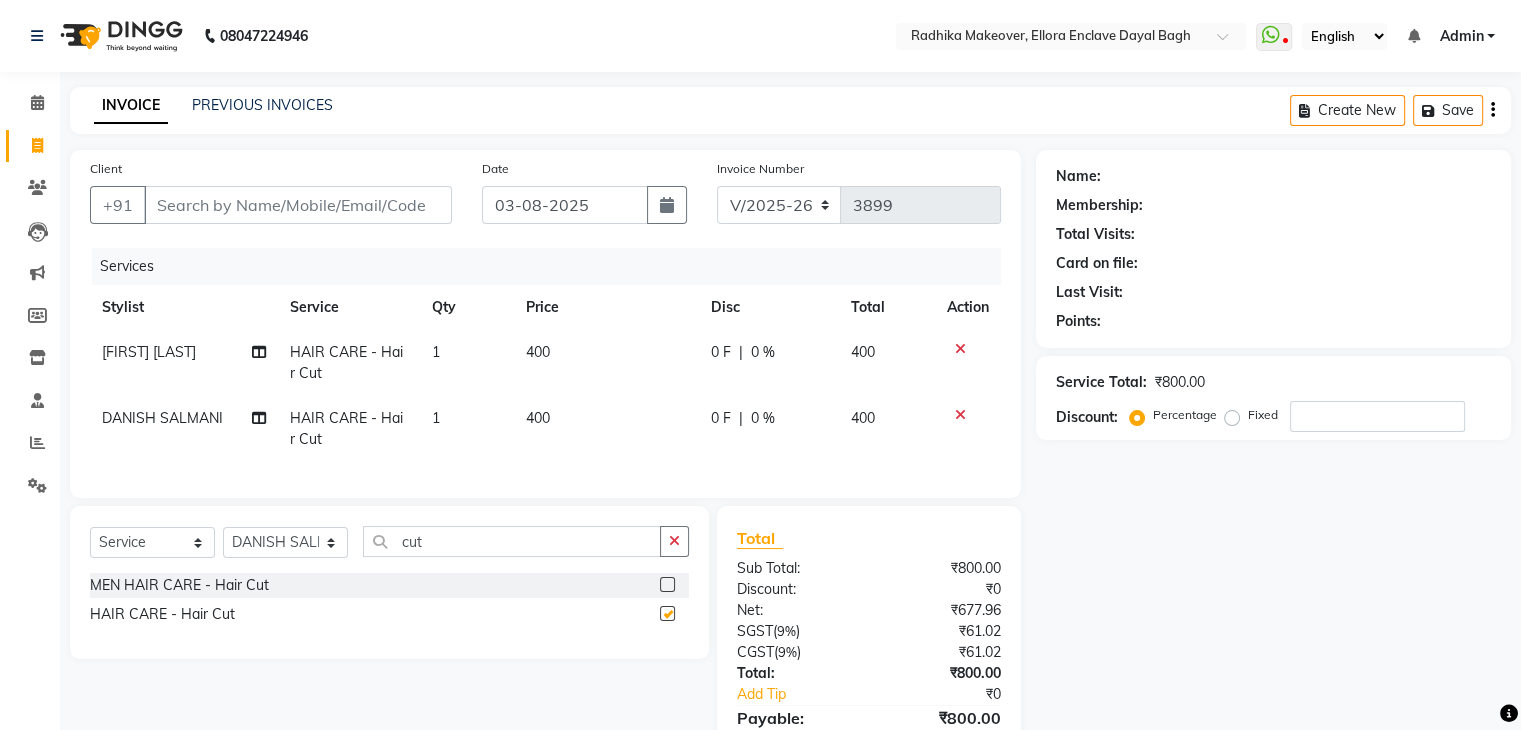 checkbox on "false" 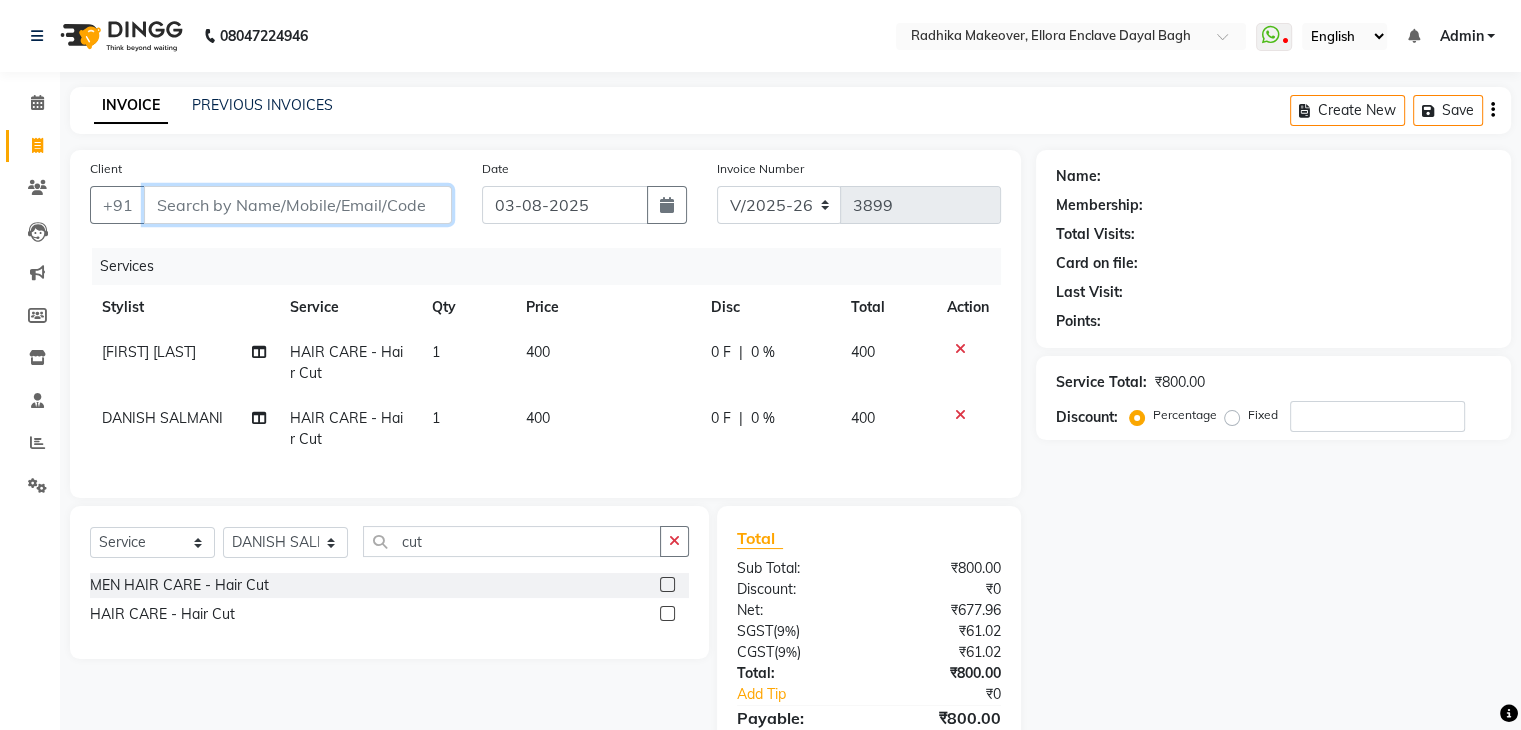 click on "Client" at bounding box center (298, 205) 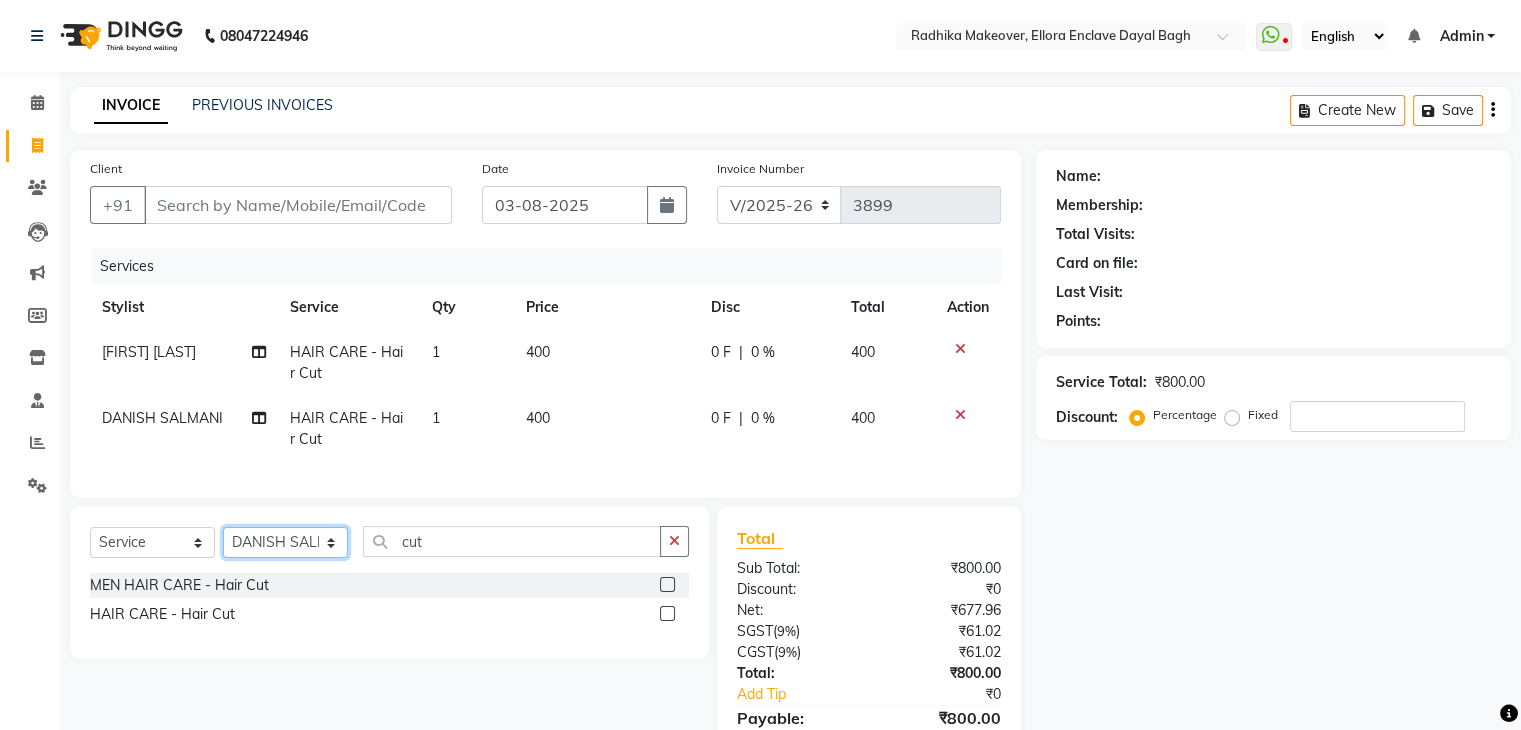 click on "Select Stylist AMAN DANISH SALMANI GOPAL PACHORI KANU KAVITA KIRAN KUMARI MEENU KUMARI NEHA NIKHIL CHAUDHARY Priya PRIYANKA YADAV RASHMI SANDHYA SHAGUFTA SHWETA SONA SAXENA SOUMYA TUSHAR OTWAL VINAY KUMAR" 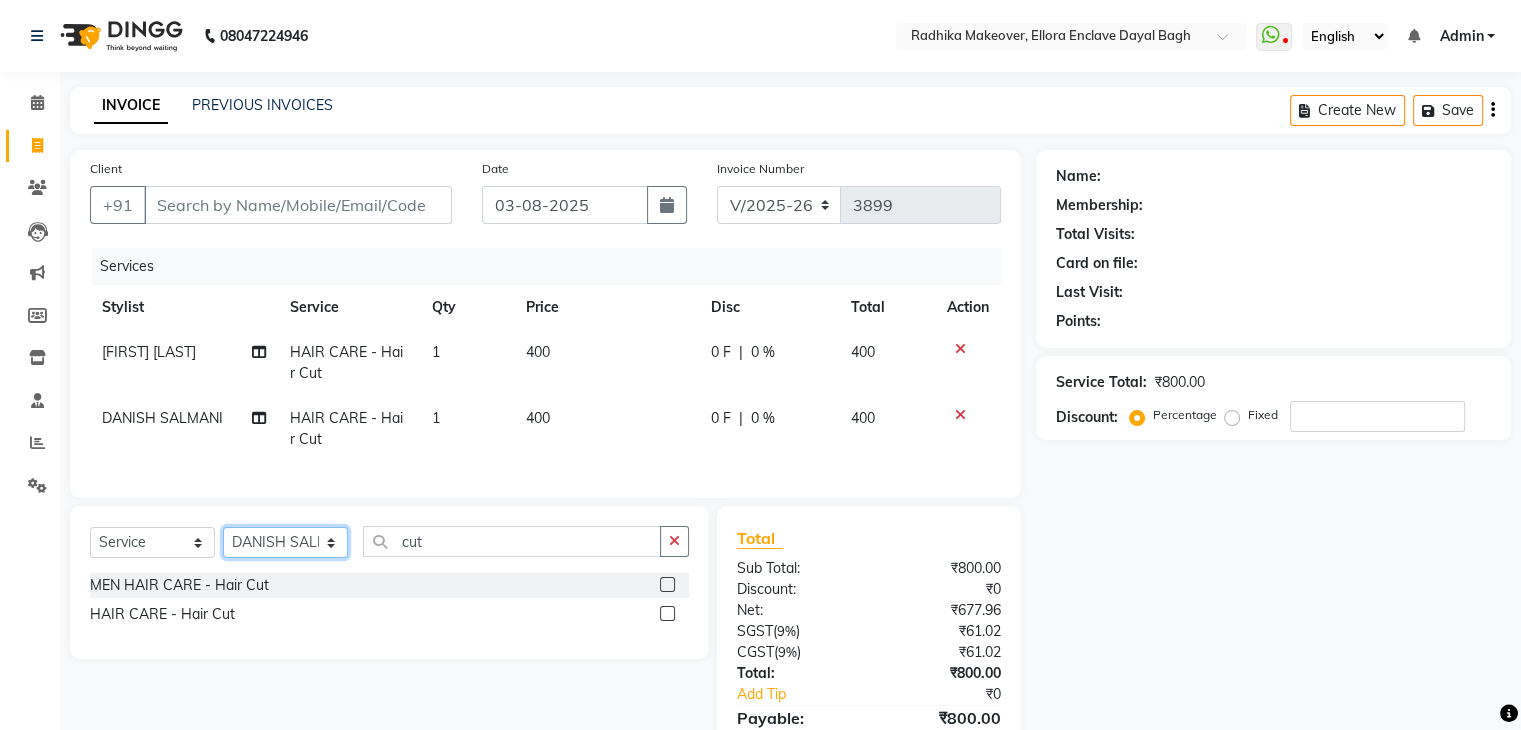 select on "53881" 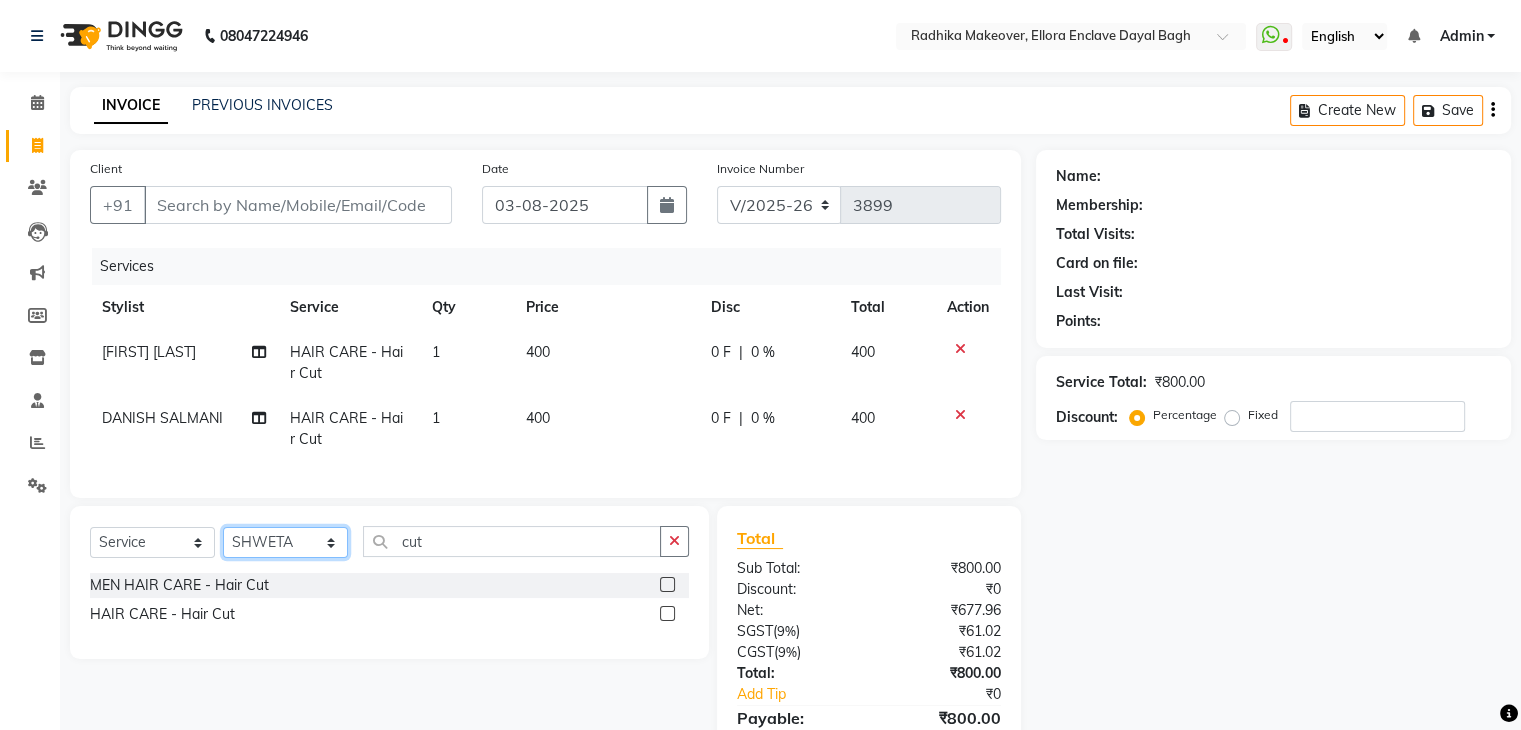 click on "Select Stylist AMAN DANISH SALMANI GOPAL PACHORI KANU KAVITA KIRAN KUMARI MEENU KUMARI NEHA NIKHIL CHAUDHARY Priya PRIYANKA YADAV RASHMI SANDHYA SHAGUFTA SHWETA SONA SAXENA SOUMYA TUSHAR OTWAL VINAY KUMAR" 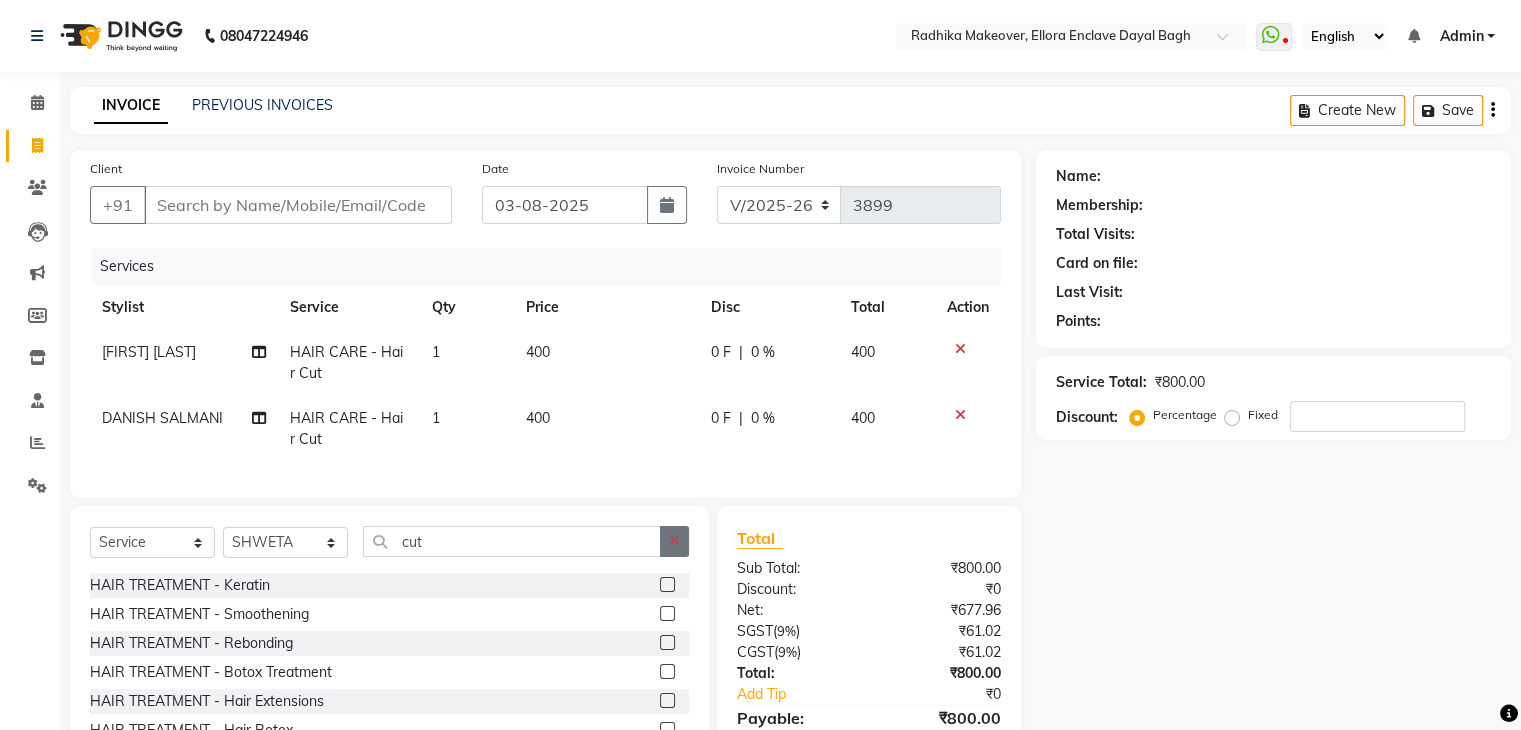 click 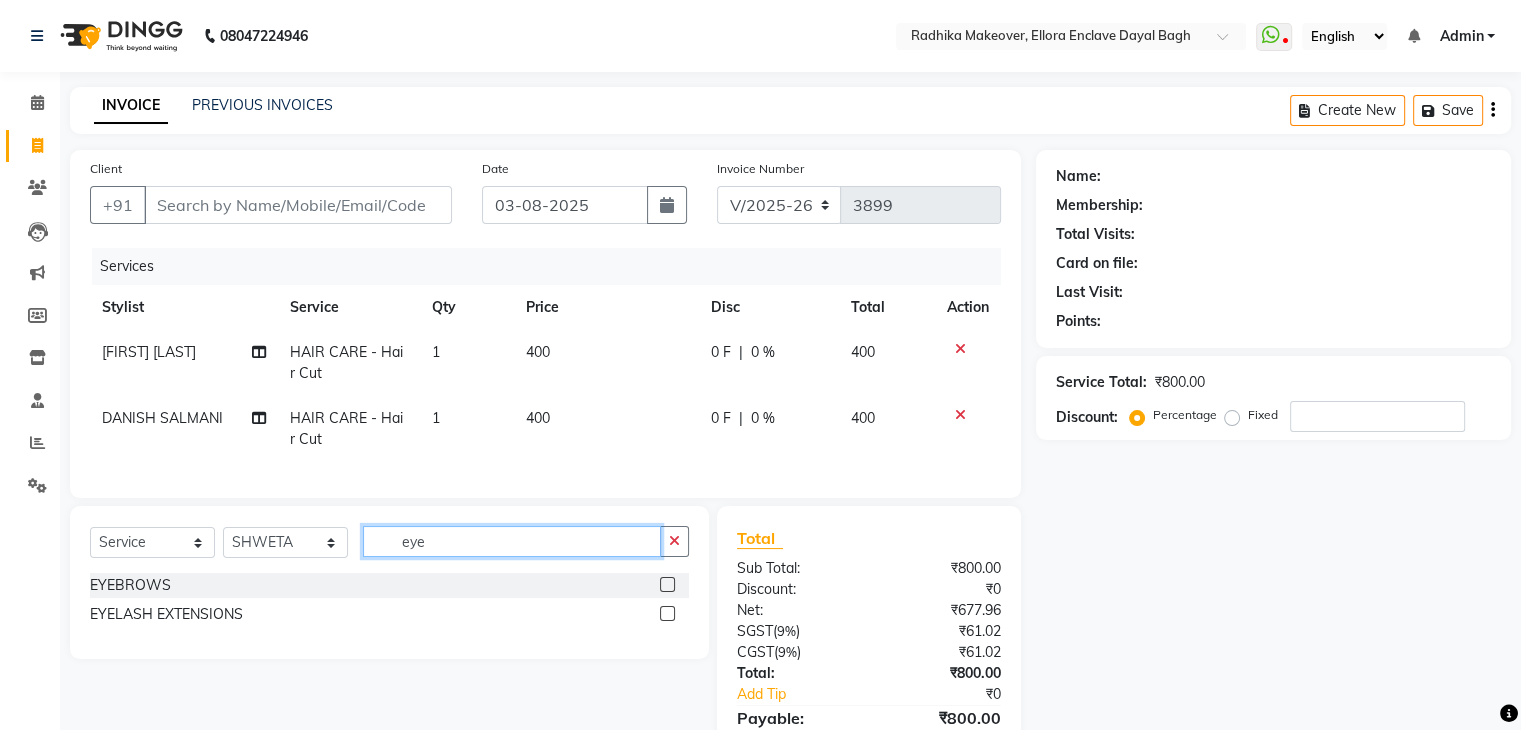 type on "eye" 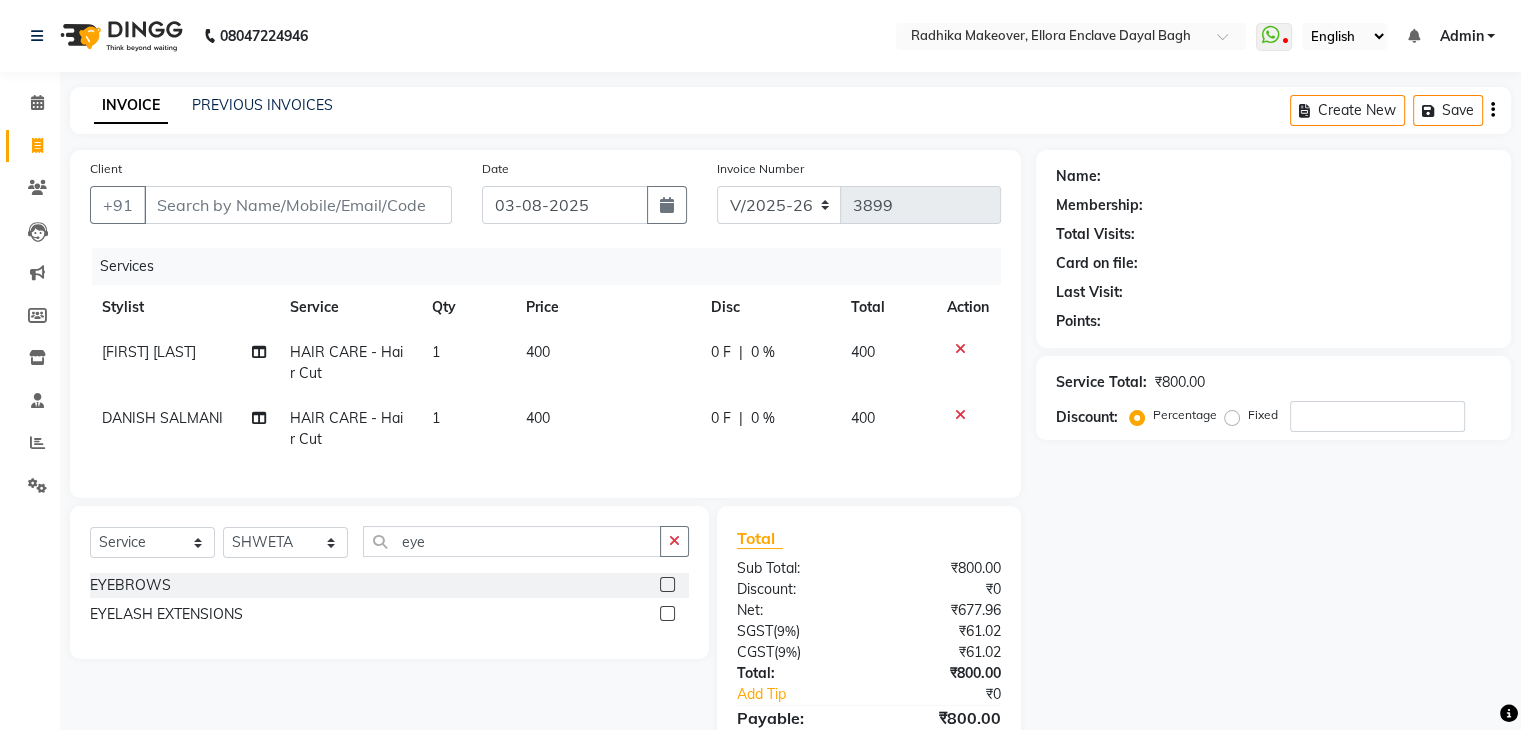 click 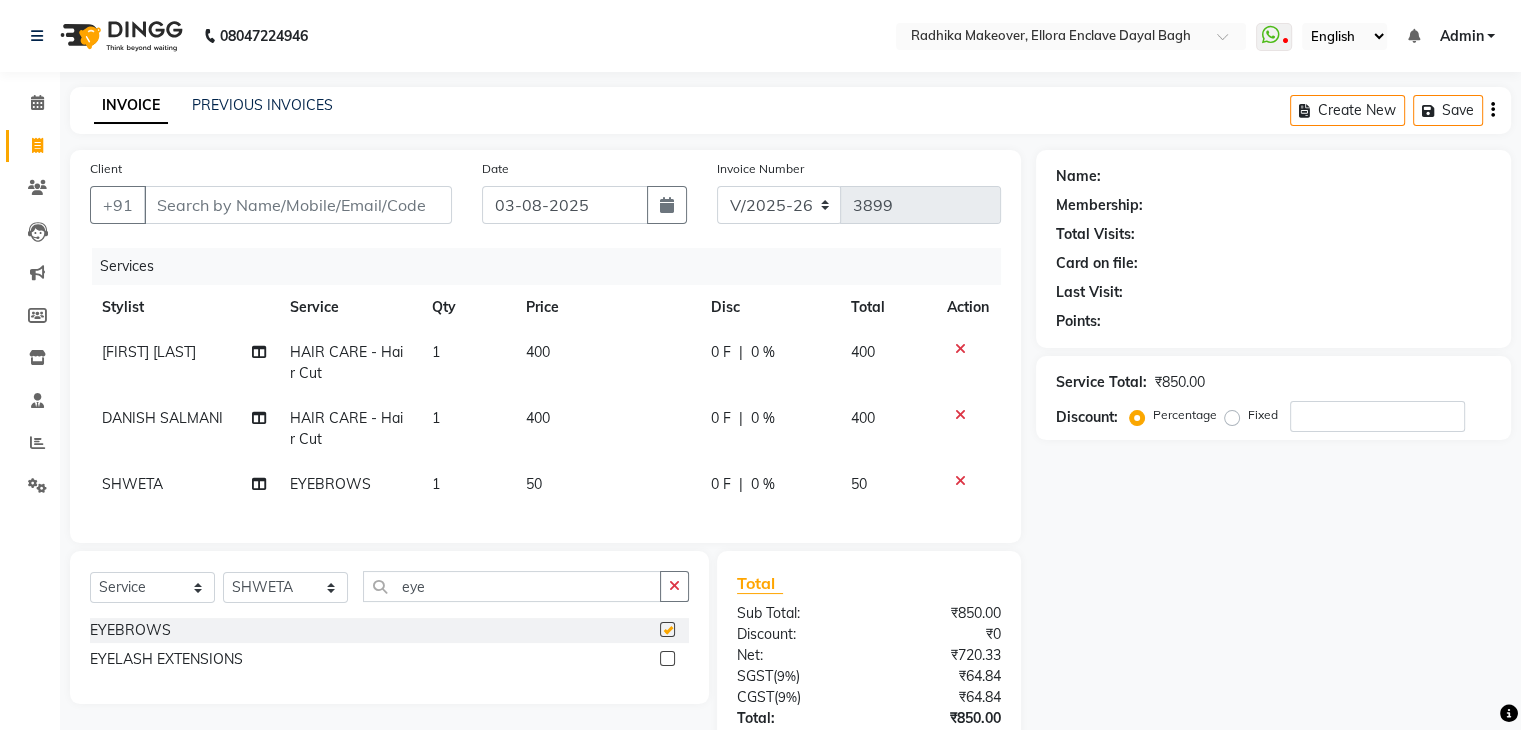 checkbox on "false" 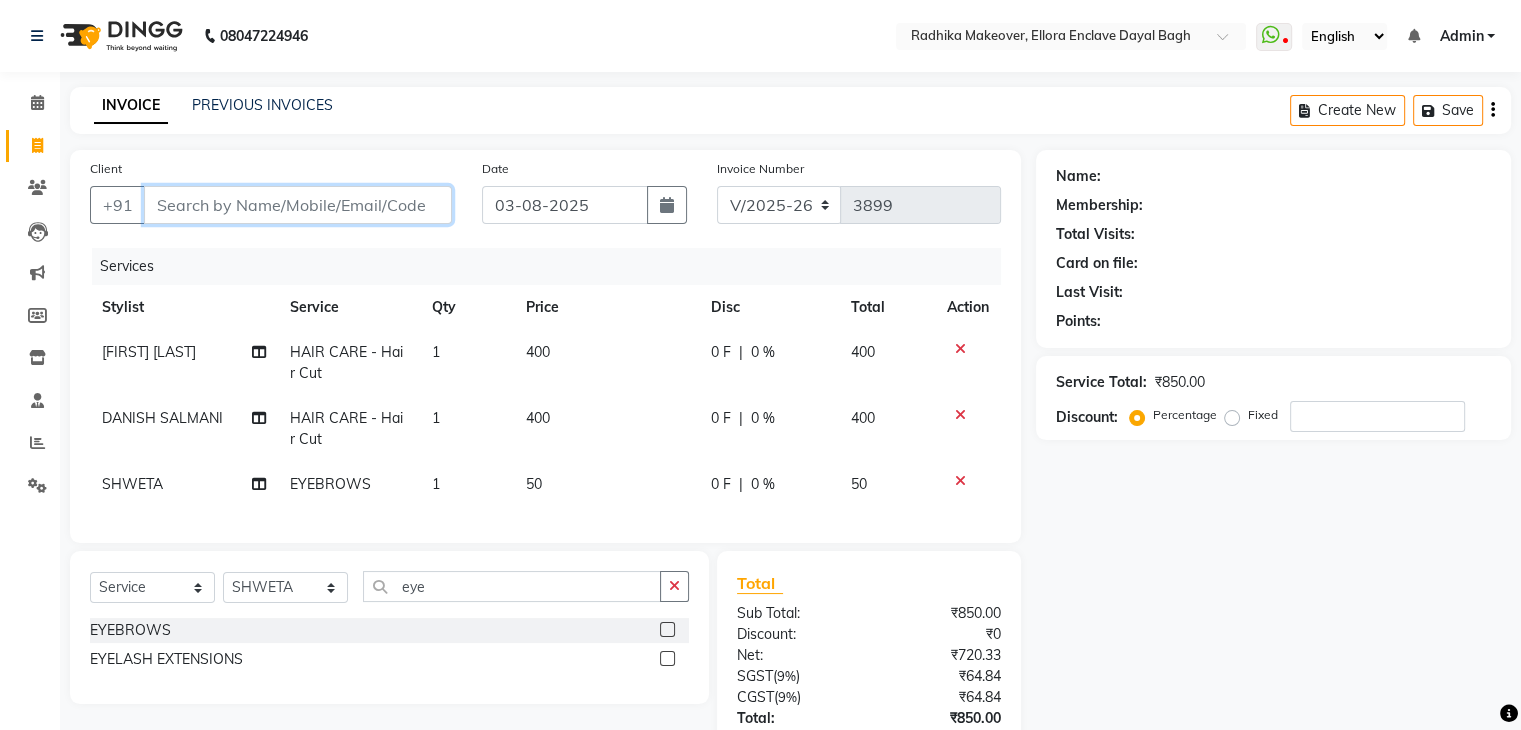 click on "Client" at bounding box center (298, 205) 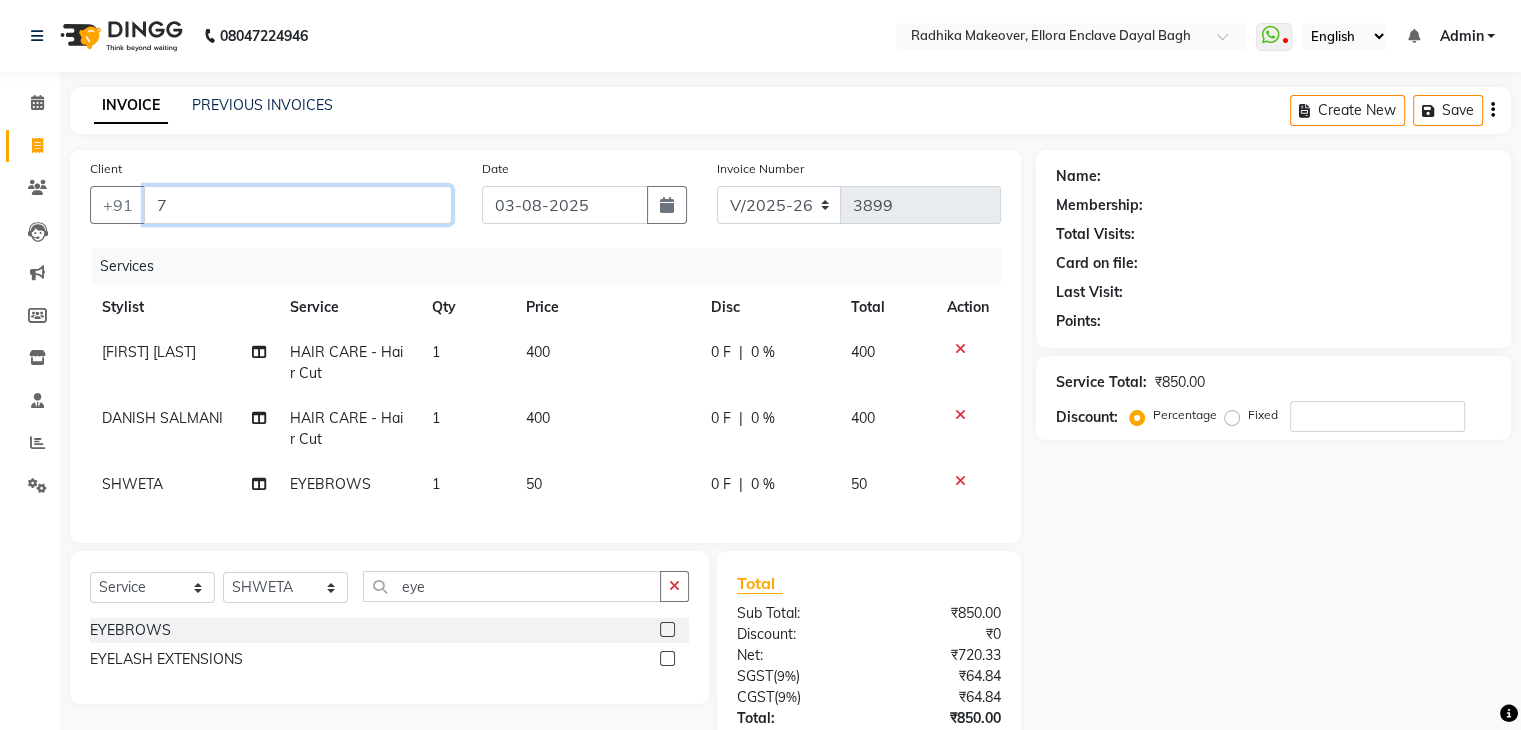 type on "0" 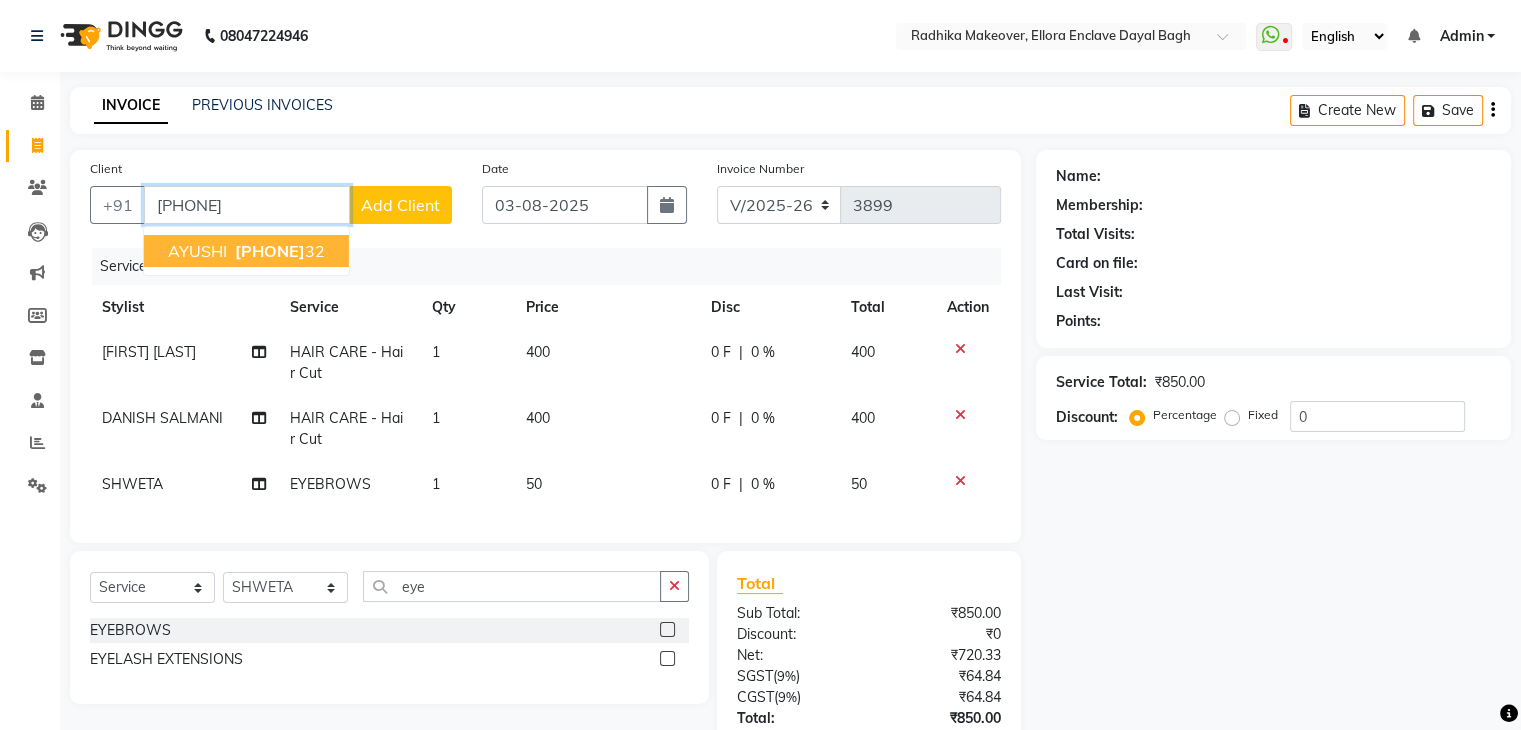 click on "AYUSHI   74558151 32" at bounding box center (246, 251) 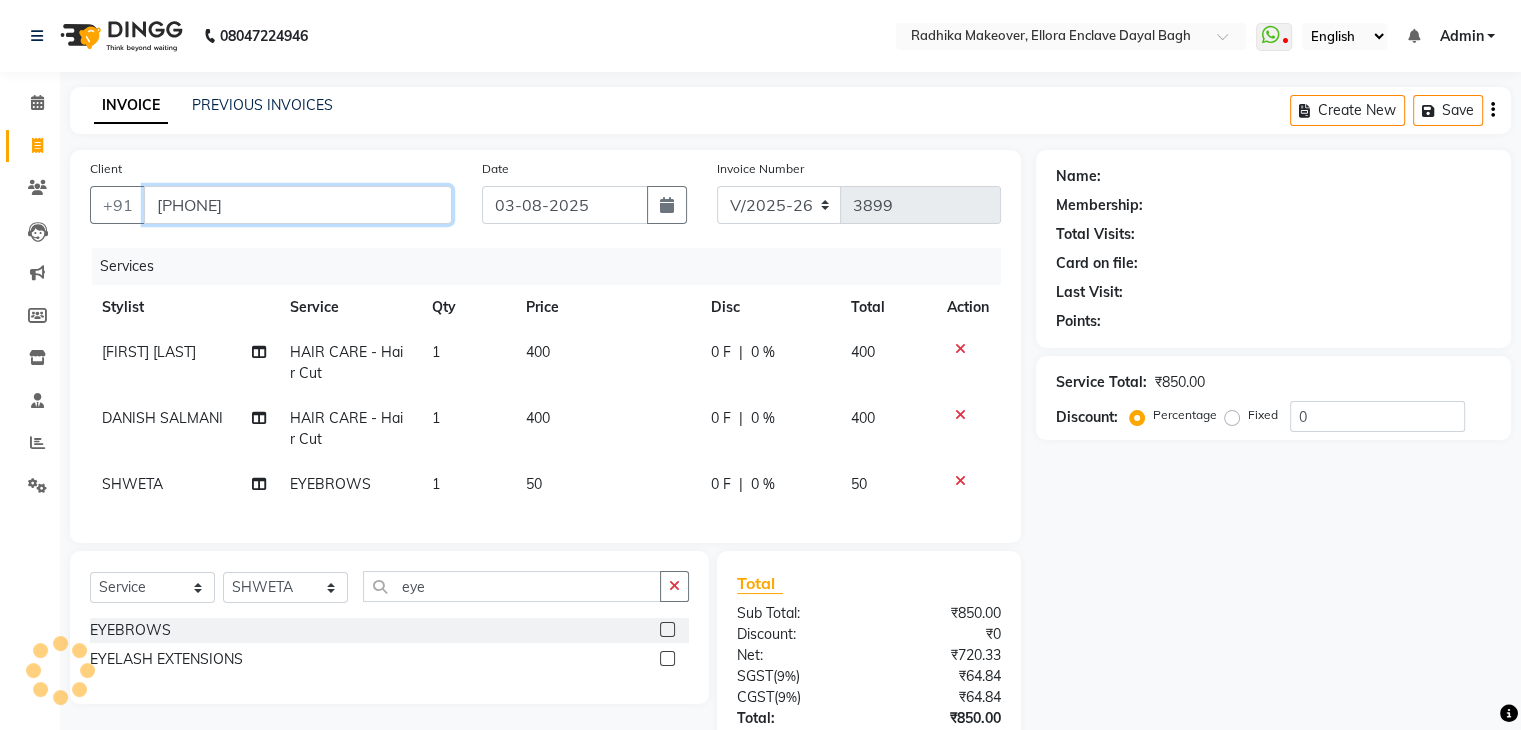 type on "7455815132" 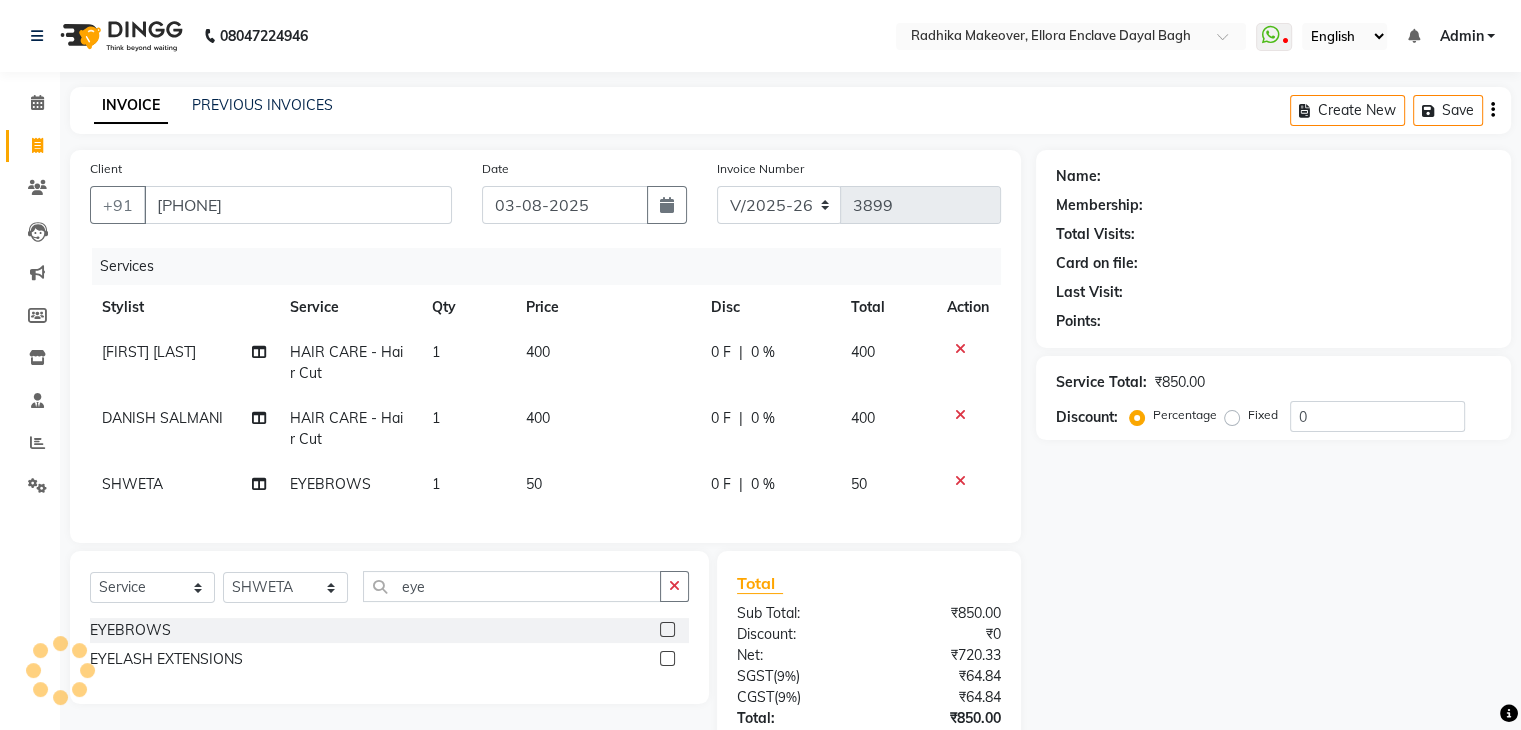 scroll, scrollTop: 161, scrollLeft: 0, axis: vertical 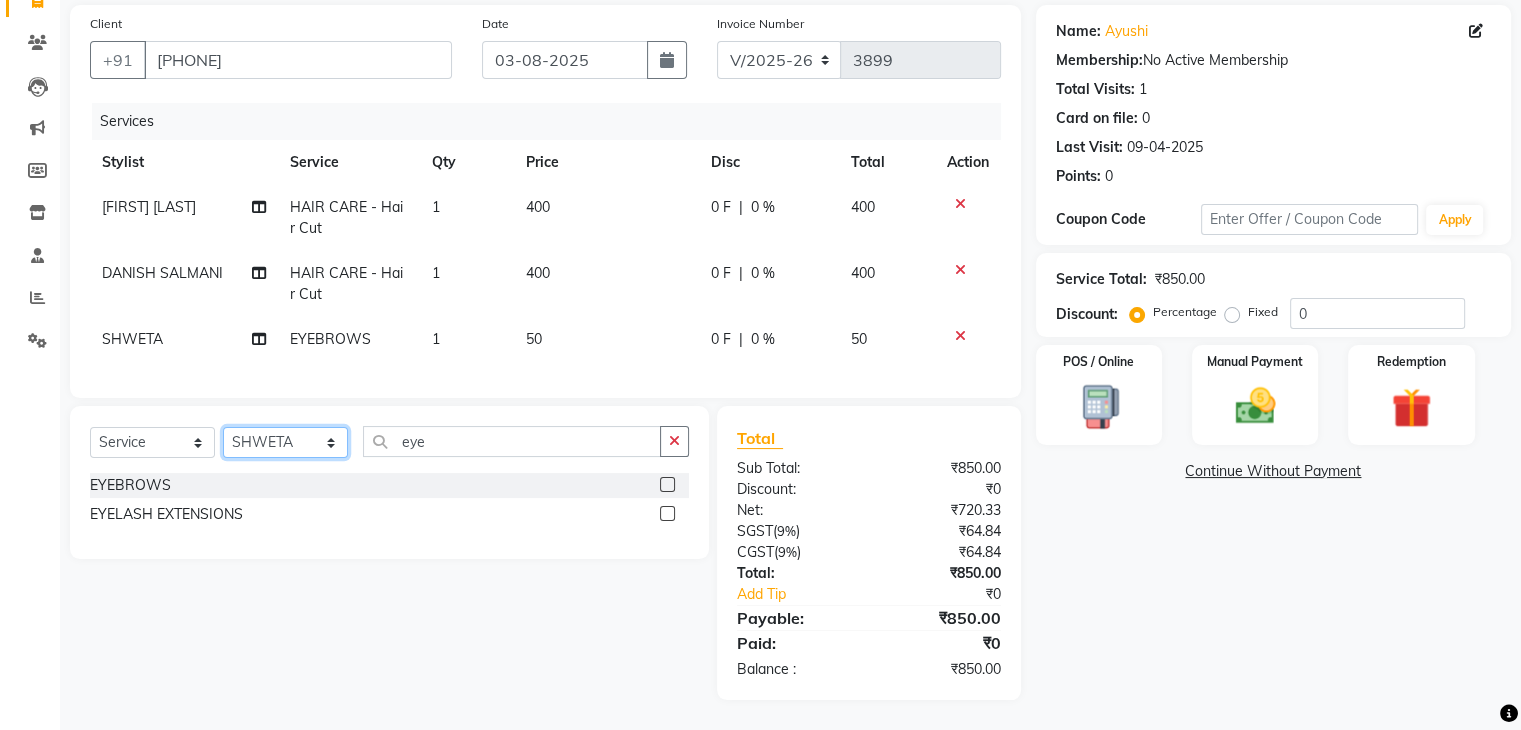 click on "Select Stylist AMAN DANISH SALMANI GOPAL PACHORI KANU KAVITA KIRAN KUMARI MEENU KUMARI NEHA NIKHIL CHAUDHARY Priya PRIYANKA YADAV RASHMI SANDHYA SHAGUFTA SHWETA SONA SAXENA SOUMYA TUSHAR OTWAL VINAY KUMAR" 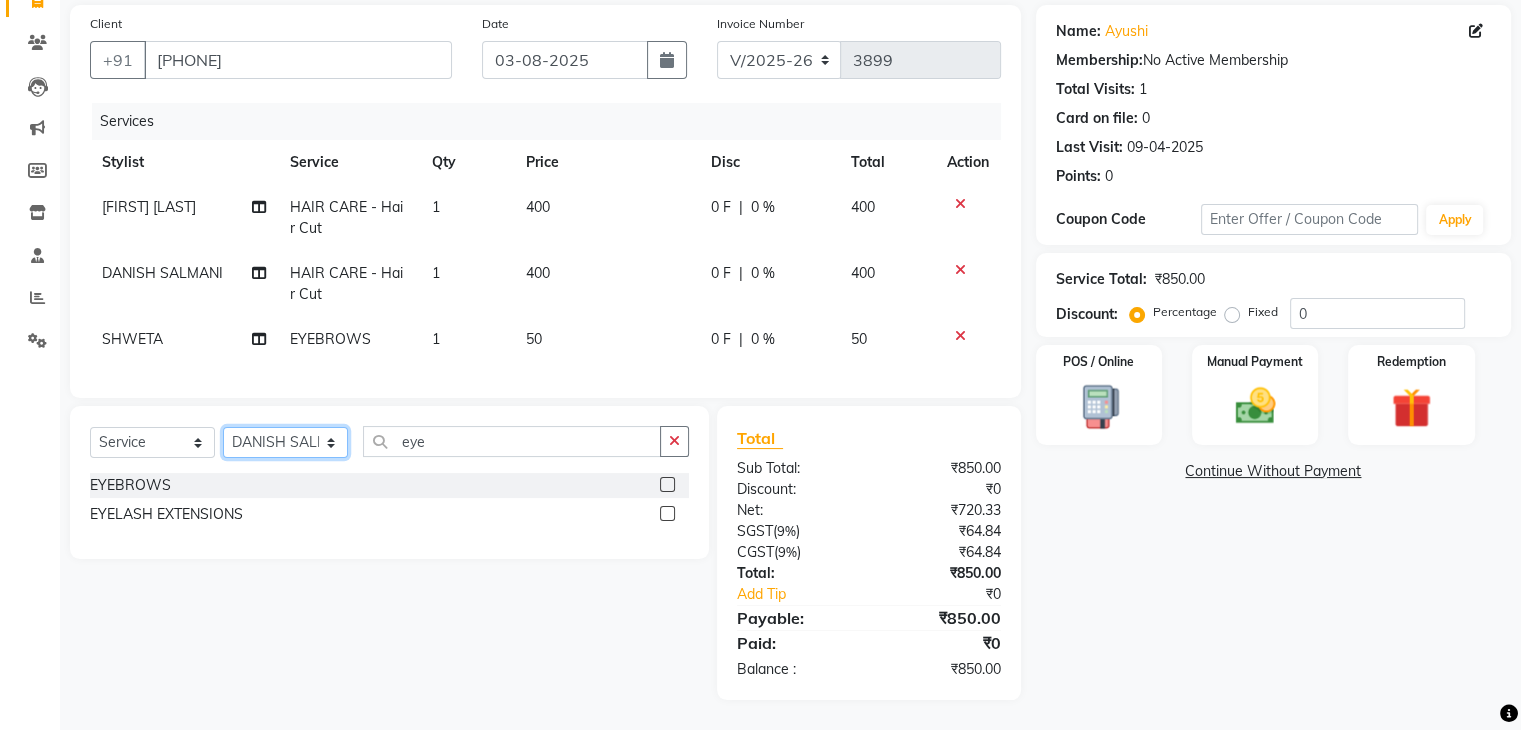 click on "Select Stylist AMAN DANISH SALMANI GOPAL PACHORI KANU KAVITA KIRAN KUMARI MEENU KUMARI NEHA NIKHIL CHAUDHARY Priya PRIYANKA YADAV RASHMI SANDHYA SHAGUFTA SHWETA SONA SAXENA SOUMYA TUSHAR OTWAL VINAY KUMAR" 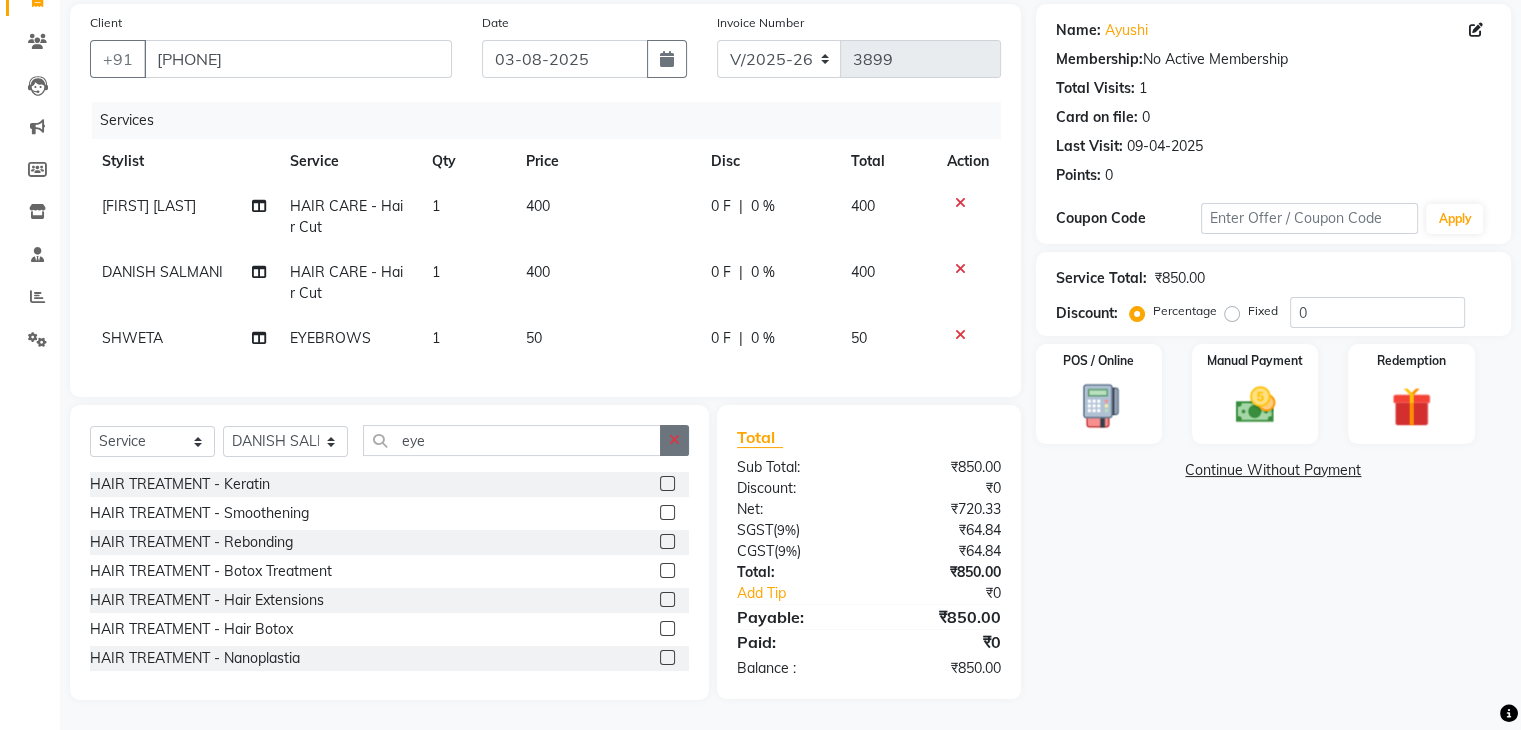 click 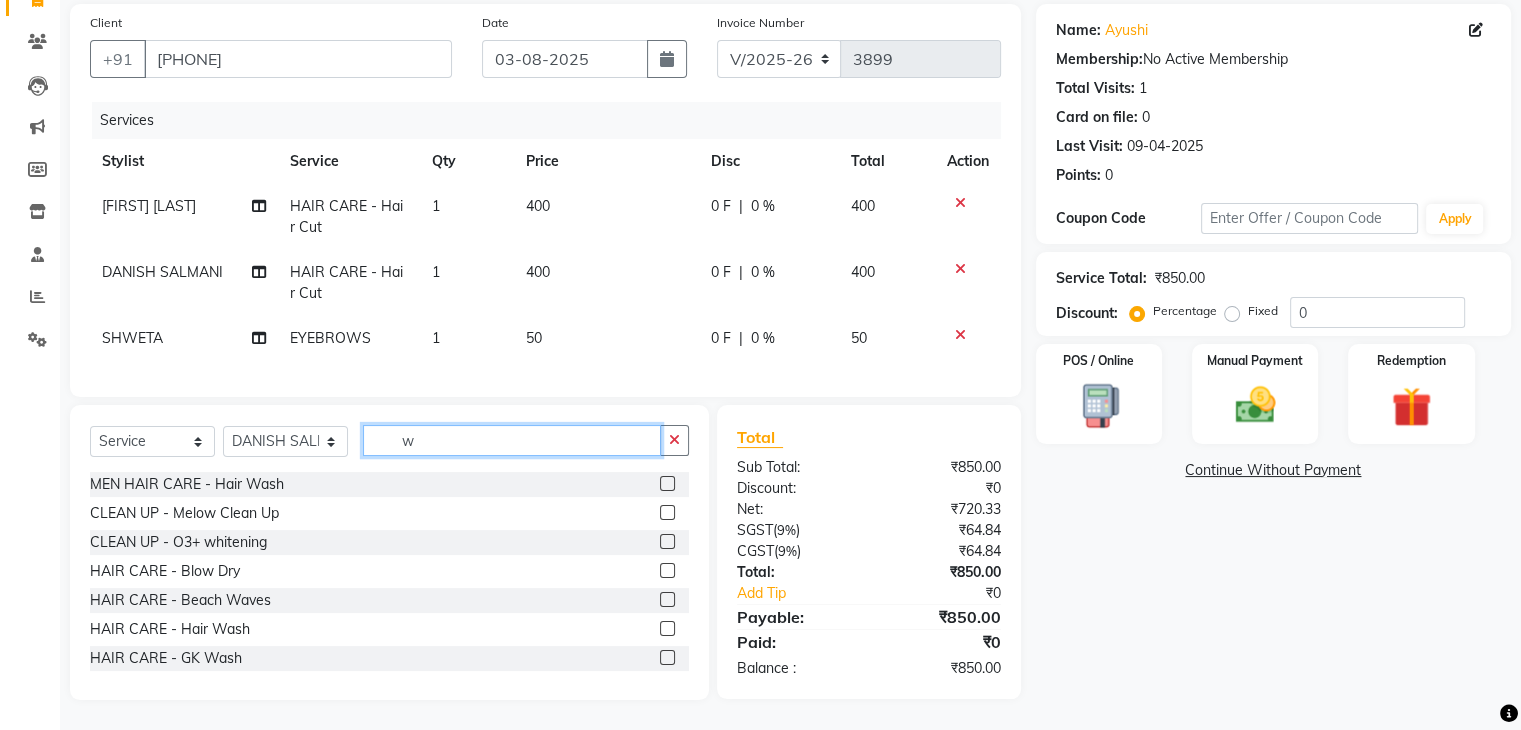 type on "w" 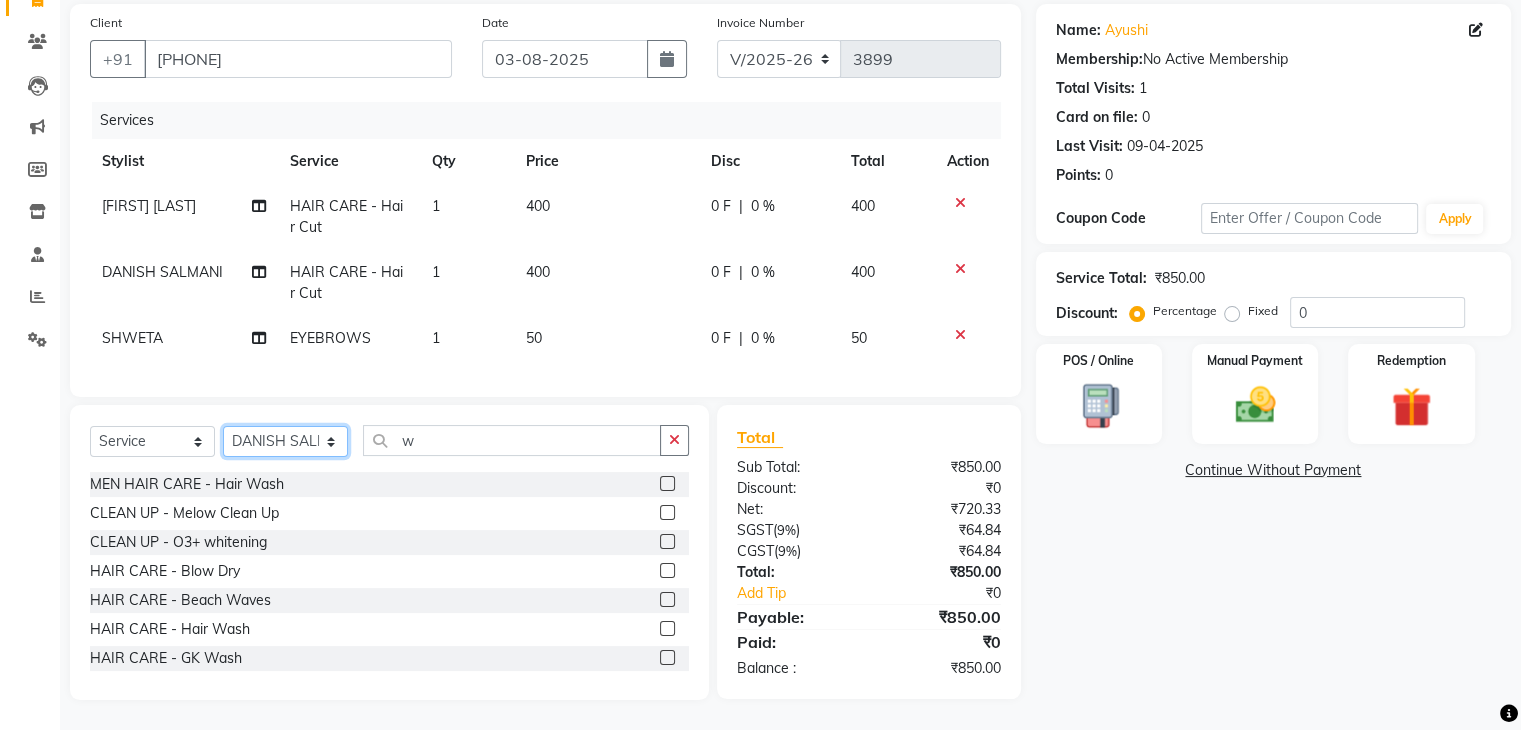 click on "Select Stylist AMAN DANISH SALMANI GOPAL PACHORI KANU KAVITA KIRAN KUMARI MEENU KUMARI NEHA NIKHIL CHAUDHARY Priya PRIYANKA YADAV RASHMI SANDHYA SHAGUFTA SHWETA SONA SAXENA SOUMYA TUSHAR OTWAL VINAY KUMAR" 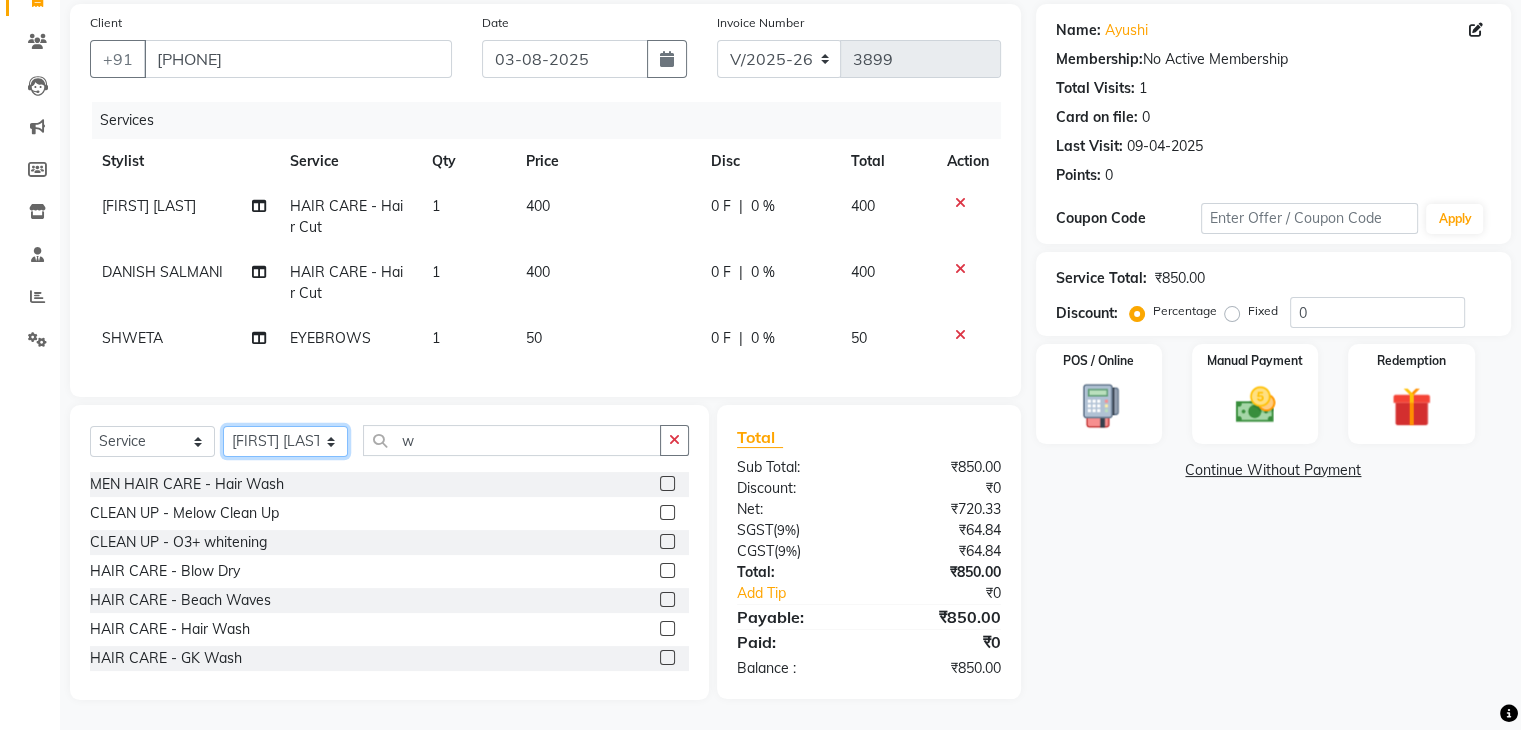 click on "Select Stylist AMAN DANISH SALMANI GOPAL PACHORI KANU KAVITA KIRAN KUMARI MEENU KUMARI NEHA NIKHIL CHAUDHARY Priya PRIYANKA YADAV RASHMI SANDHYA SHAGUFTA SHWETA SONA SAXENA SOUMYA TUSHAR OTWAL VINAY KUMAR" 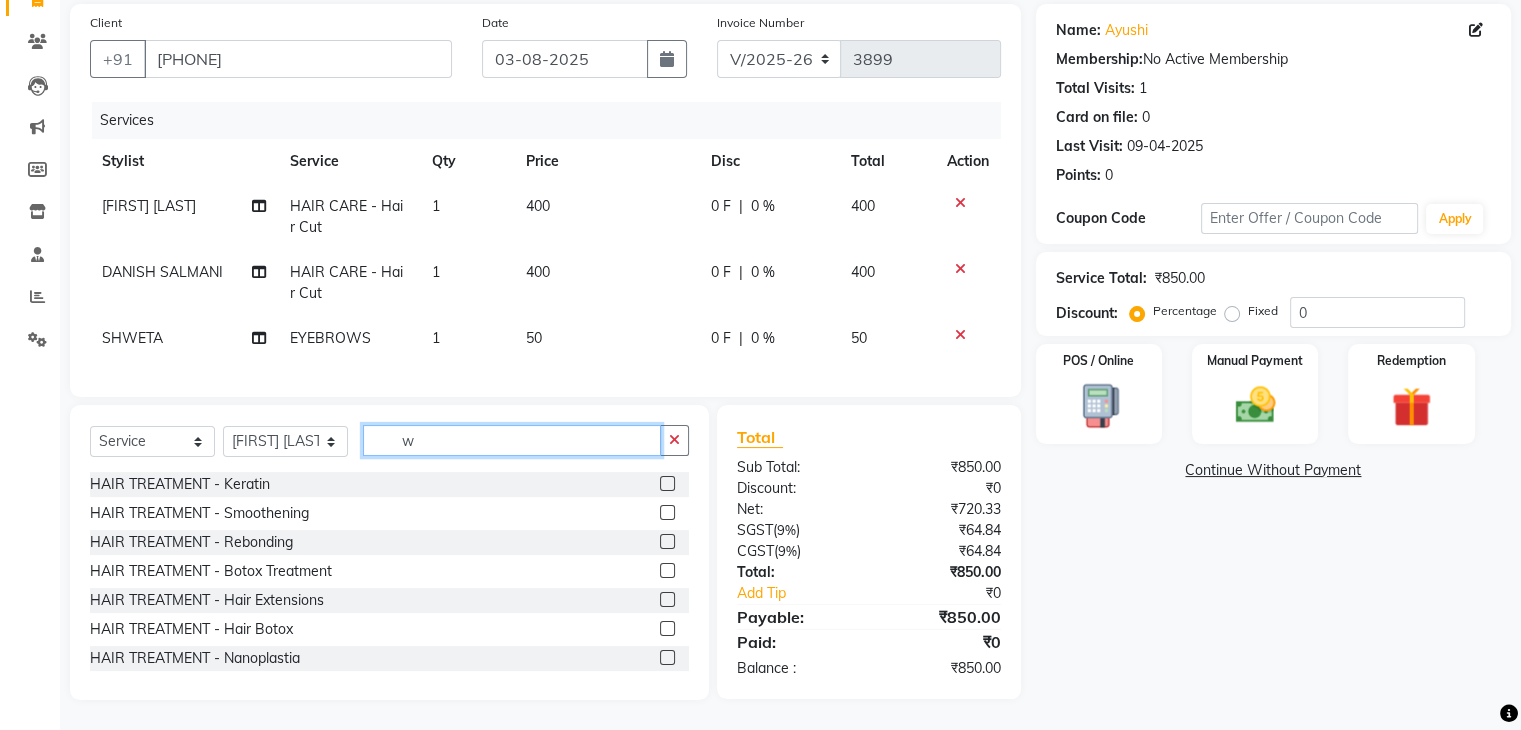 click on "w" 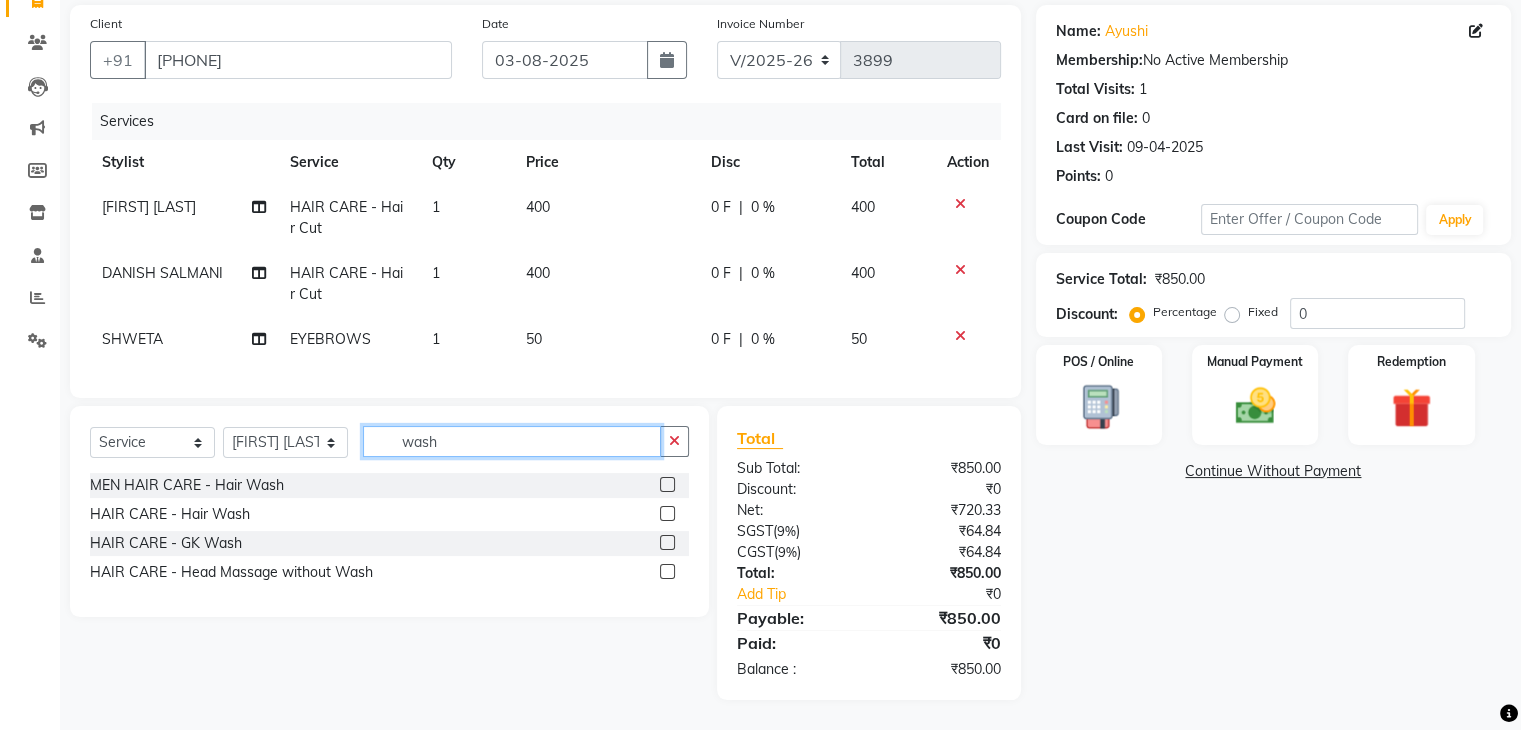 type on "wash" 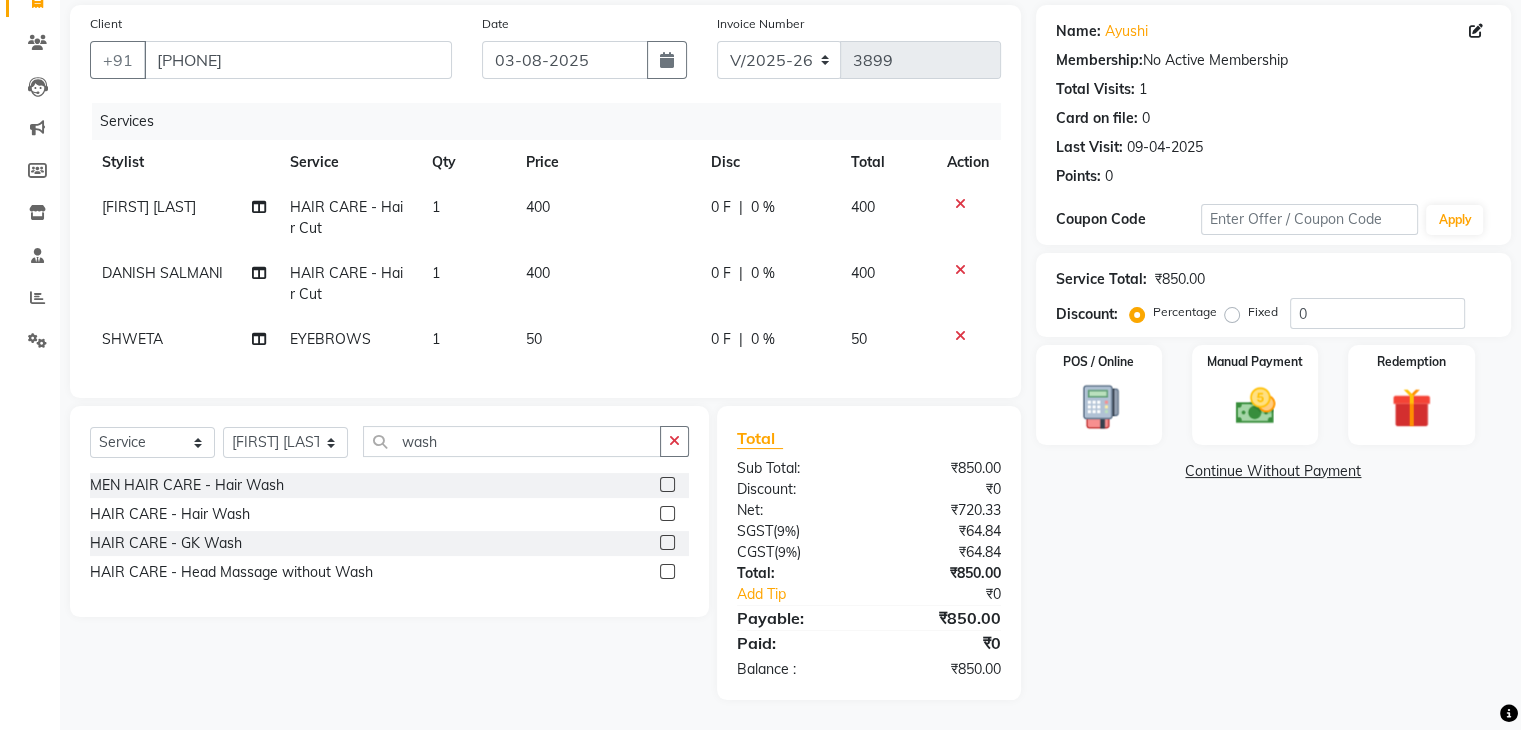 click 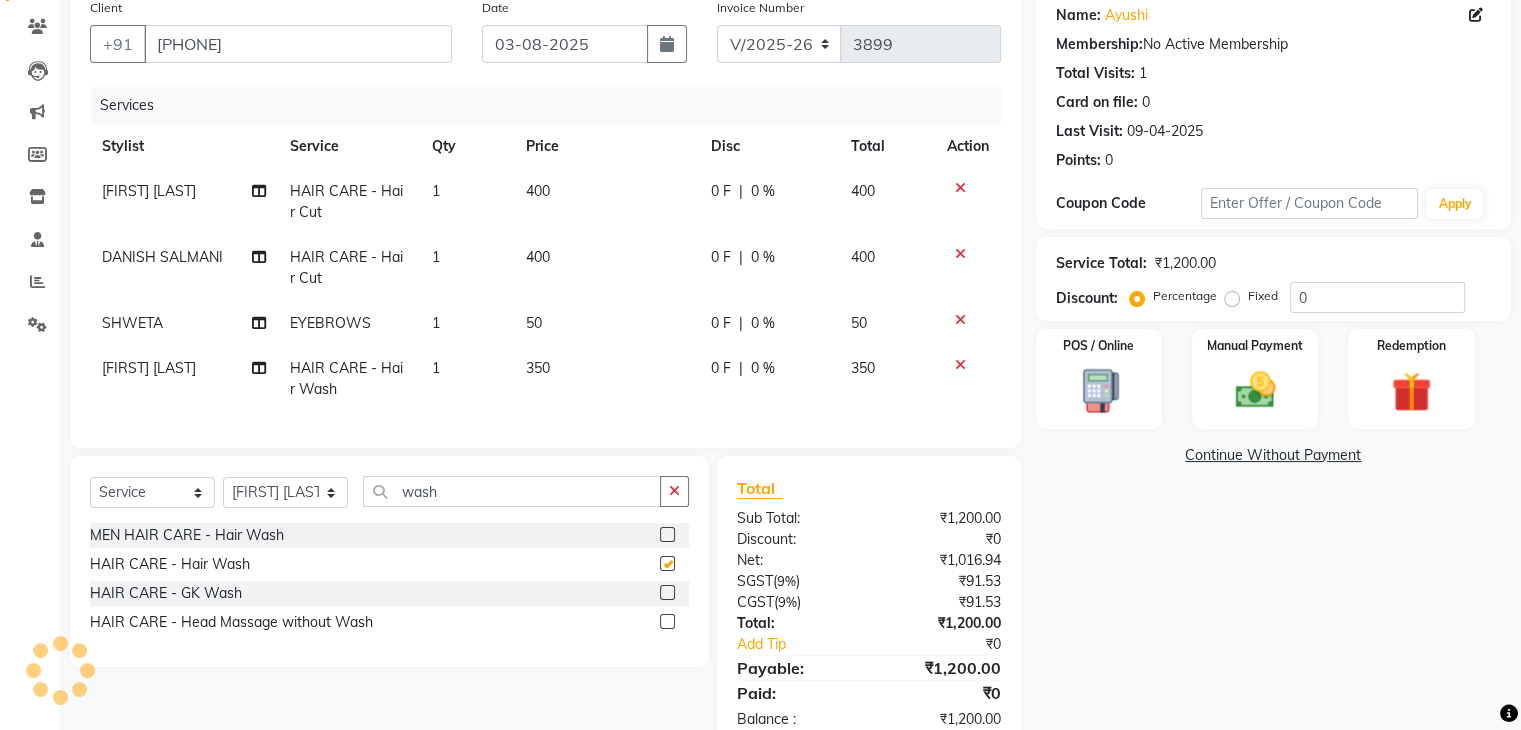 checkbox on "false" 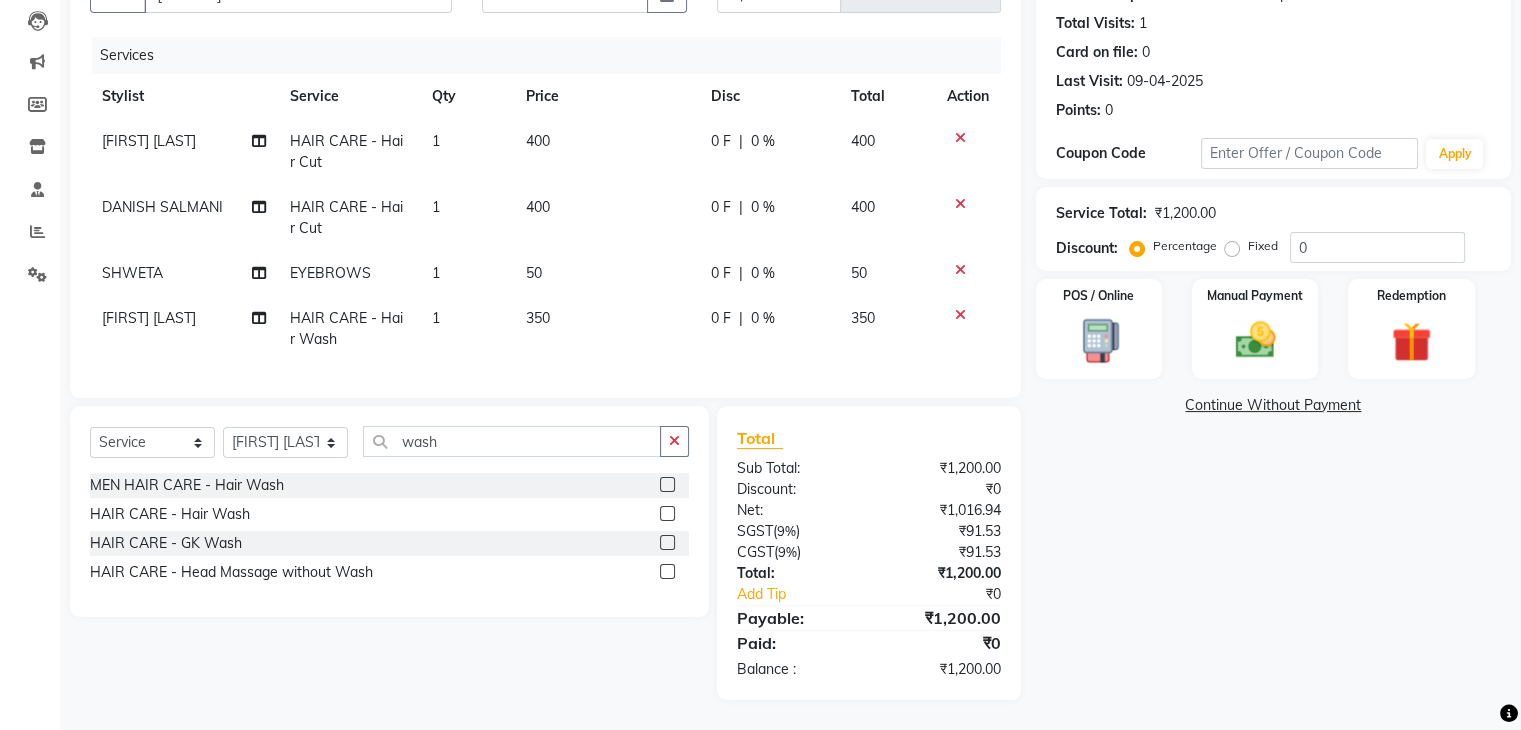 scroll, scrollTop: 0, scrollLeft: 0, axis: both 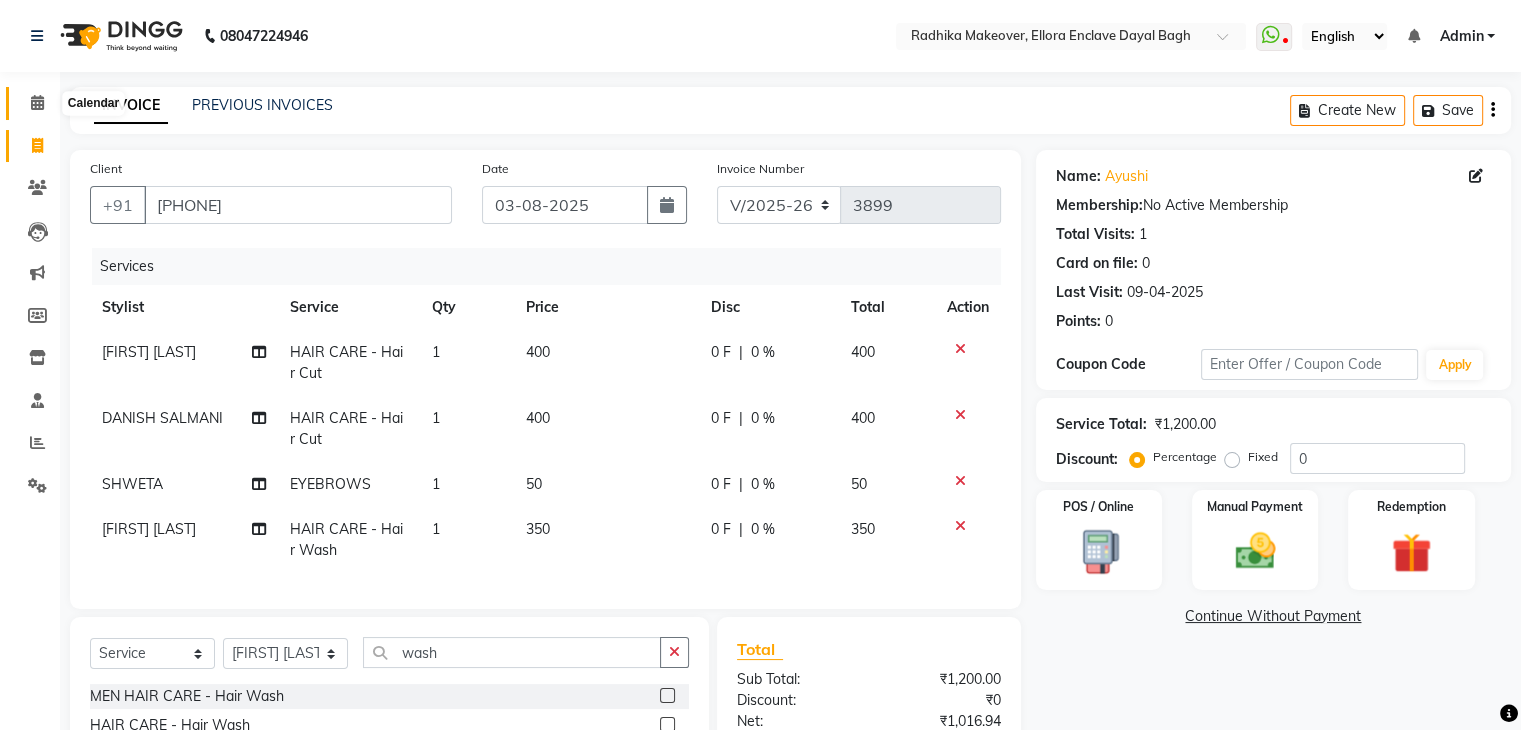 click 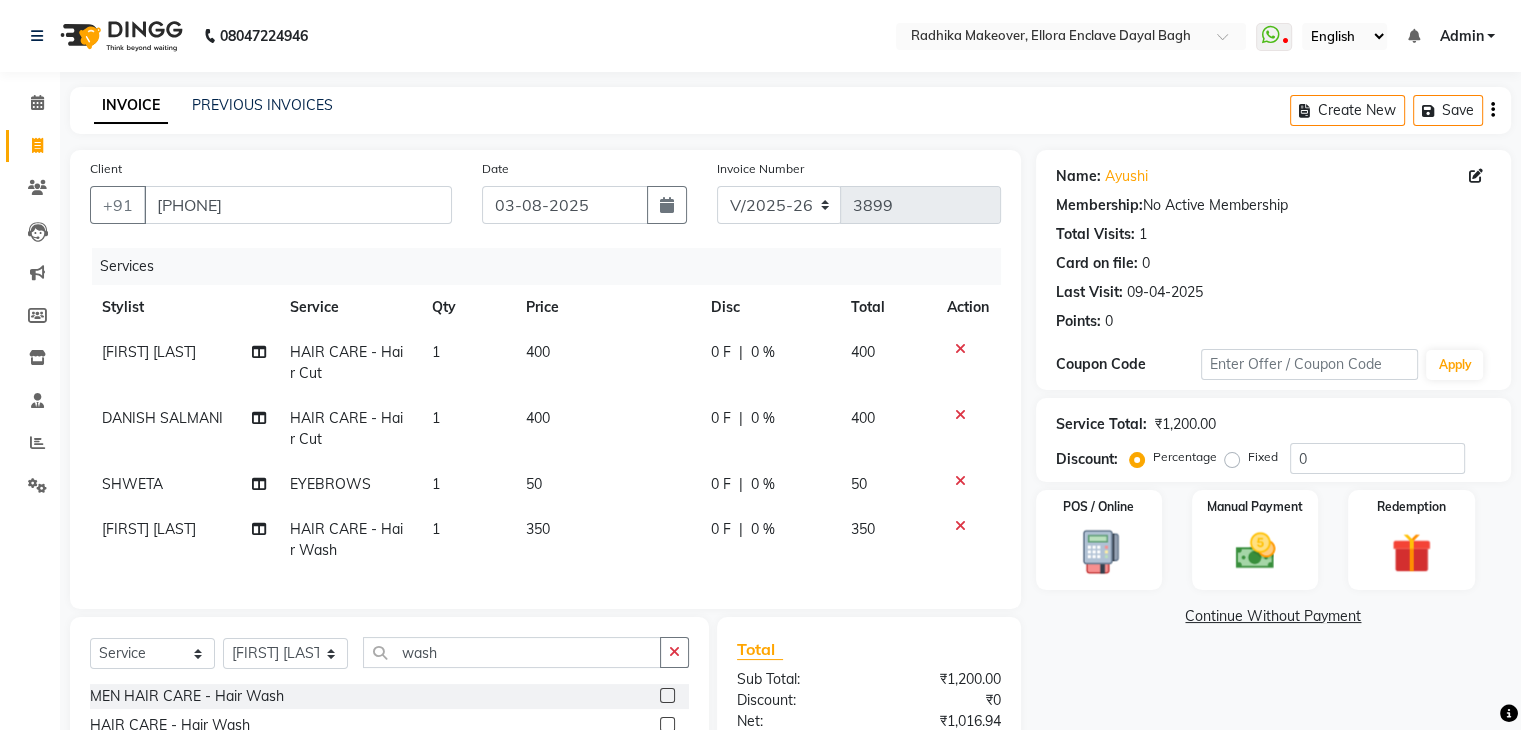 click on "Client +91 7455815132 Date 03-08-2025 Invoice Number V/2025 V/2025-26 3899 Services Stylist Service Qty Price Disc Total Action NIKHIL CHAUDHARY HAIR CARE - Hair Cut 1 400 0 F | 0 % 400 DANISH SALMANI HAIR CARE - Hair Cut 1 400 0 F | 0 % 400 SHWETA EYEBROWS 1 50 0 F | 0 % 50 VINAY KUMAR HAIR CARE - Hair Wash 1 350 0 F | 0 % 350" 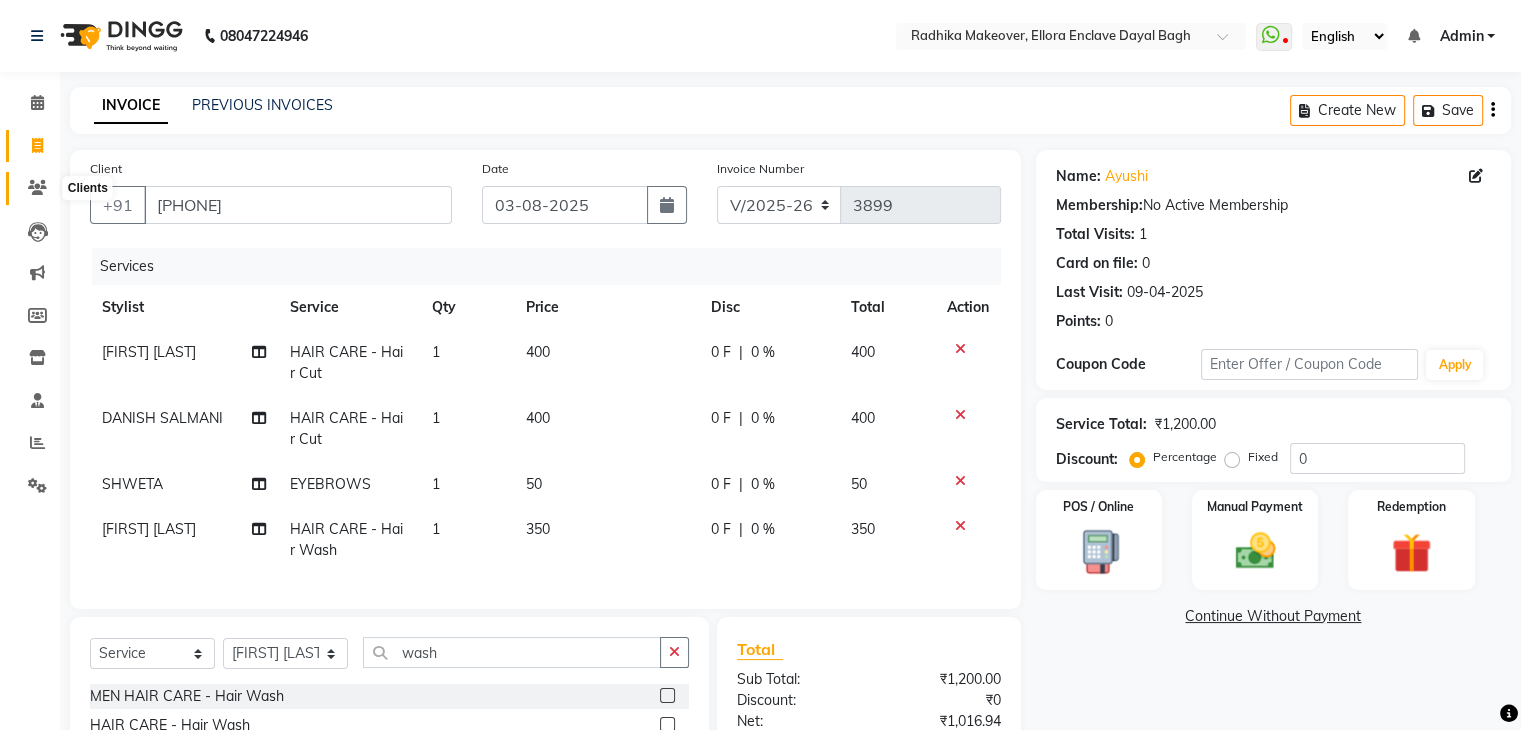 click 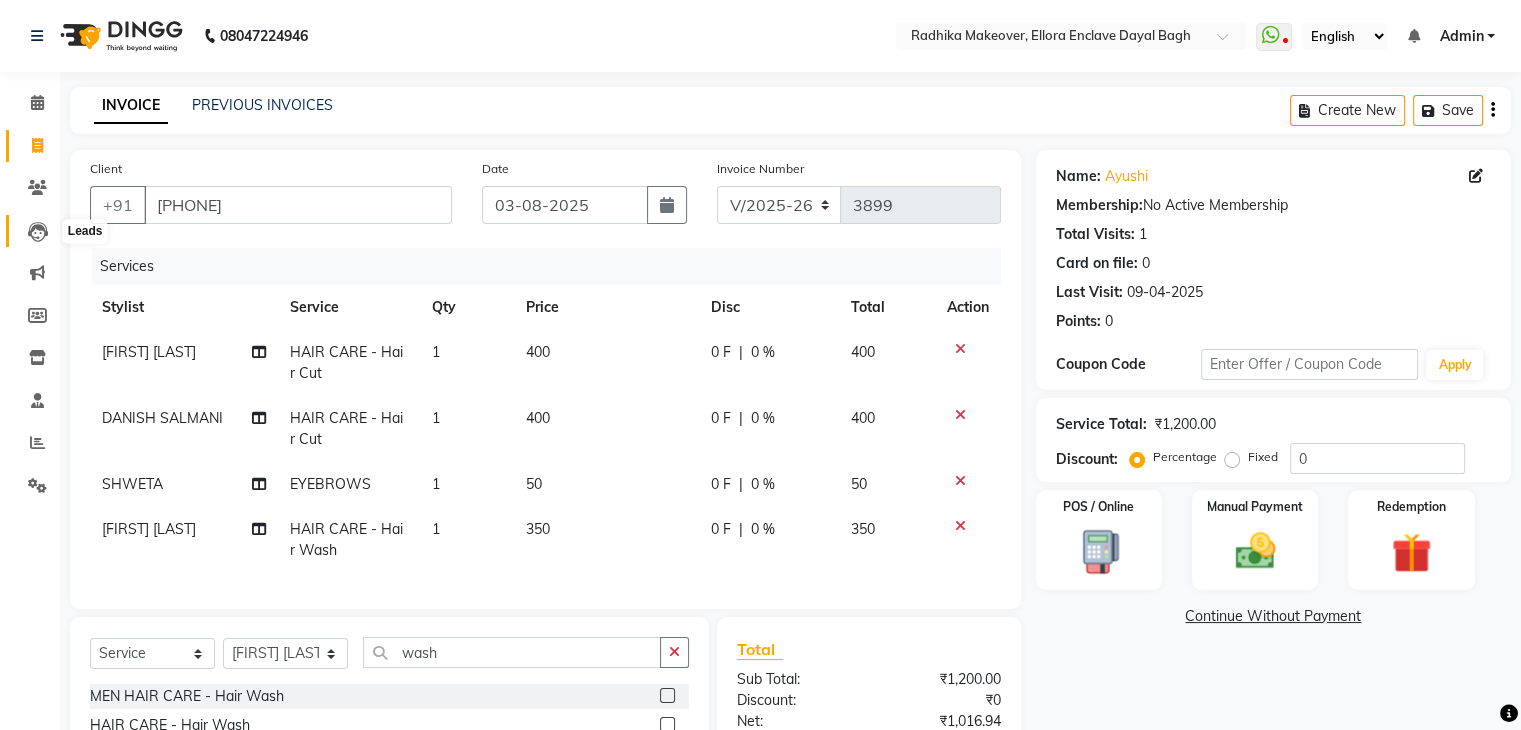 click 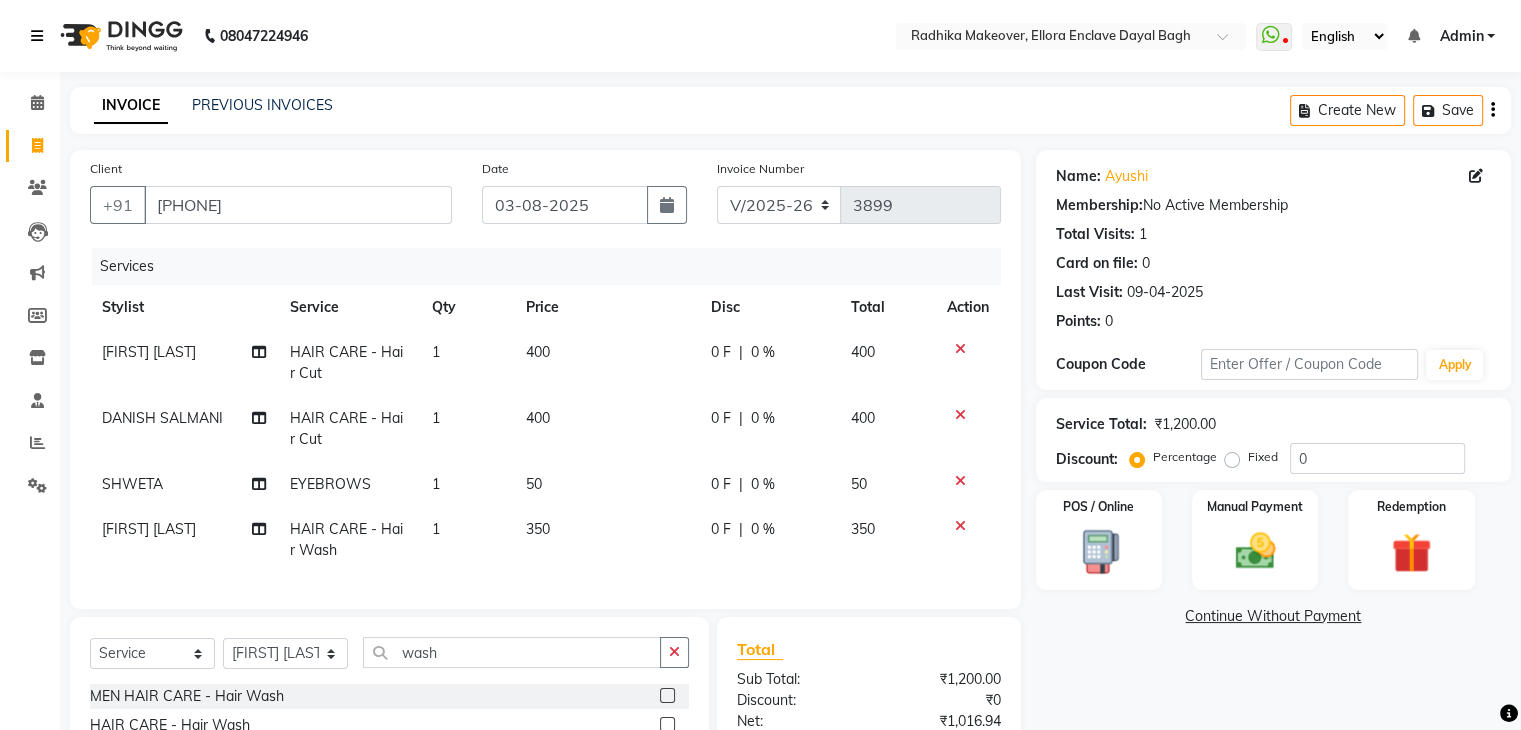 click at bounding box center [37, 36] 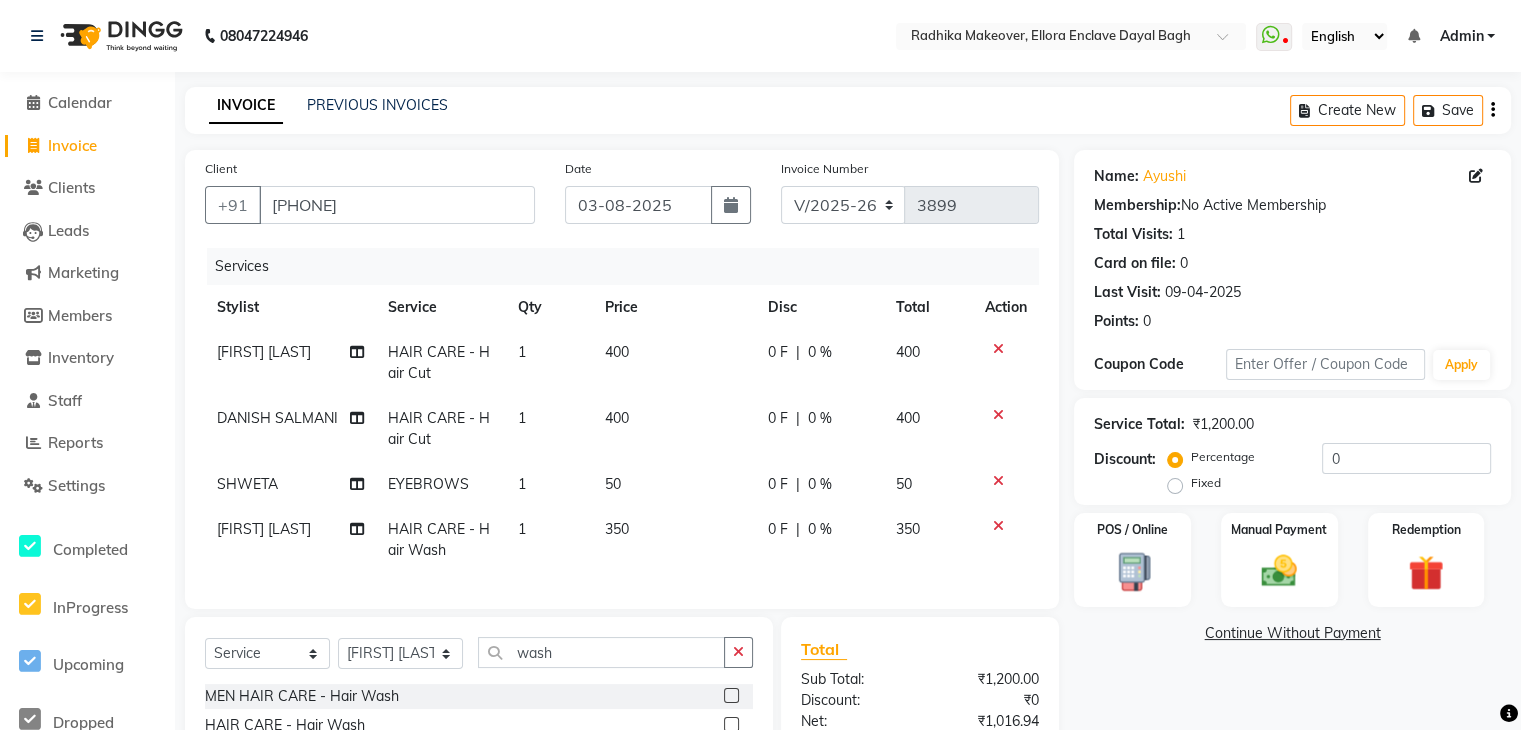 click on "Staff" 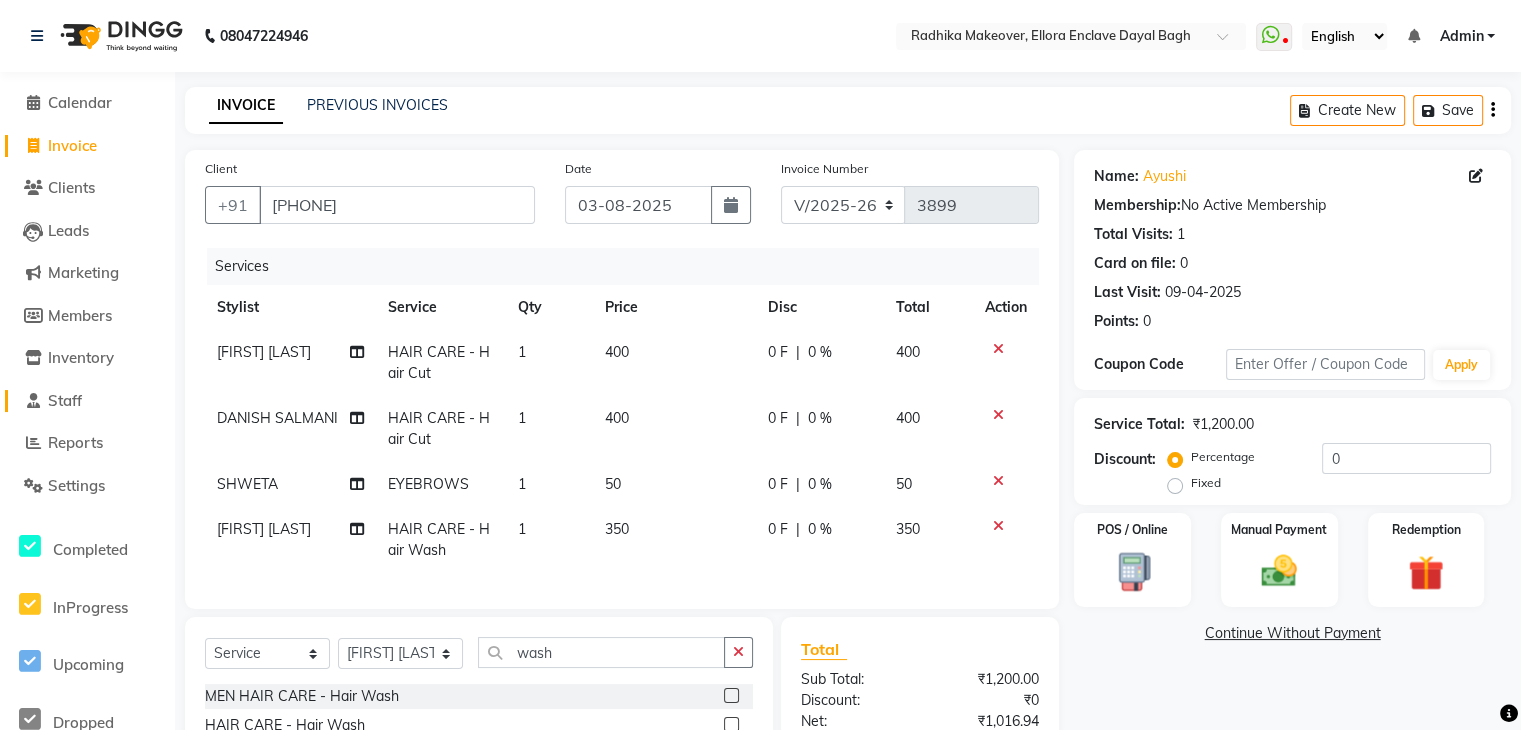 click on "Staff" 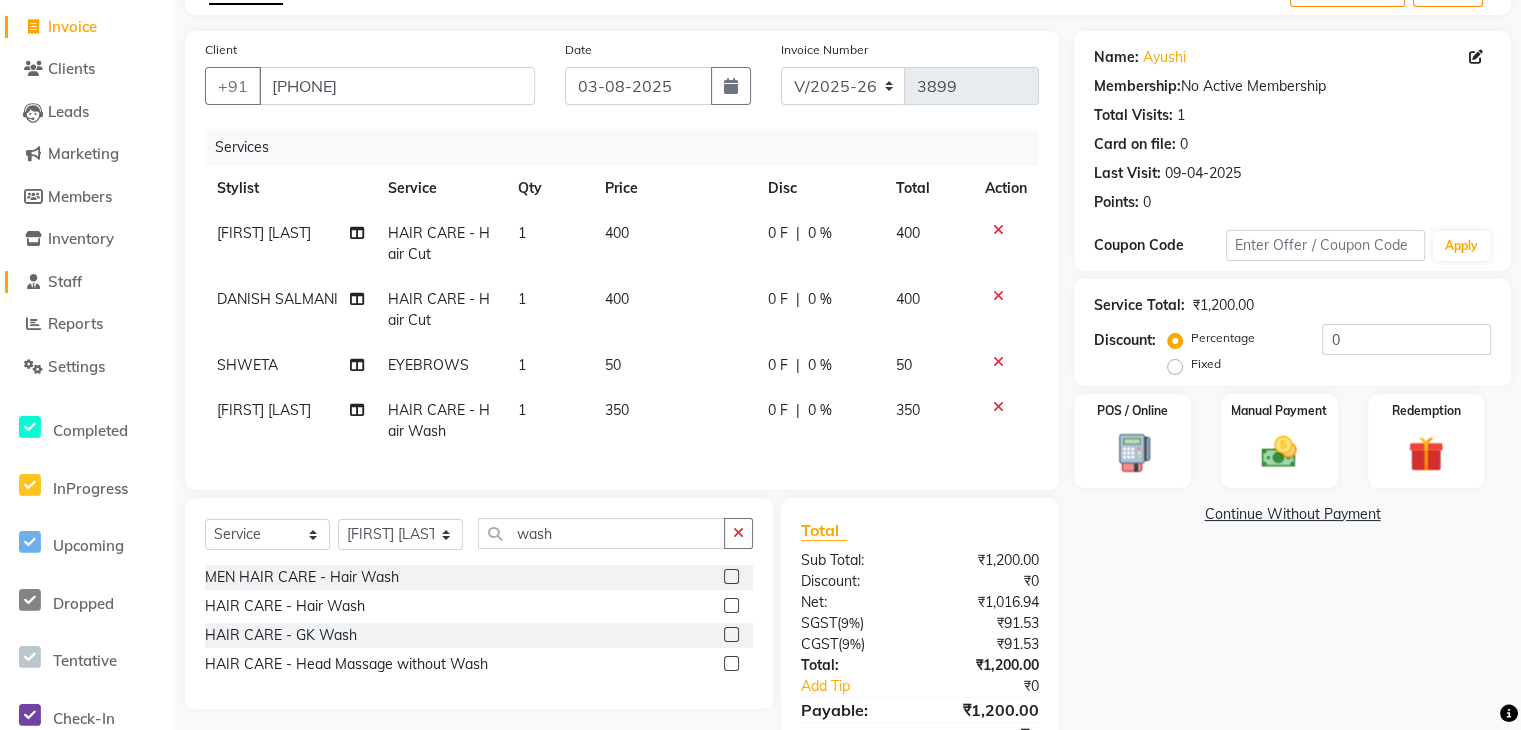 scroll, scrollTop: 0, scrollLeft: 0, axis: both 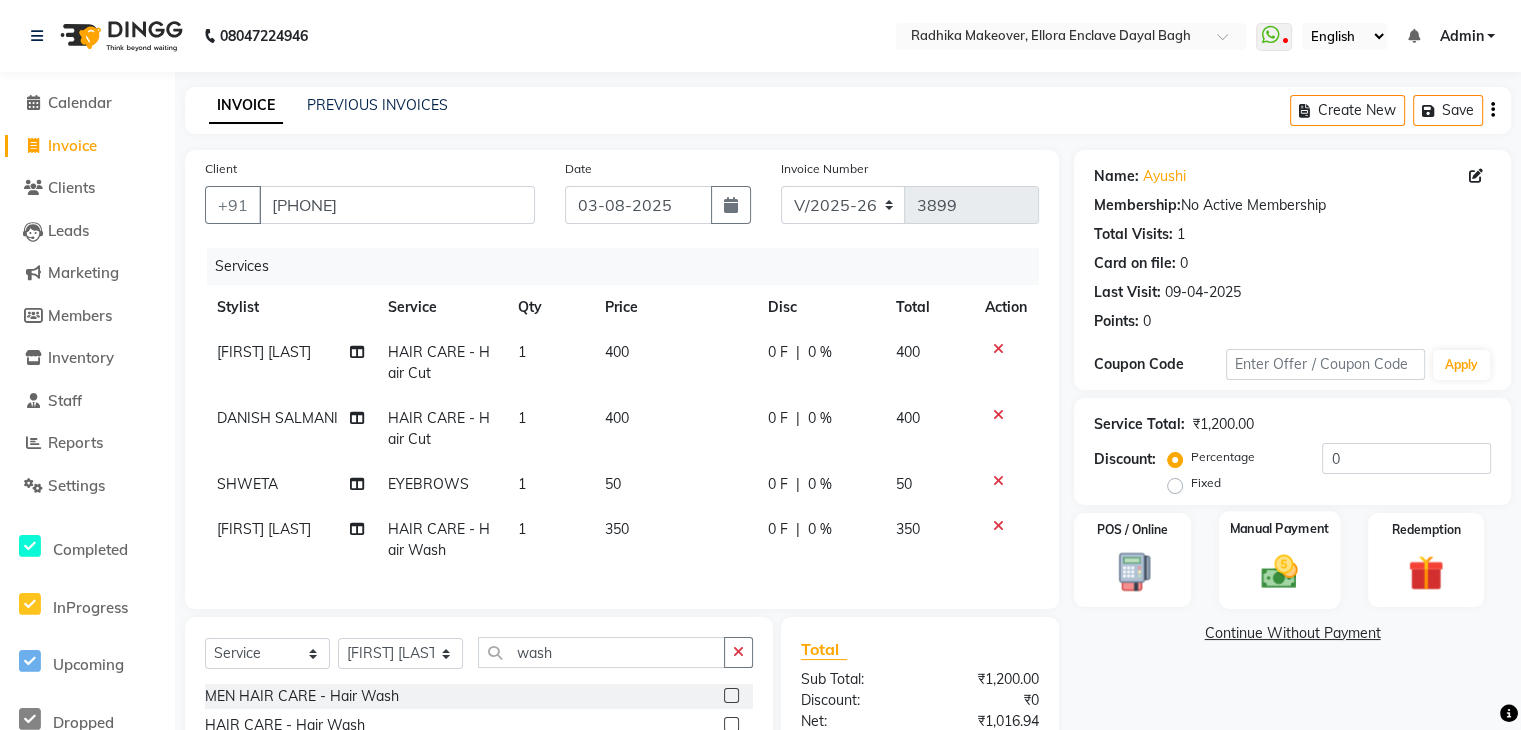 click 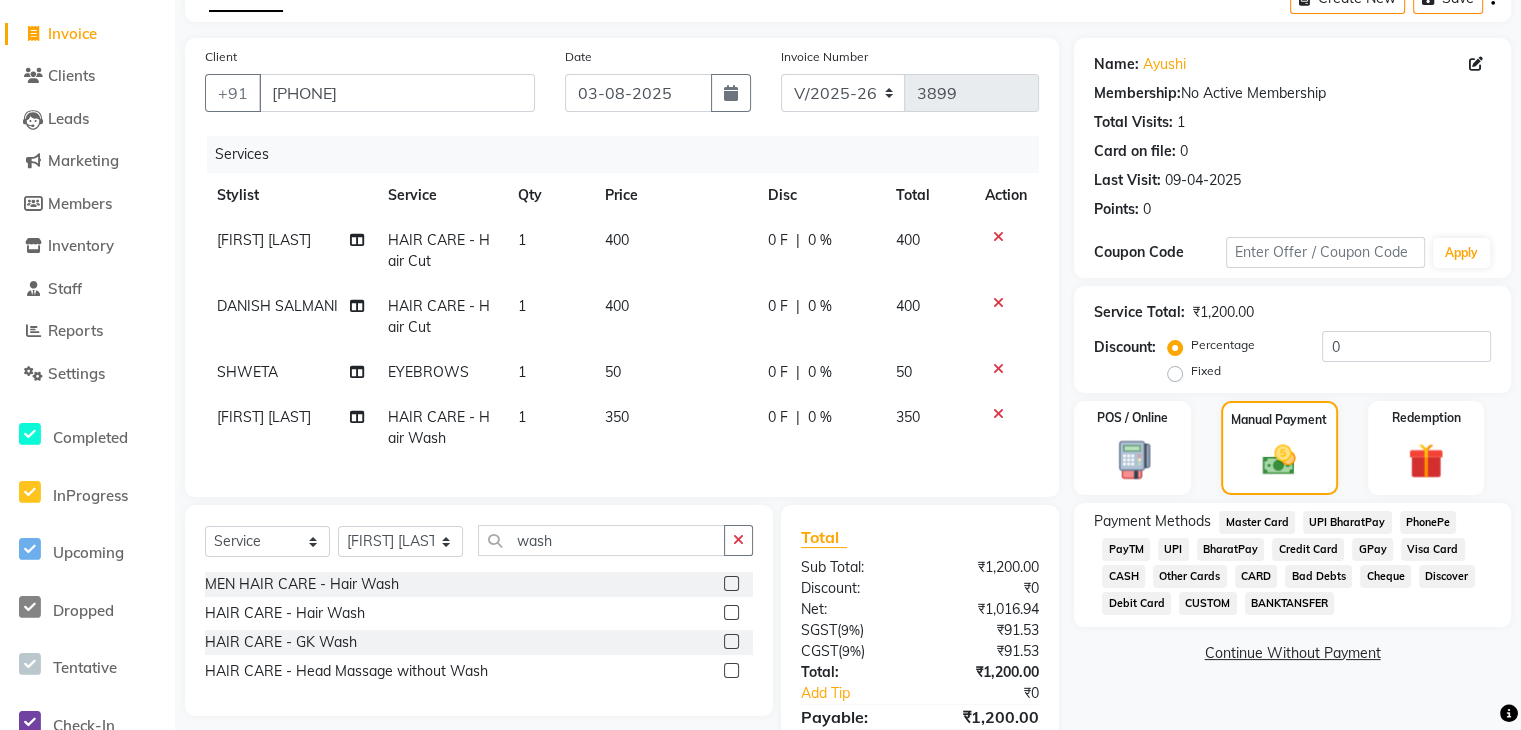 scroll, scrollTop: 120, scrollLeft: 0, axis: vertical 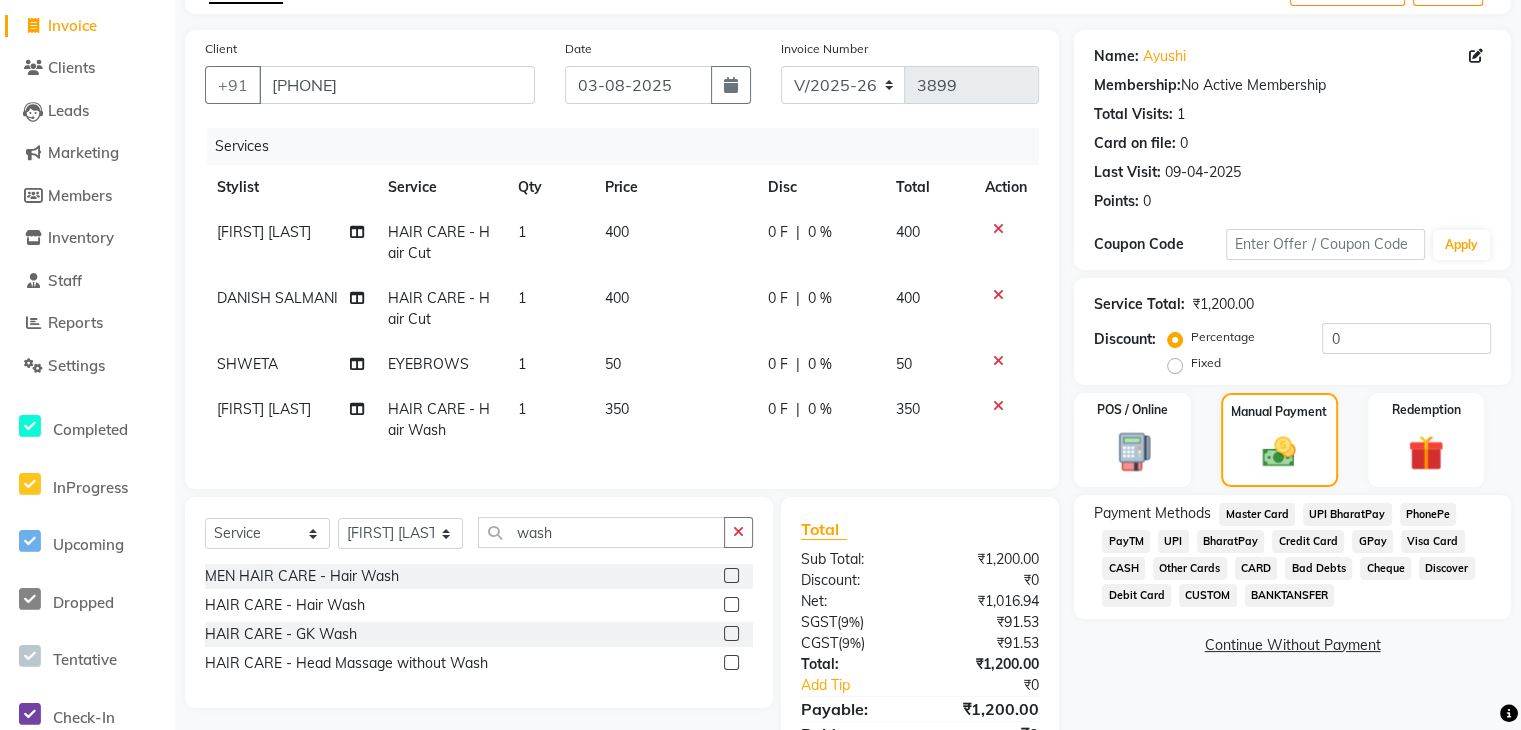 click on "CASH" 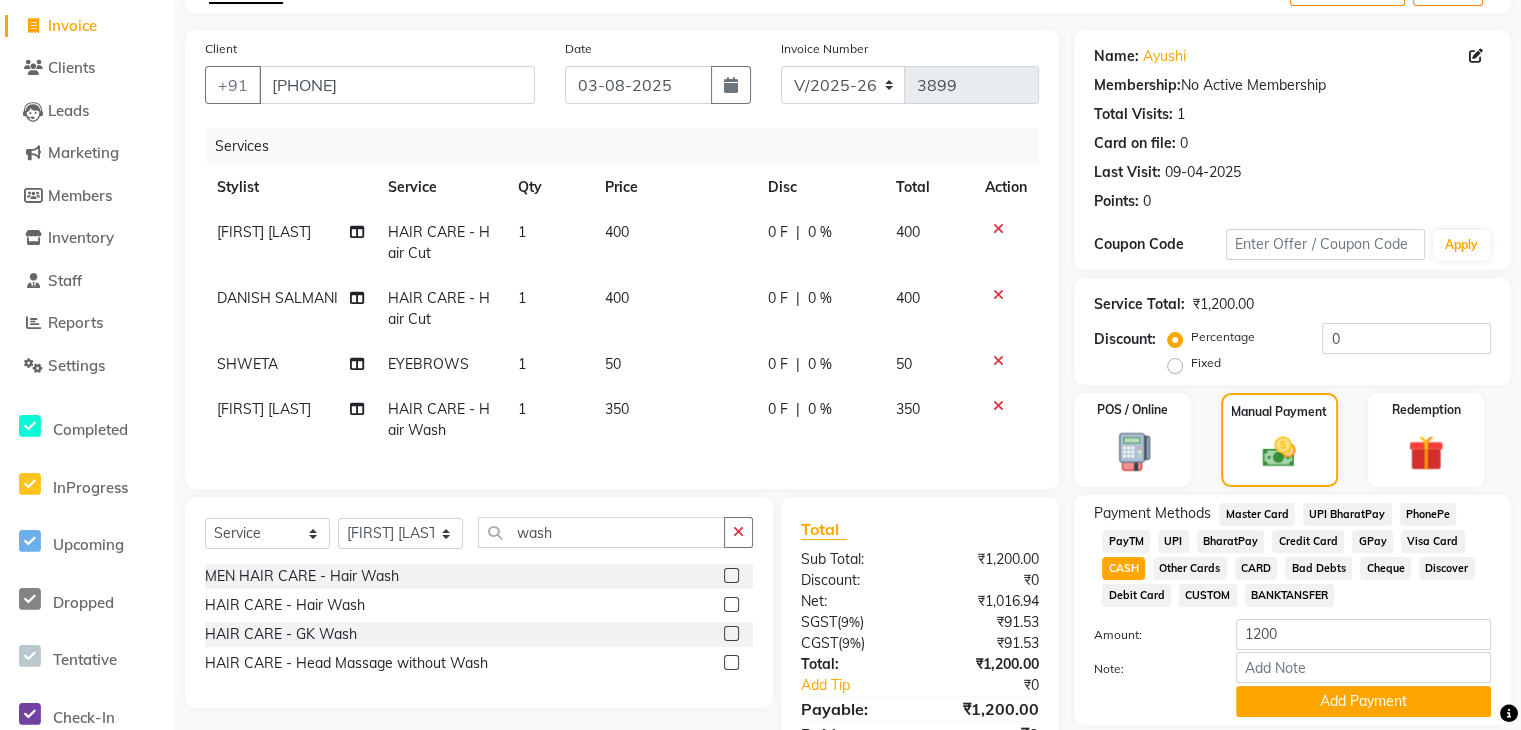 scroll, scrollTop: 227, scrollLeft: 0, axis: vertical 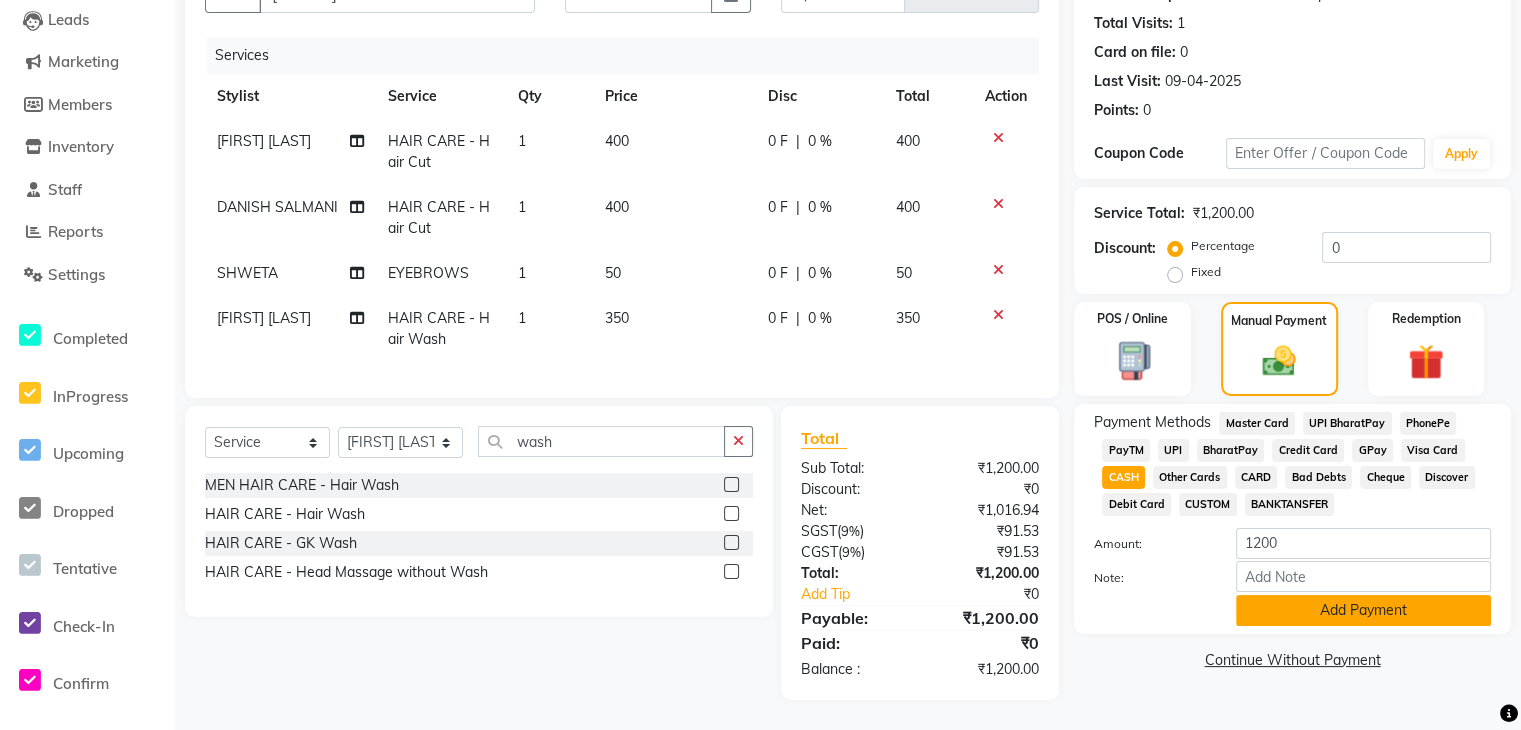 click on "Add Payment" 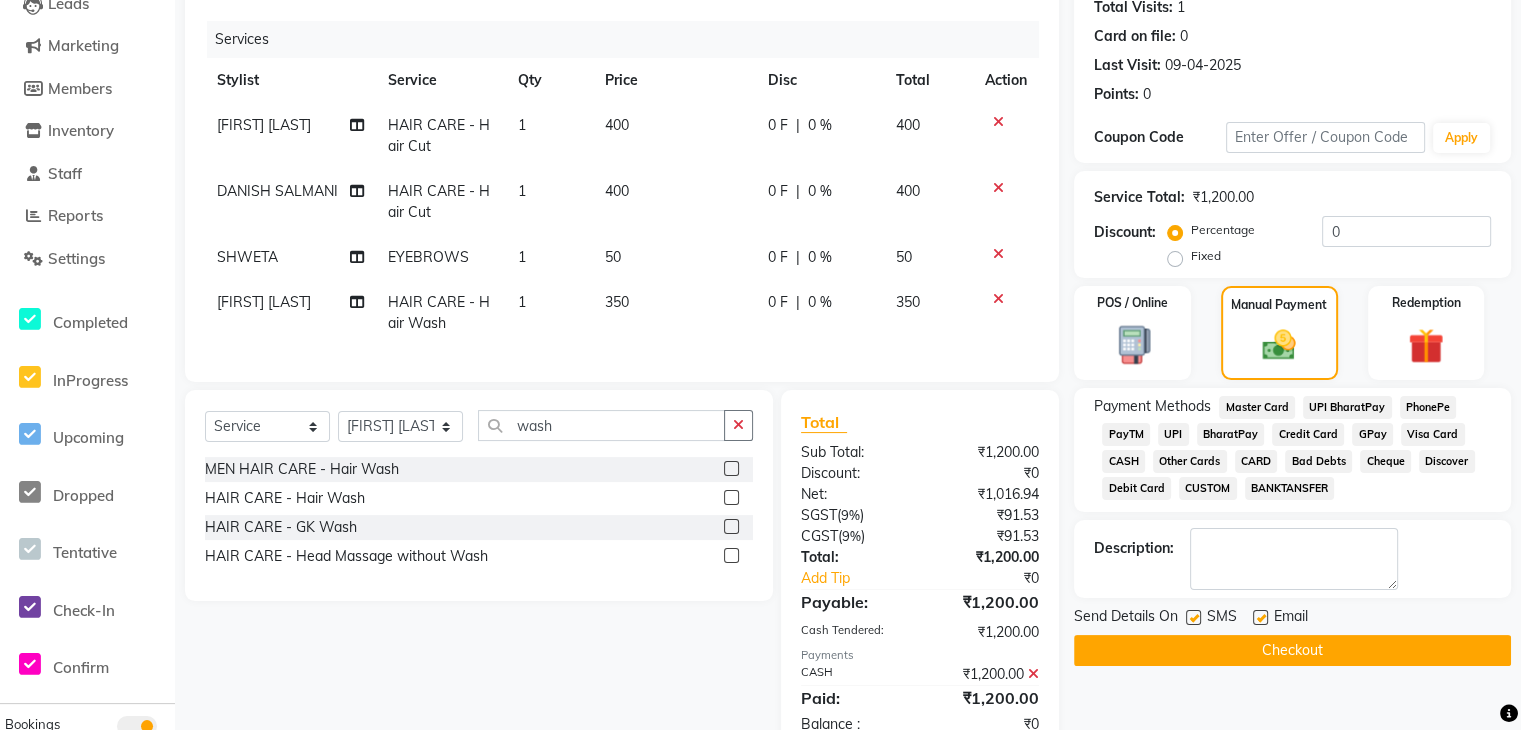 click on "Checkout" 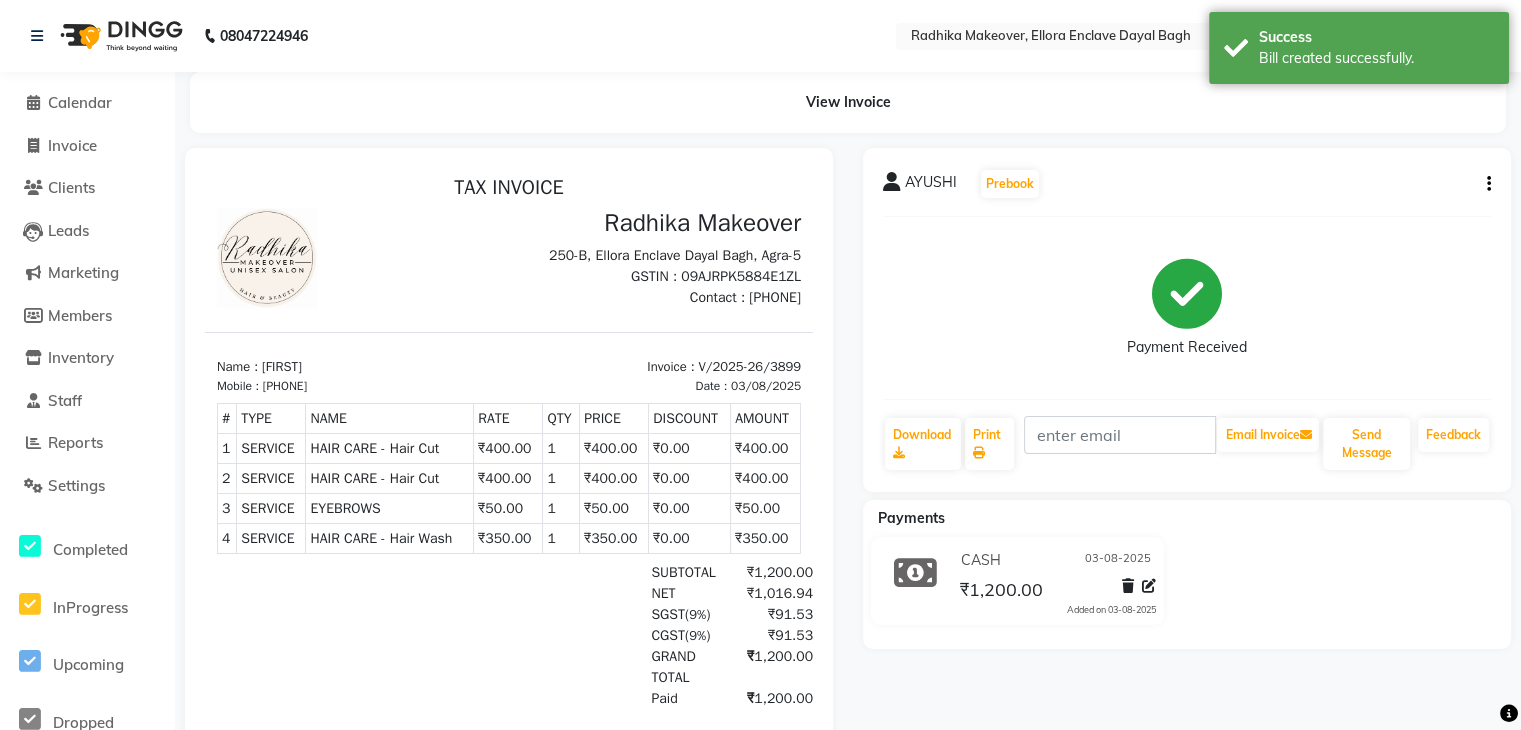 scroll, scrollTop: 0, scrollLeft: 0, axis: both 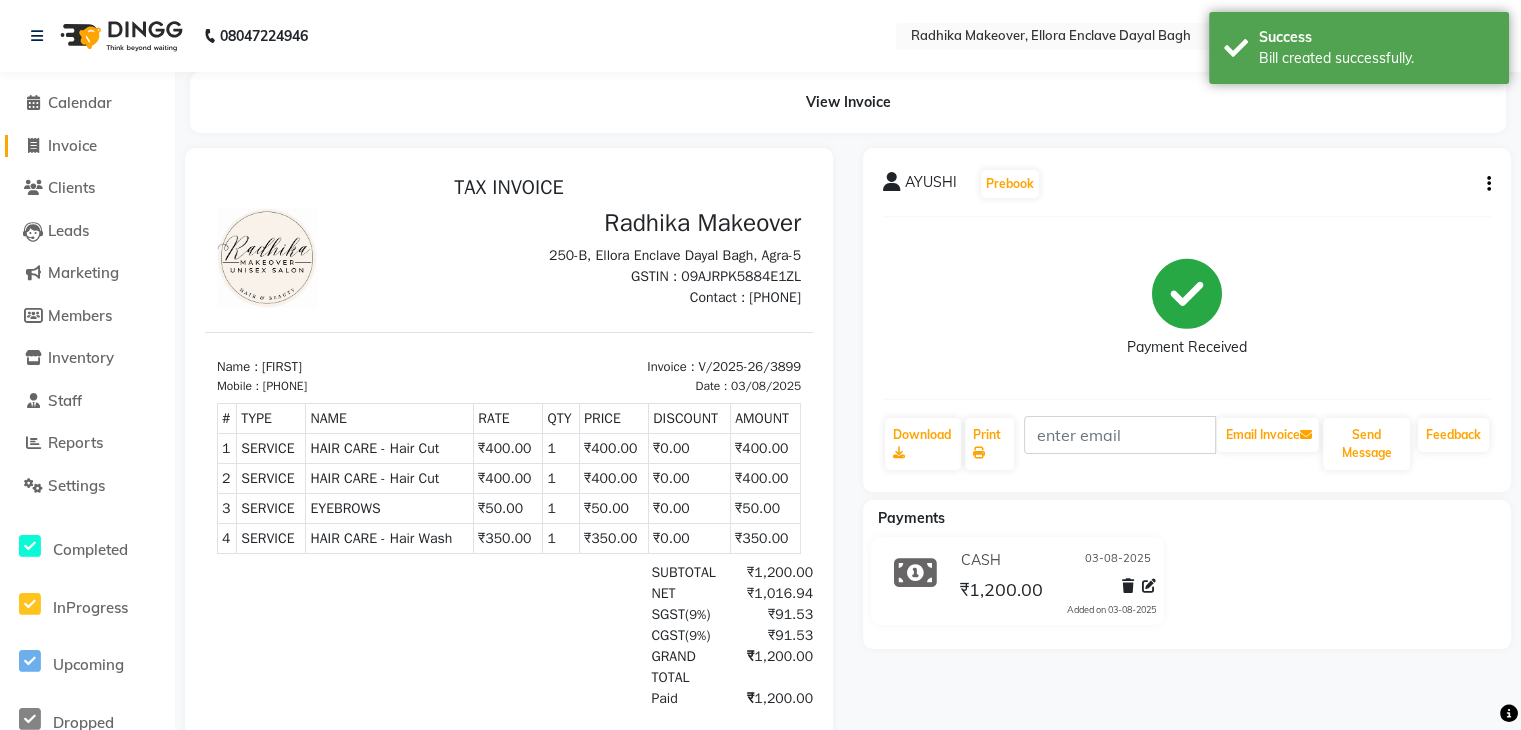 click 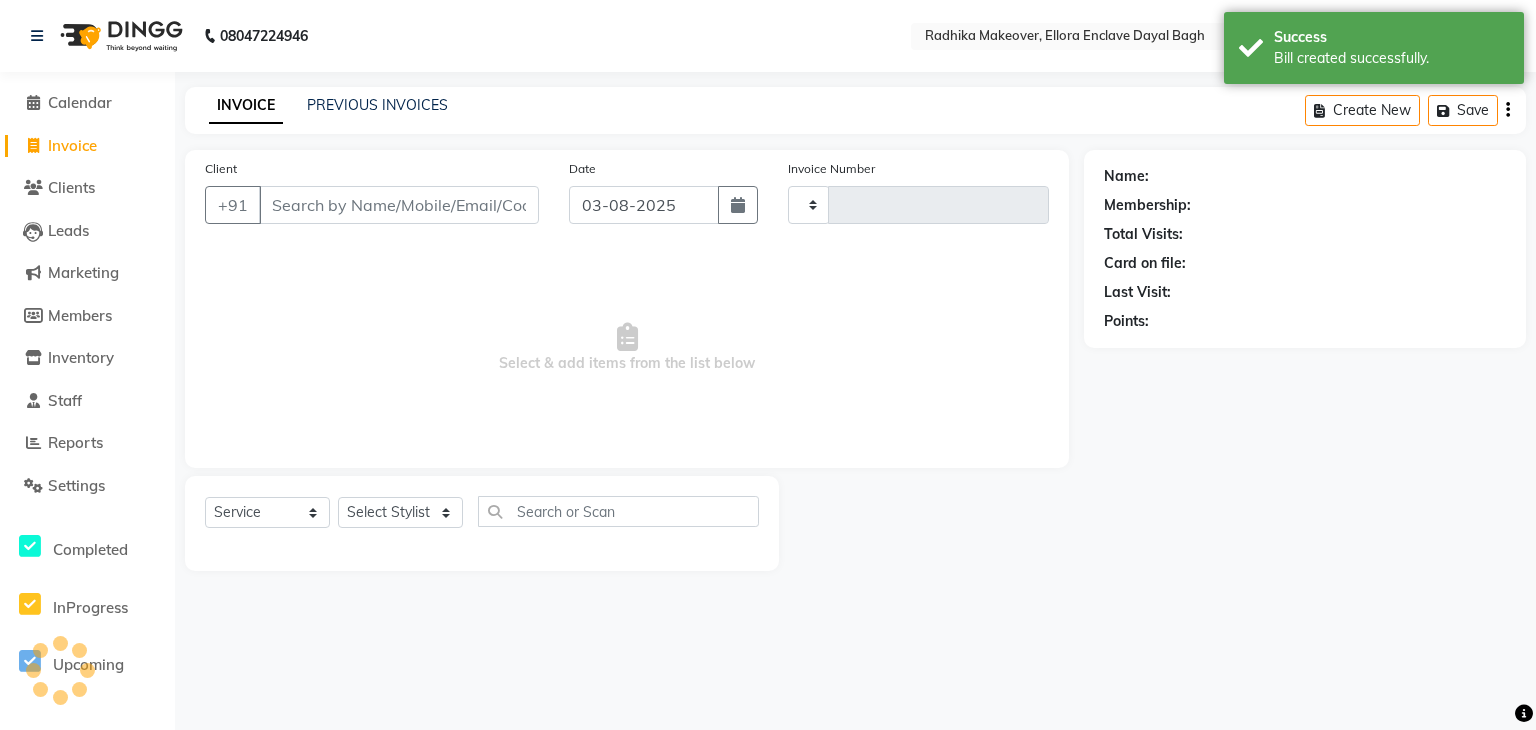 type on "3900" 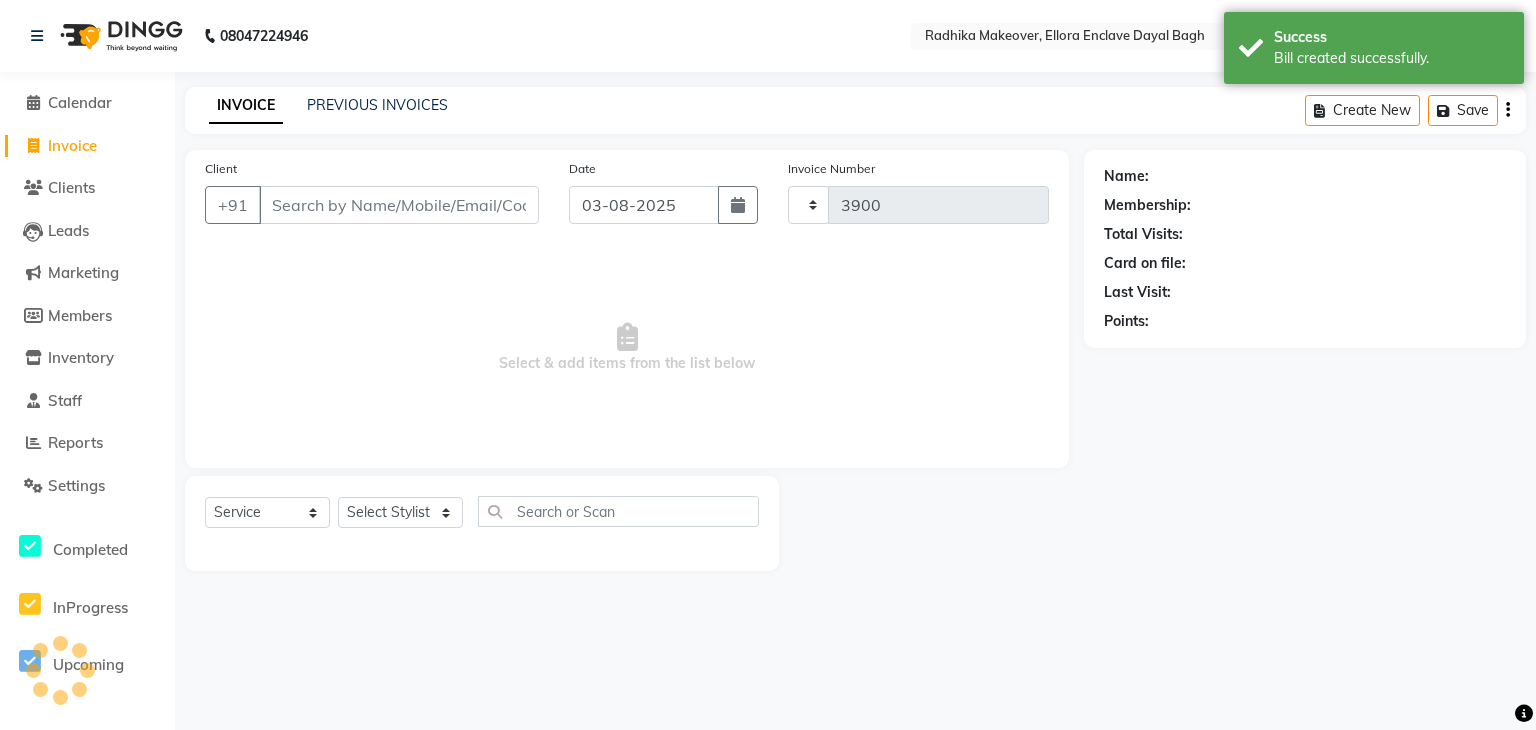 select on "6880" 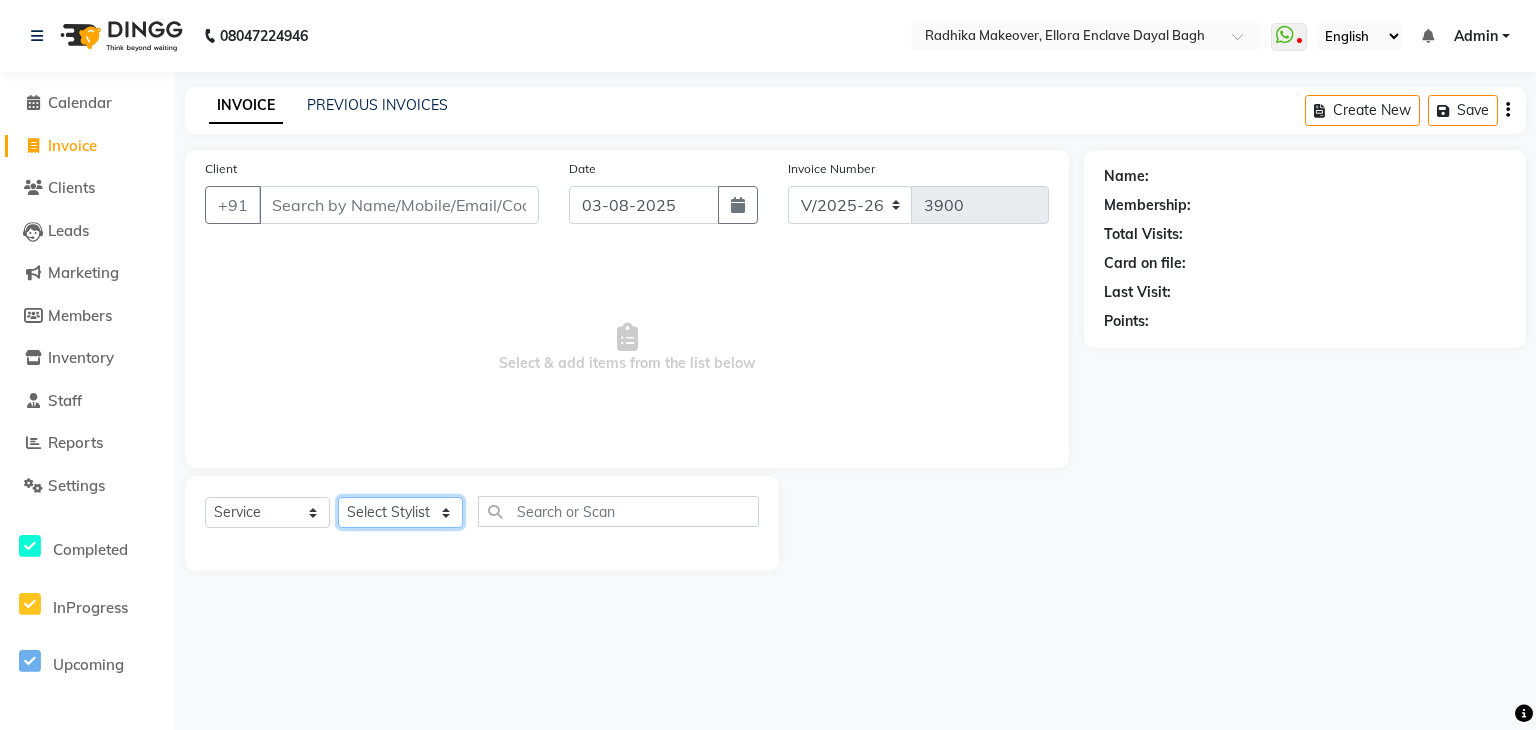 click on "Select Stylist AMAN DANISH SALMANI GOPAL PACHORI KANU KAVITA KIRAN KUMARI MEENU KUMARI NEHA NIKHIL CHAUDHARY Priya PRIYANKA YADAV RASHMI SANDHYA SHAGUFTA SHWETA SONA SAXENA SOUMYA TUSHAR OTWAL VINAY KUMAR" 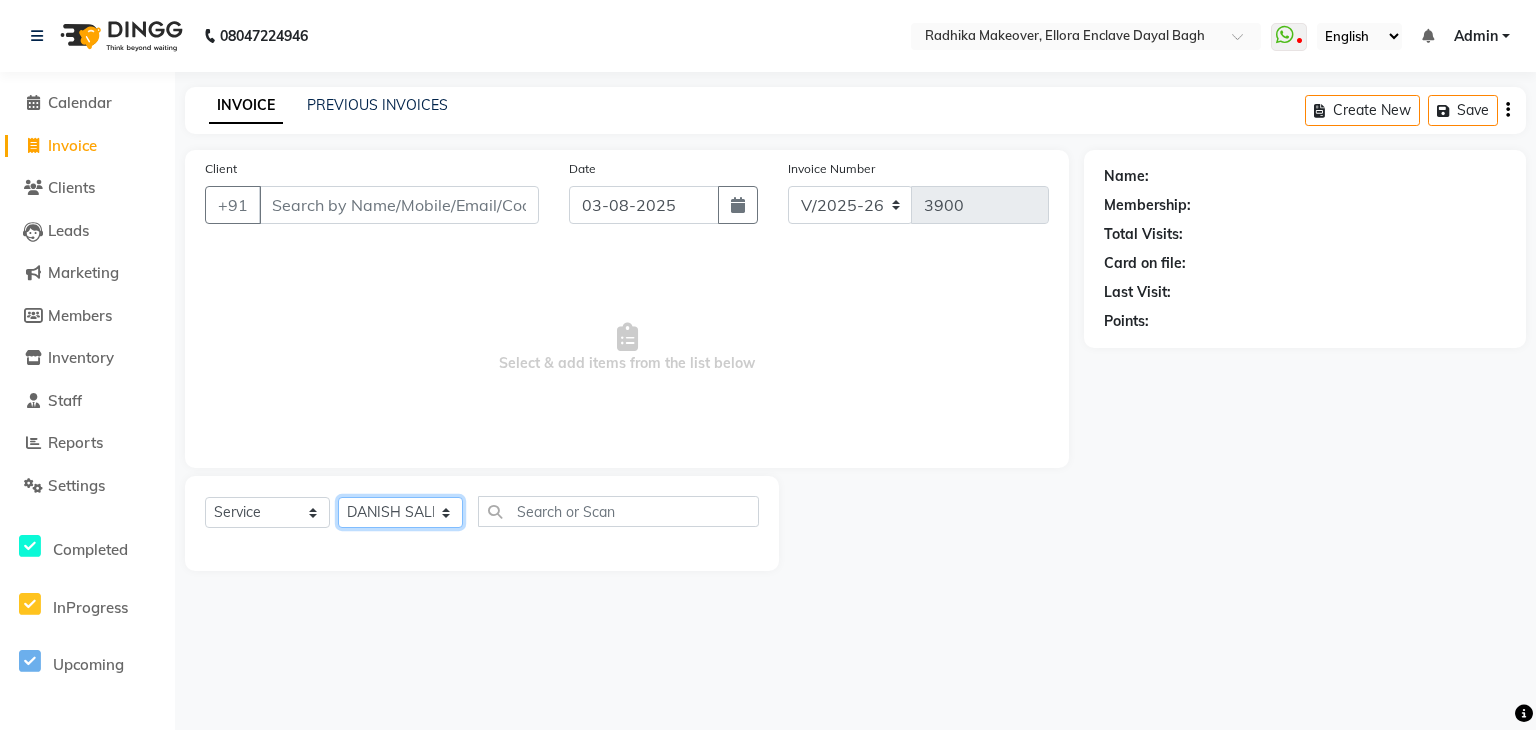 click on "Select Stylist AMAN DANISH SALMANI GOPAL PACHORI KANU KAVITA KIRAN KUMARI MEENU KUMARI NEHA NIKHIL CHAUDHARY Priya PRIYANKA YADAV RASHMI SANDHYA SHAGUFTA SHWETA SONA SAXENA SOUMYA TUSHAR OTWAL VINAY KUMAR" 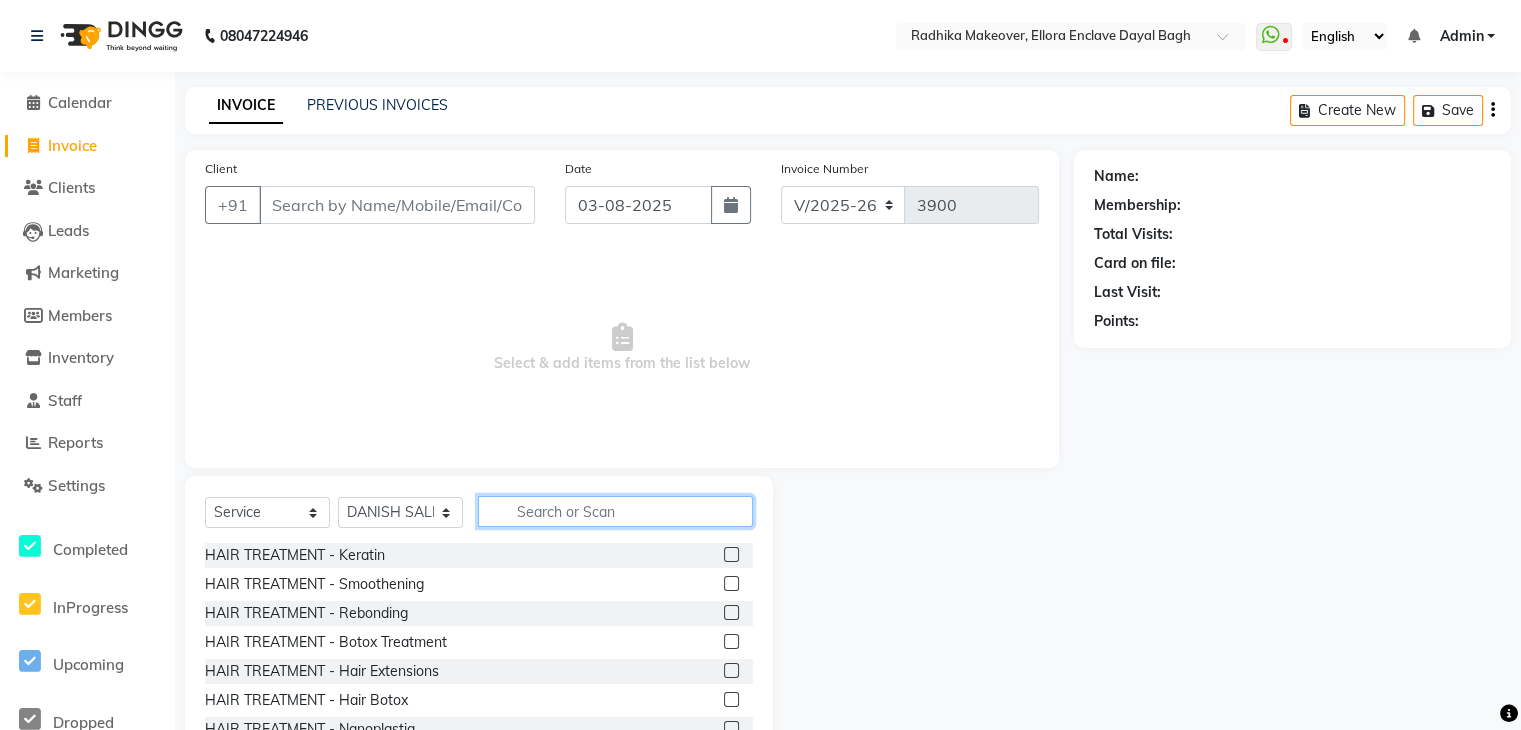 click 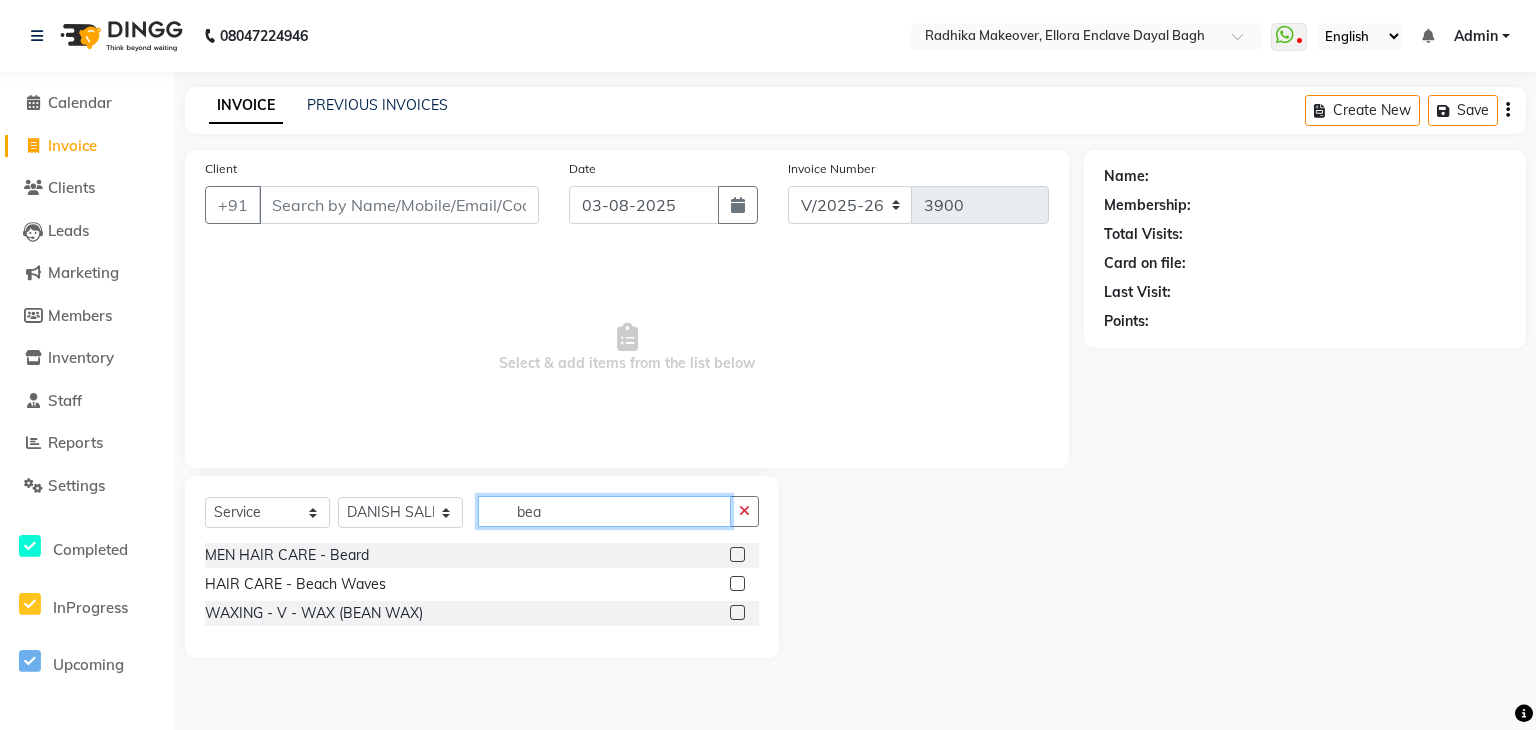 type on "bea" 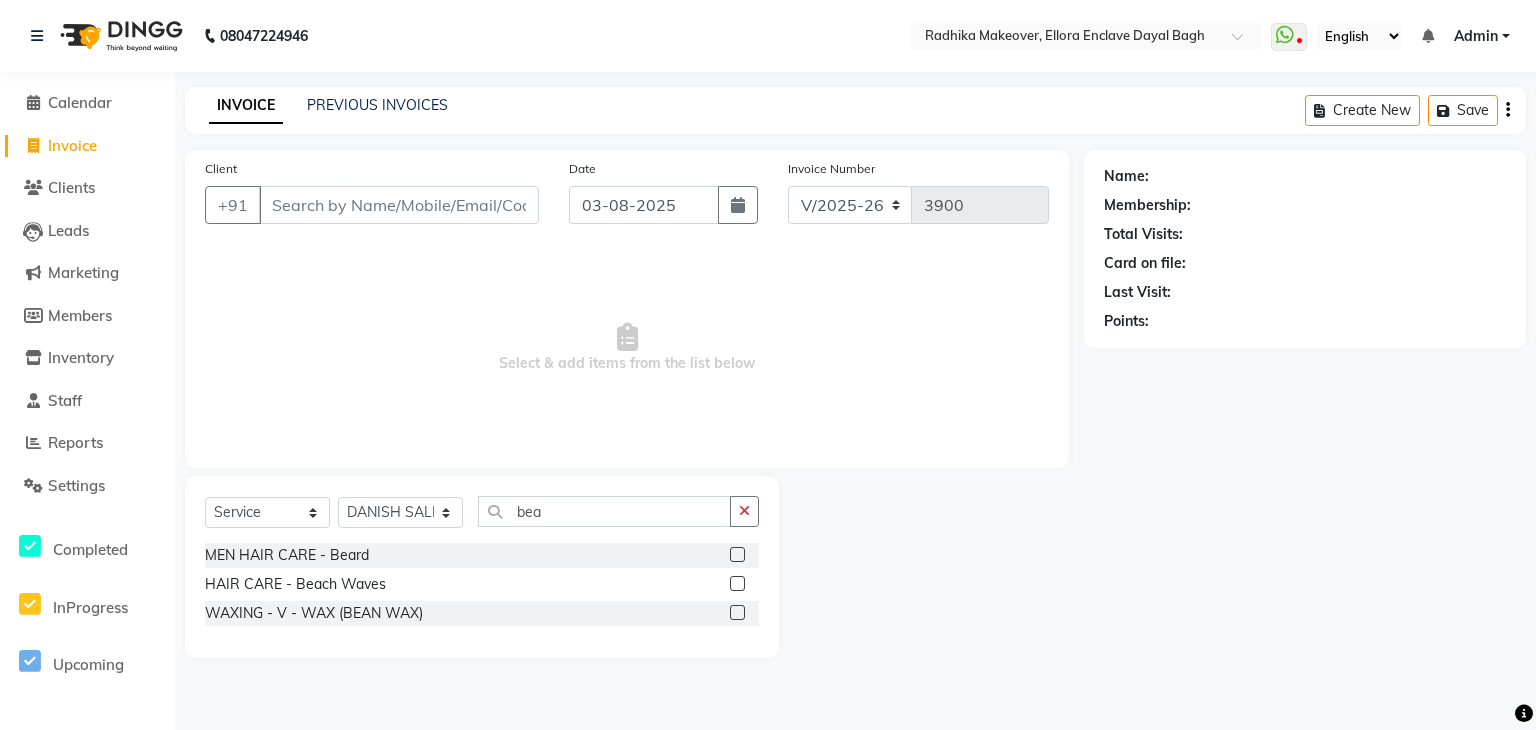 click 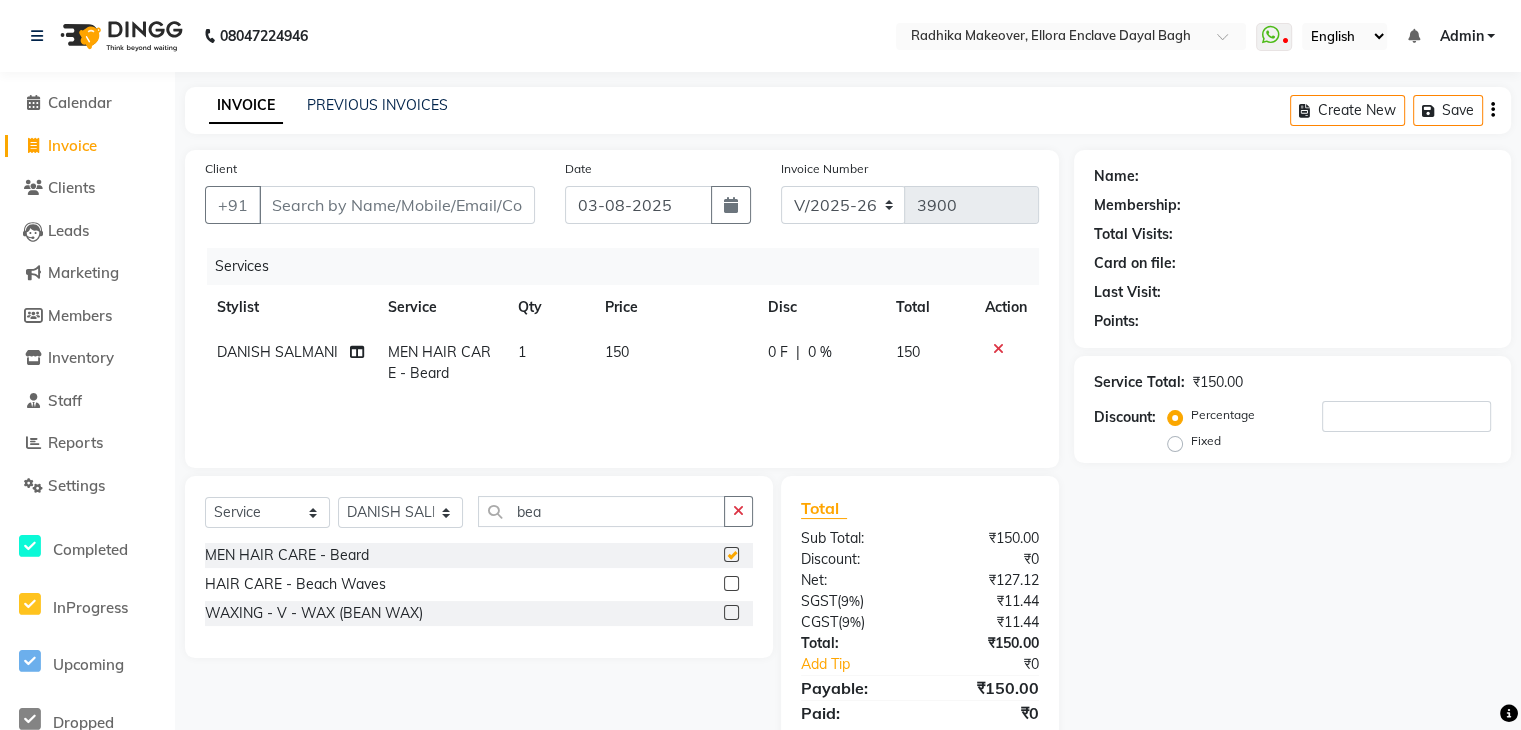 checkbox on "false" 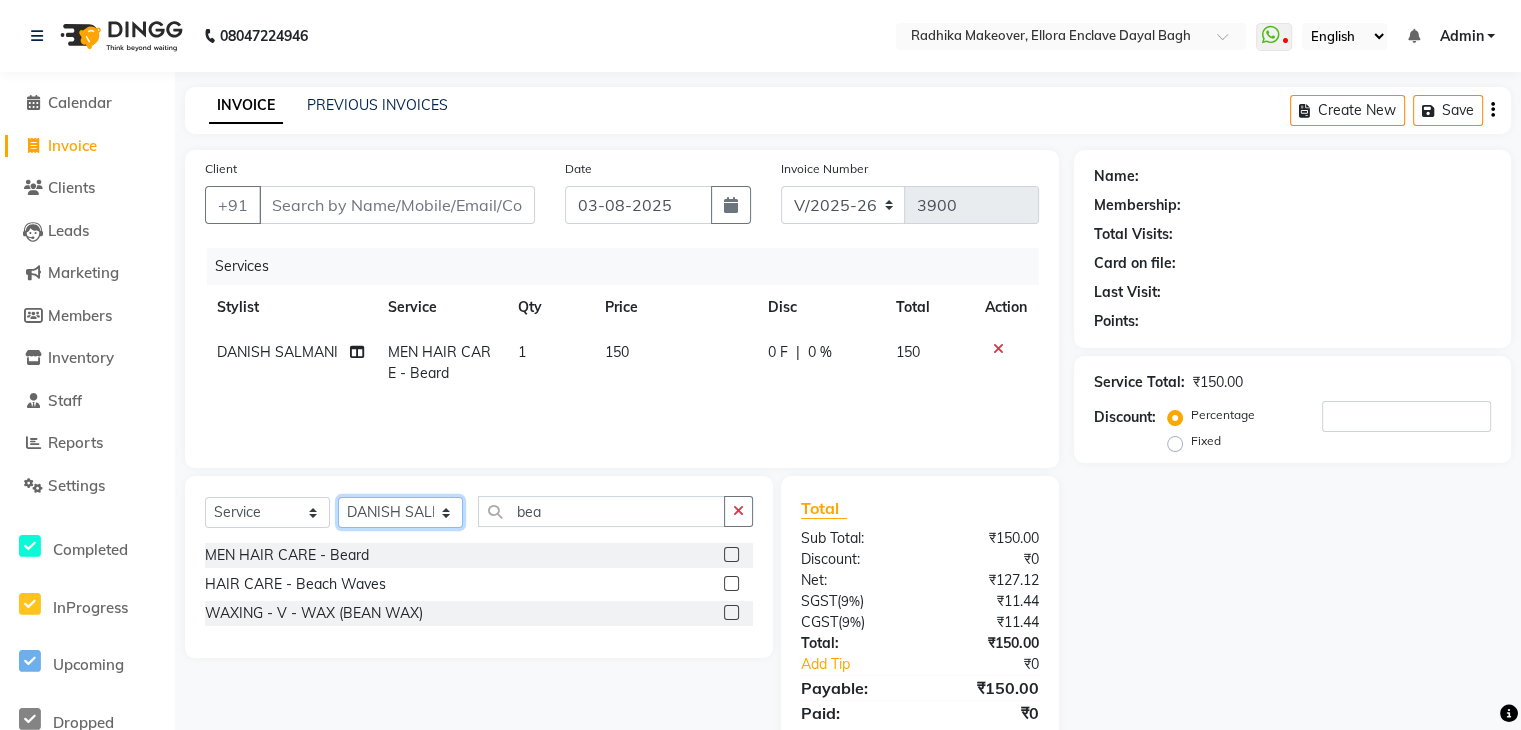 click on "Select Stylist AMAN DANISH SALMANI GOPAL PACHORI KANU KAVITA KIRAN KUMARI MEENU KUMARI NEHA NIKHIL CHAUDHARY Priya PRIYANKA YADAV RASHMI SANDHYA SHAGUFTA SHWETA SONA SAXENA SOUMYA TUSHAR OTWAL VINAY KUMAR" 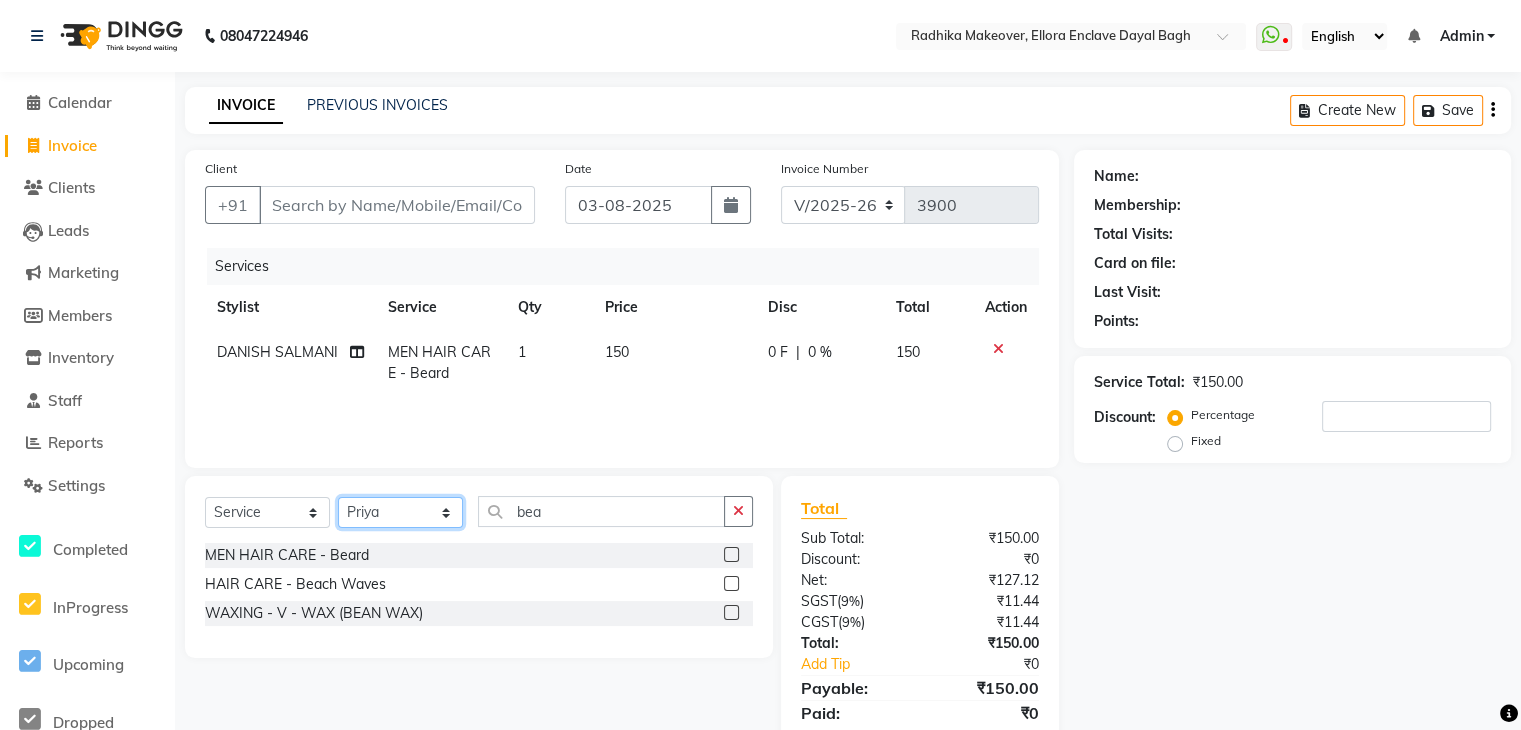 click on "Select Stylist AMAN DANISH SALMANI GOPAL PACHORI KANU KAVITA KIRAN KUMARI MEENU KUMARI NEHA NIKHIL CHAUDHARY Priya PRIYANKA YADAV RASHMI SANDHYA SHAGUFTA SHWETA SONA SAXENA SOUMYA TUSHAR OTWAL VINAY KUMAR" 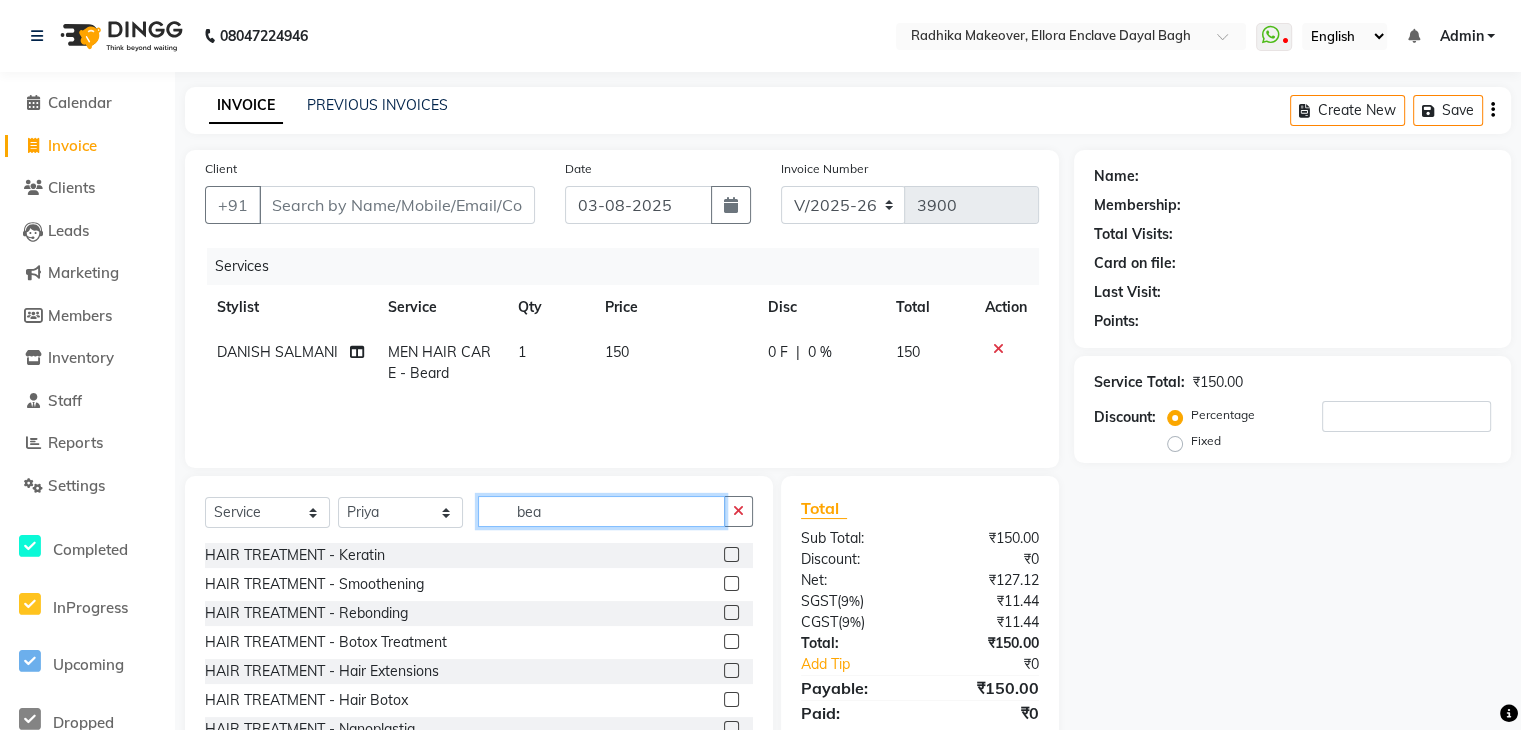 click on "bea" 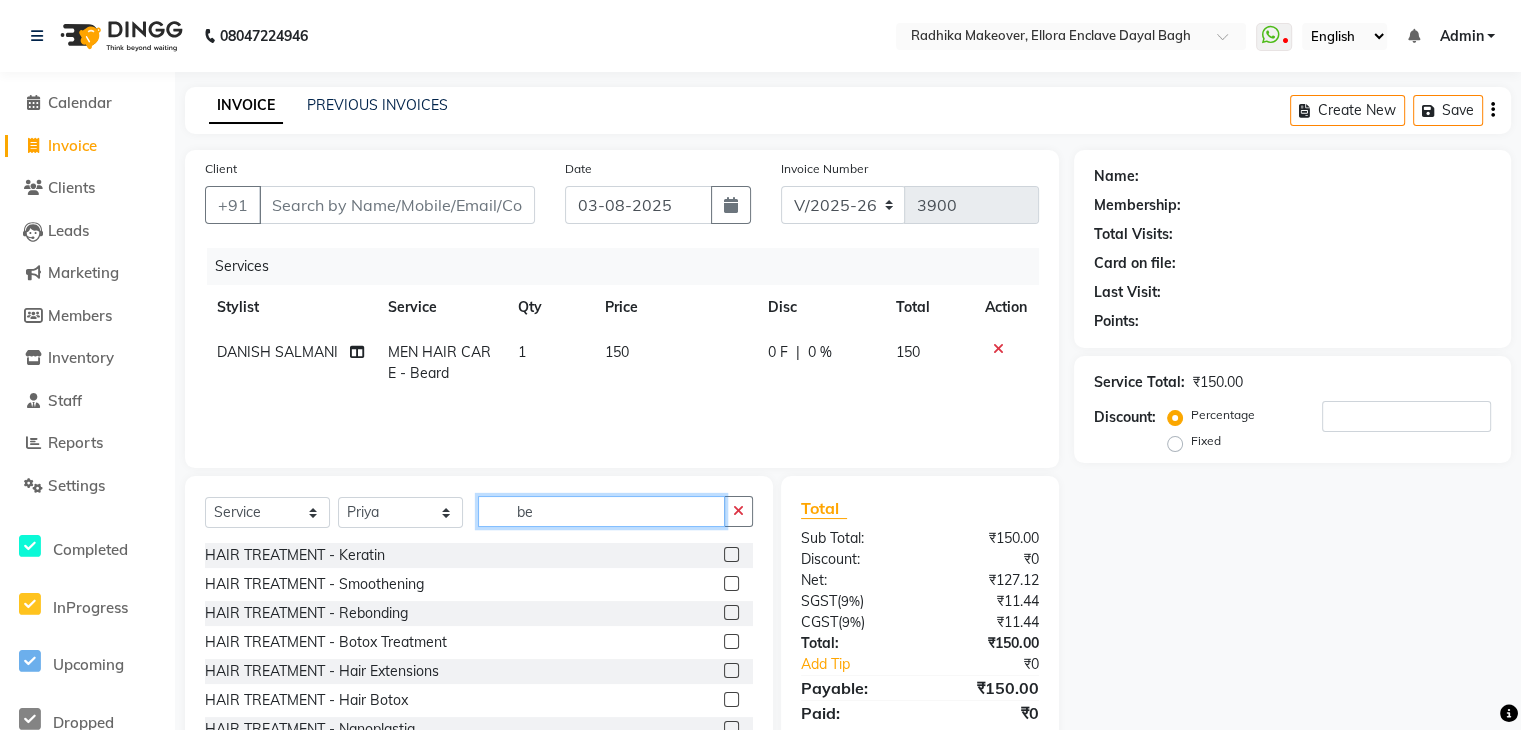 type on "b" 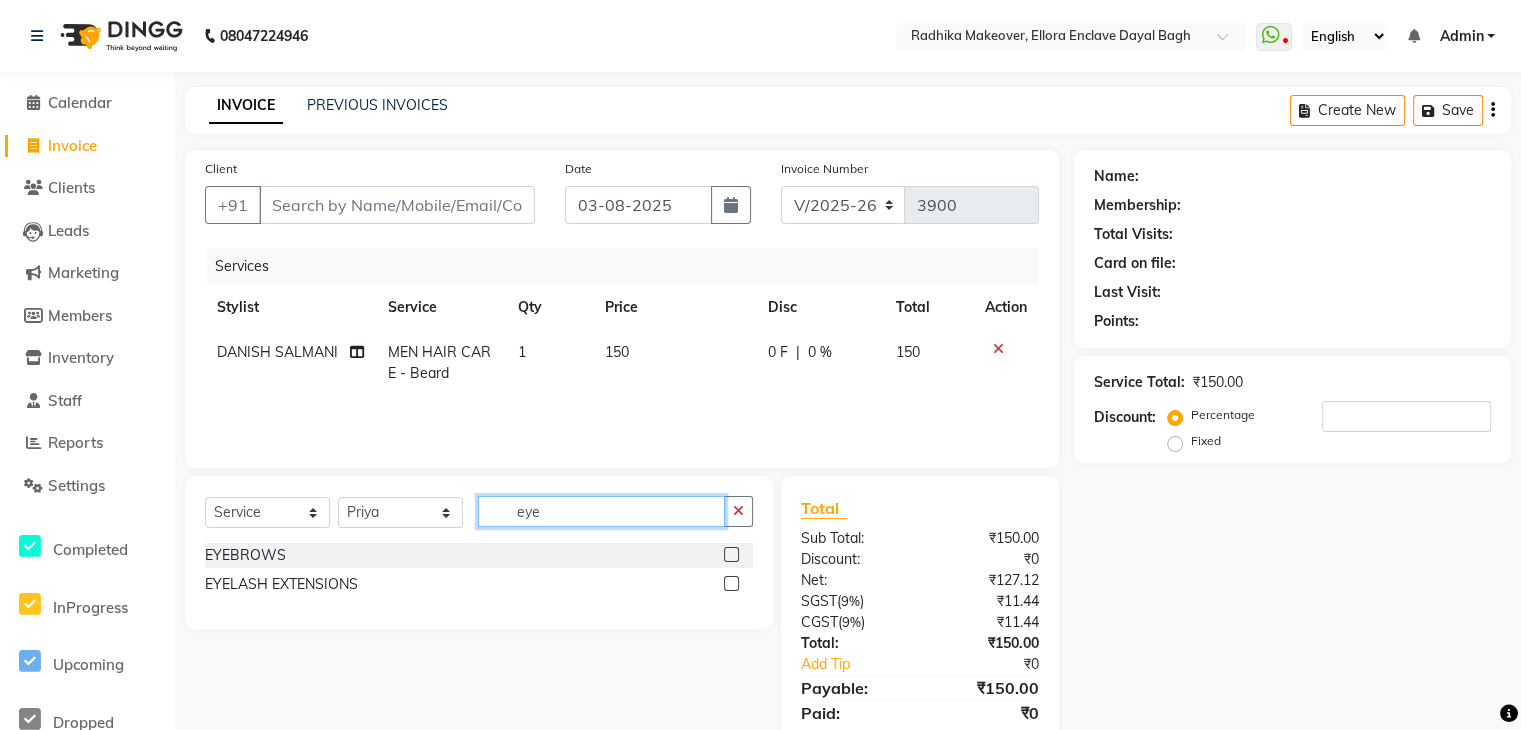 type on "eye" 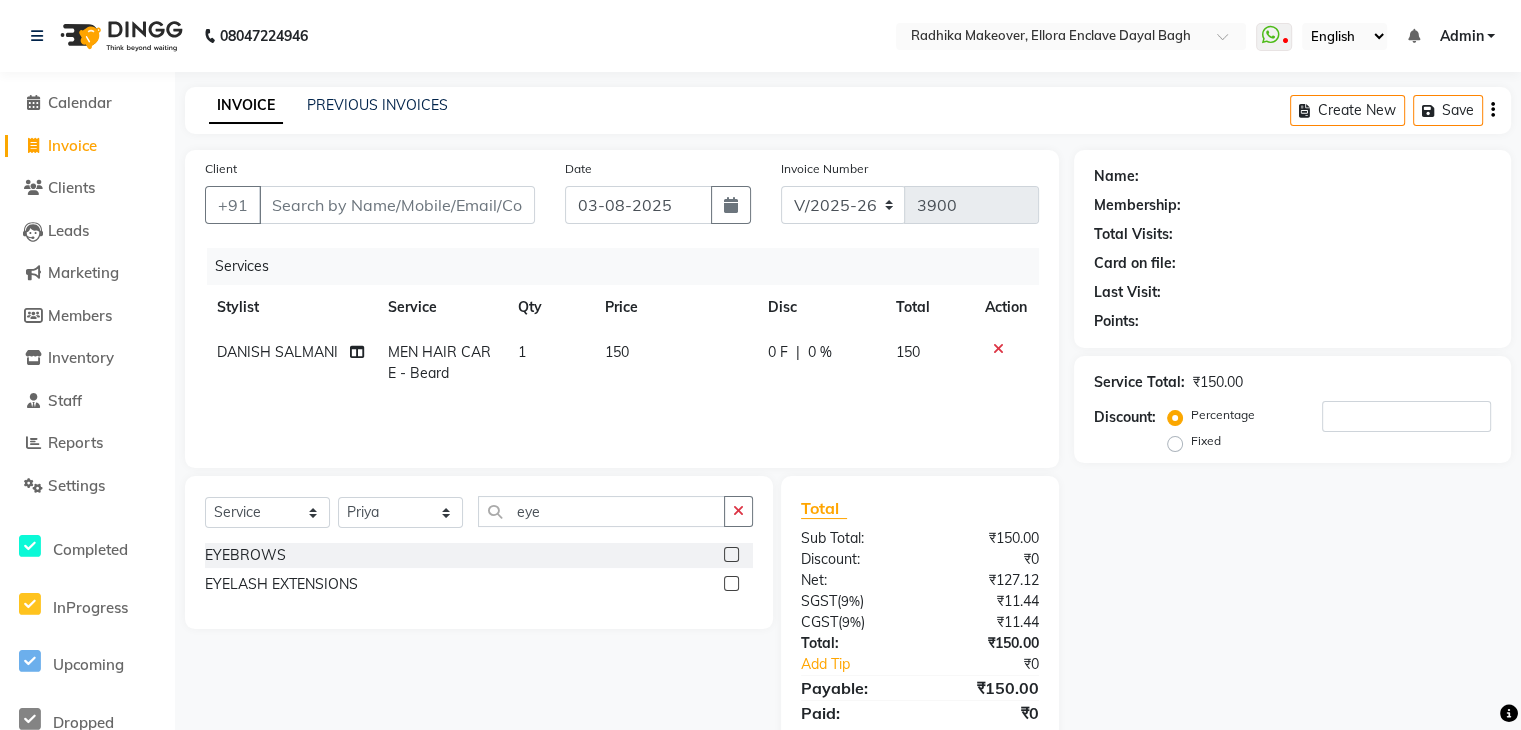 click 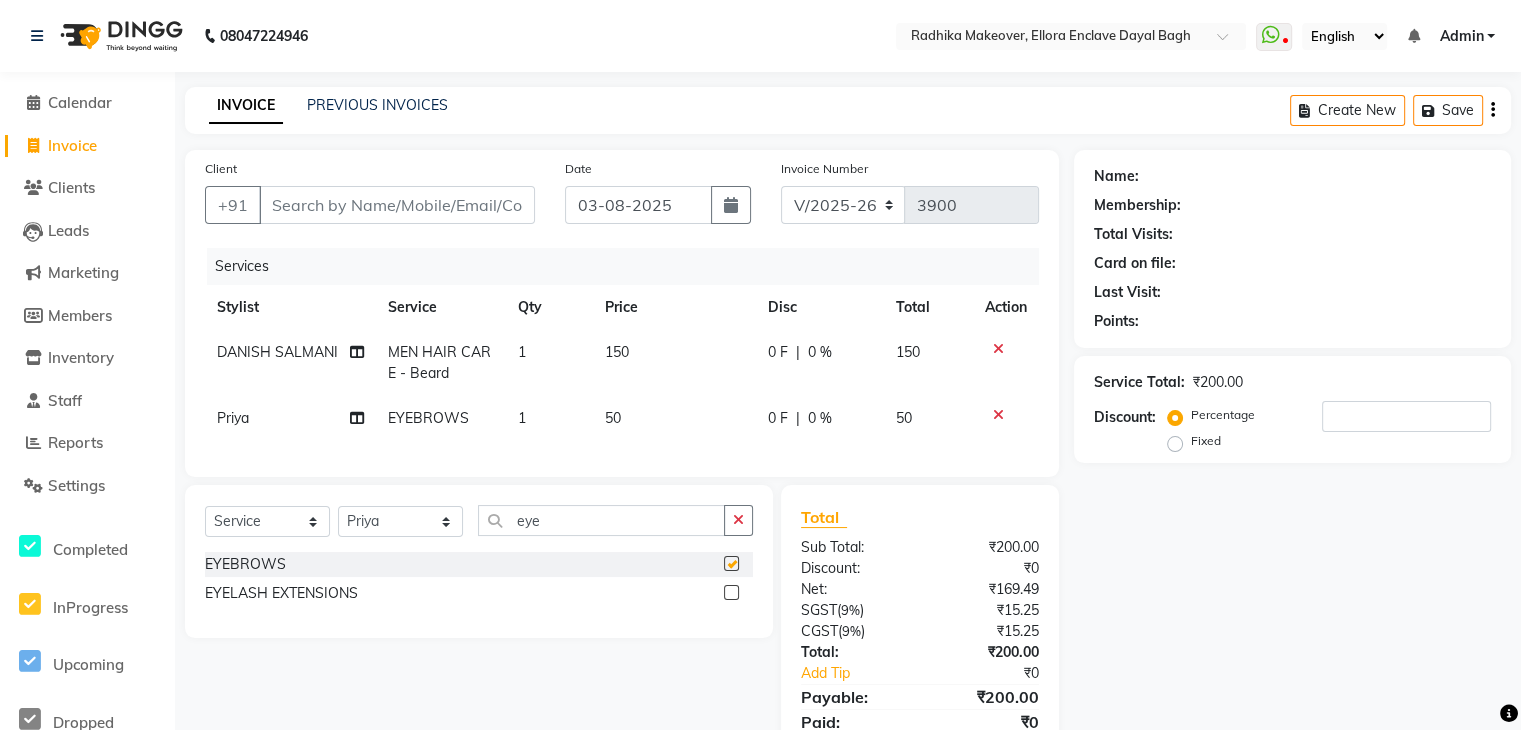 checkbox on "false" 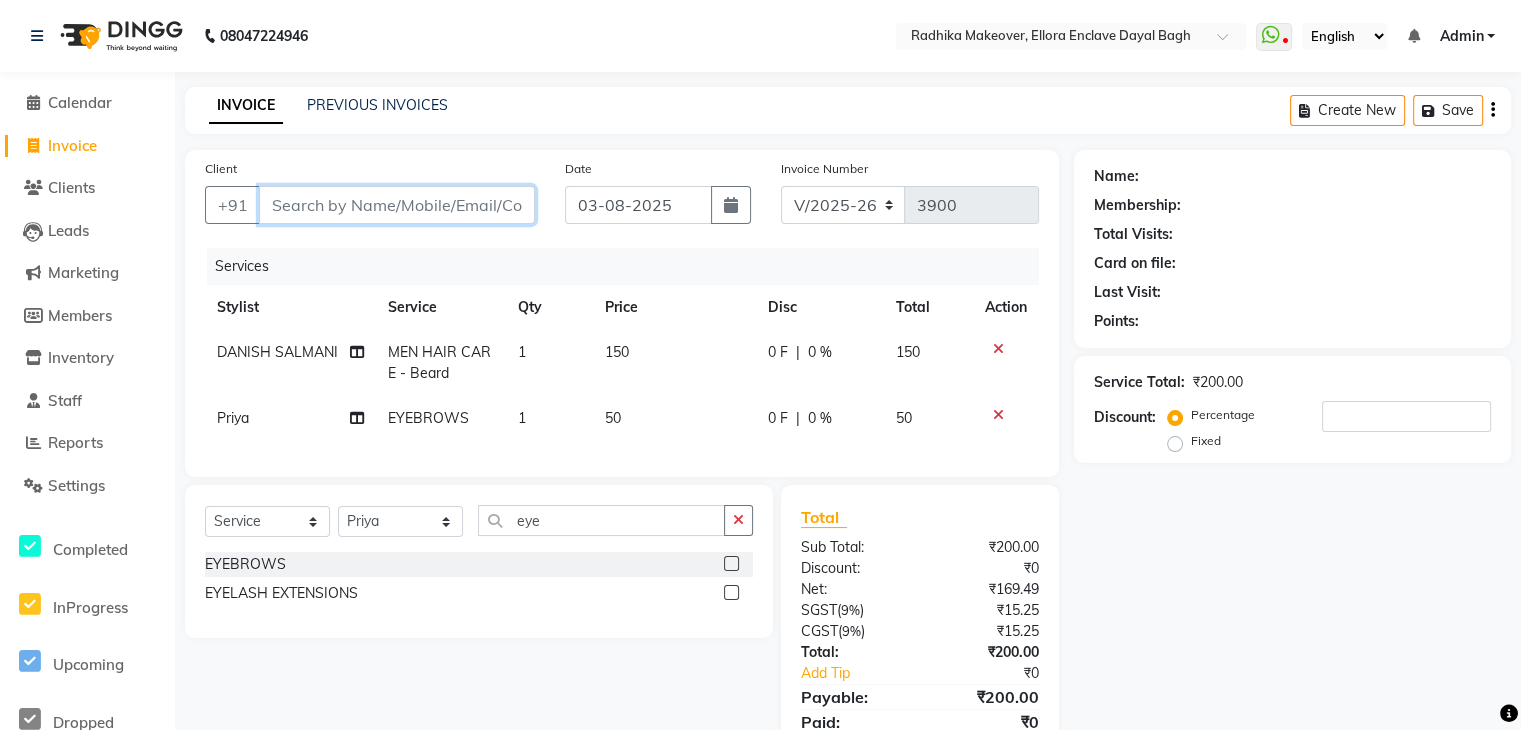 click on "Client" at bounding box center [397, 205] 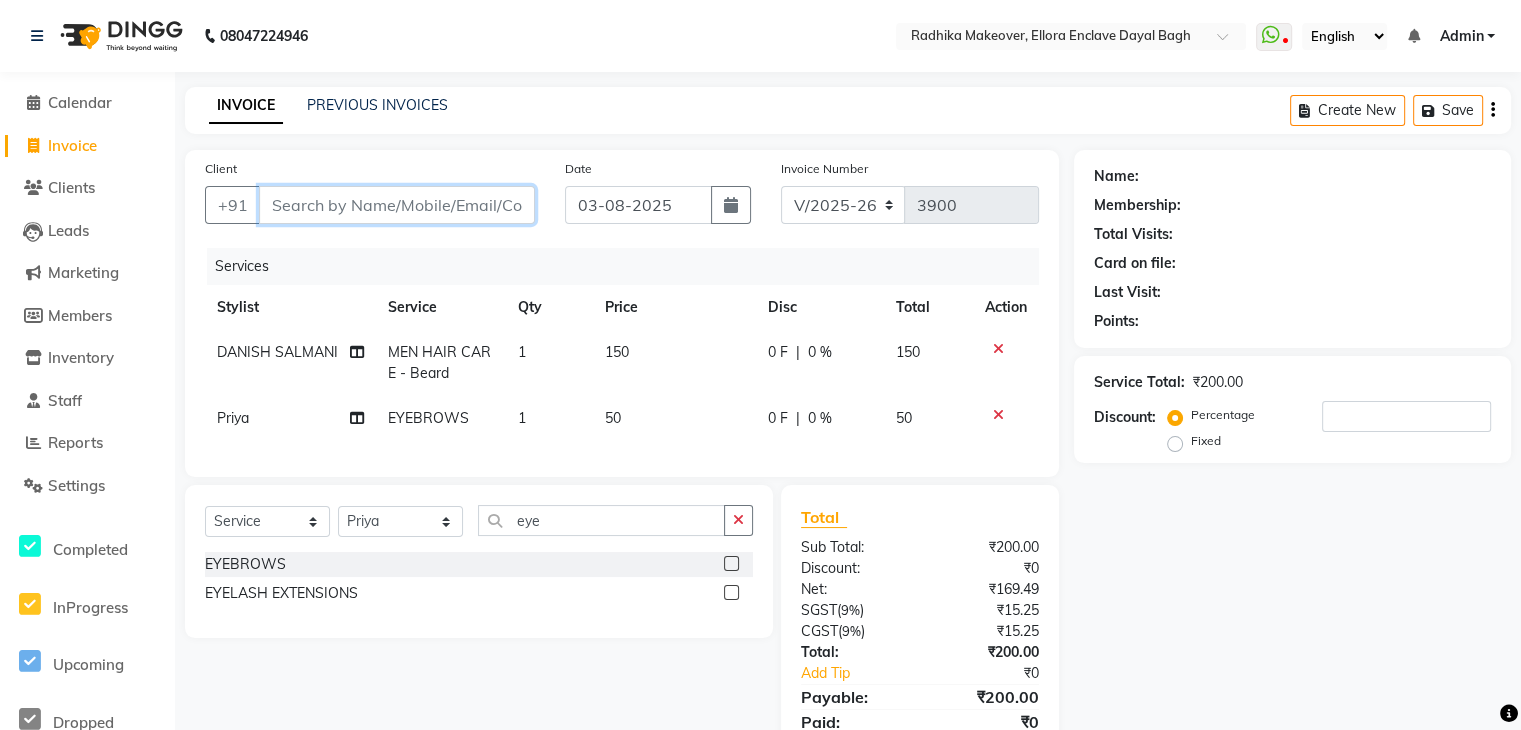 type on "9" 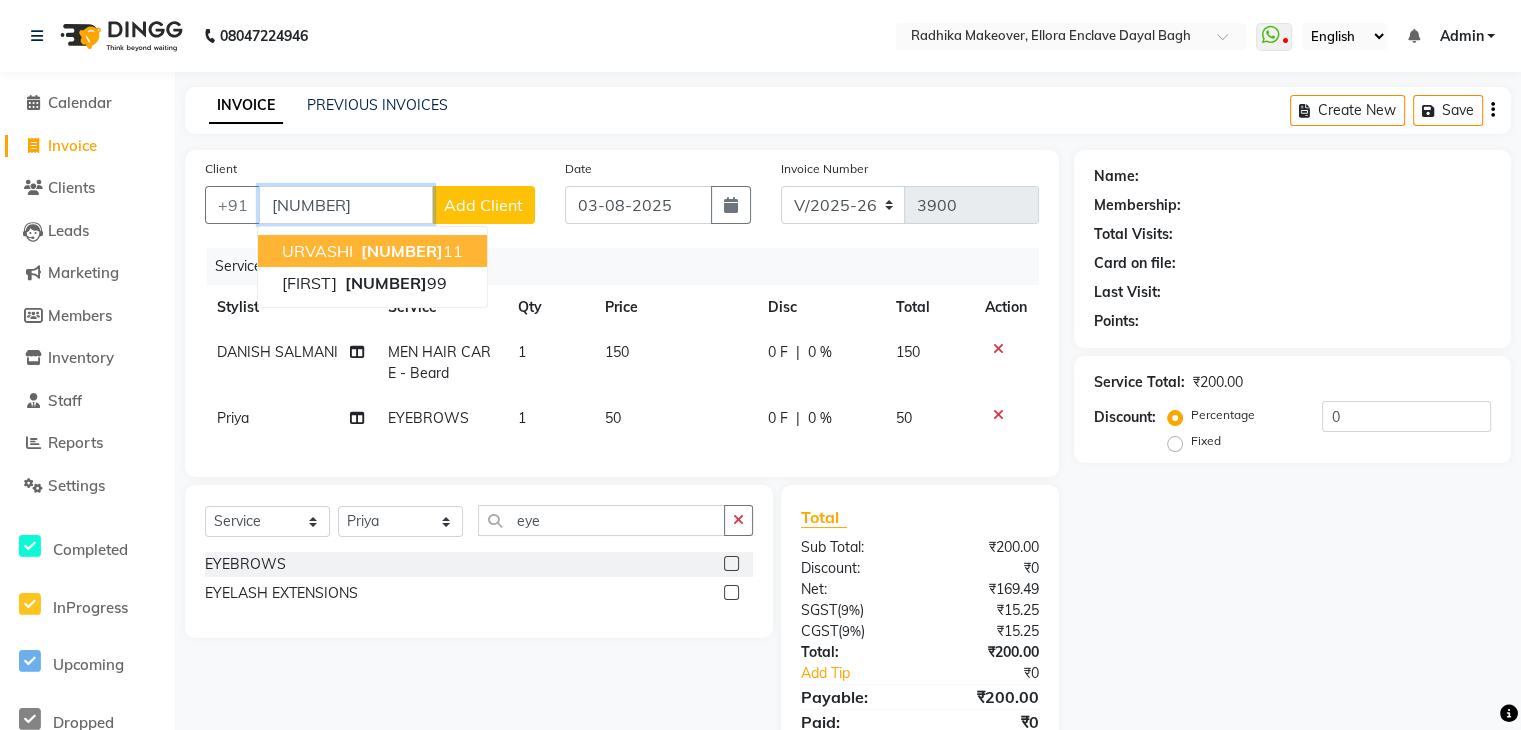 click on "90078908" at bounding box center (402, 251) 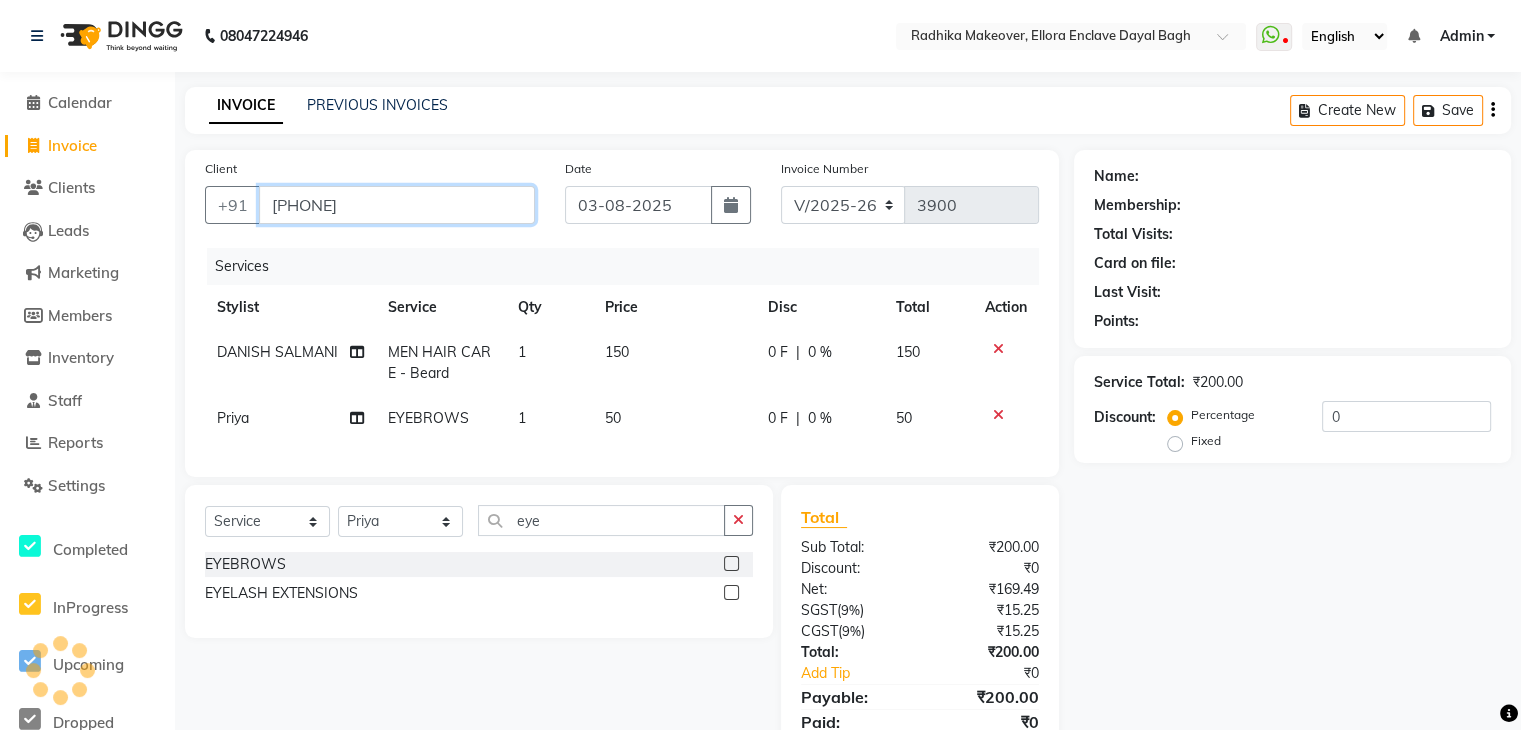 type on "9007890811" 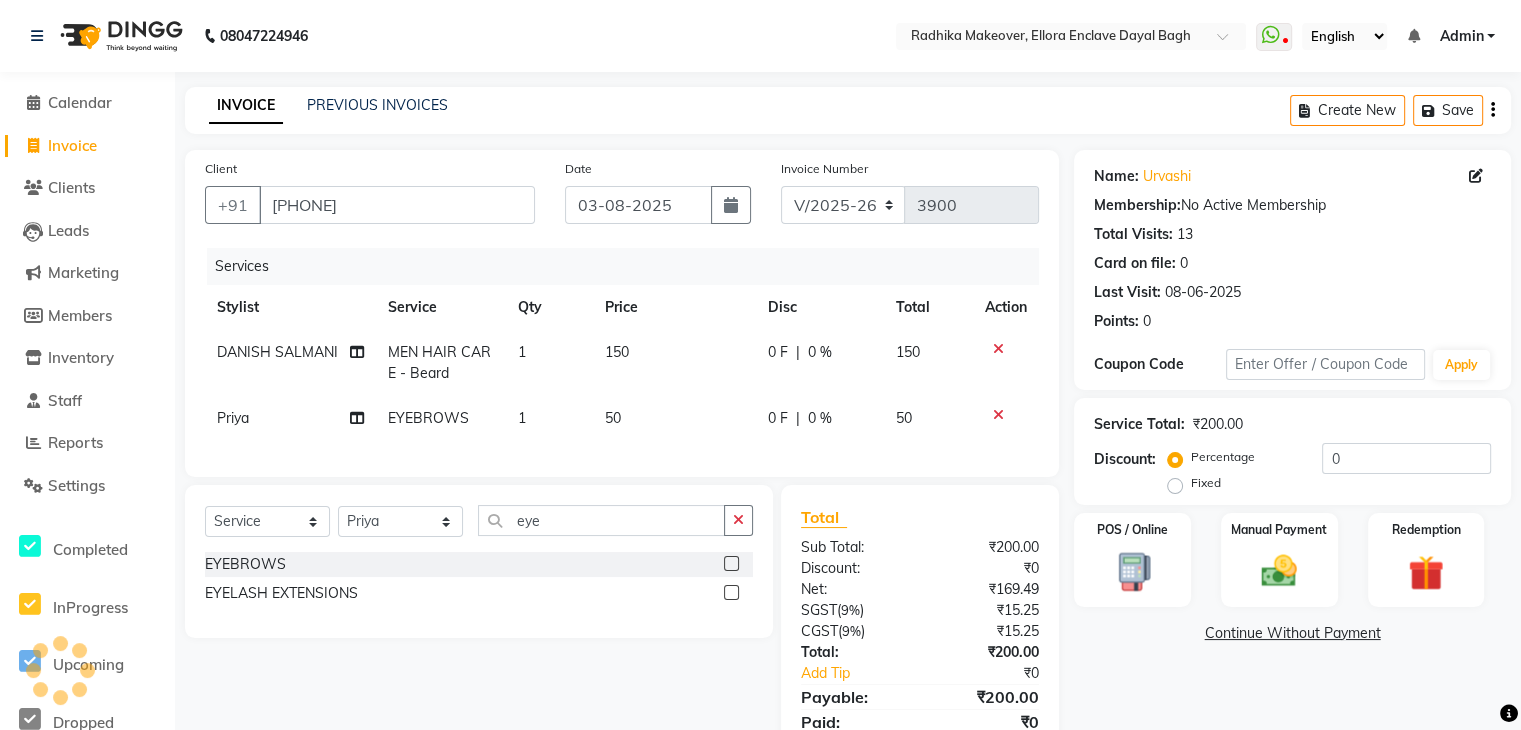 scroll, scrollTop: 95, scrollLeft: 0, axis: vertical 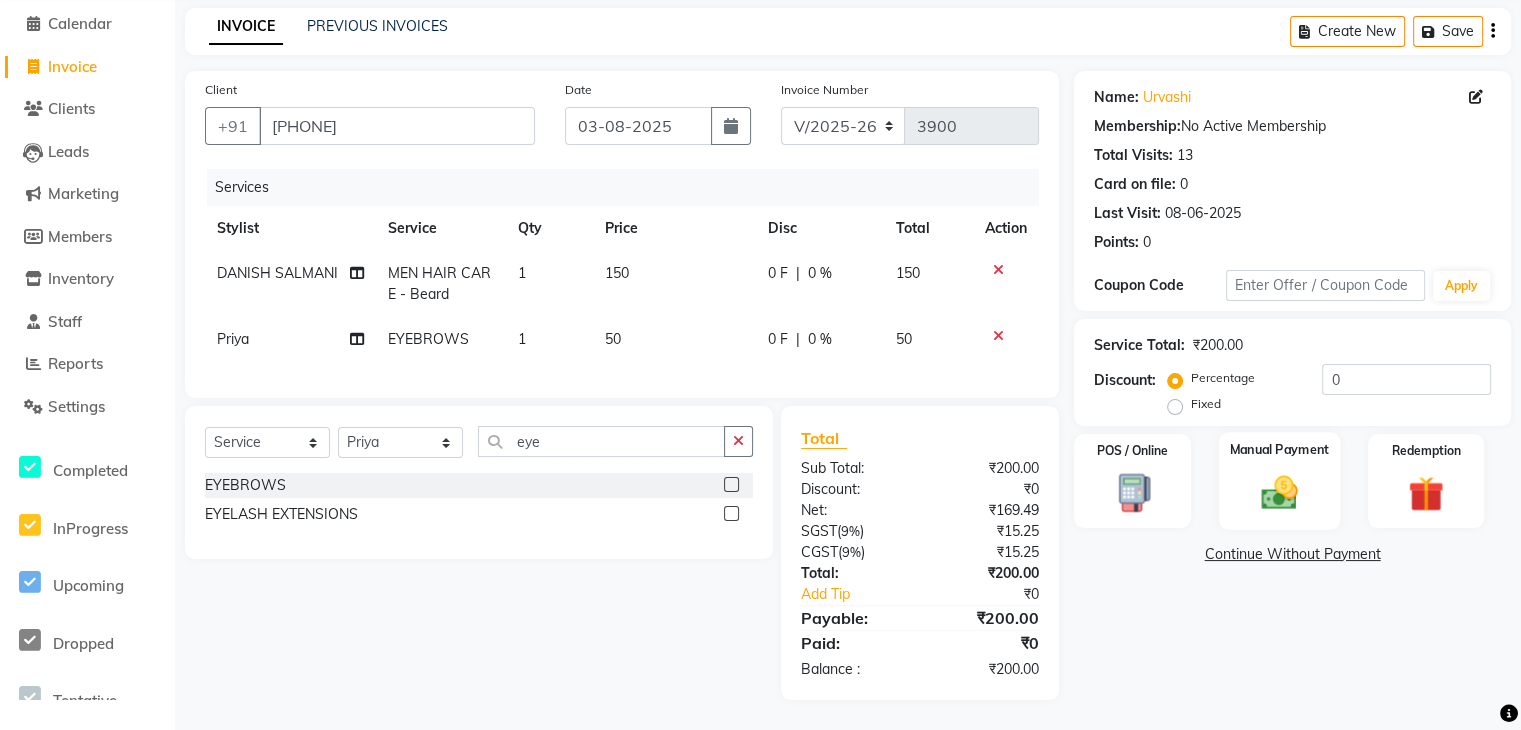 click 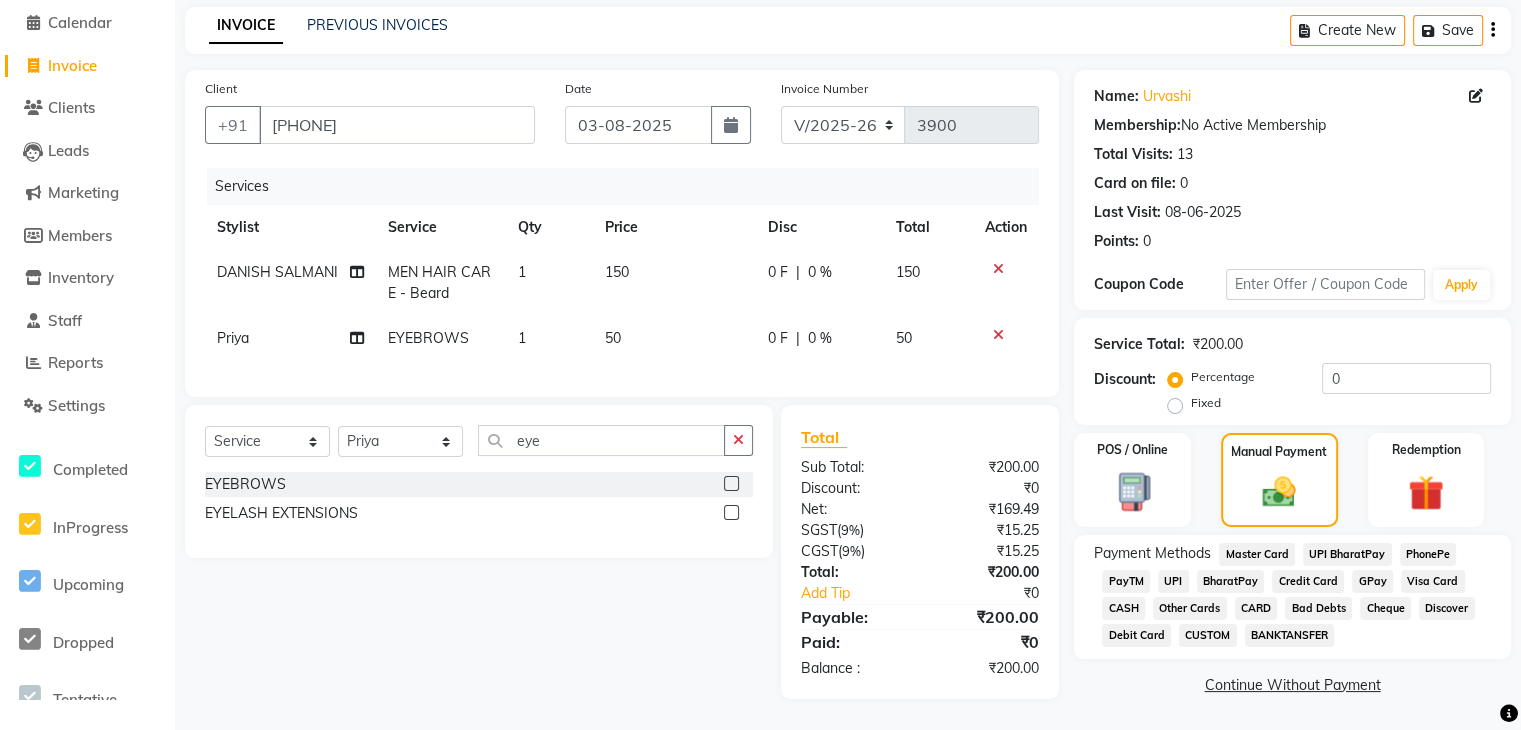 click on "CASH" 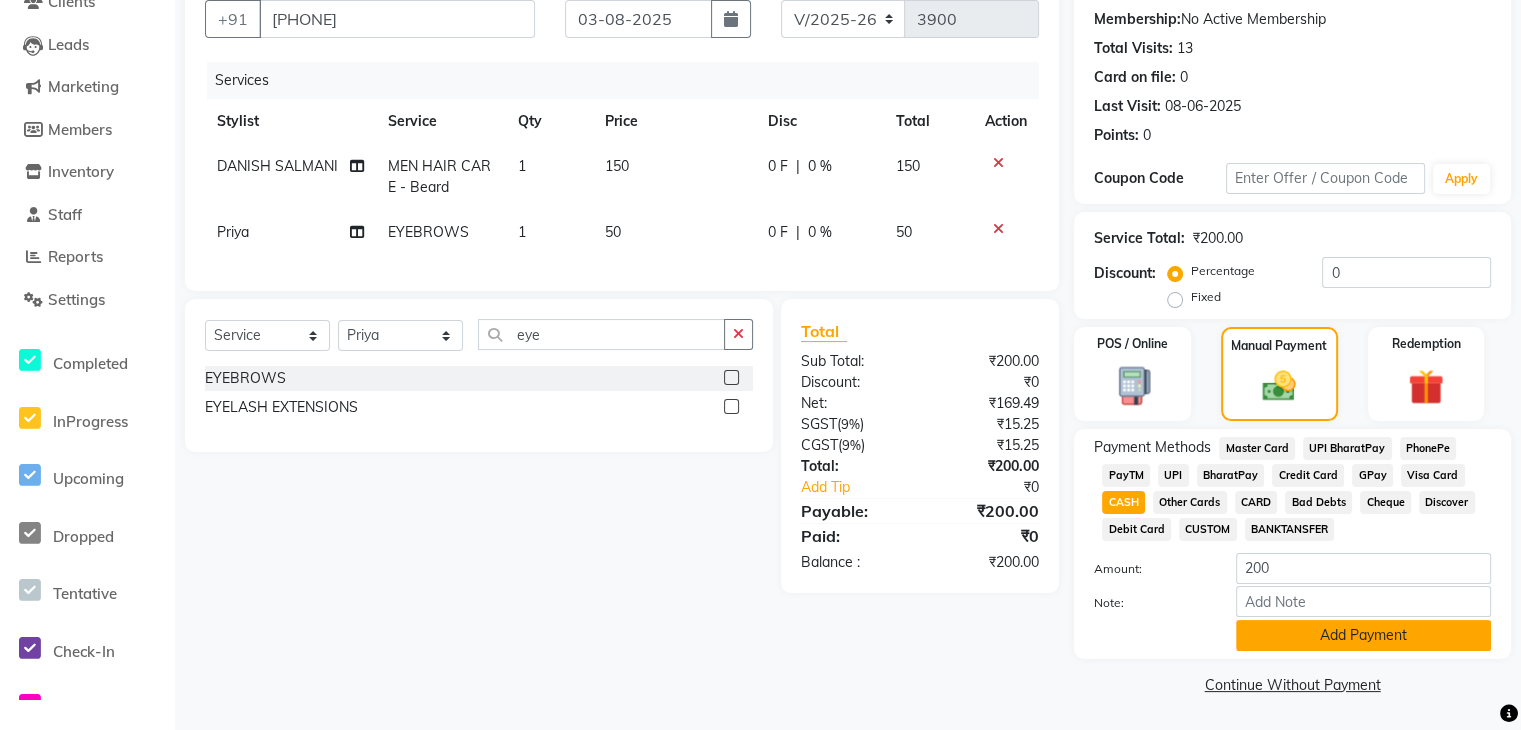click on "Add Payment" 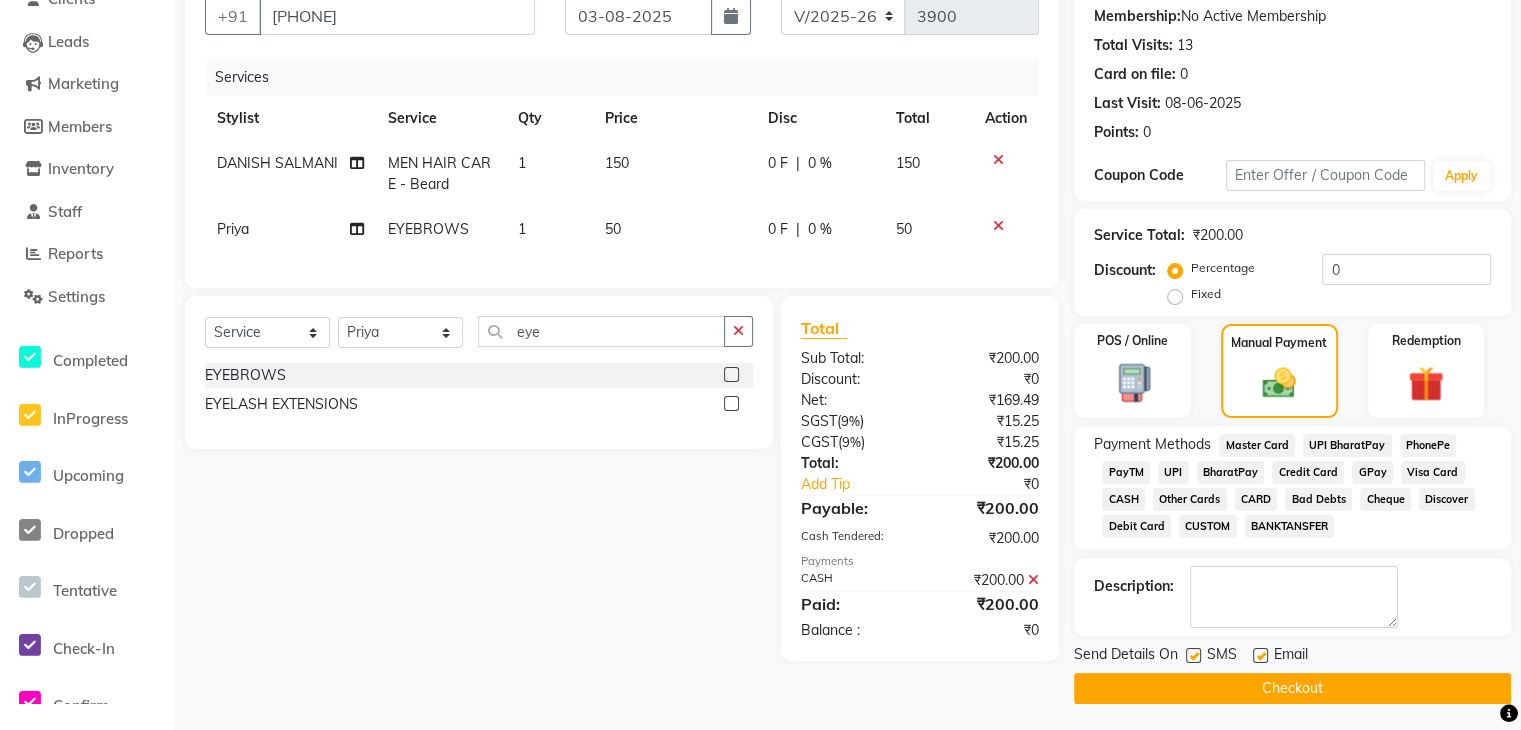 scroll, scrollTop: 196, scrollLeft: 0, axis: vertical 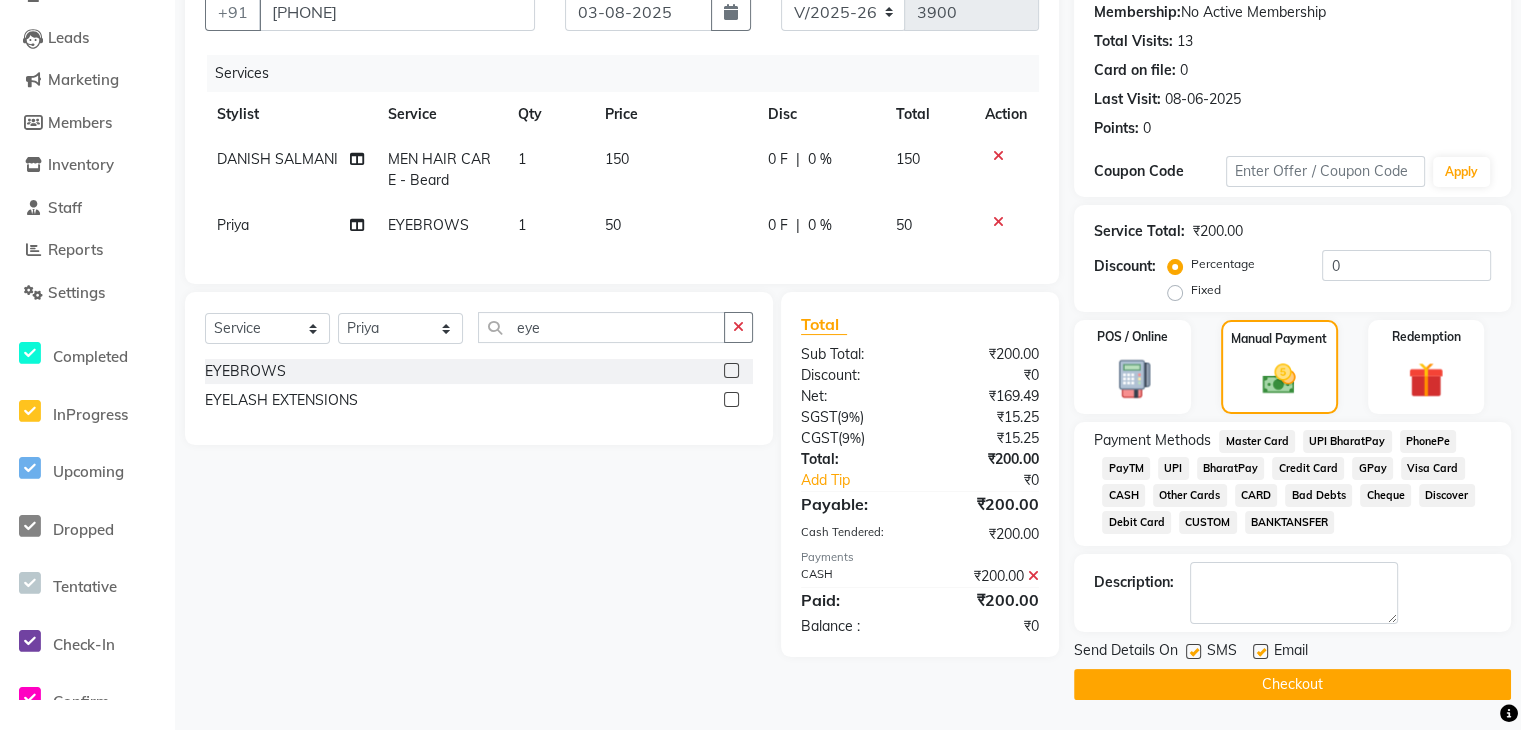 click on "Checkout" 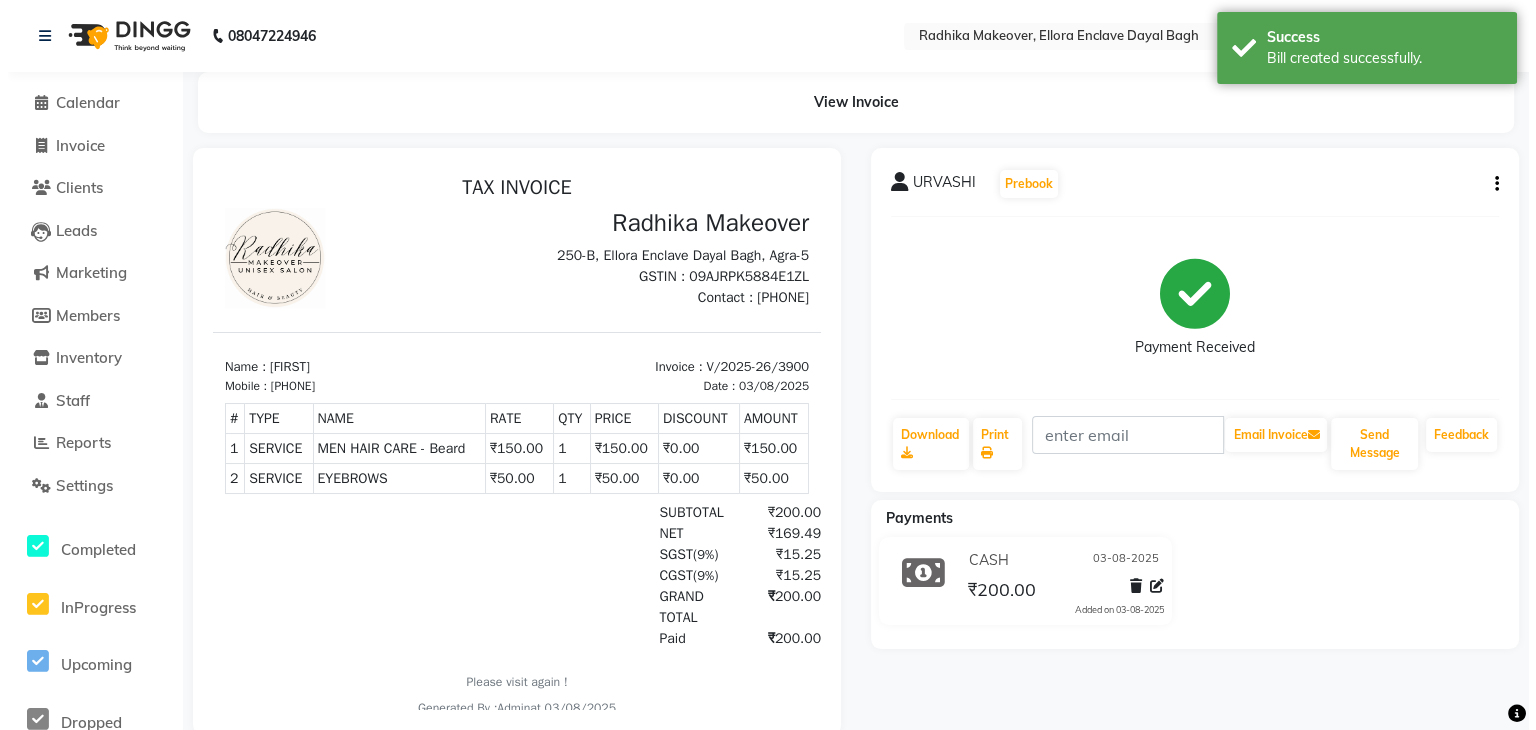 scroll, scrollTop: 0, scrollLeft: 0, axis: both 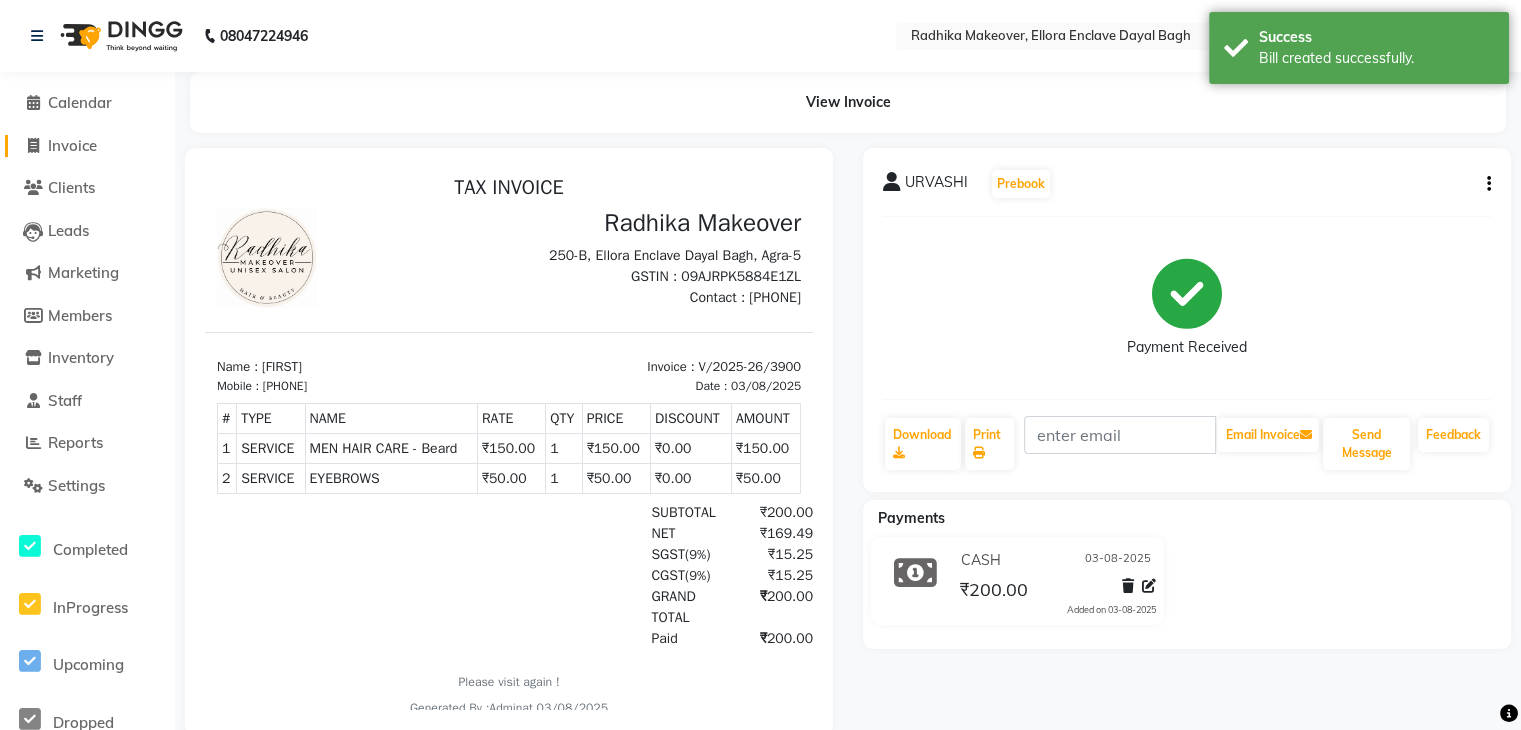 click on "Invoice" 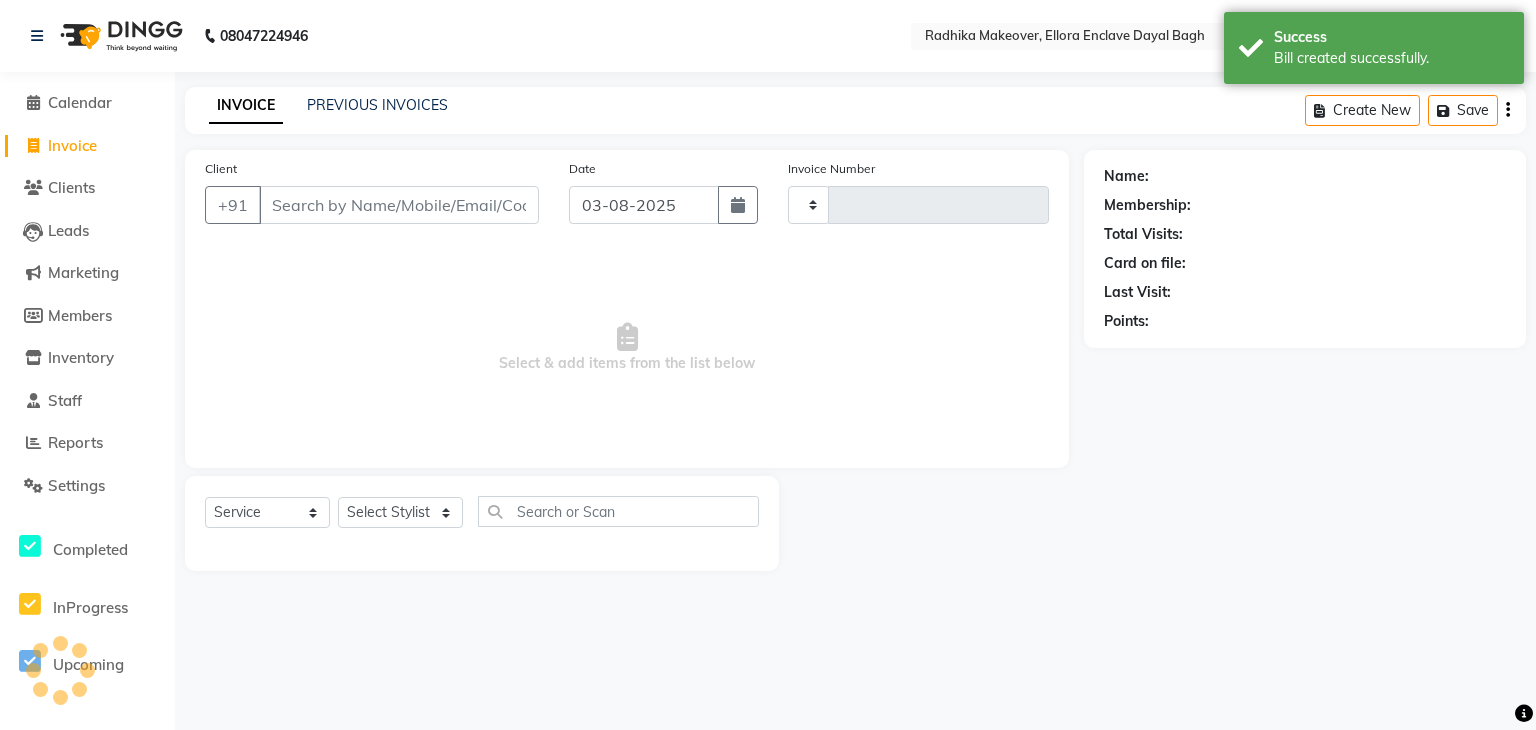 type on "3901" 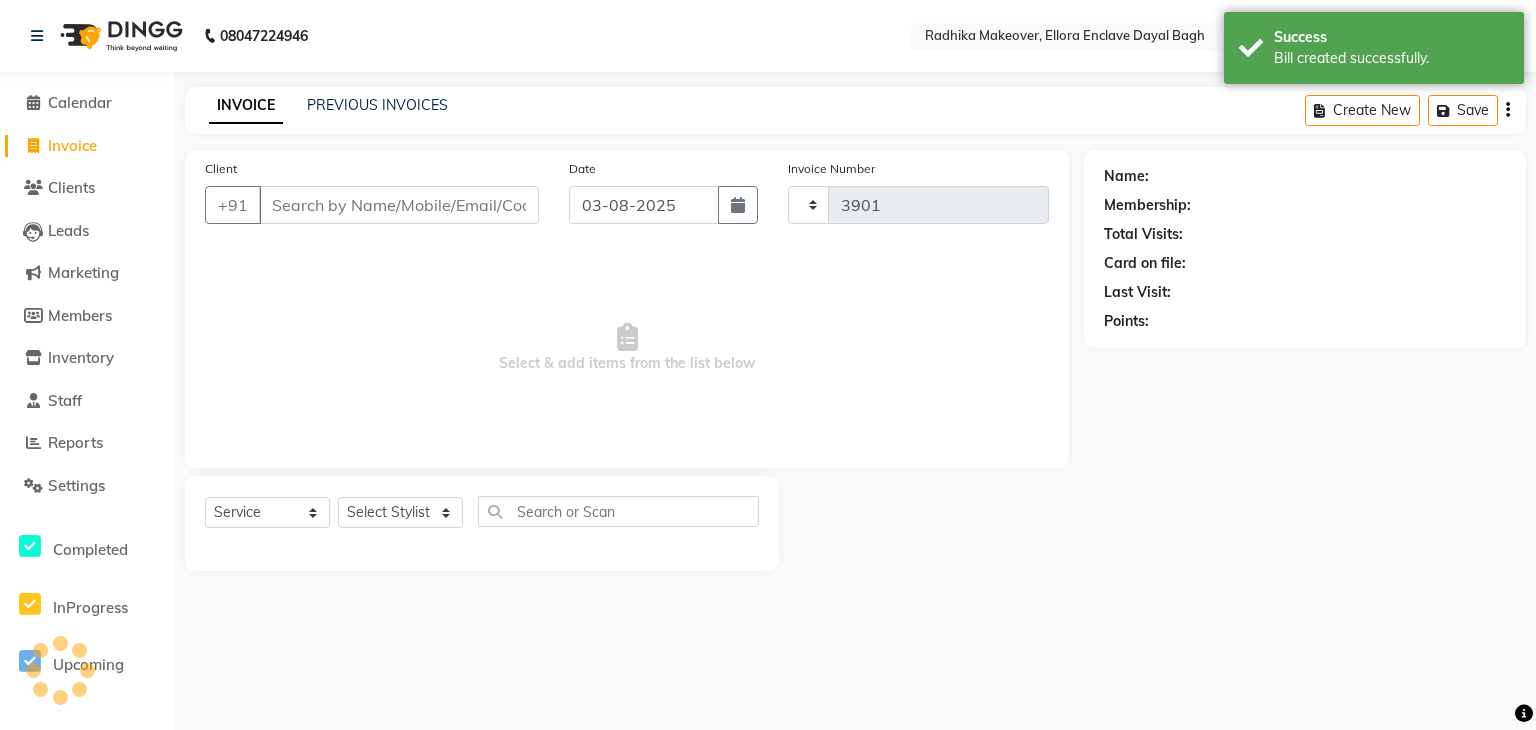 select on "6880" 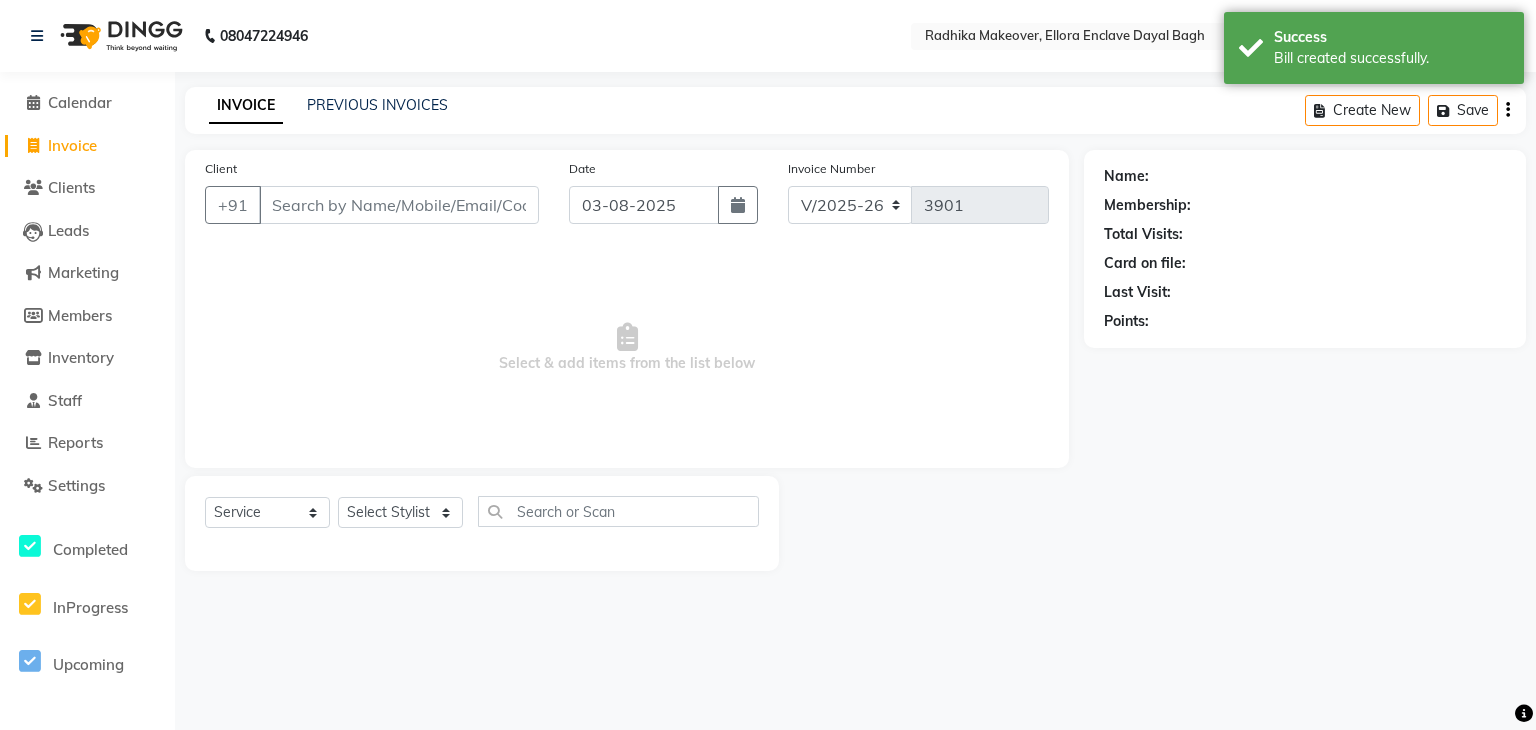 click on "08047224946" 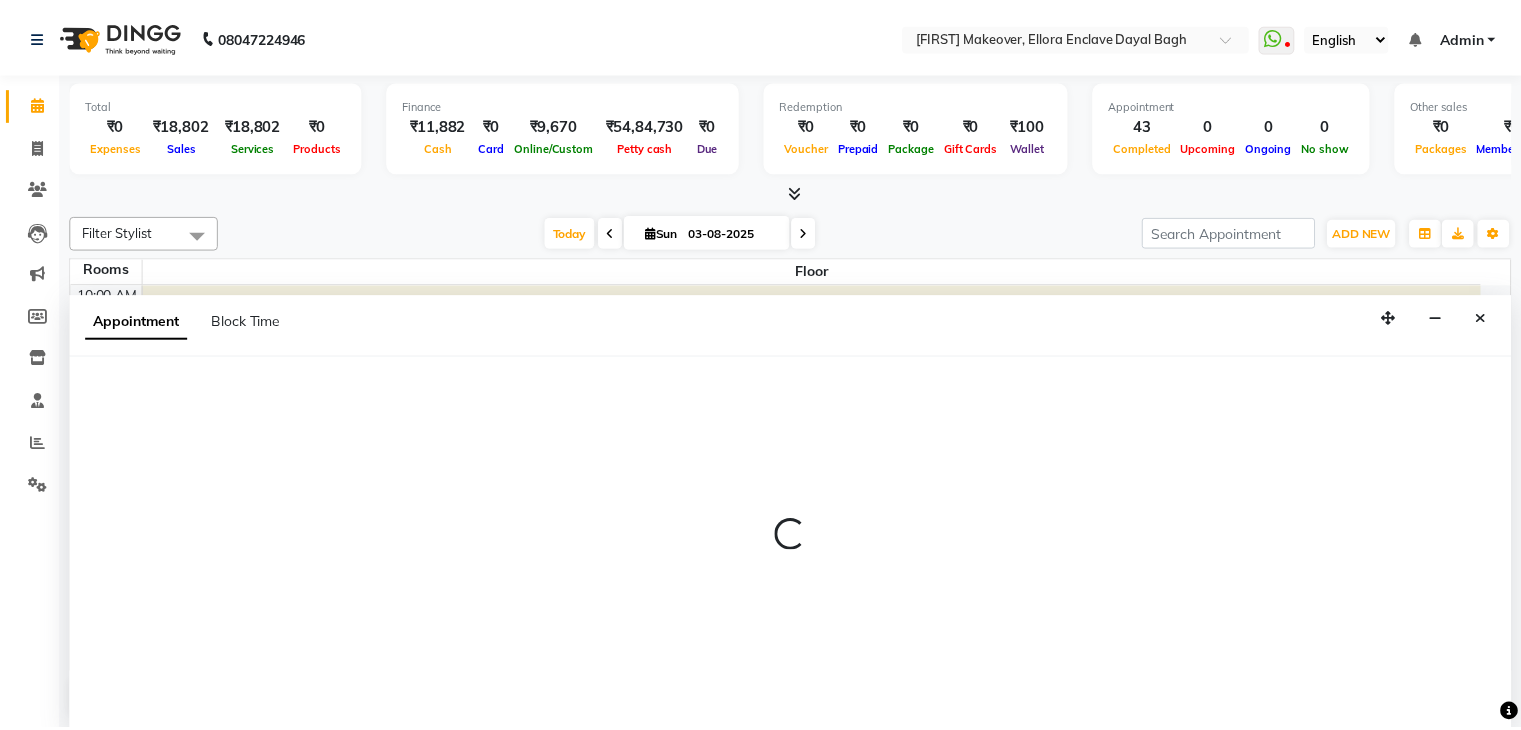 scroll, scrollTop: 1, scrollLeft: 0, axis: vertical 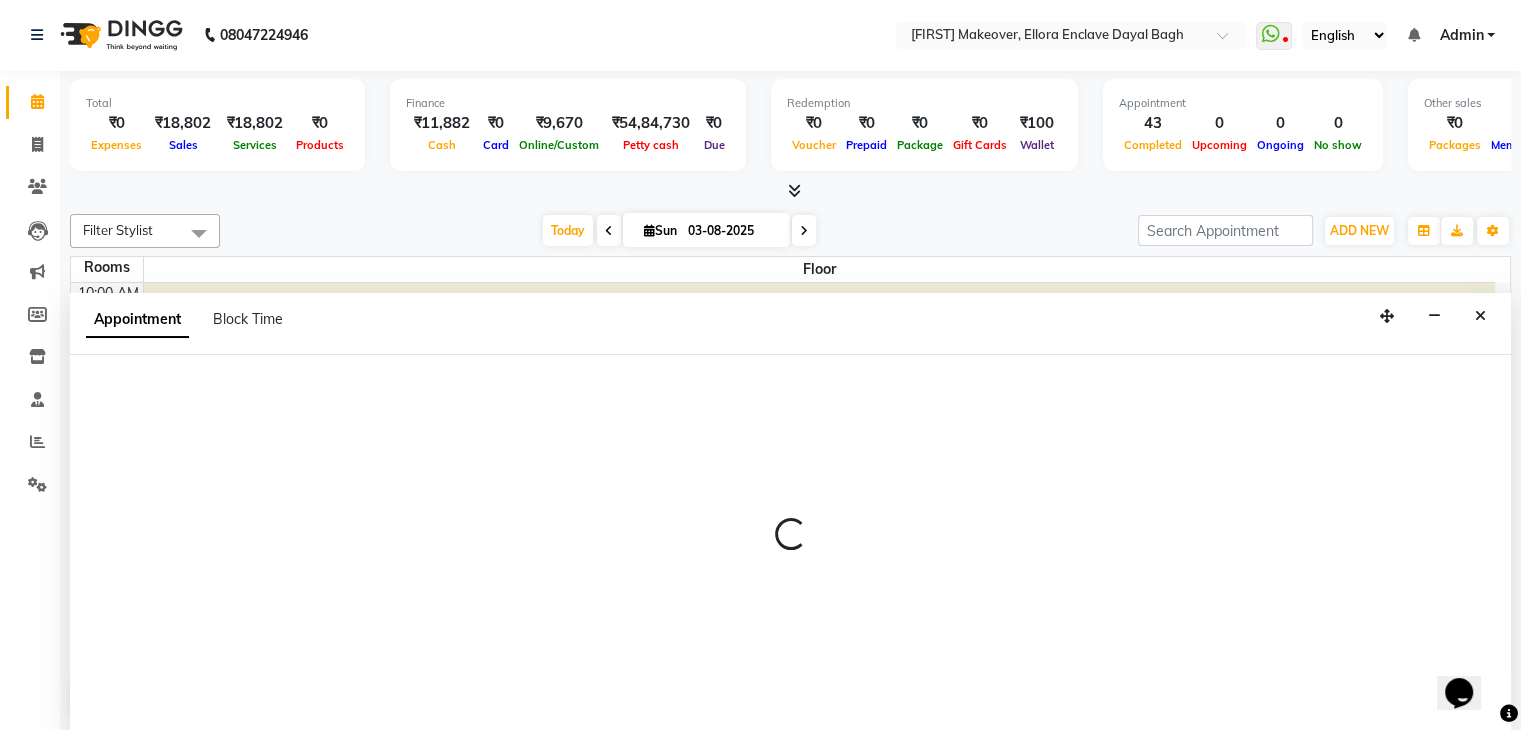 select on "930" 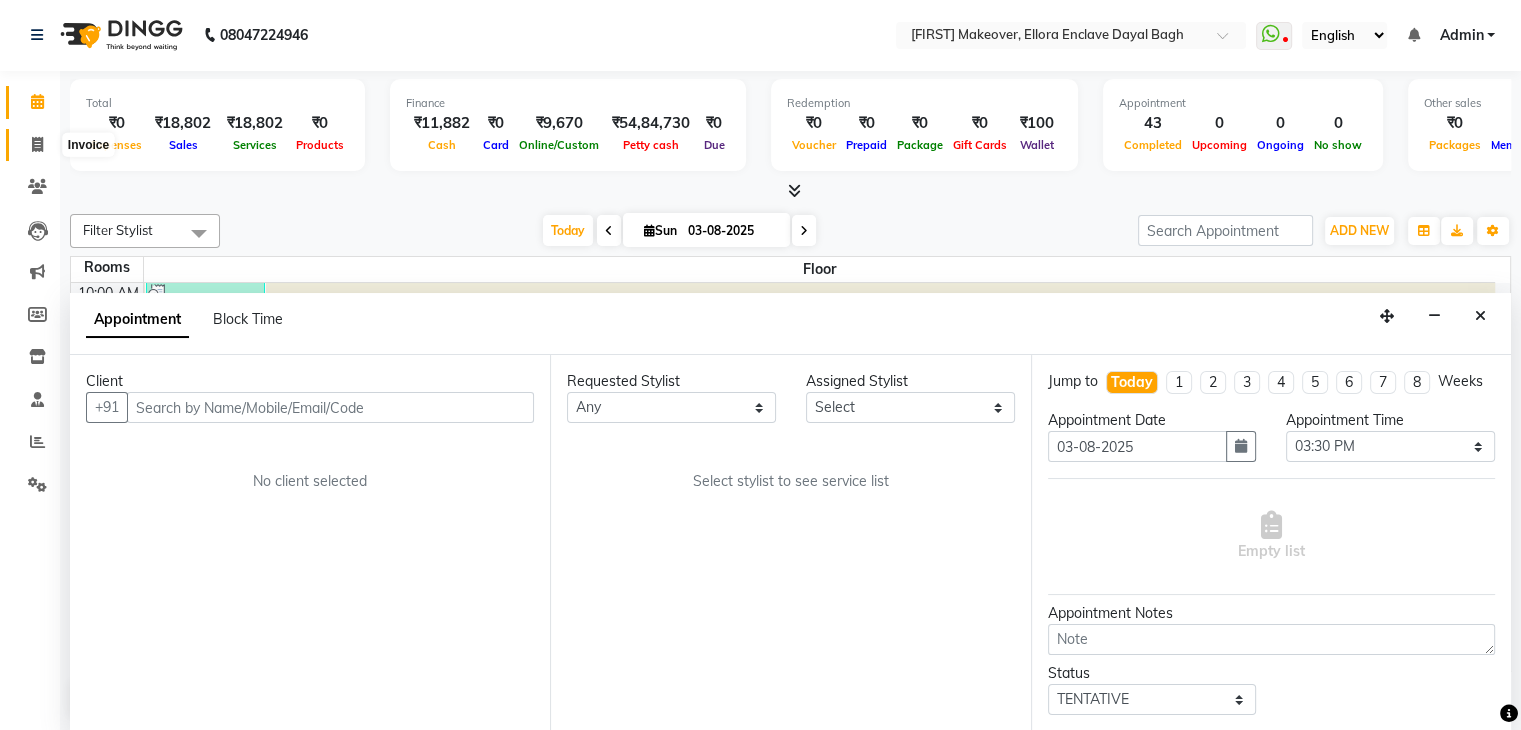 click 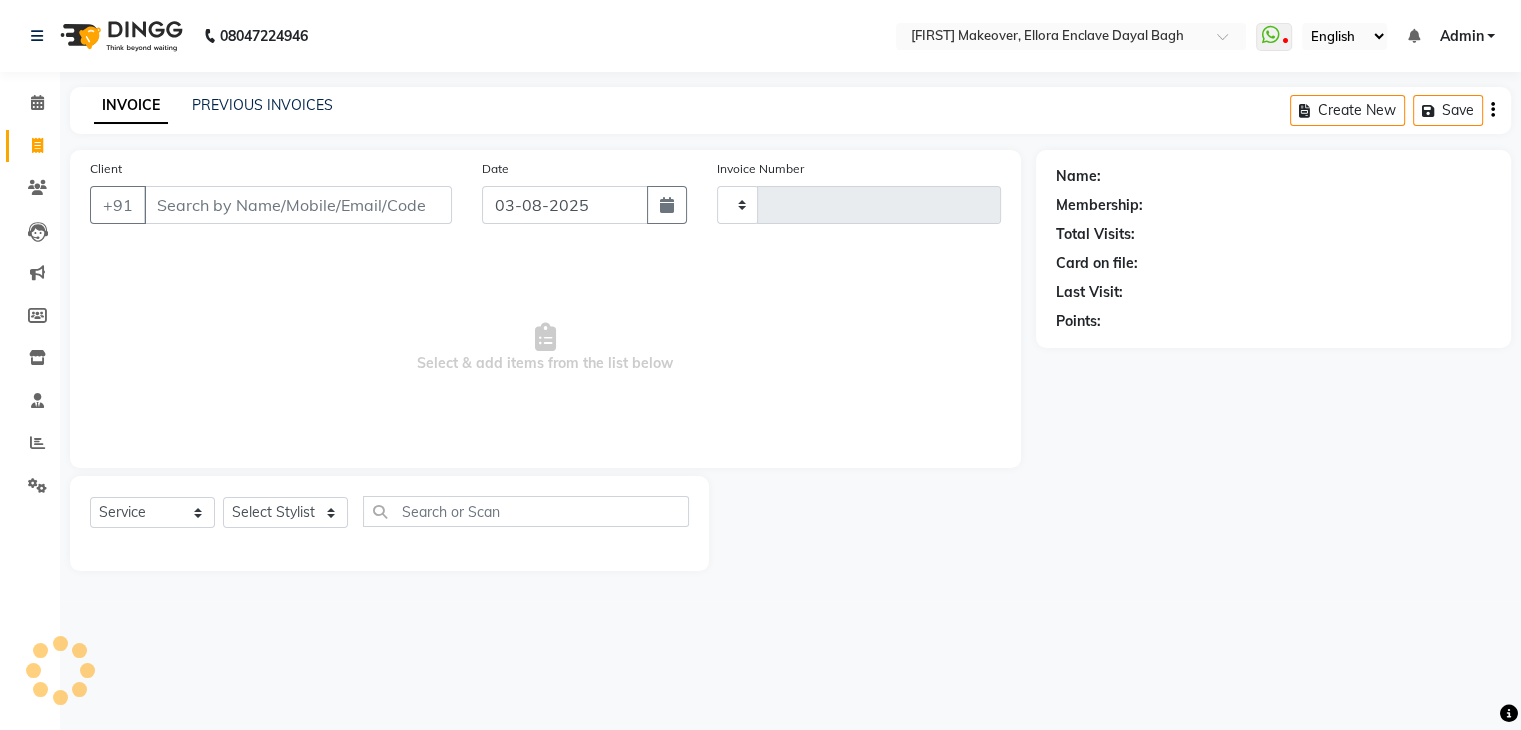 scroll, scrollTop: 0, scrollLeft: 0, axis: both 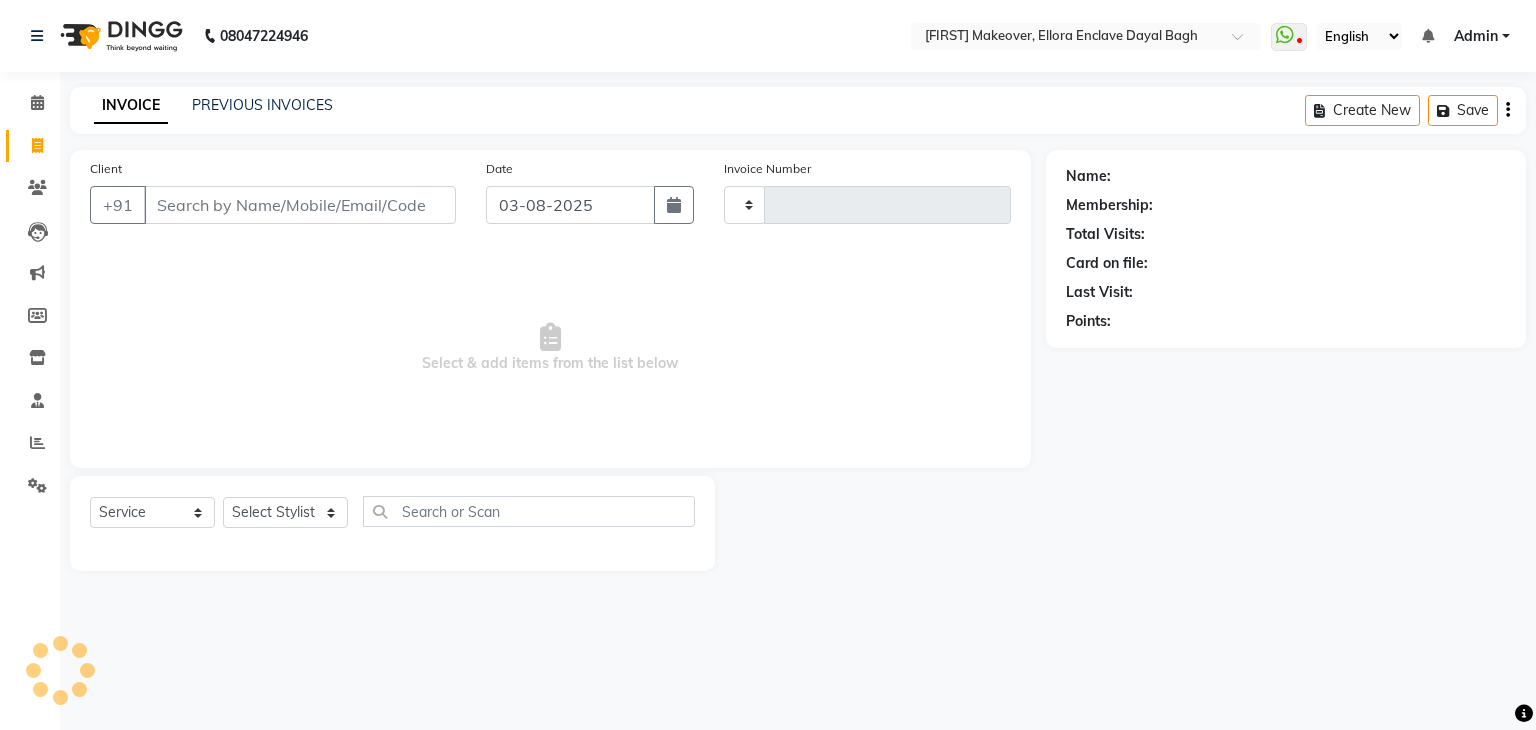 type on "3901" 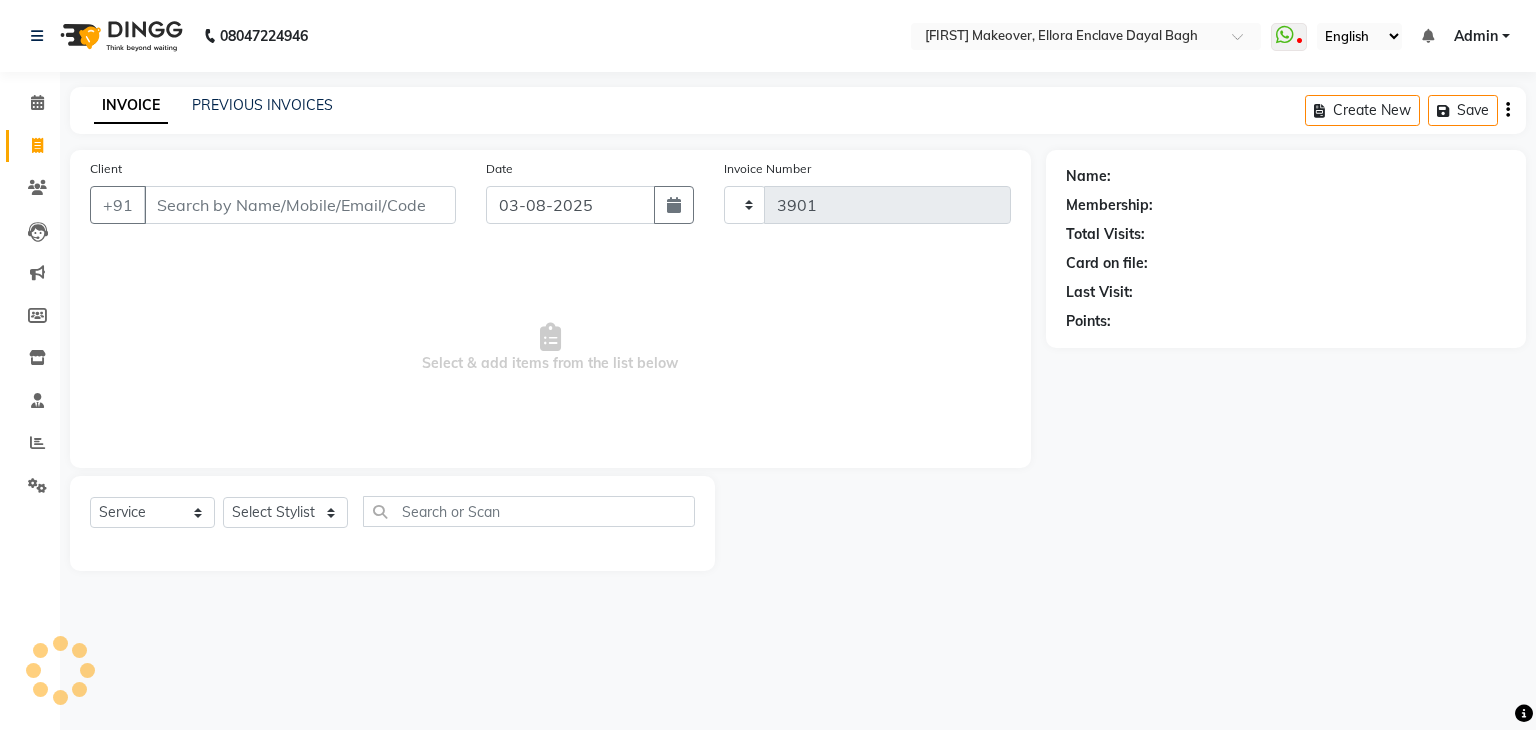 select on "6880" 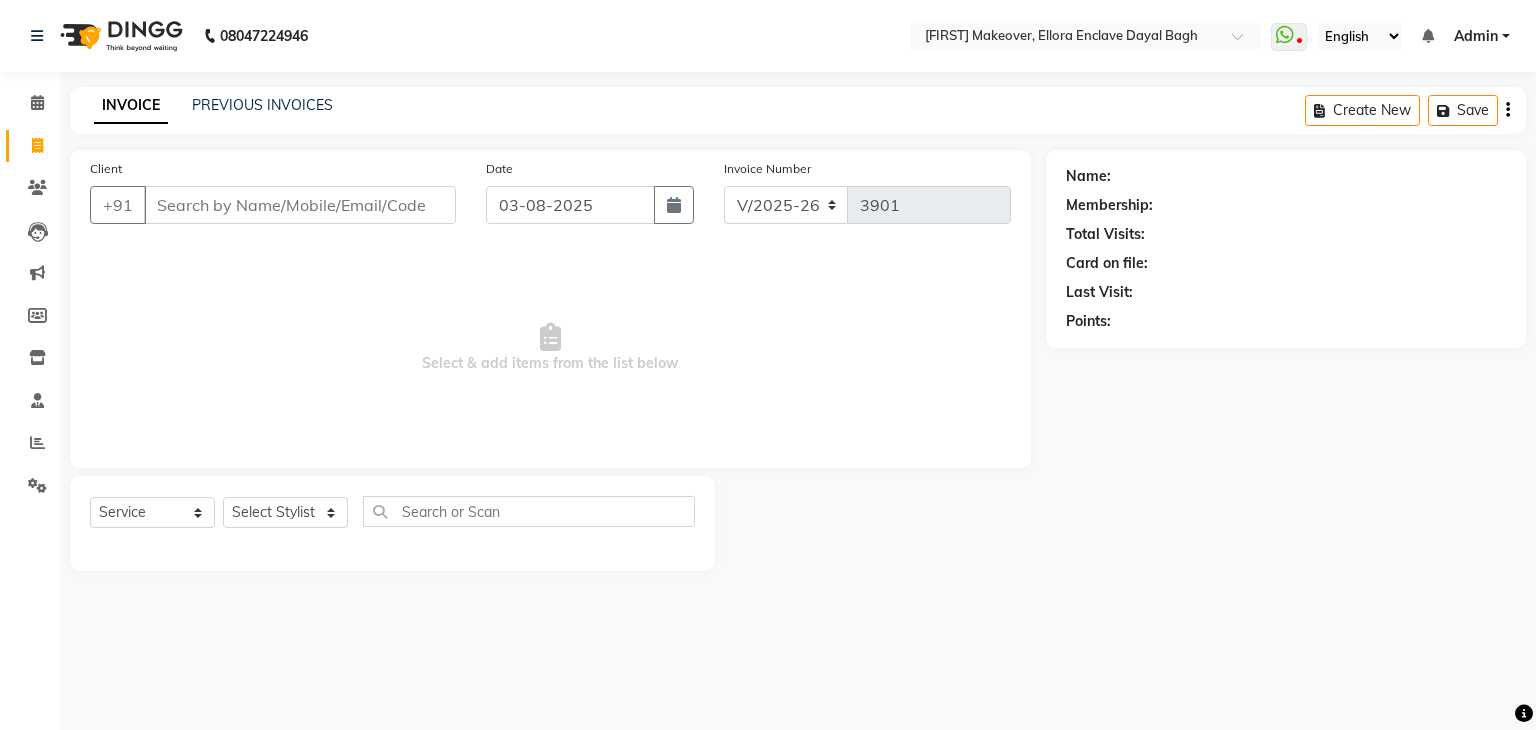 click 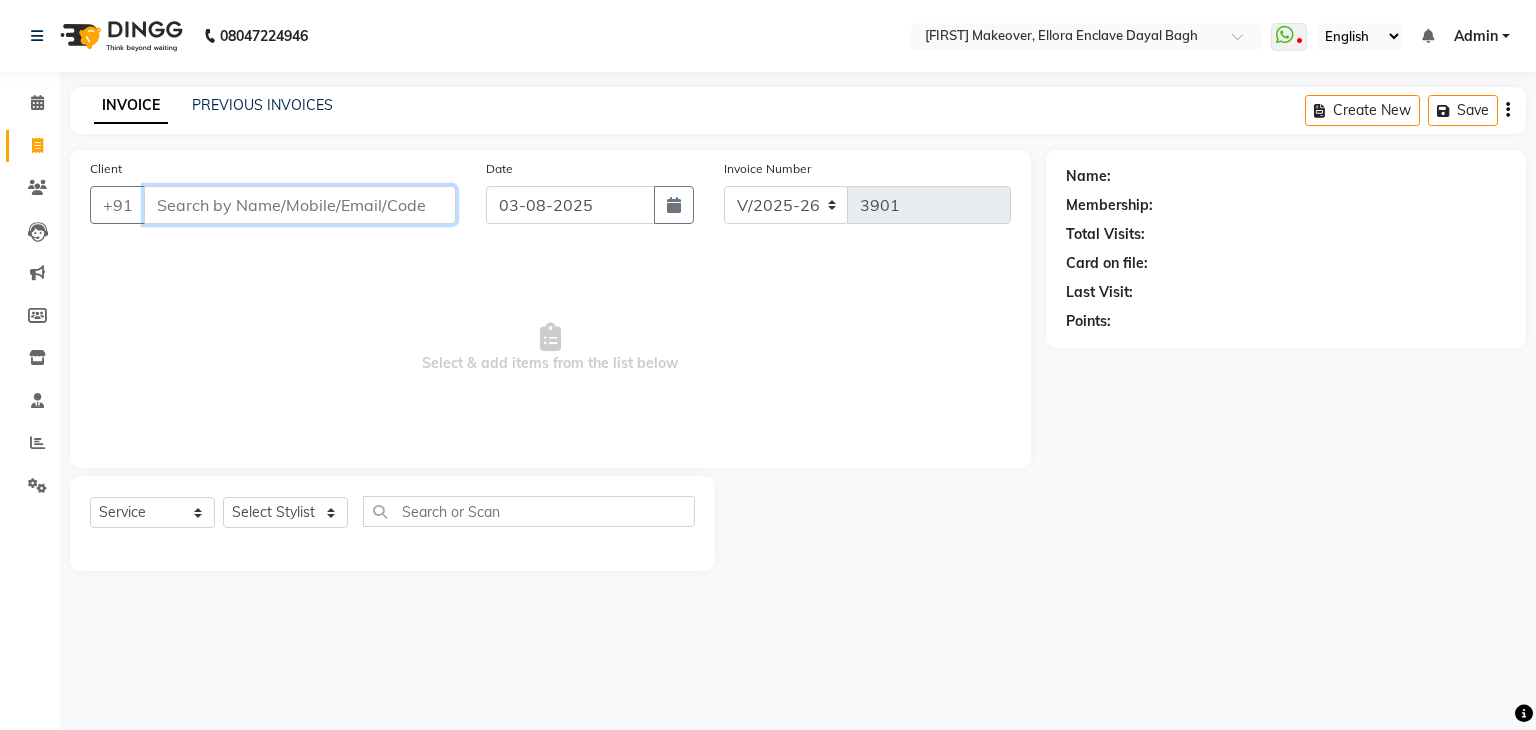 click on "Client" at bounding box center (300, 205) 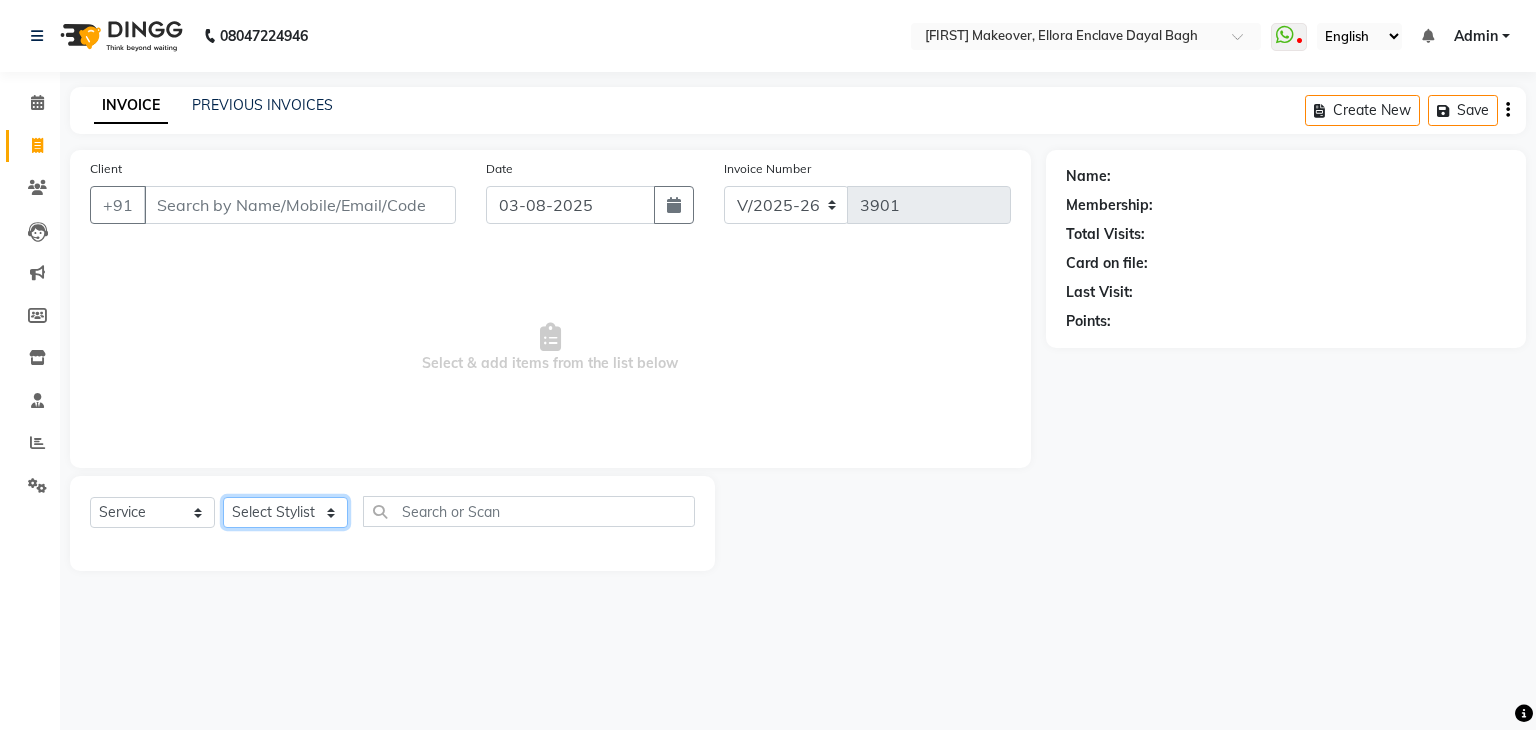 click on "Select Stylist AMAN DANISH SALMANI GOPAL PACHORI KANU KAVITA KIRAN KUMARI MEENU KUMARI NEHA NIKHIL CHAUDHARY Priya PRIYANKA YADAV RASHMI SANDHYA SHAGUFTA SHWETA SONA SAXENA SOUMYA TUSHAR OTWAL VINAY KUMAR" 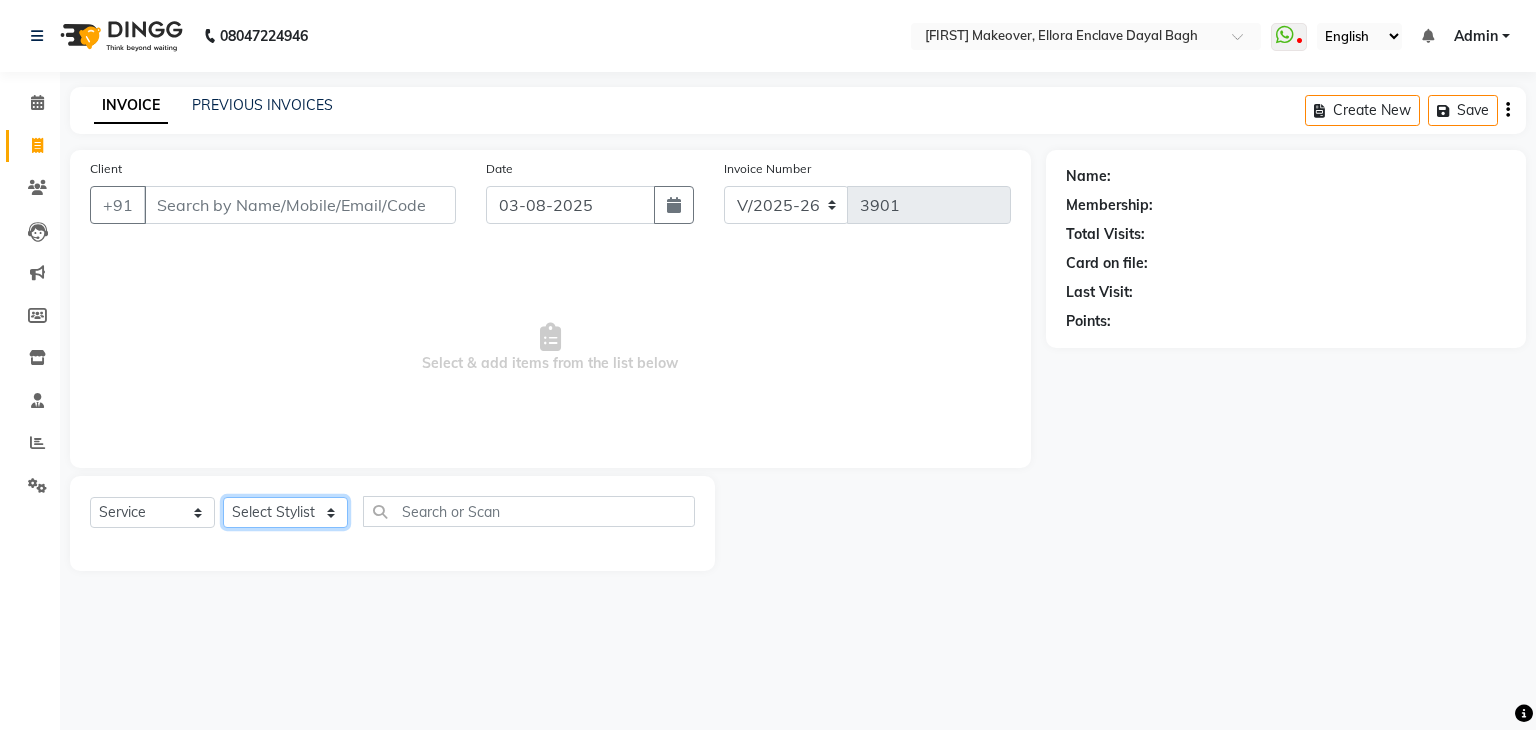 select on "86751" 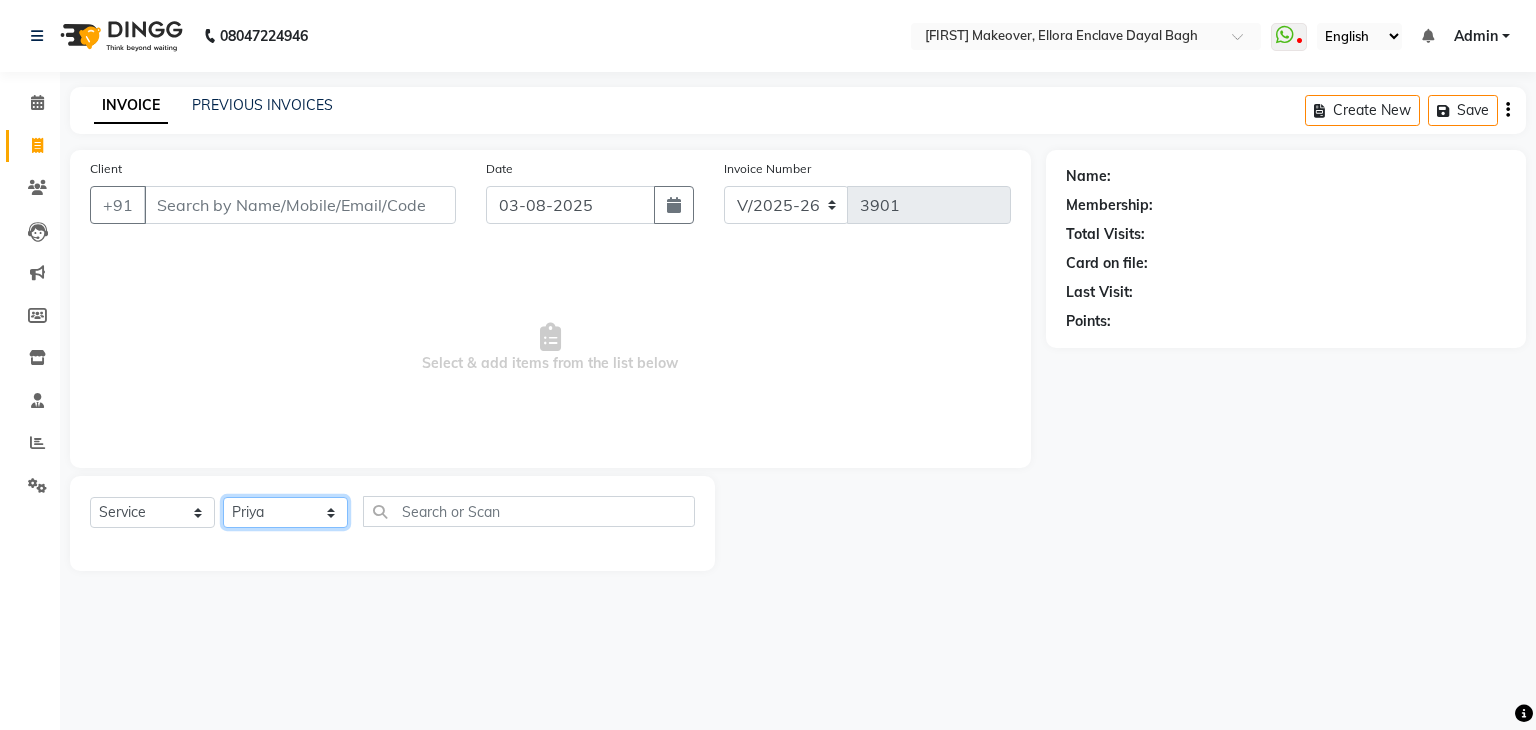 click on "Select Stylist AMAN DANISH SALMANI GOPAL PACHORI KANU KAVITA KIRAN KUMARI MEENU KUMARI NEHA NIKHIL CHAUDHARY Priya PRIYANKA YADAV RASHMI SANDHYA SHAGUFTA SHWETA SONA SAXENA SOUMYA TUSHAR OTWAL VINAY KUMAR" 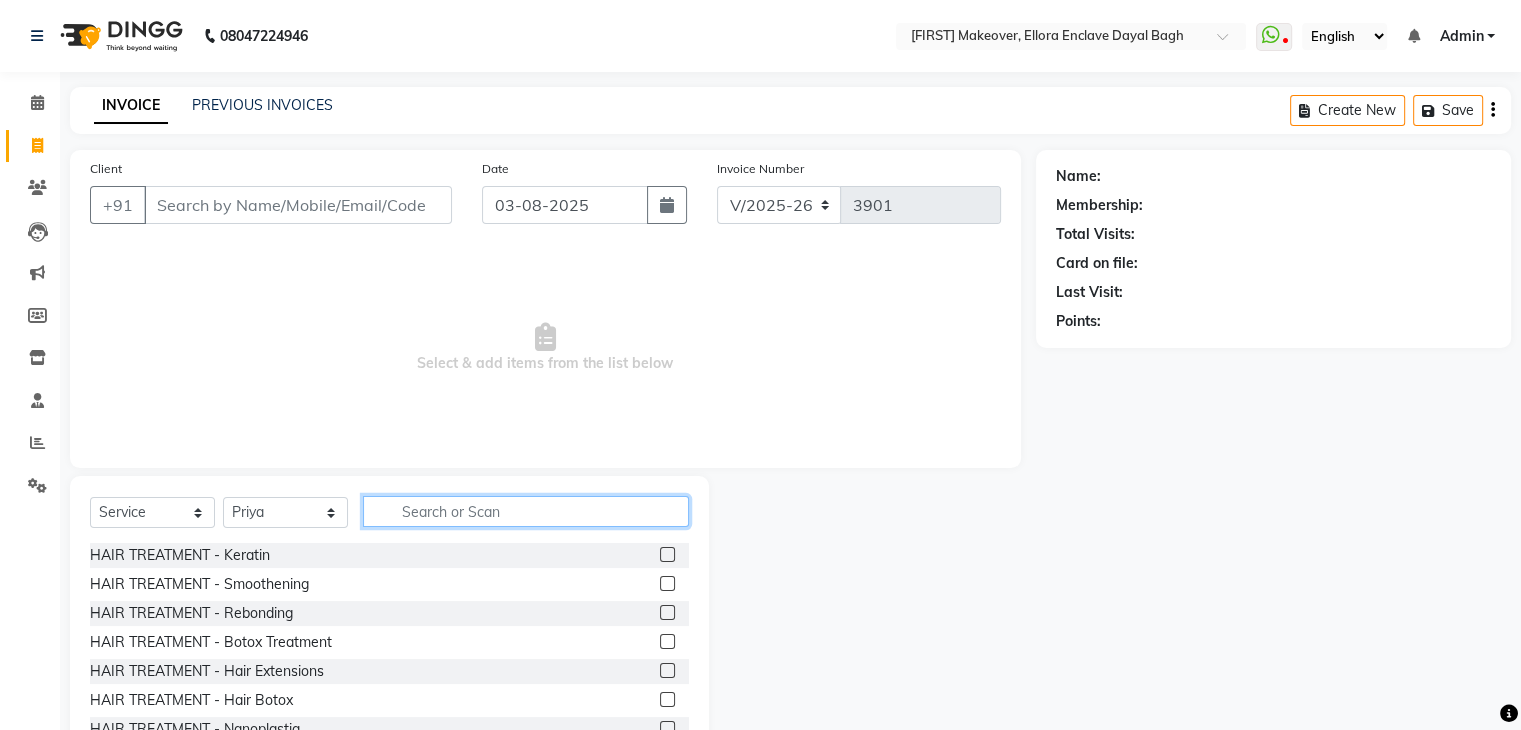 click 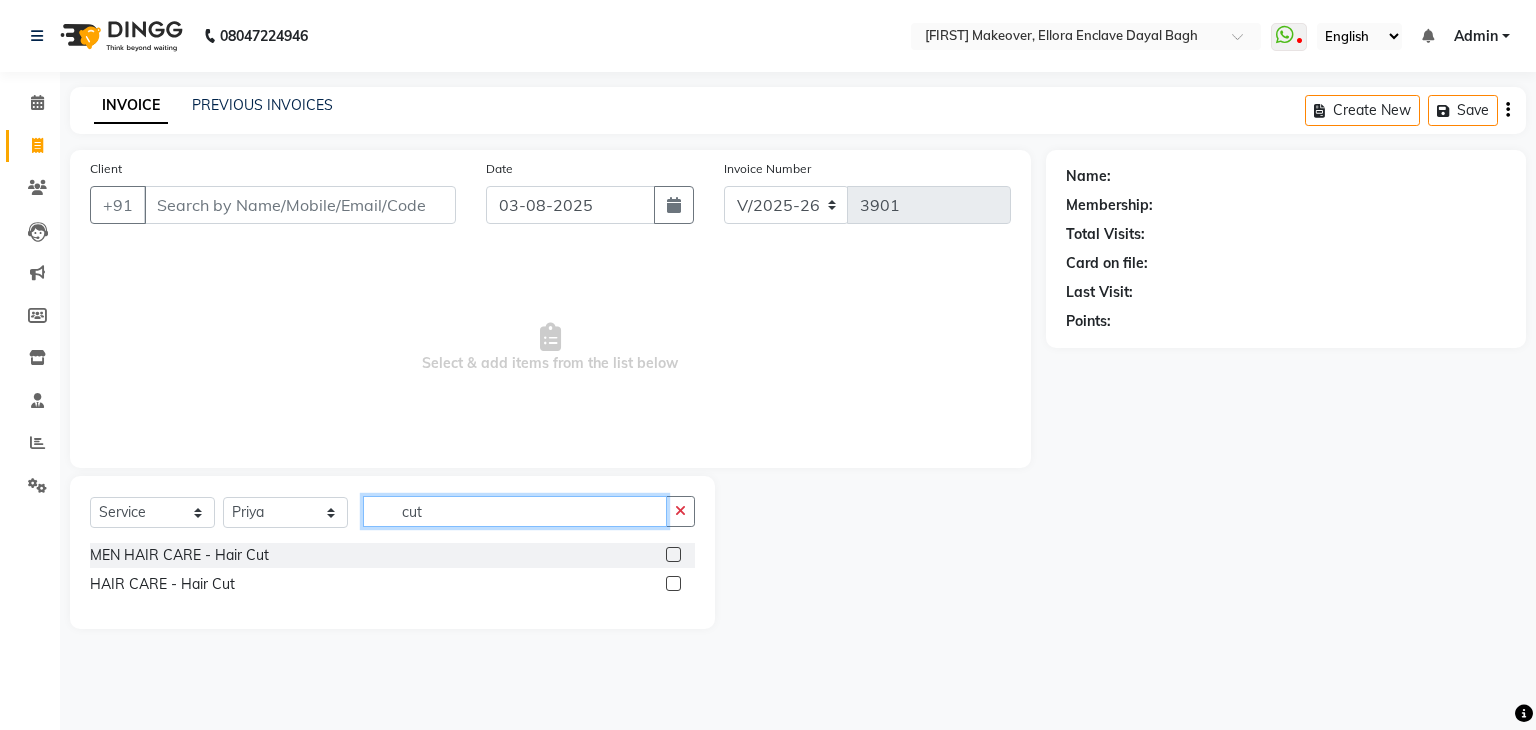 type on "cut" 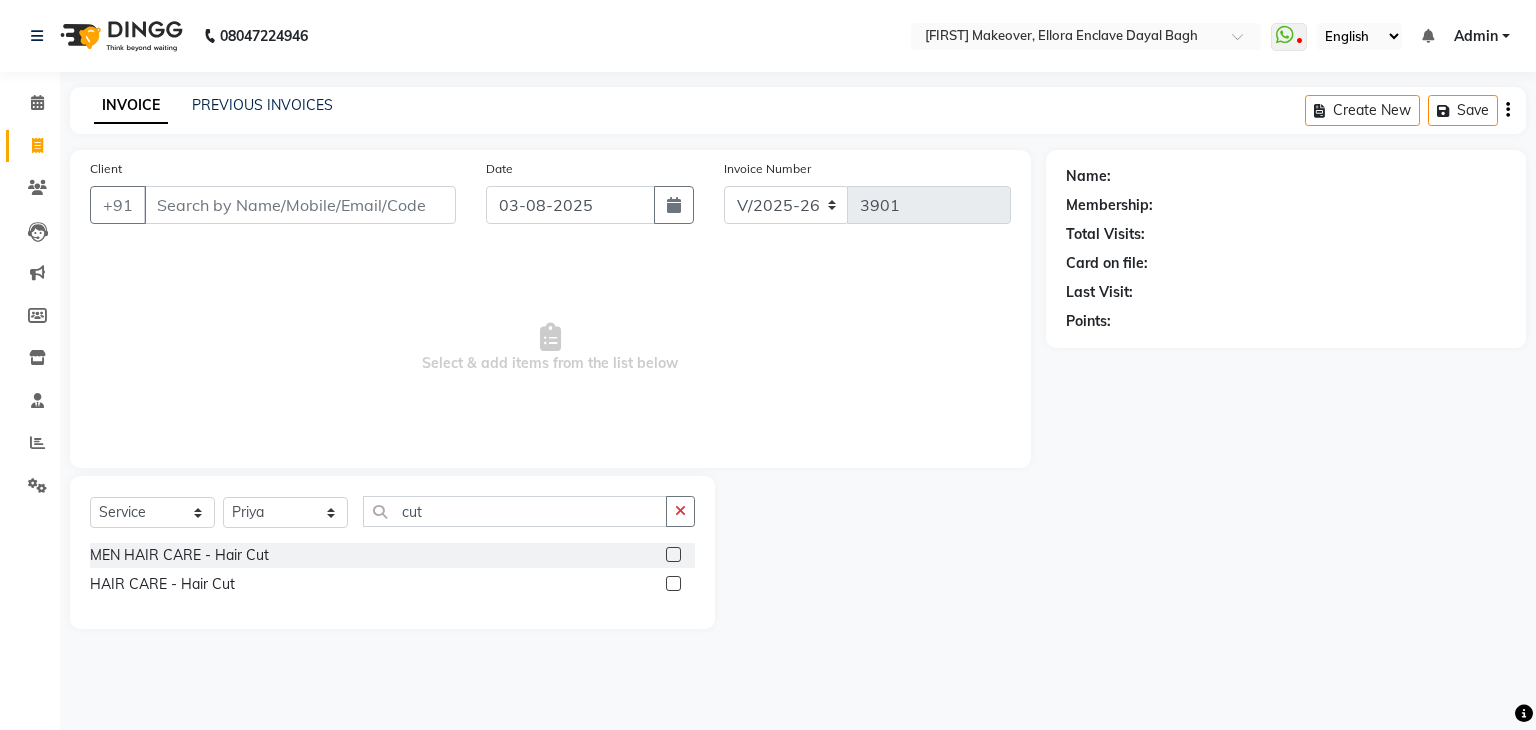 click 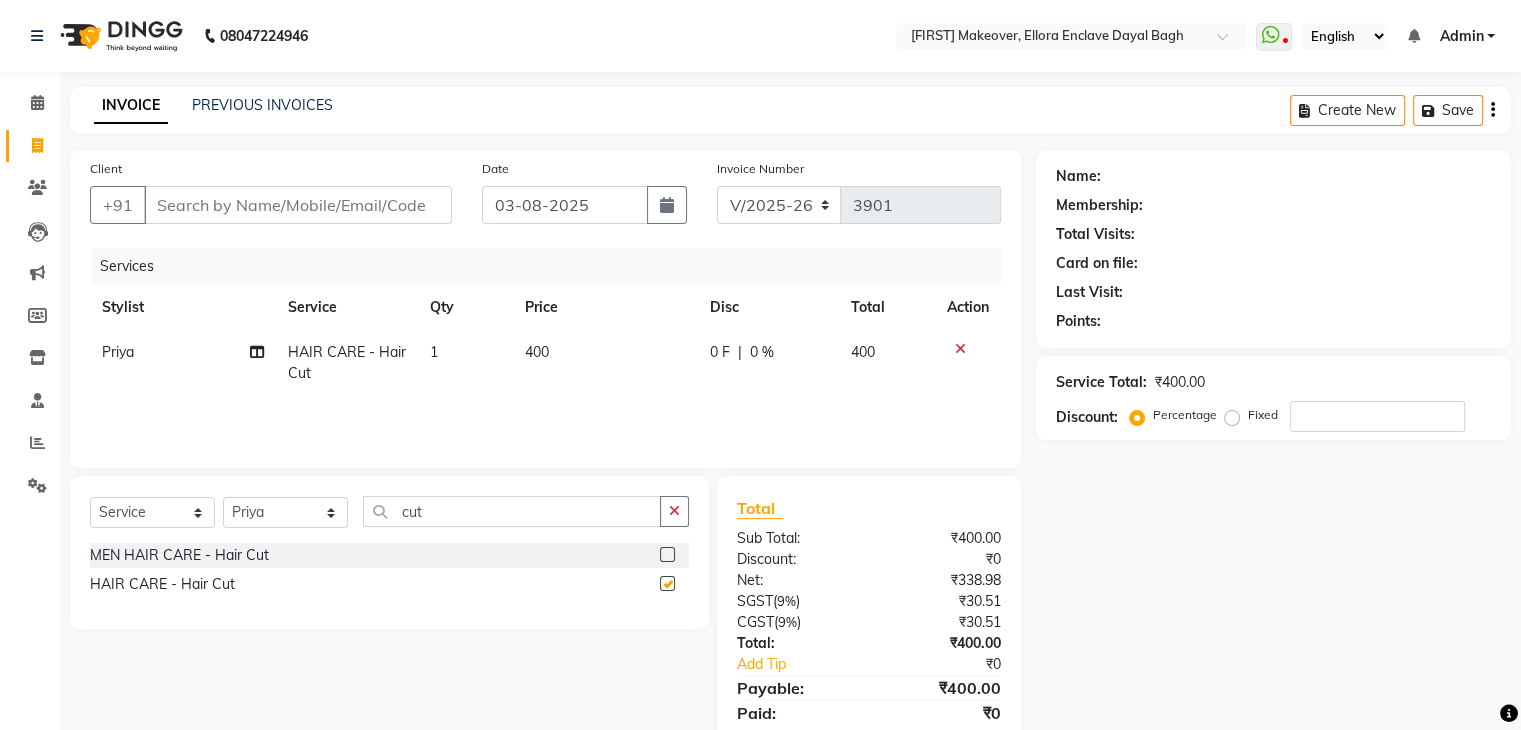 checkbox on "false" 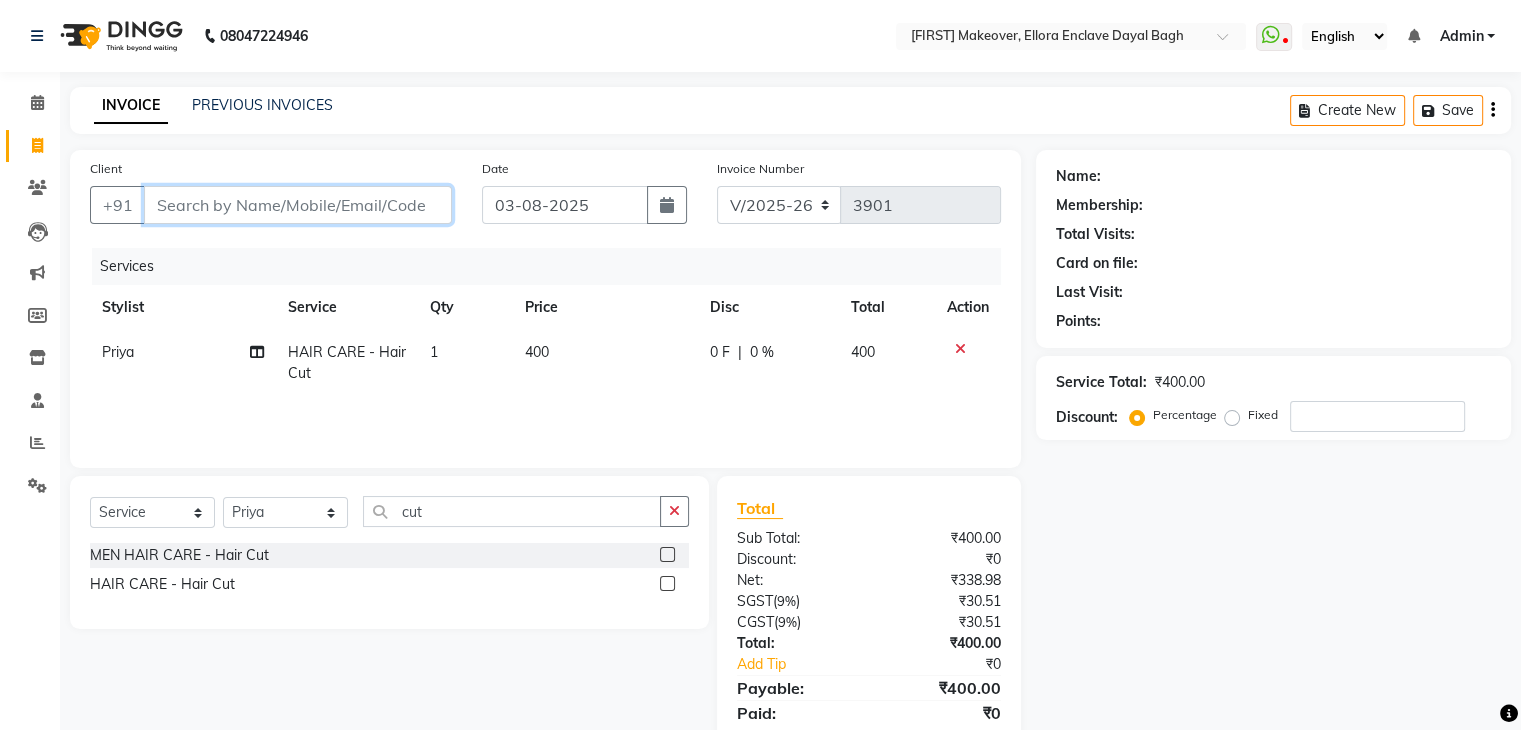 click on "Client" at bounding box center [298, 205] 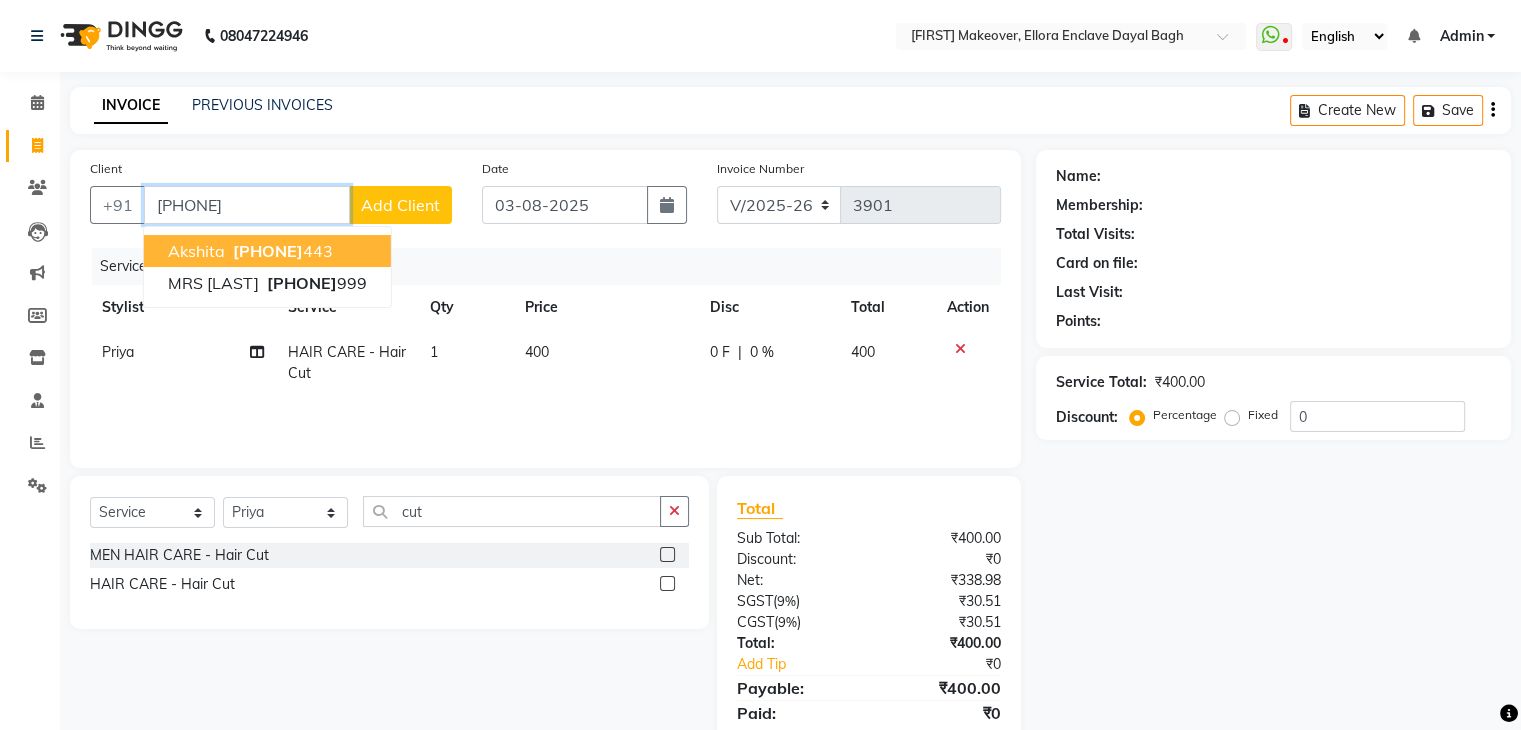 click on "7351739 443" at bounding box center (281, 251) 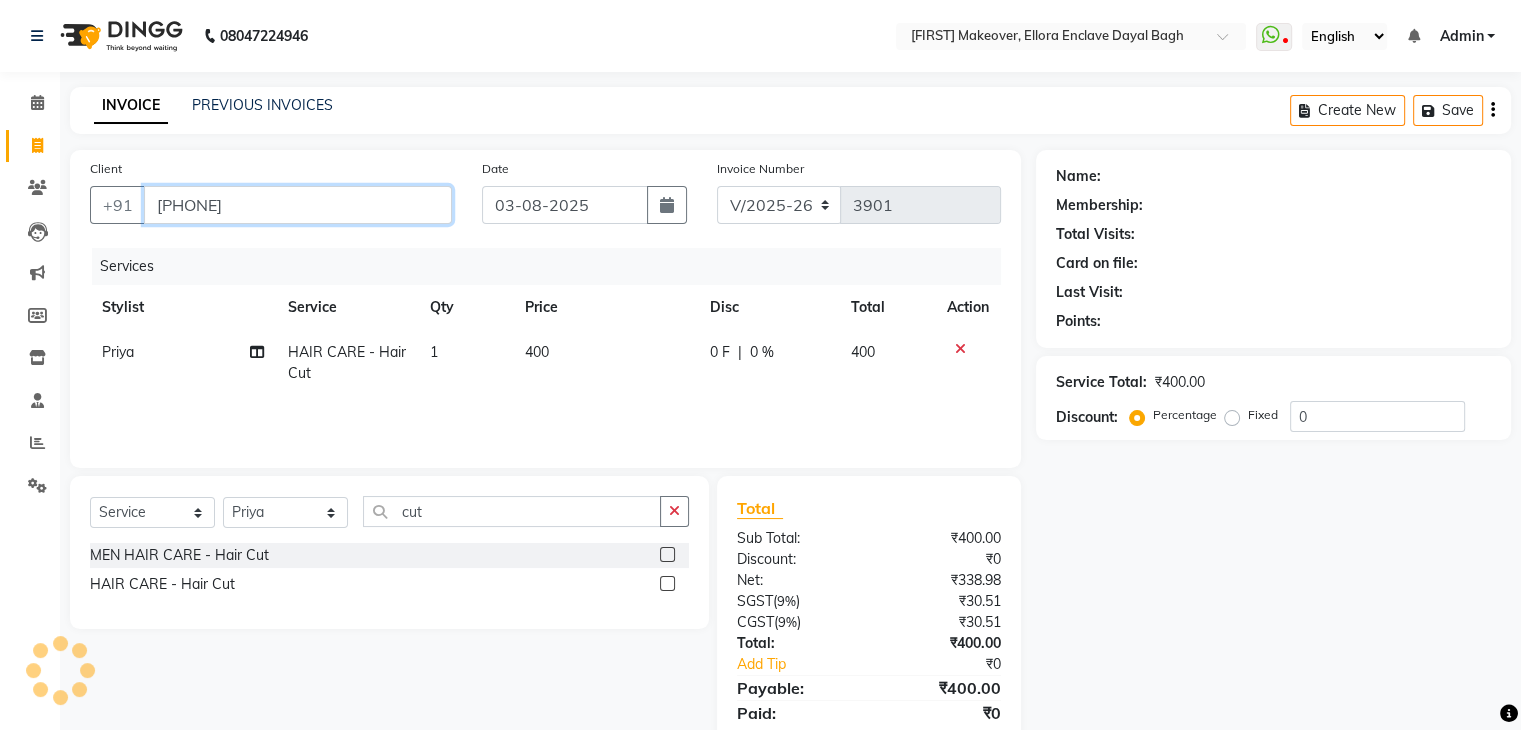 type on "7351739443" 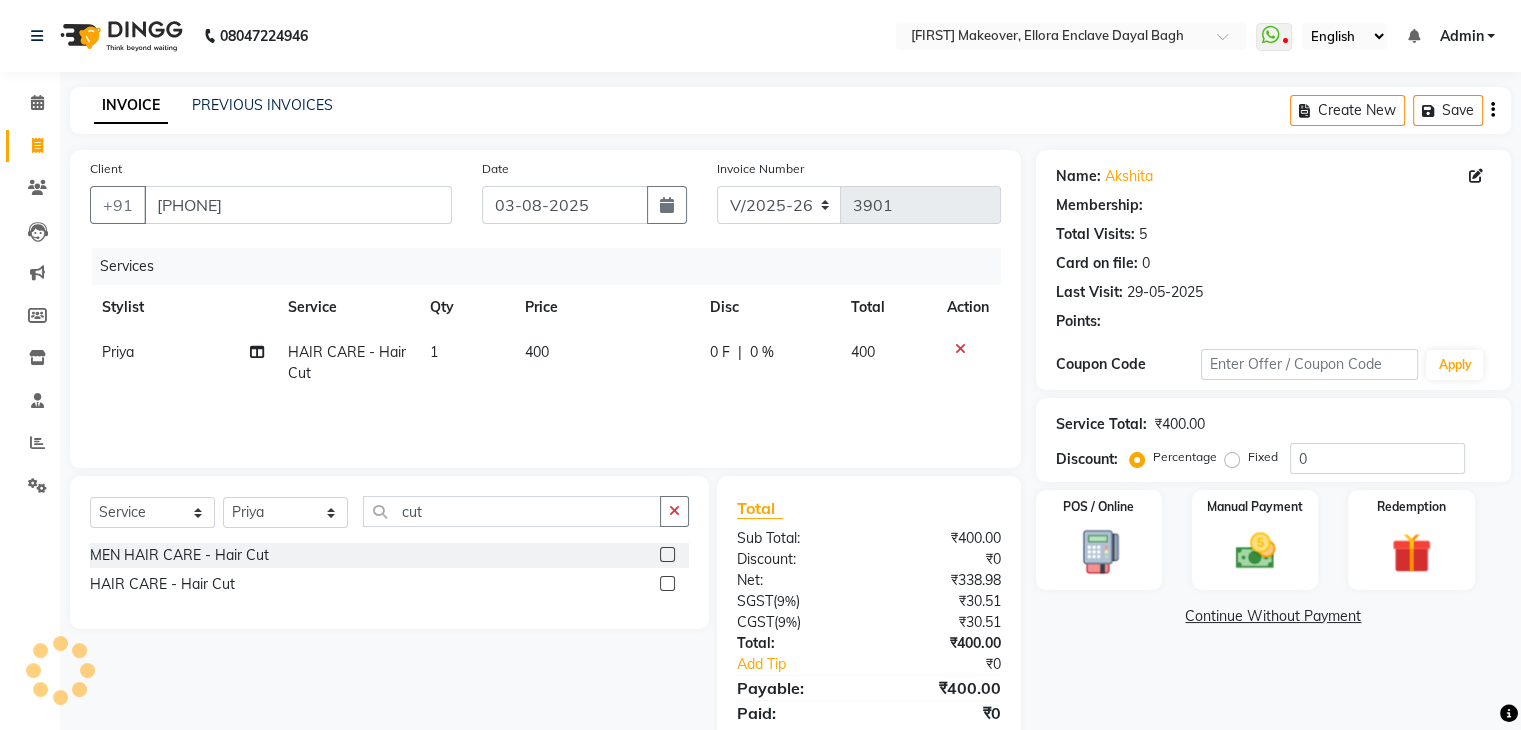 scroll, scrollTop: 0, scrollLeft: 4, axis: horizontal 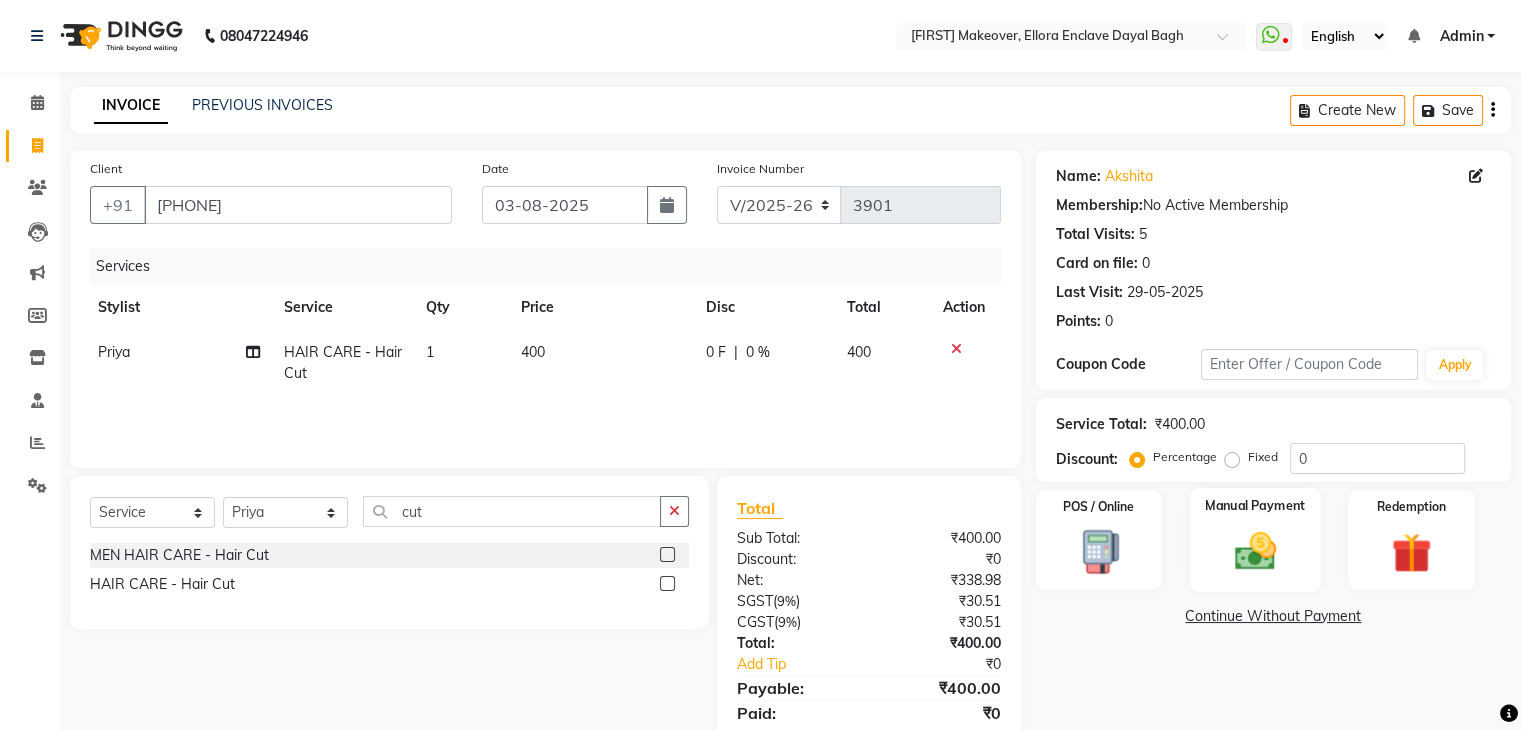 click 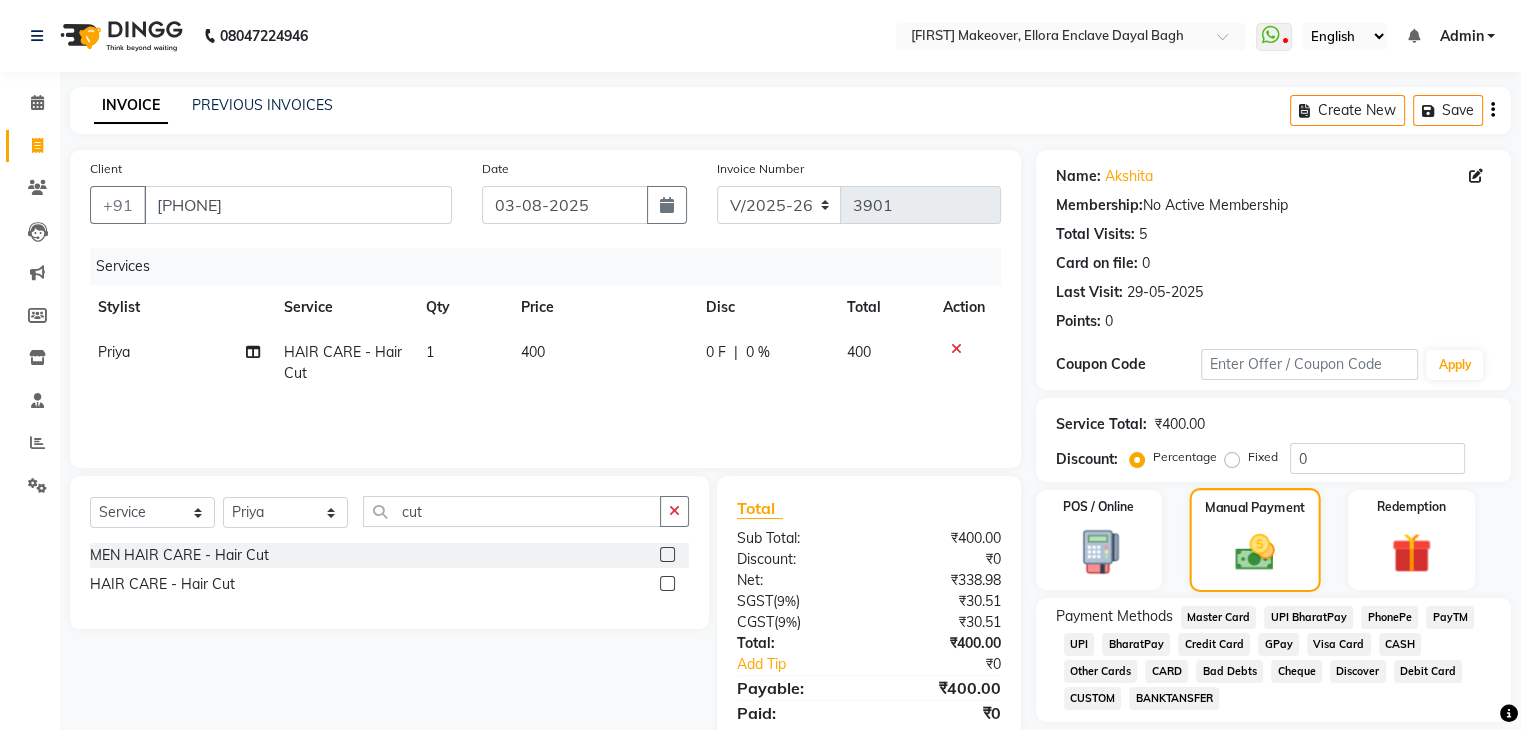 scroll, scrollTop: 71, scrollLeft: 0, axis: vertical 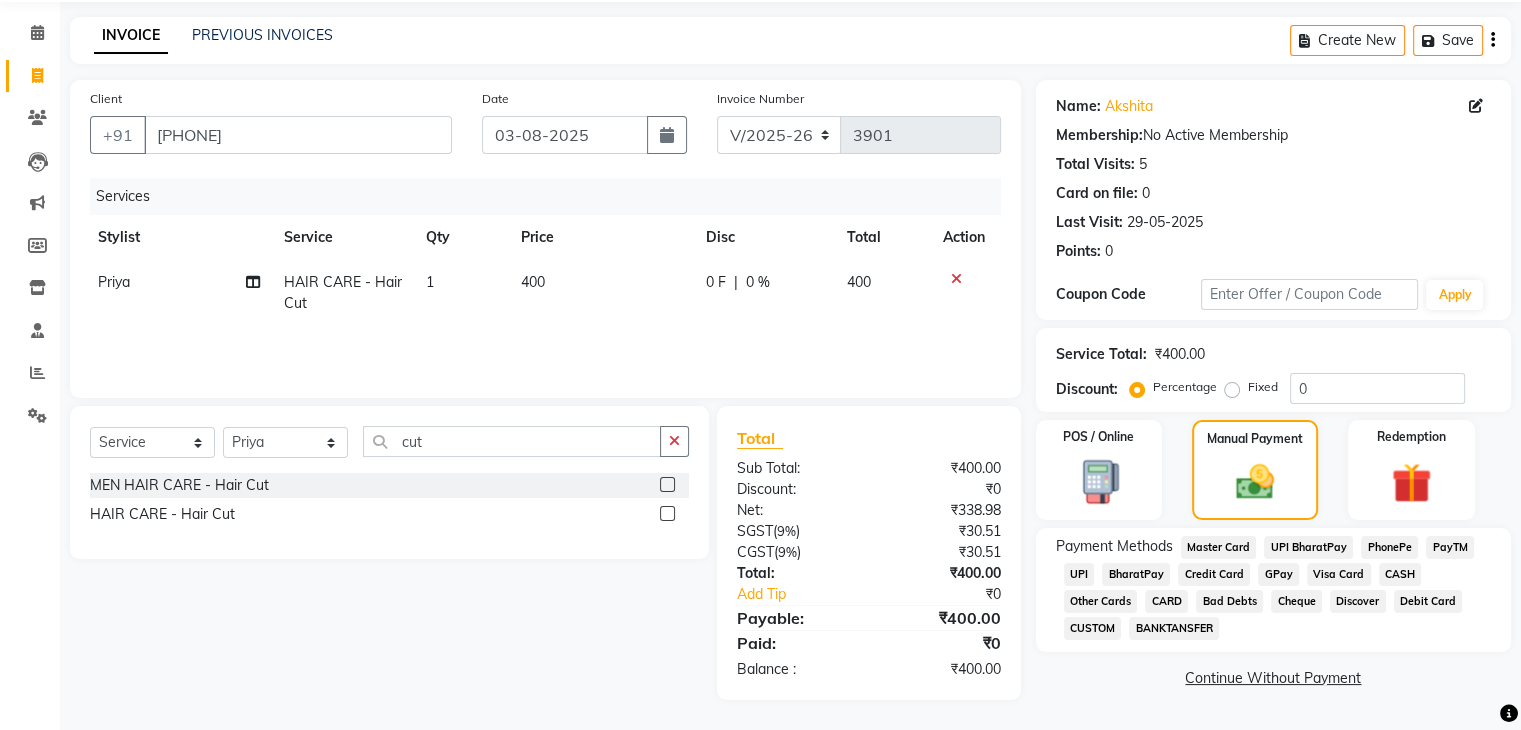 click on "CASH" 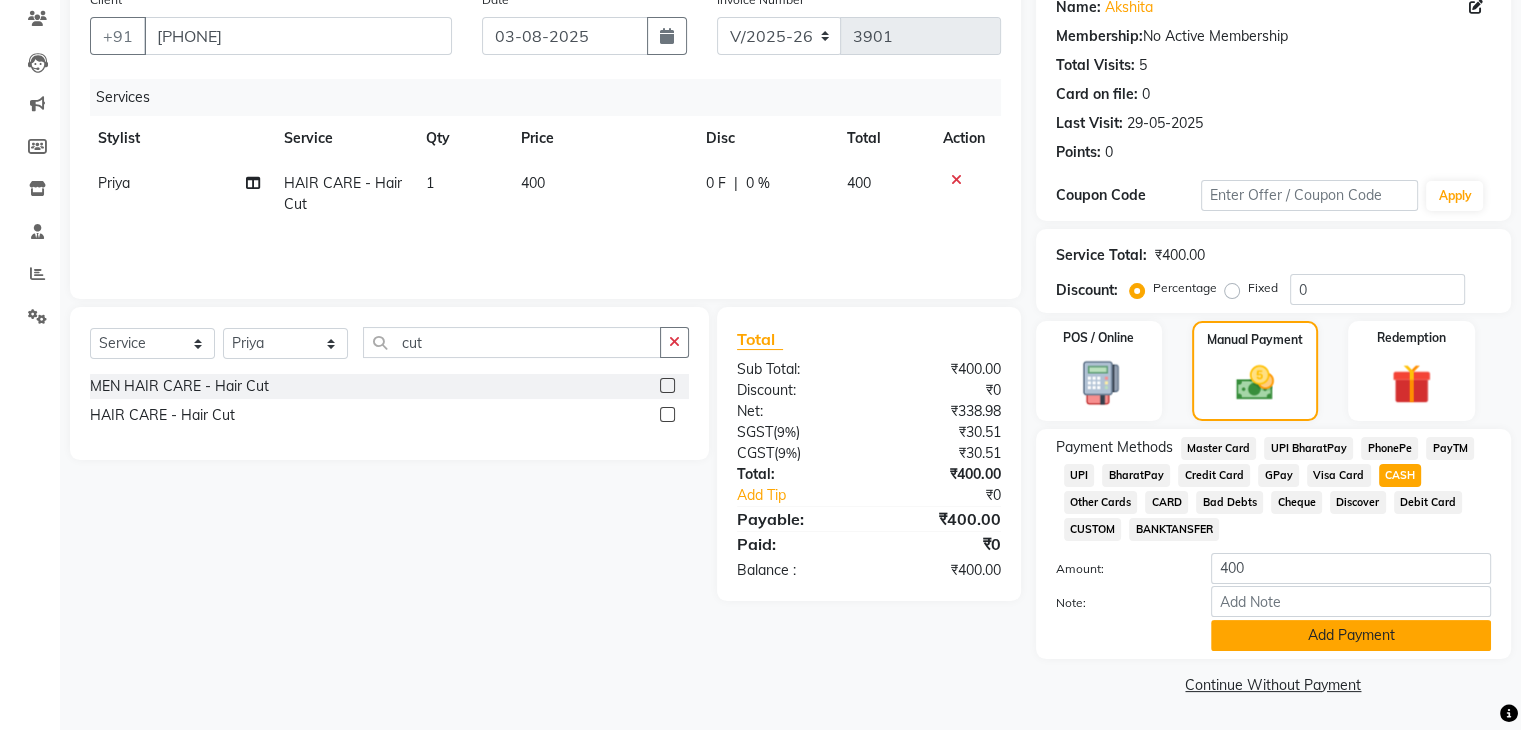 click on "Add Payment" 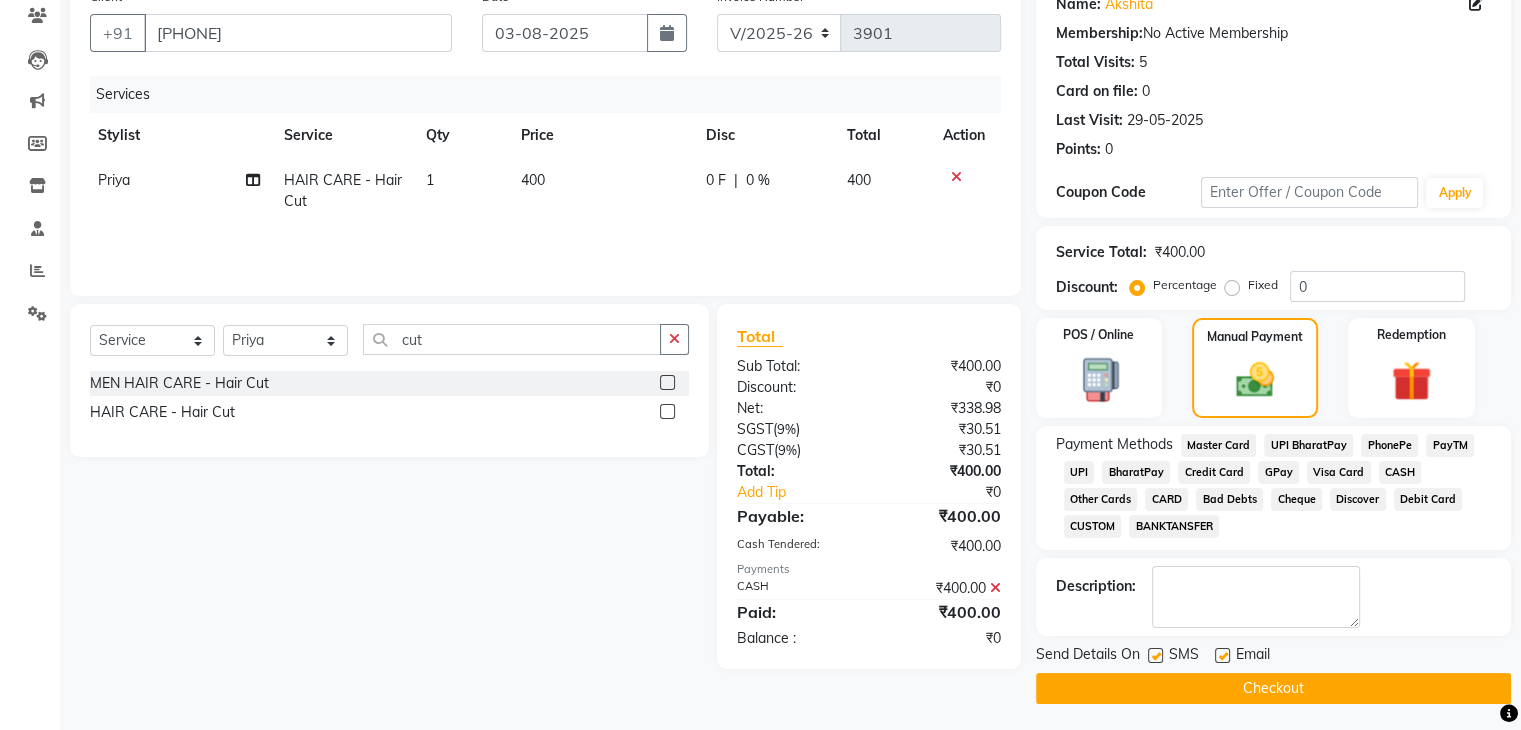 scroll, scrollTop: 178, scrollLeft: 0, axis: vertical 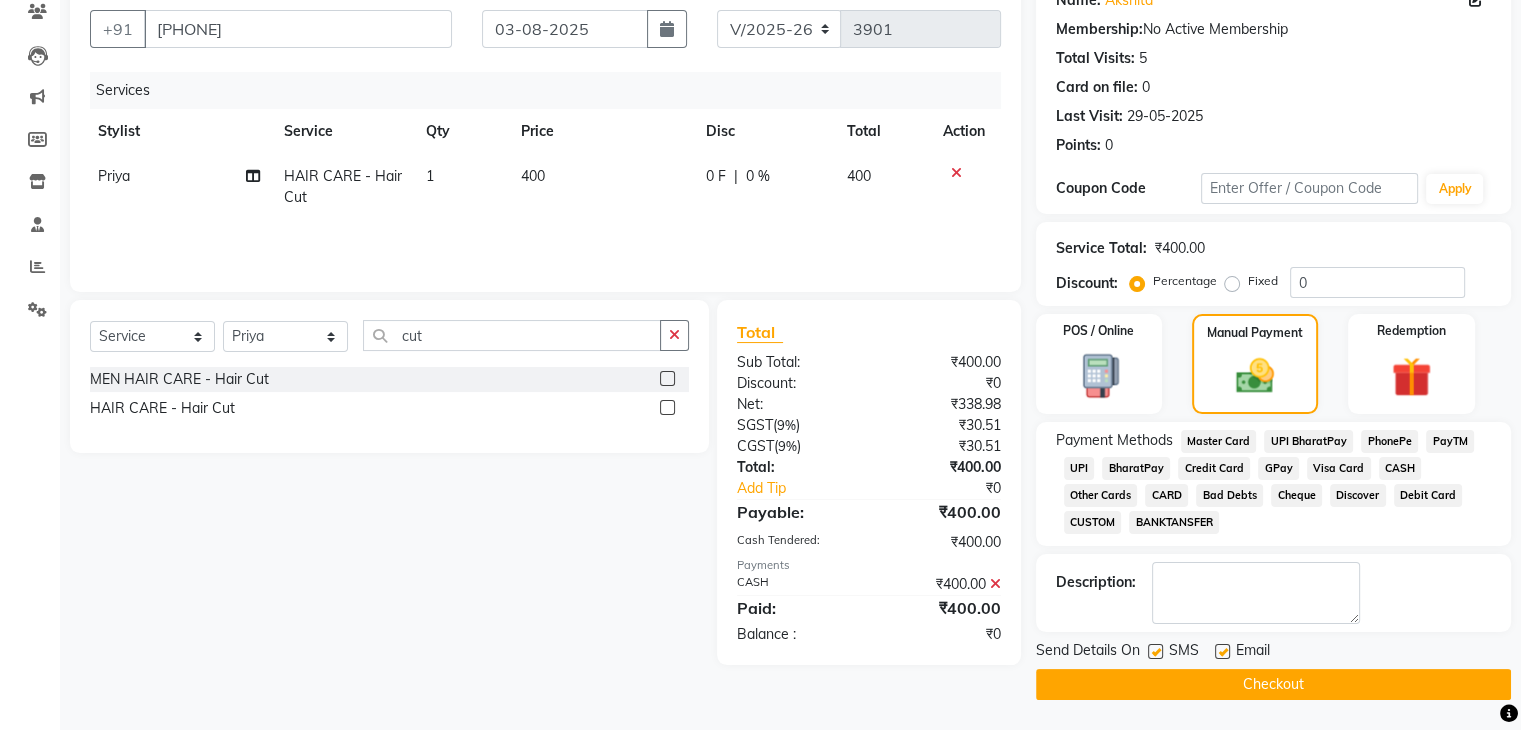 click on "UPI" 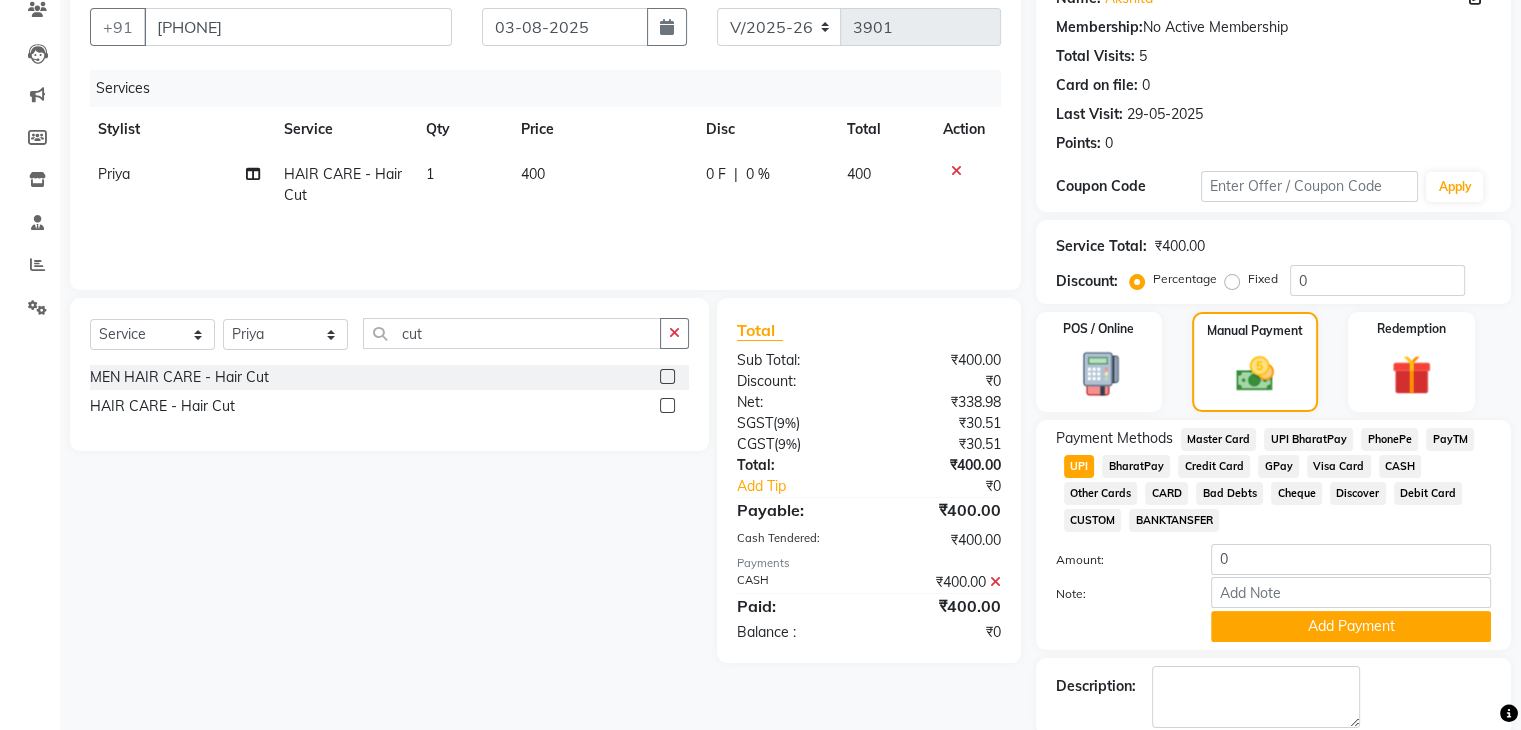 click 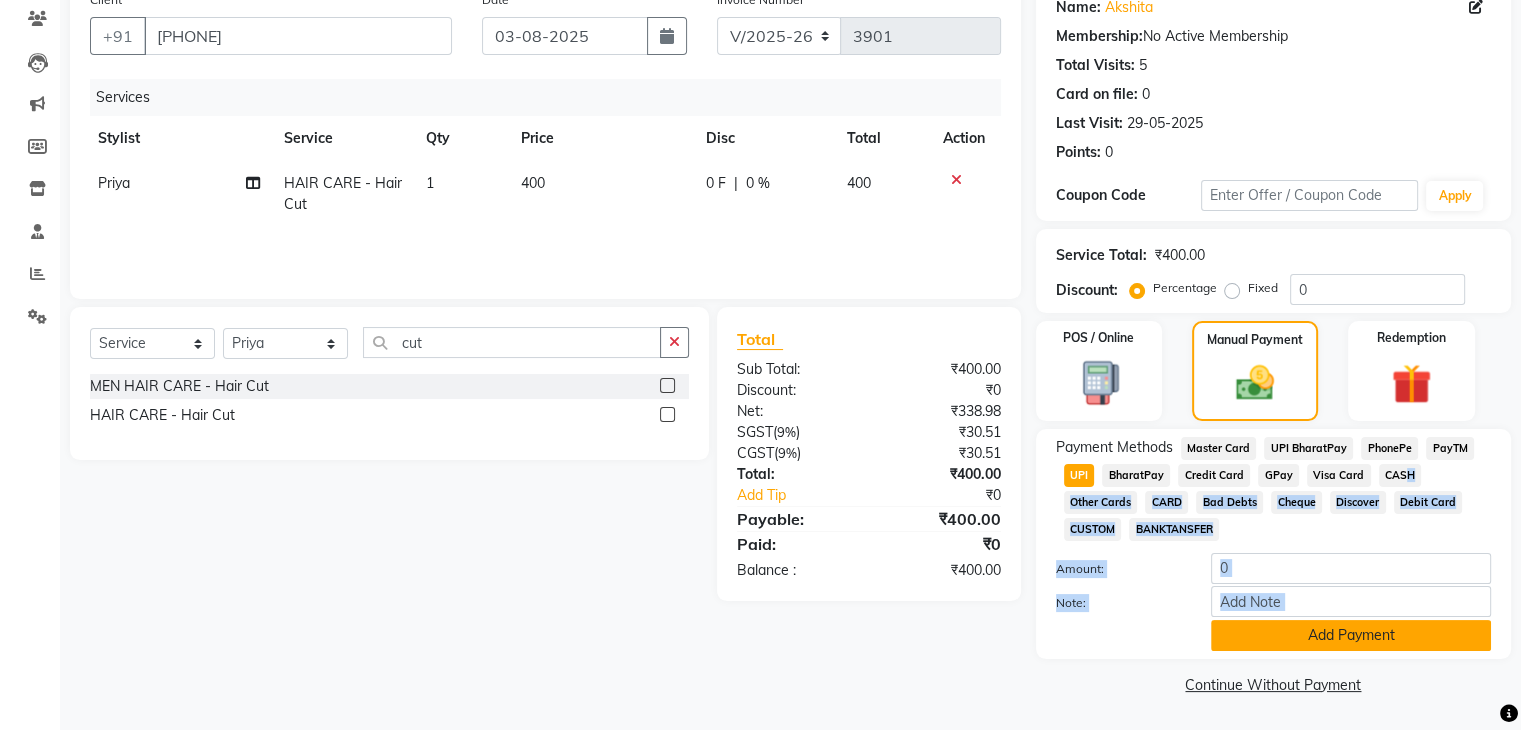 drag, startPoint x: 1392, startPoint y: 478, endPoint x: 1320, endPoint y: 637, distance: 174.54225 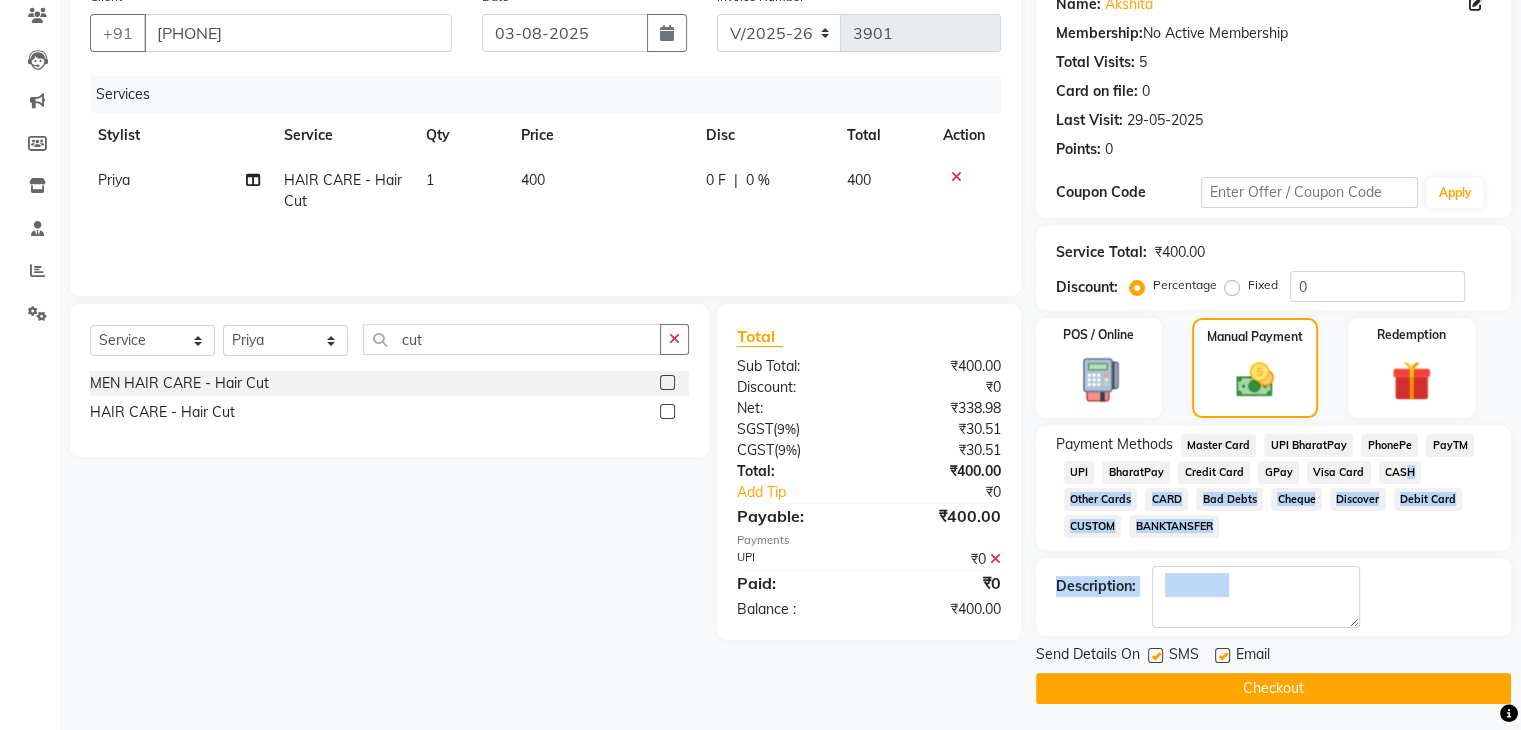 scroll, scrollTop: 178, scrollLeft: 0, axis: vertical 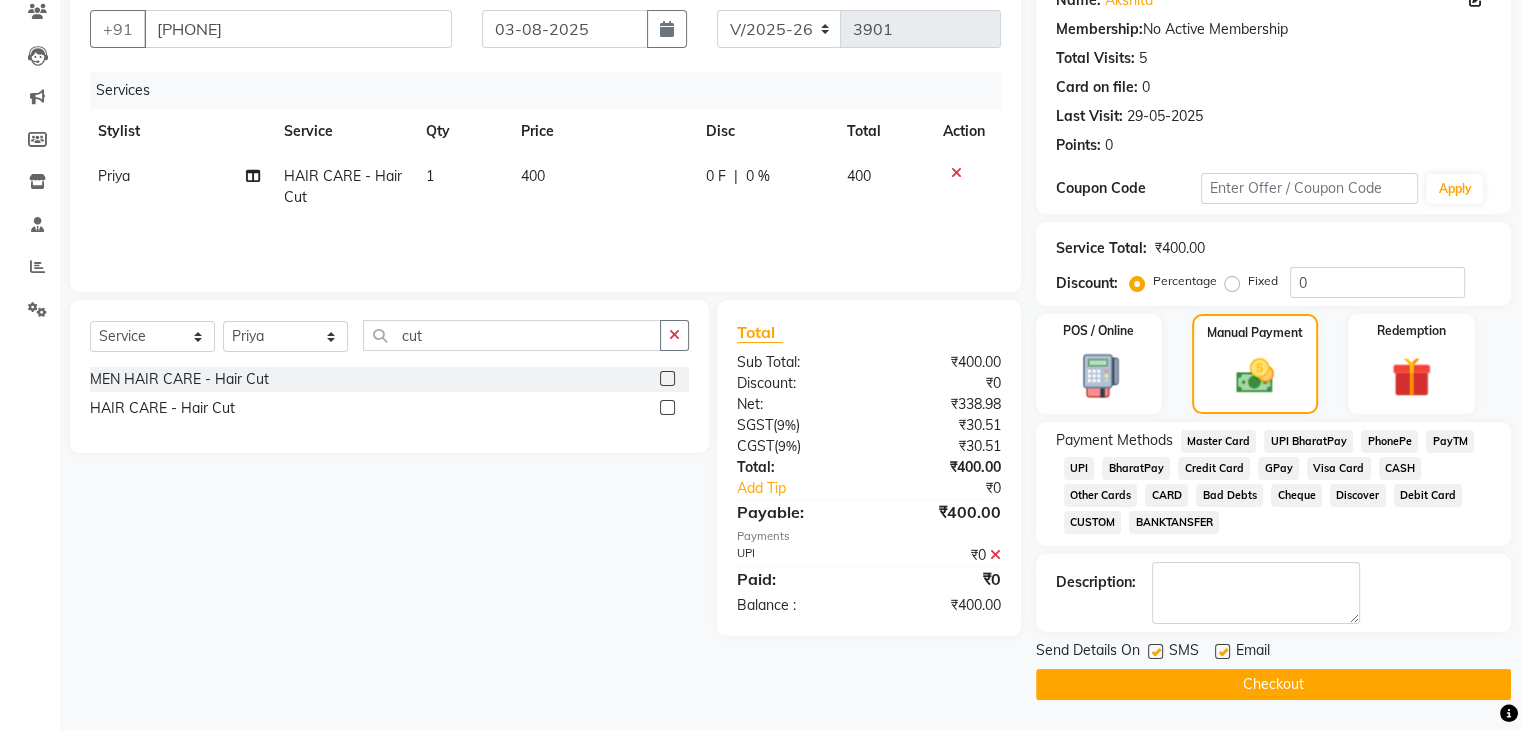 click 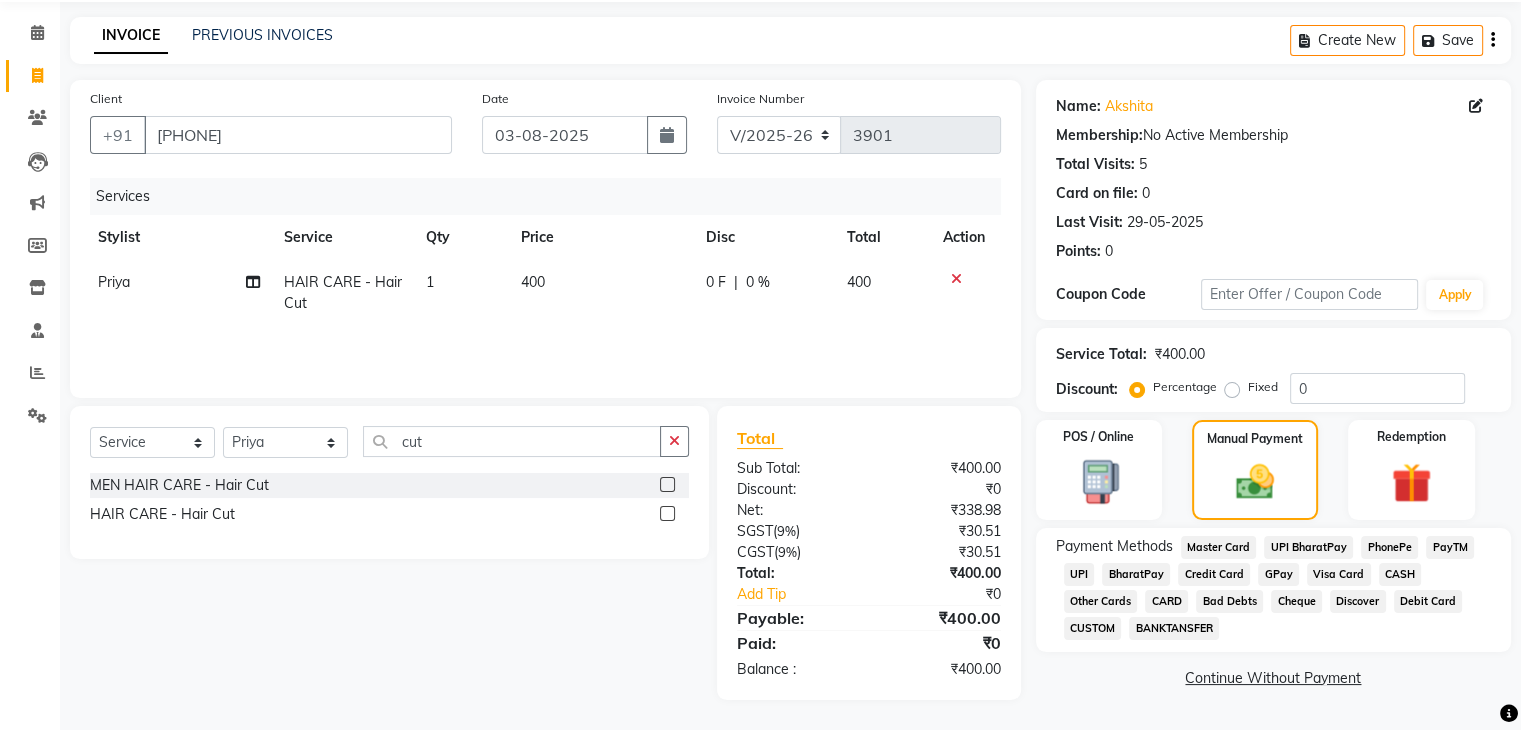 click on "UPI" 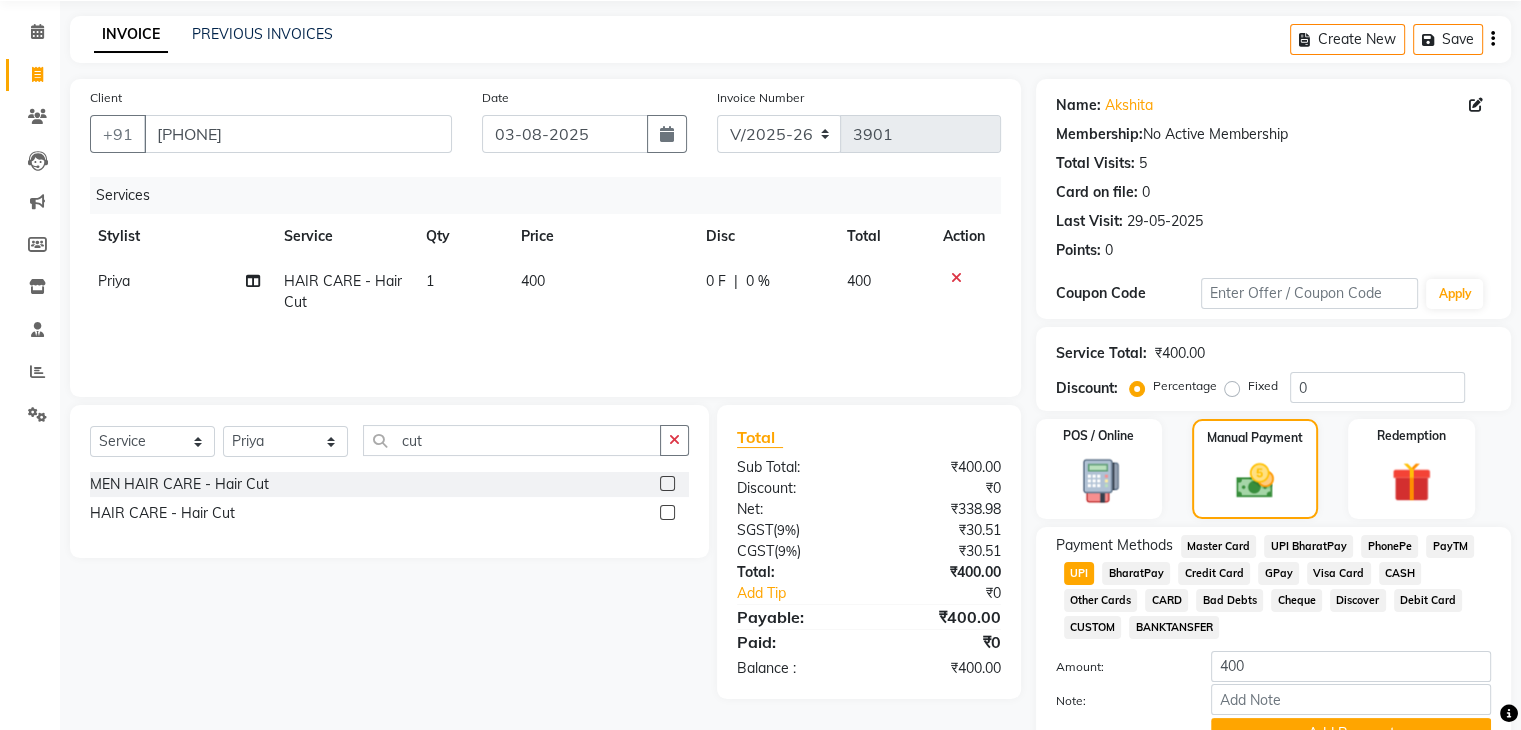 scroll, scrollTop: 172, scrollLeft: 0, axis: vertical 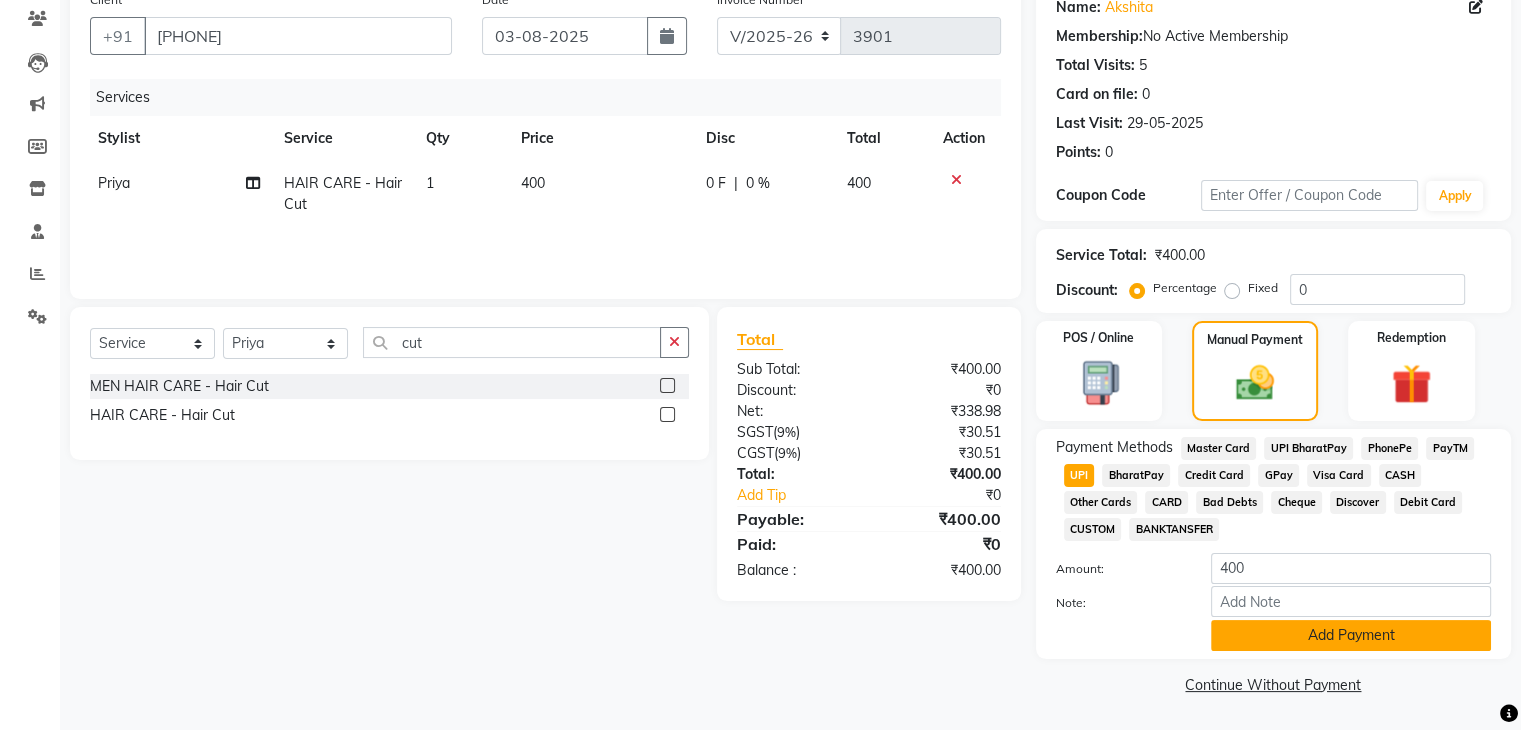 click on "Add Payment" 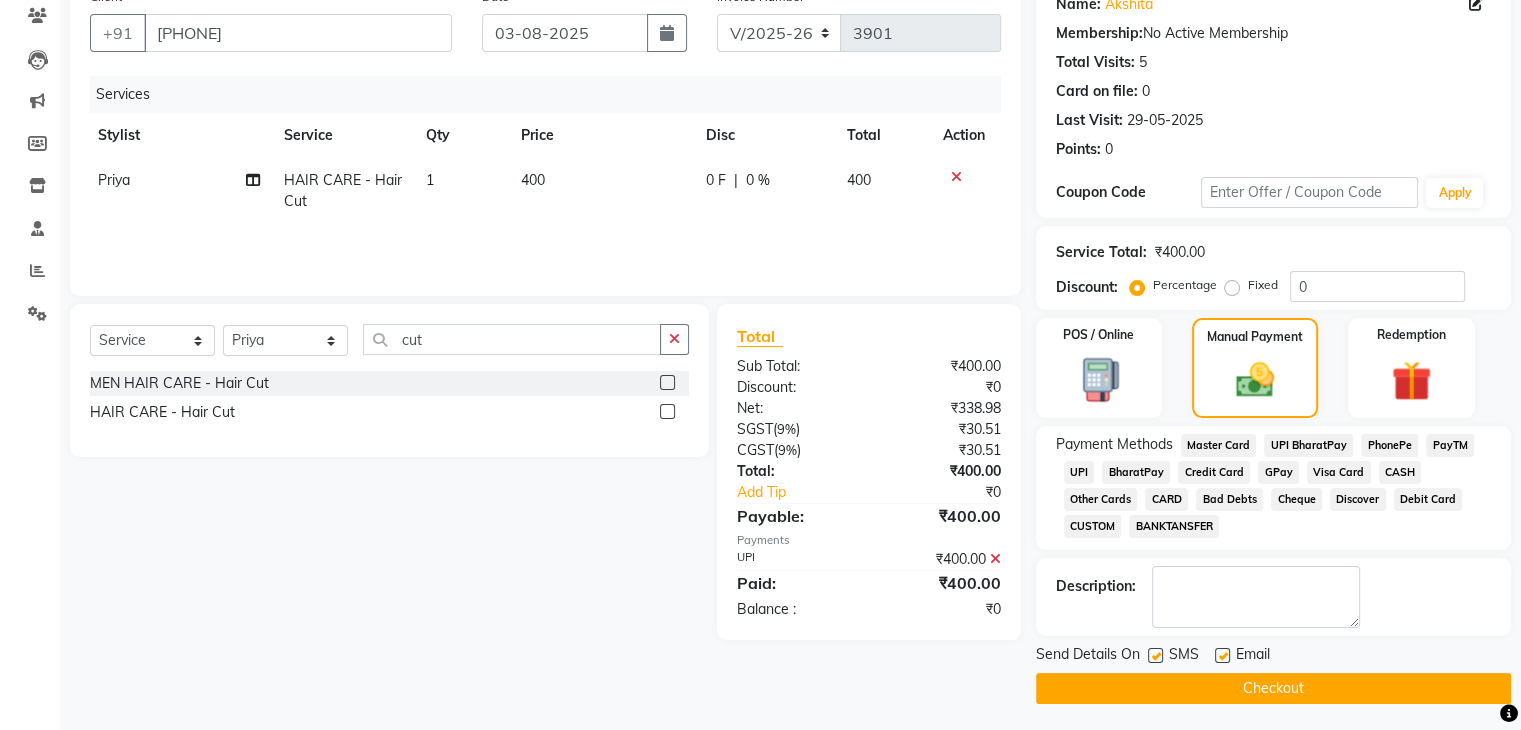 scroll, scrollTop: 178, scrollLeft: 0, axis: vertical 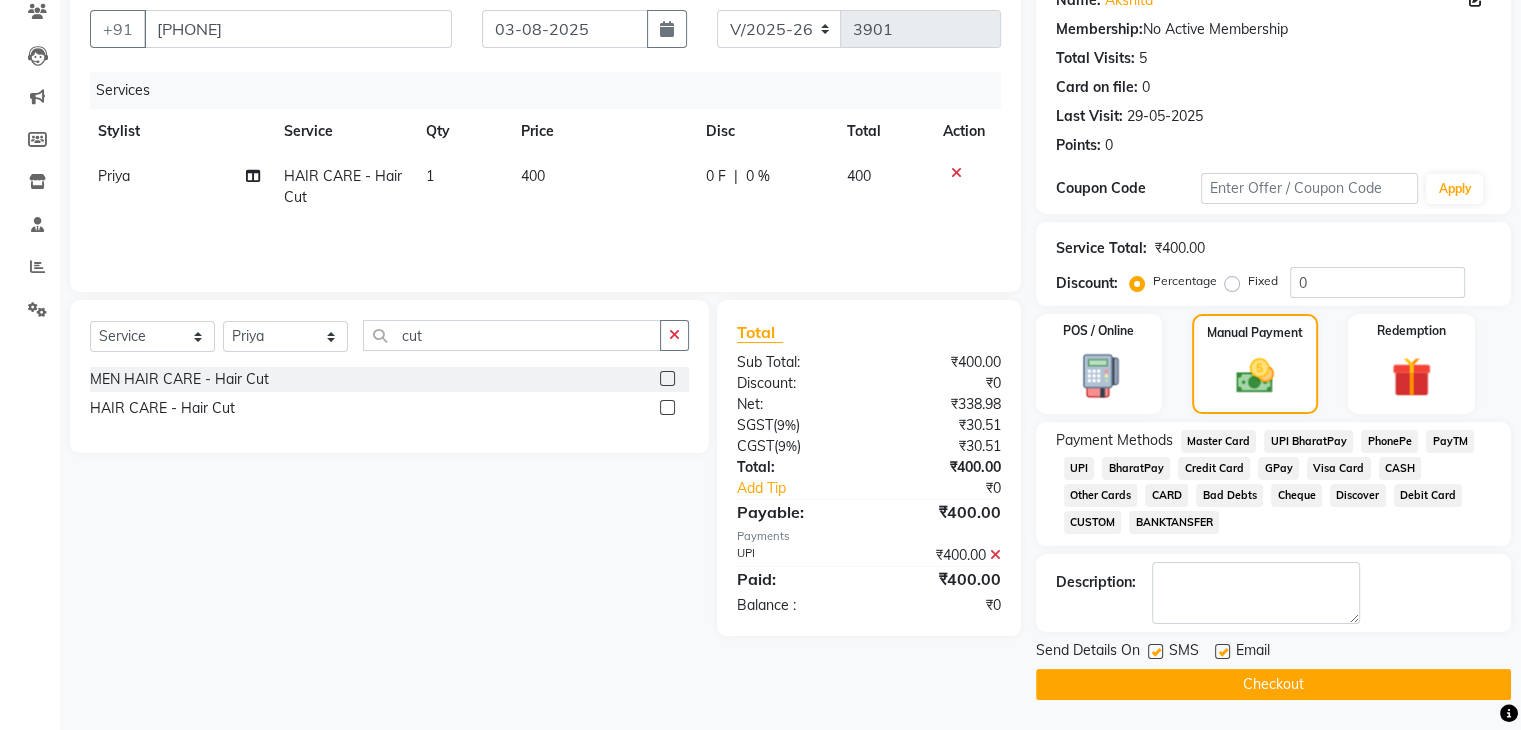 click on "Checkout" 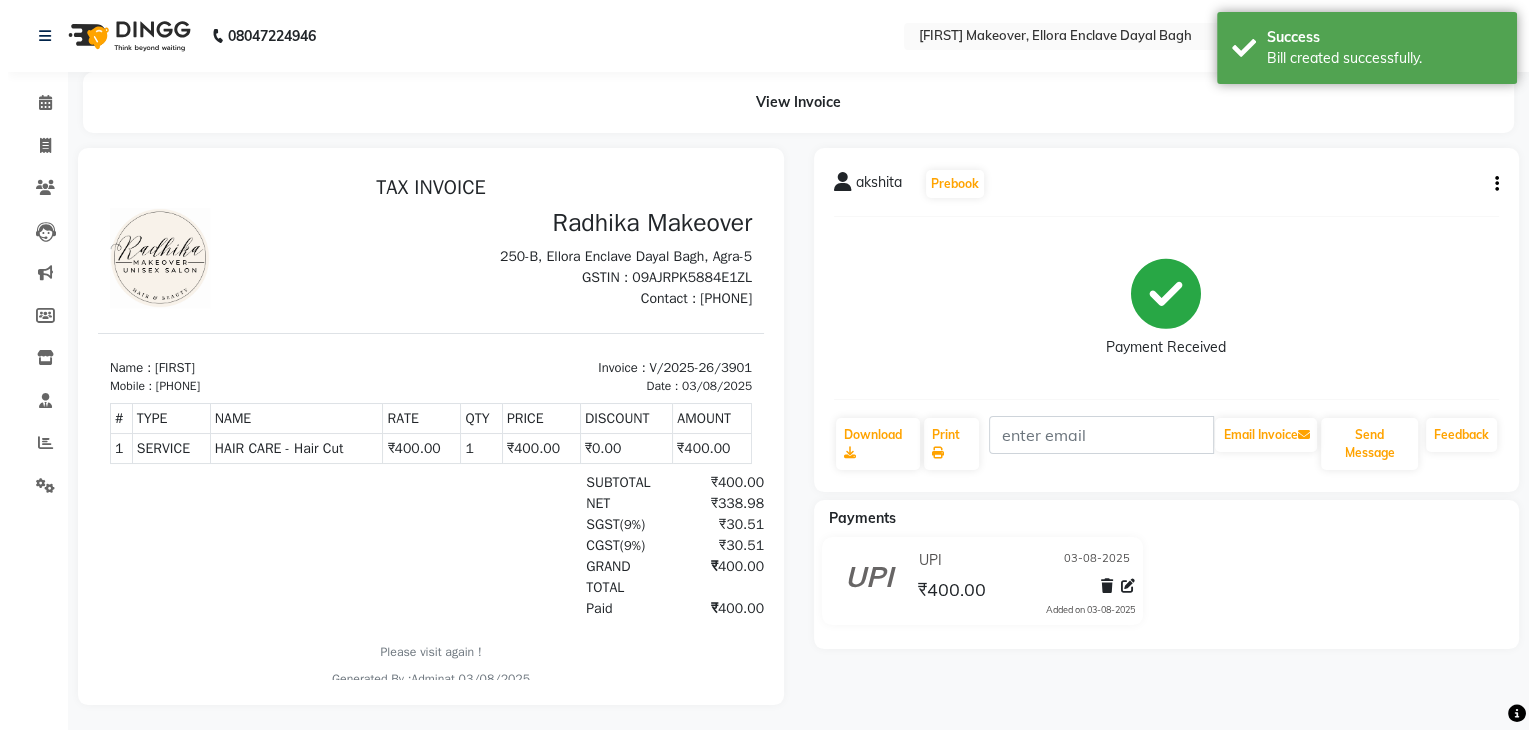 scroll, scrollTop: 0, scrollLeft: 0, axis: both 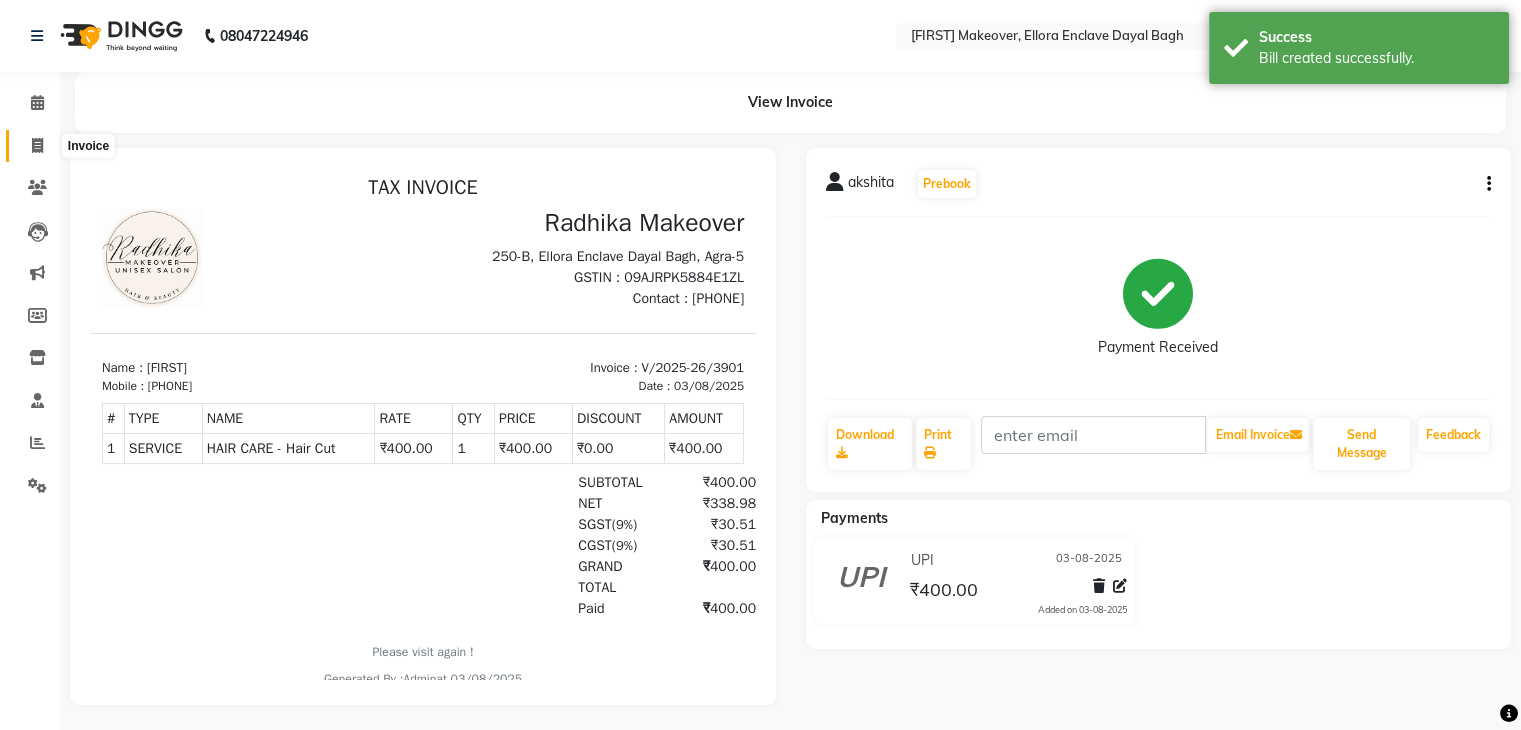 click 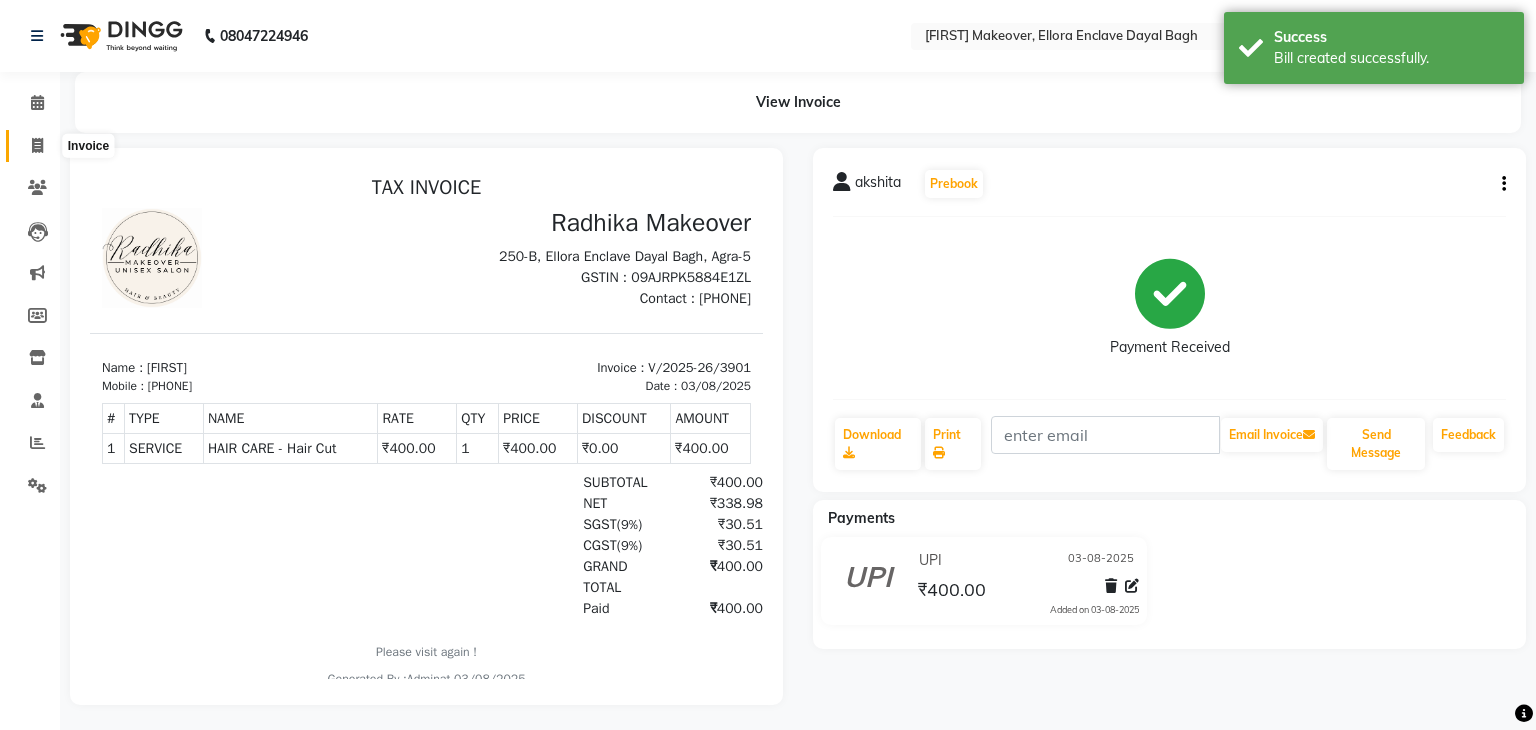 select on "service" 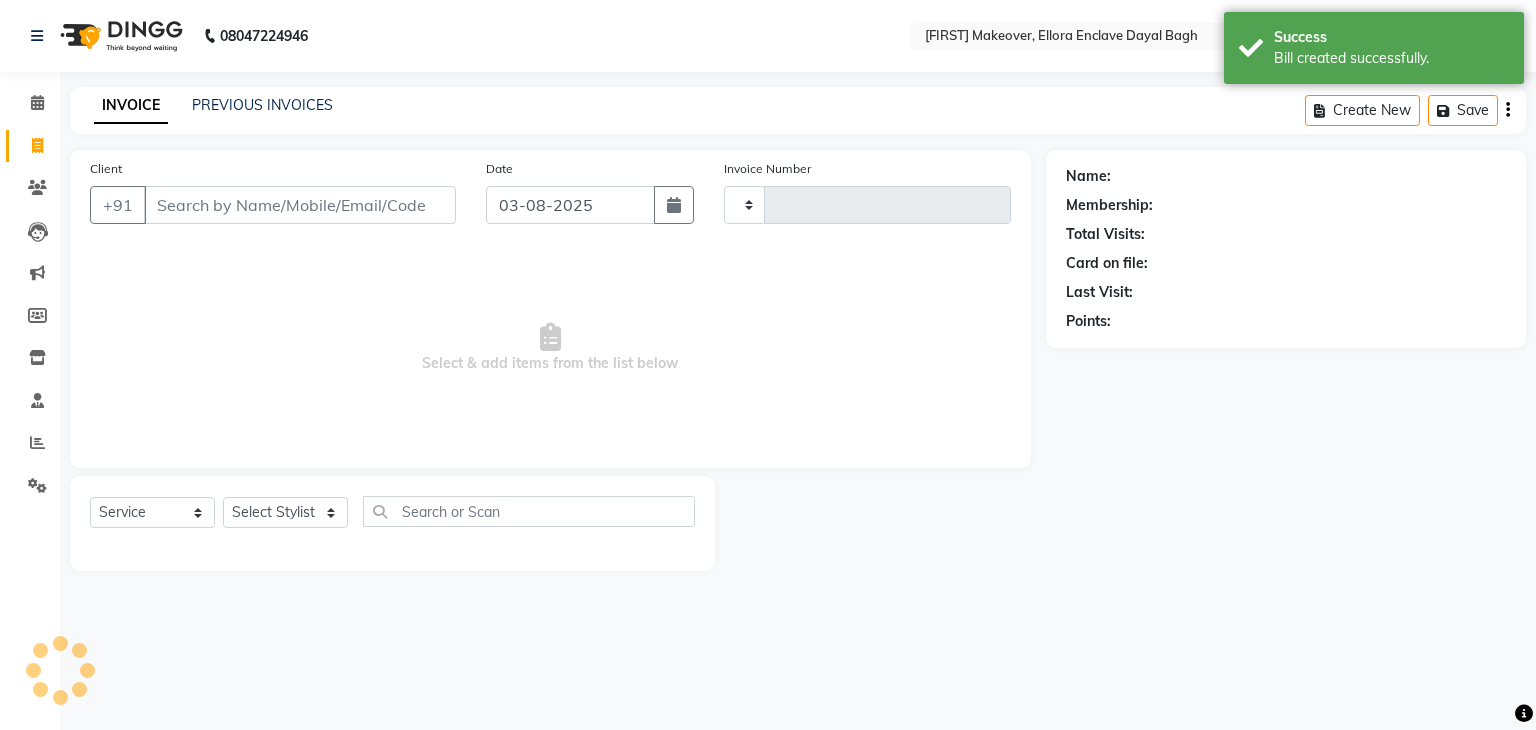 type on "3902" 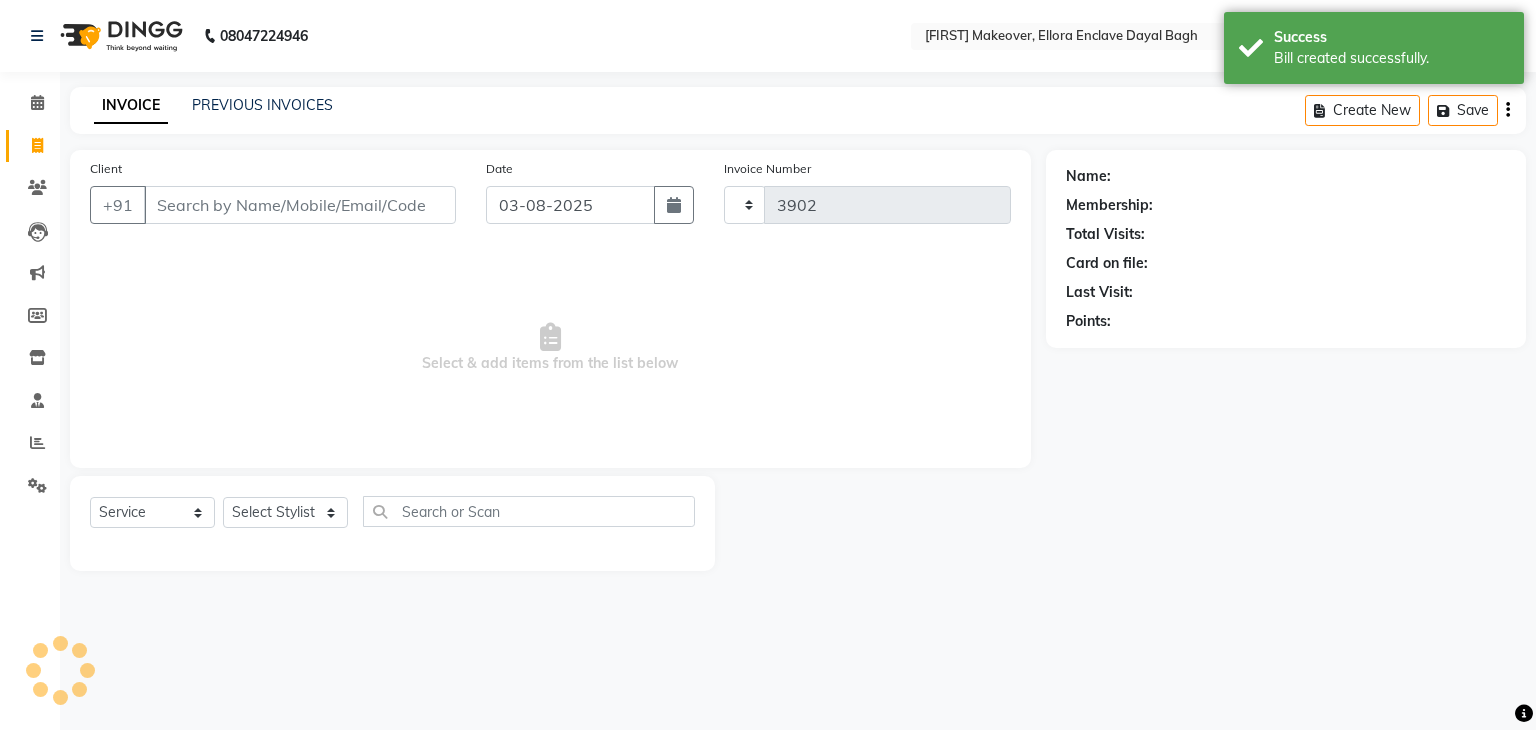 select on "6880" 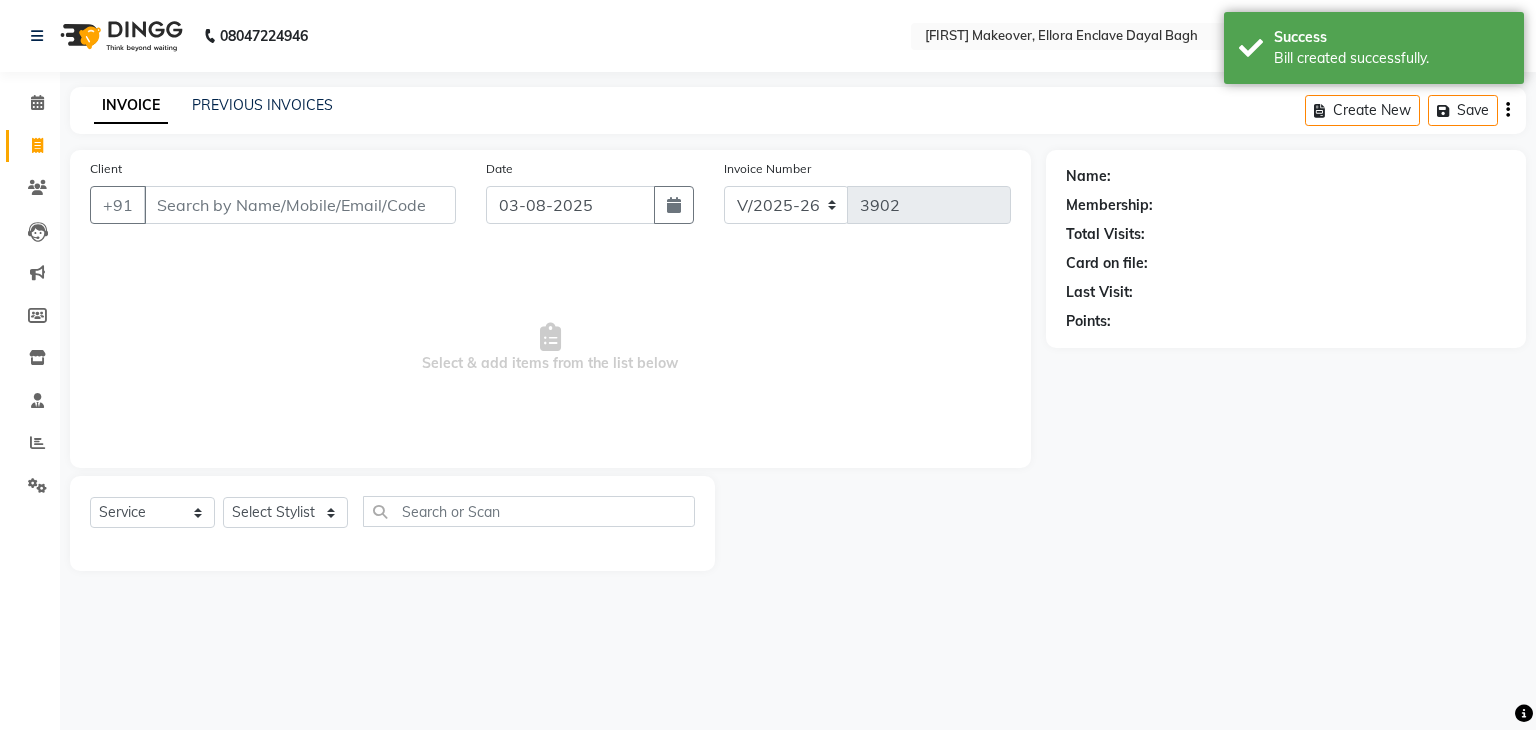 click on "Client" at bounding box center [300, 205] 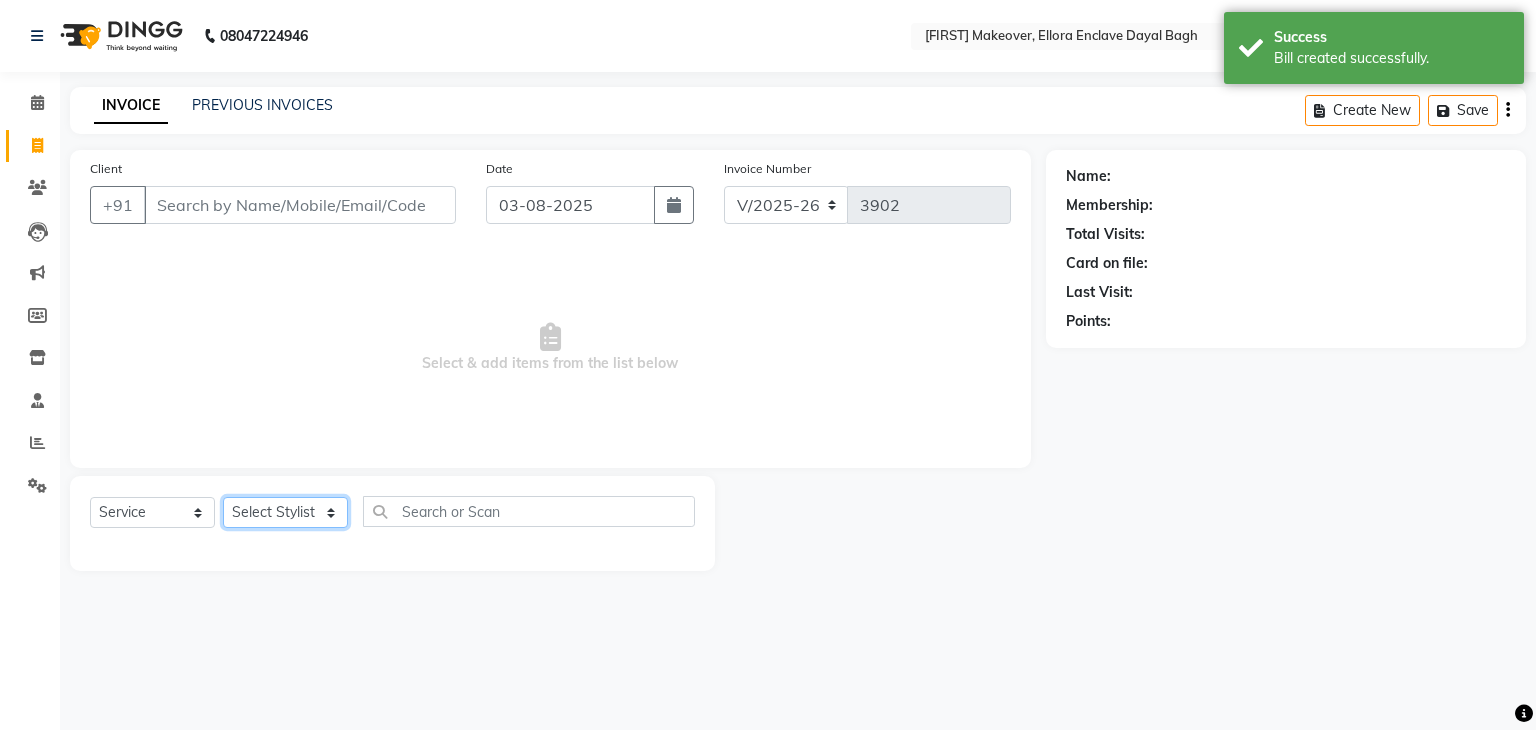 click on "Select Stylist AMAN DANISH SALMANI GOPAL PACHORI KANU KAVITA KIRAN KUMARI MEENU KUMARI NEHA NIKHIL CHAUDHARY Priya PRIYANKA YADAV RASHMI SANDHYA SHAGUFTA SHWETA SONA SAXENA SOUMYA TUSHAR OTWAL VINAY KUMAR" 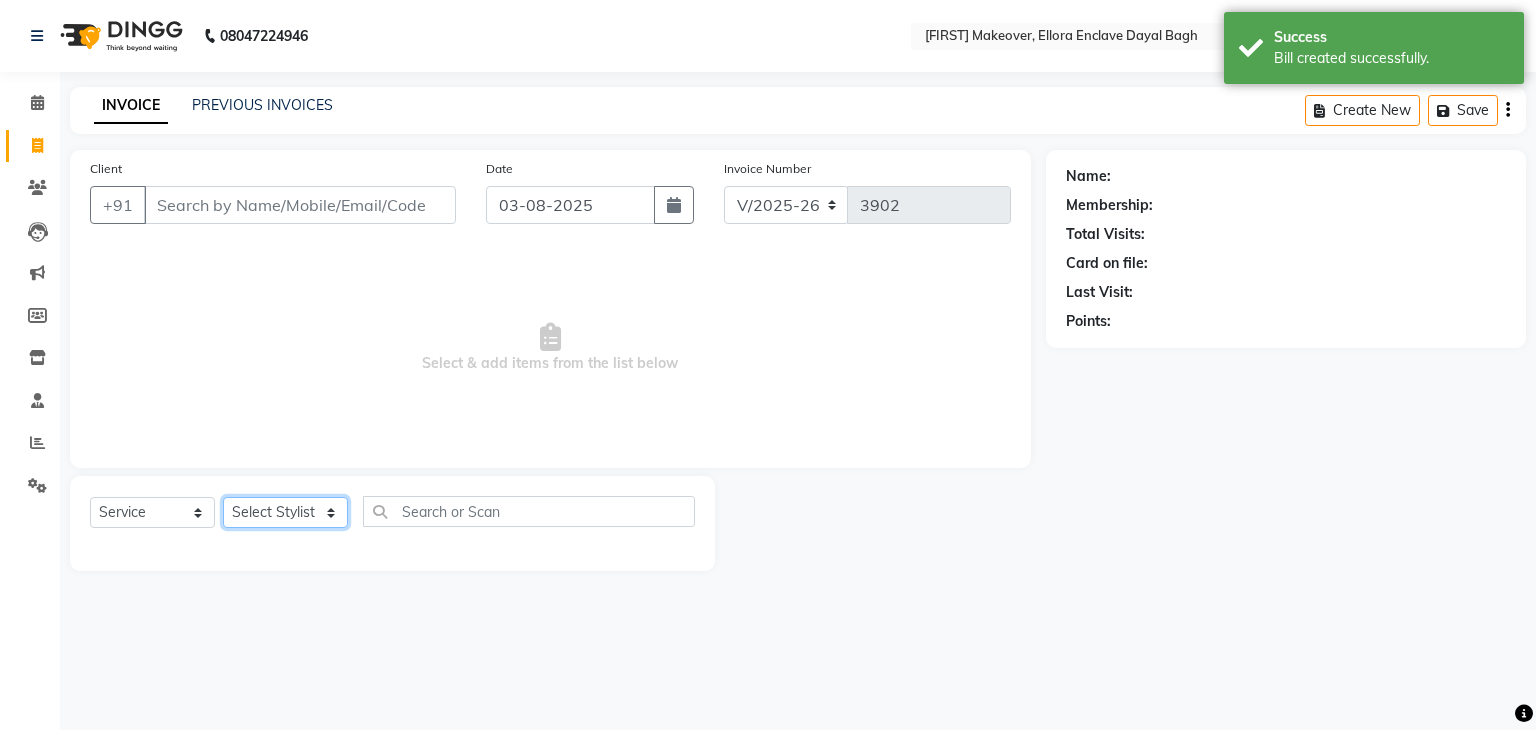 select on "58738" 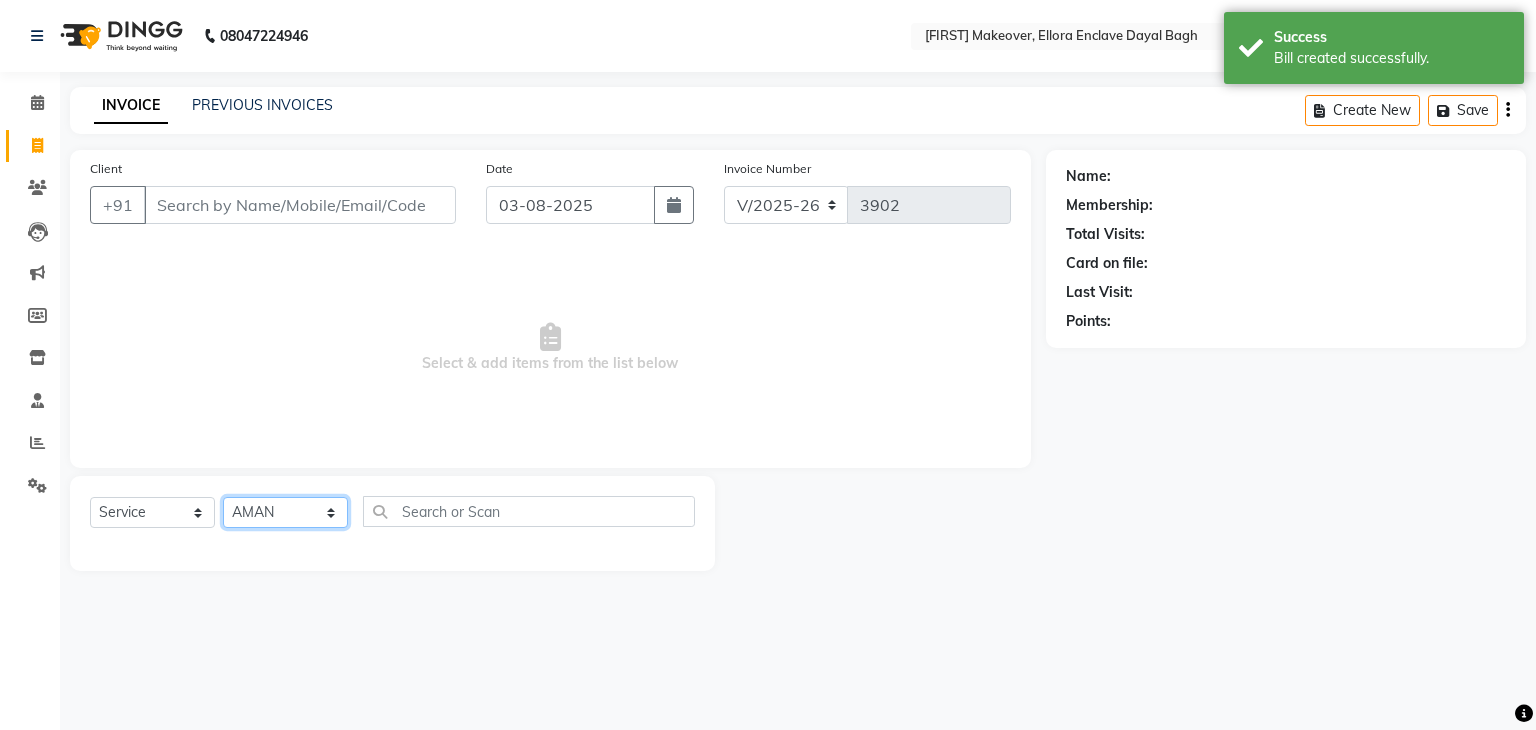 click on "Select Stylist AMAN DANISH SALMANI GOPAL PACHORI KANU KAVITA KIRAN KUMARI MEENU KUMARI NEHA NIKHIL CHAUDHARY Priya PRIYANKA YADAV RASHMI SANDHYA SHAGUFTA SHWETA SONA SAXENA SOUMYA TUSHAR OTWAL VINAY KUMAR" 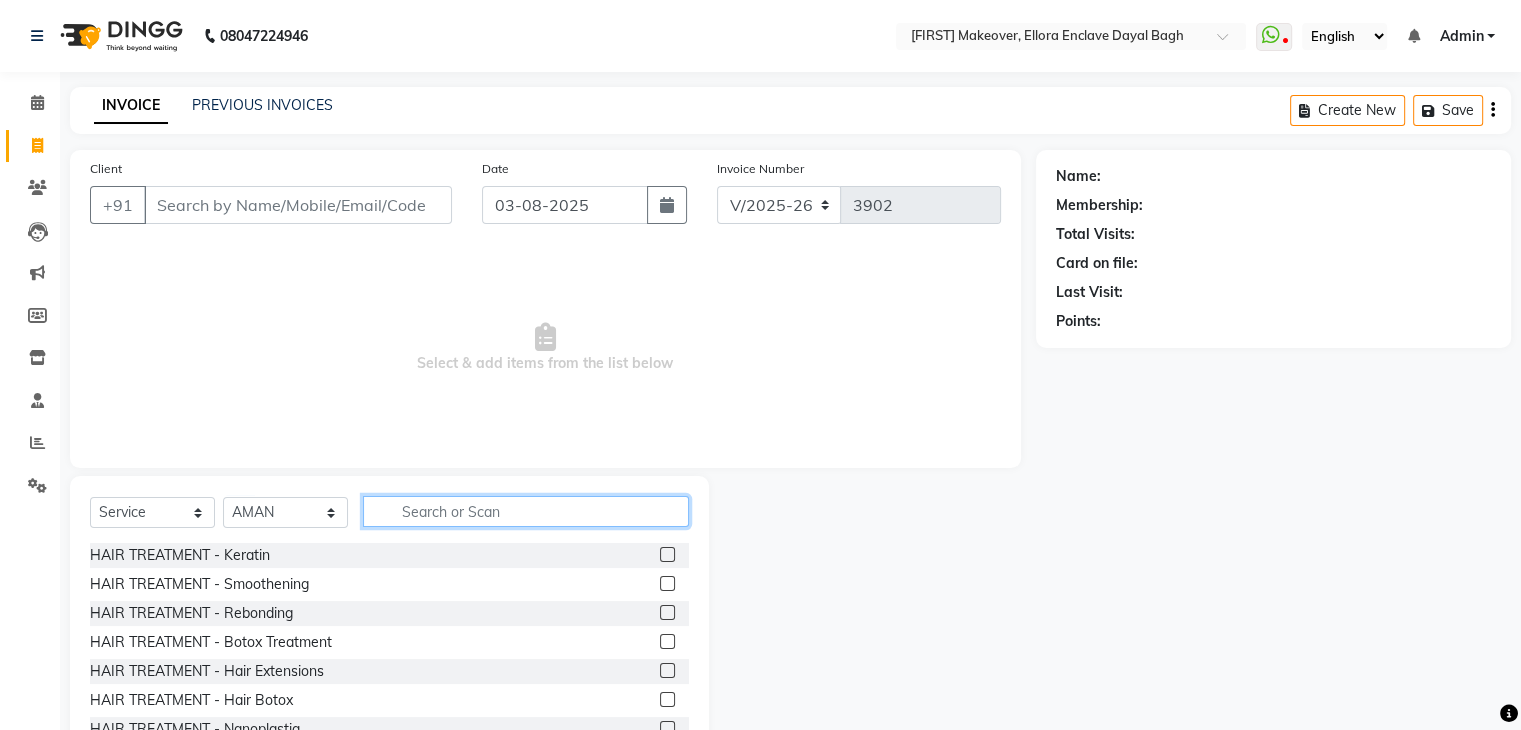 click 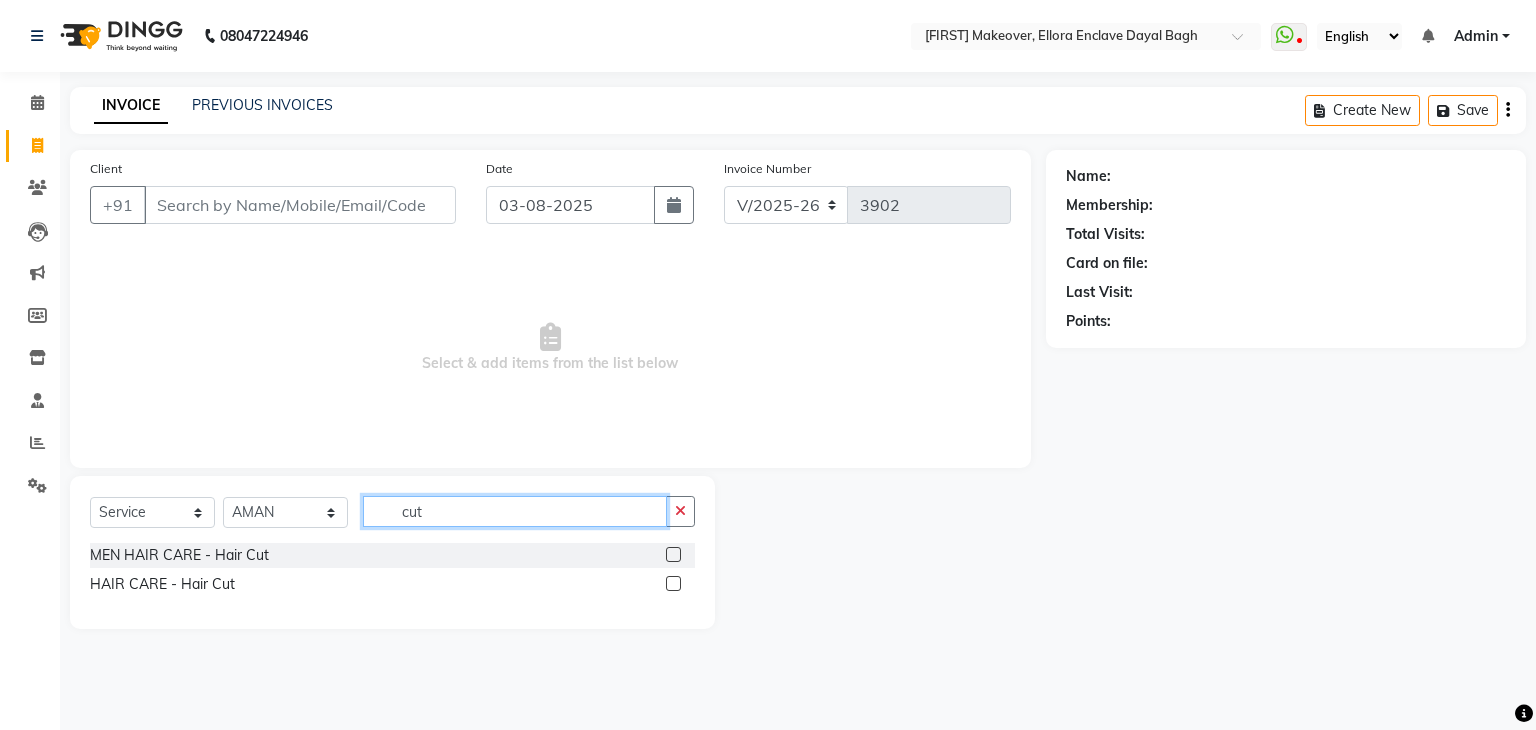 type on "cut" 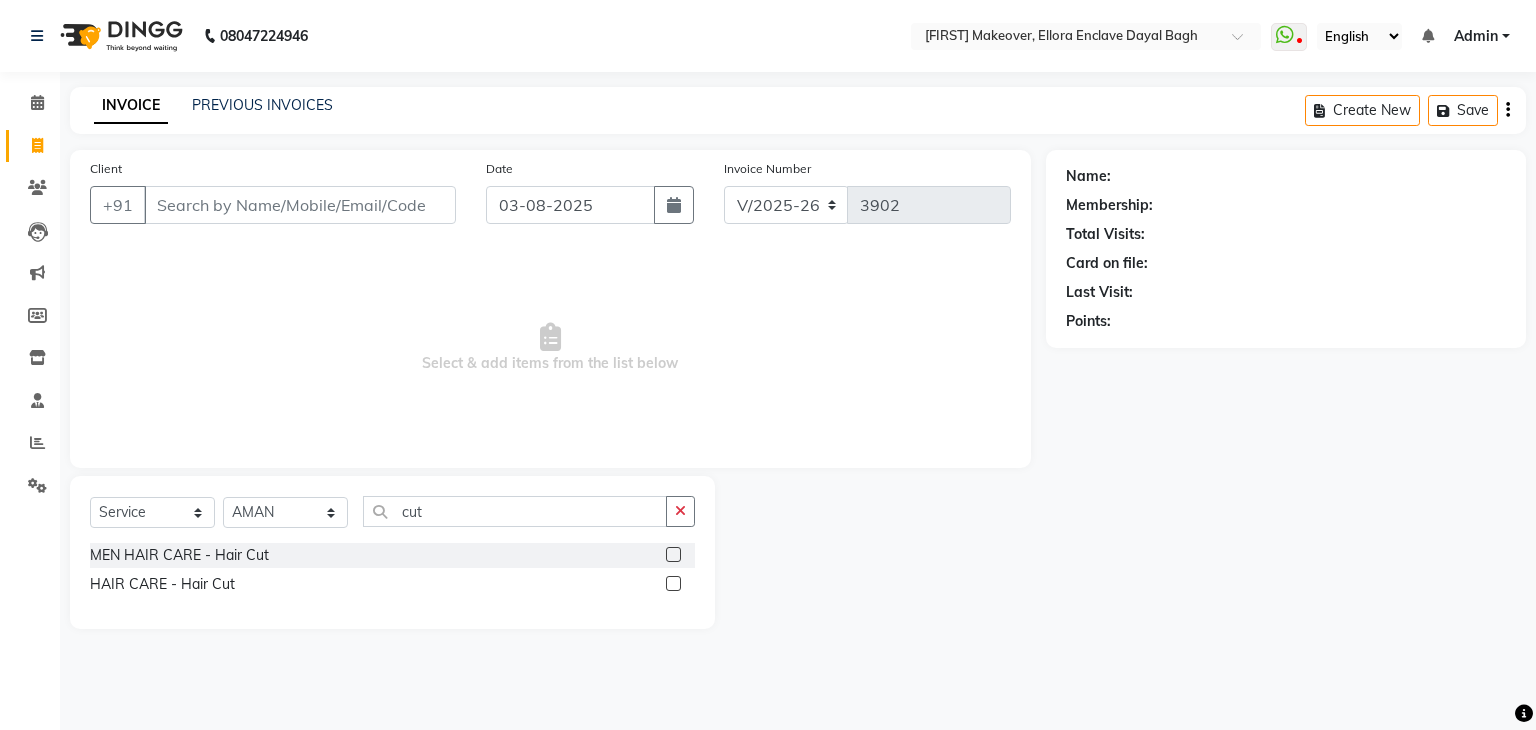 click 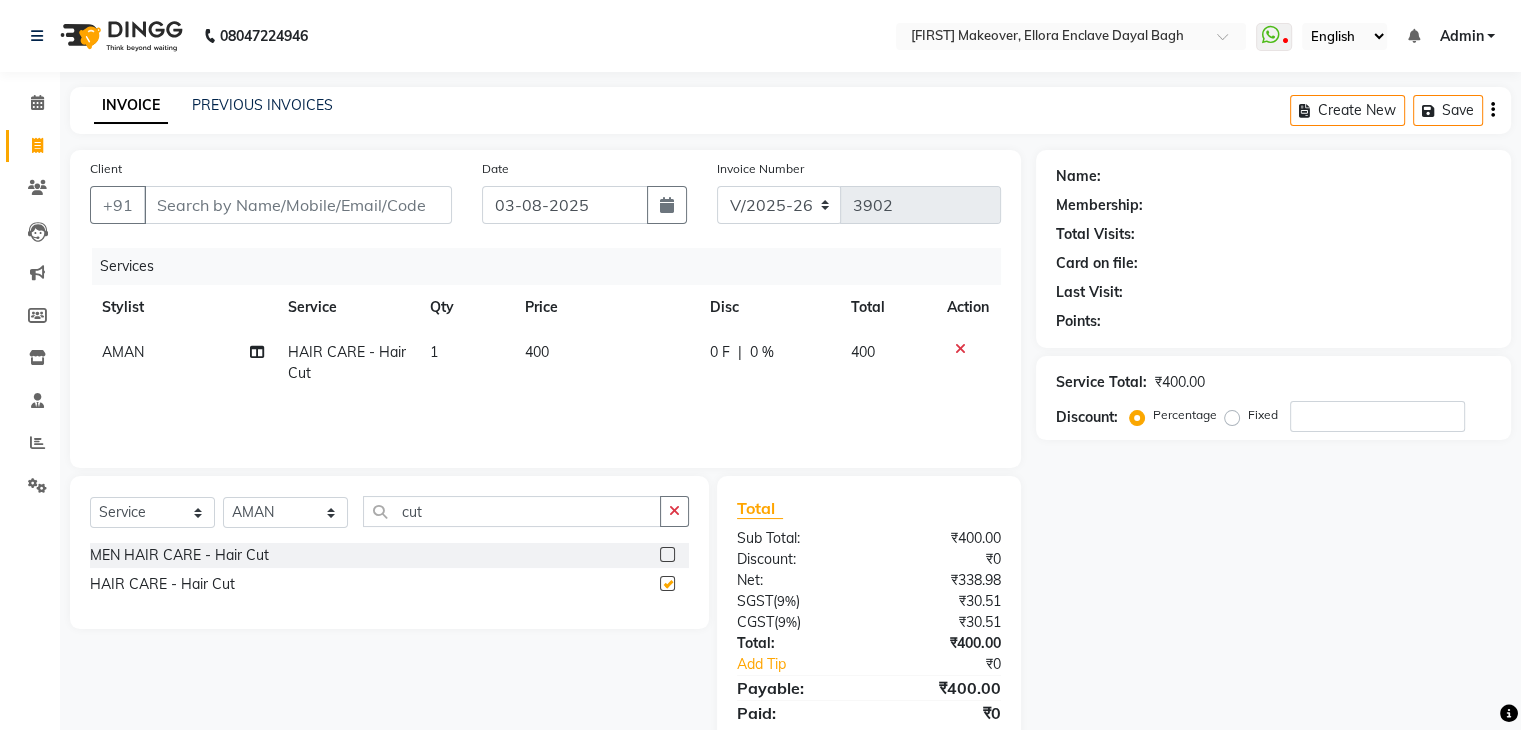 checkbox on "false" 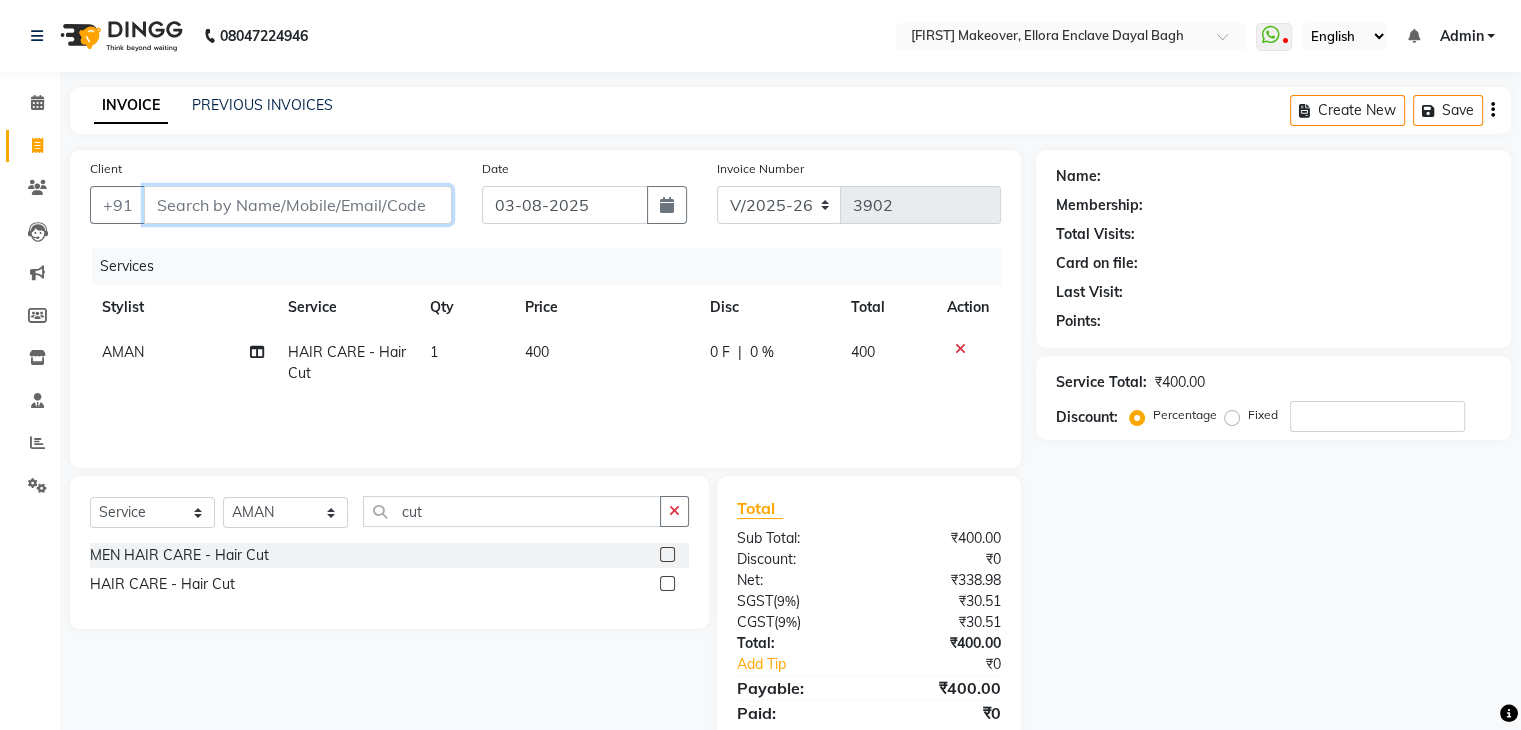 click on "Client" at bounding box center [298, 205] 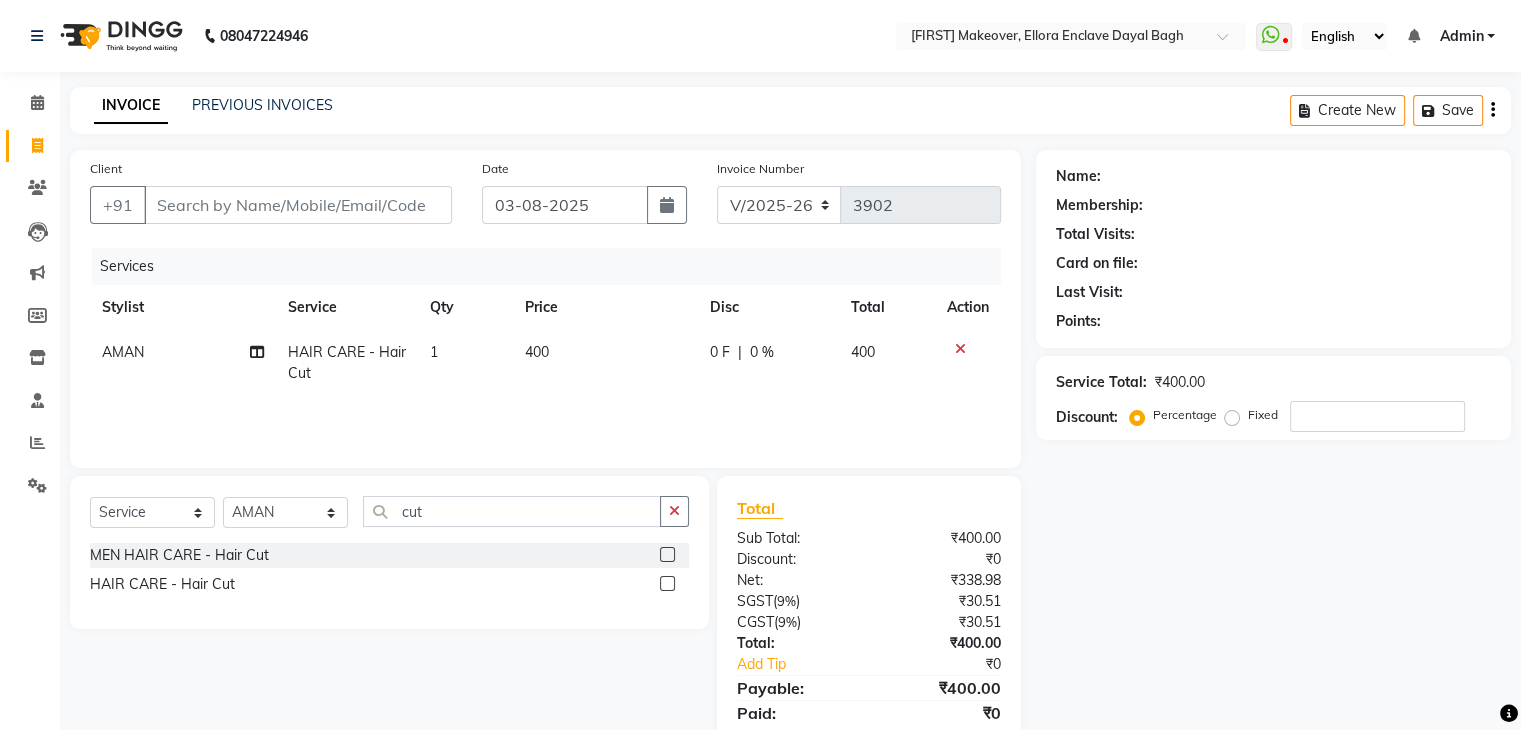 click on "400" 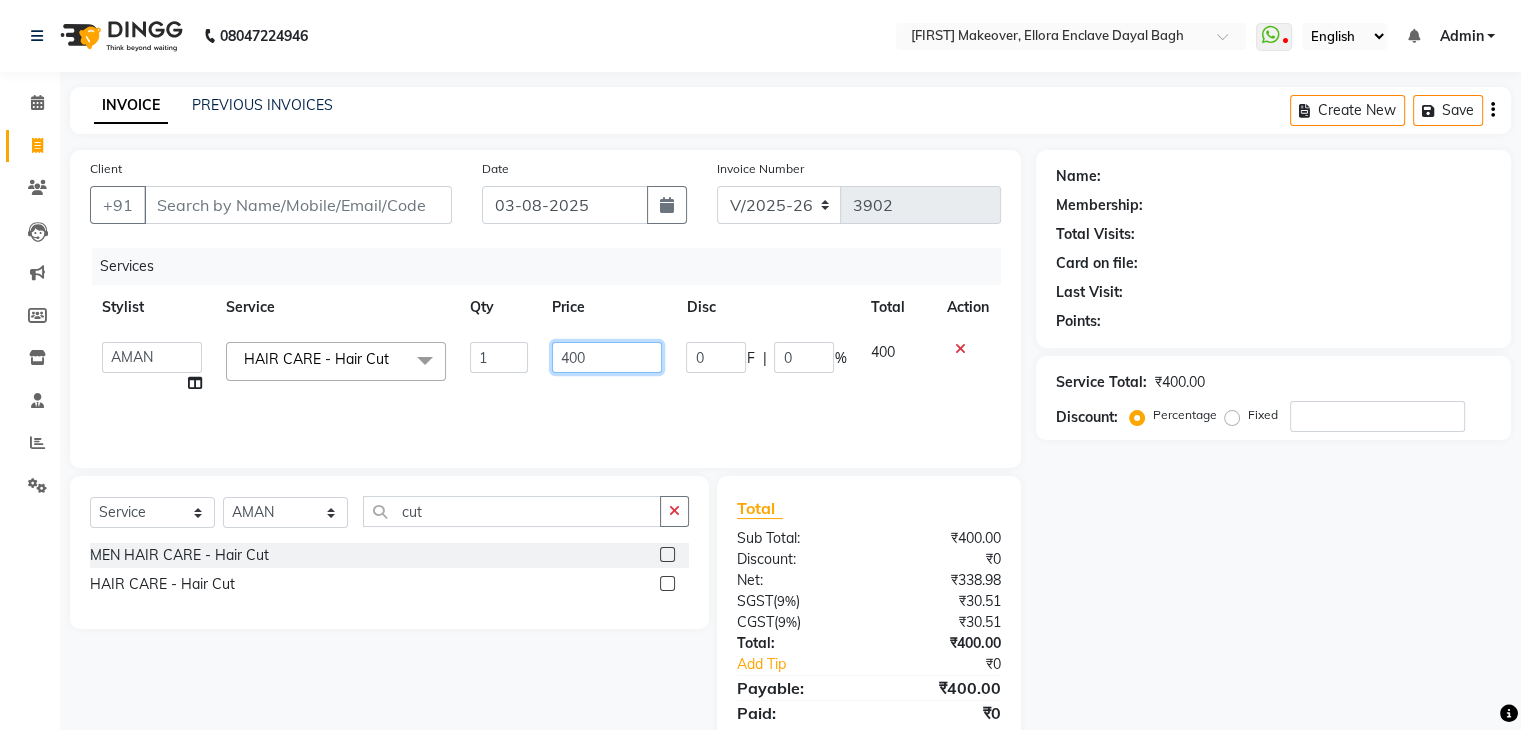 click on "400" 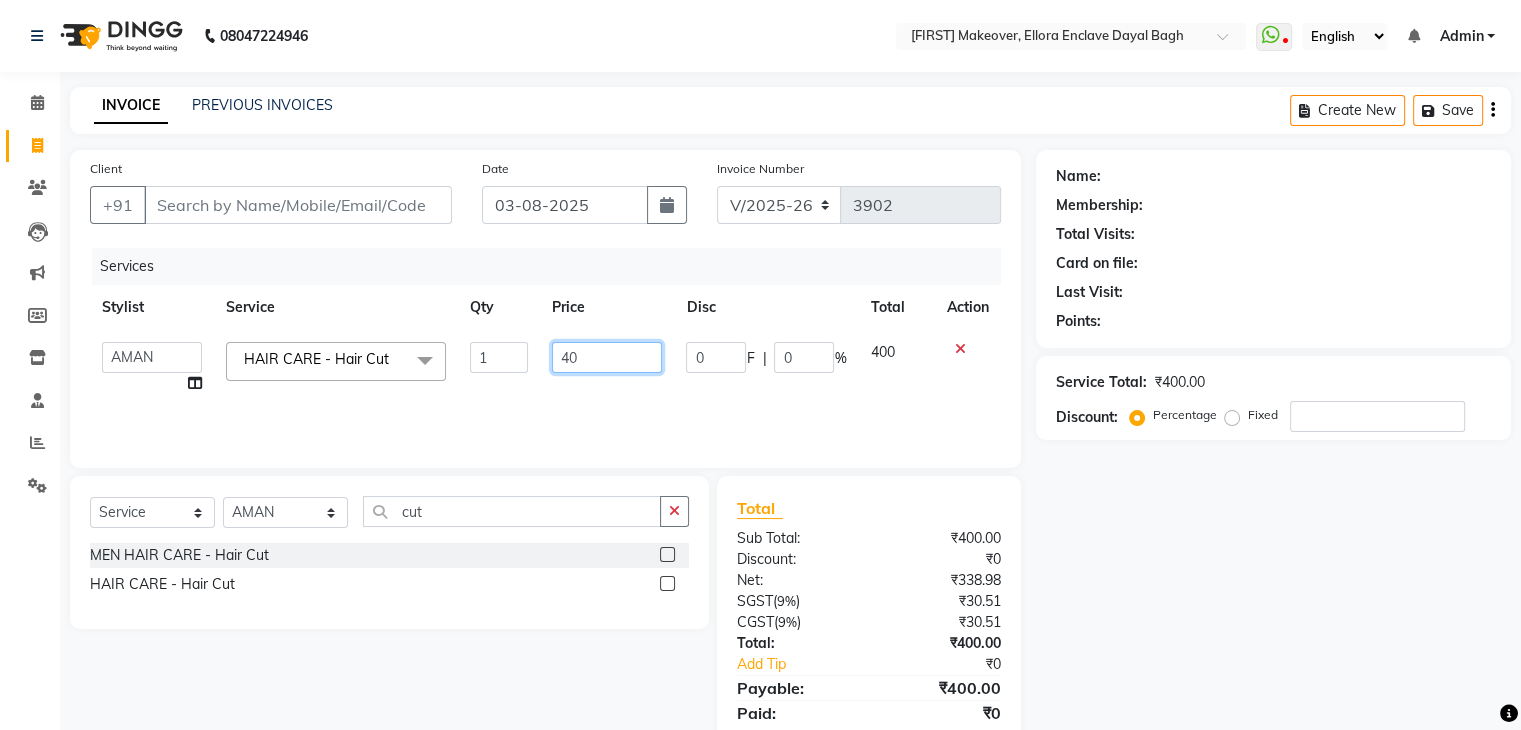 type on "4" 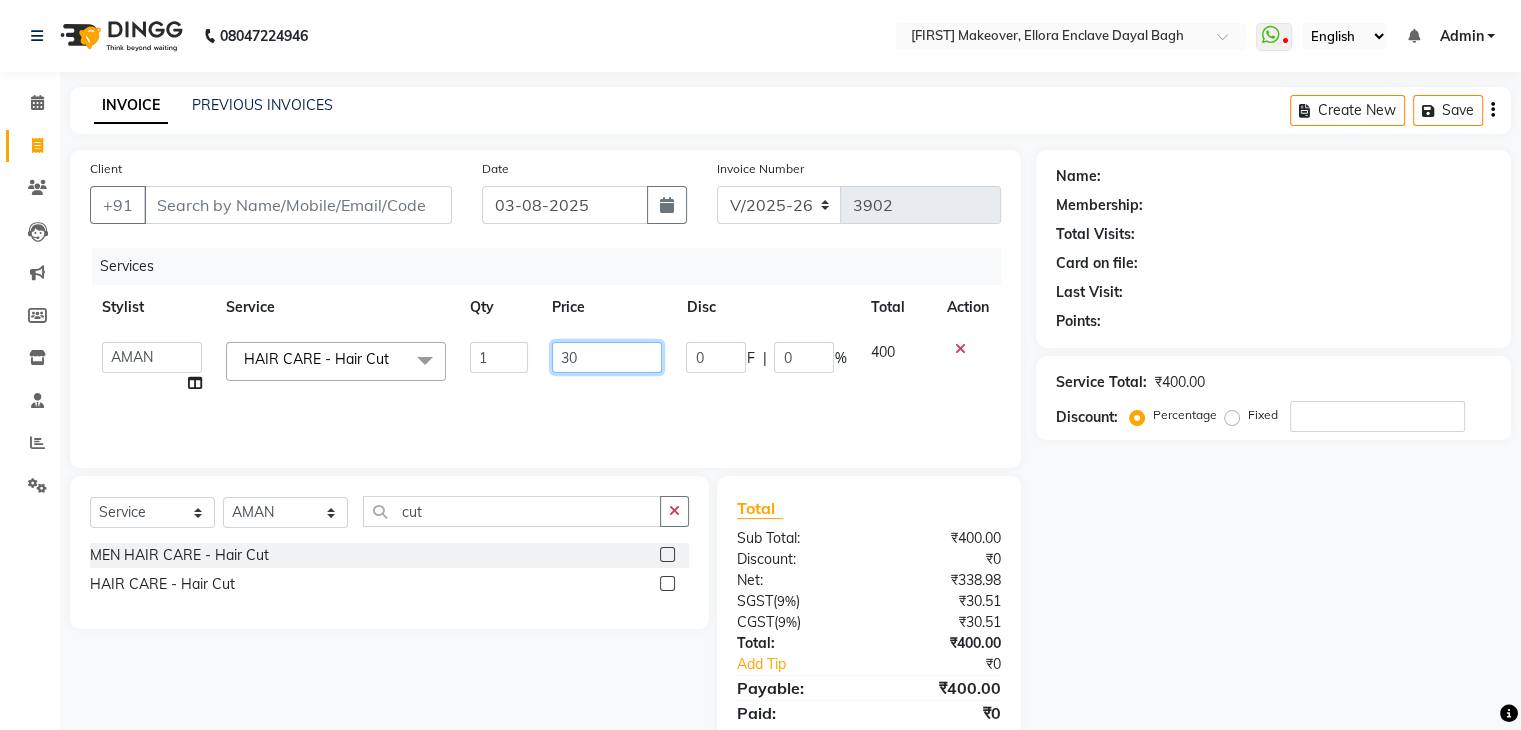 type on "300" 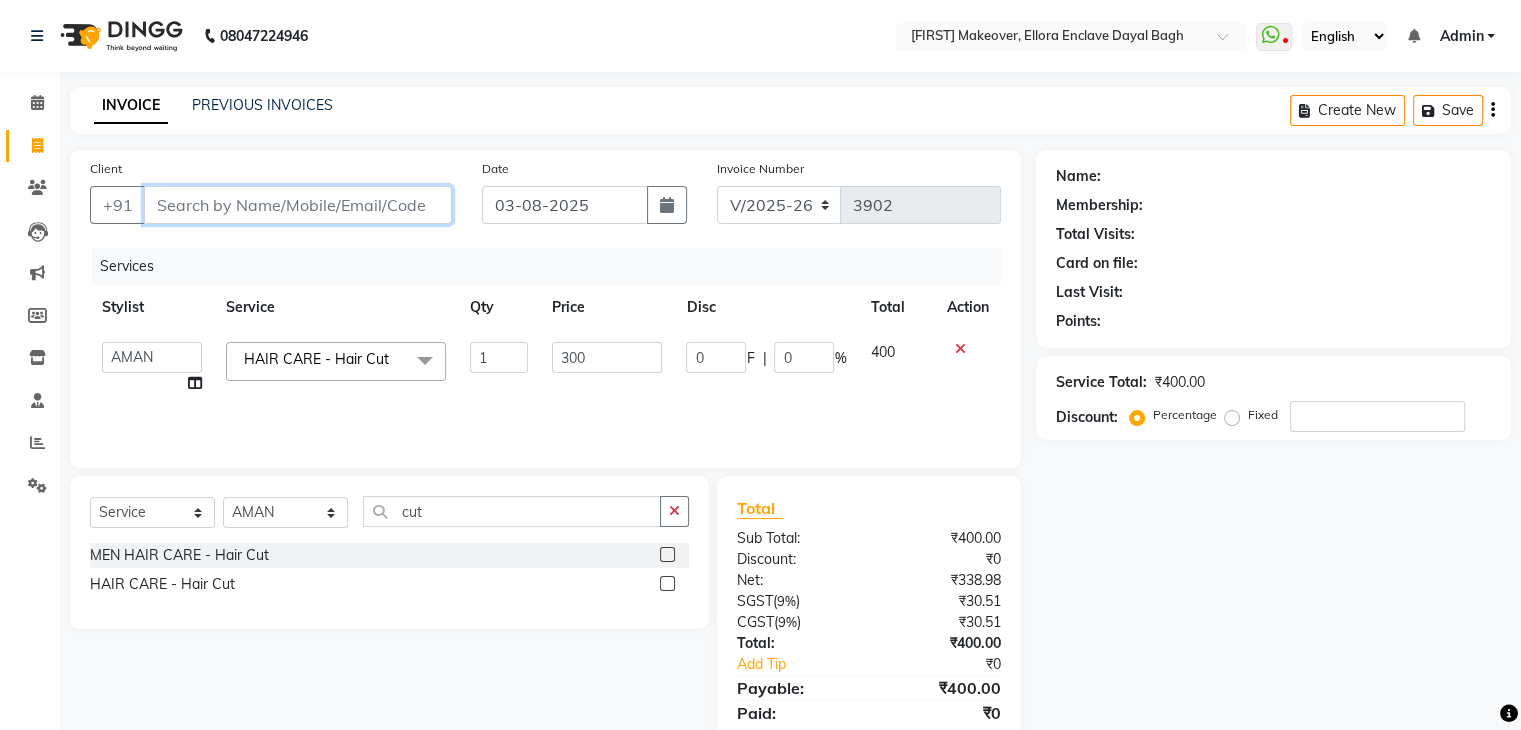 click on "Client" at bounding box center [298, 205] 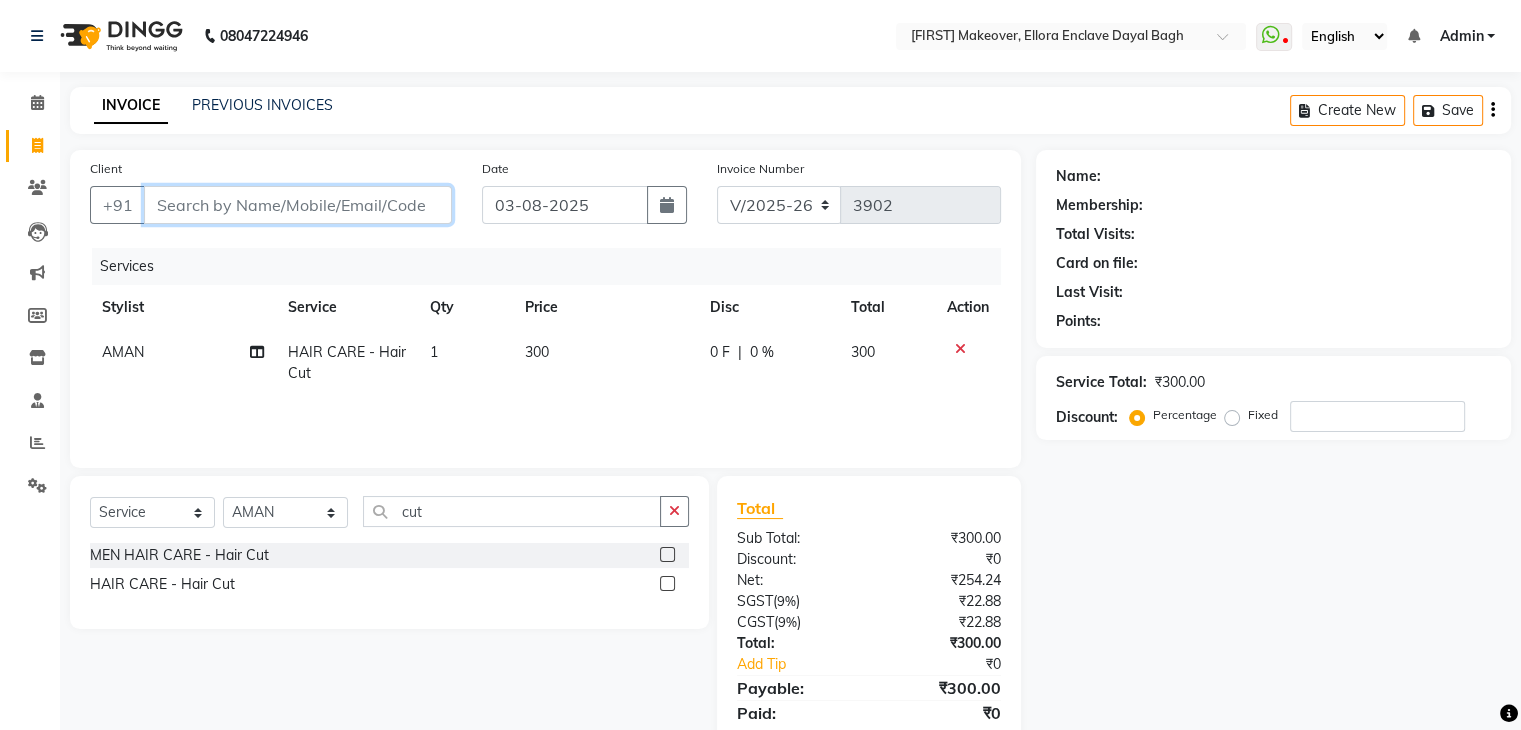 click on "Client" at bounding box center [298, 205] 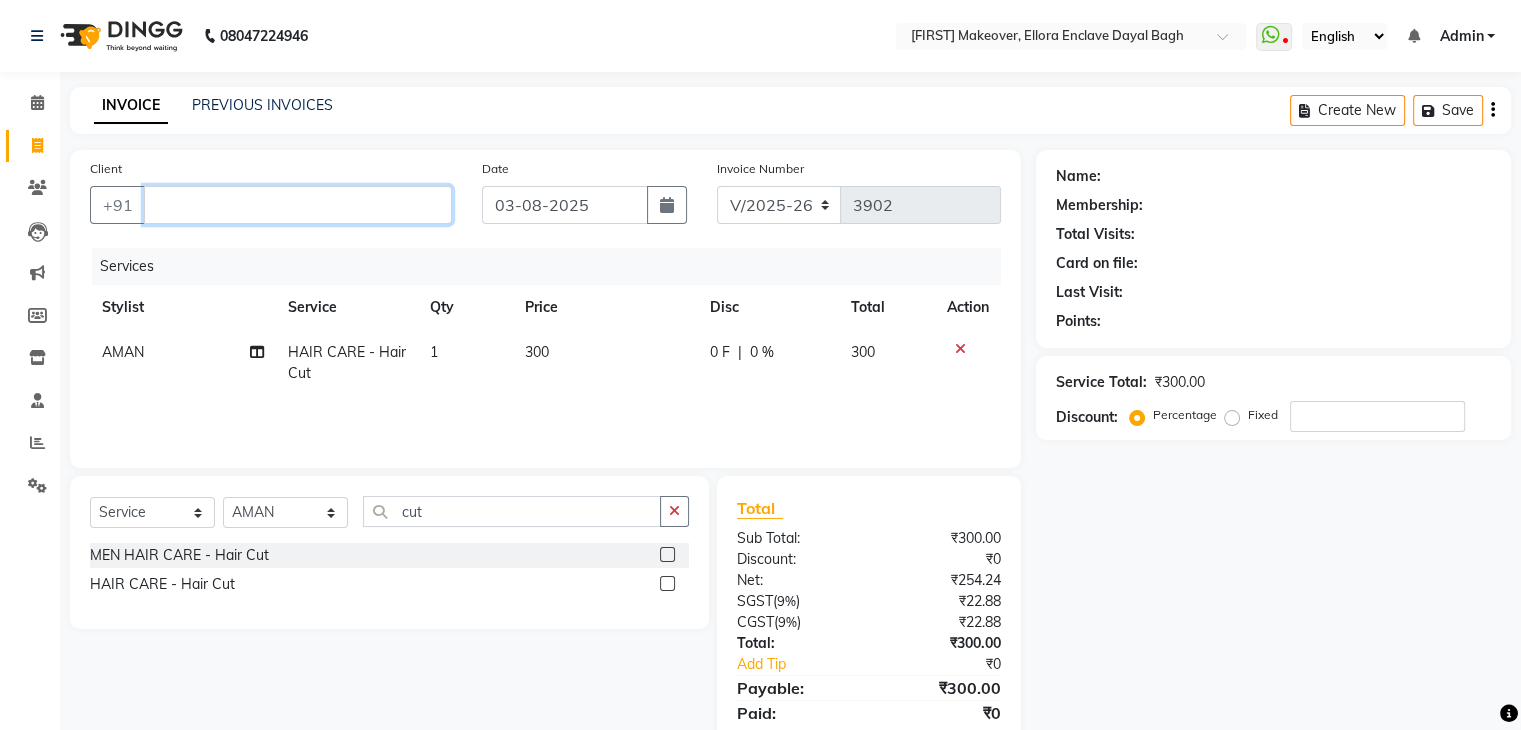 type on "0" 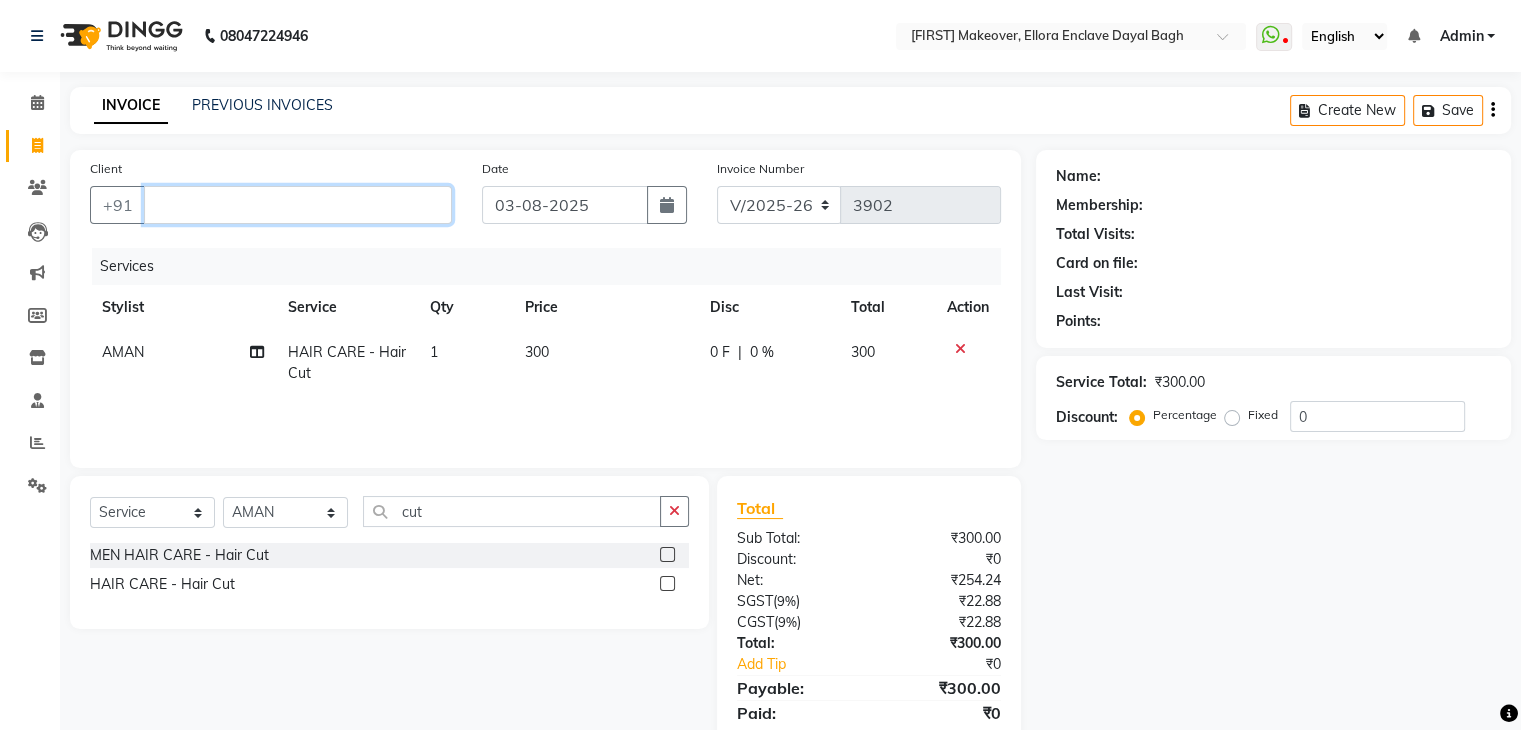click on "Client" at bounding box center [298, 205] 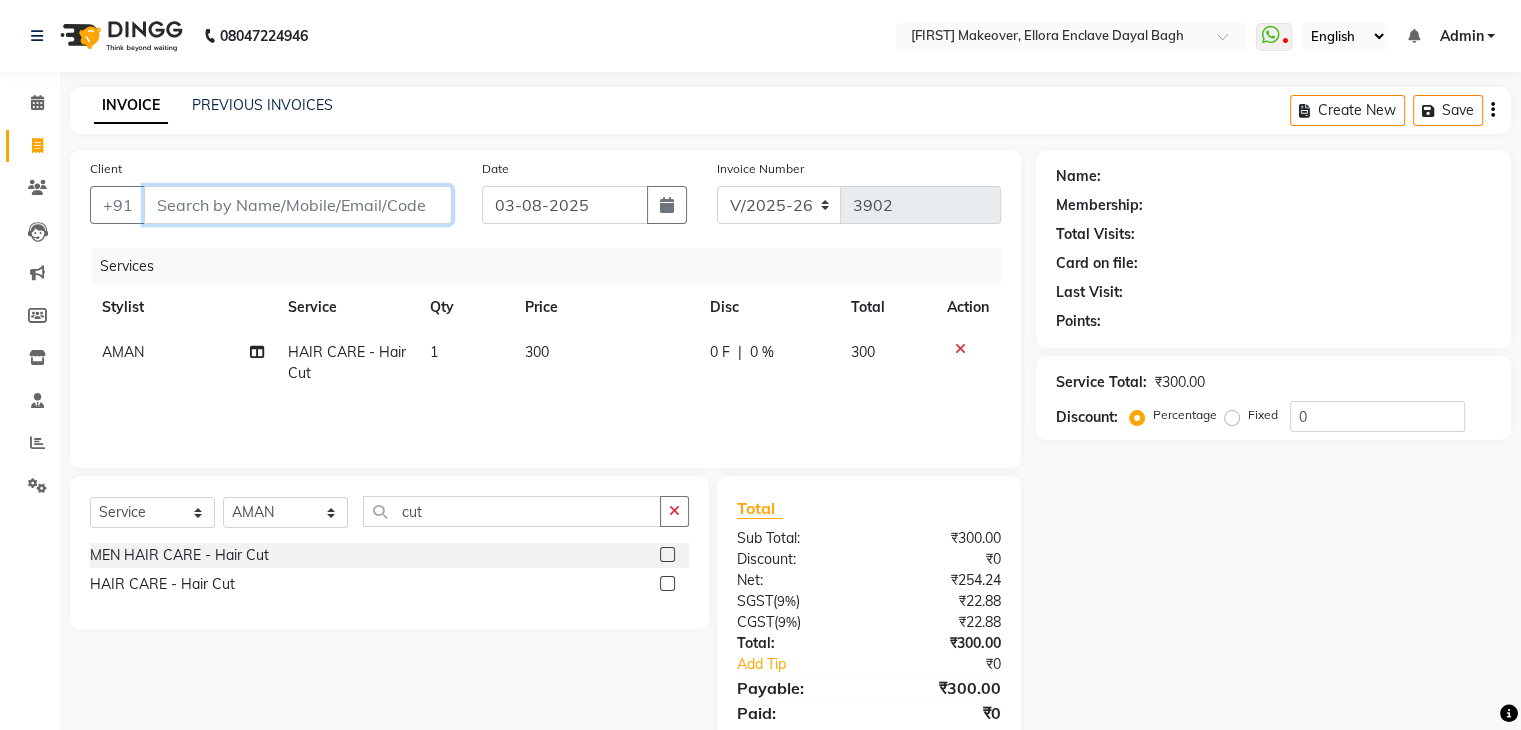 type on "\" 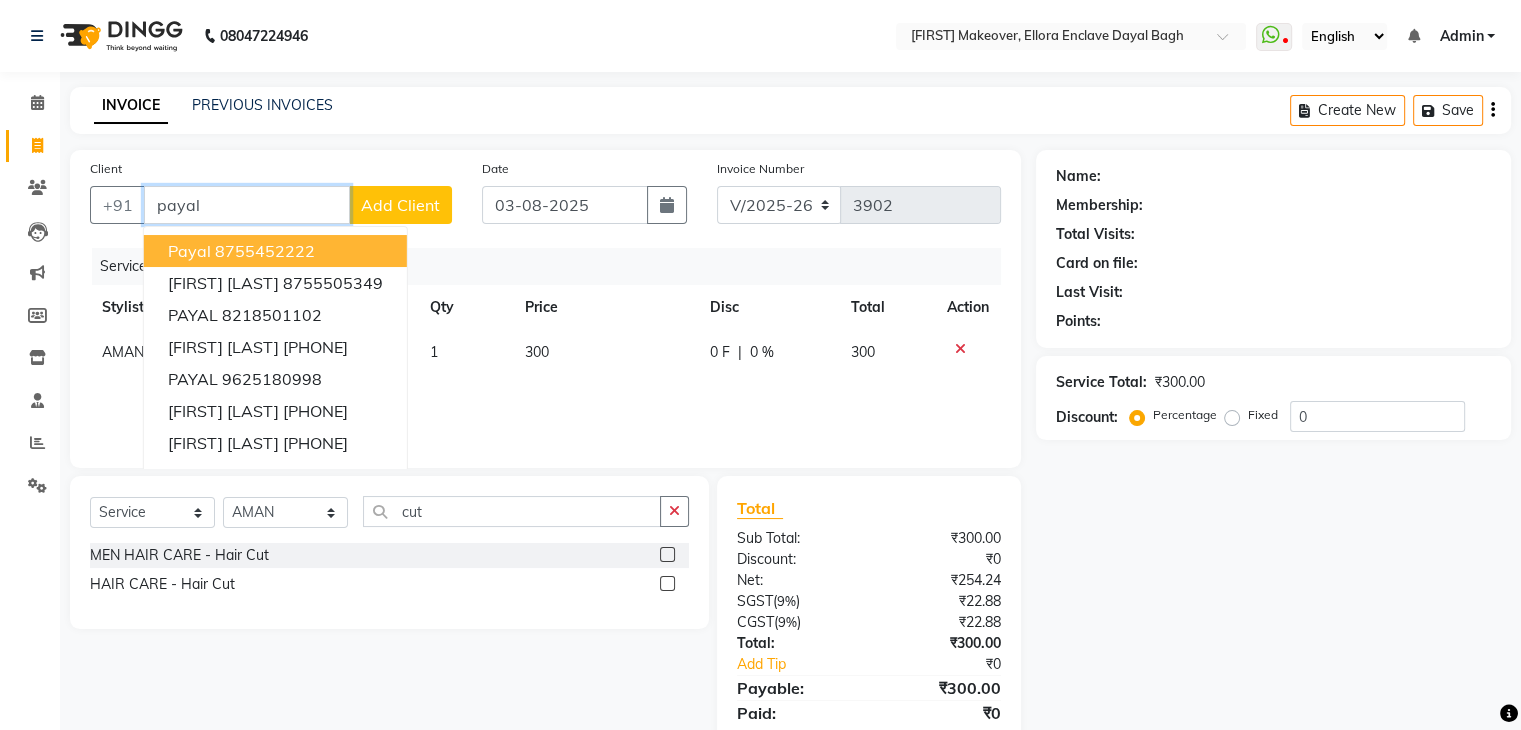 type on "payal" 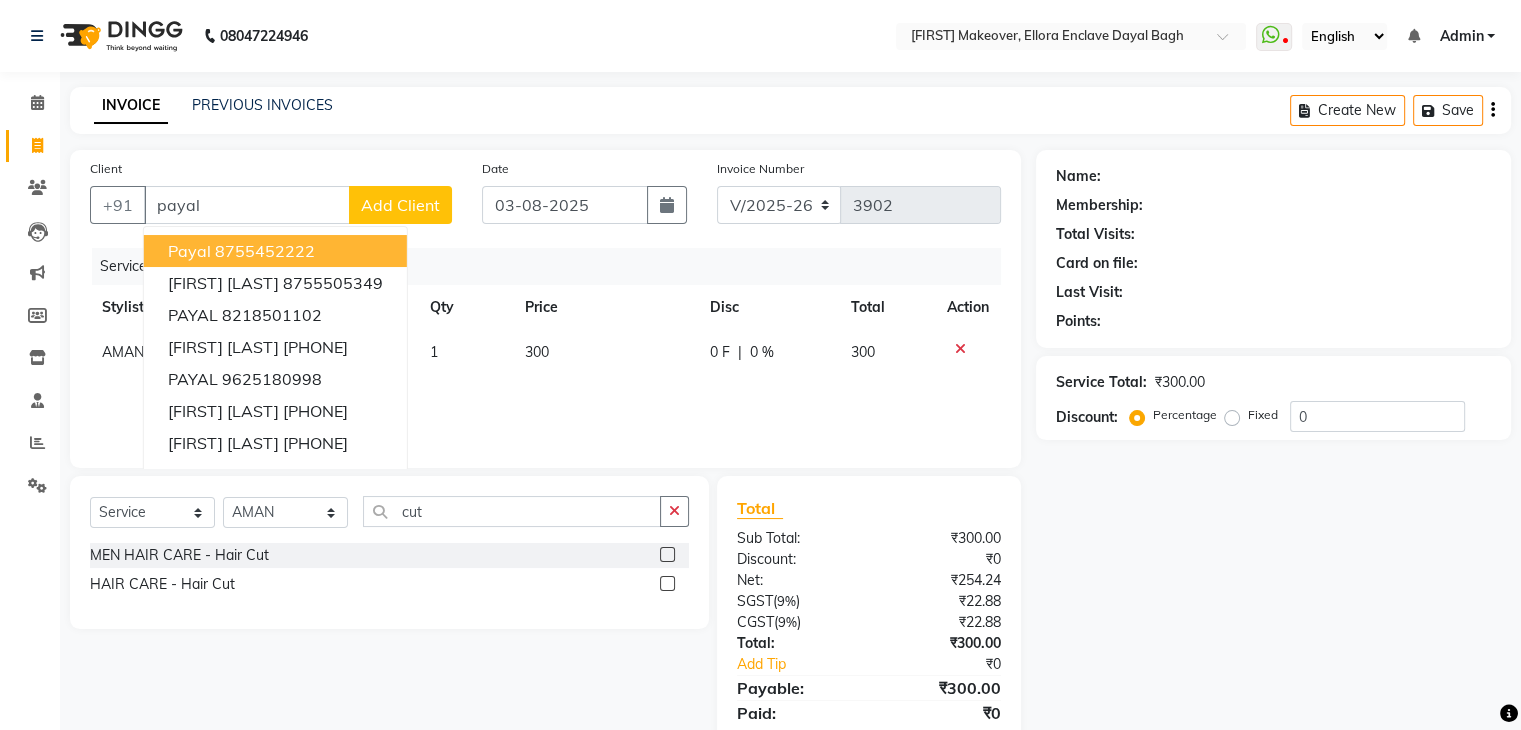 click on "Add Client" 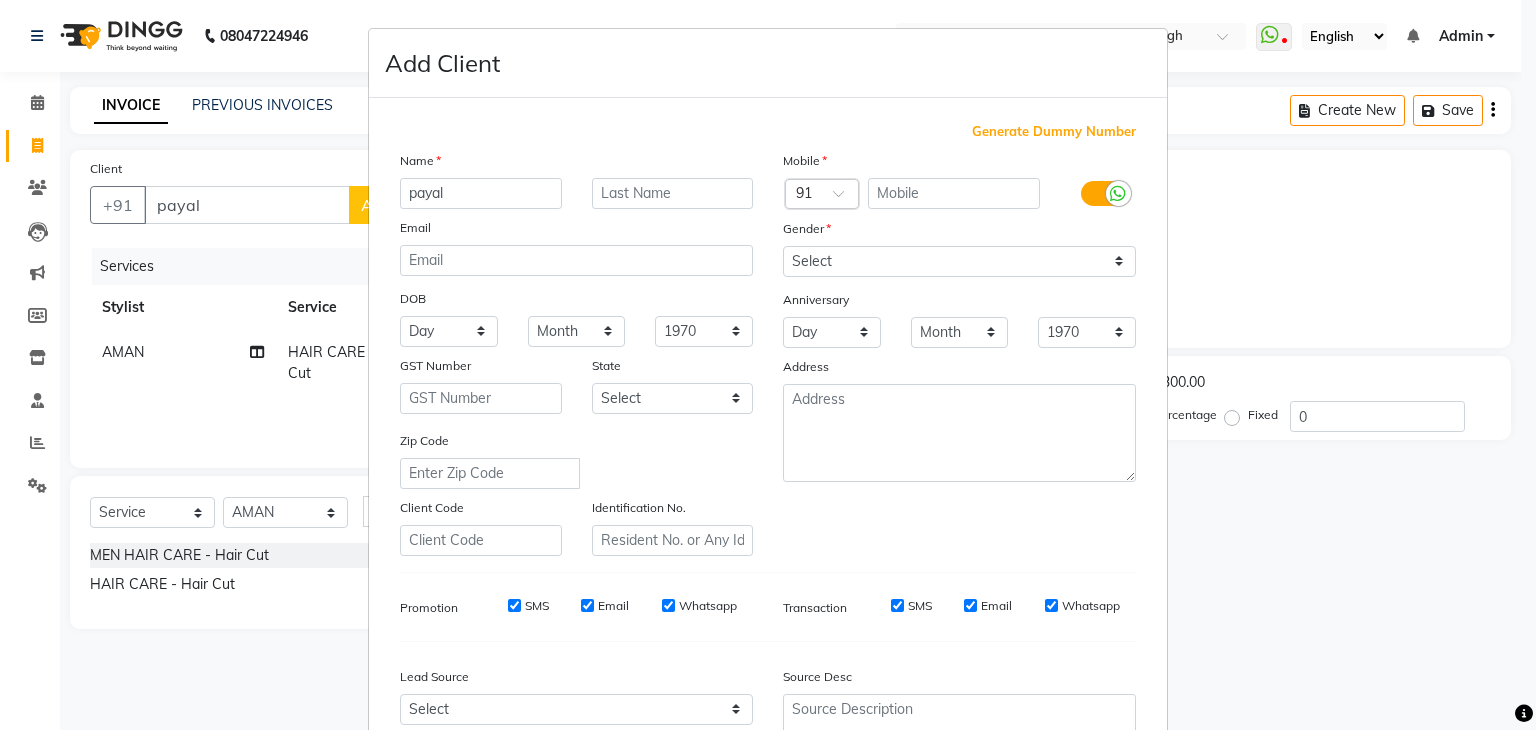 click on "Generate Dummy Number" at bounding box center (1054, 132) 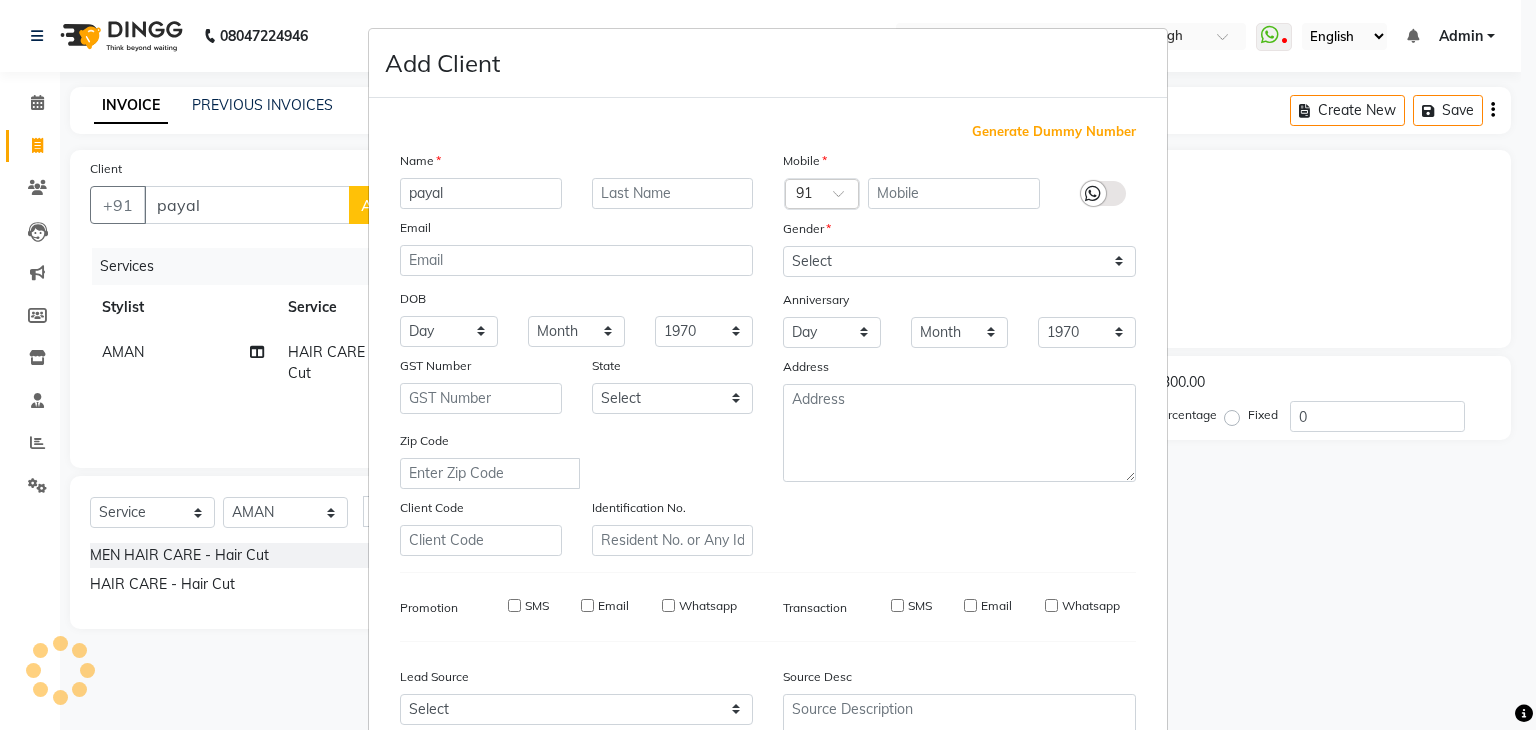 type on "1302700000517" 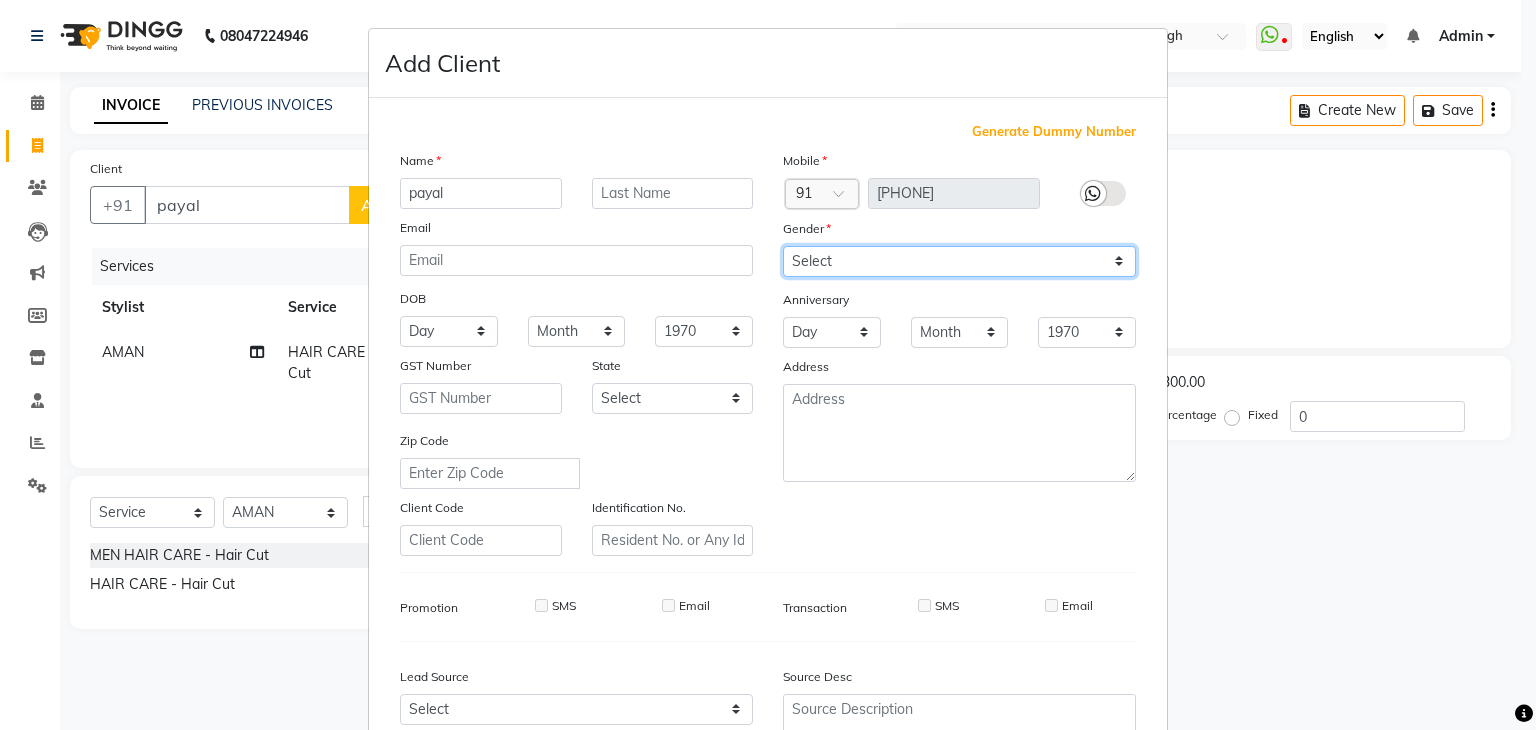 click on "Select Male Female Other Prefer Not To Say" at bounding box center [959, 261] 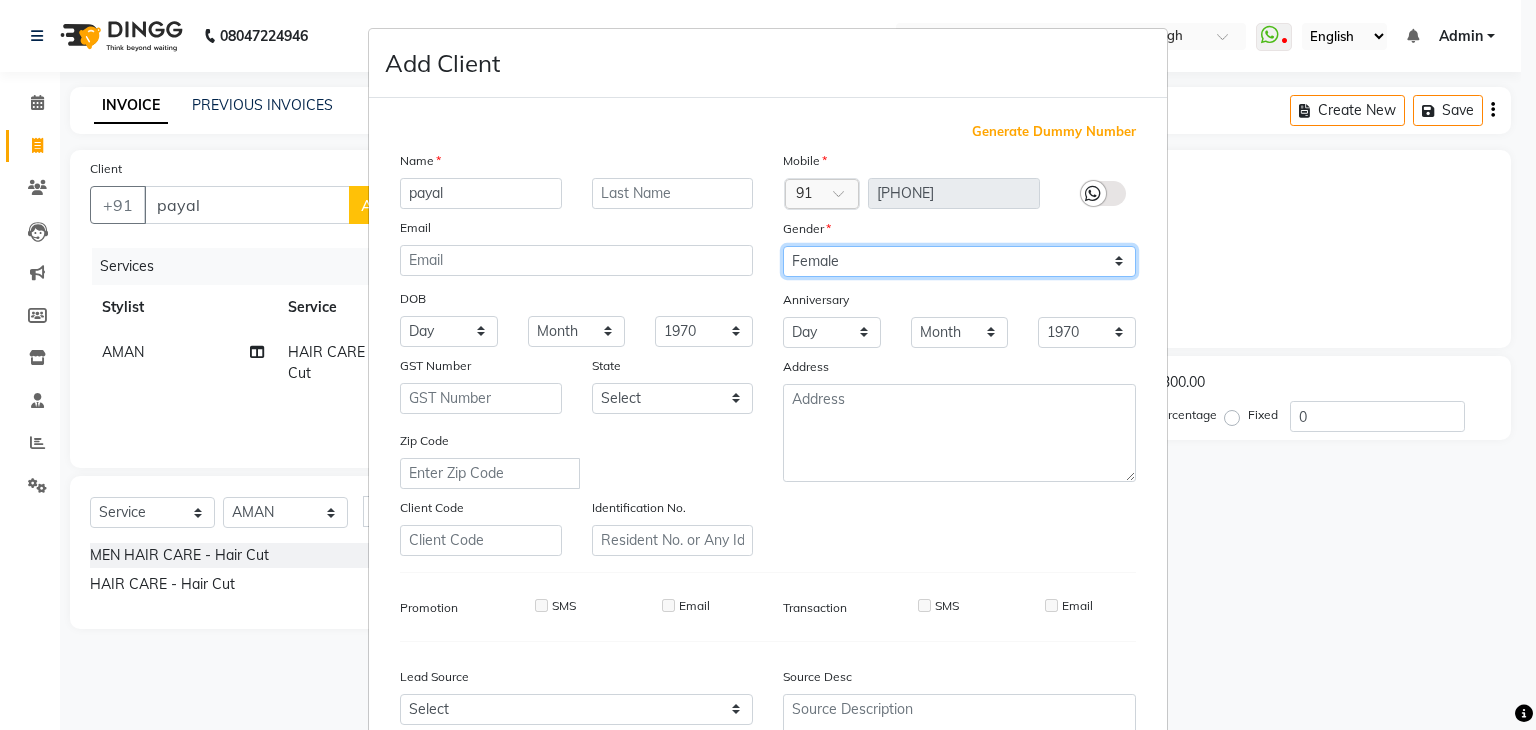click on "Select Male Female Other Prefer Not To Say" at bounding box center (959, 261) 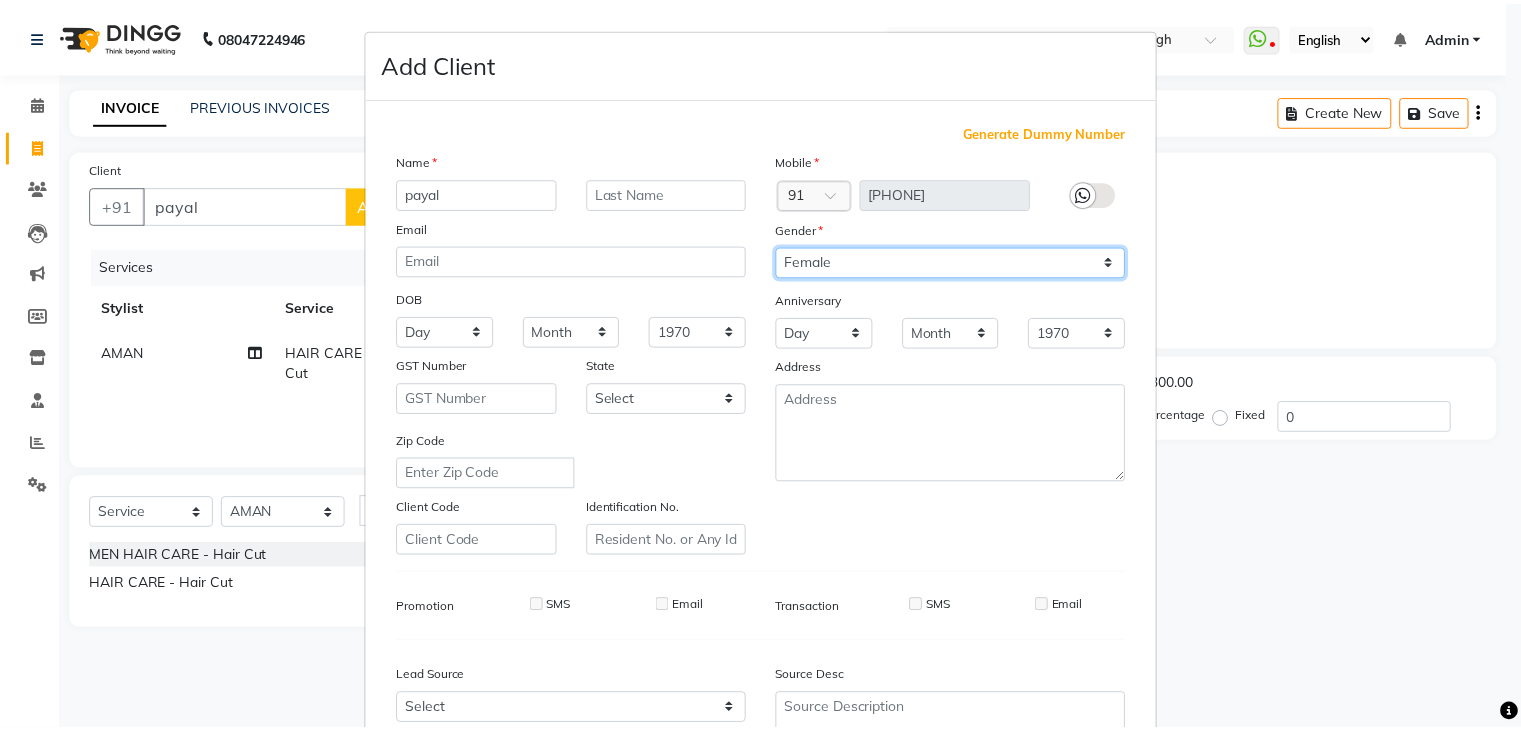 scroll, scrollTop: 203, scrollLeft: 0, axis: vertical 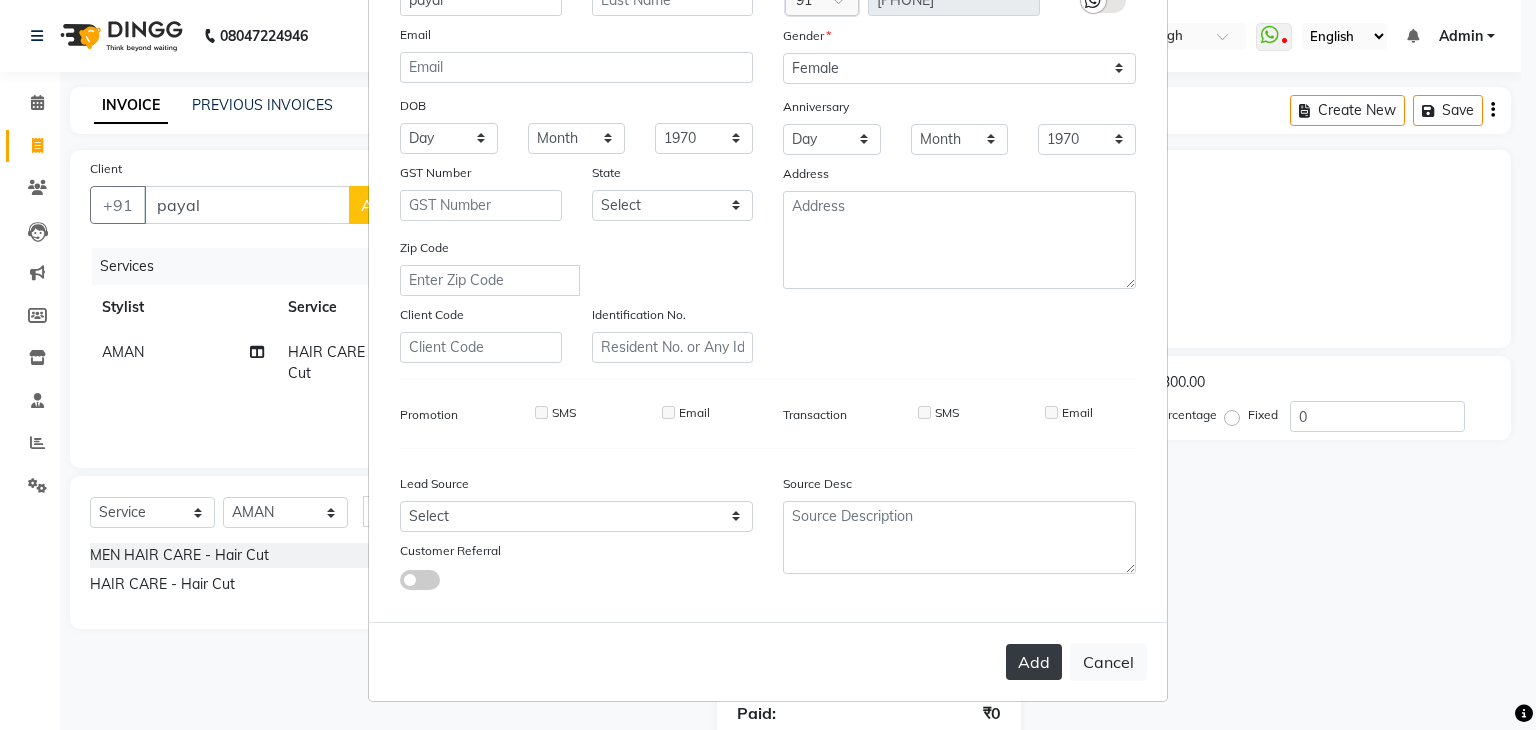 click on "Add" at bounding box center [1034, 662] 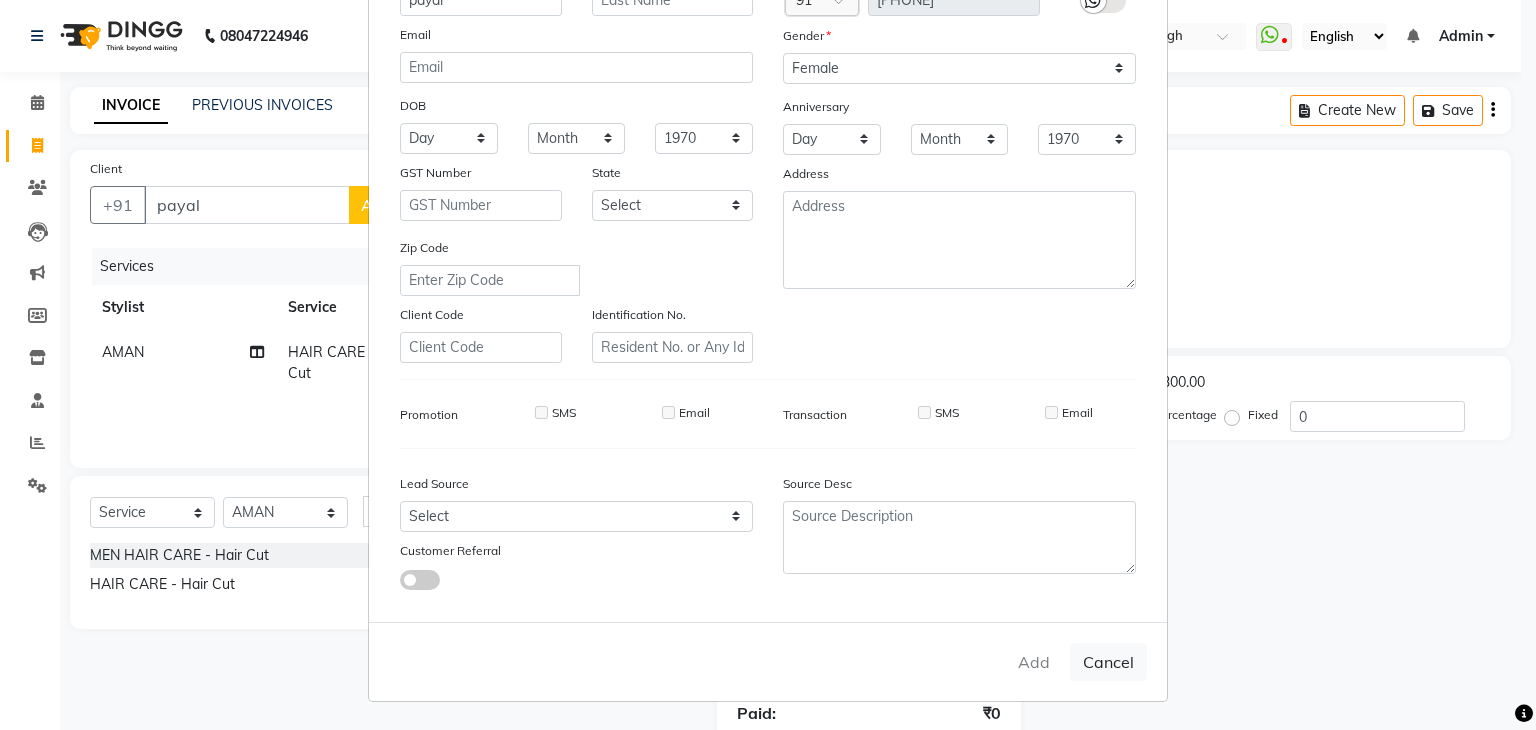 type on "1302700000517" 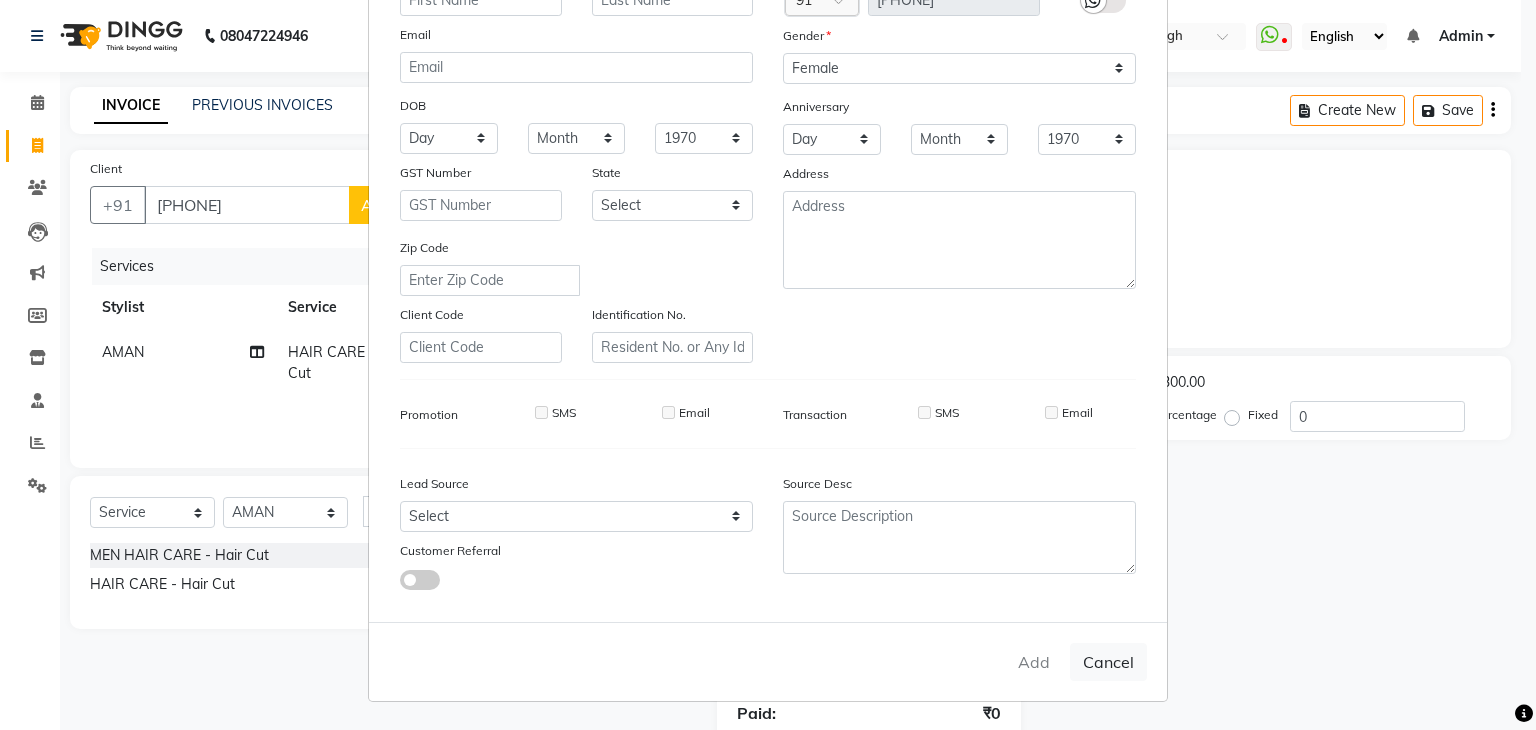 select 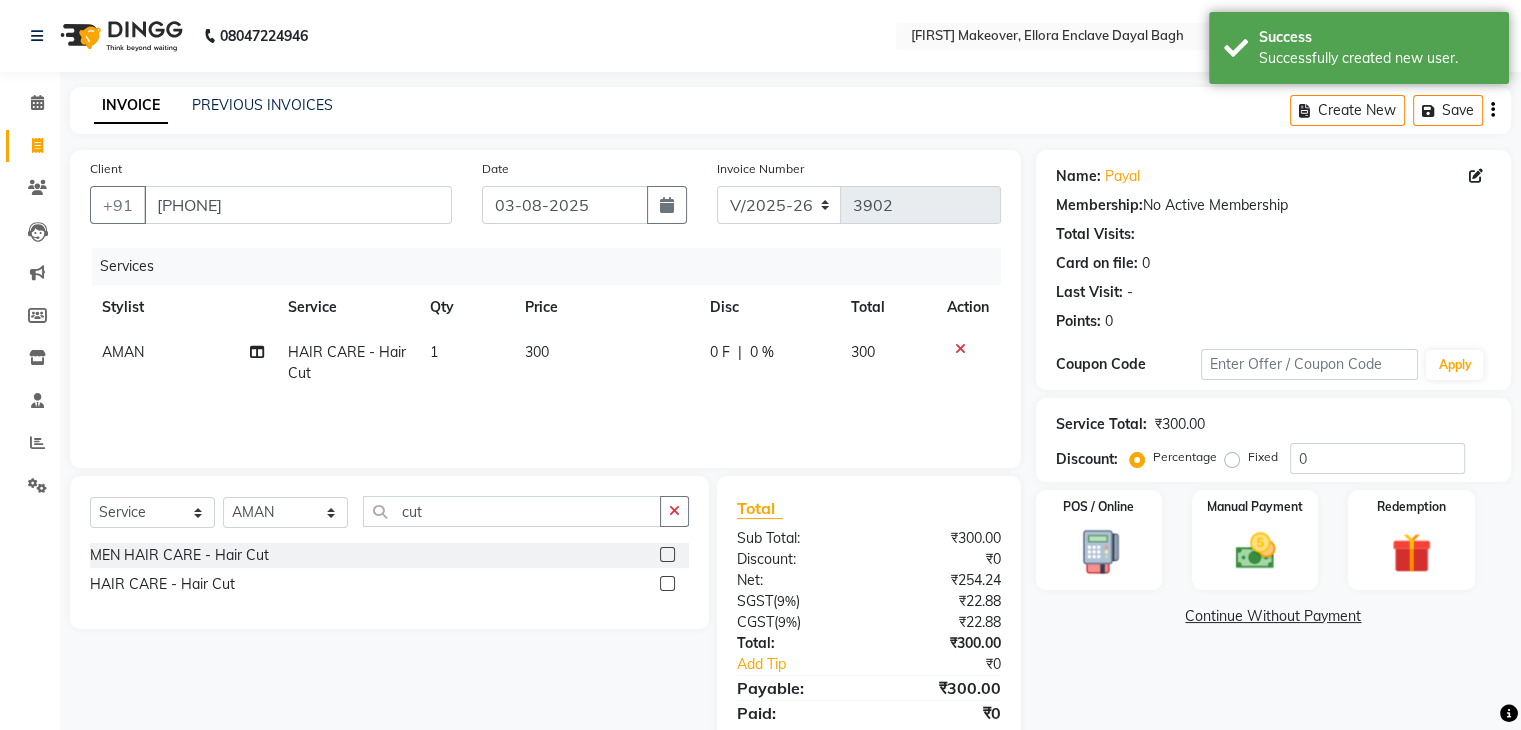 scroll, scrollTop: 71, scrollLeft: 0, axis: vertical 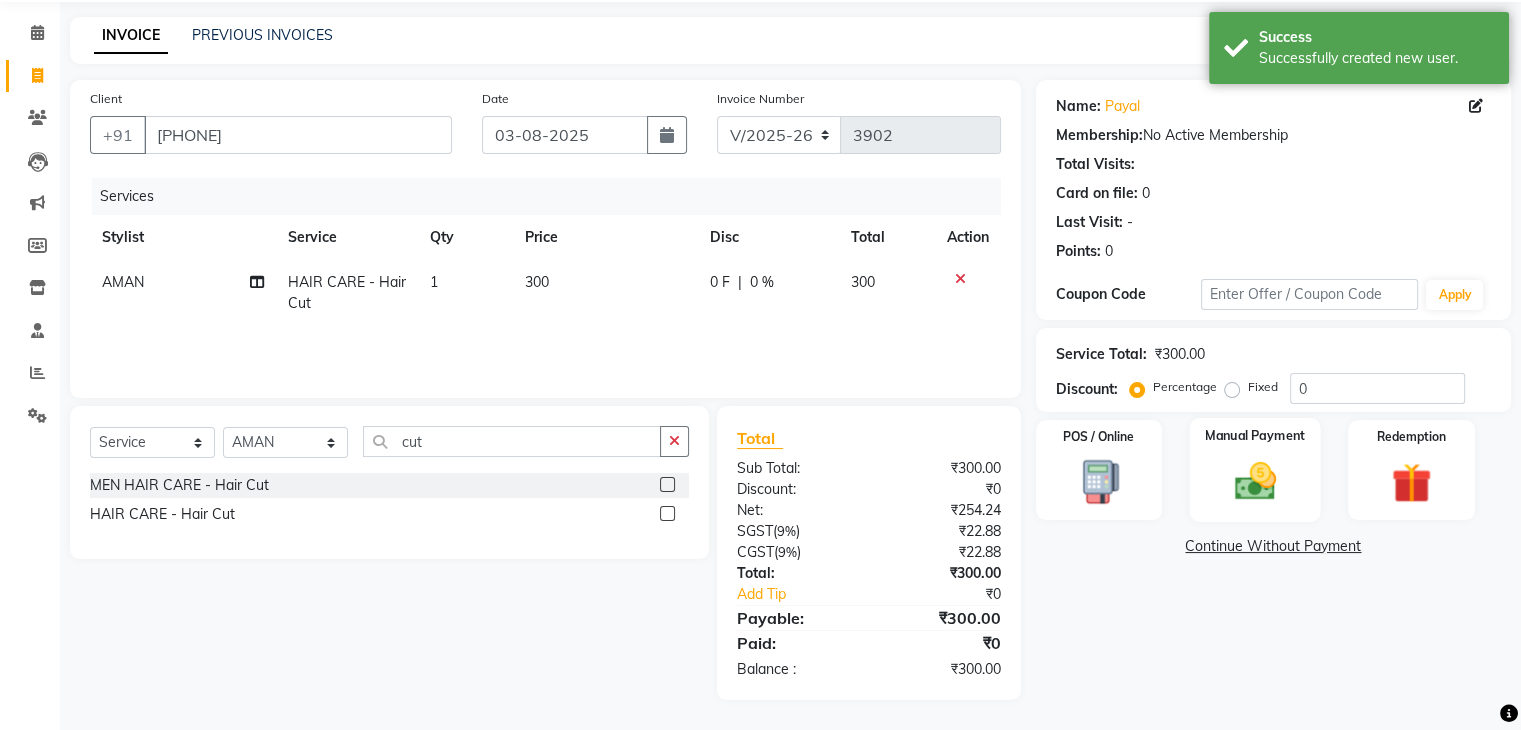 click 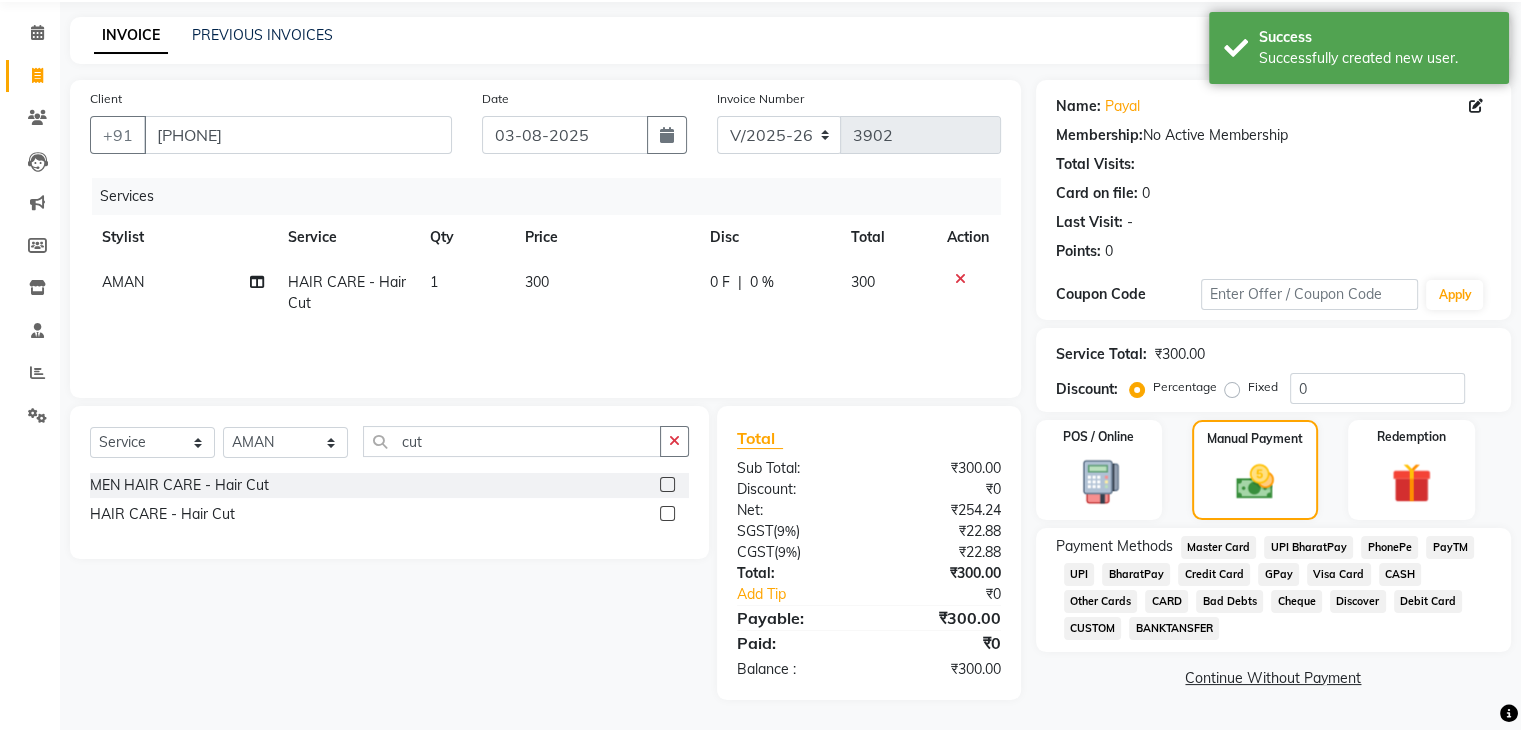 click on "CASH" 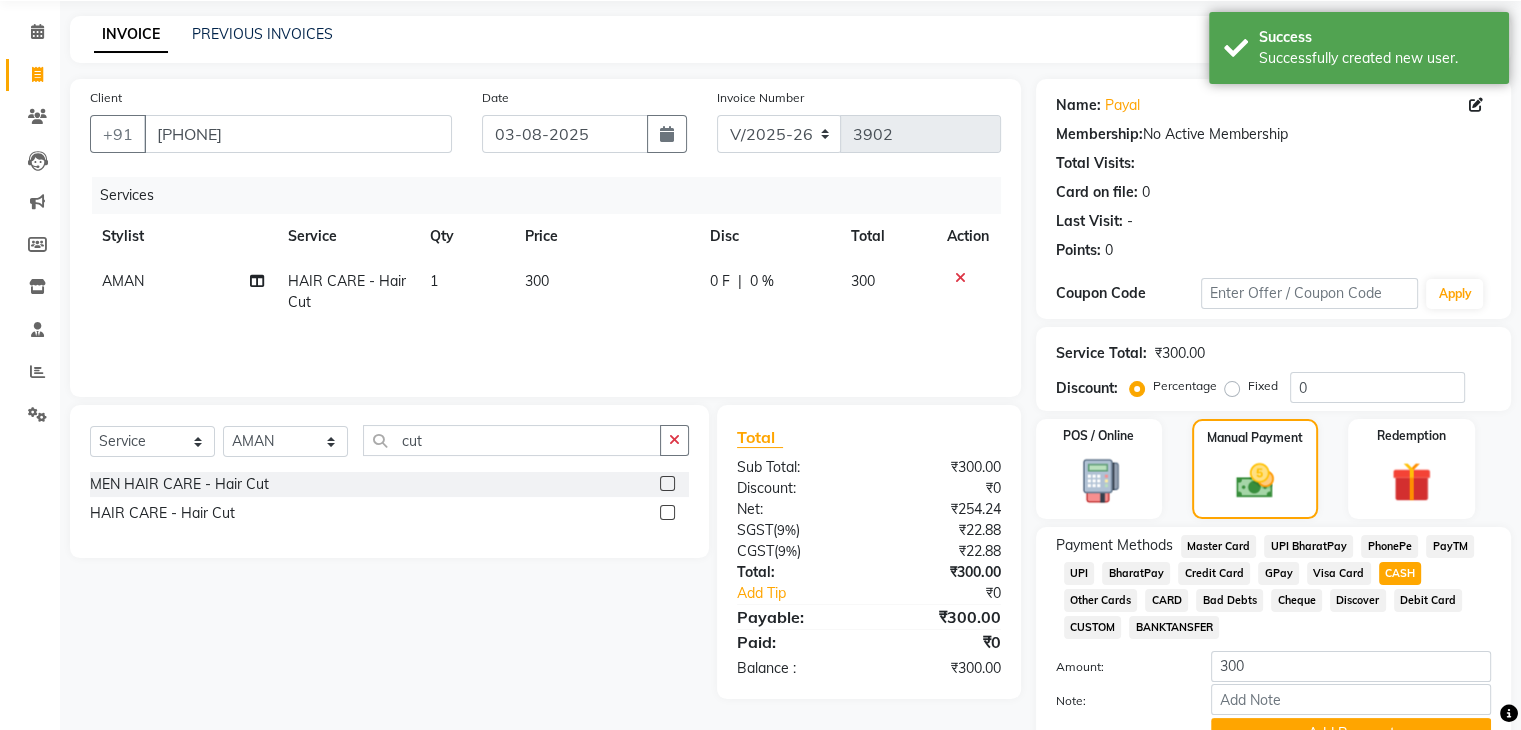 click on "Payment Methods  Master Card   UPI BharatPay   PhonePe   PayTM   UPI   BharatPay   Credit Card   GPay   Visa Card   CASH   Other Cards   CARD   Bad Debts   Cheque   Discover   Debit Card   CUSTOM   BANKTANSFER" 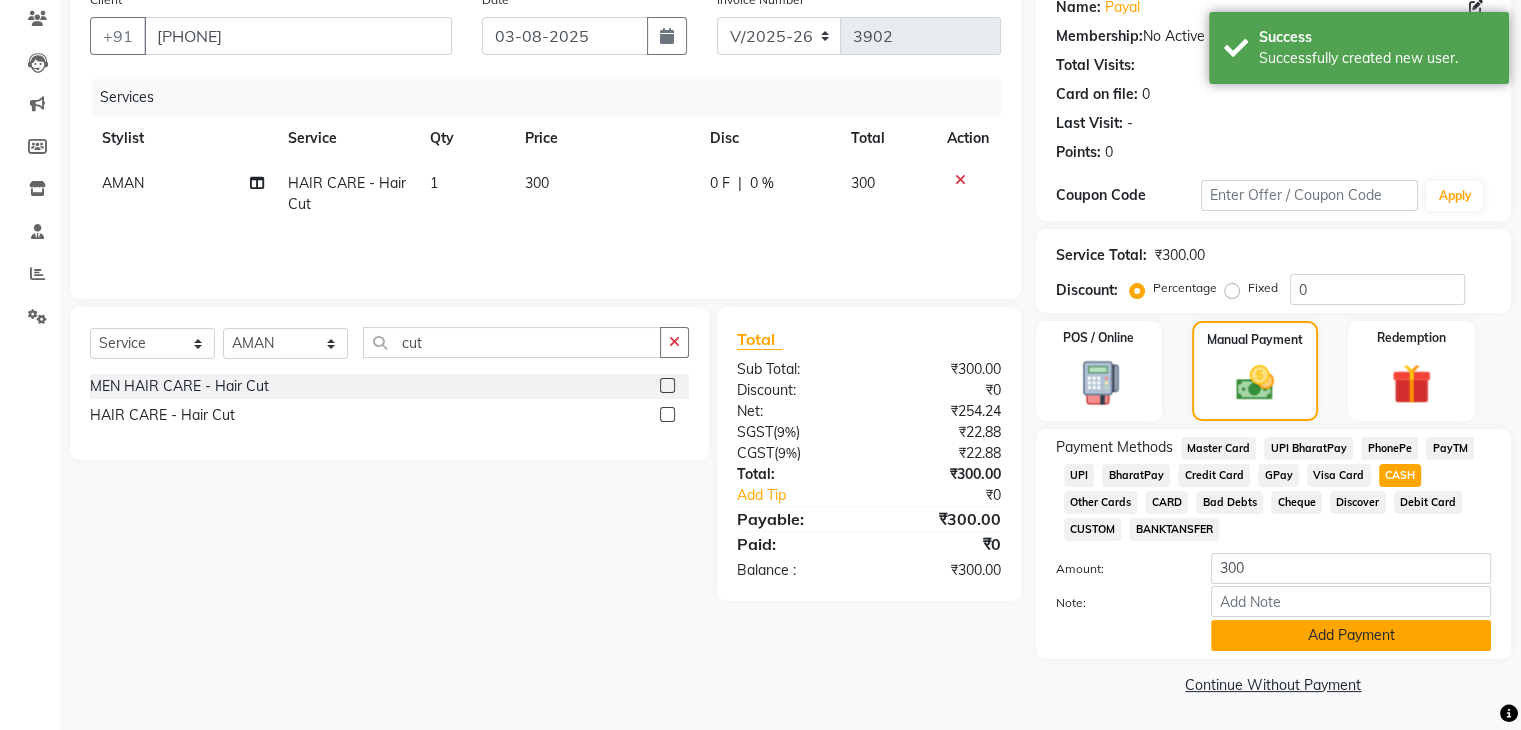 click on "Add Payment" 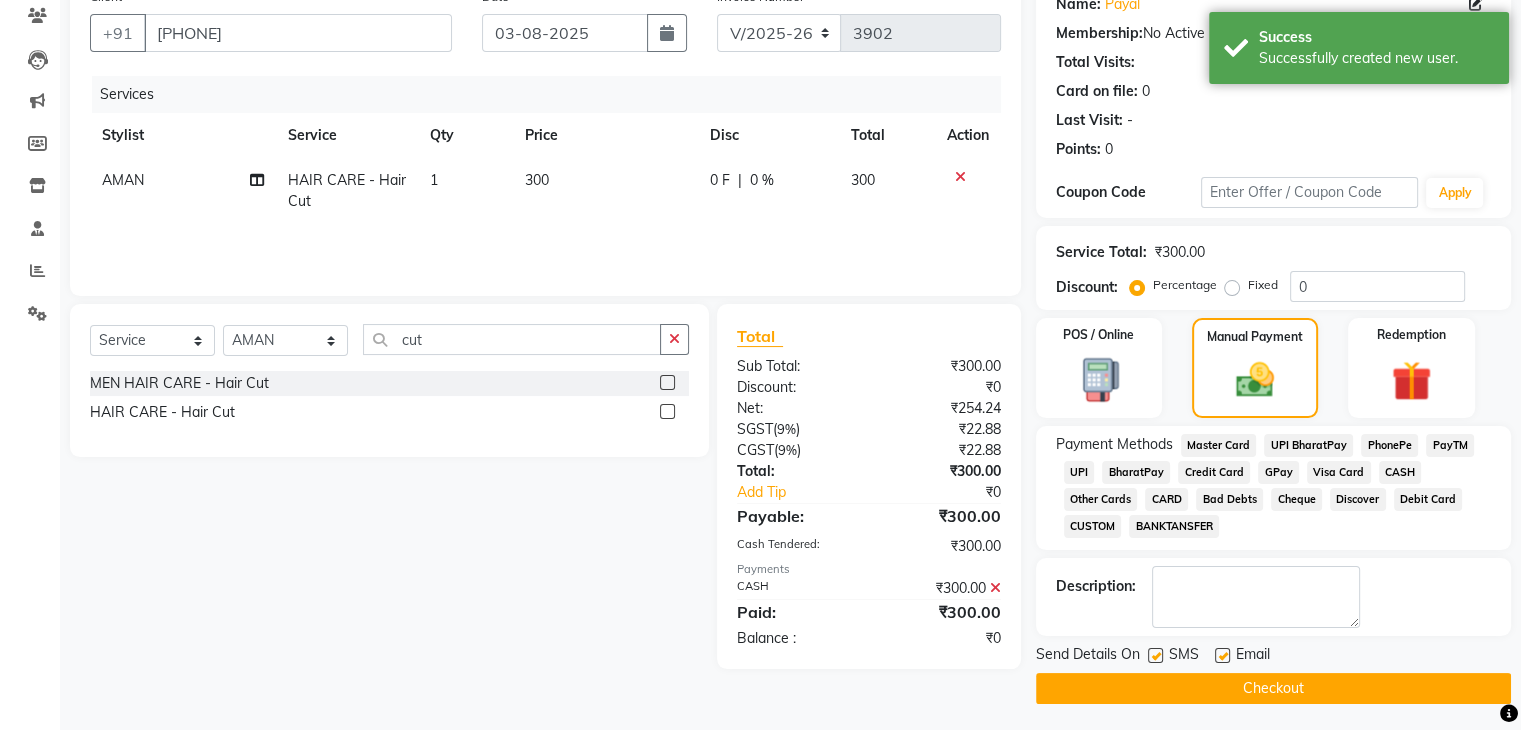 scroll, scrollTop: 178, scrollLeft: 0, axis: vertical 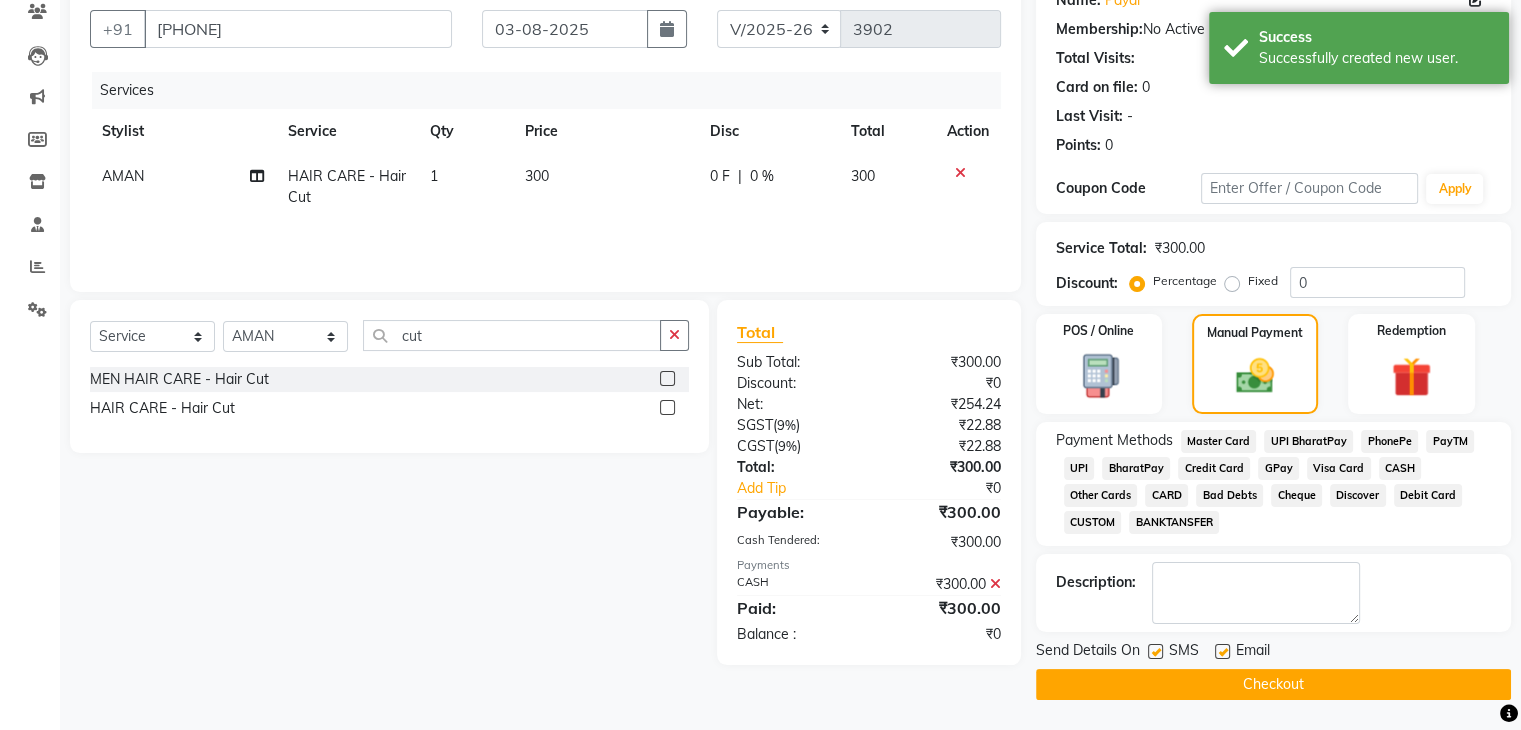 click on "Checkout" 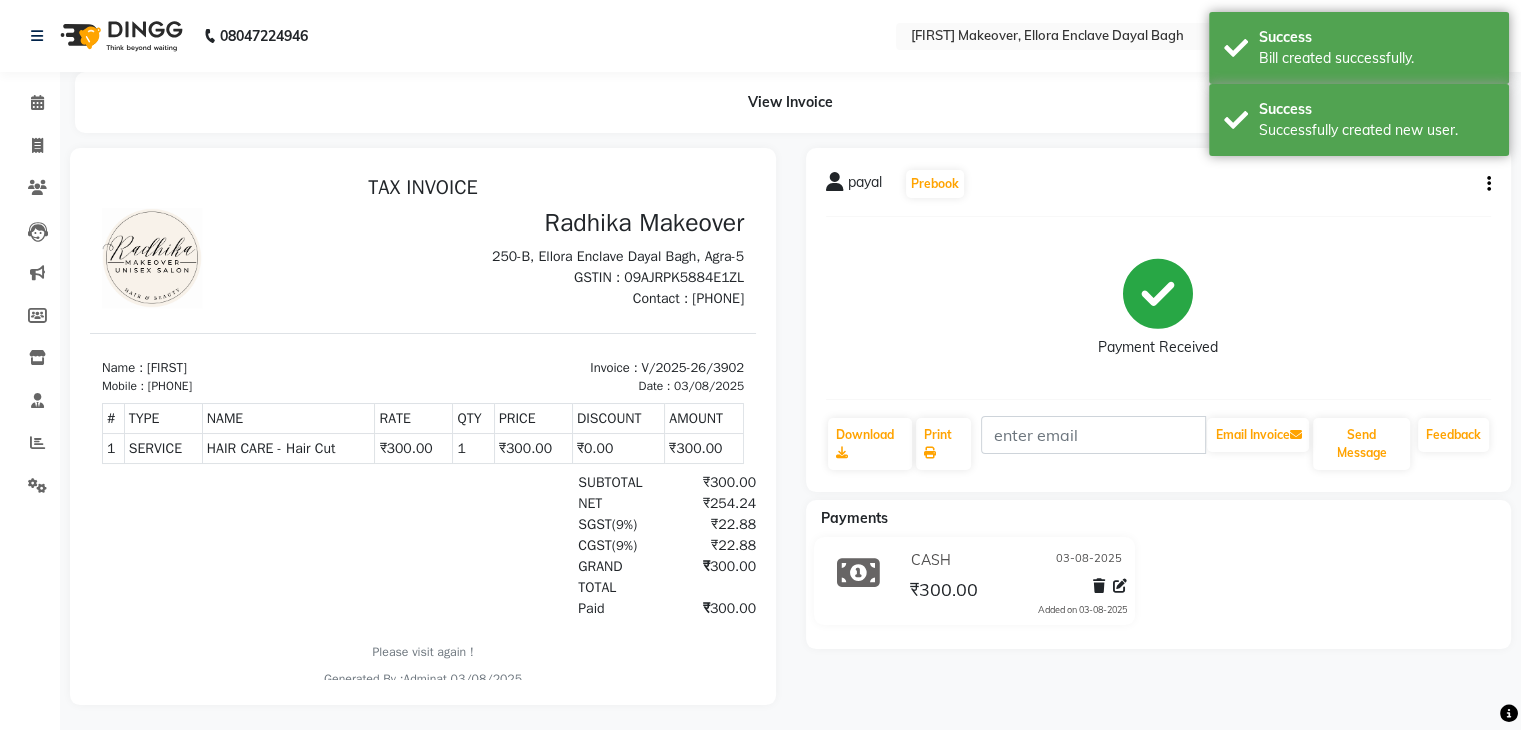 scroll, scrollTop: 0, scrollLeft: 0, axis: both 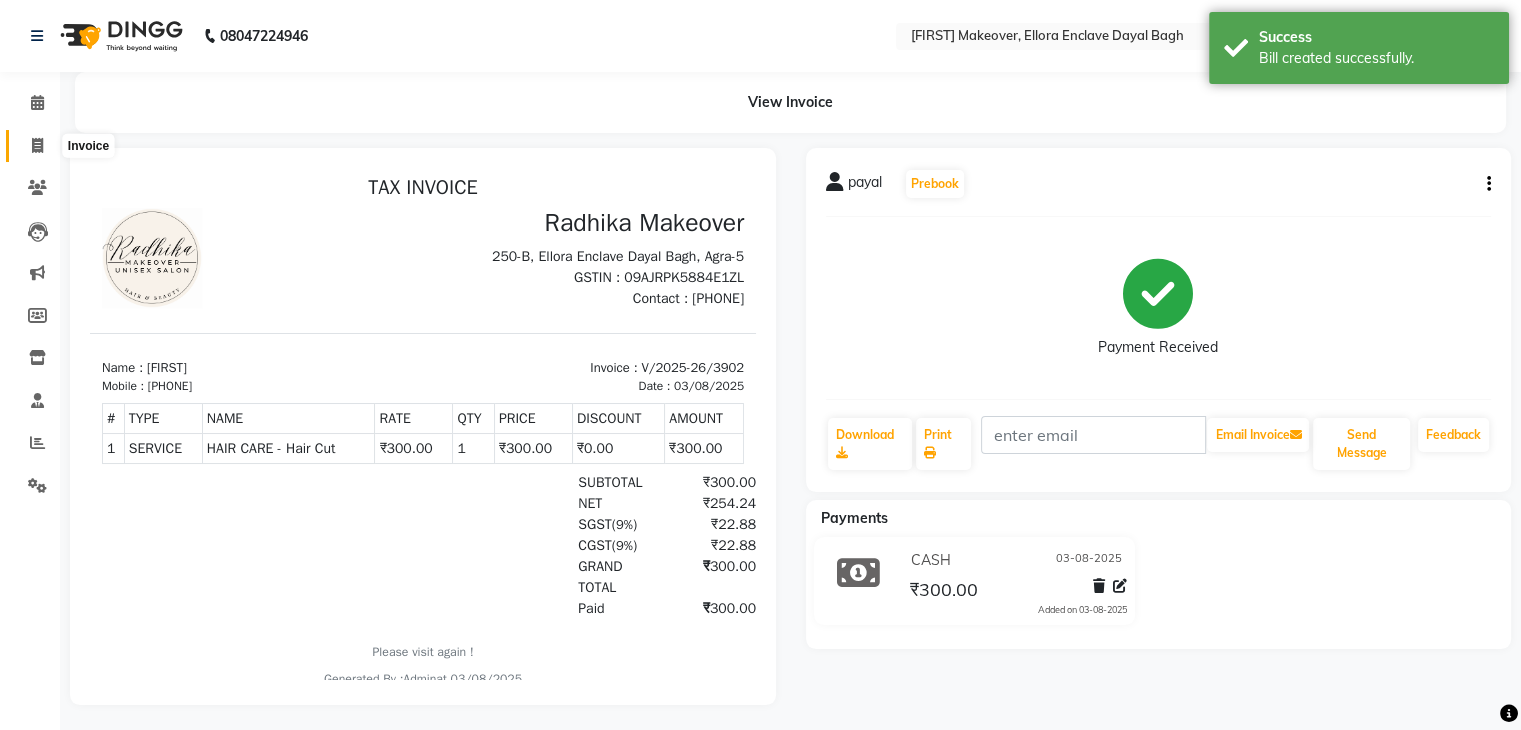 click 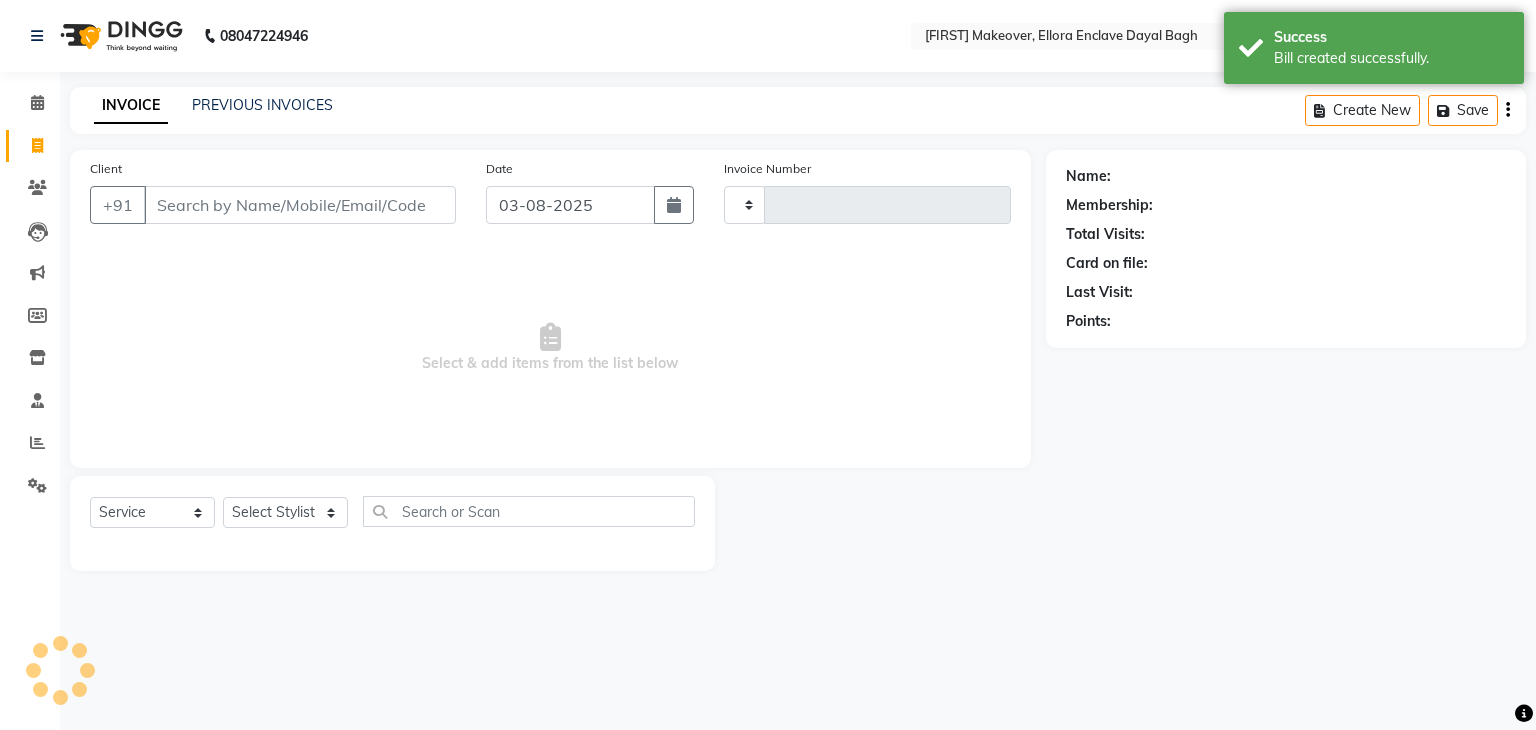 type on "3903" 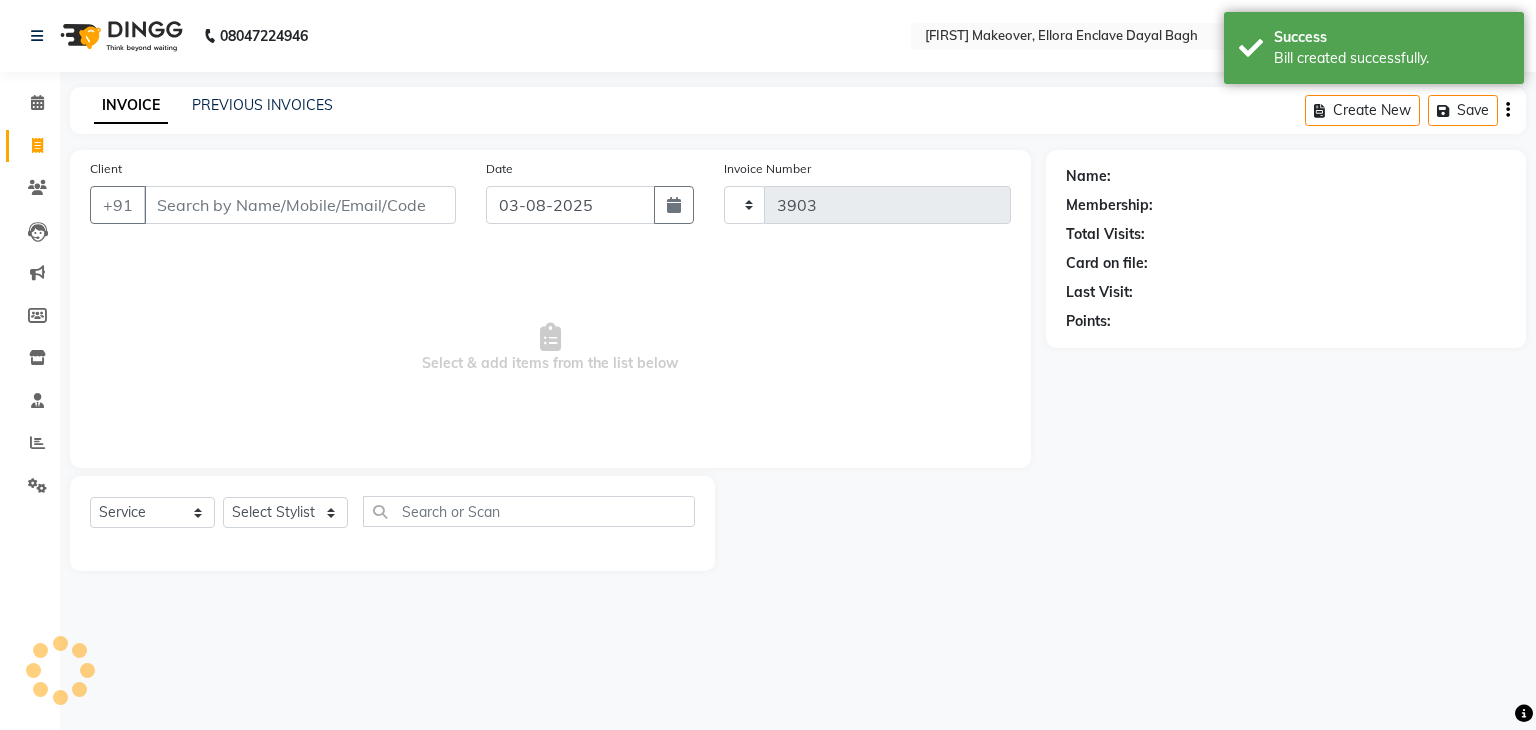 select on "6880" 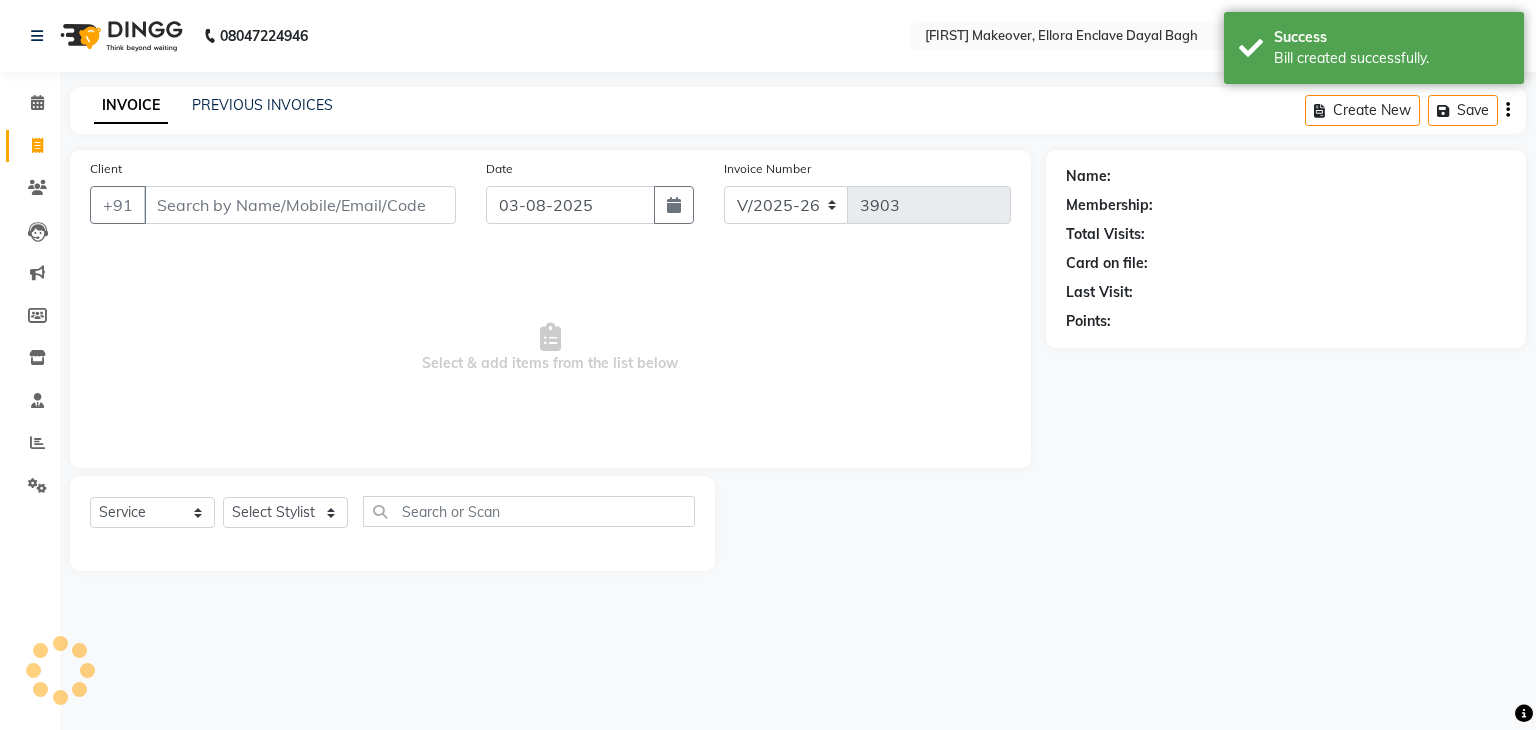 click on "Client" at bounding box center [300, 205] 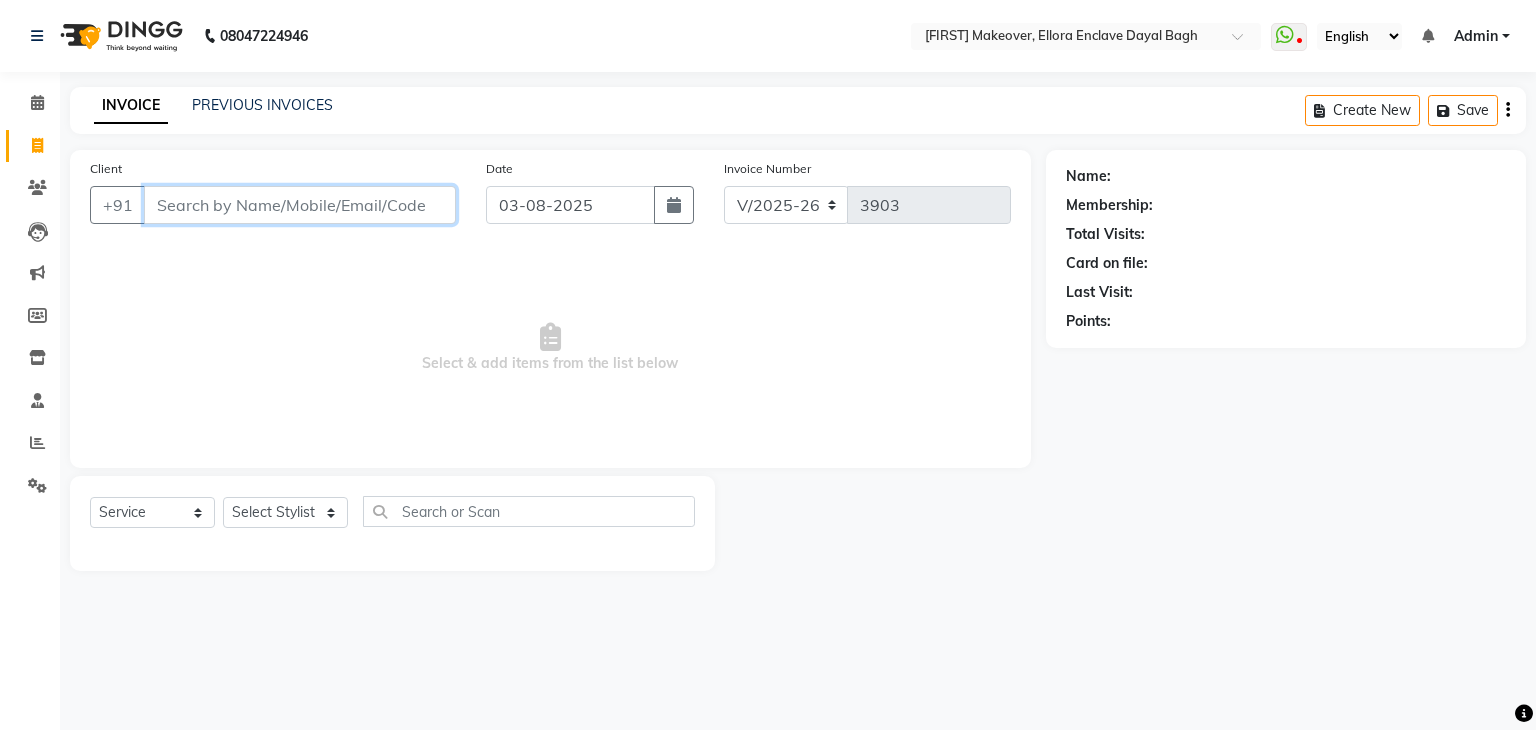 click on "Client" at bounding box center (300, 205) 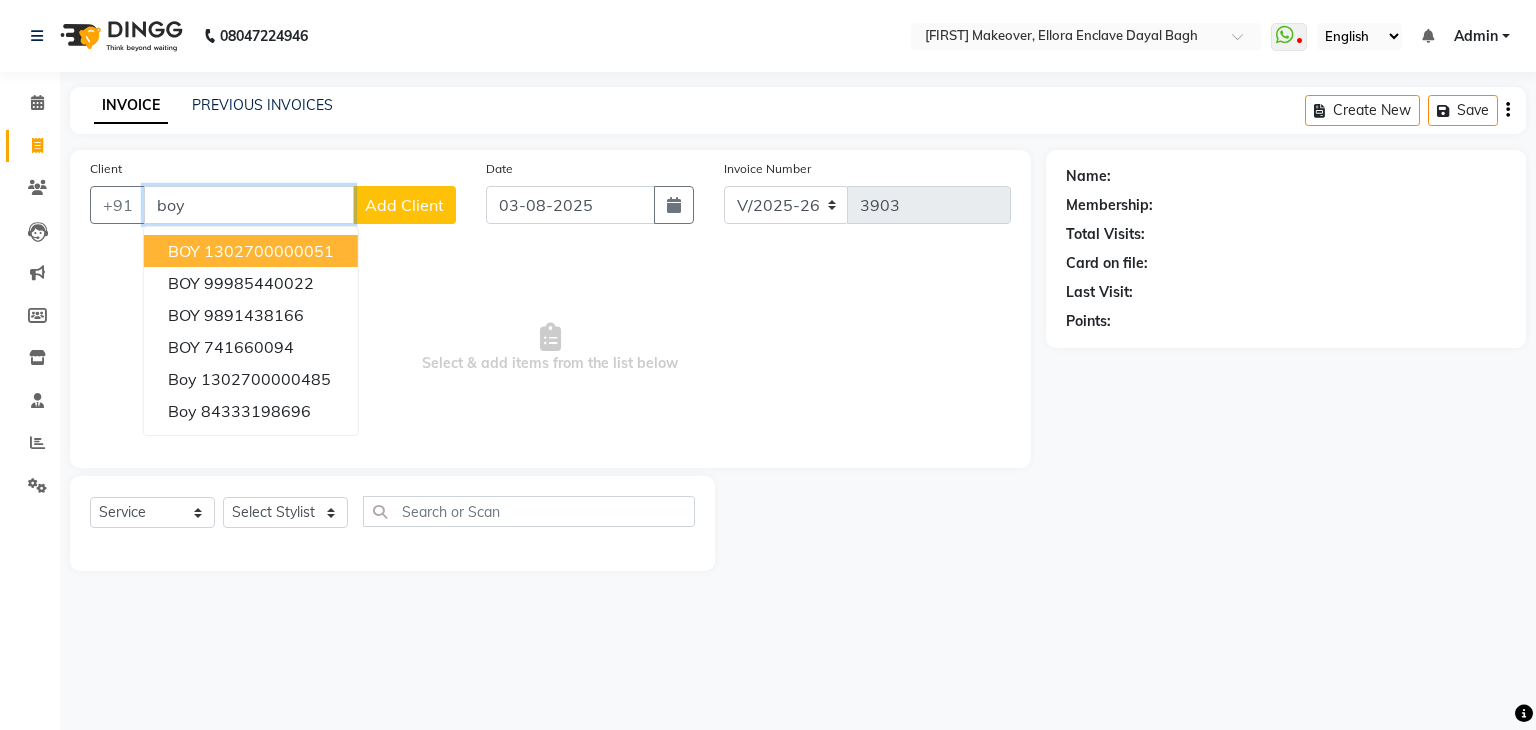 click on "1302700000051" at bounding box center (269, 251) 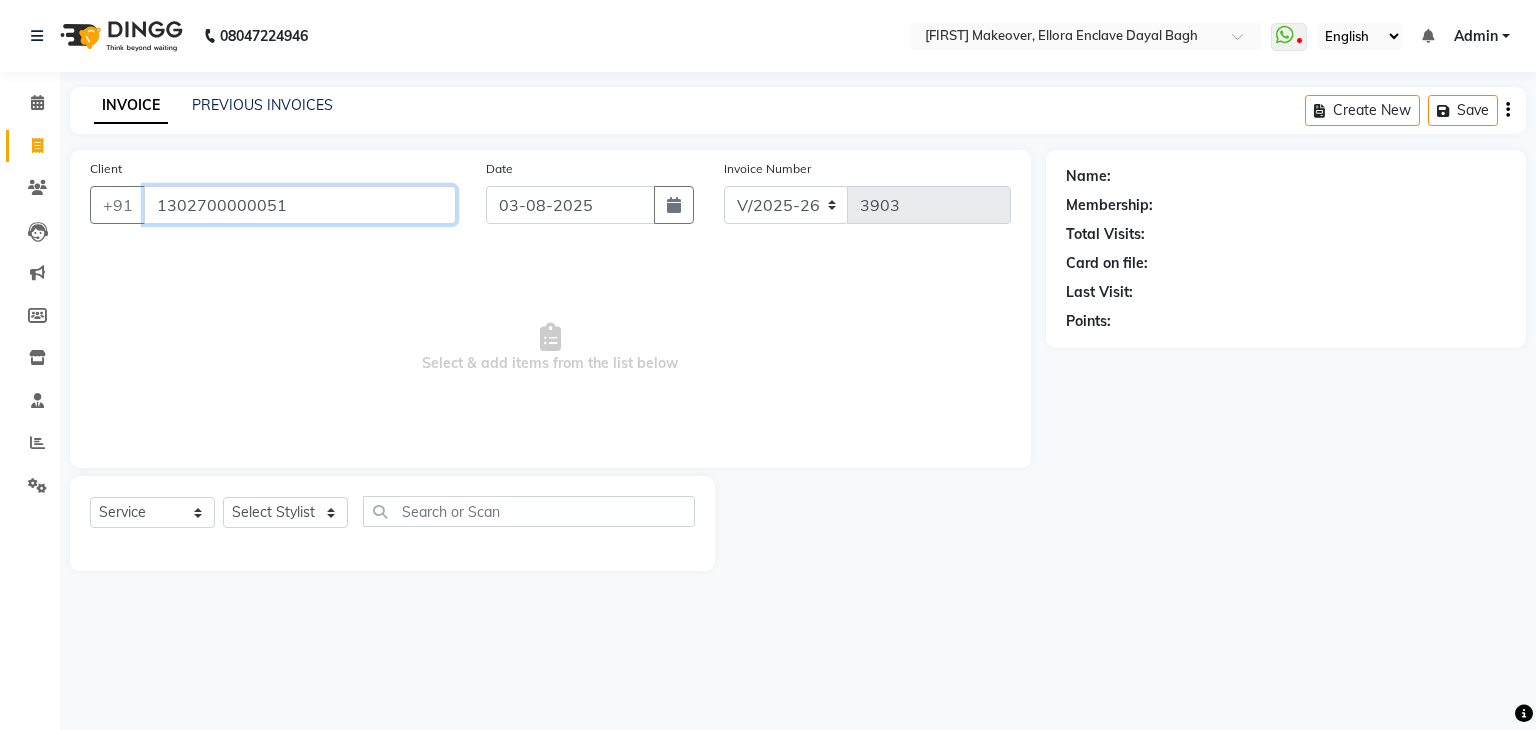 type on "1302700000051" 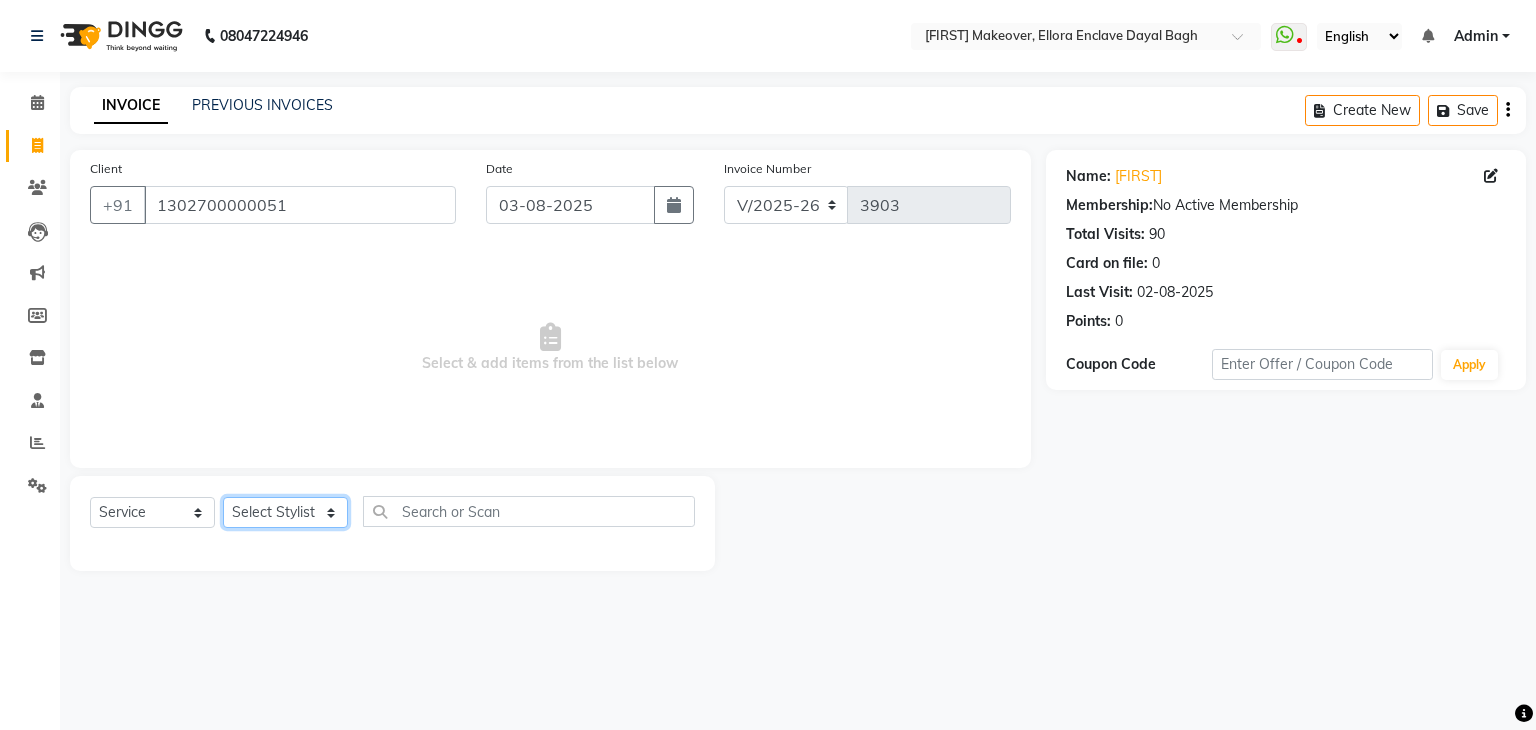 click on "Select Stylist AMAN DANISH SALMANI GOPAL PACHORI KANU KAVITA KIRAN KUMARI MEENU KUMARI NEHA NIKHIL CHAUDHARY Priya PRIYANKA YADAV RASHMI SANDHYA SHAGUFTA SHWETA SONA SAXENA SOUMYA TUSHAR OTWAL VINAY KUMAR" 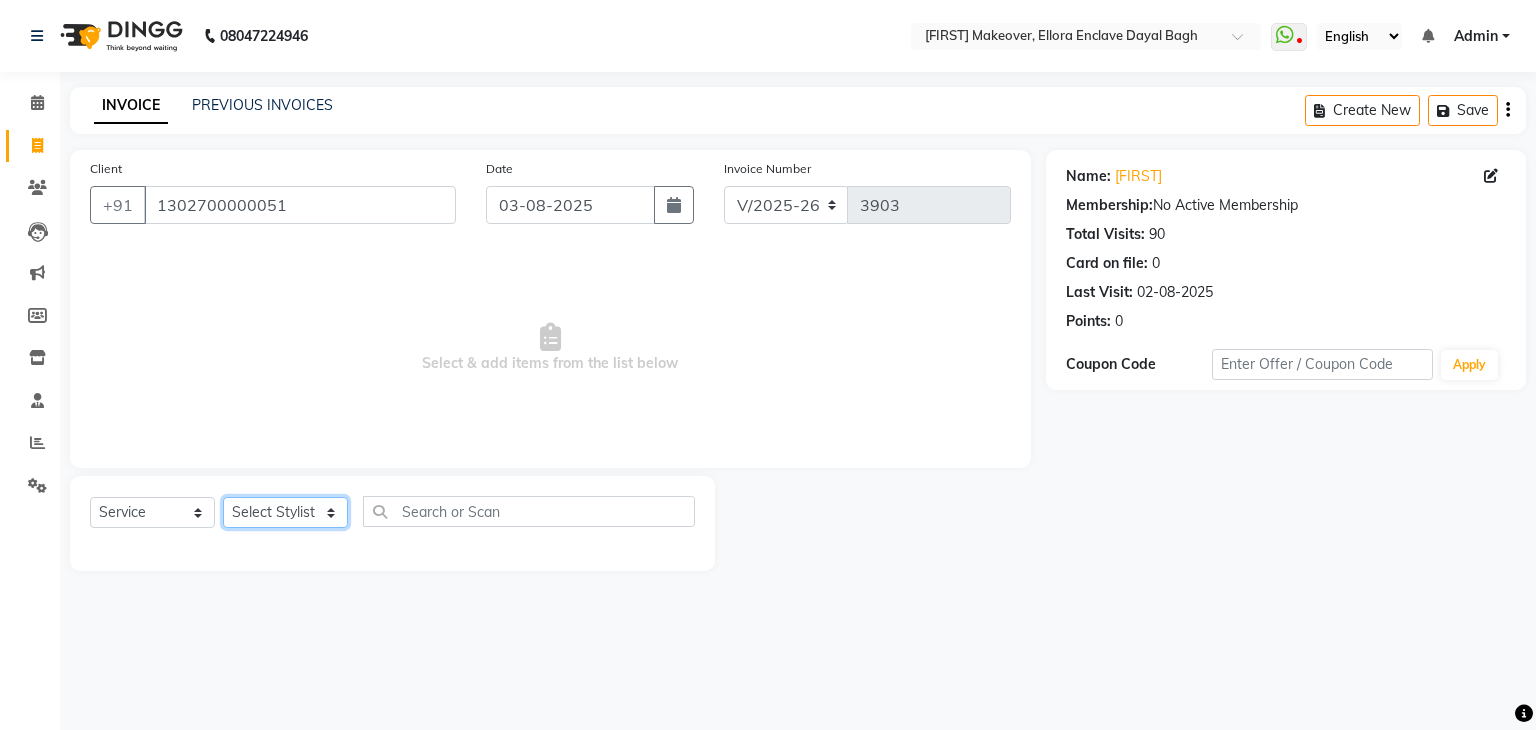 select on "53879" 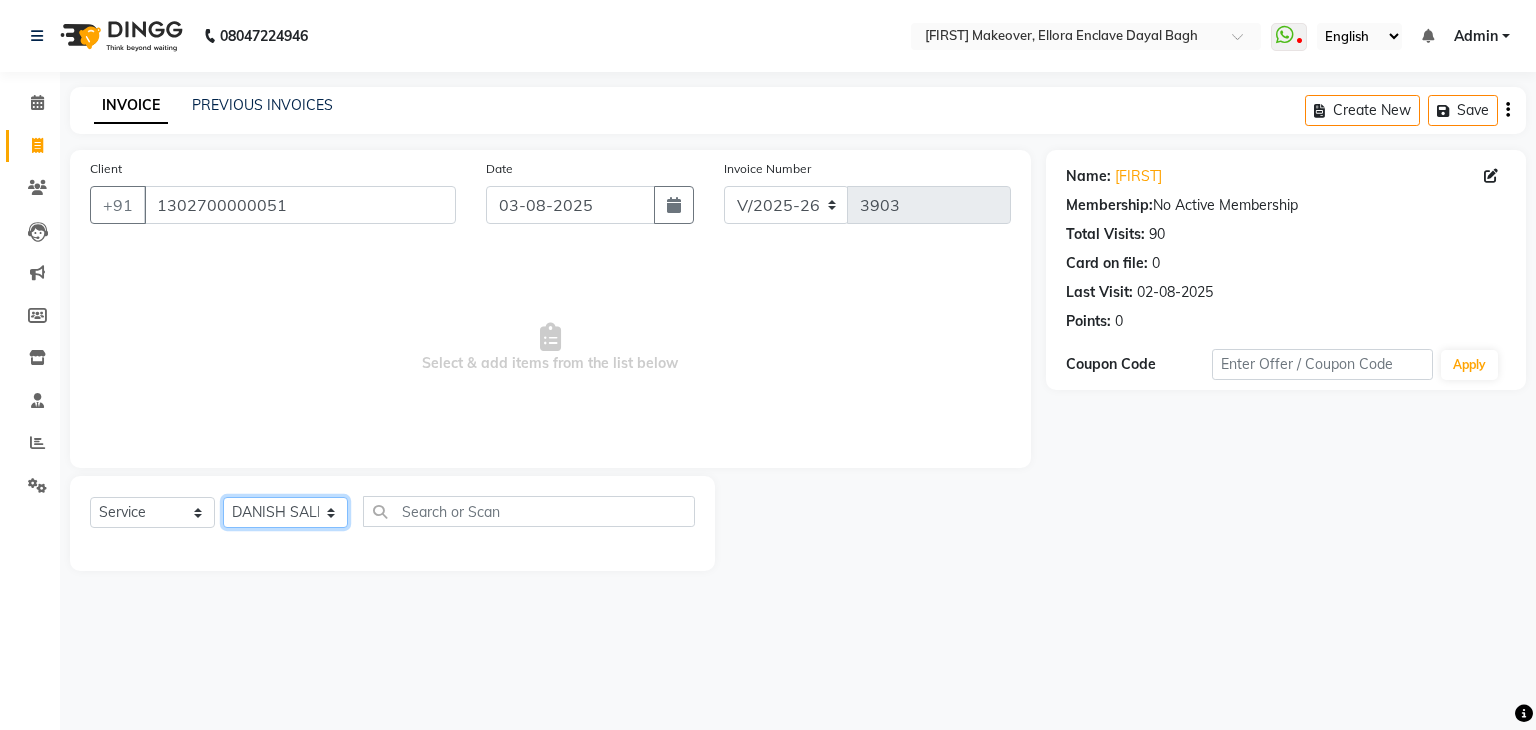 click on "Select Stylist AMAN DANISH SALMANI GOPAL PACHORI KANU KAVITA KIRAN KUMARI MEENU KUMARI NEHA NIKHIL CHAUDHARY Priya PRIYANKA YADAV RASHMI SANDHYA SHAGUFTA SHWETA SONA SAXENA SOUMYA TUSHAR OTWAL VINAY KUMAR" 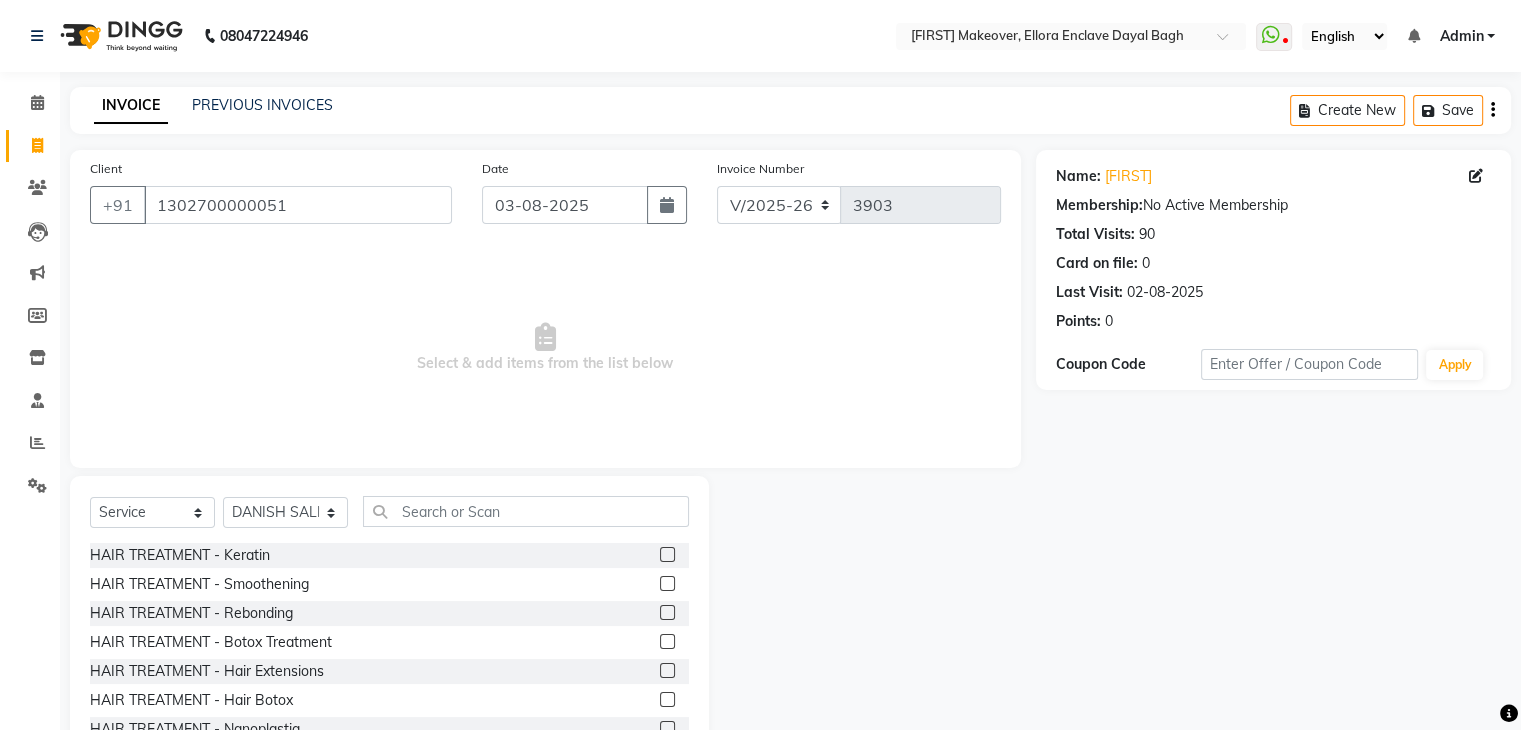 click on "Select & add items from the list below" at bounding box center (545, 348) 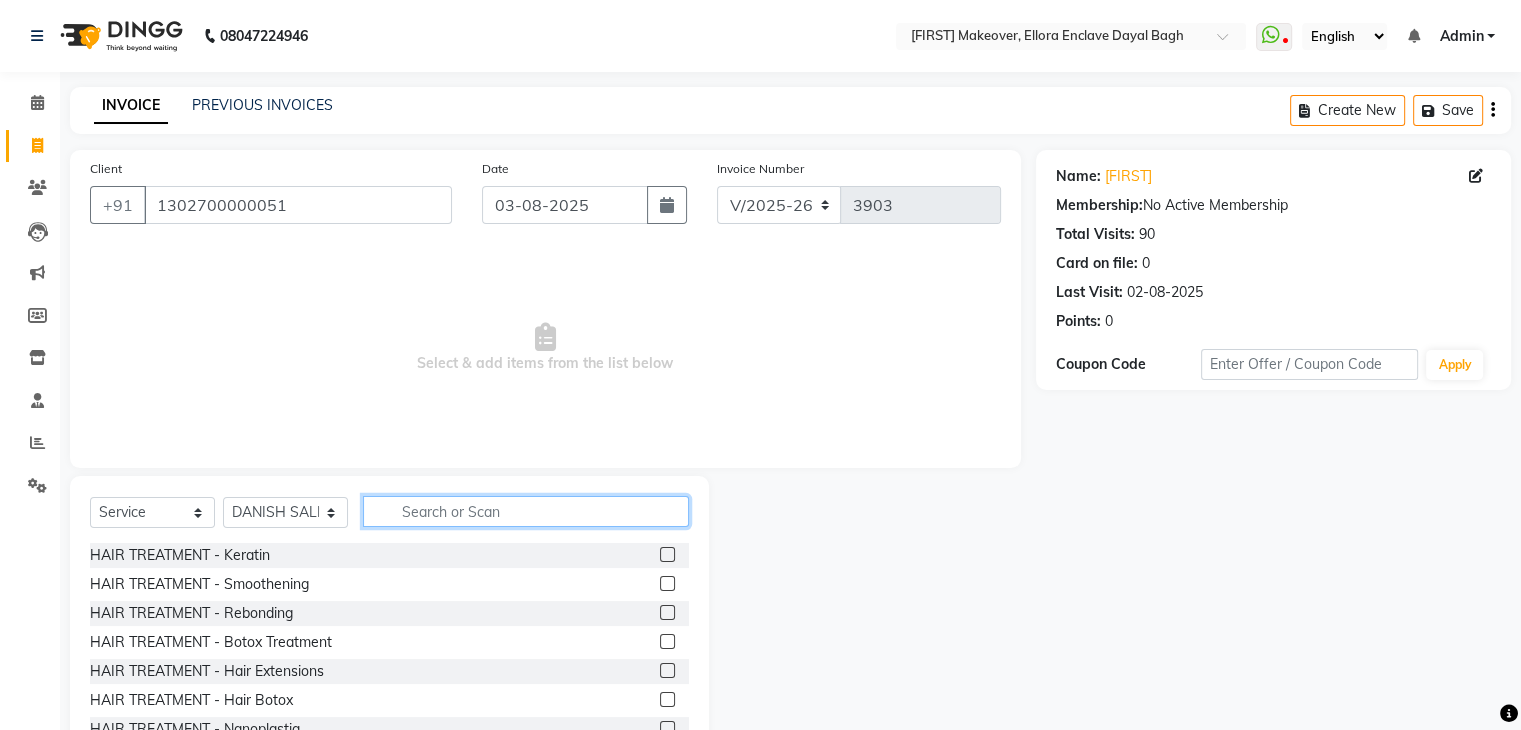 click 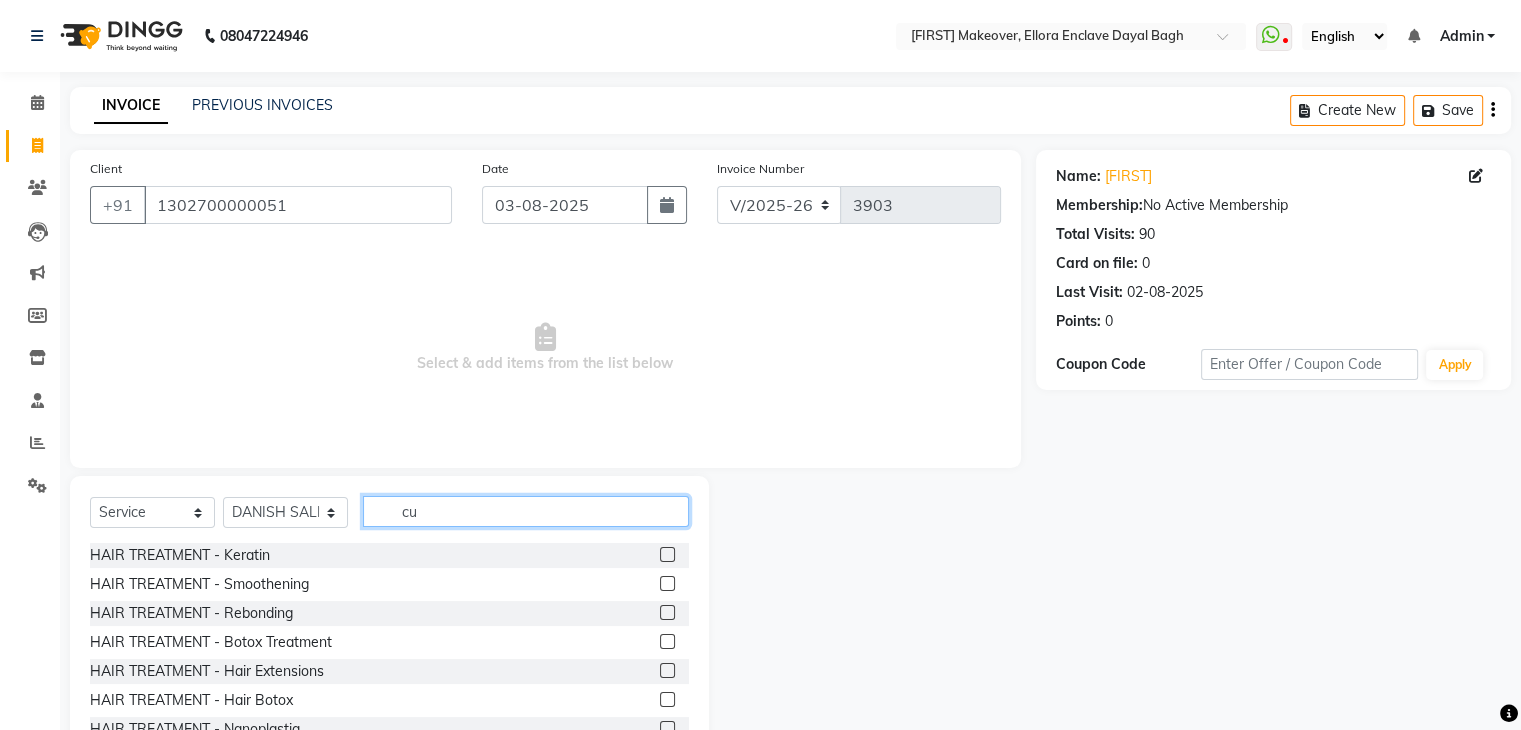 click on "cu" 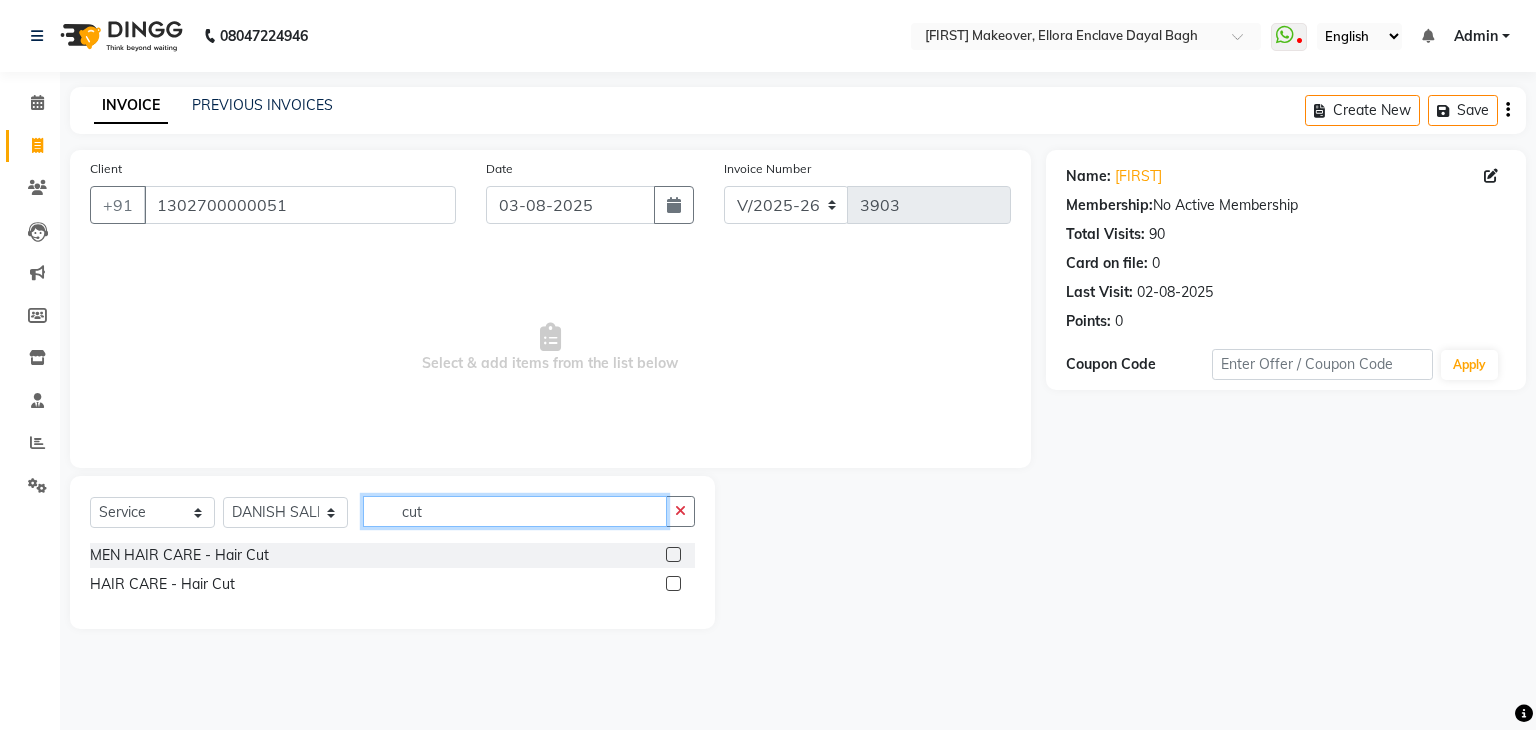 type on "cut" 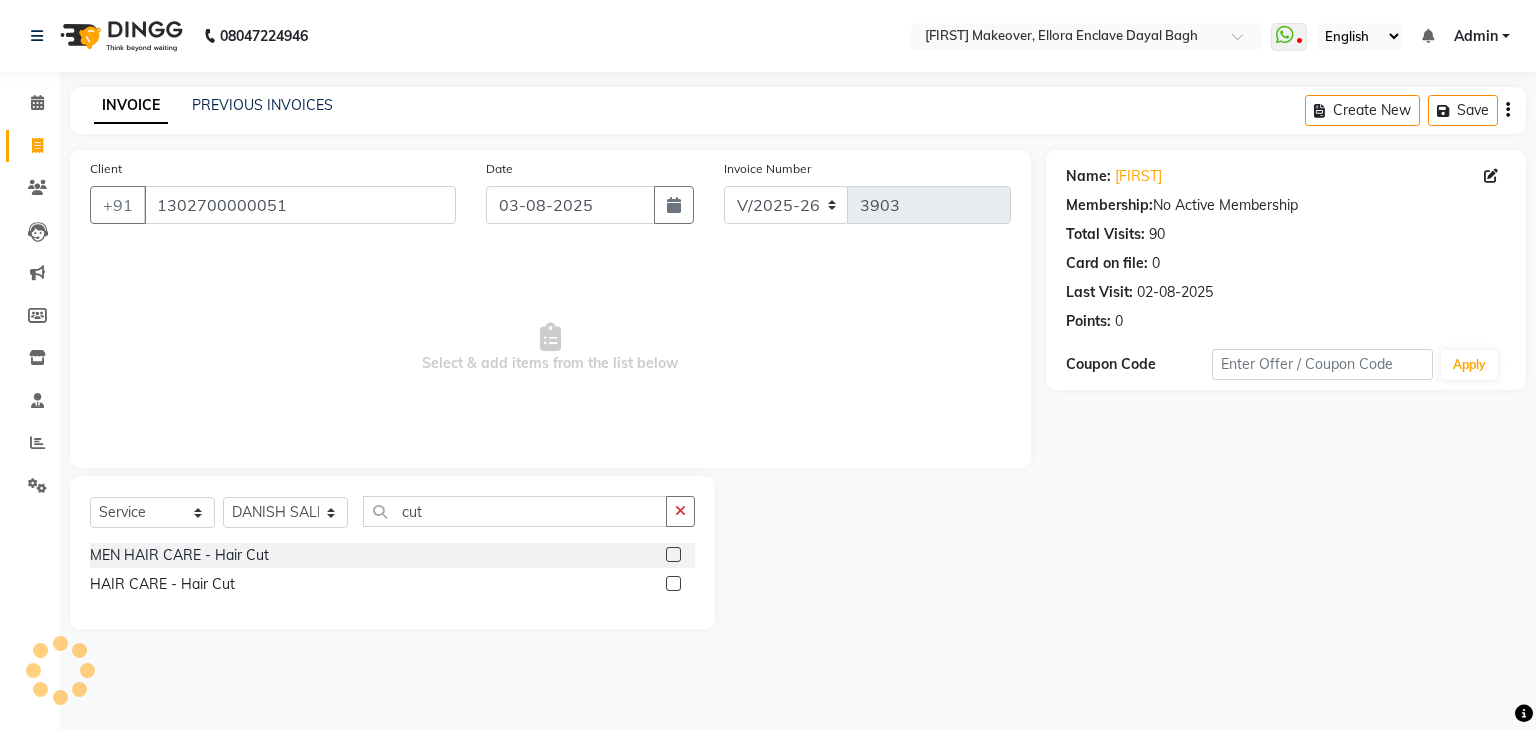 click 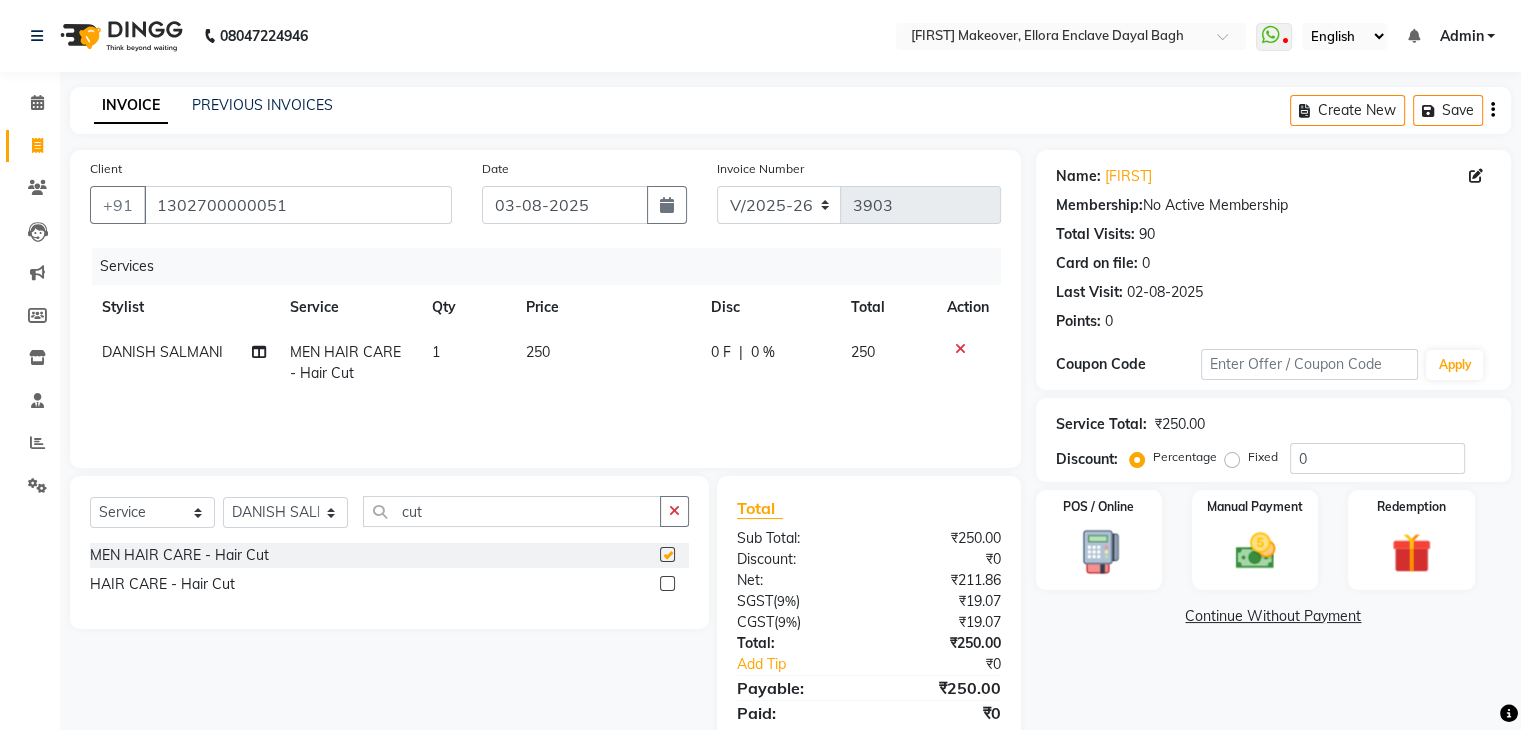 checkbox on "false" 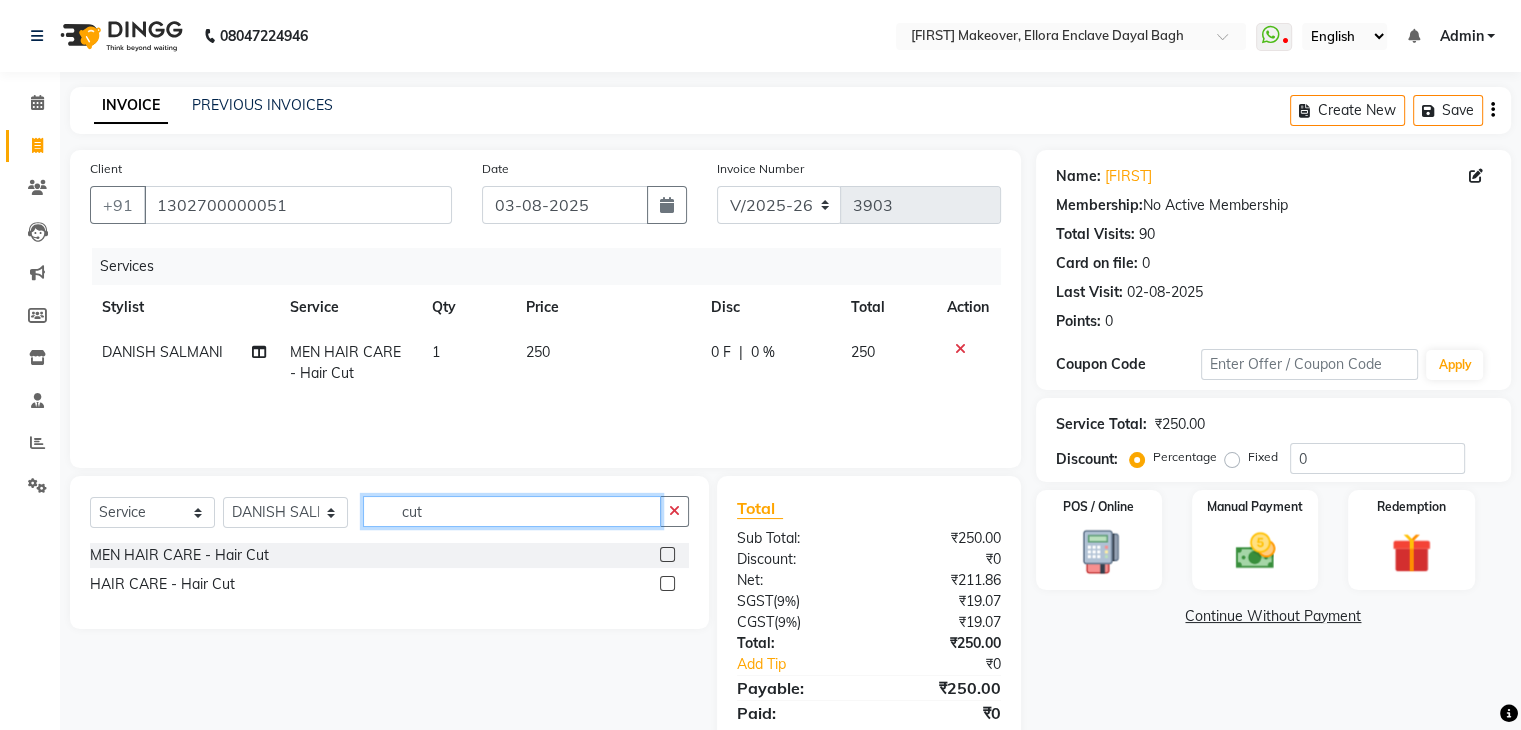 click on "cut" 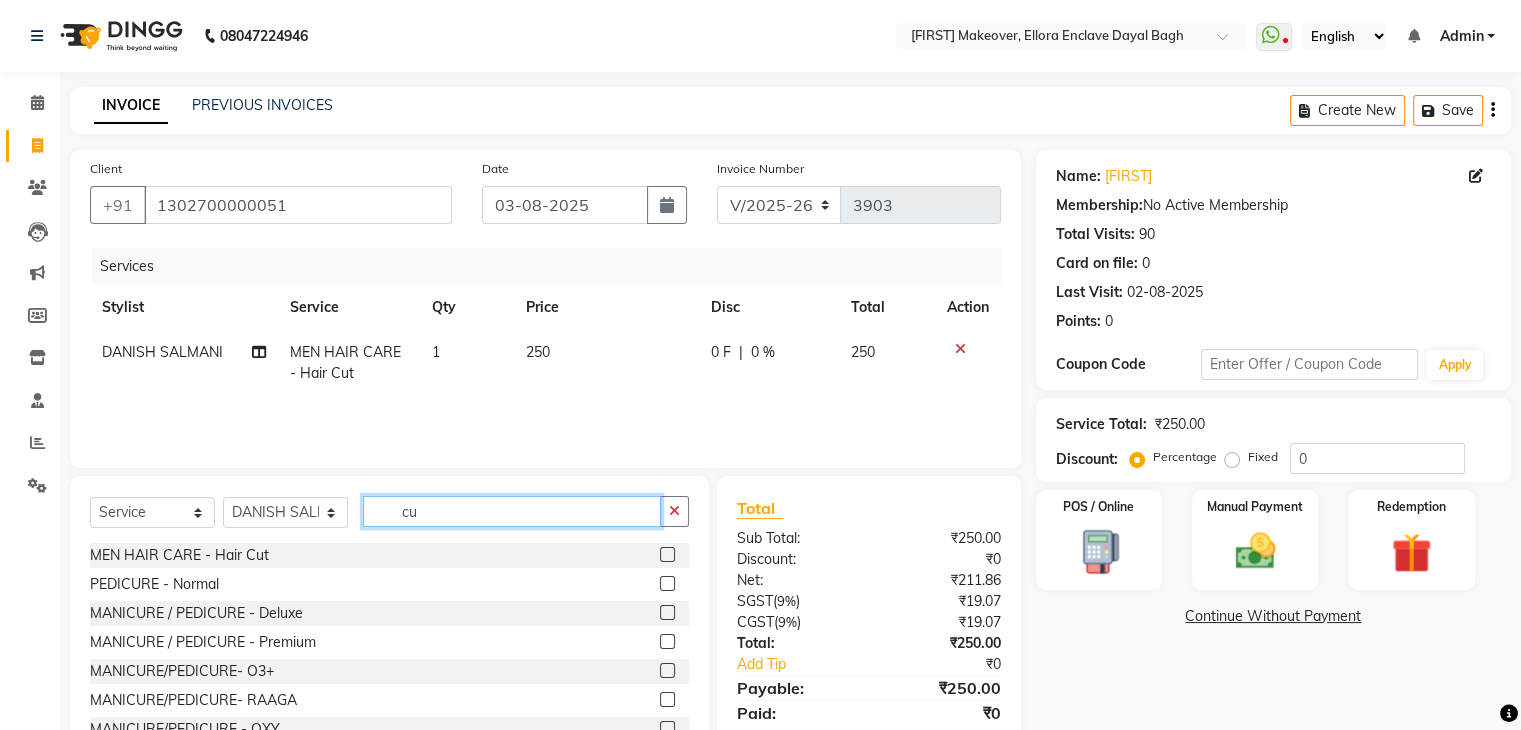 type on "c" 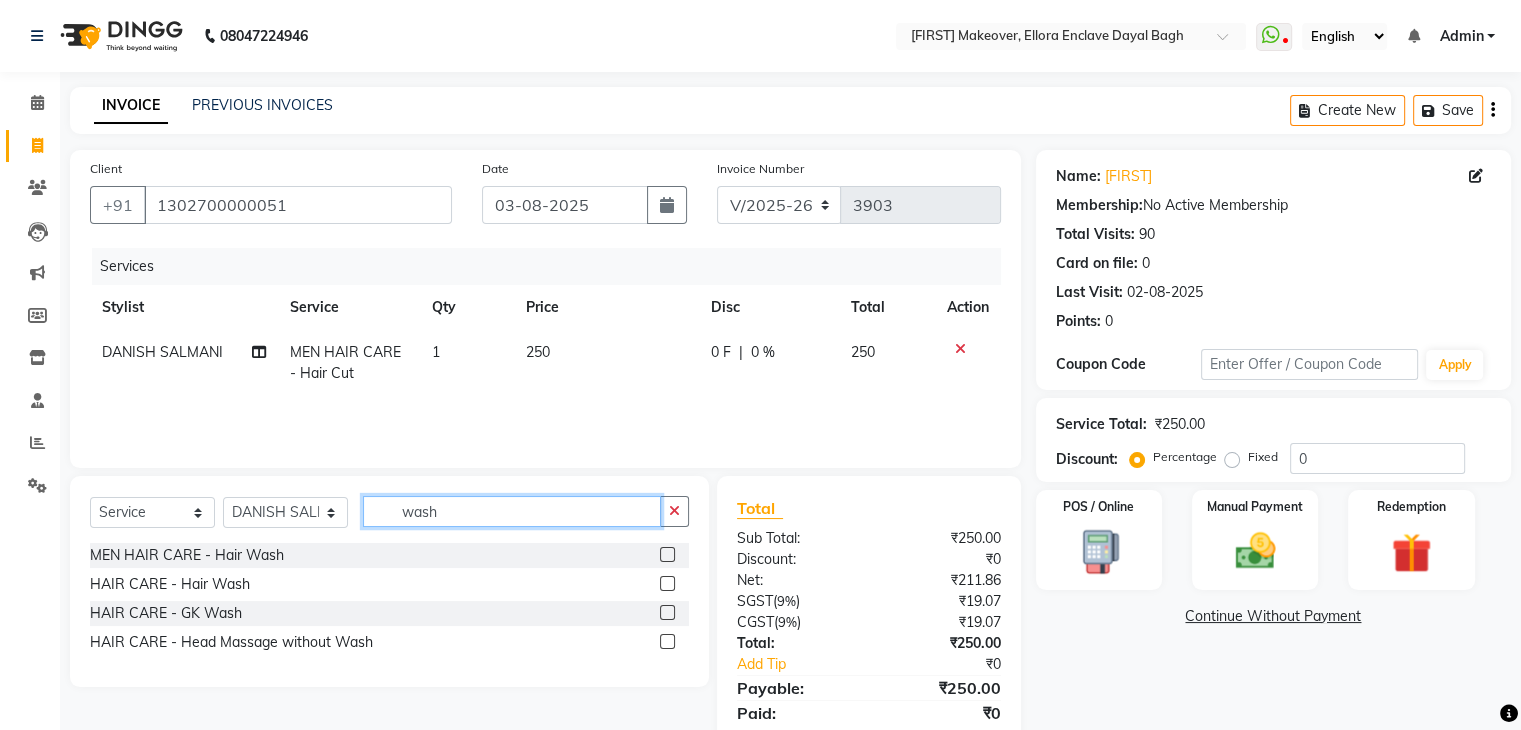 type on "wash" 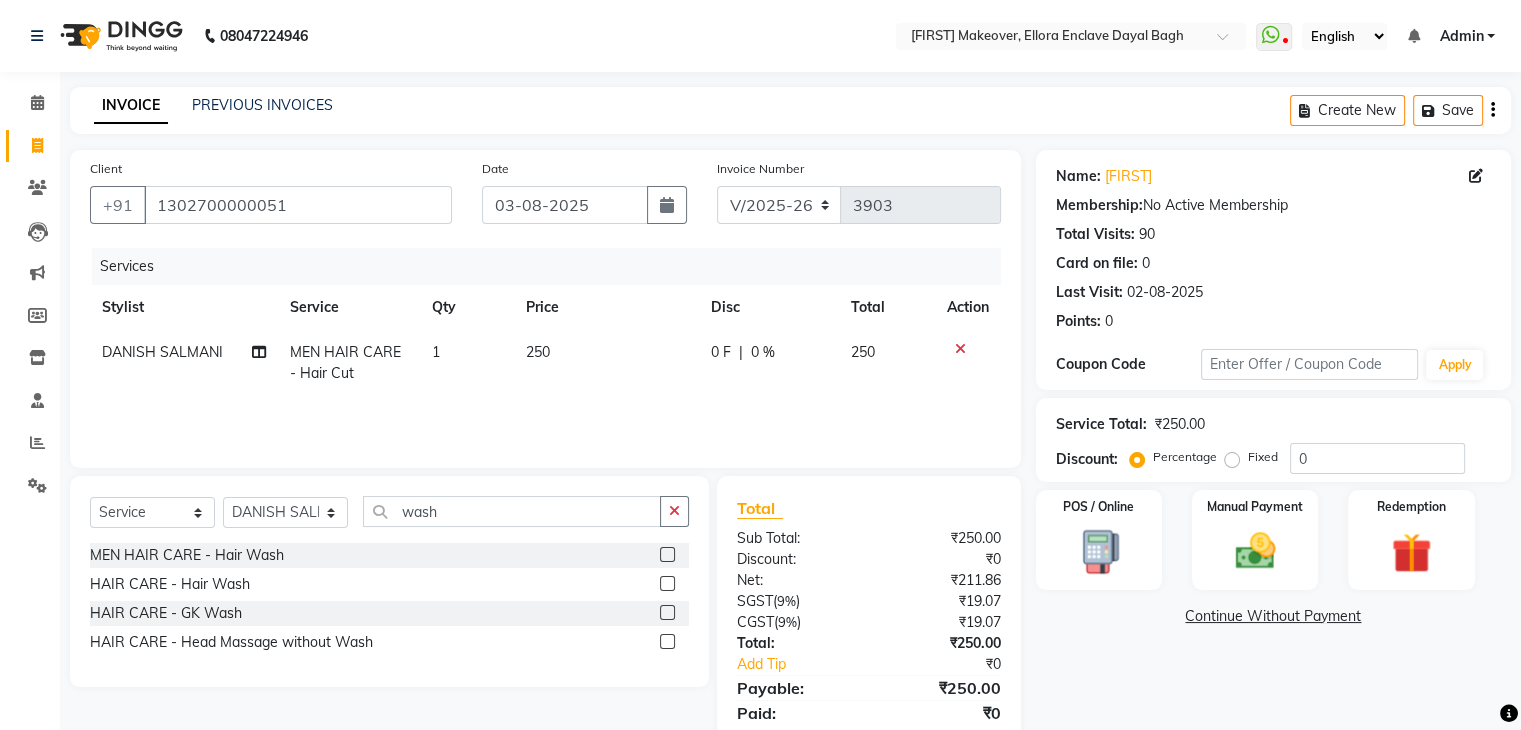 click 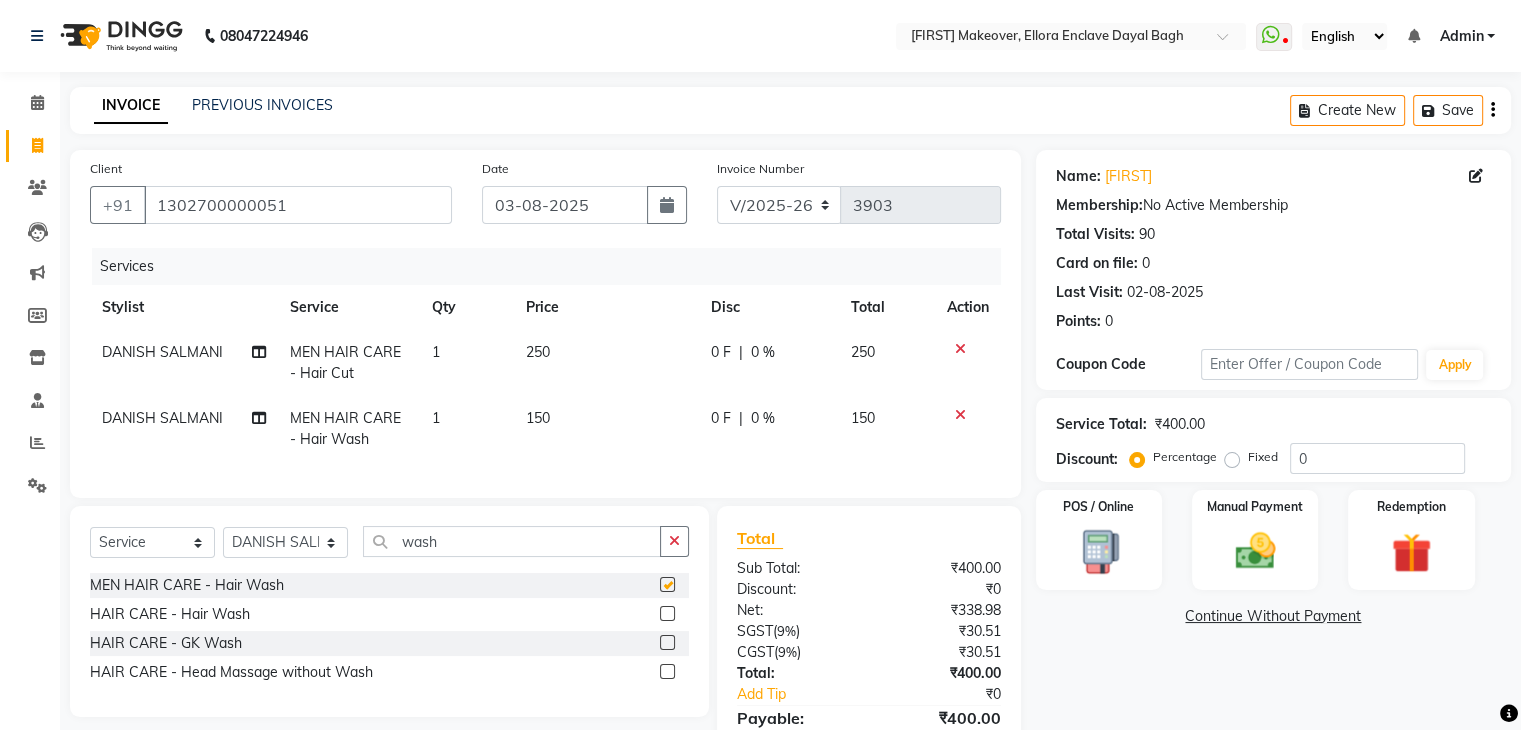 checkbox on "false" 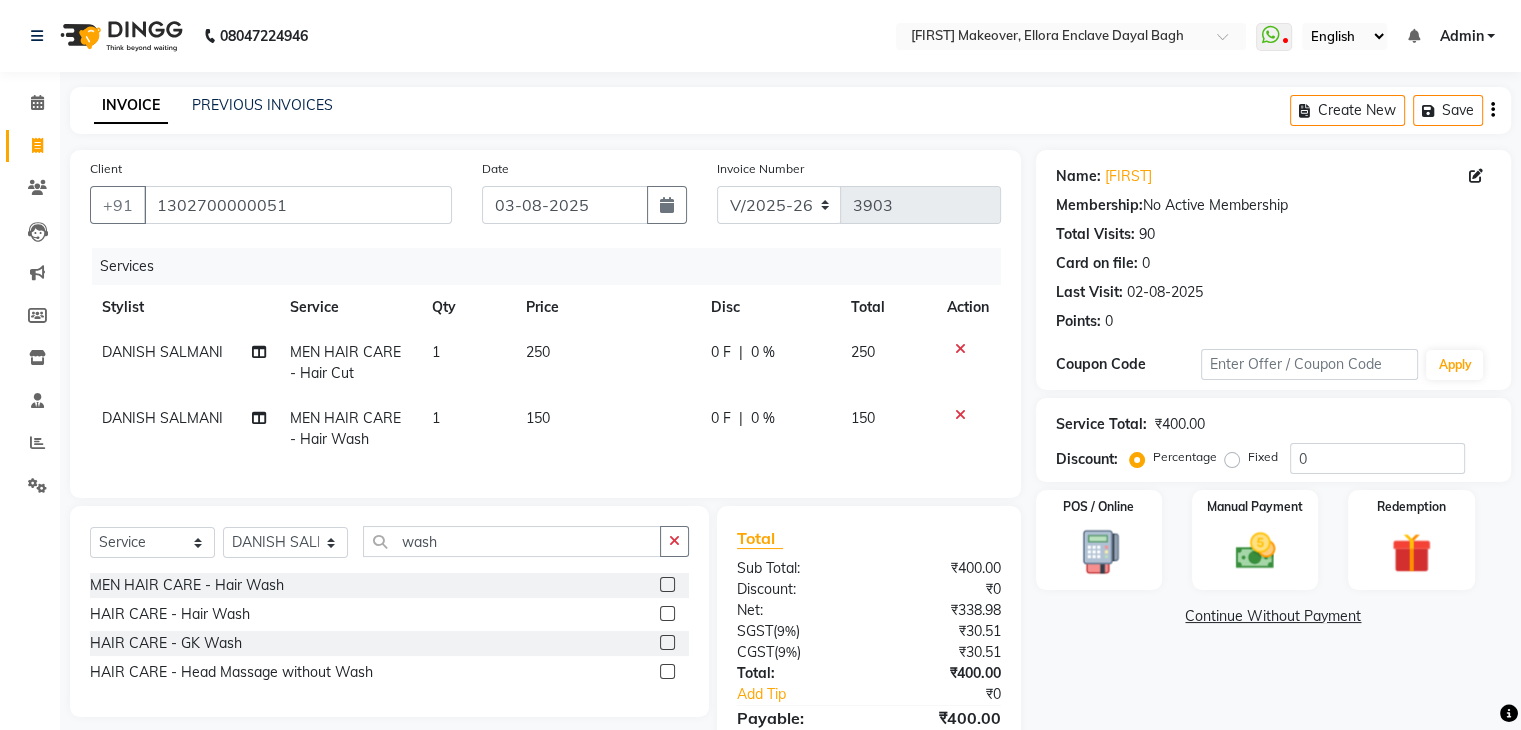 scroll, scrollTop: 116, scrollLeft: 0, axis: vertical 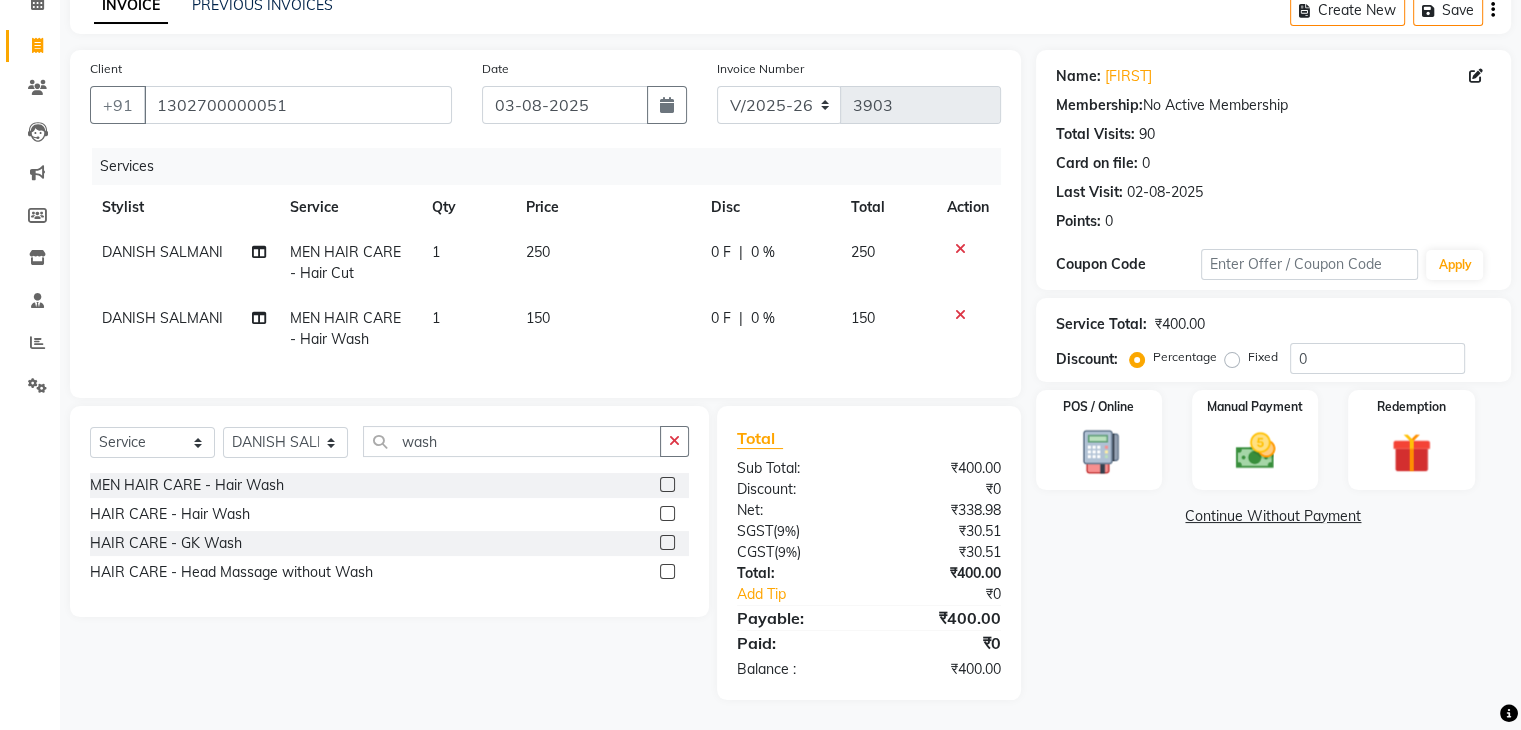 click on "Name: Boy  Membership:  No Active Membership  Total Visits:  90 Card on file:  0 Last Visit:   02-08-2025 Points:   0  Coupon Code Apply Service Total:  ₹400.00  Discount:  Percentage   Fixed  0 POS / Online  Manual Payment Redemption  Continue Without Payment" 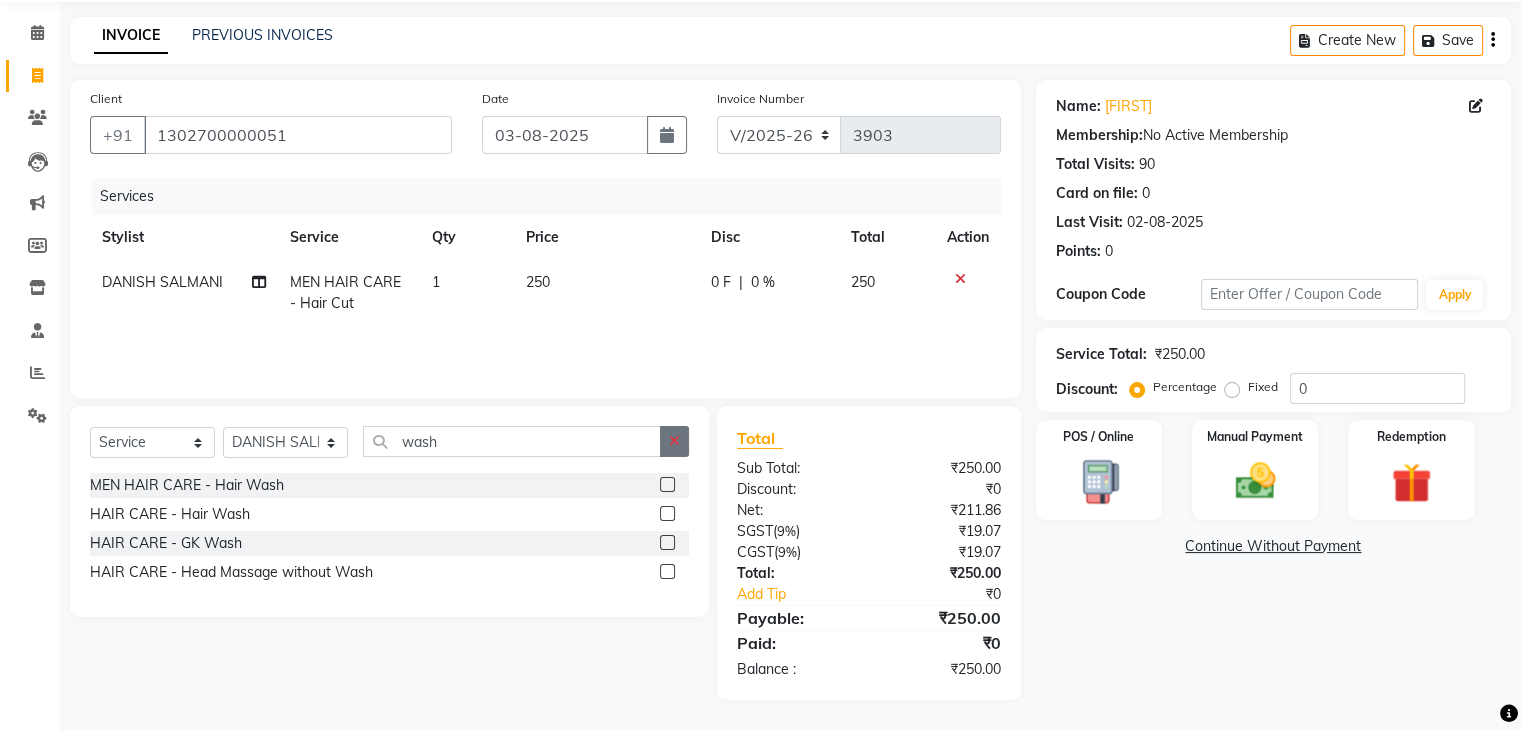 click 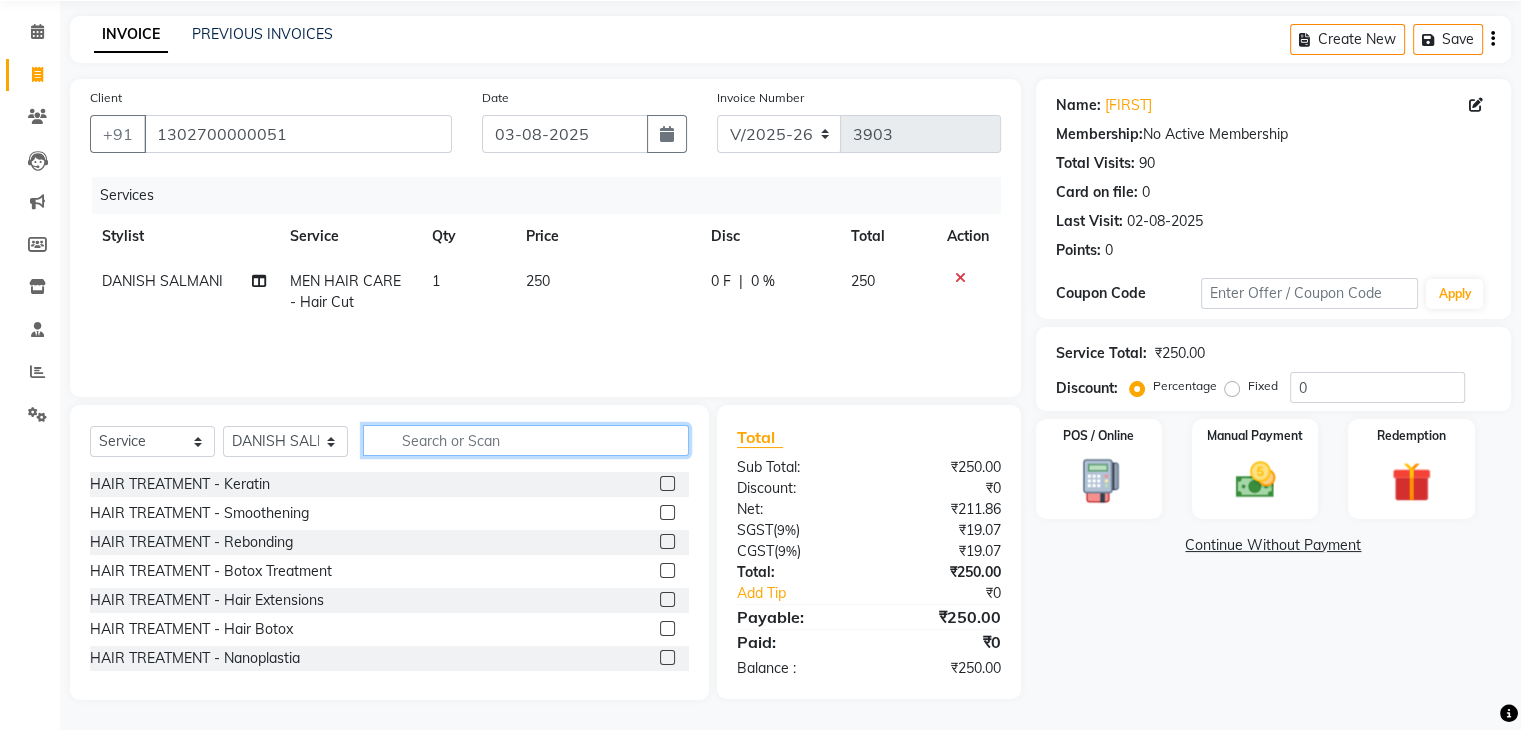 click 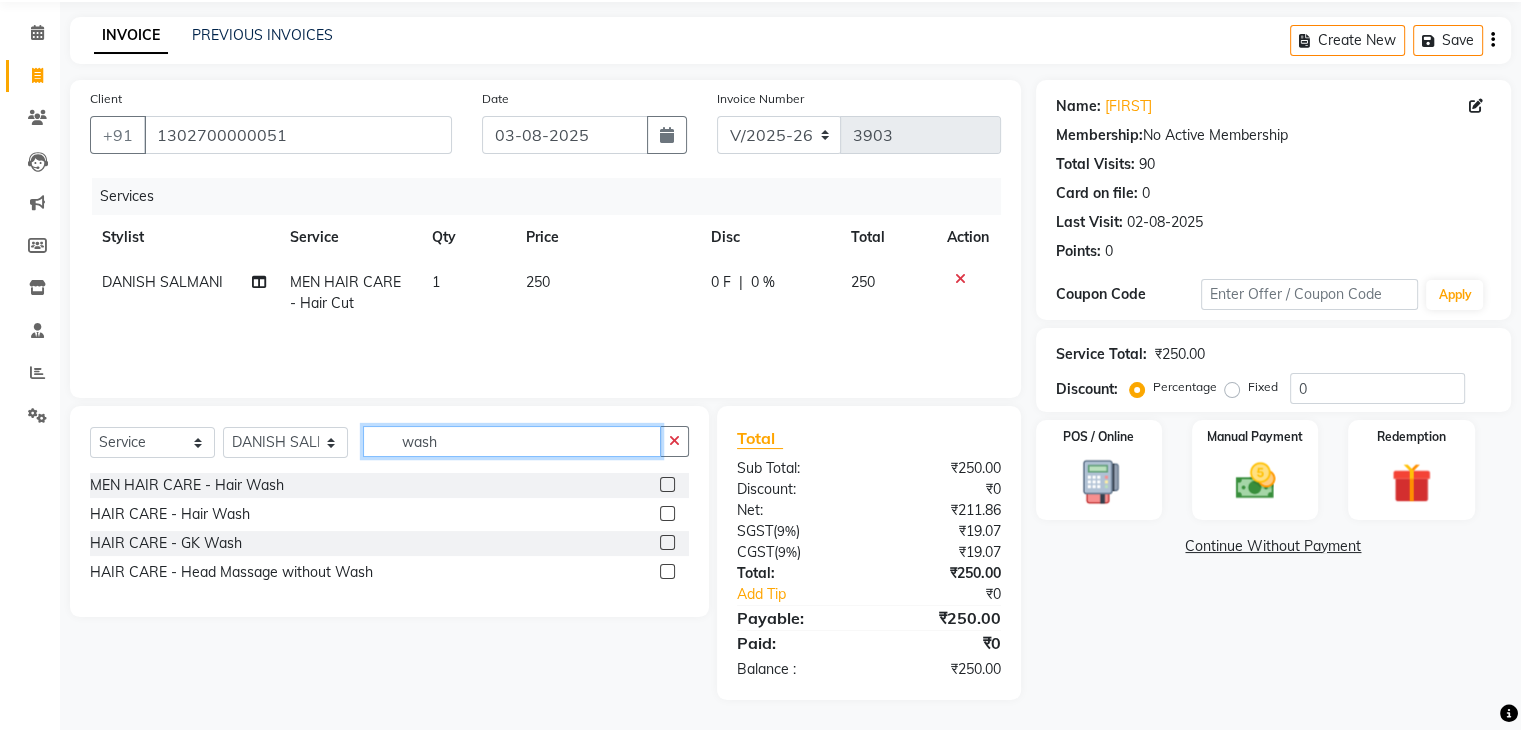 type on "wash" 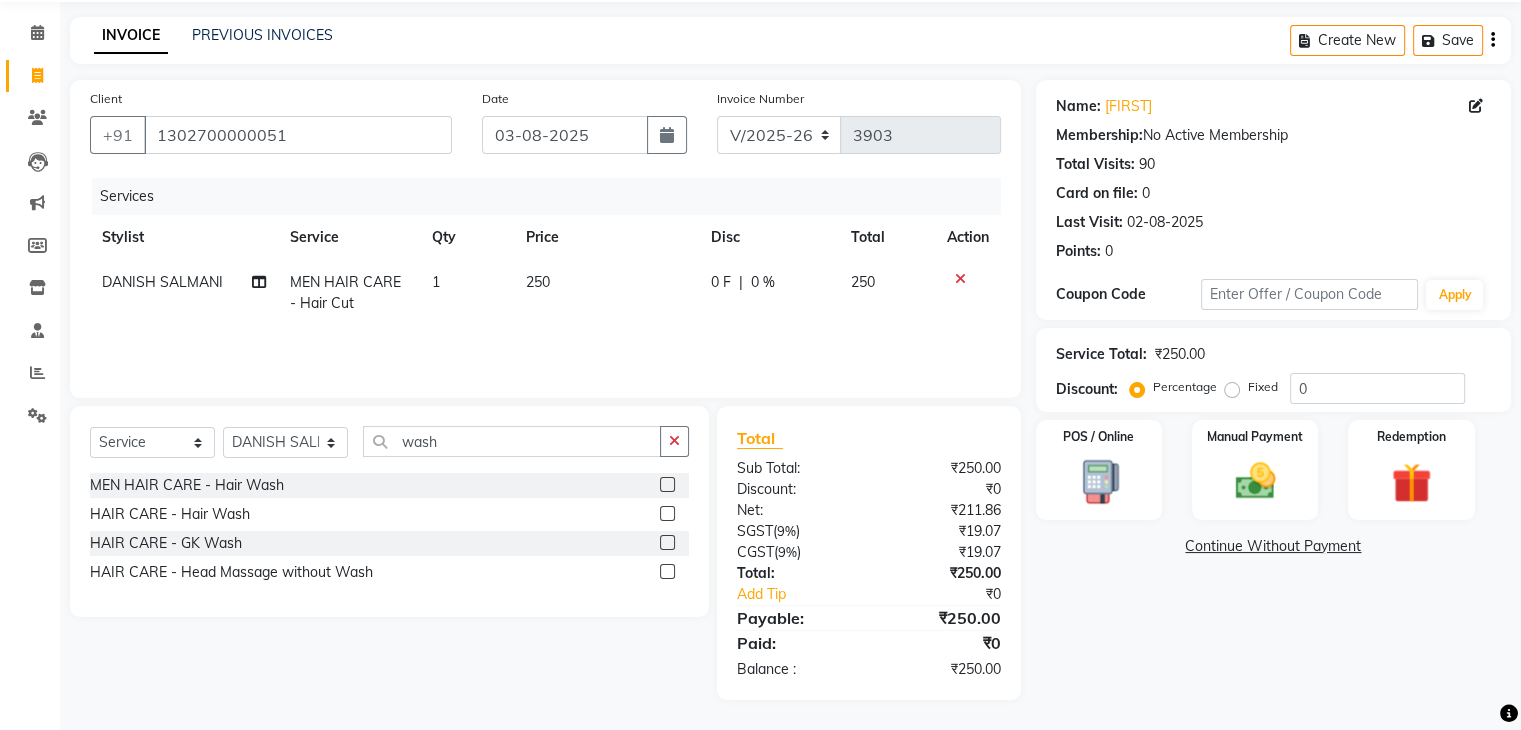 click 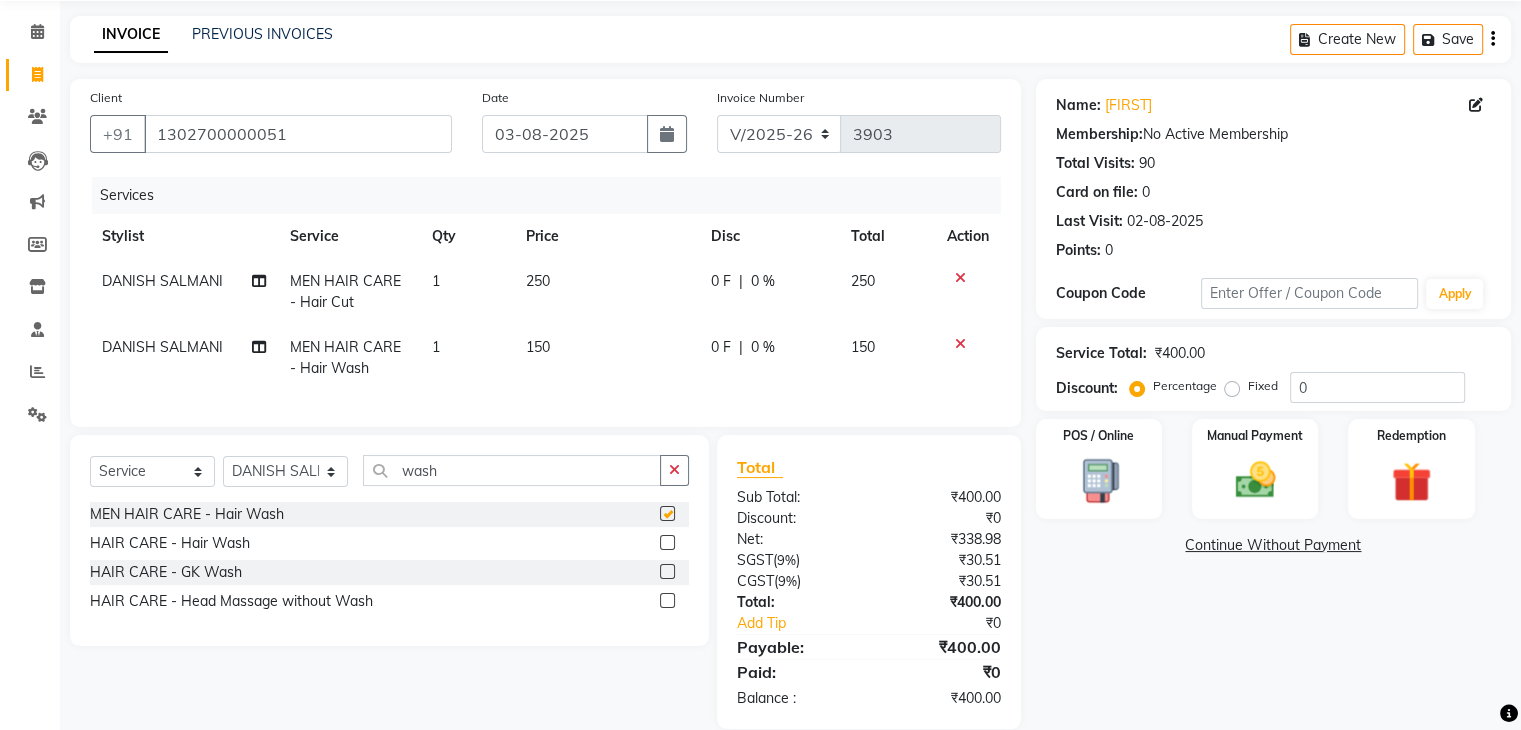 checkbox on "false" 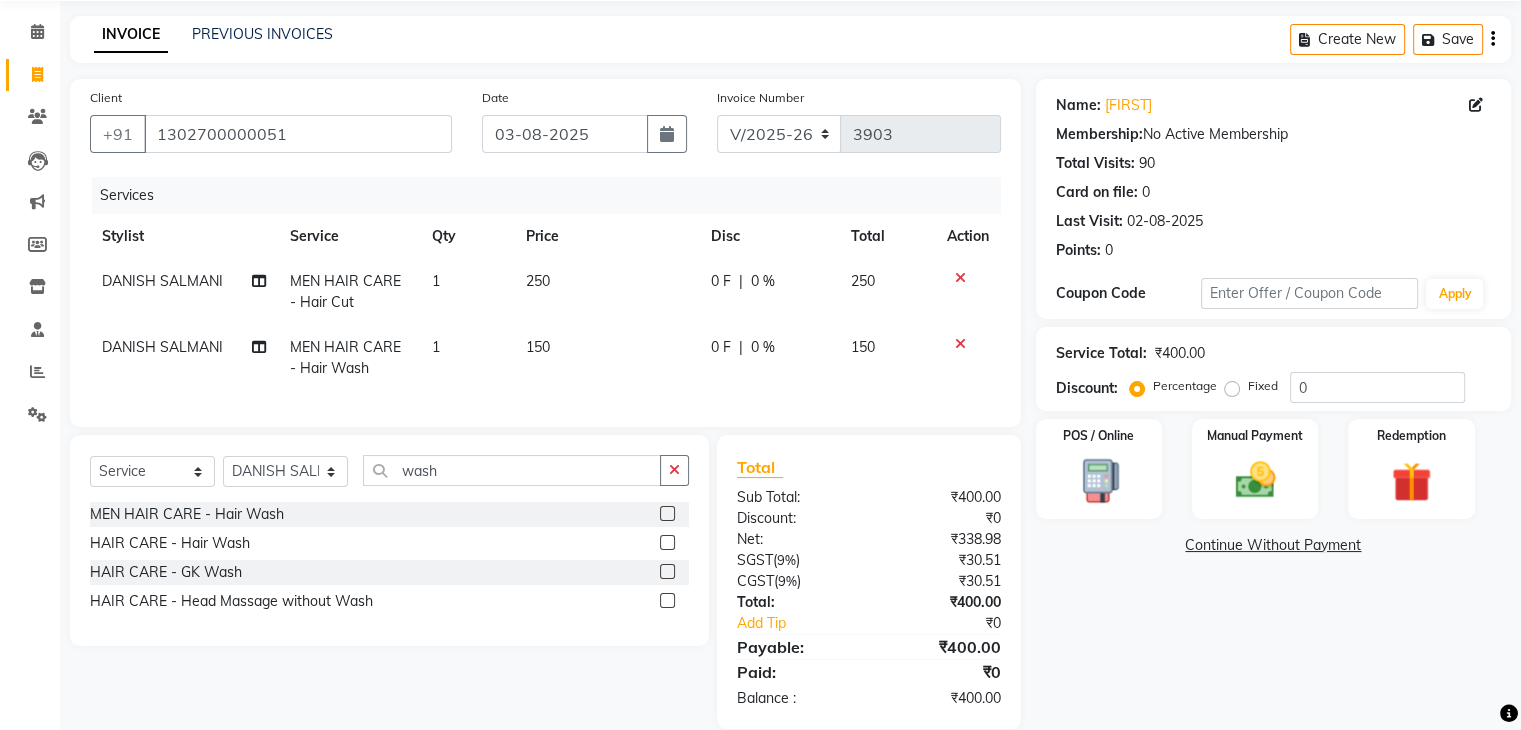 click on "150" 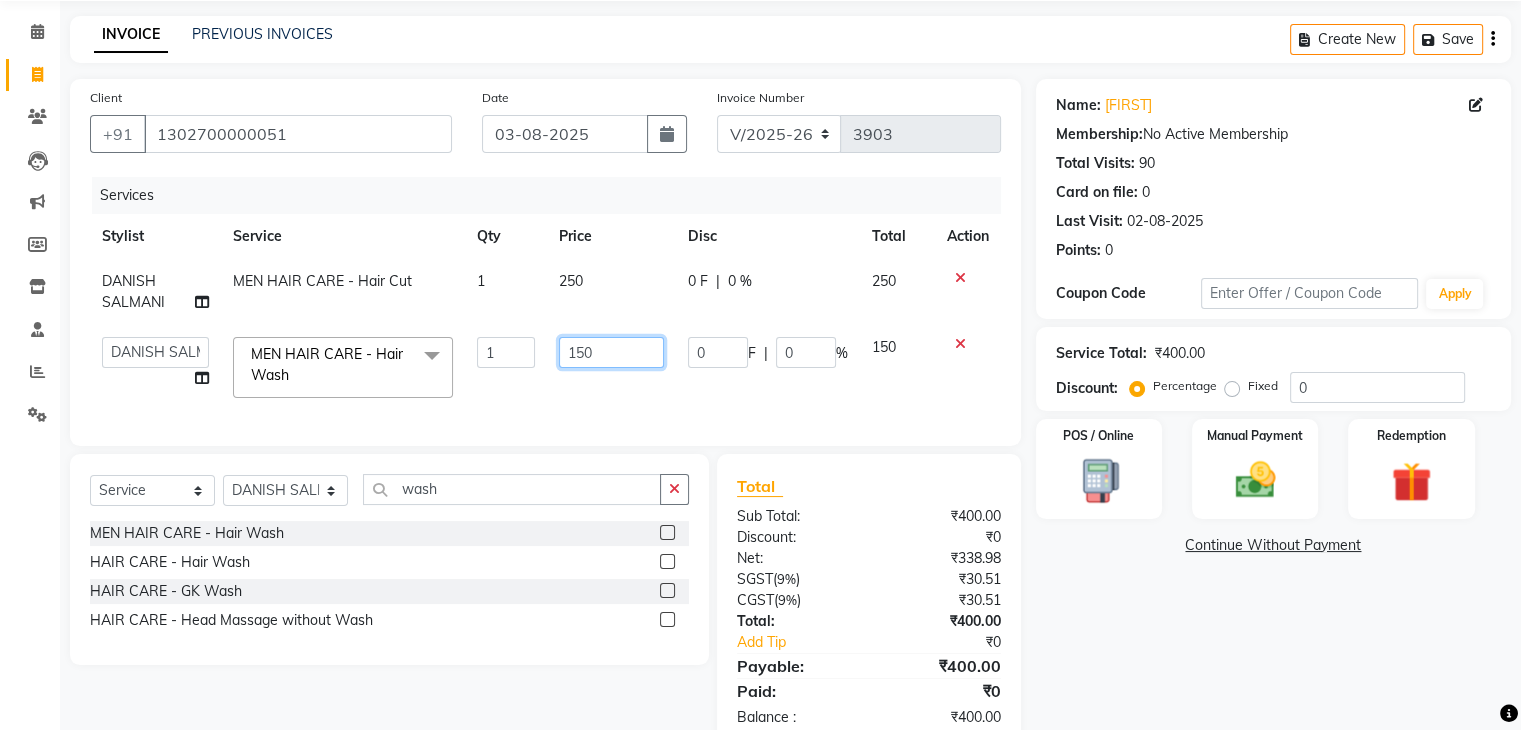 click on "150" 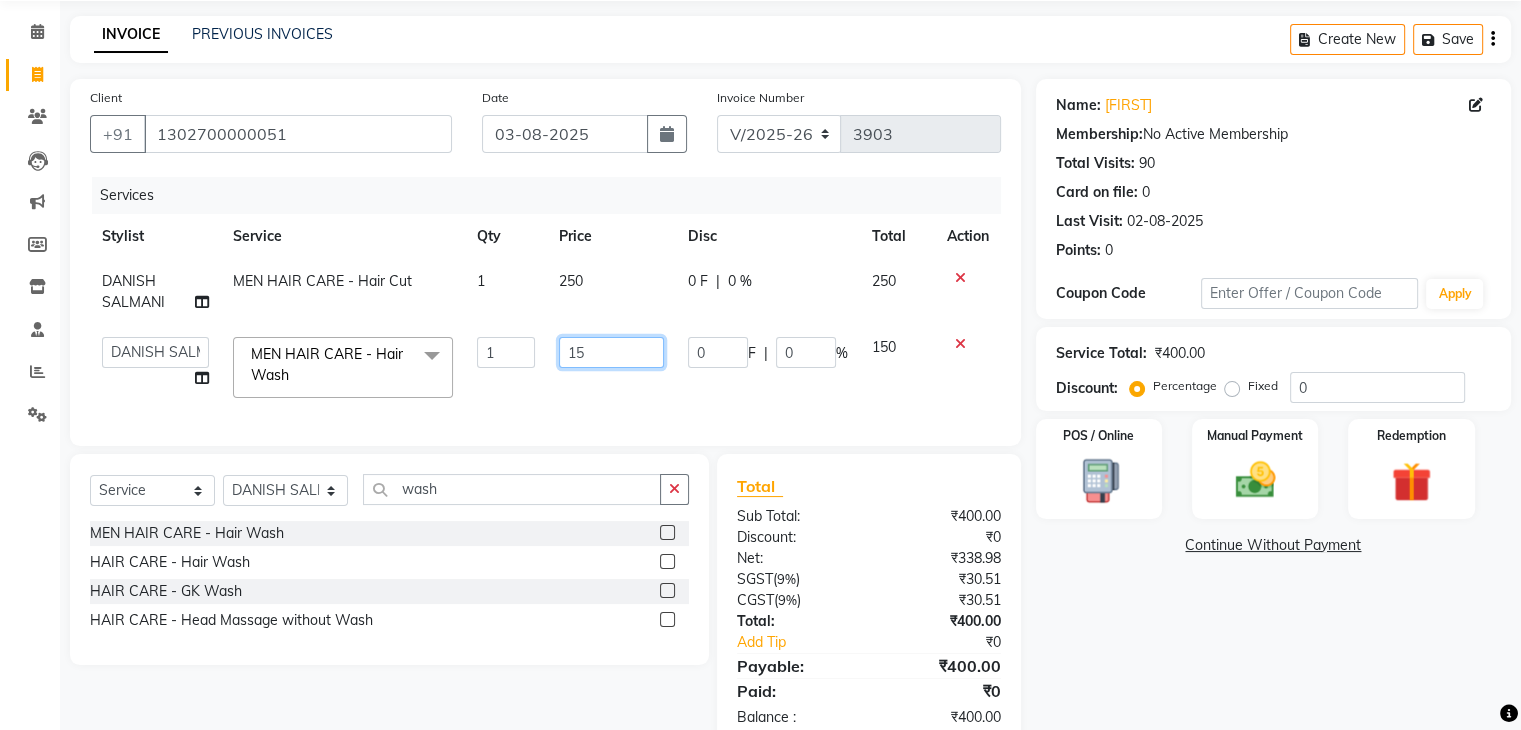 type on "1" 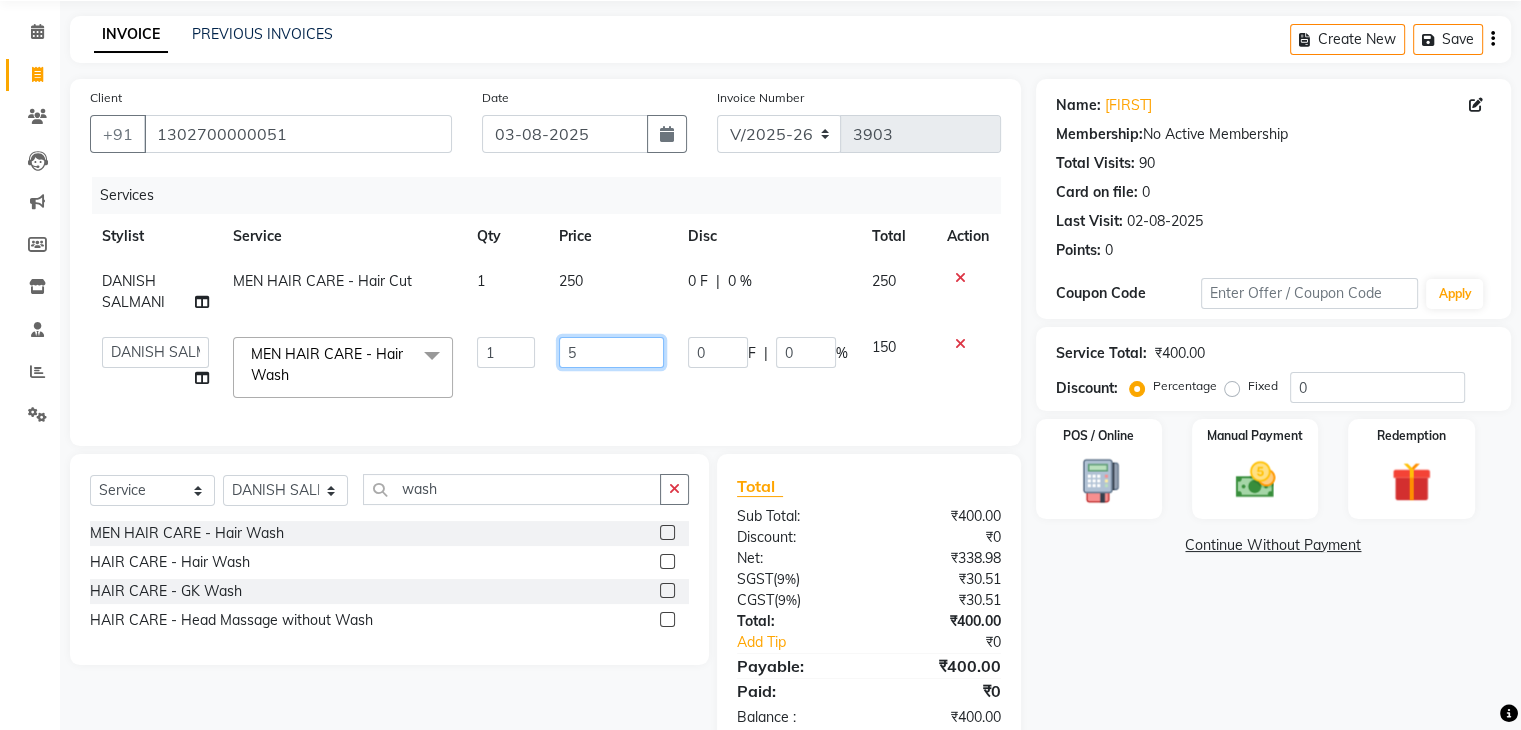 type on "50" 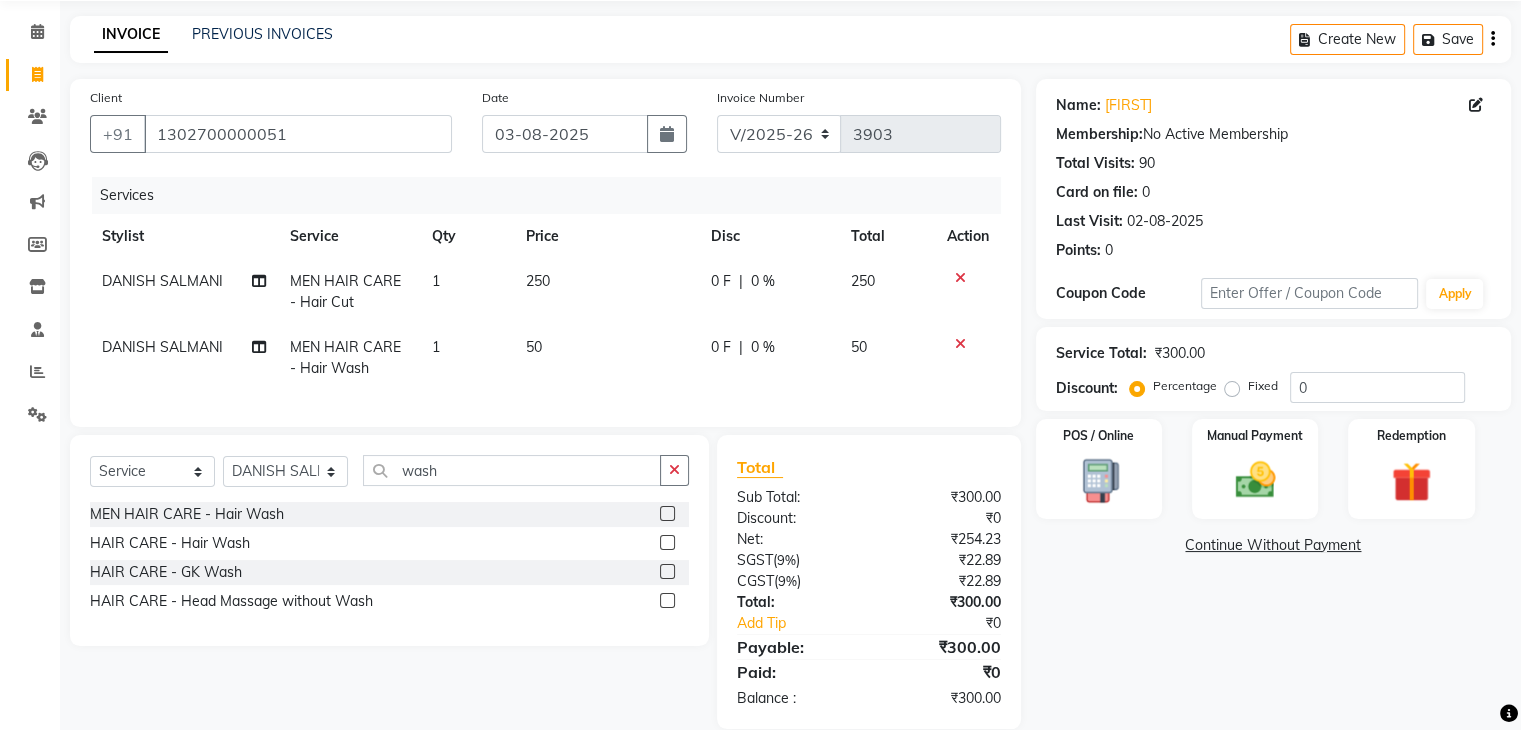click on "Services Stylist Service Qty Price Disc Total Action DANISH SALMANI MEN HAIR CARE - Hair Cut 1 250 0 F | 0 % 250 DANISH SALMANI MEN HAIR CARE - Hair Wash 1 50 0 F | 0 % 50" 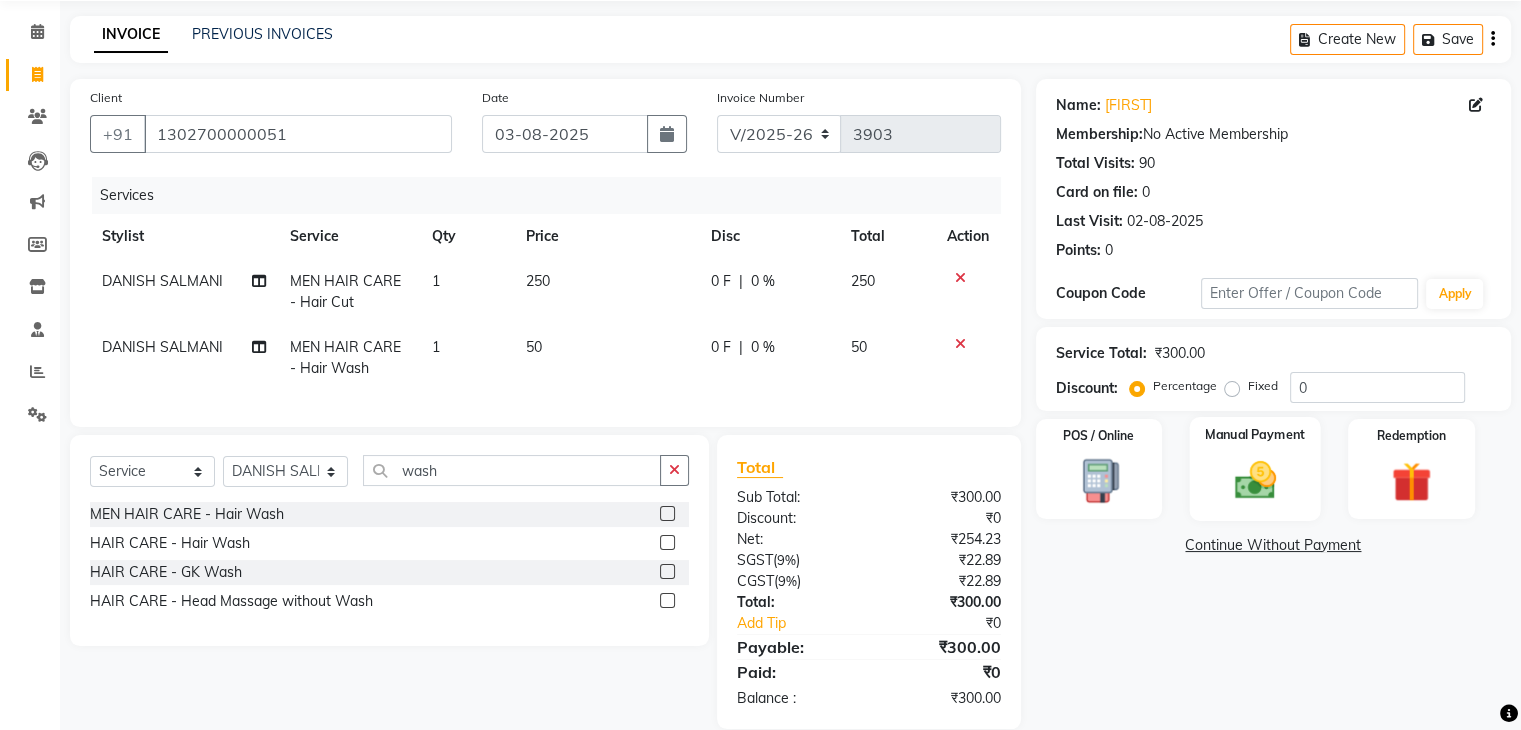 click 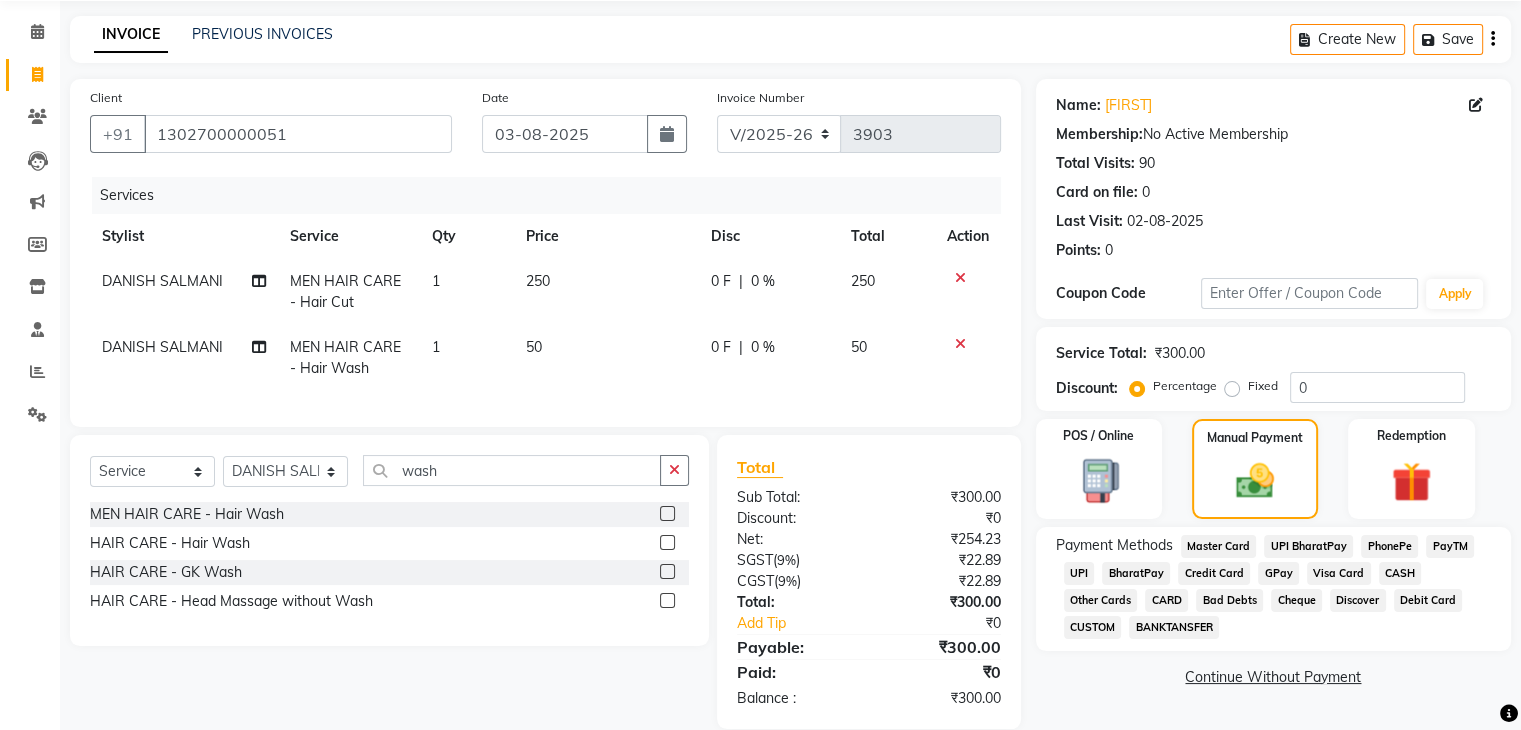 click on "CASH" 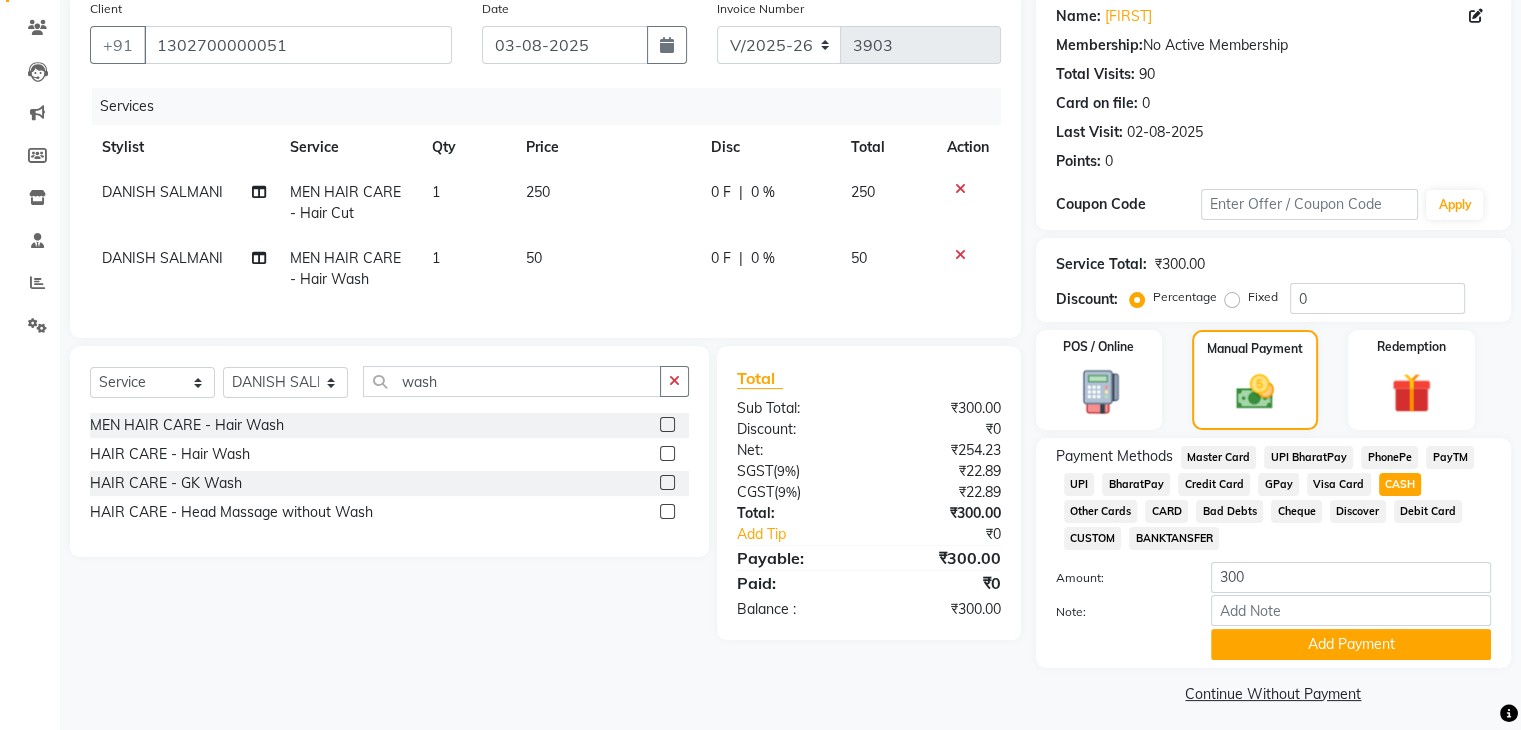 scroll, scrollTop: 161, scrollLeft: 0, axis: vertical 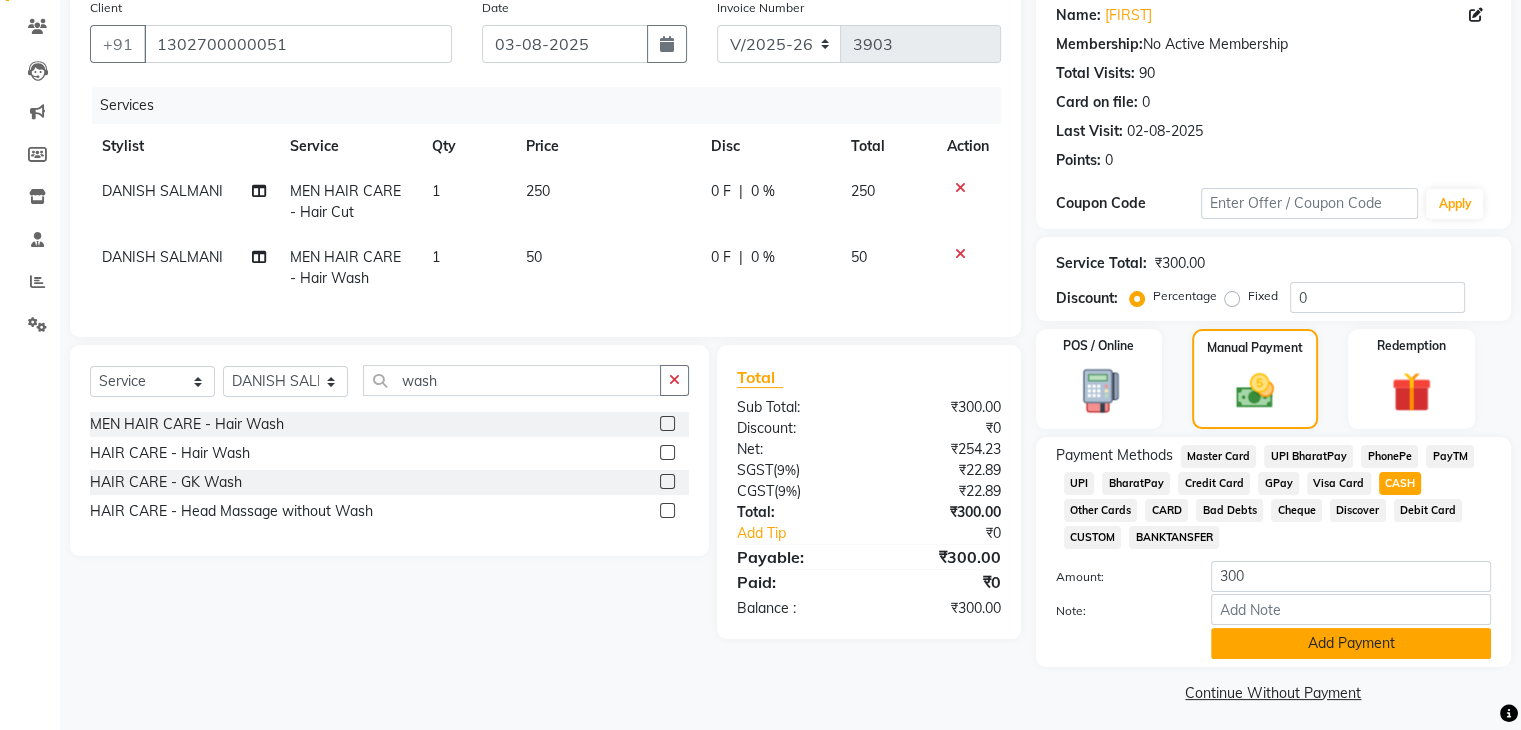 click on "Add Payment" 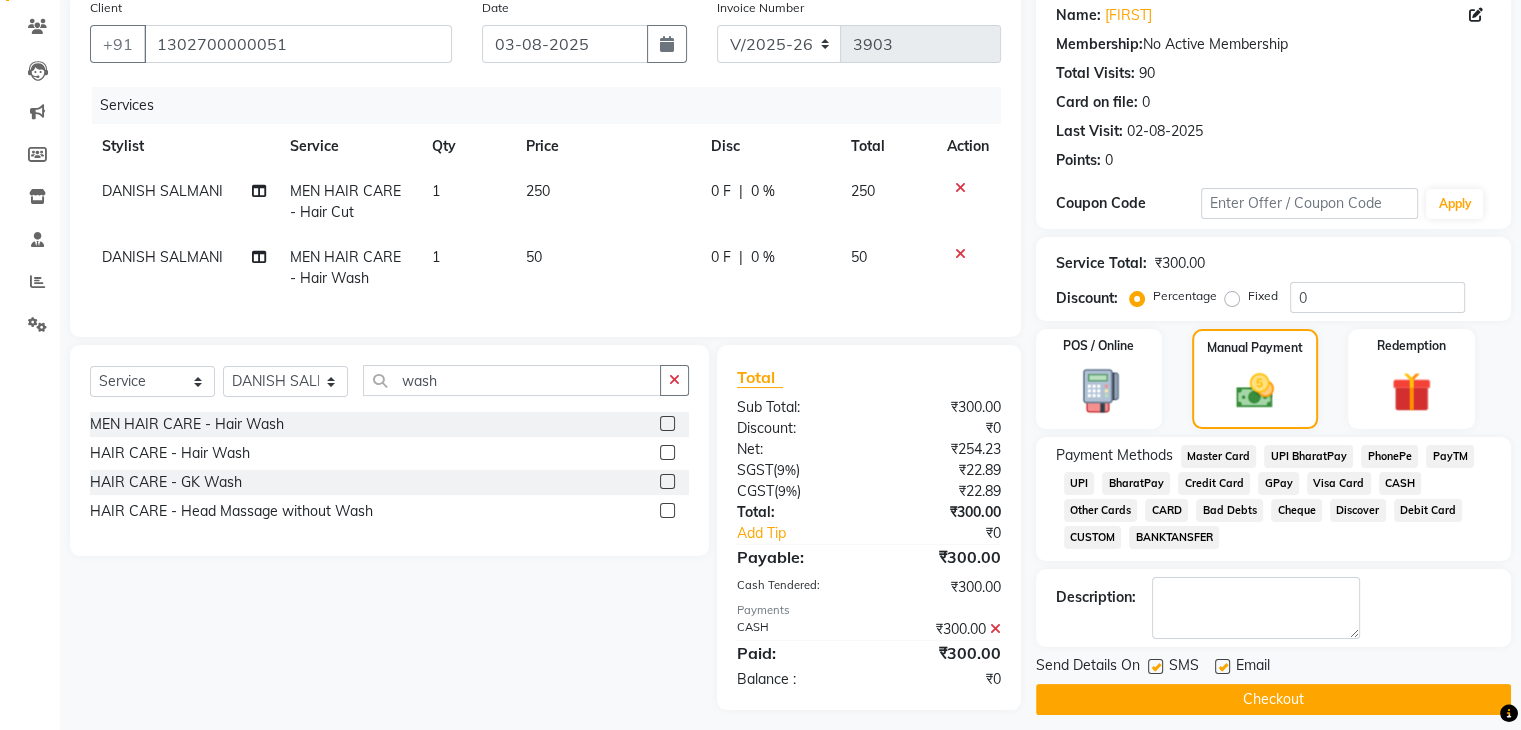 click on "Checkout" 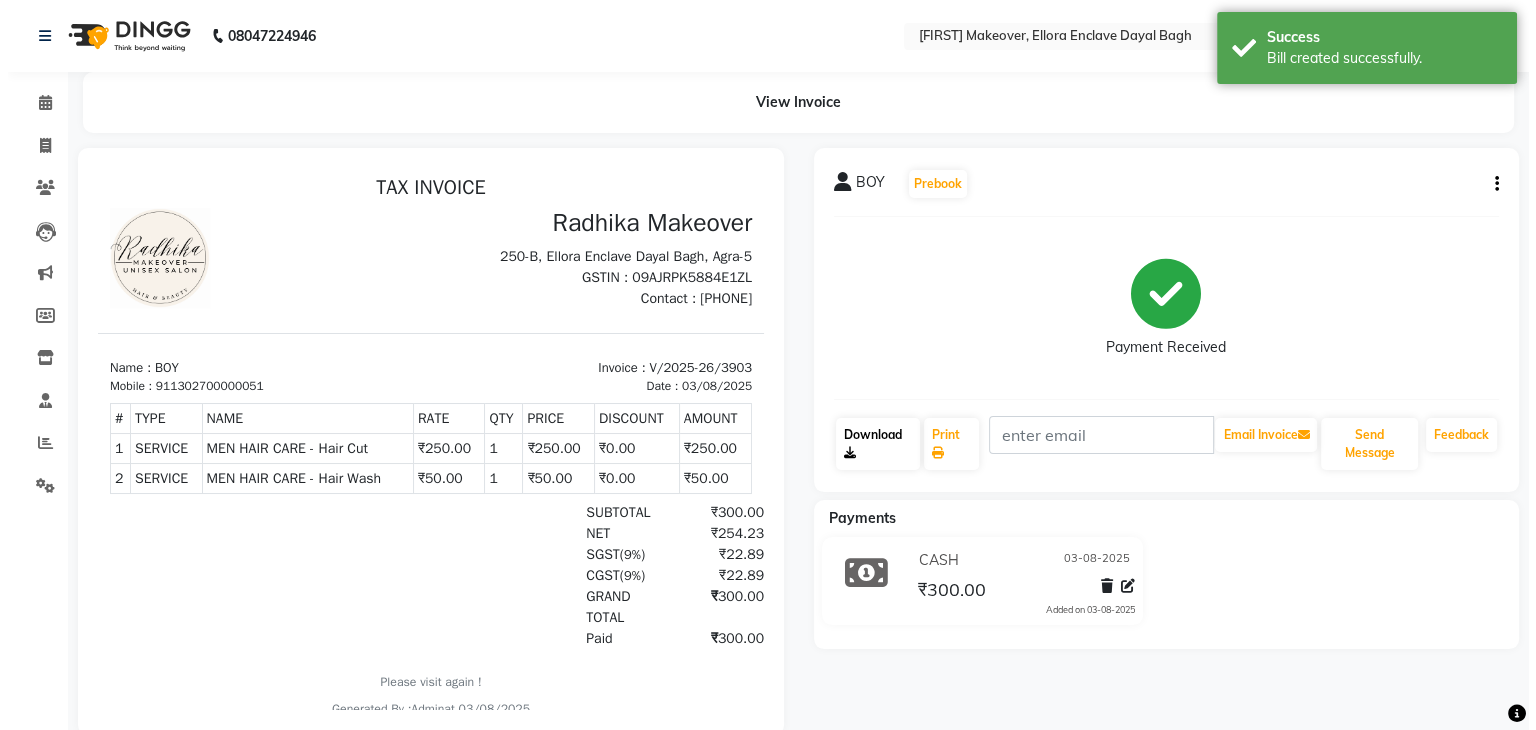 scroll, scrollTop: 0, scrollLeft: 0, axis: both 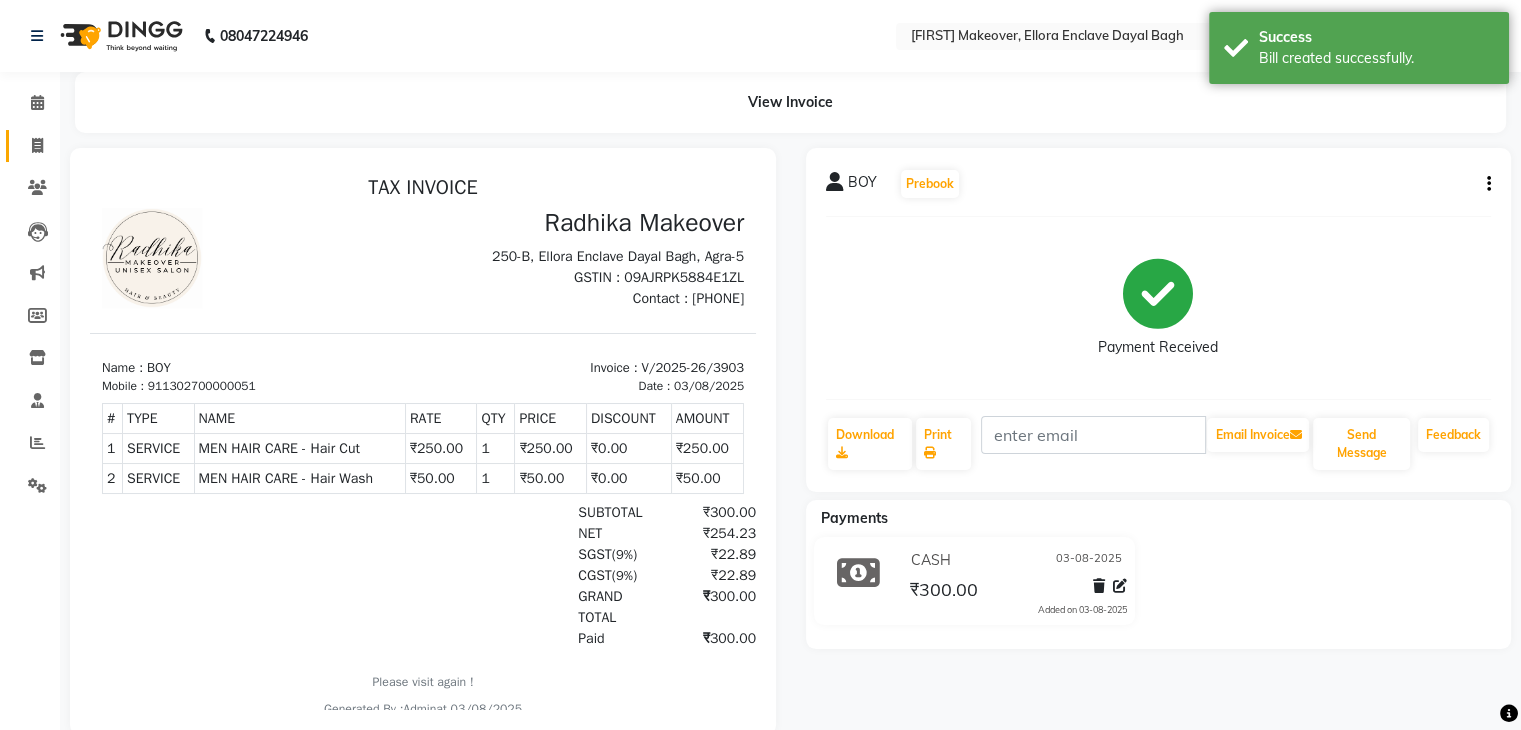 click 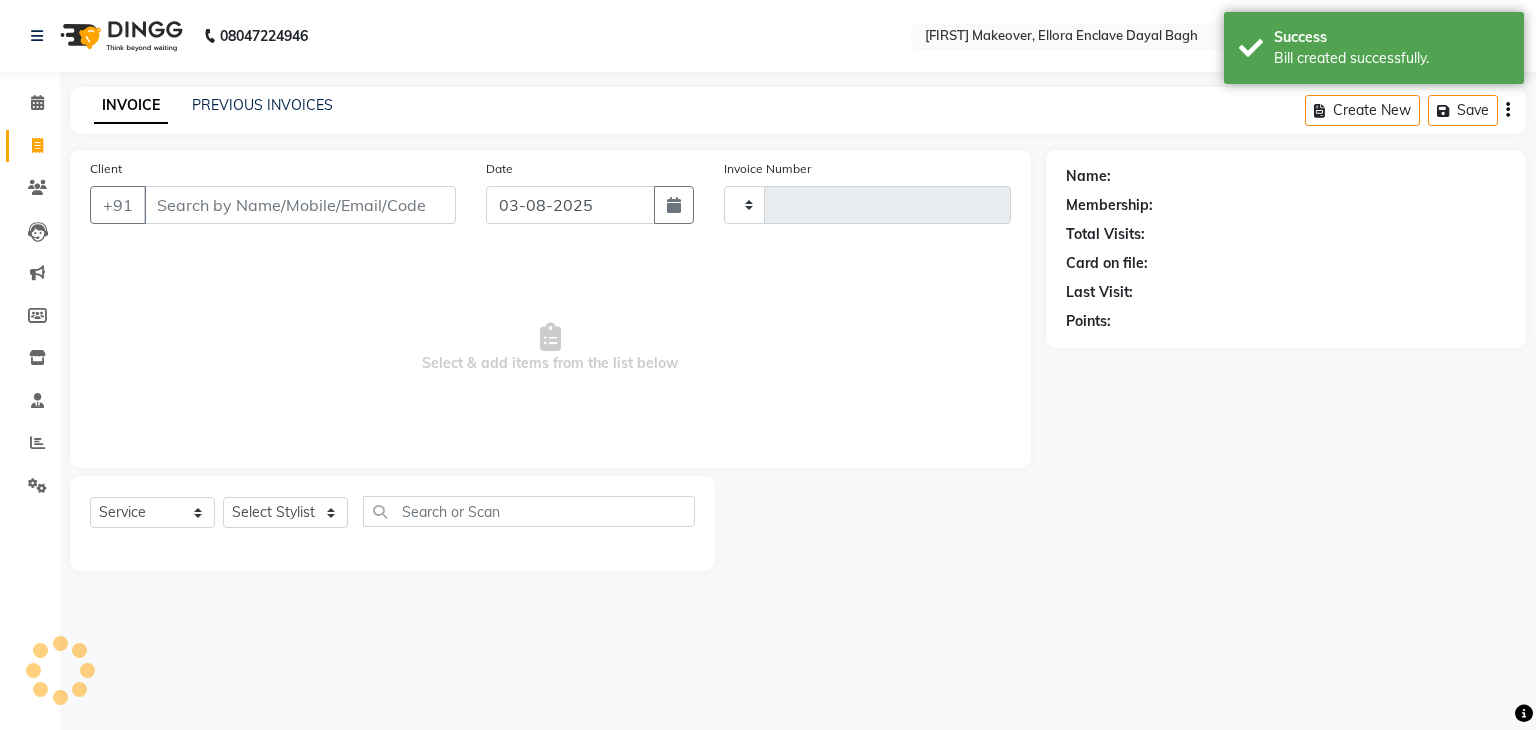 type on "3904" 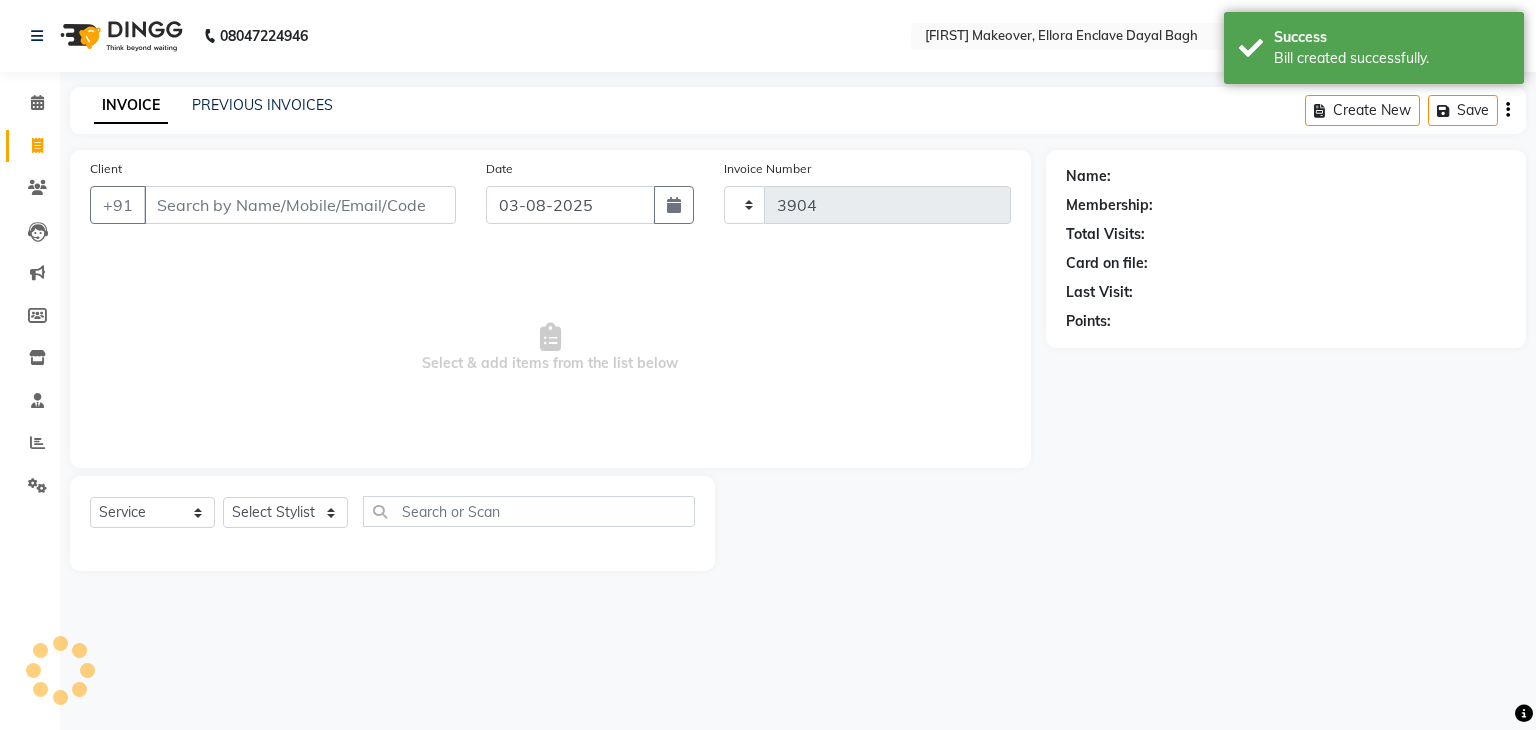 select on "6880" 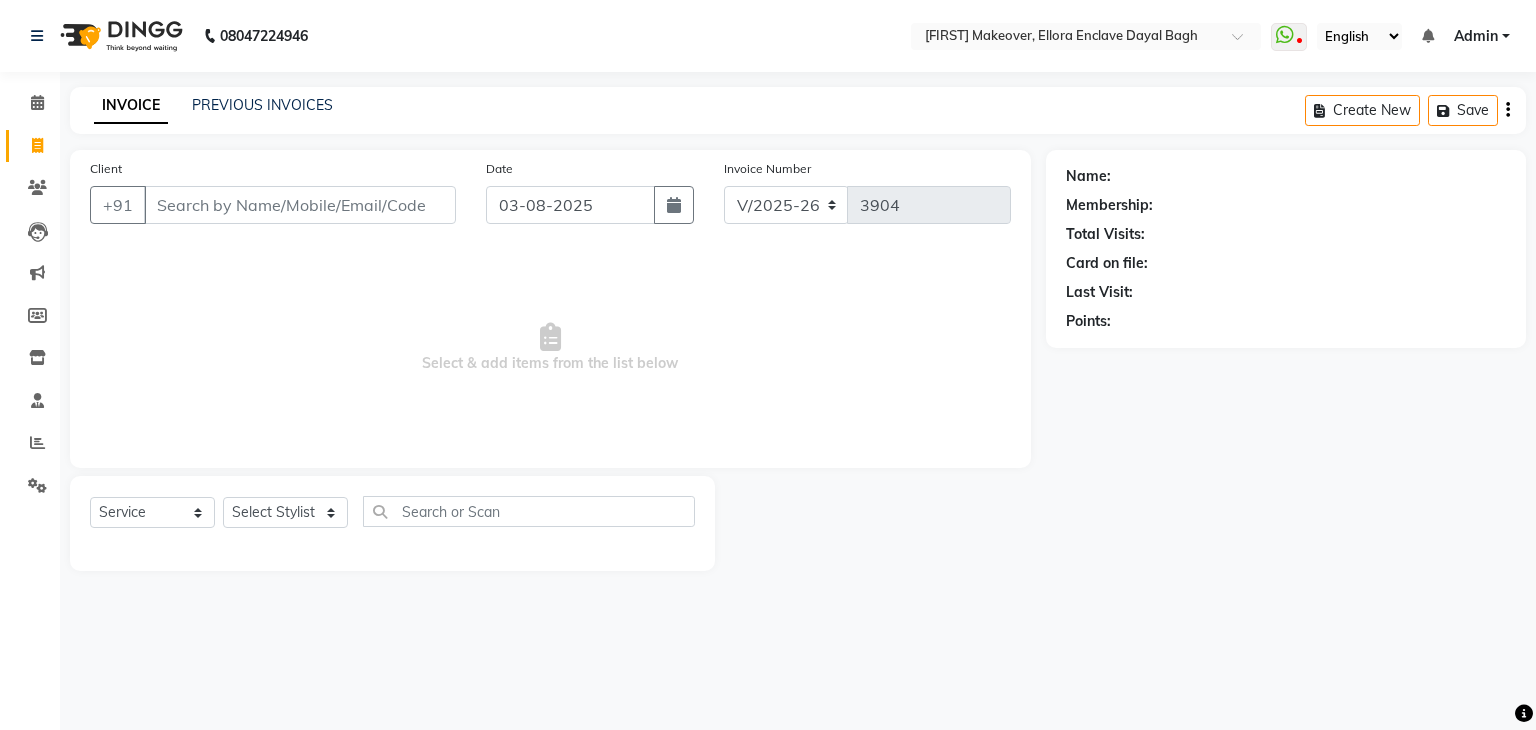 click on "Select & add items from the list below" at bounding box center (550, 348) 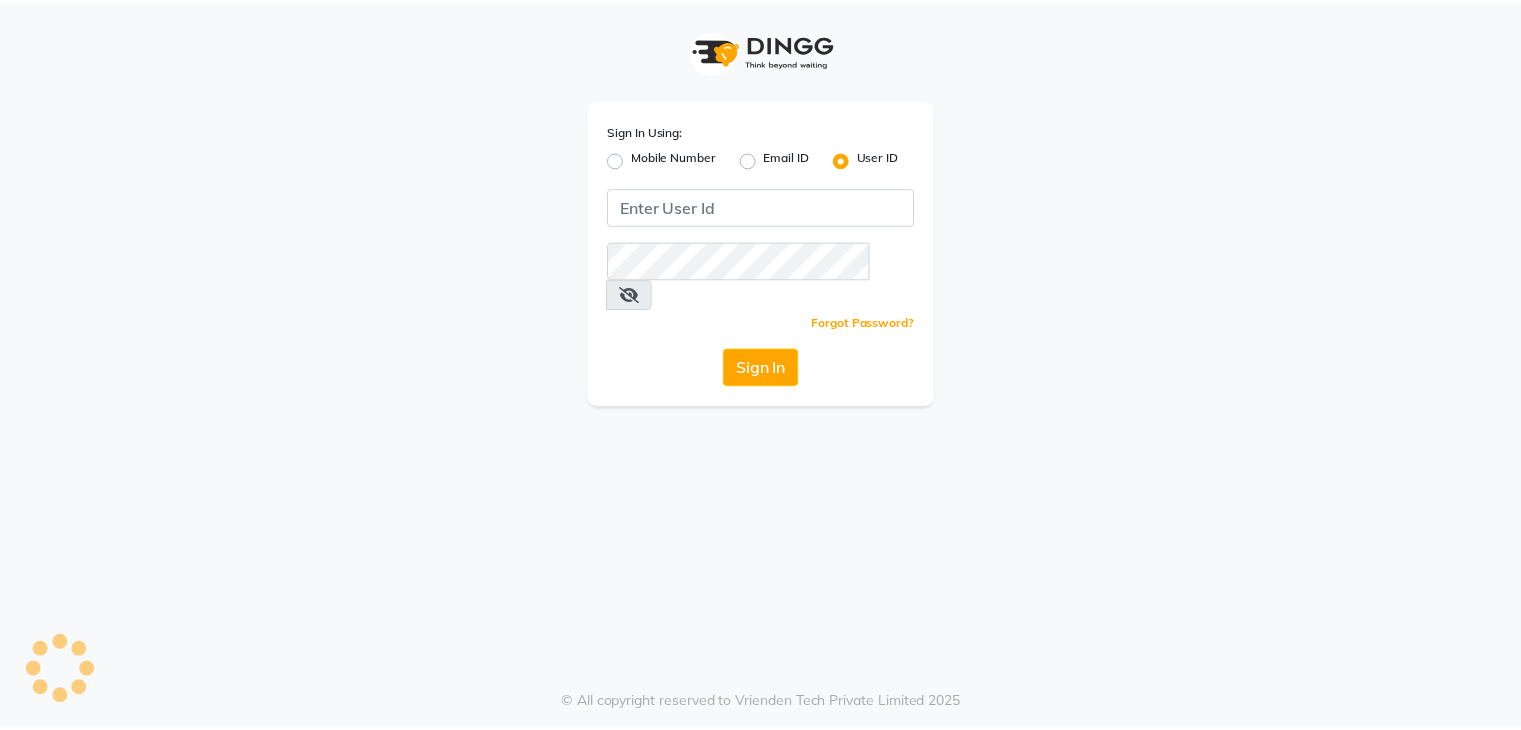 scroll, scrollTop: 0, scrollLeft: 0, axis: both 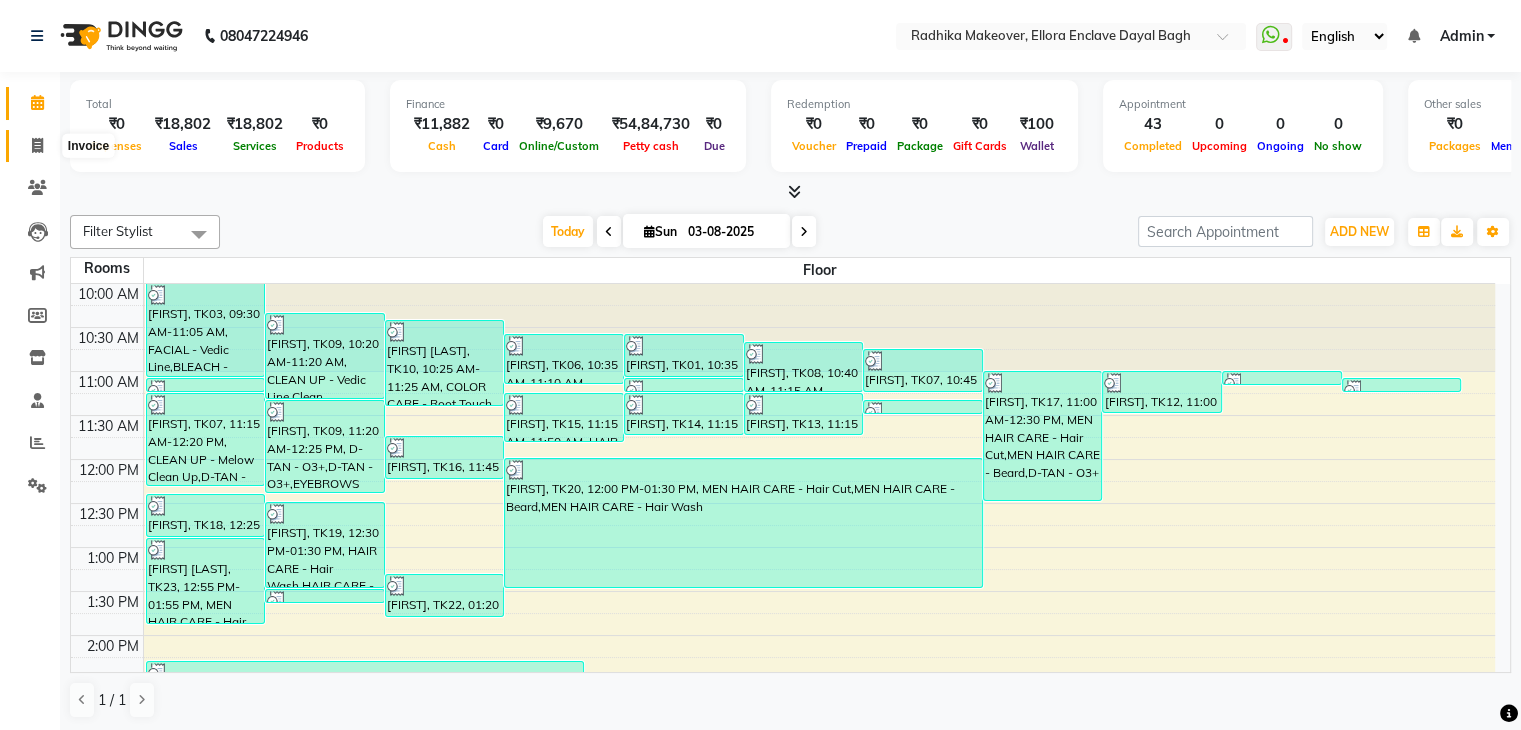 click 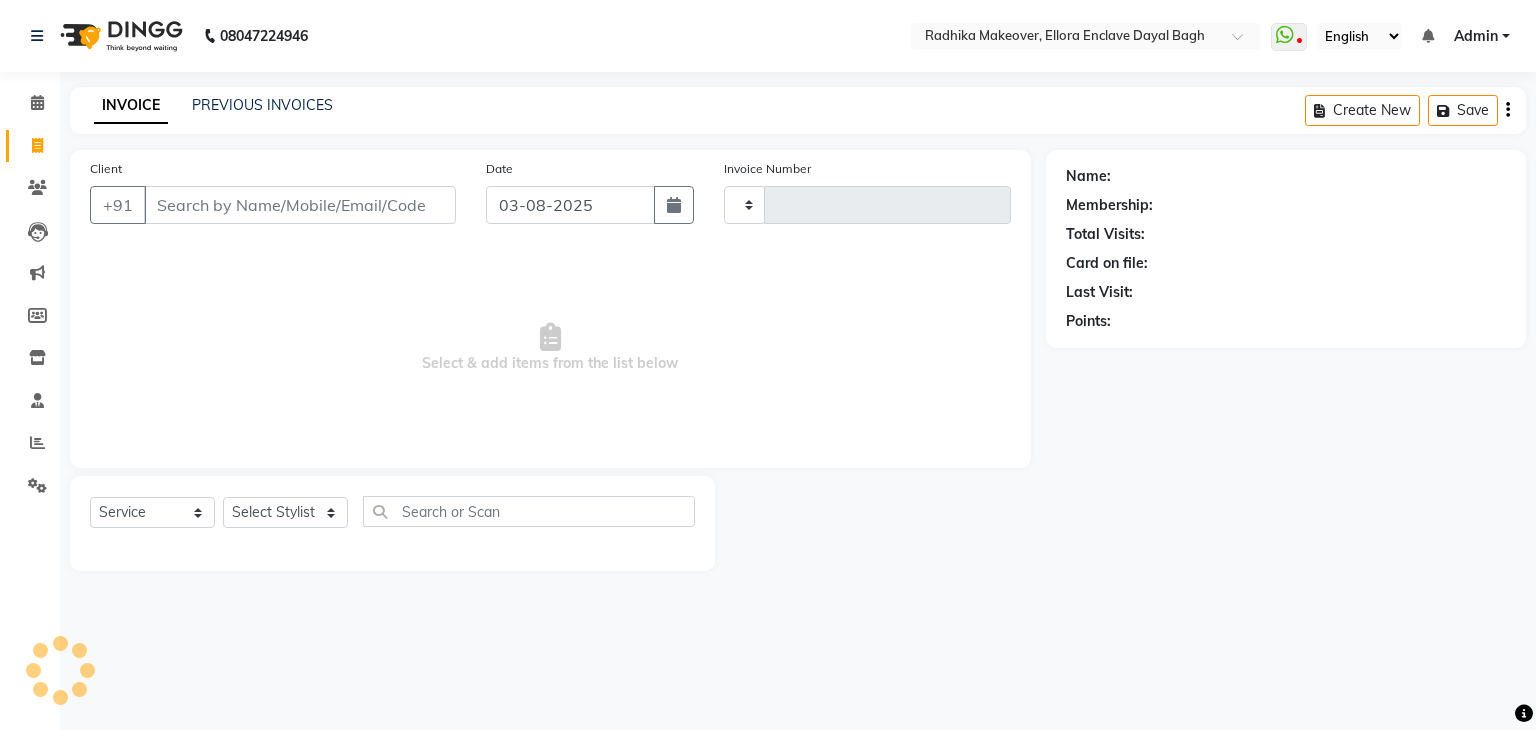 type on "3901" 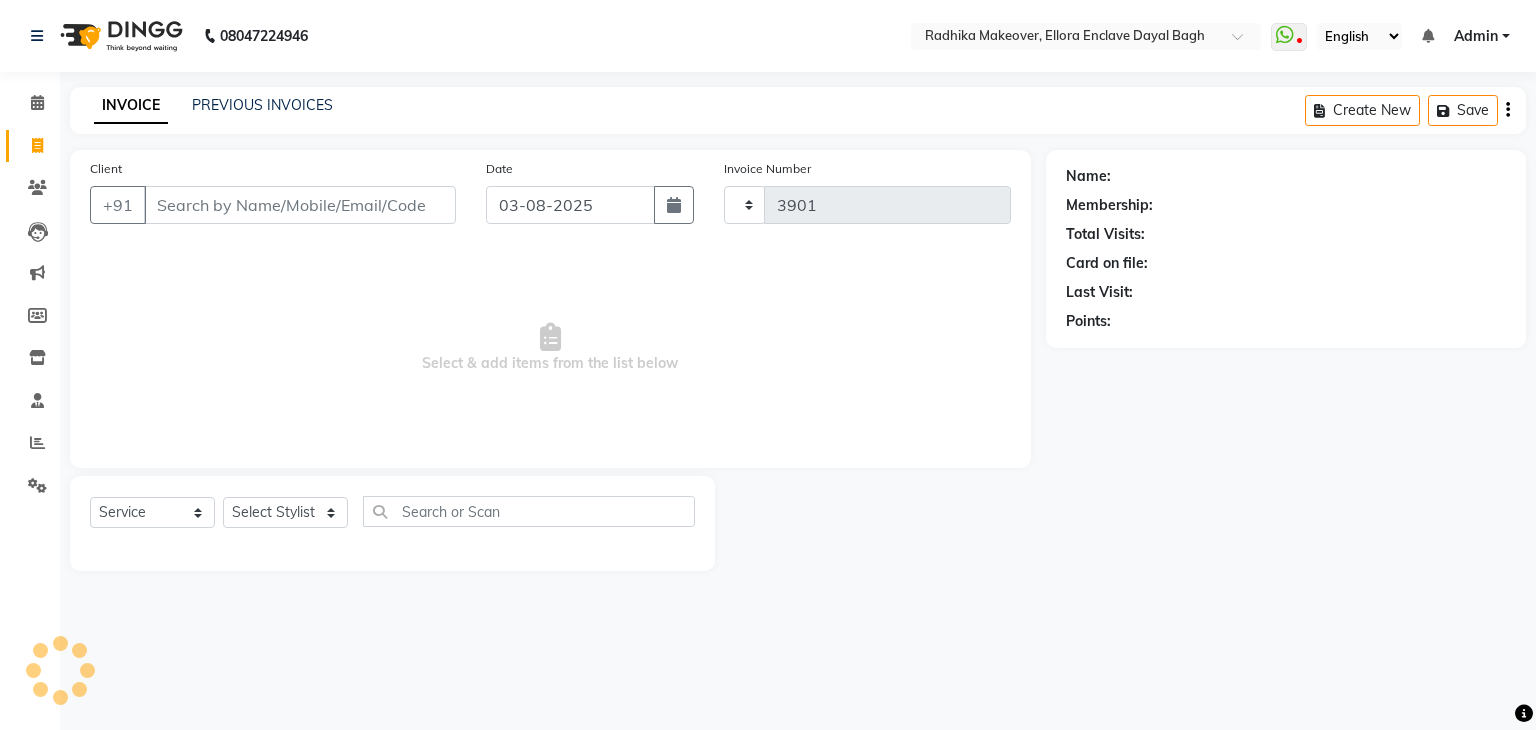 select on "6880" 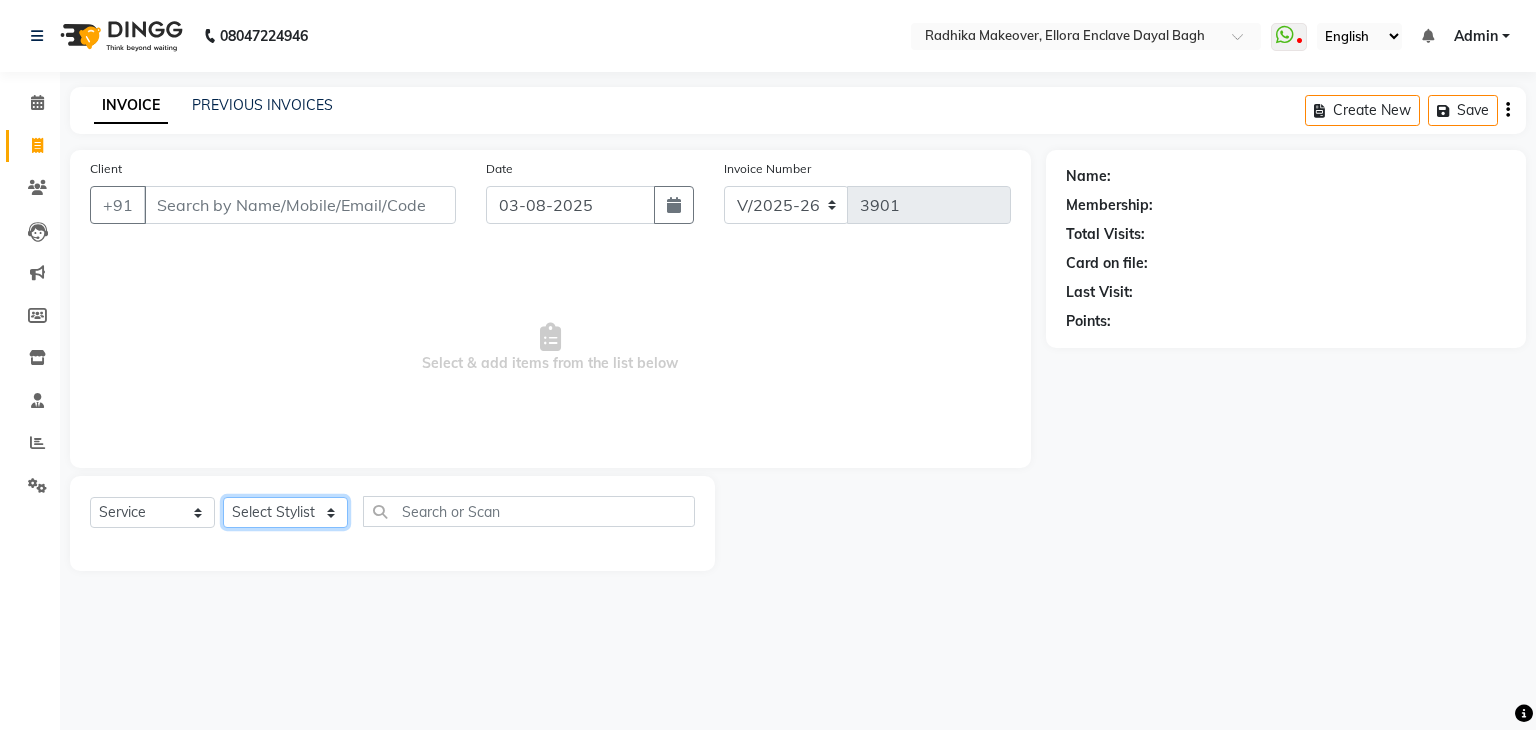 click on "Select Stylist AMAN DANISH SALMANI GOPAL PACHORI KANU KAVITA KIRAN KUMARI MEENU KUMARI NEHA NIKHIL CHAUDHARY Priya PRIYANKA YADAV RASHMI SANDHYA SHAGUFTA SHWETA SONA SAXENA SOUMYA TUSHAR OTWAL VINAY KUMAR" 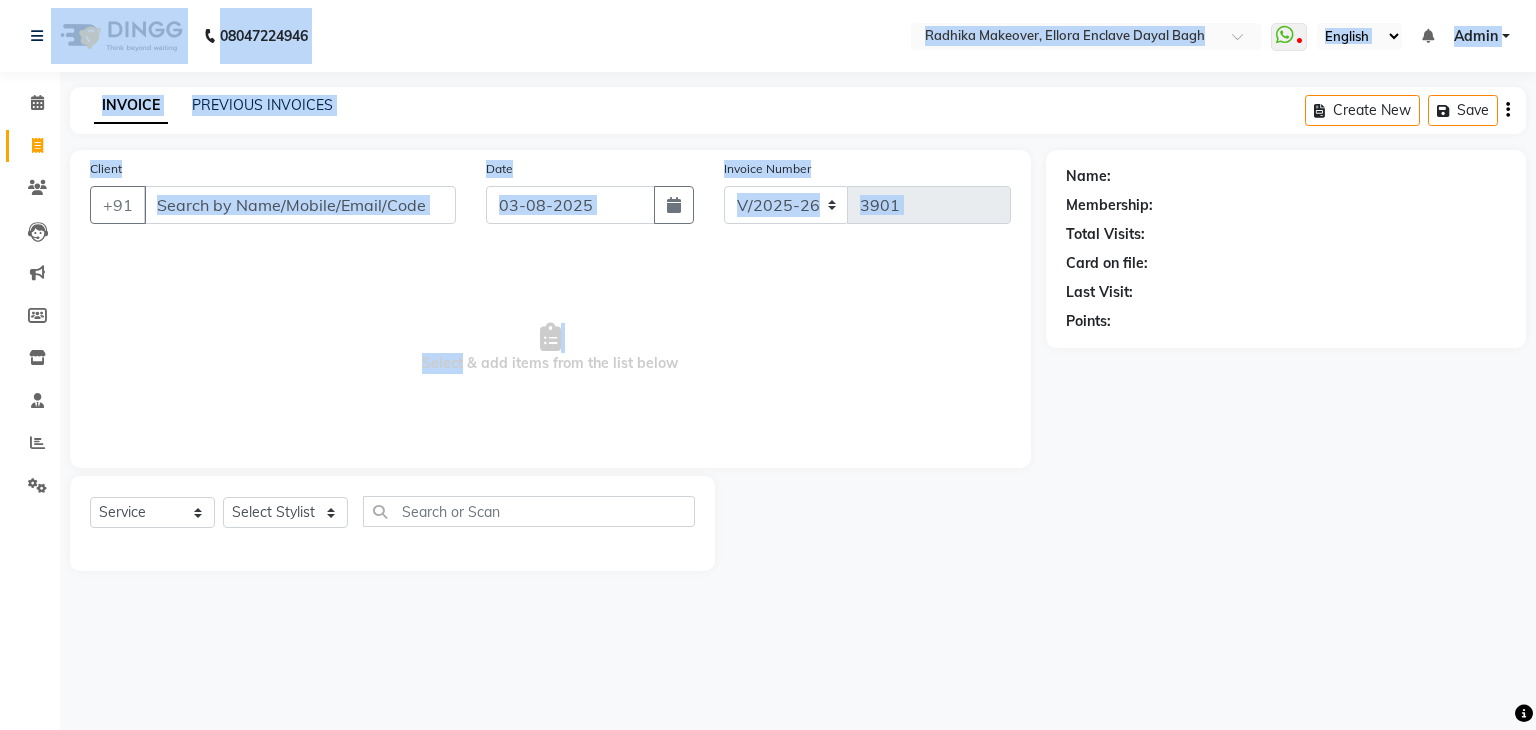 drag, startPoint x: 457, startPoint y: 413, endPoint x: 176, endPoint y: -87, distance: 573.5512 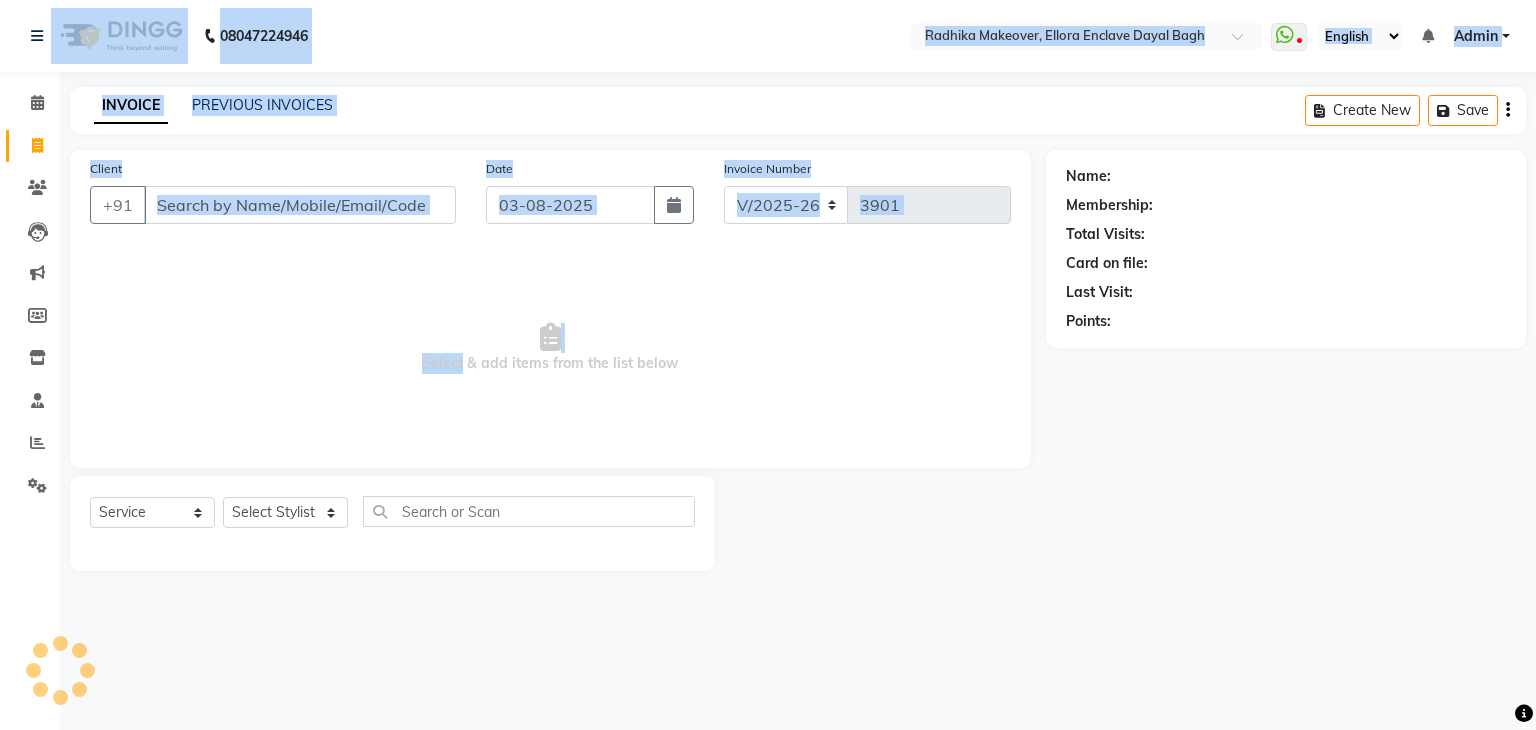 click on "Select & add items from the list below" at bounding box center [550, 348] 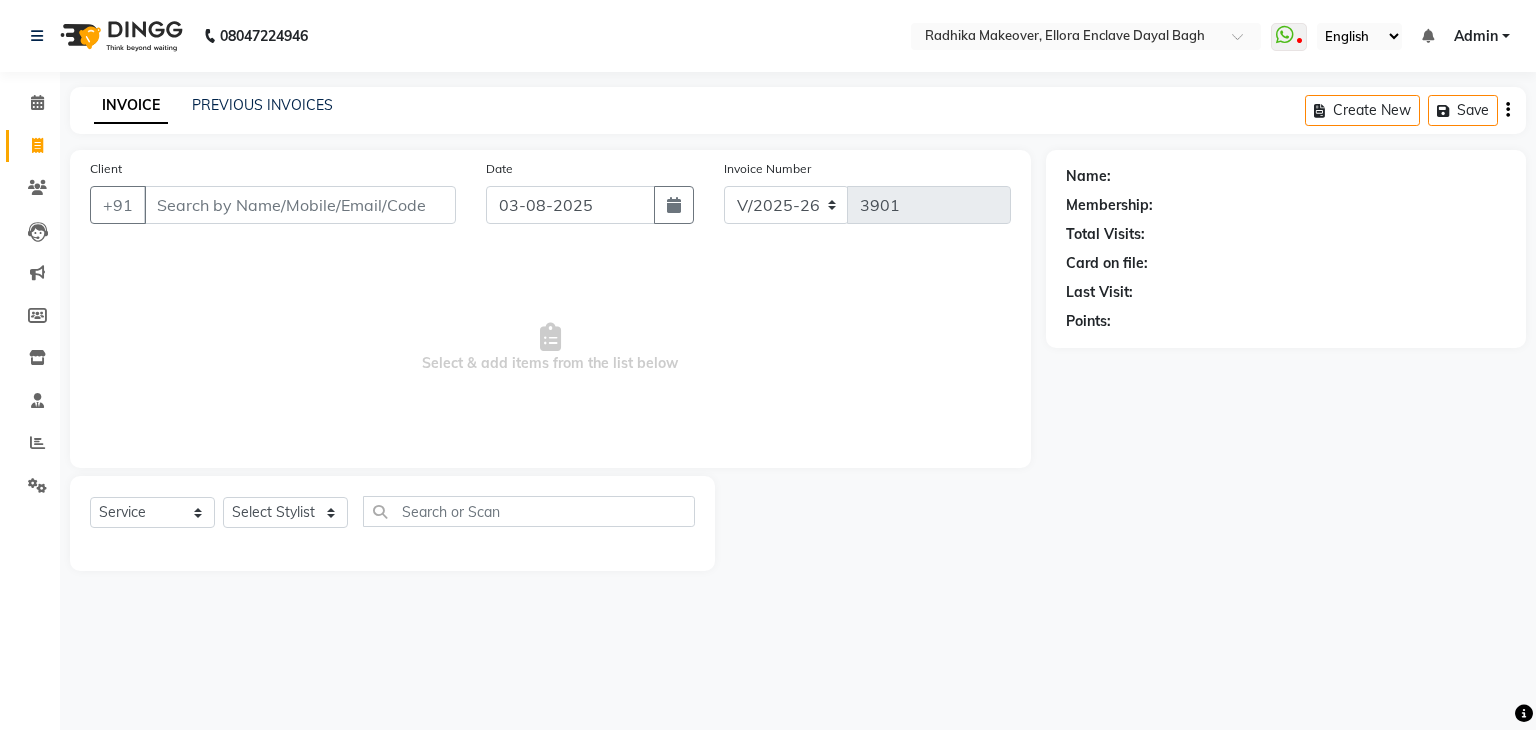 click on "Select & add items from the list below" at bounding box center [550, 348] 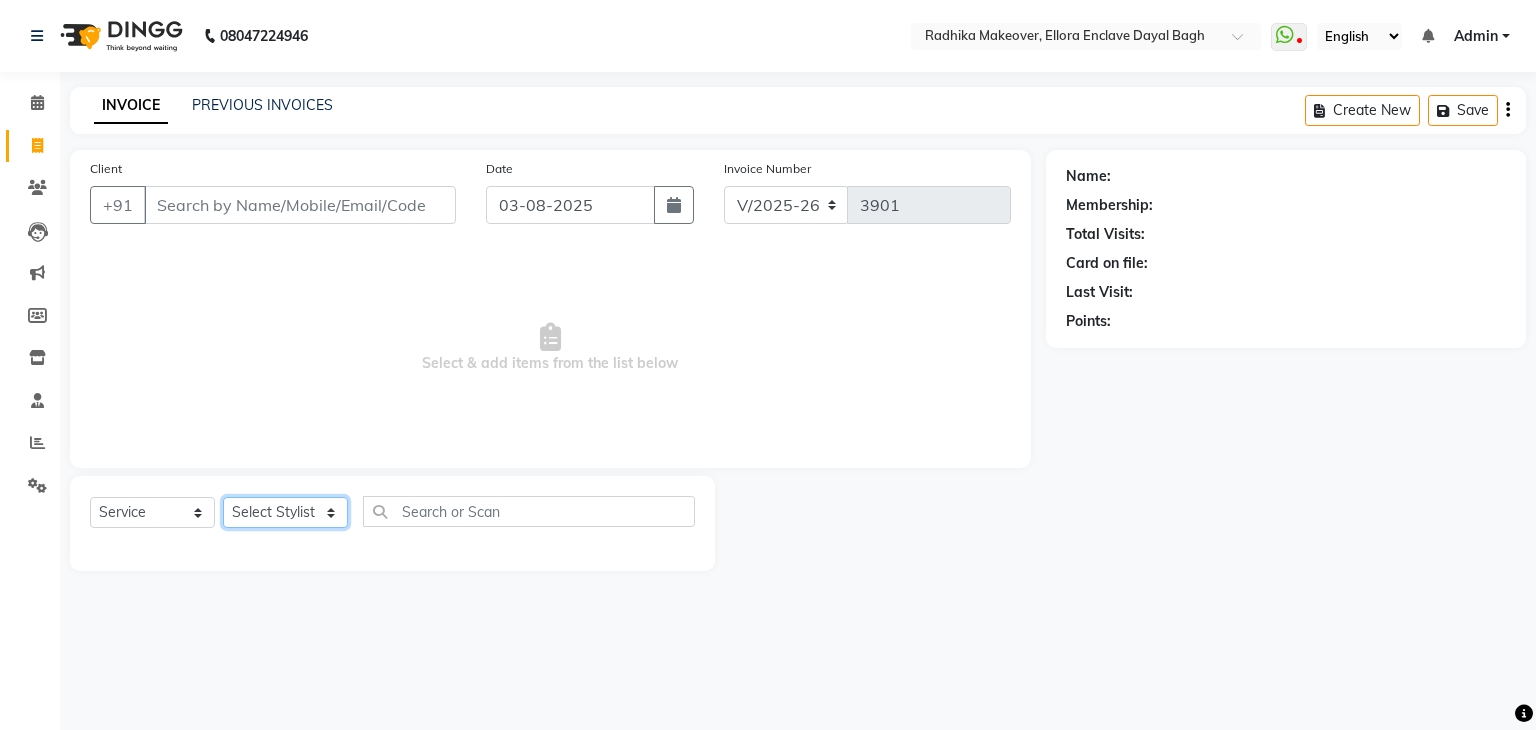 drag, startPoint x: 304, startPoint y: 514, endPoint x: 510, endPoint y: 73, distance: 486.7412 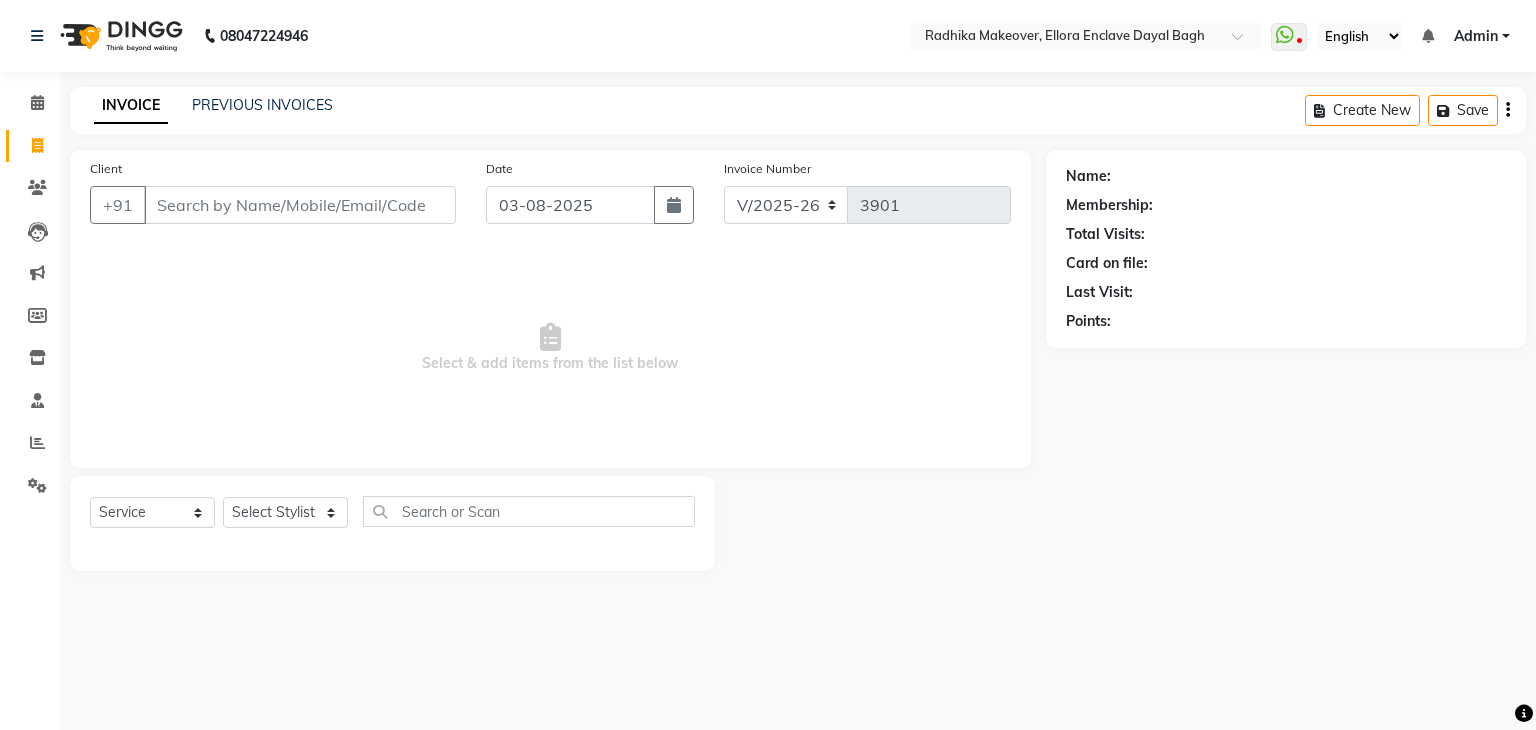click on "[FIRST], Select Location × Radhika Makeover, Ellora Enclave Dayal Bagh  WhatsApp Status  ✕ Status:  Disconnected Recent Service Activity: 01-01-1970     05:30 AM  [PHONE]Whatsapp Settings English ENGLISH Español العربية मराठी हिंदी ગુજરાતી தமிழ் 中文 Notifications nothing to show Admin Manage Profile Change Password Sign out  Version:3.15.11  ☀ Radhika Makeover, Ellora Enclave Dayal Bagh  Calendar  Invoice  Clients  Leads   Marketing  Members  Inventory  Staff  Reports  Settings Completed InProgress Upcoming Dropped Tentative Check-In Confirm Bookings Generate Report Segments Page Builder INVOICE PREVIOUS INVOICES Create New   Save  Client +91 Date 03-08-2025 Invoice Number V/2025 V/2025-26 3901  Select & add items from the list below  Select  Service  Product  Membership  Package Voucher Prepaid Gift Card  Select Stylist AMAN DANISH SALMANI GOPAL PACHORI KANU KAVITA KIRAN KUMARI MEENU KUMARI NEHA NIKHIL CHAUDHARY Priya PRIYANKA YADAV" at bounding box center (768, 365) 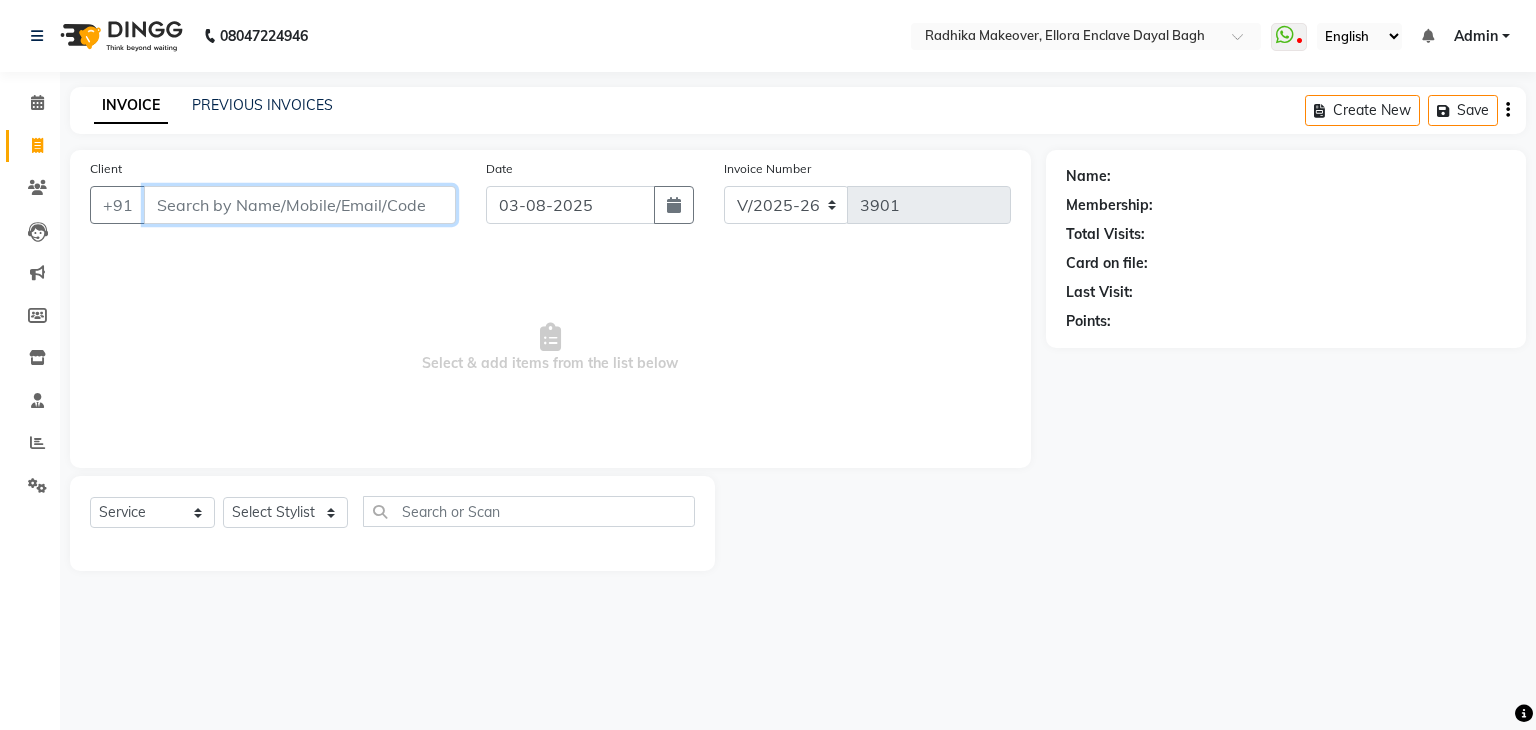 click on "Client" at bounding box center [300, 205] 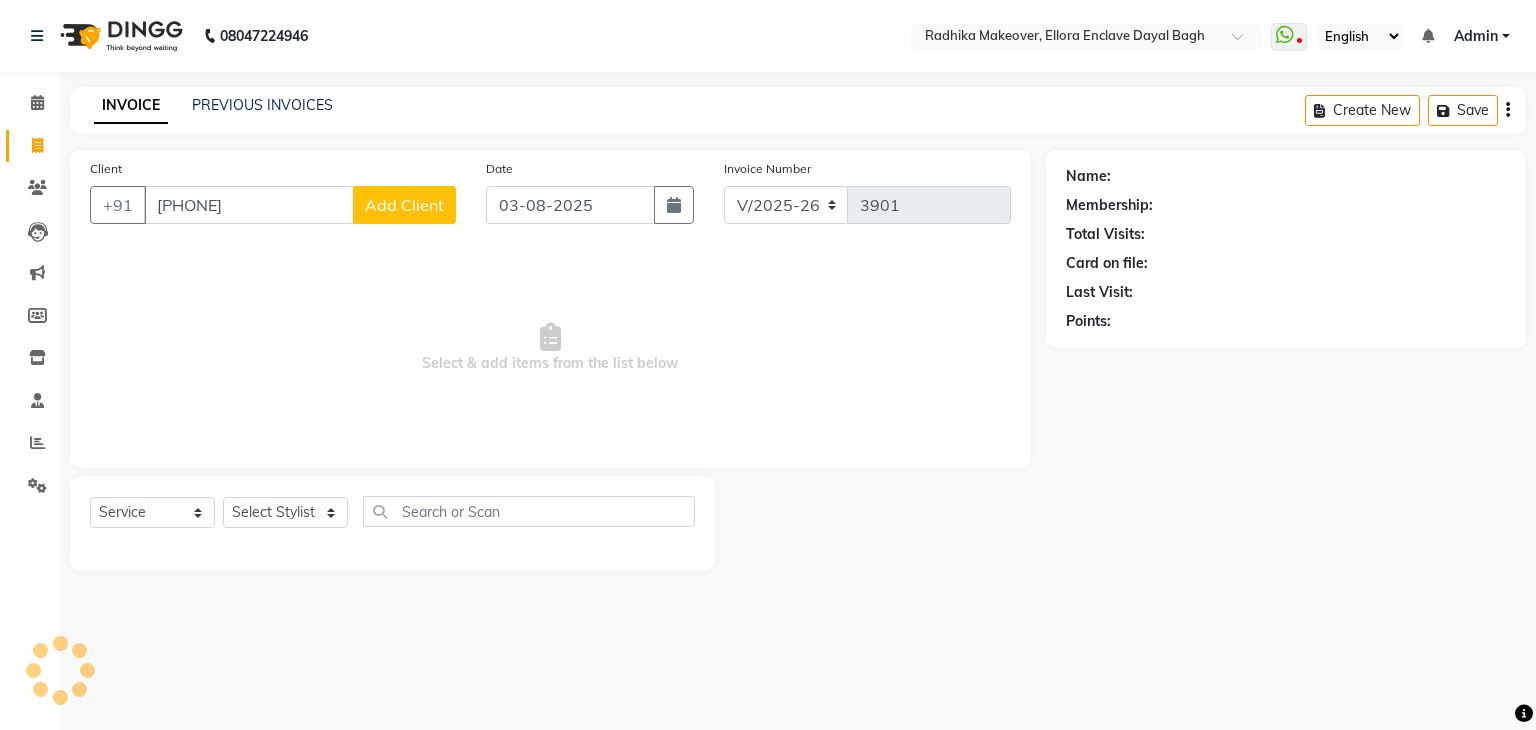 click on "Select & add items from the list below" at bounding box center (550, 348) 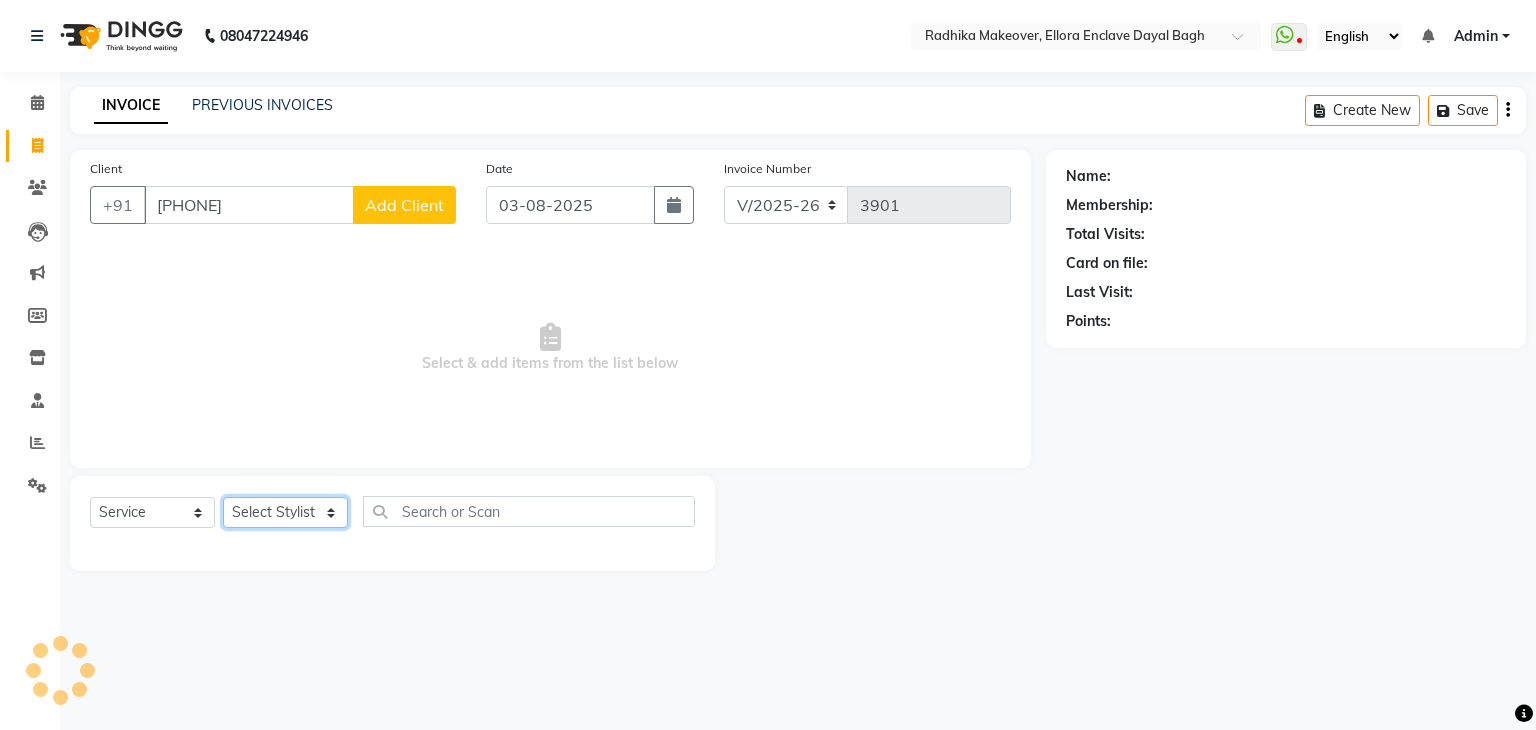 click on "Select Stylist AMAN DANISH SALMANI GOPAL PACHORI KANU KAVITA KIRAN KUMARI MEENU KUMARI NEHA NIKHIL CHAUDHARY Priya PRIYANKA YADAV RASHMI SANDHYA SHAGUFTA SHWETA SONA SAXENA SOUMYA TUSHAR OTWAL VINAY KUMAR" 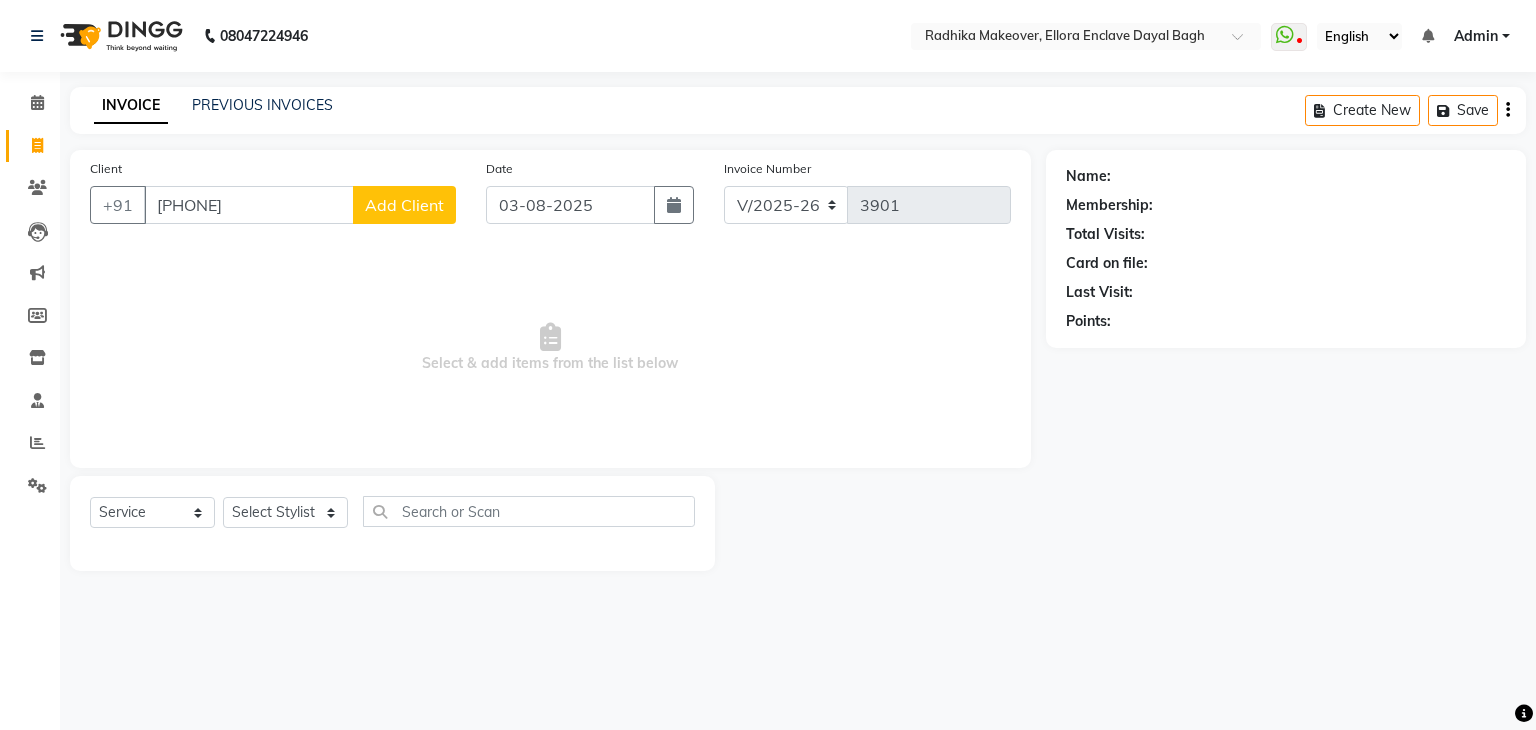 click on "Select & add items from the list below" at bounding box center [550, 348] 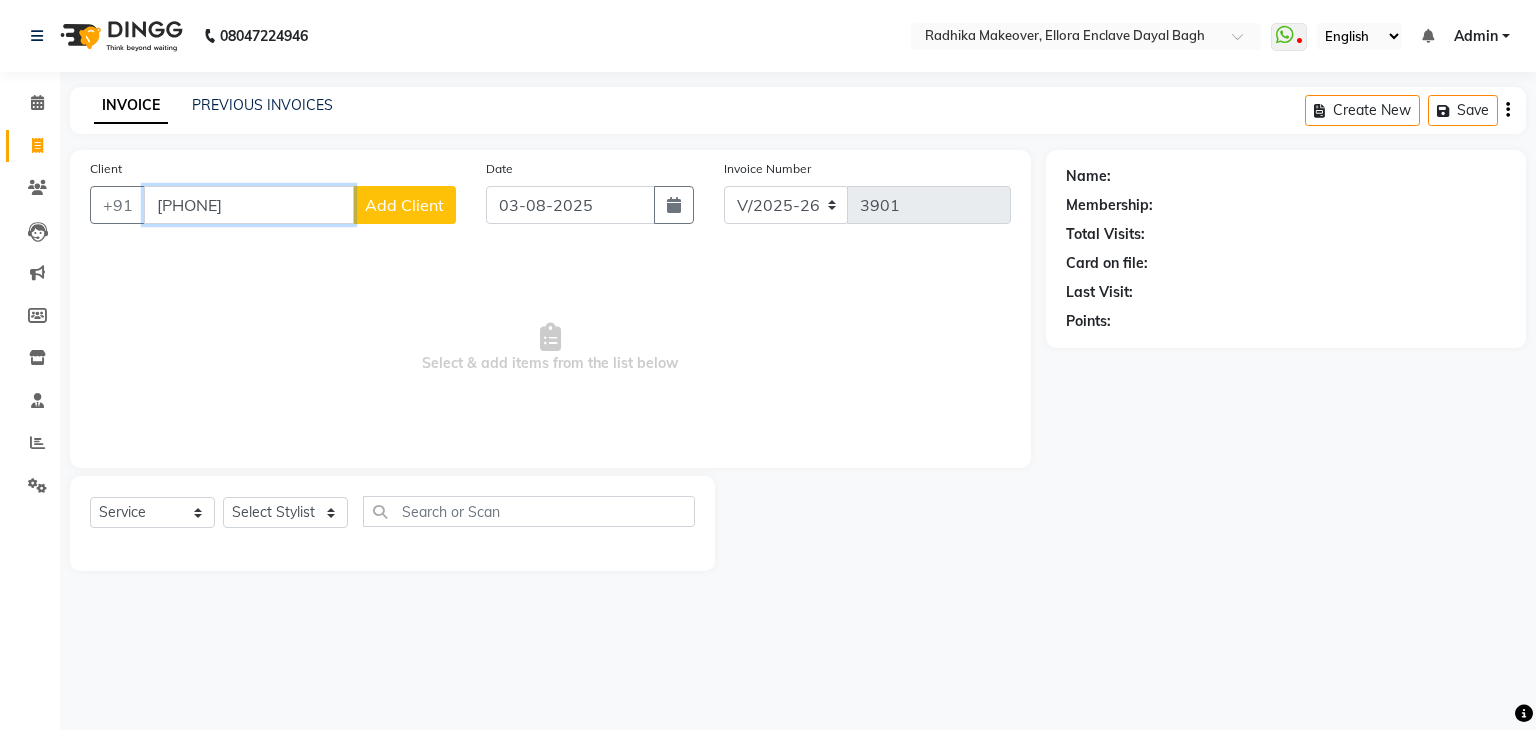 click on "[PHONE]" at bounding box center [249, 205] 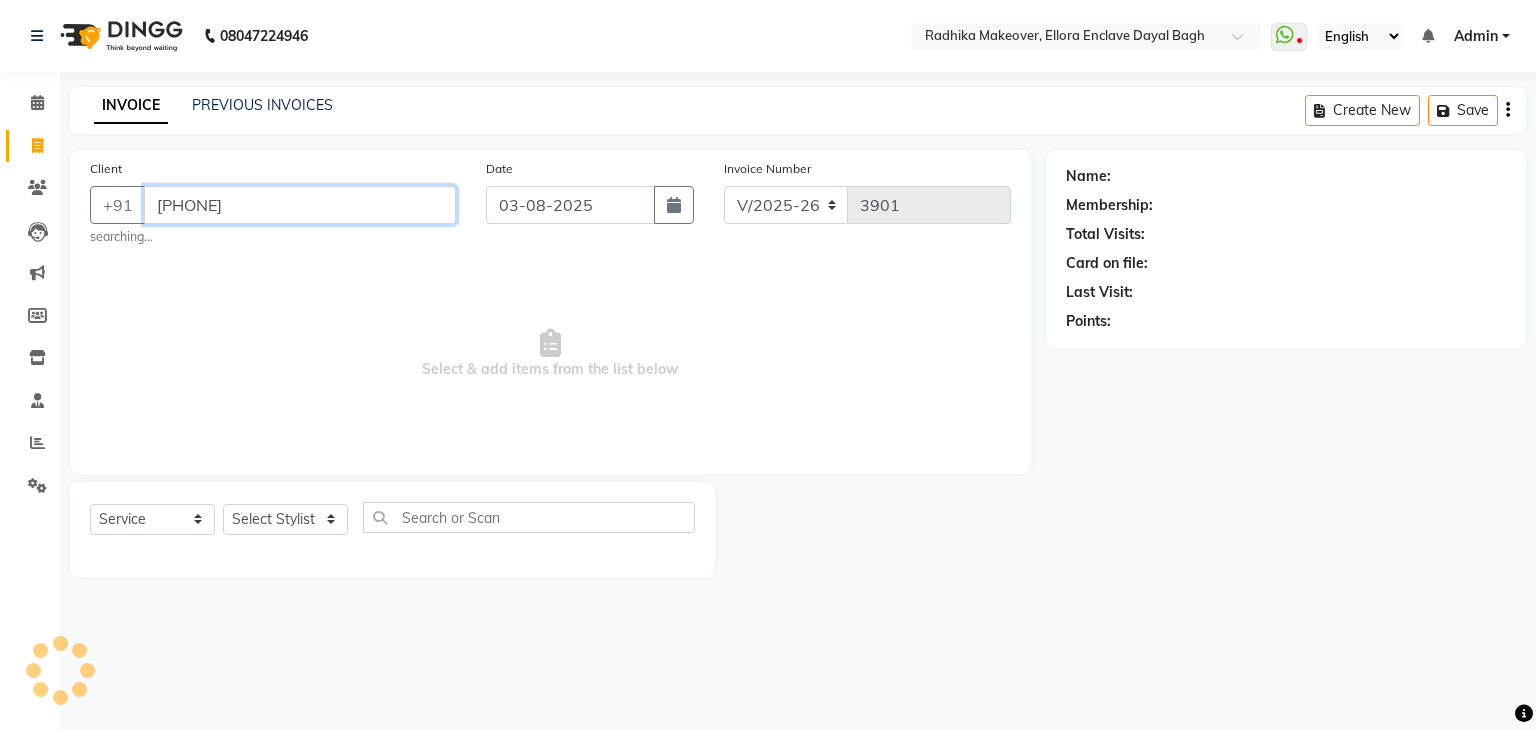 type on "[PHONE]" 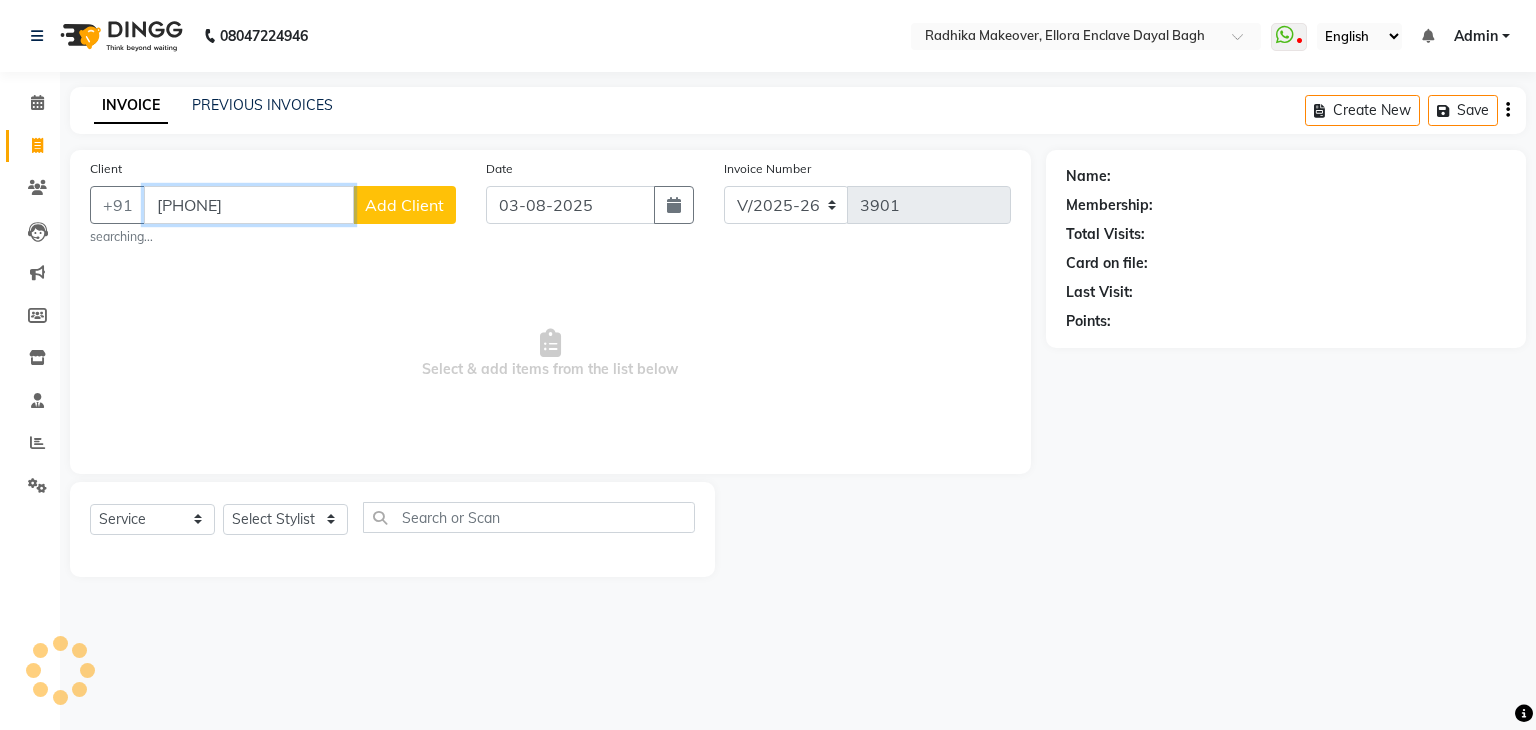 drag, startPoint x: 155, startPoint y: 204, endPoint x: 275, endPoint y: 201, distance: 120.03749 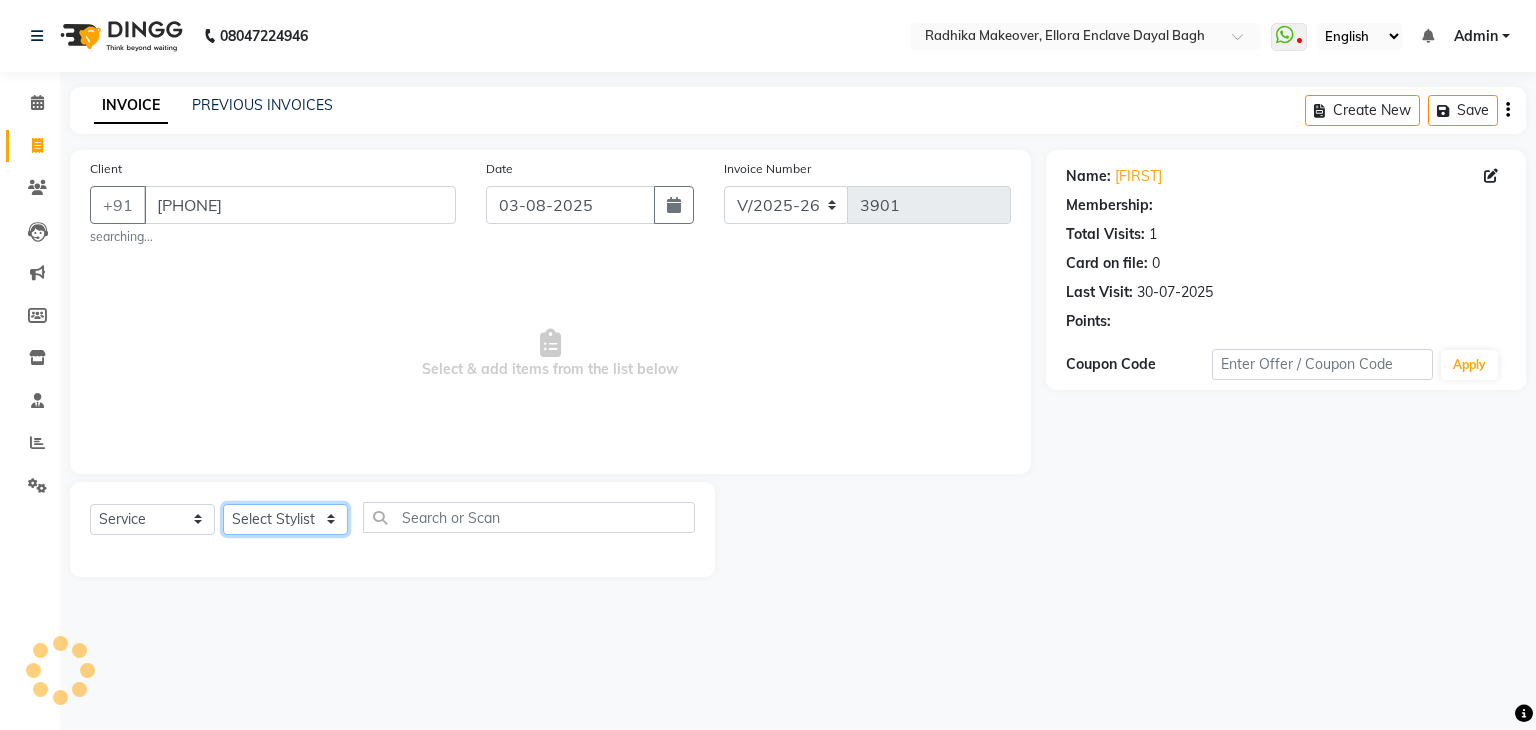 click on "Select Stylist AMAN DANISH SALMANI GOPAL PACHORI KANU KAVITA KIRAN KUMARI MEENU KUMARI NEHA NIKHIL CHAUDHARY Priya PRIYANKA YADAV RASHMI SANDHYA SHAGUFTA SHWETA SONA SAXENA SOUMYA TUSHAR OTWAL VINAY KUMAR" 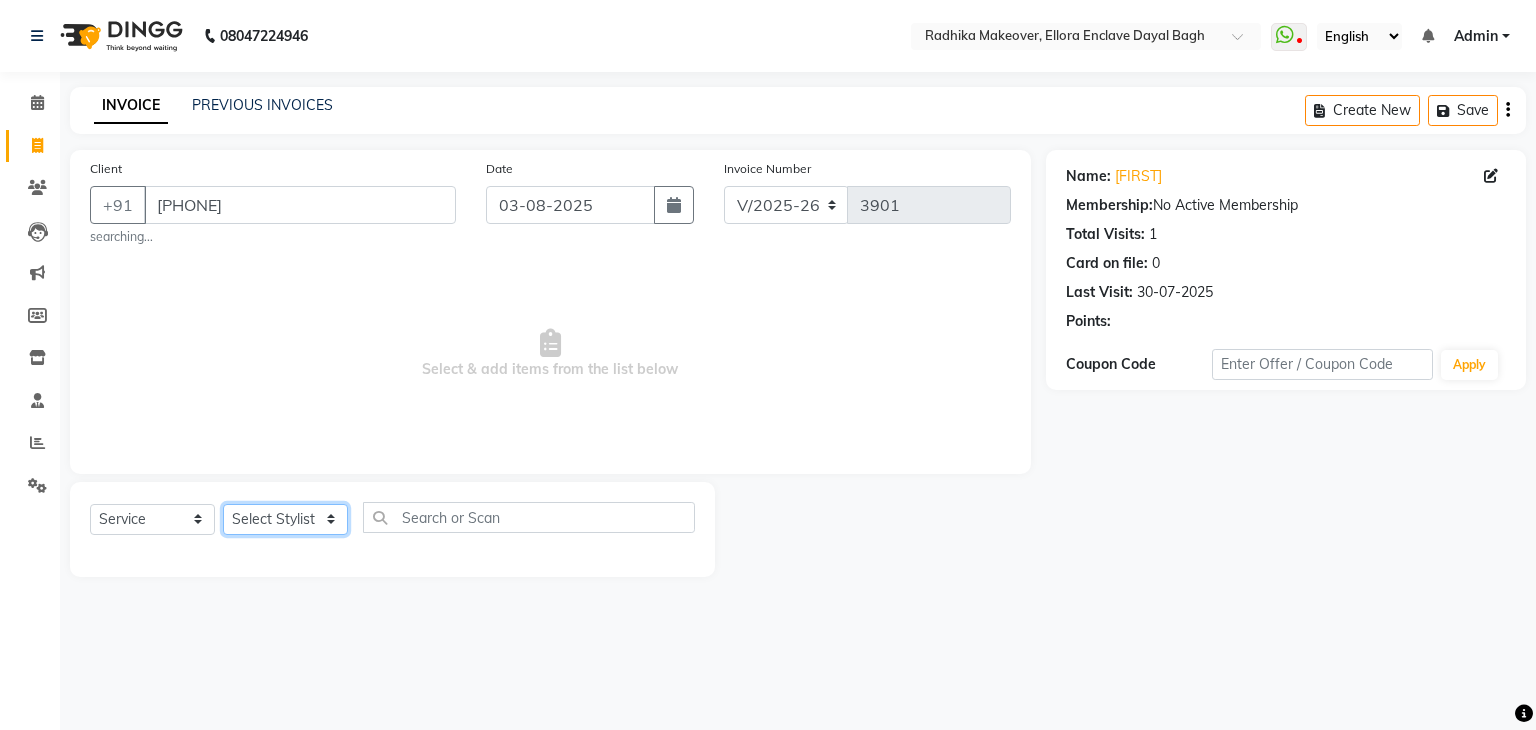 select on "53879" 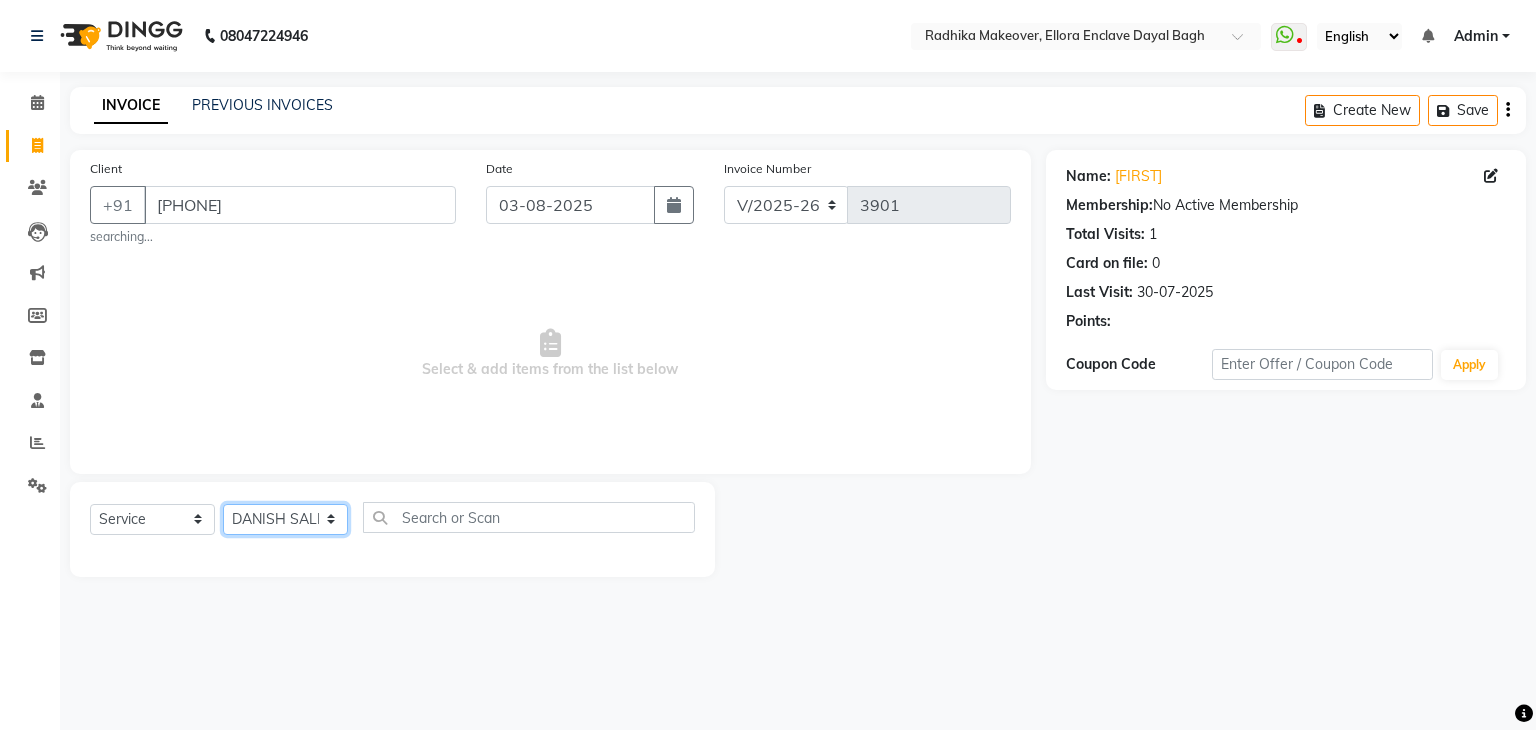 click on "Select Stylist AMAN DANISH SALMANI GOPAL PACHORI KANU KAVITA KIRAN KUMARI MEENU KUMARI NEHA NIKHIL CHAUDHARY Priya PRIYANKA YADAV RASHMI SANDHYA SHAGUFTA SHWETA SONA SAXENA SOUMYA TUSHAR OTWAL VINAY KUMAR" 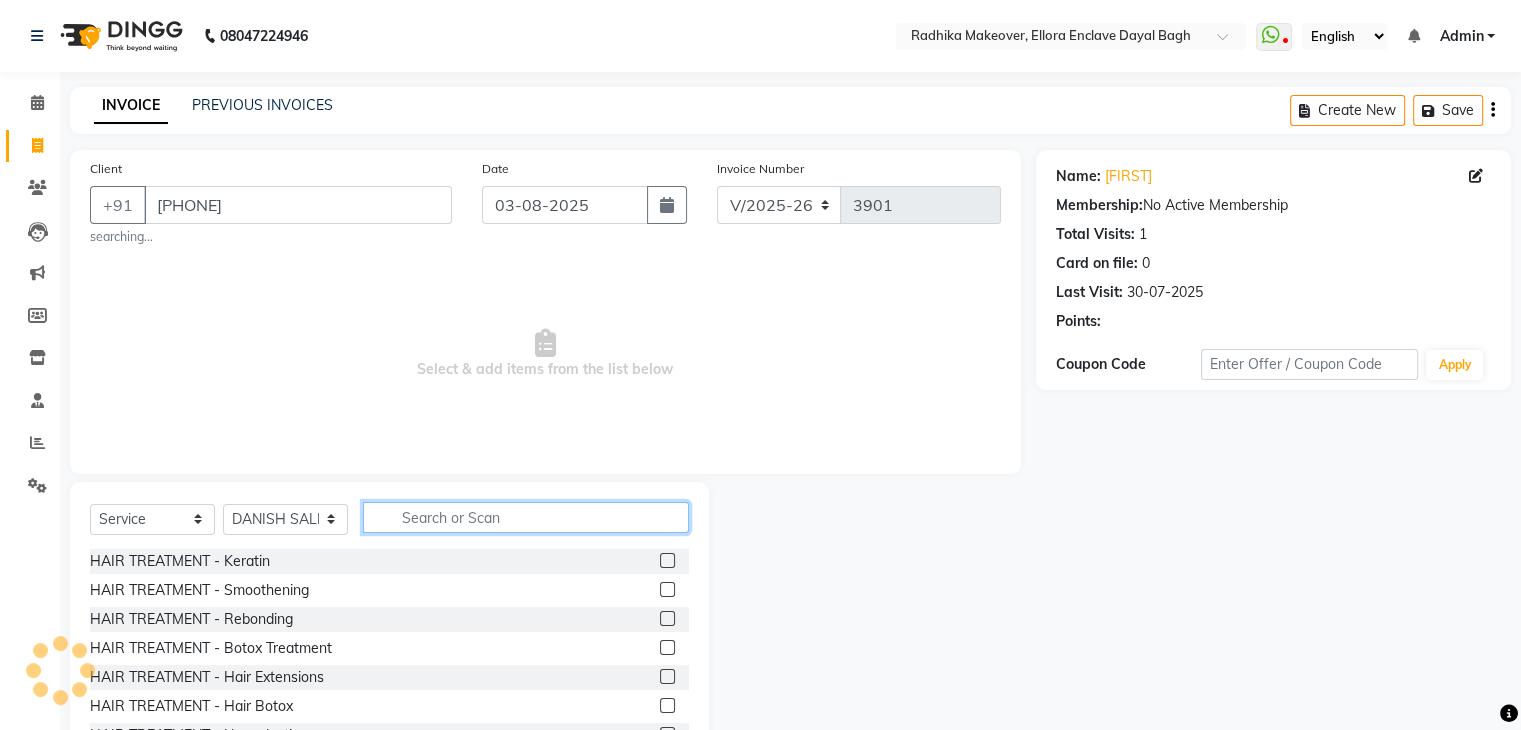 click 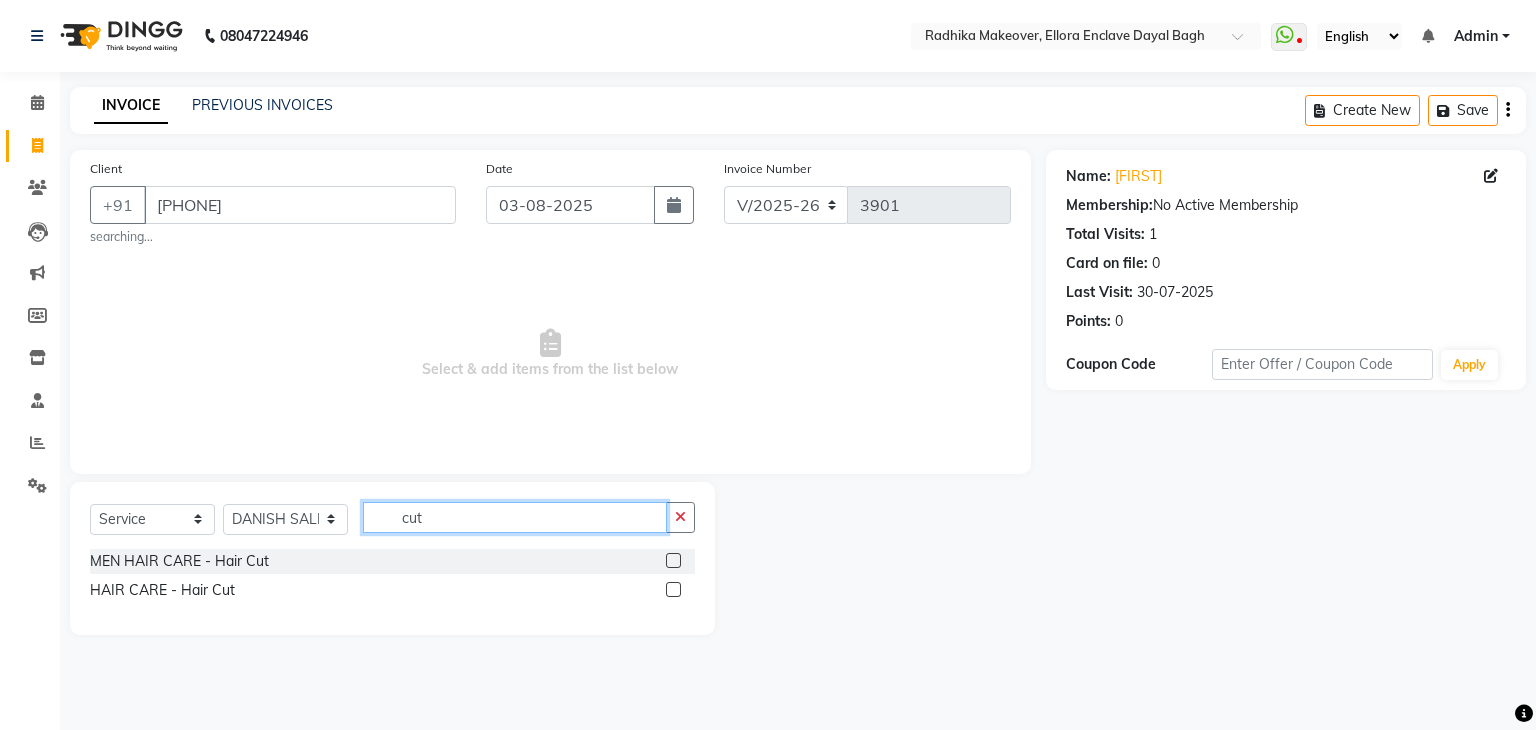type on "cut" 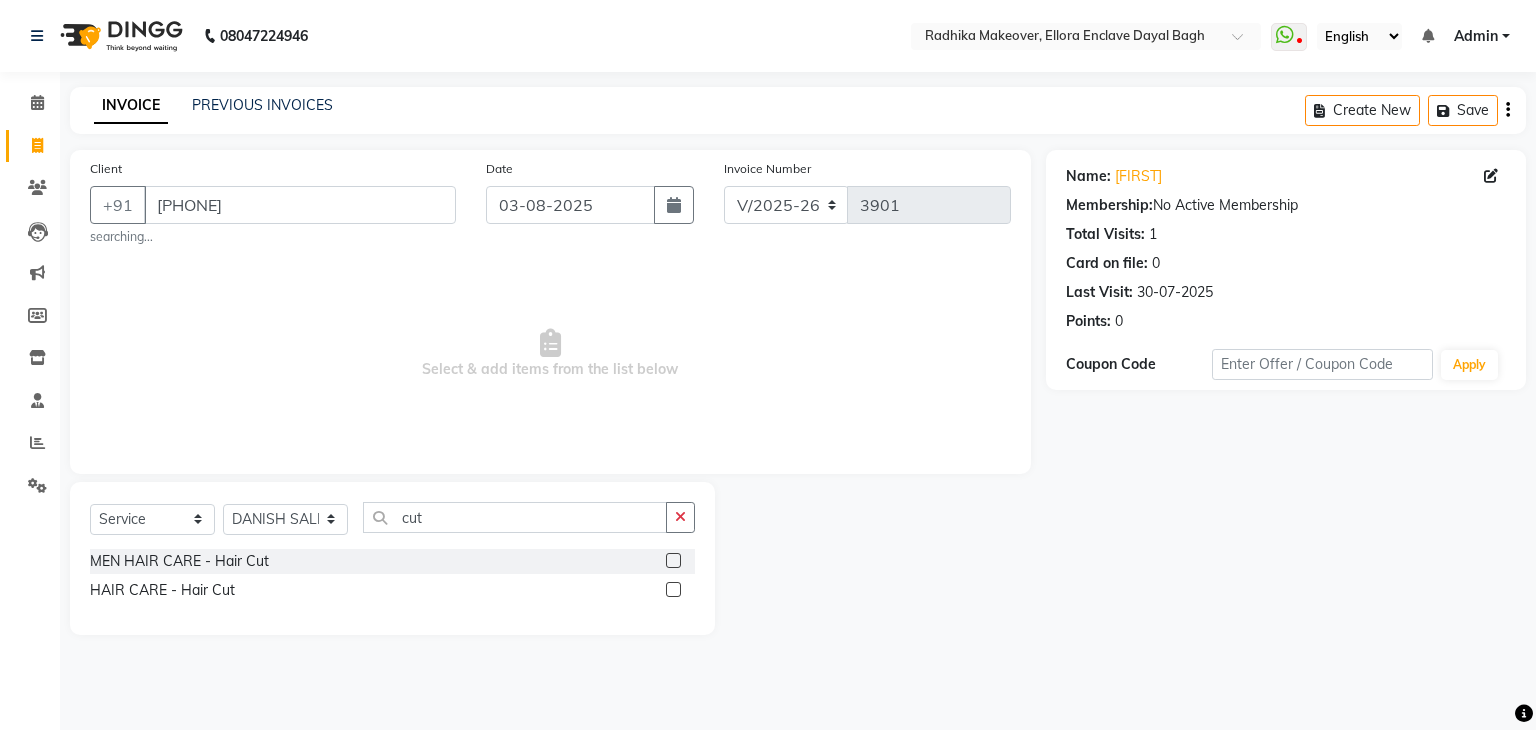 click 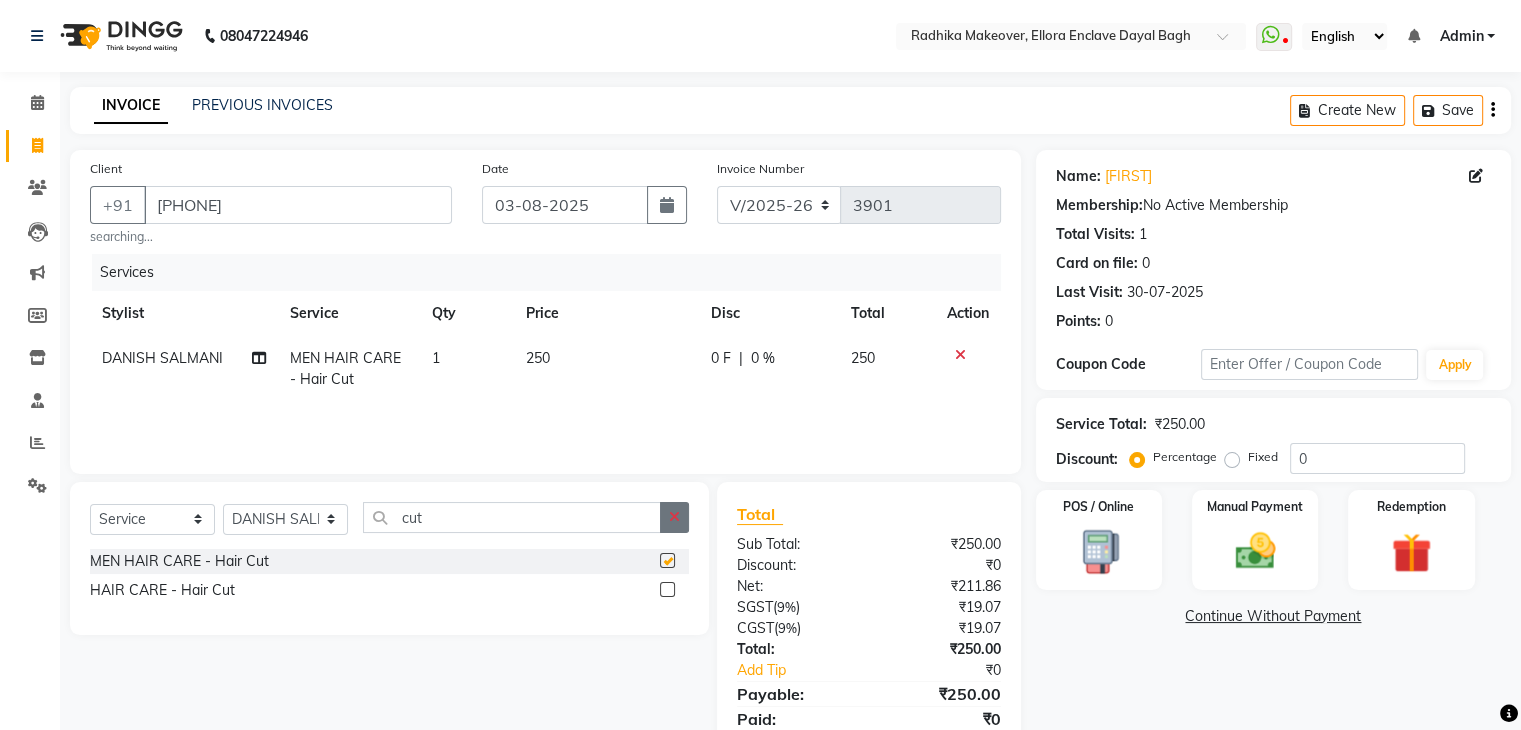 checkbox on "false" 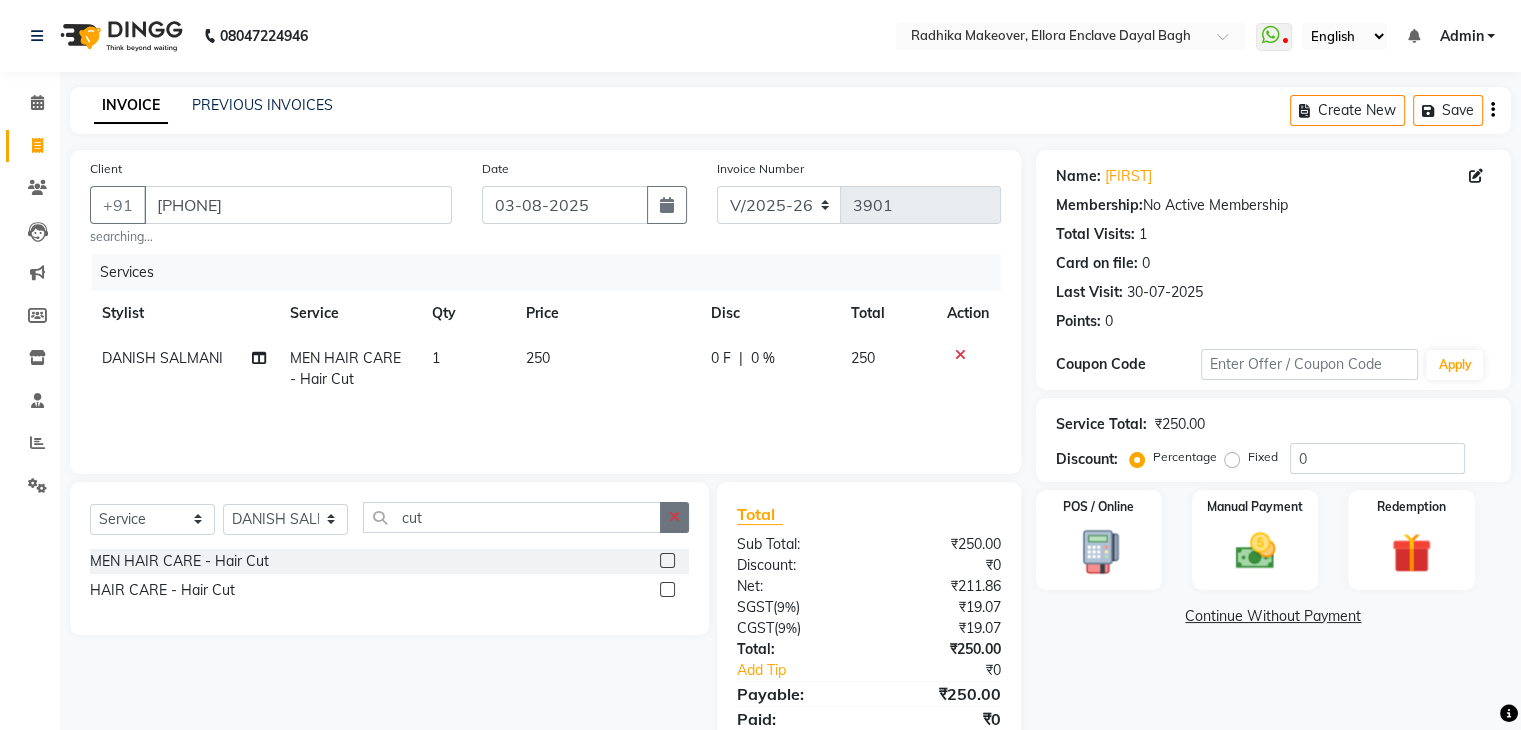click 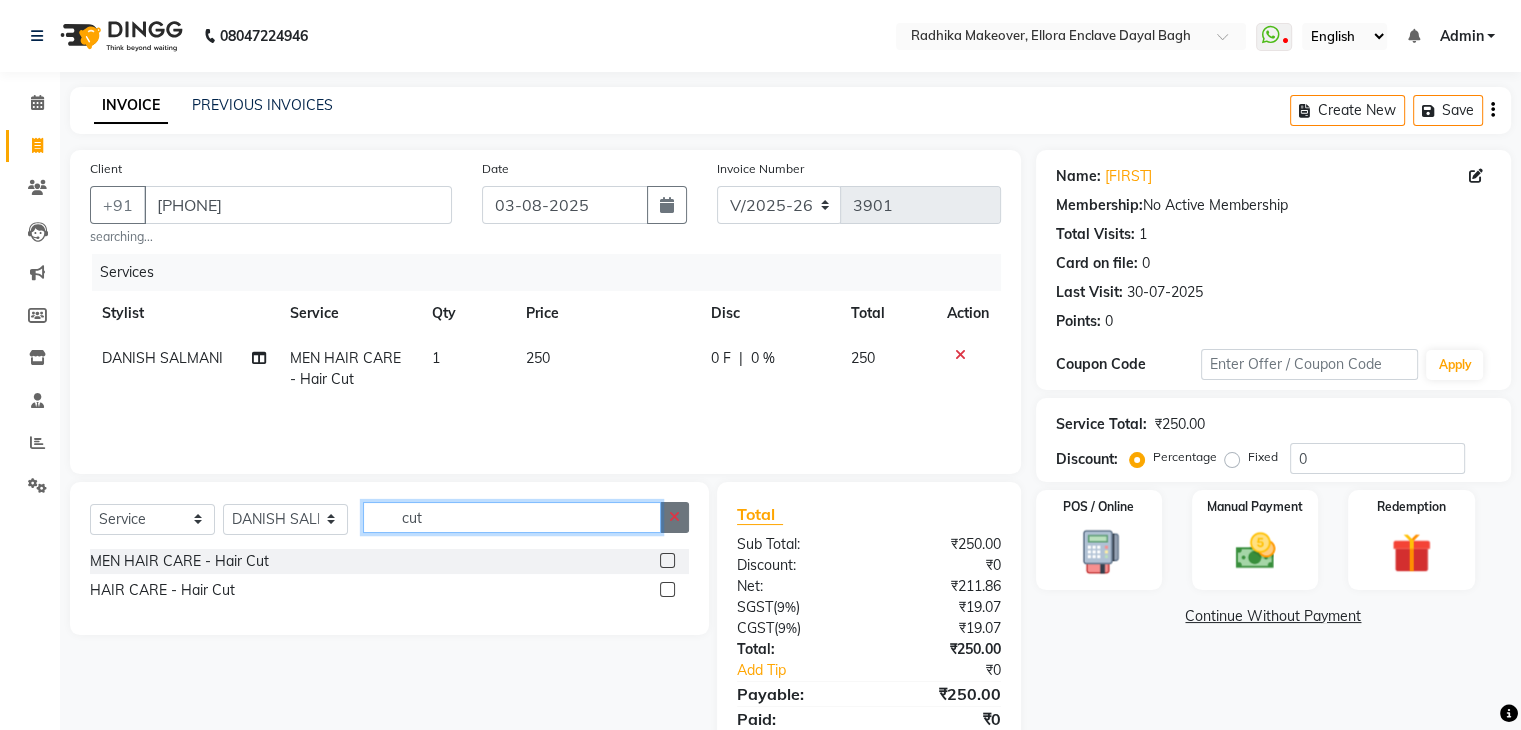 type 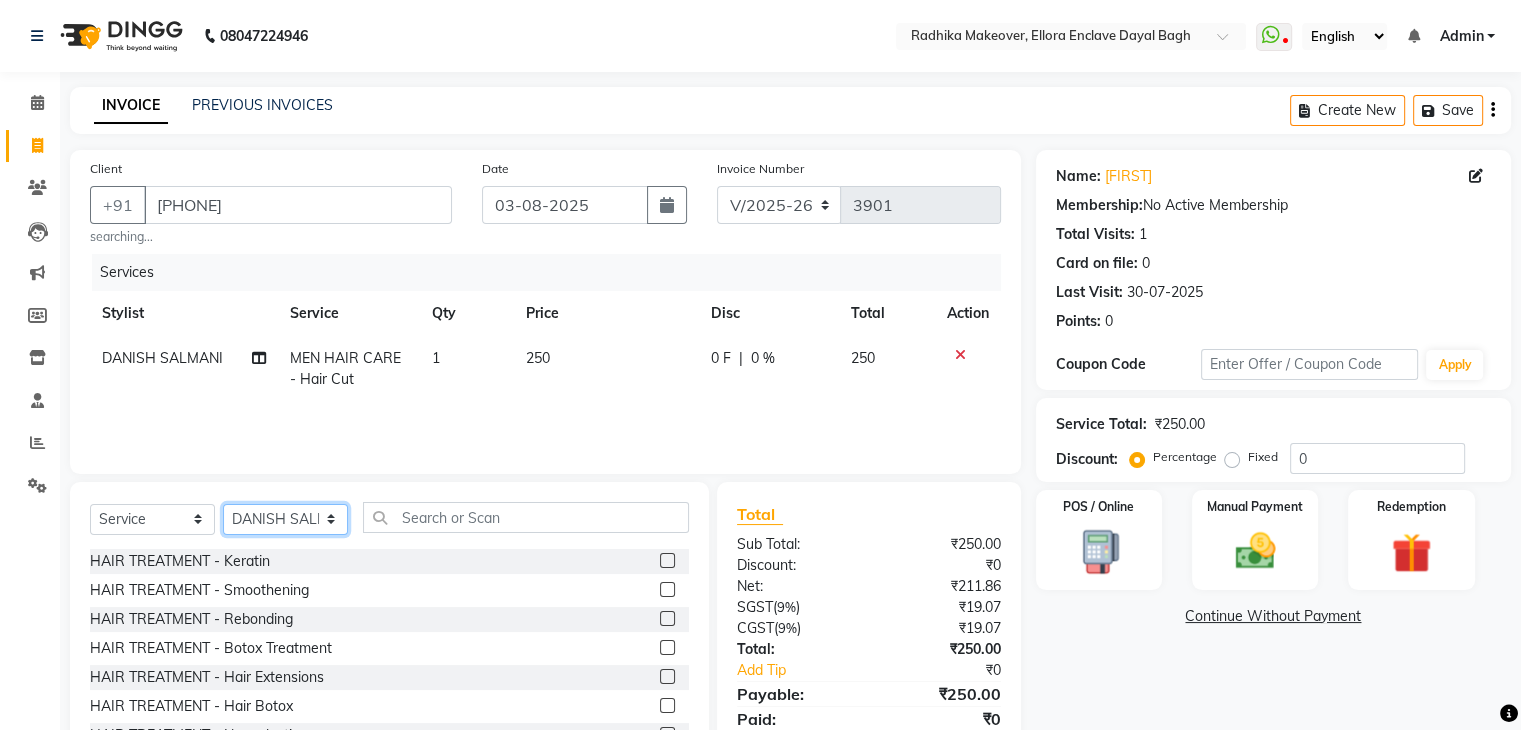 click on "Select Stylist AMAN DANISH SALMANI GOPAL PACHORI KANU KAVITA KIRAN KUMARI MEENU KUMARI NEHA NIKHIL CHAUDHARY Priya PRIYANKA YADAV RASHMI SANDHYA SHAGUFTA SHWETA SONA SAXENA SOUMYA TUSHAR OTWAL VINAY KUMAR" 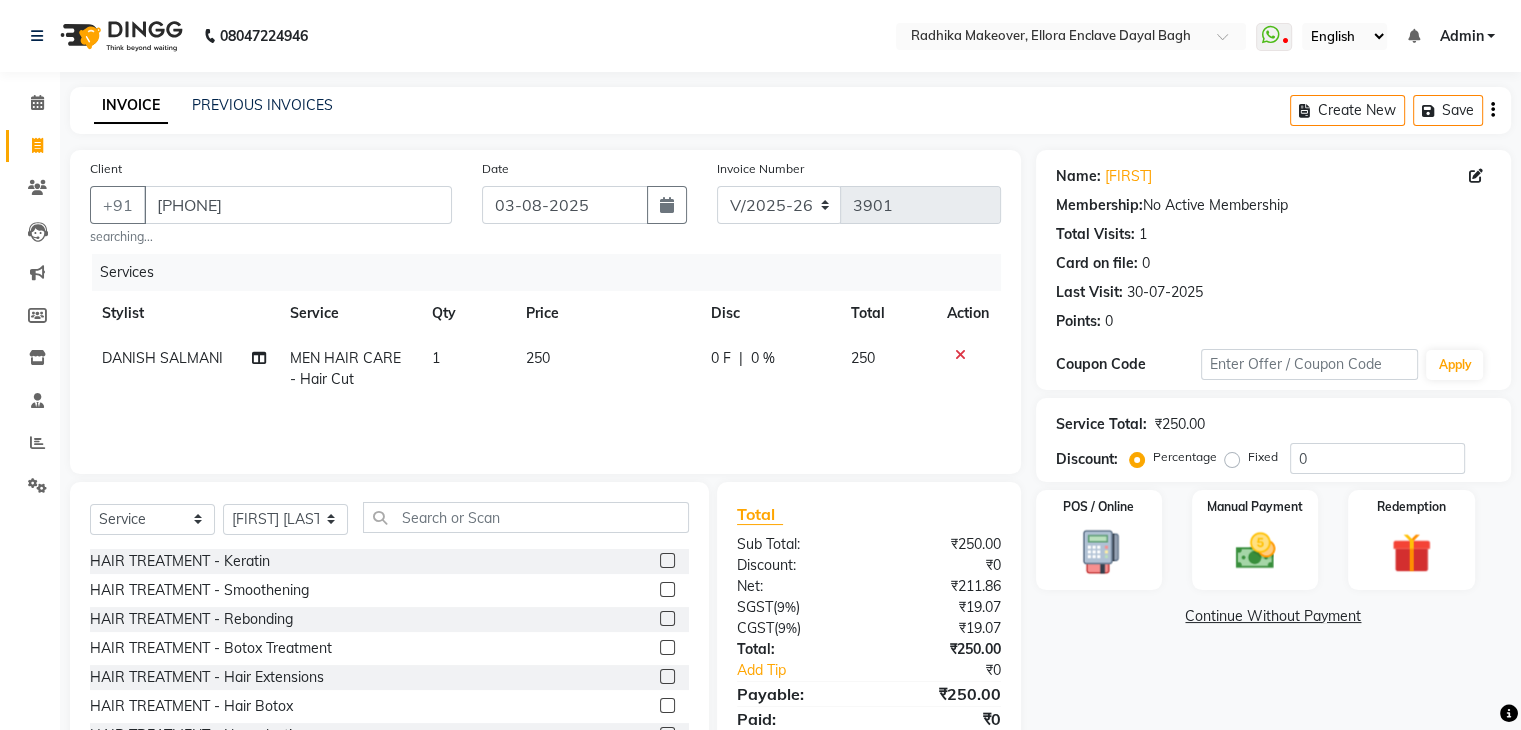 click on "Services Stylist Service Qty Price Disc Total Action DANISH SALMANI MEN HAIR CARE - Hair Cut 1 250 0 F | 0 % 250" 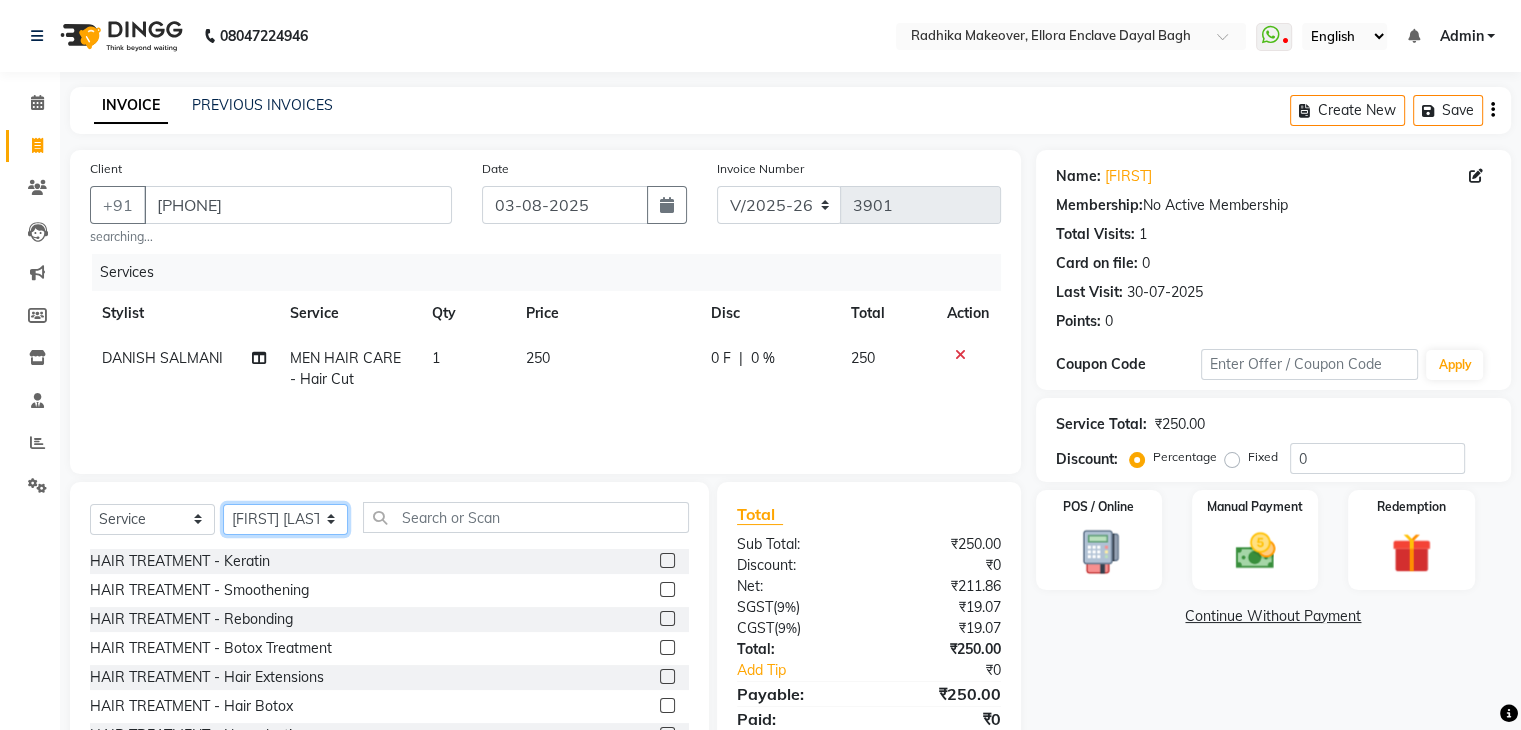 click on "Select Stylist AMAN DANISH SALMANI GOPAL PACHORI KANU KAVITA KIRAN KUMARI MEENU KUMARI NEHA NIKHIL CHAUDHARY Priya PRIYANKA YADAV RASHMI SANDHYA SHAGUFTA SHWETA SONA SAXENA SOUMYA TUSHAR OTWAL VINAY KUMAR" 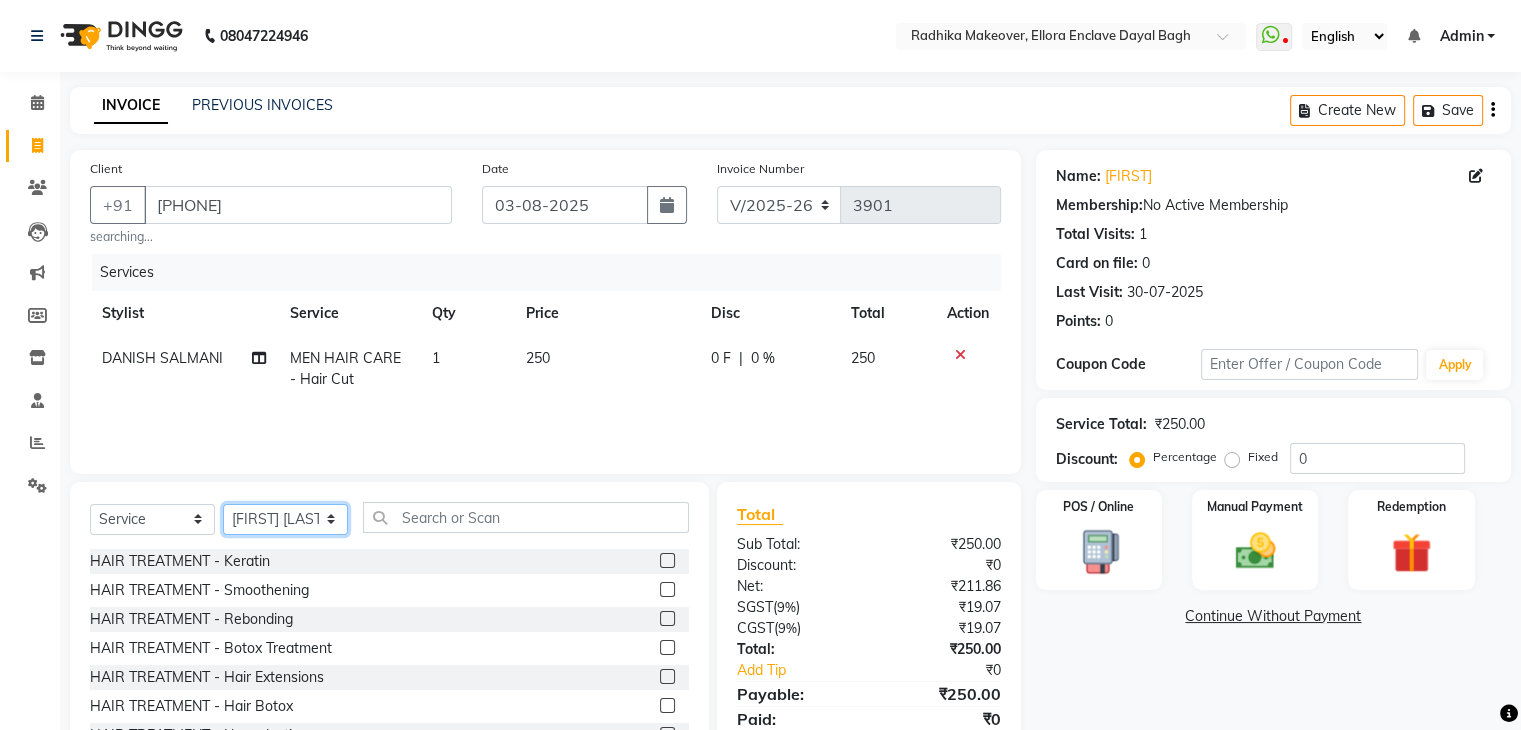 select on "53881" 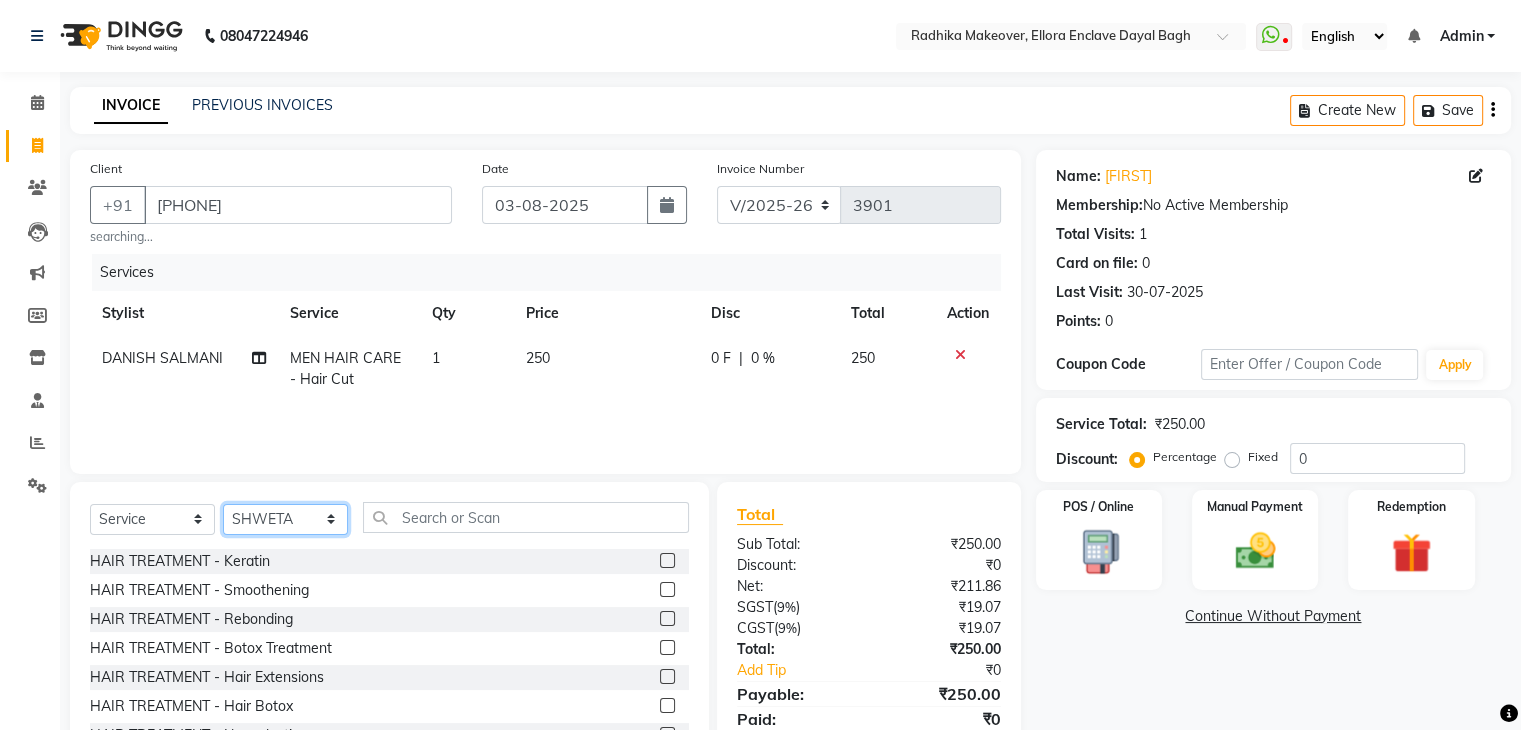 click on "Select Stylist AMAN DANISH SALMANI GOPAL PACHORI KANU KAVITA KIRAN KUMARI MEENU KUMARI NEHA NIKHIL CHAUDHARY Priya PRIYANKA YADAV RASHMI SANDHYA SHAGUFTA SHWETA SONA SAXENA SOUMYA TUSHAR OTWAL VINAY KUMAR" 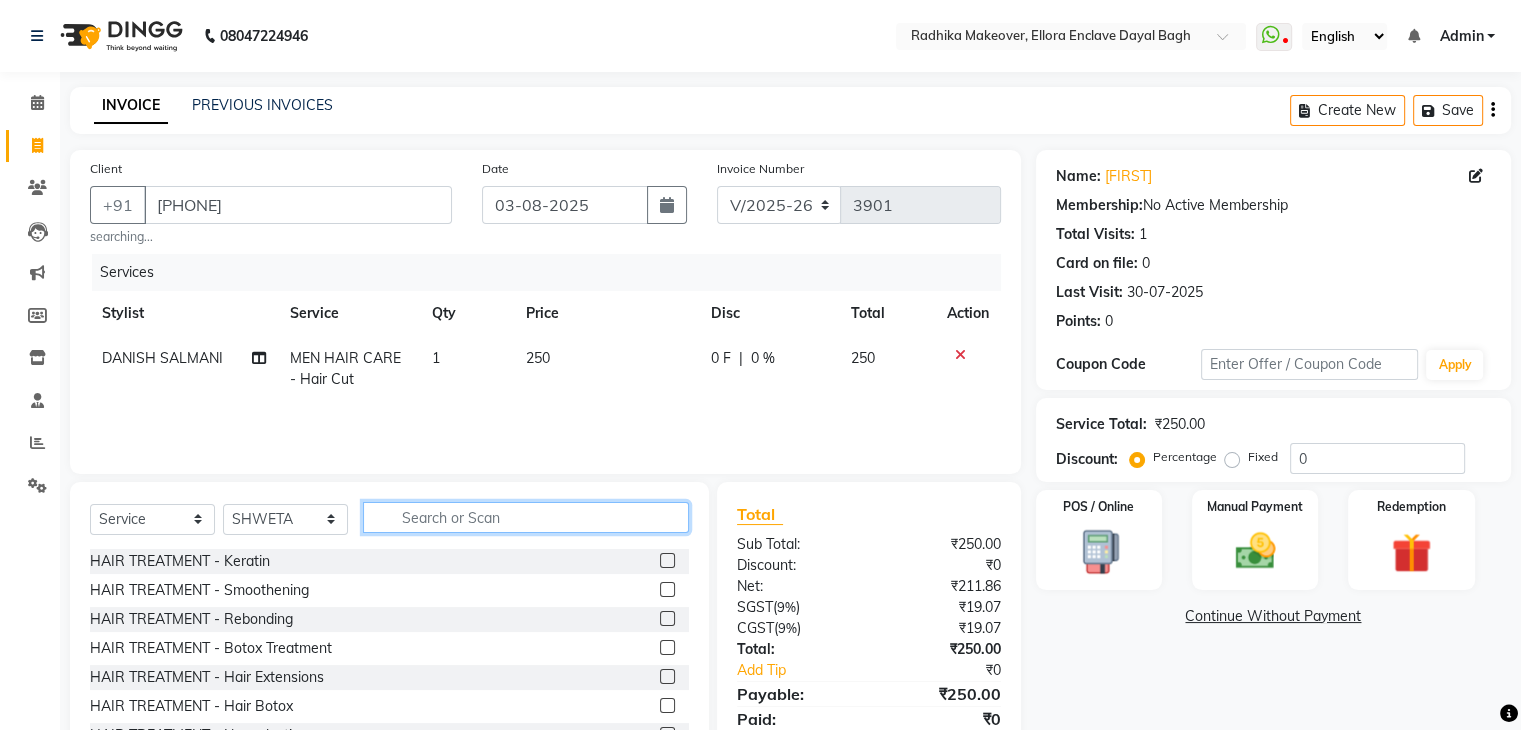 click 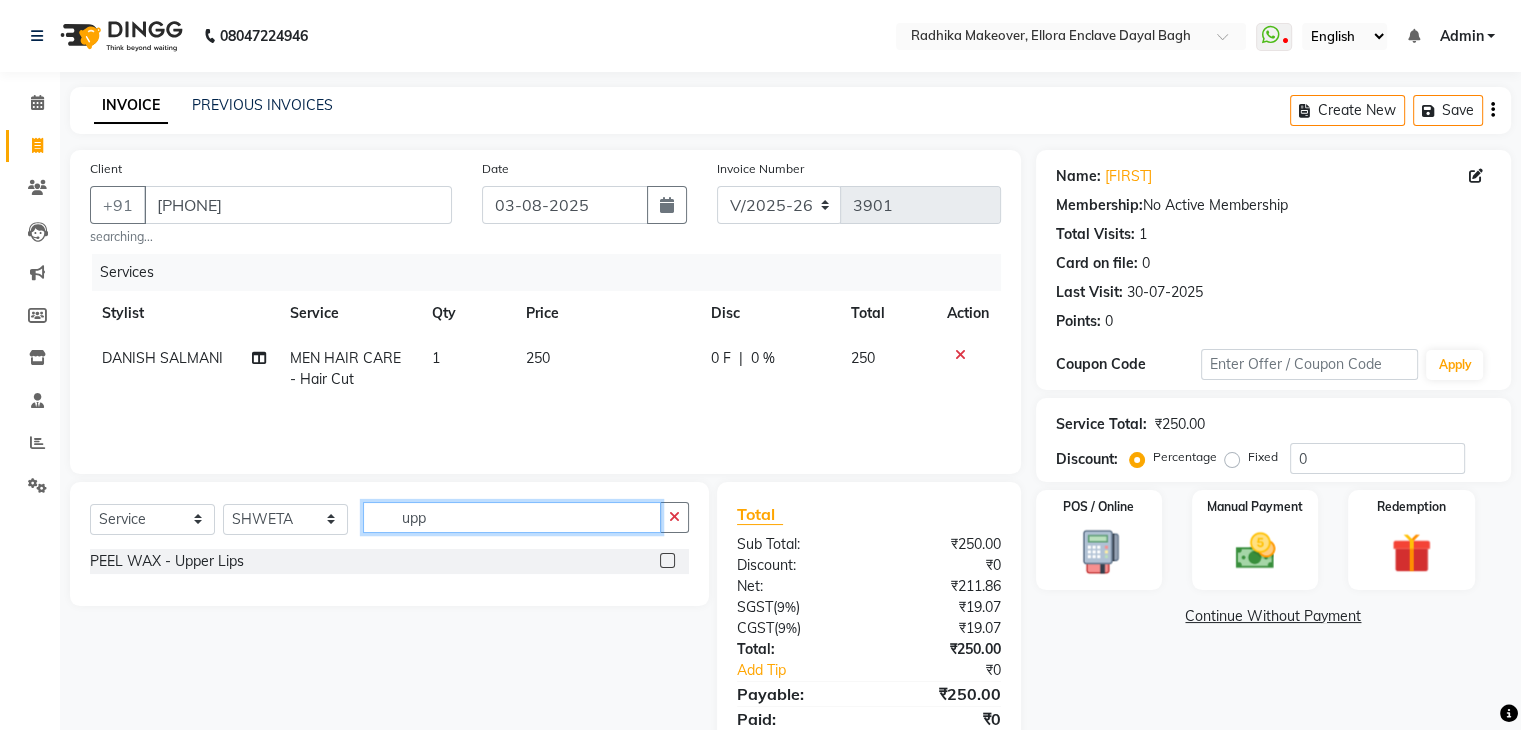 type on "upp" 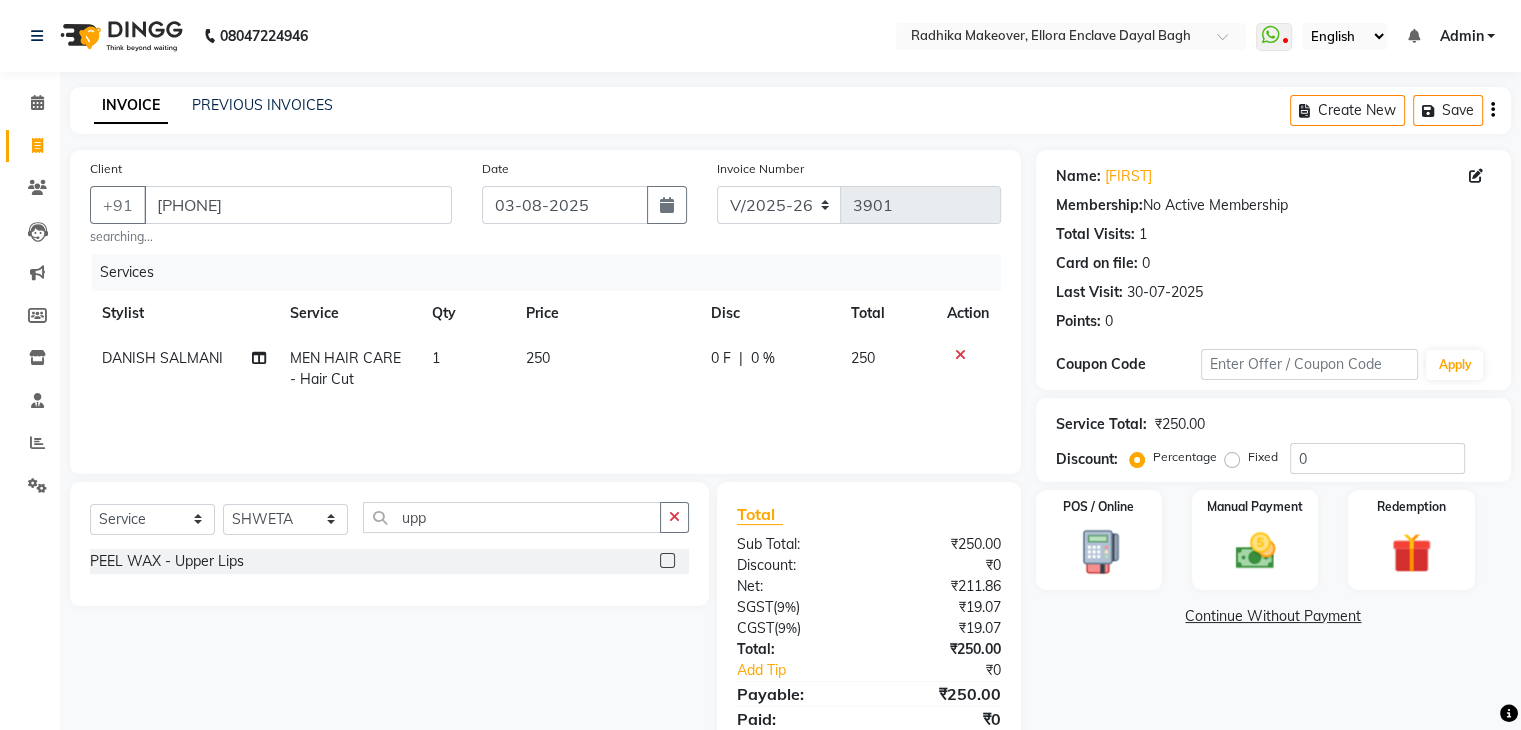 click 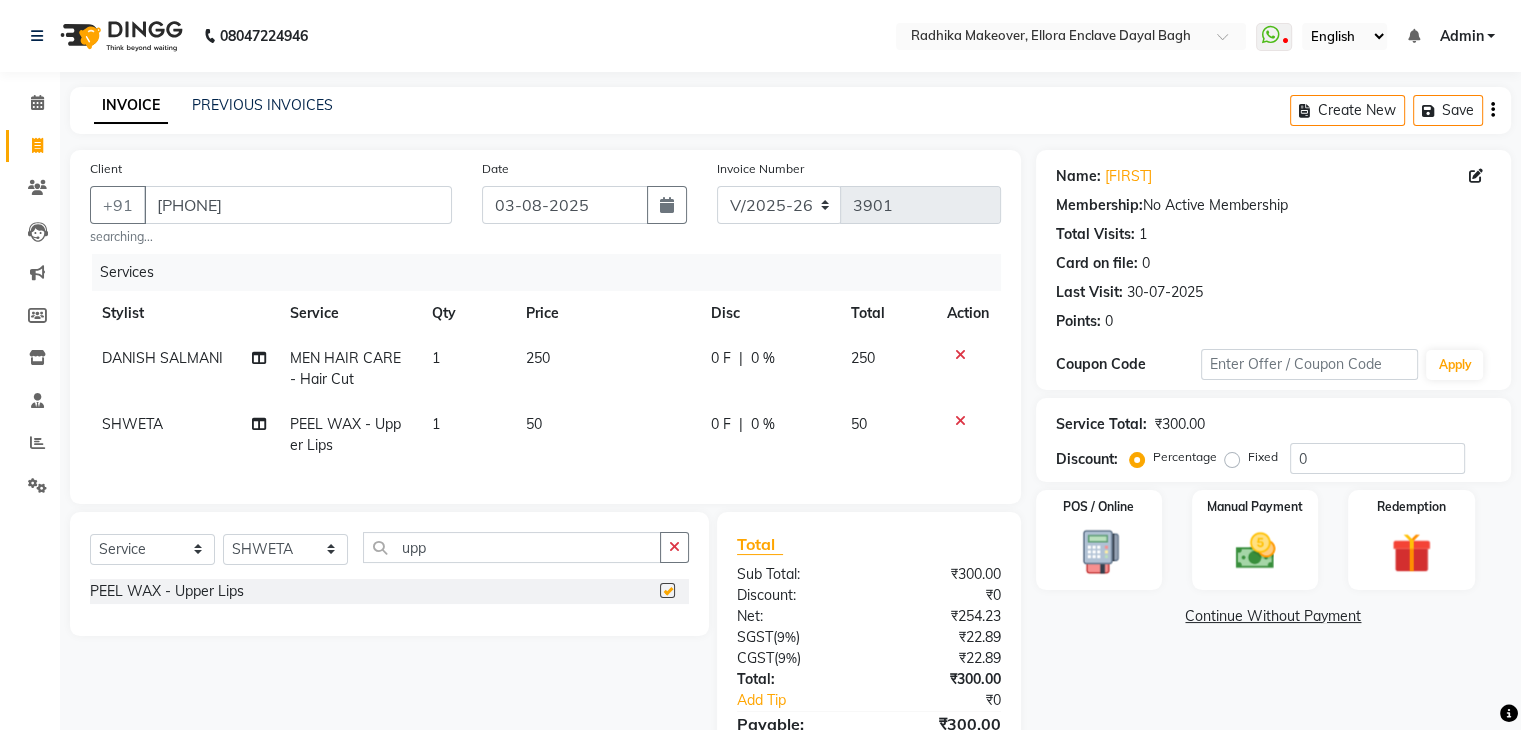 checkbox on "false" 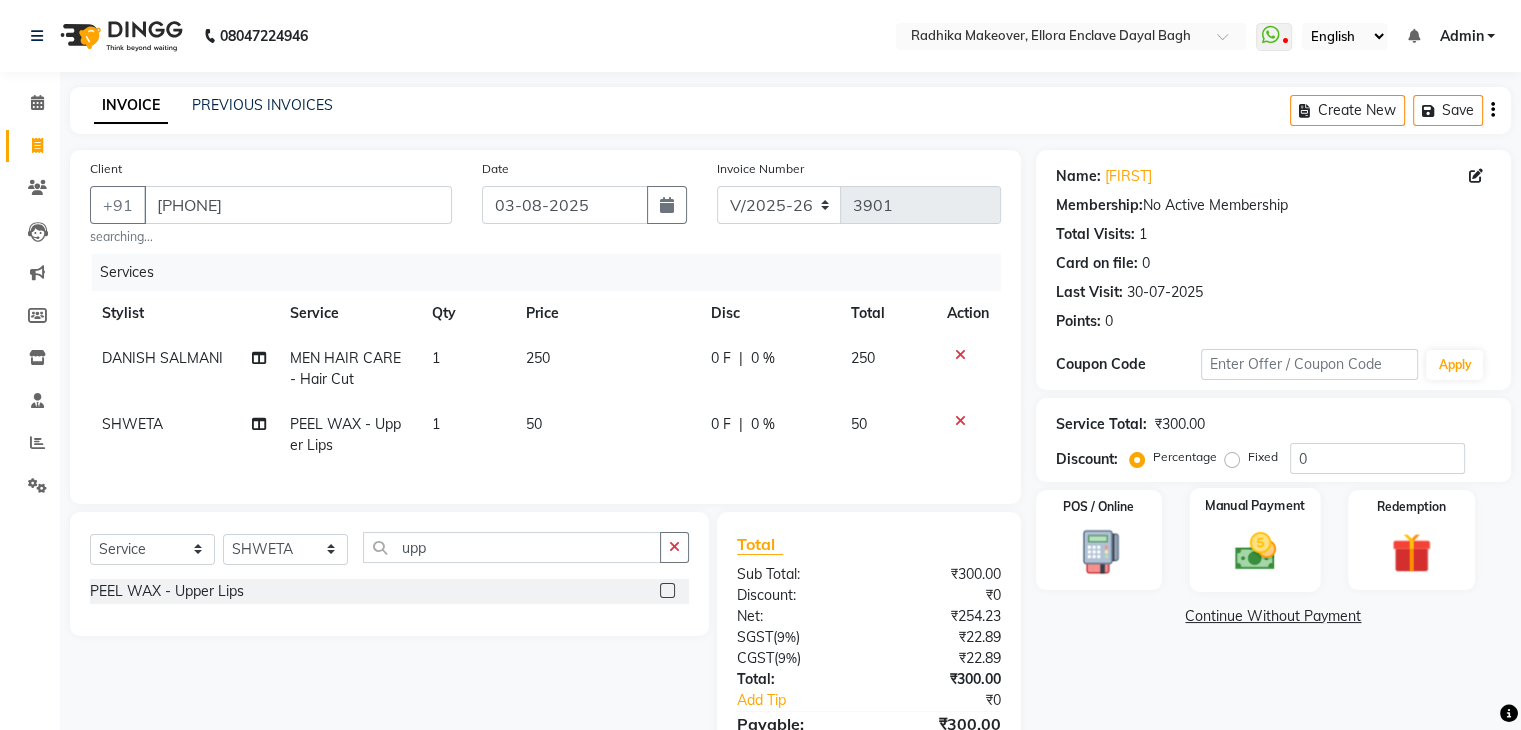 click 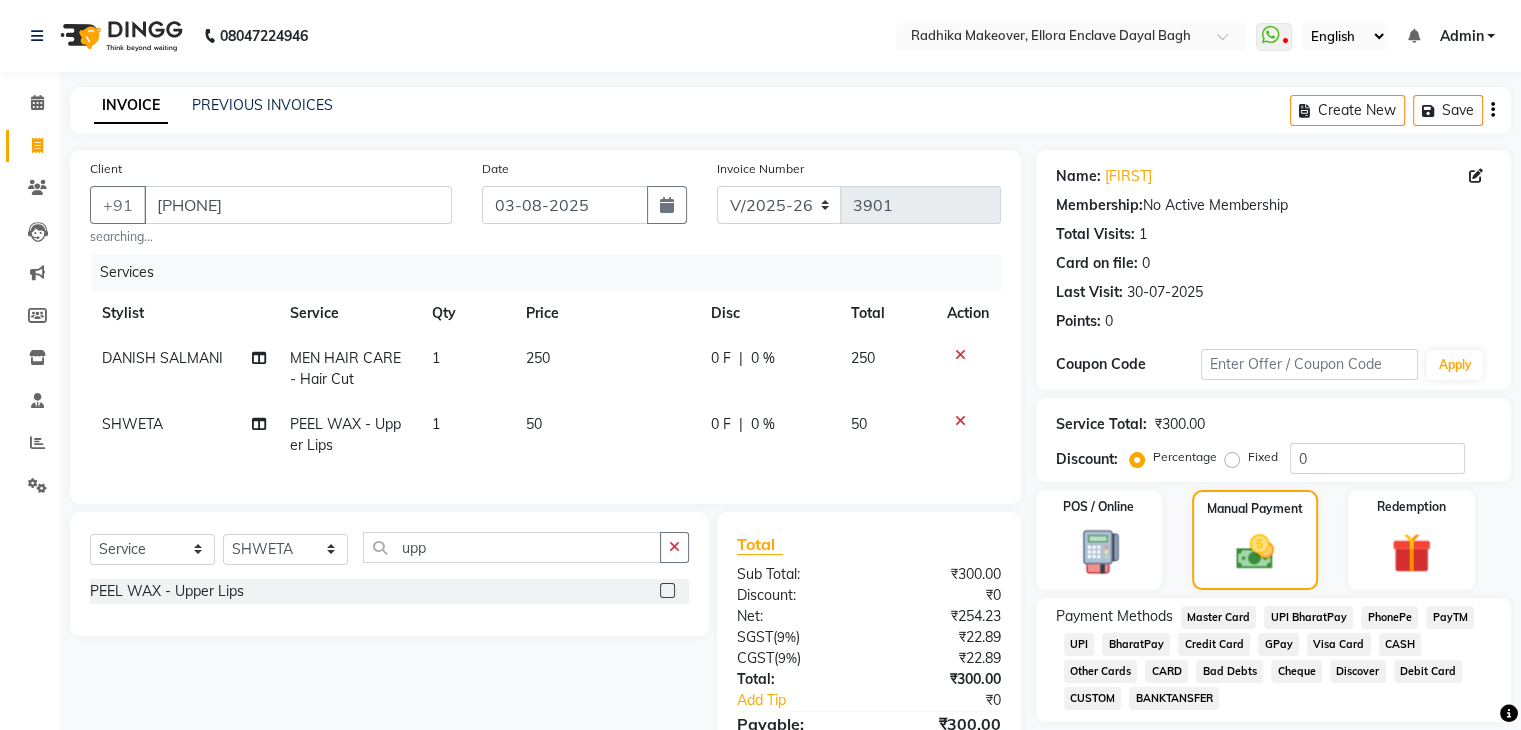 click on "UPI" 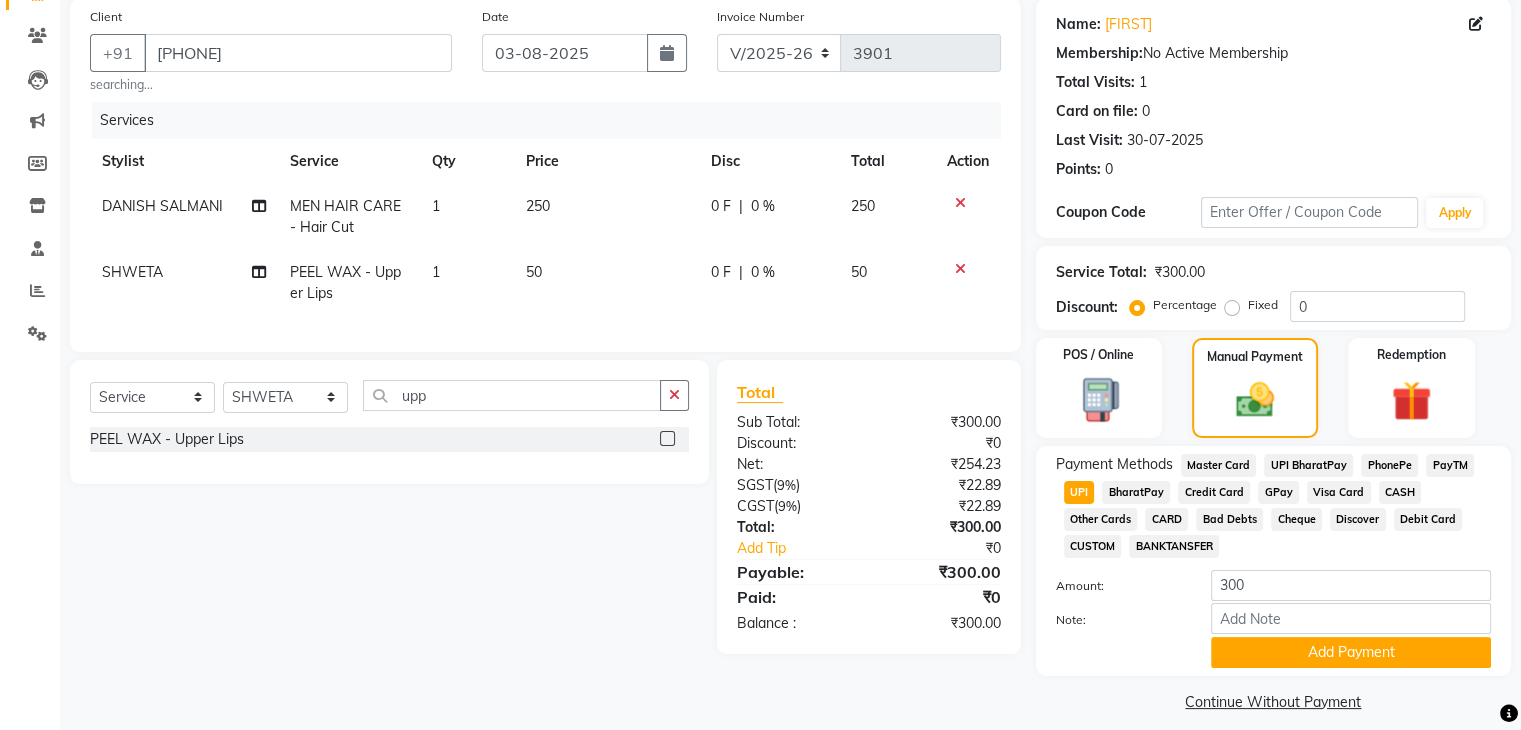 scroll, scrollTop: 172, scrollLeft: 0, axis: vertical 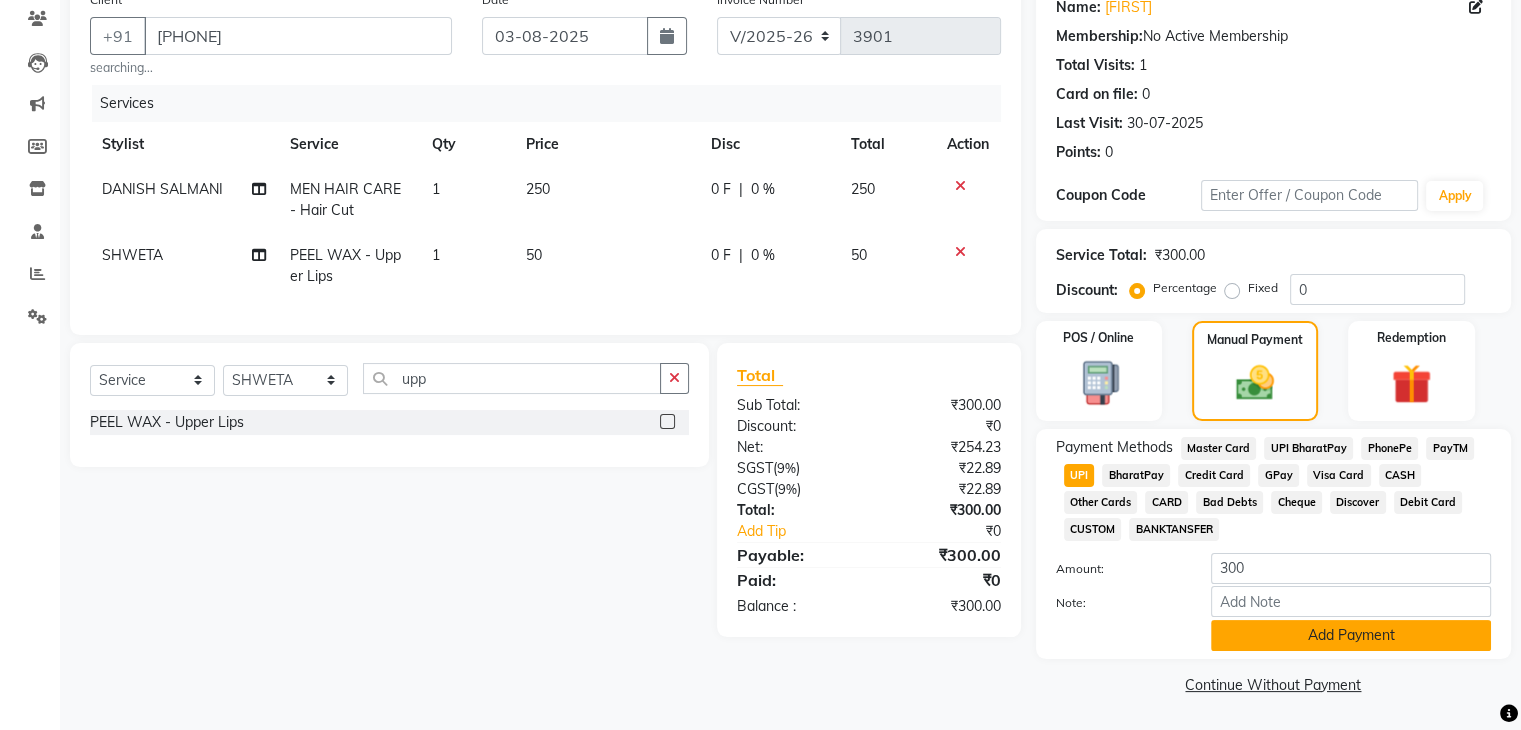 click on "Add Payment" 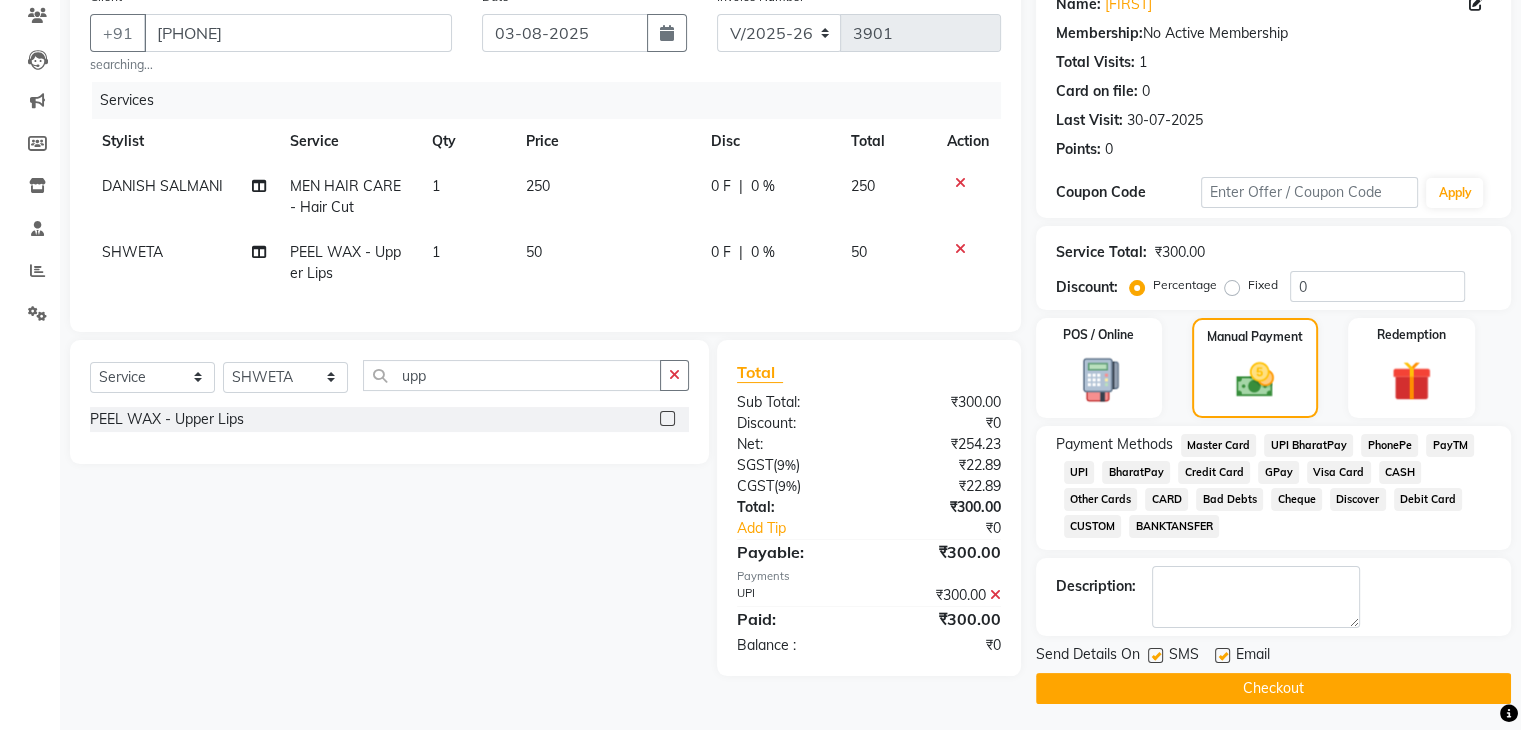 click on "Checkout" 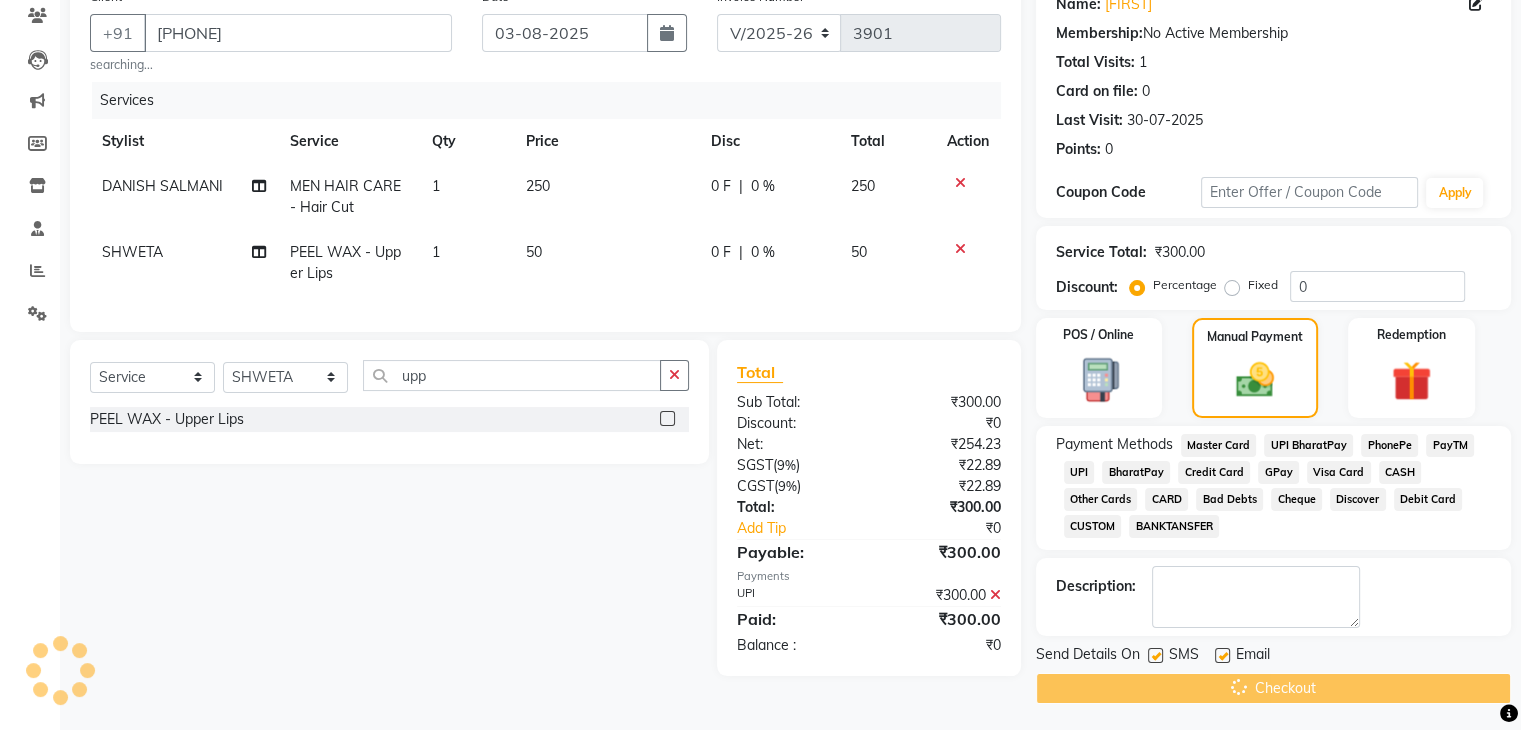 click on "Checkout" 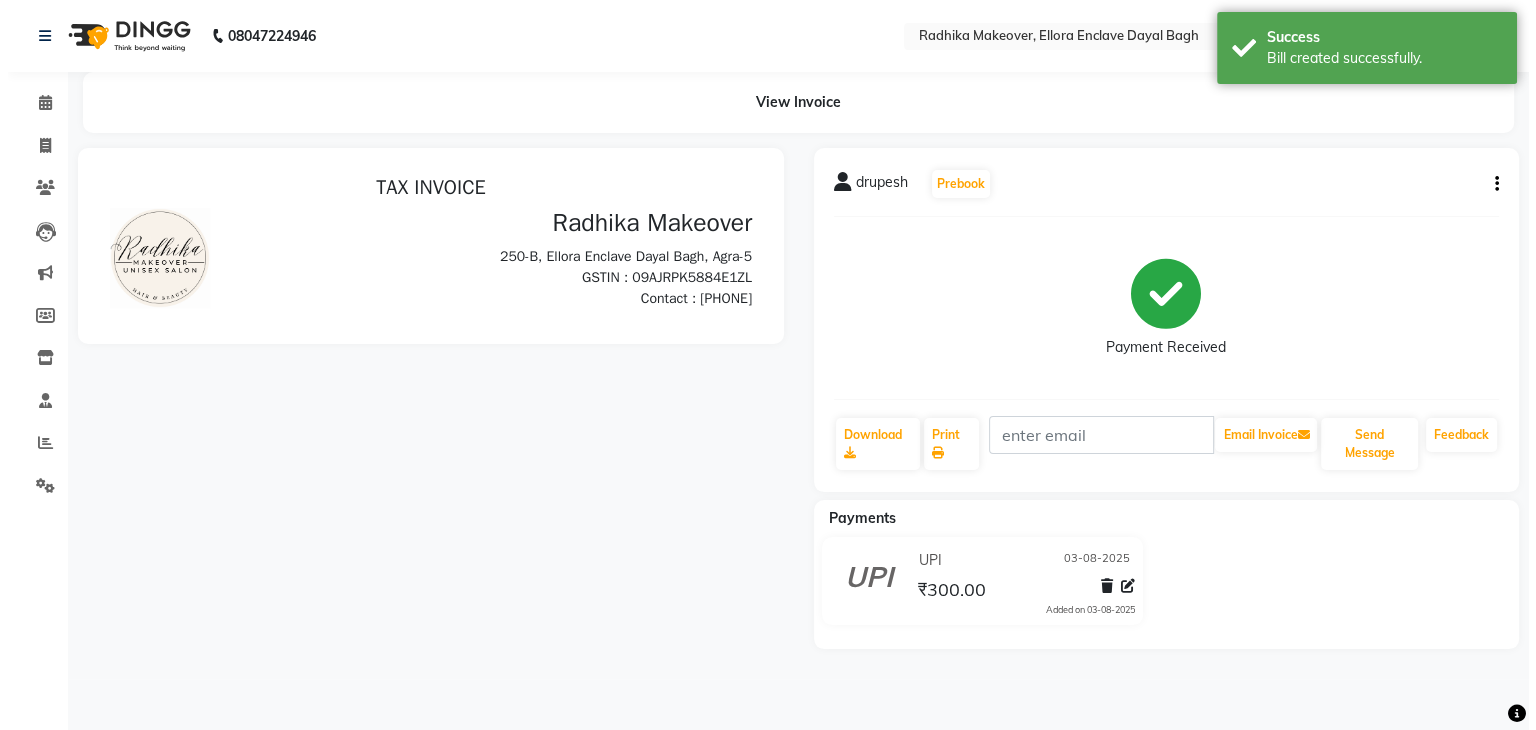 scroll, scrollTop: 0, scrollLeft: 0, axis: both 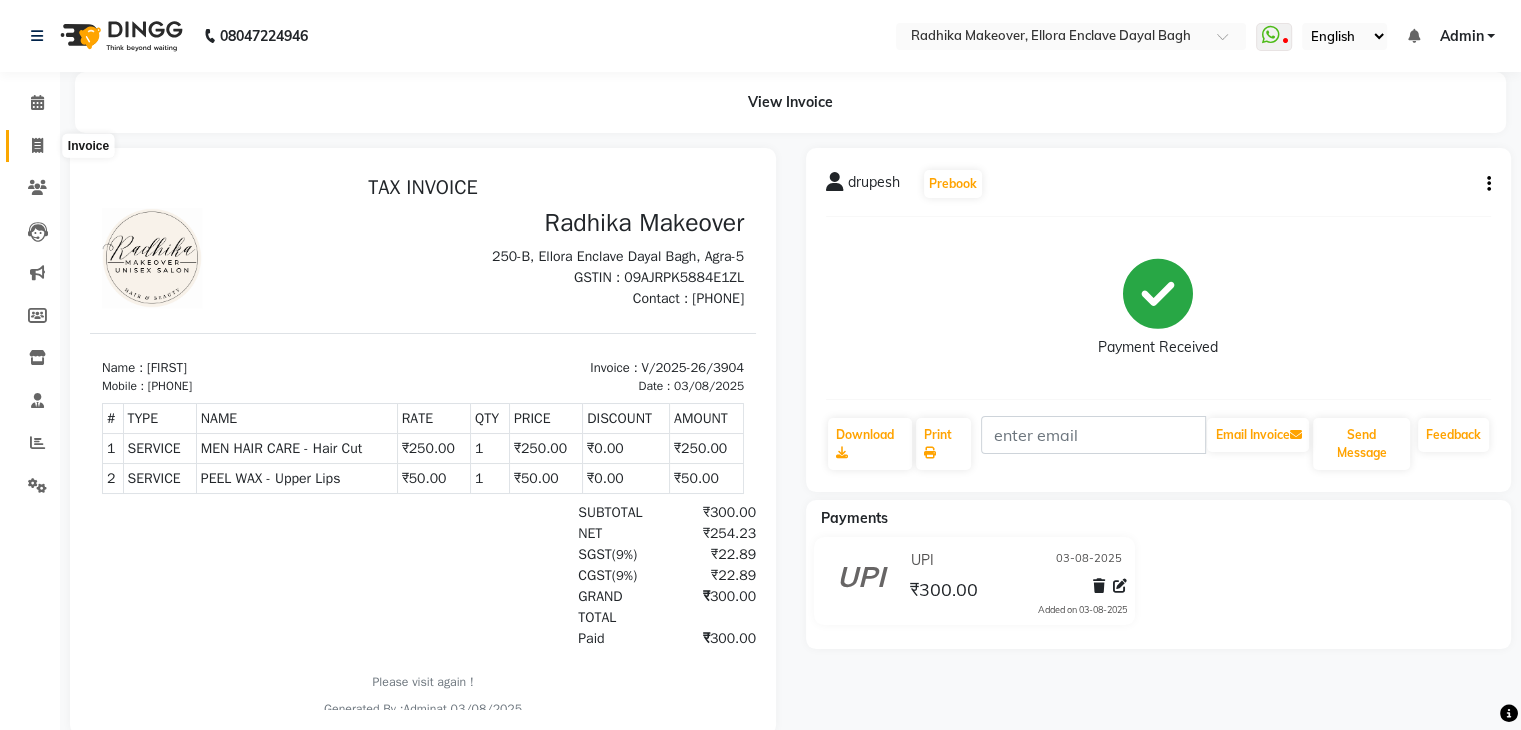 click 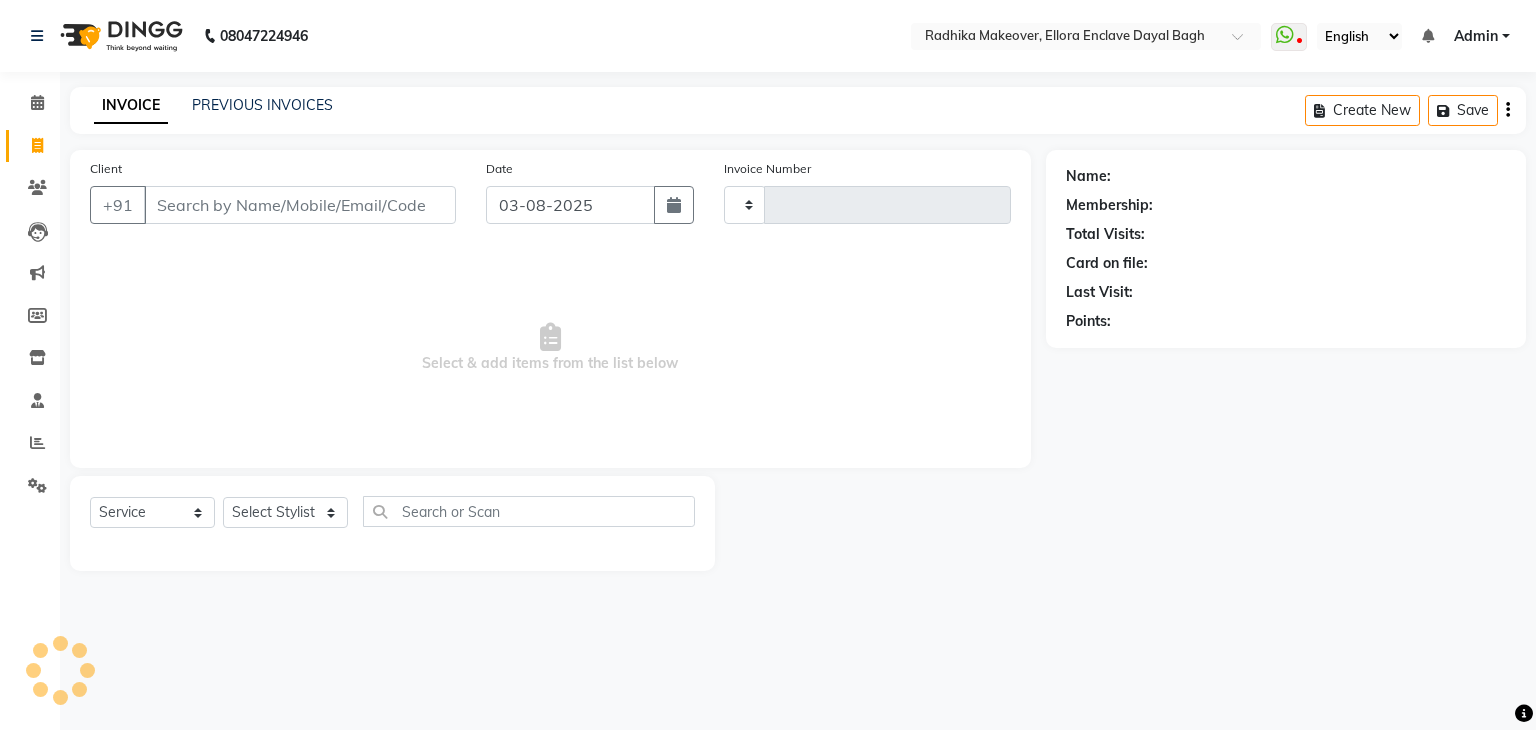 type on "3905" 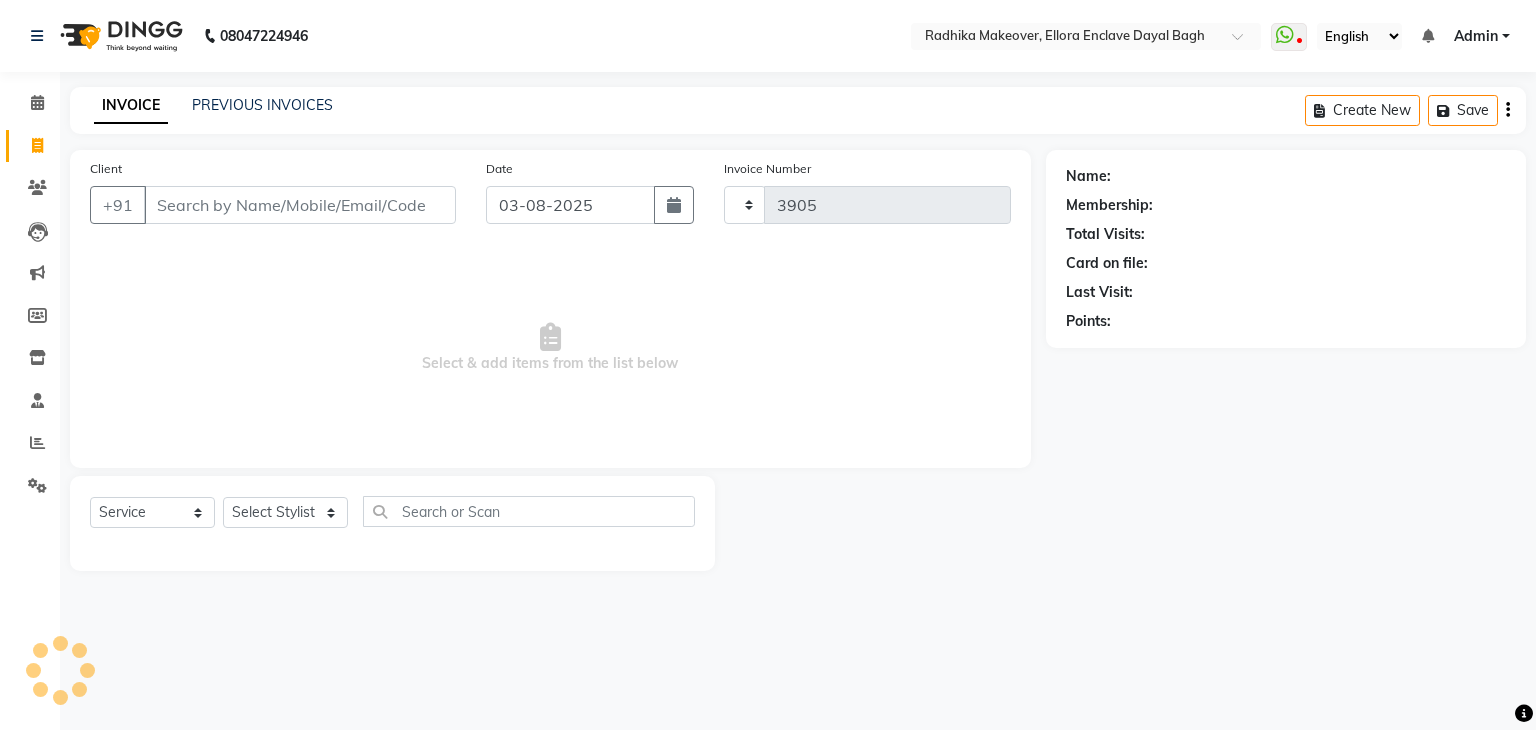 select on "6880" 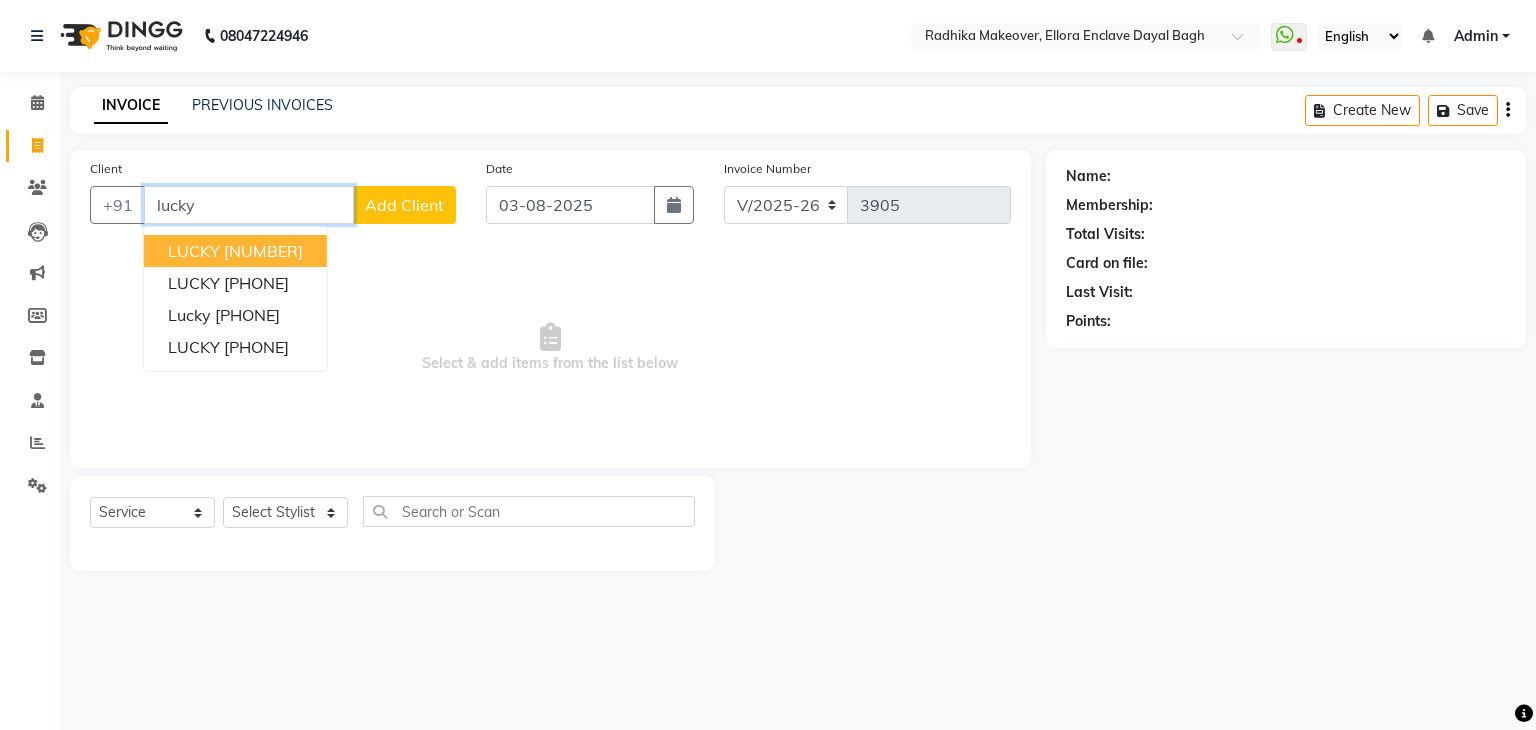 type on "lucky" 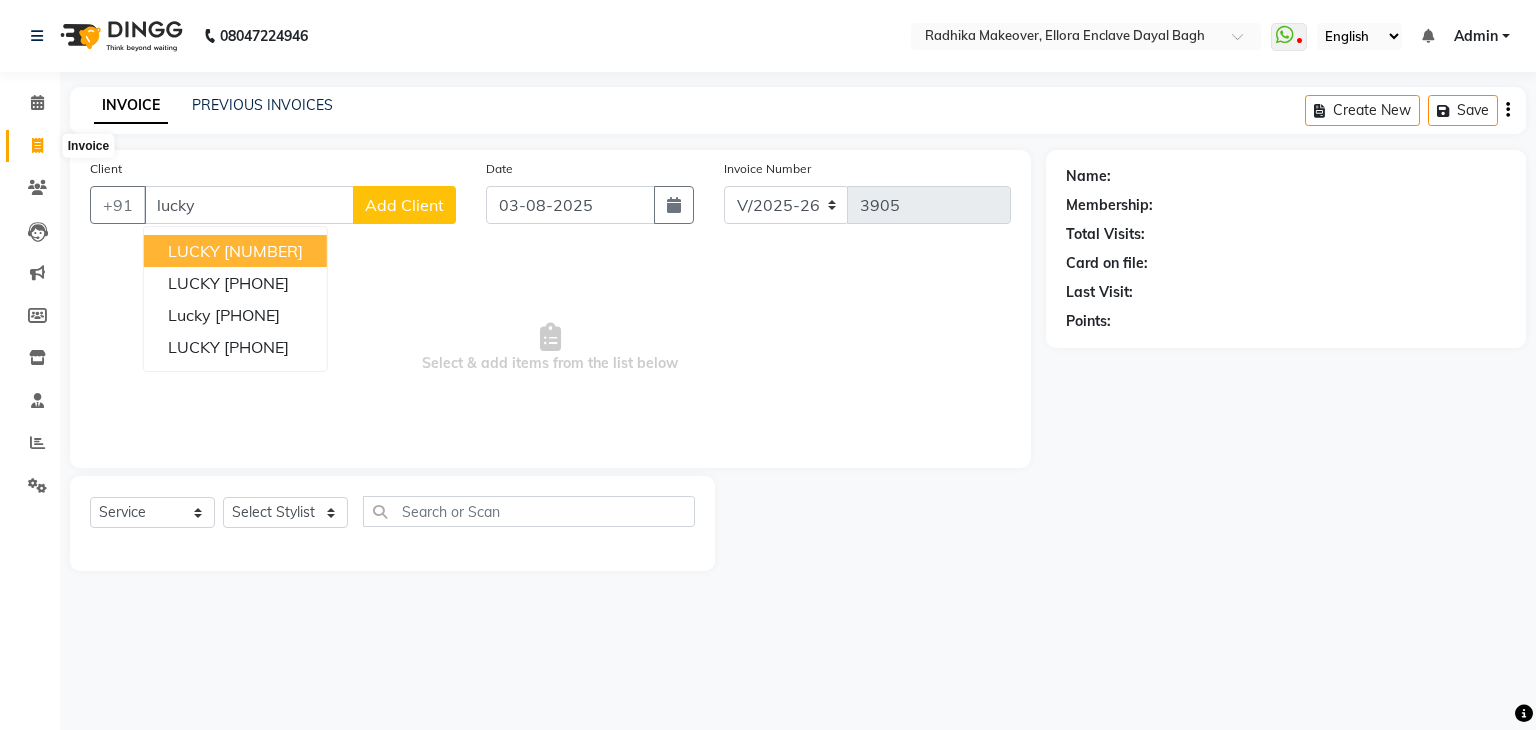 click 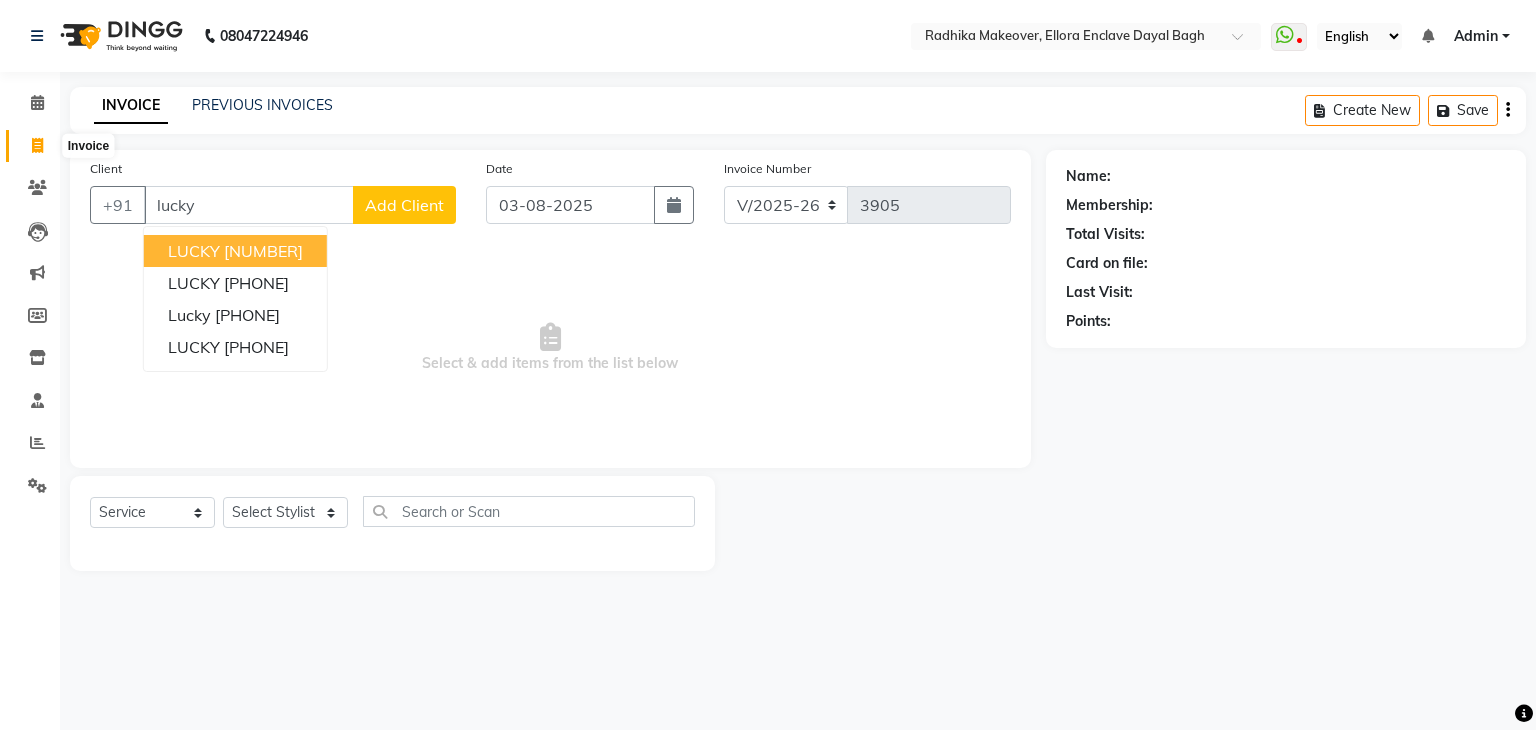 select on "service" 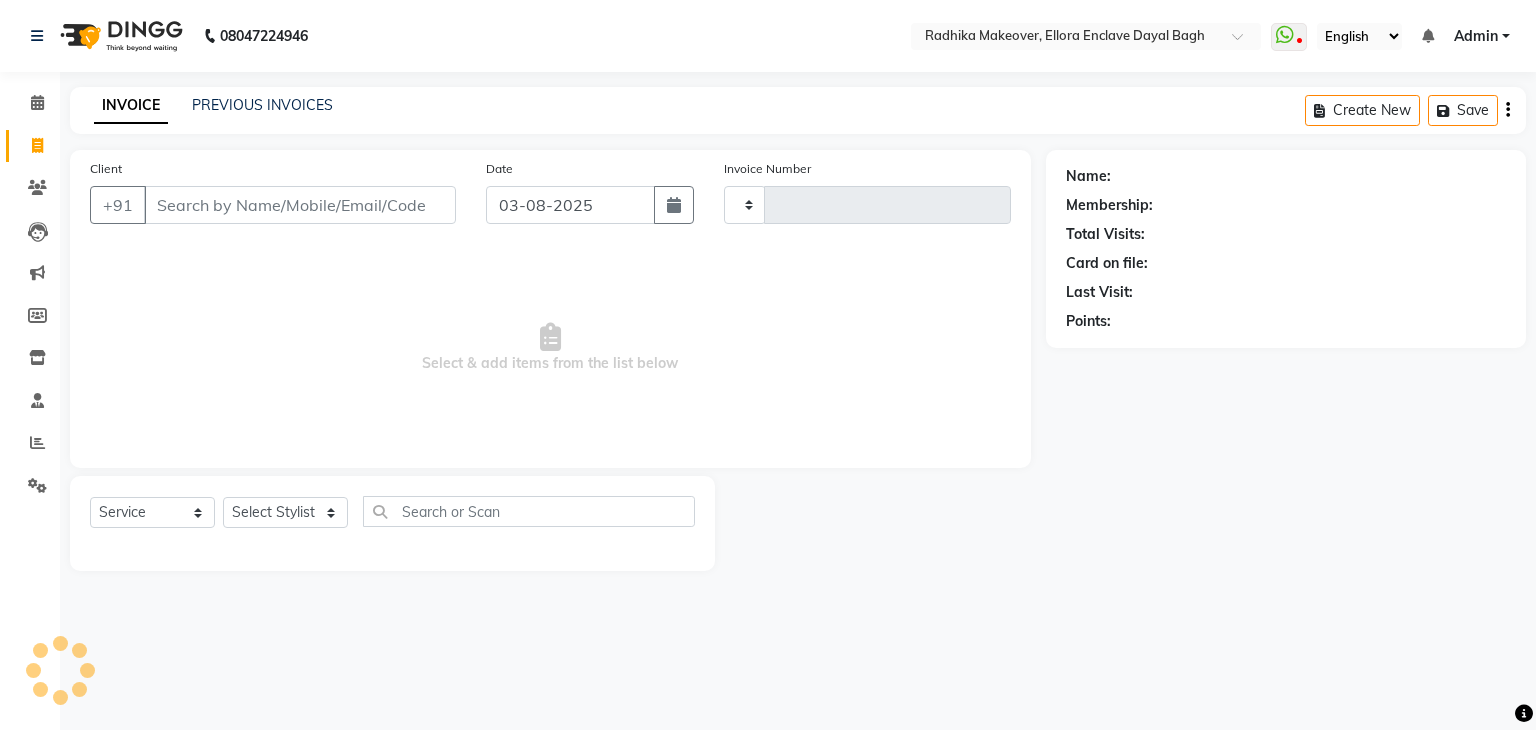 type on "3905" 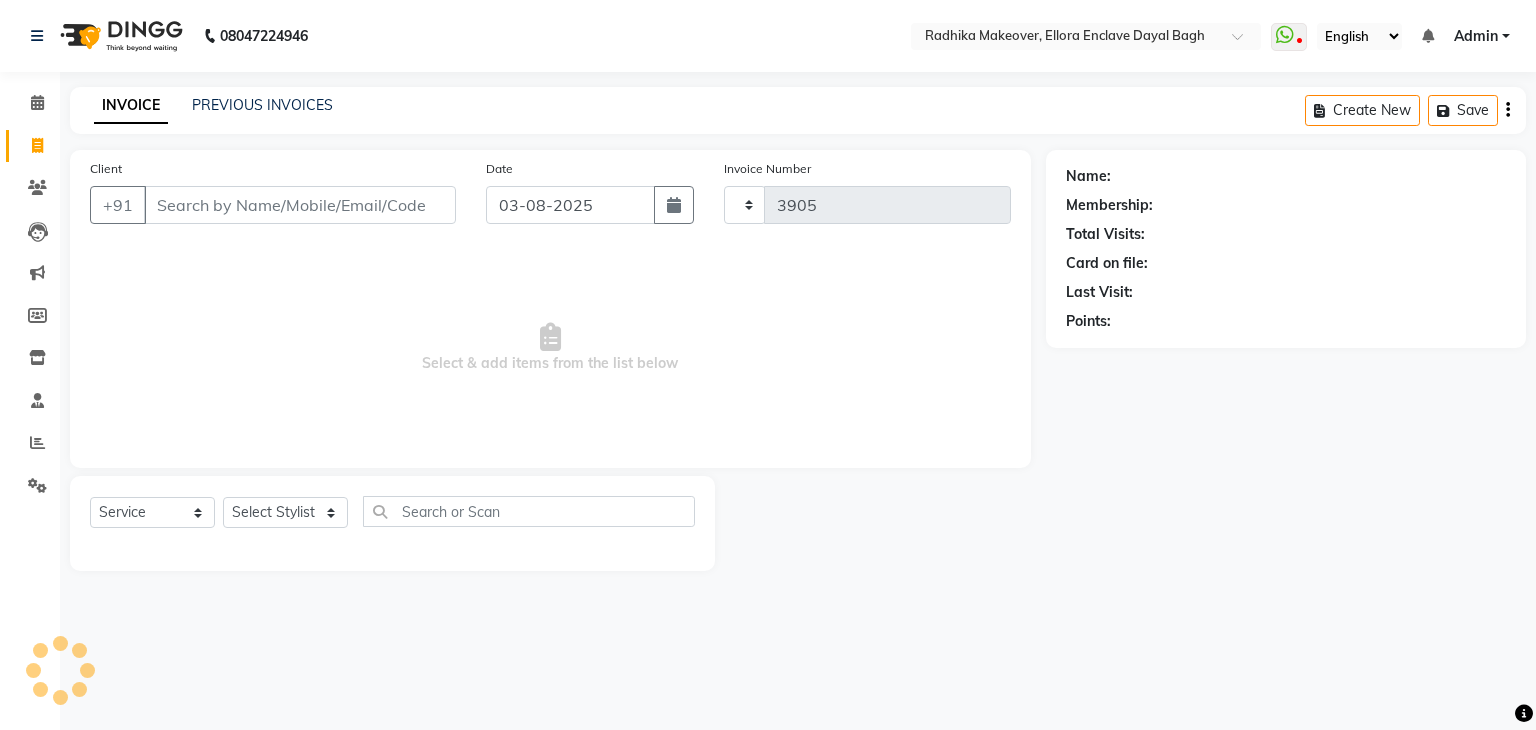 select on "6880" 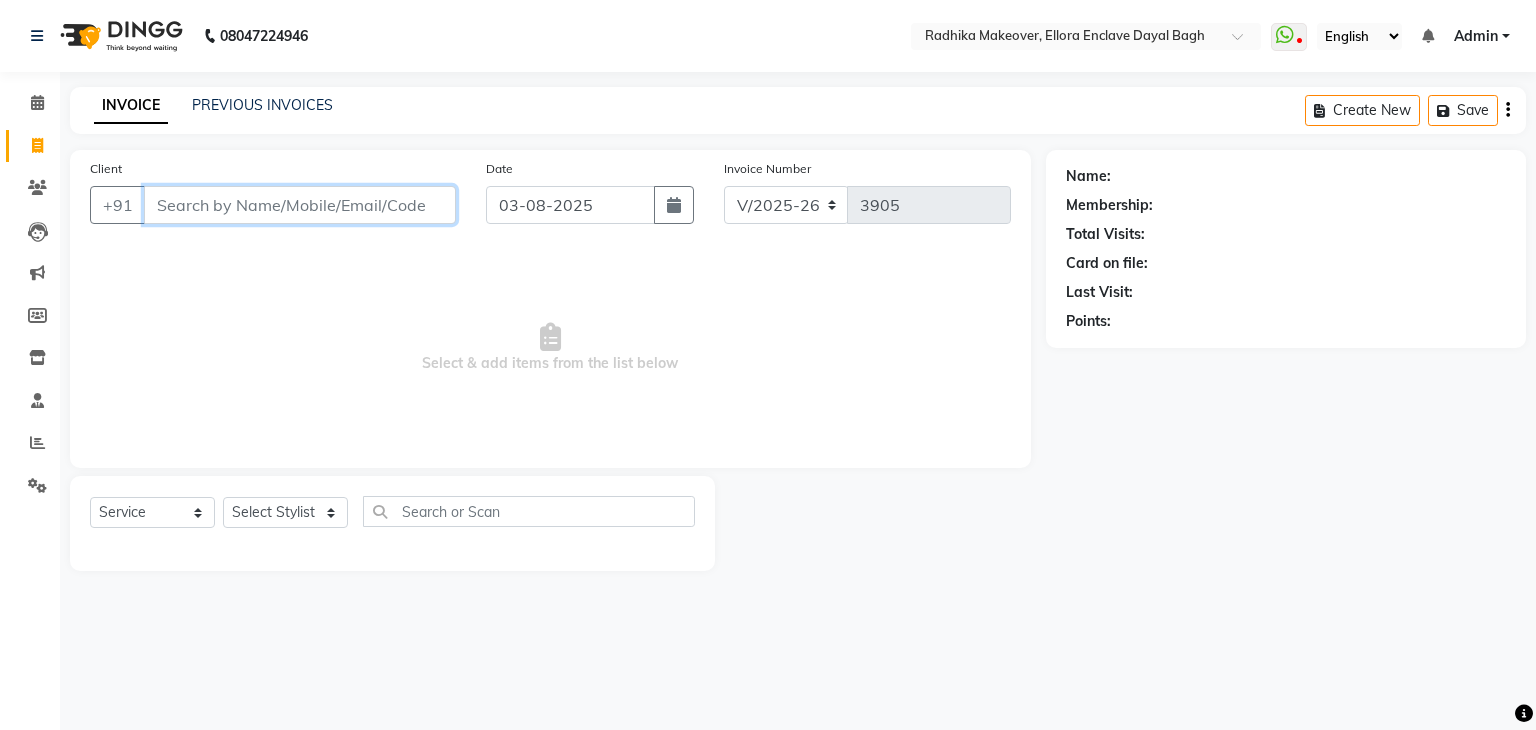 click on "Client" at bounding box center [300, 205] 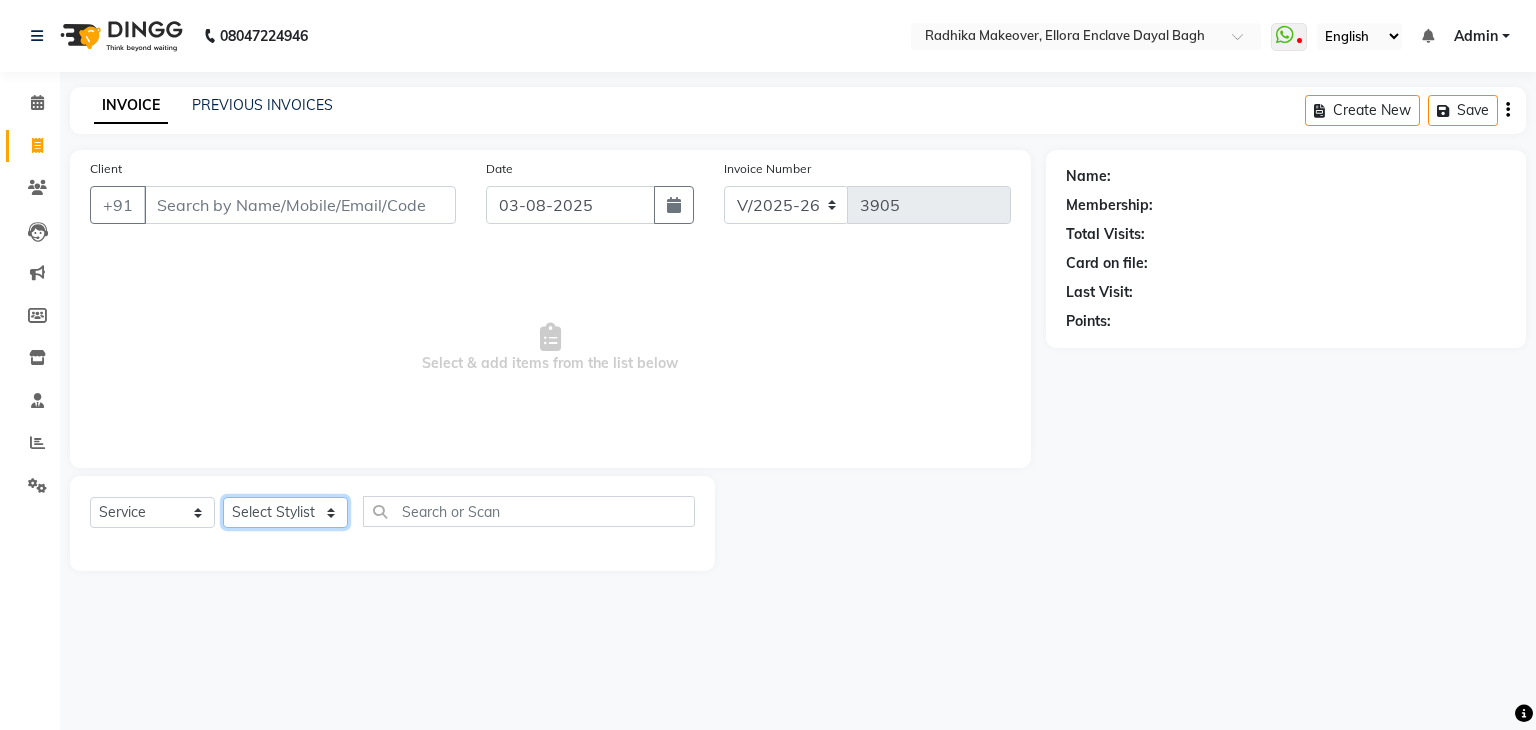 click on "Select Stylist AMAN DANISH SALMANI GOPAL PACHORI KANU KAVITA KIRAN KUMARI MEENU KUMARI NEHA NIKHIL CHAUDHARY Priya PRIYANKA YADAV RASHMI SANDHYA SHAGUFTA SHWETA SONA SAXENA SOUMYA TUSHAR OTWAL VINAY KUMAR" 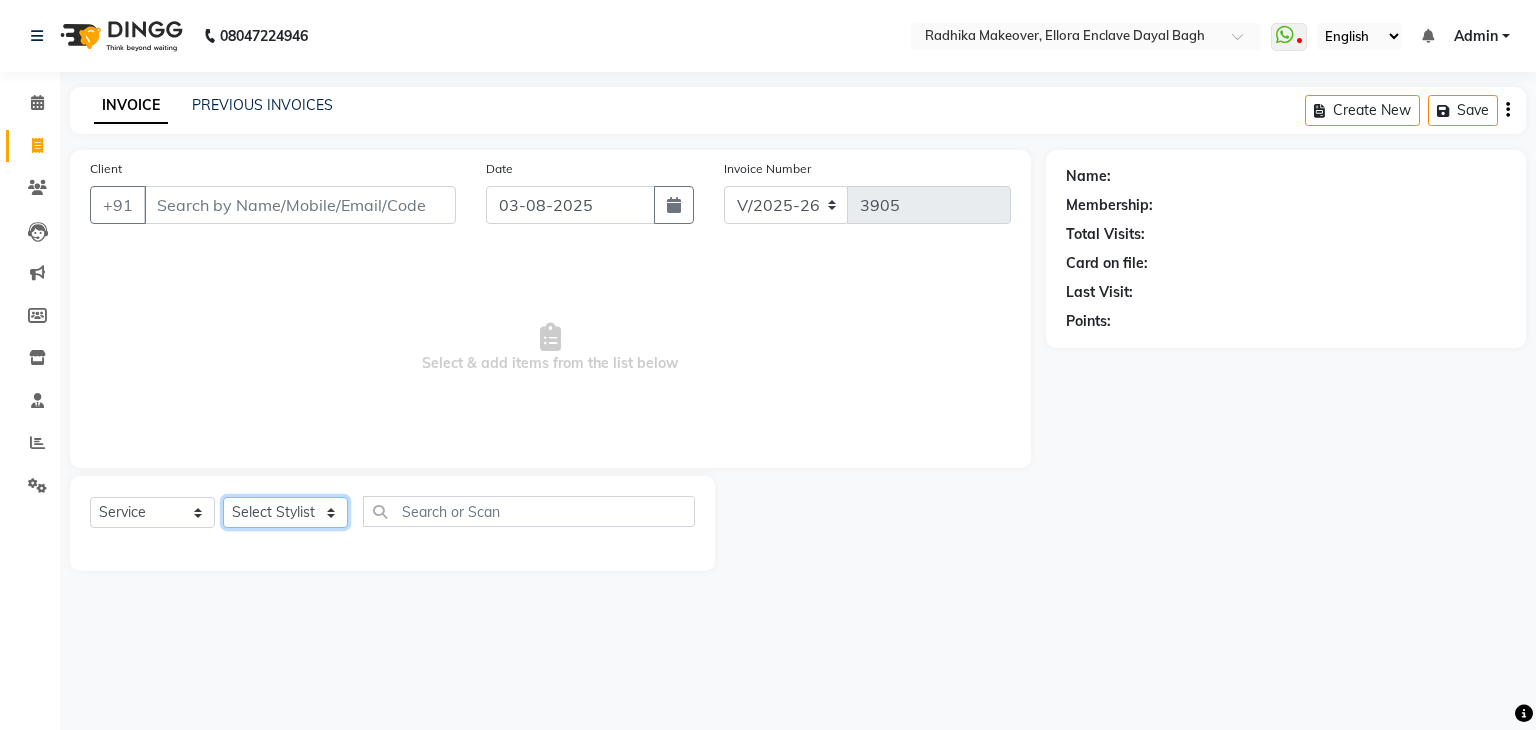 select on "58738" 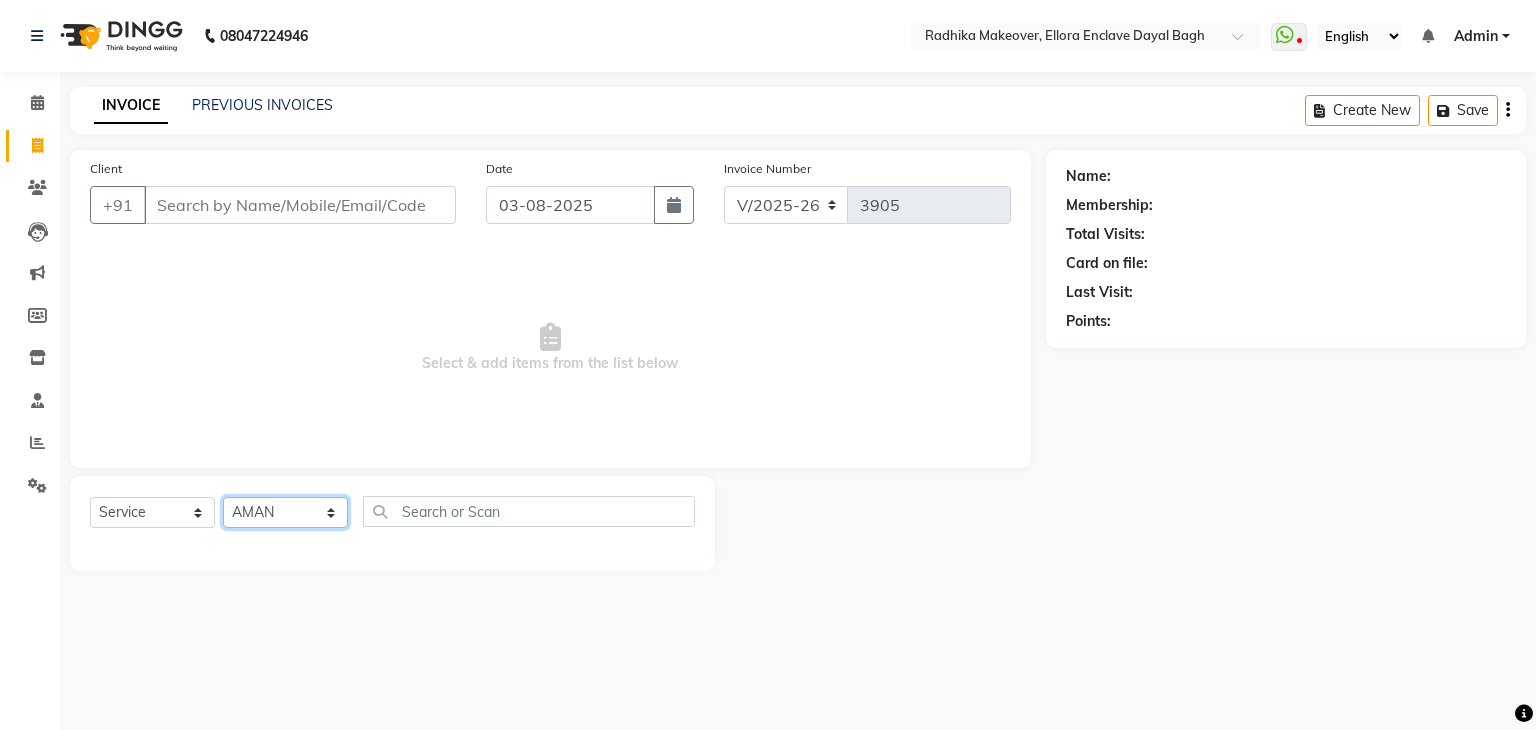 click on "Select Stylist AMAN DANISH SALMANI GOPAL PACHORI KANU KAVITA KIRAN KUMARI MEENU KUMARI NEHA NIKHIL CHAUDHARY Priya PRIYANKA YADAV RASHMI SANDHYA SHAGUFTA SHWETA SONA SAXENA SOUMYA TUSHAR OTWAL VINAY KUMAR" 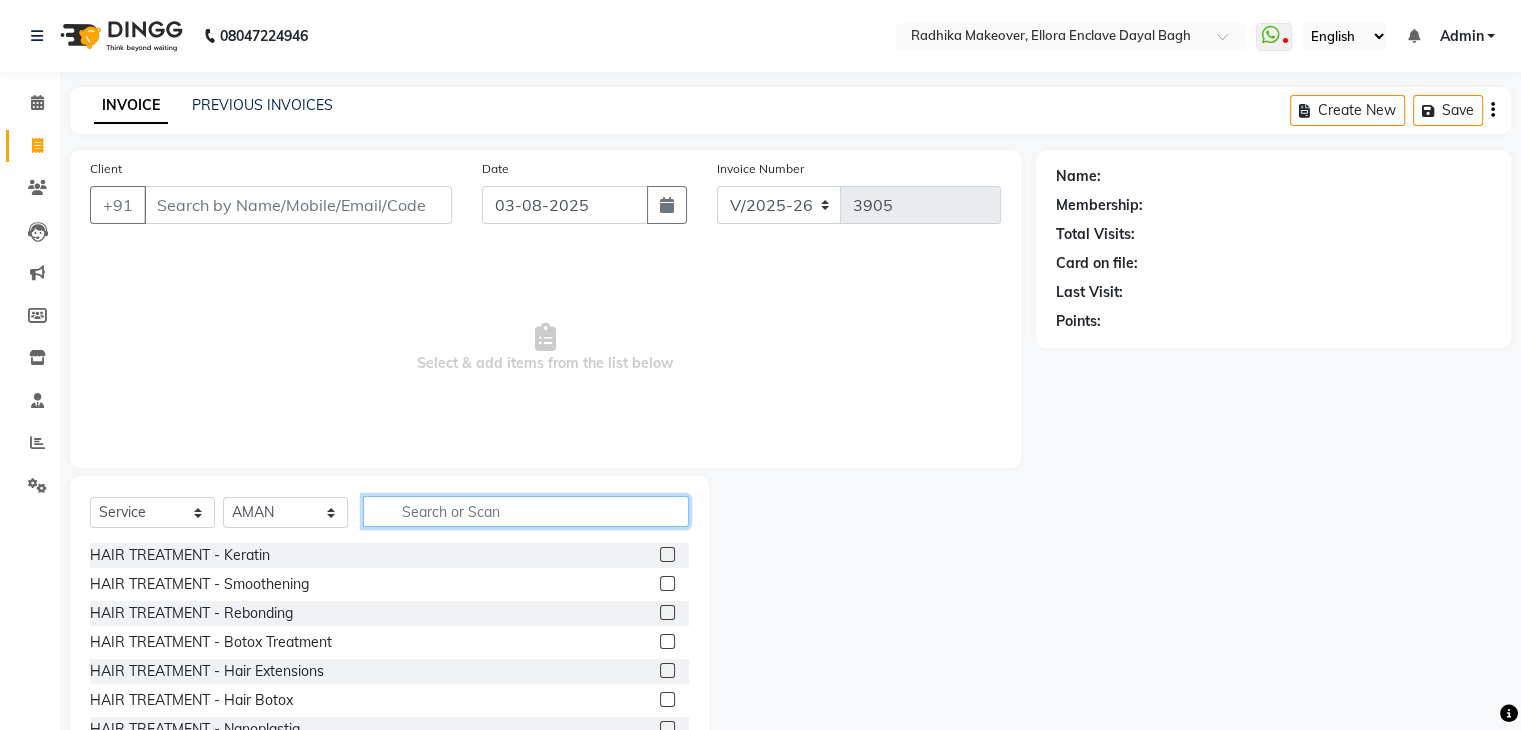 click 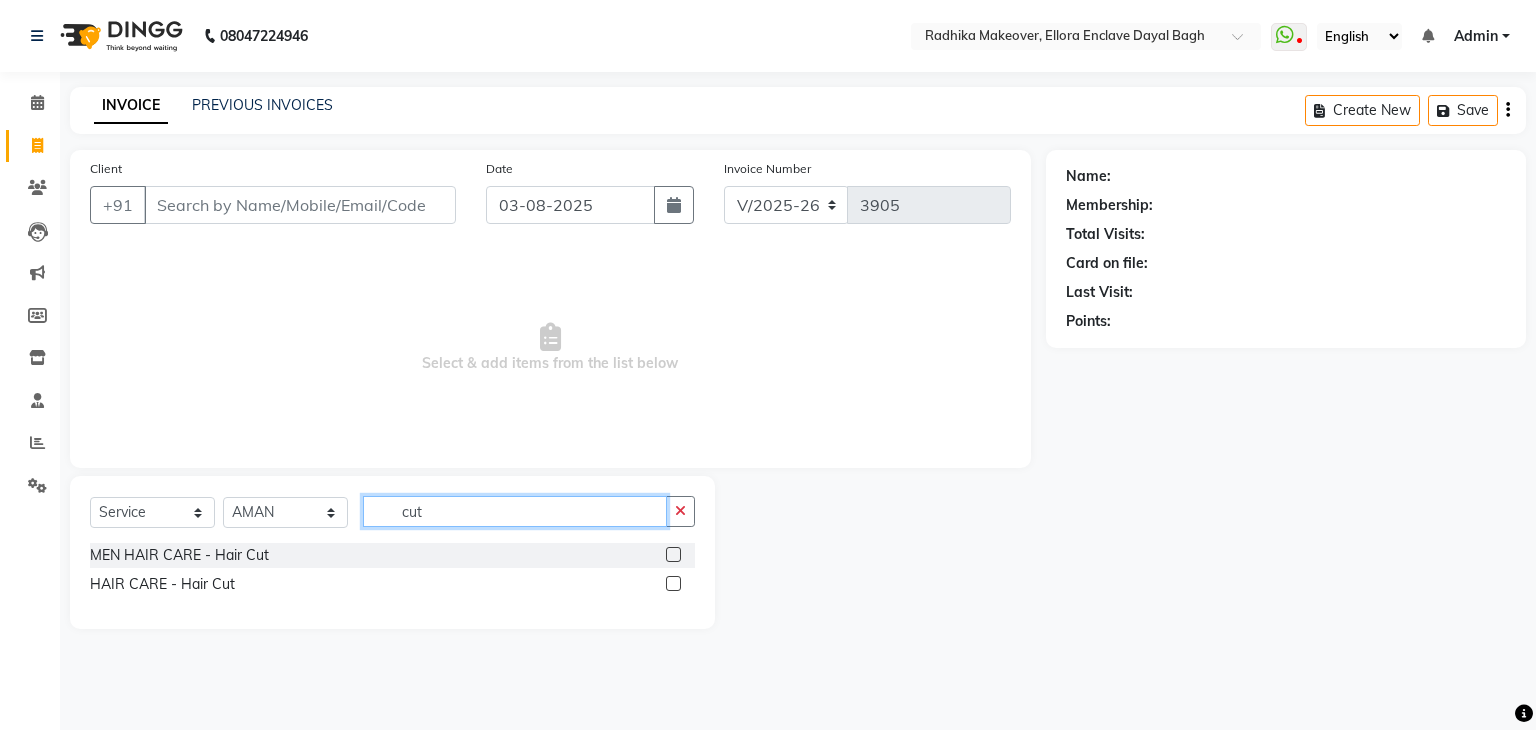 type on "cut" 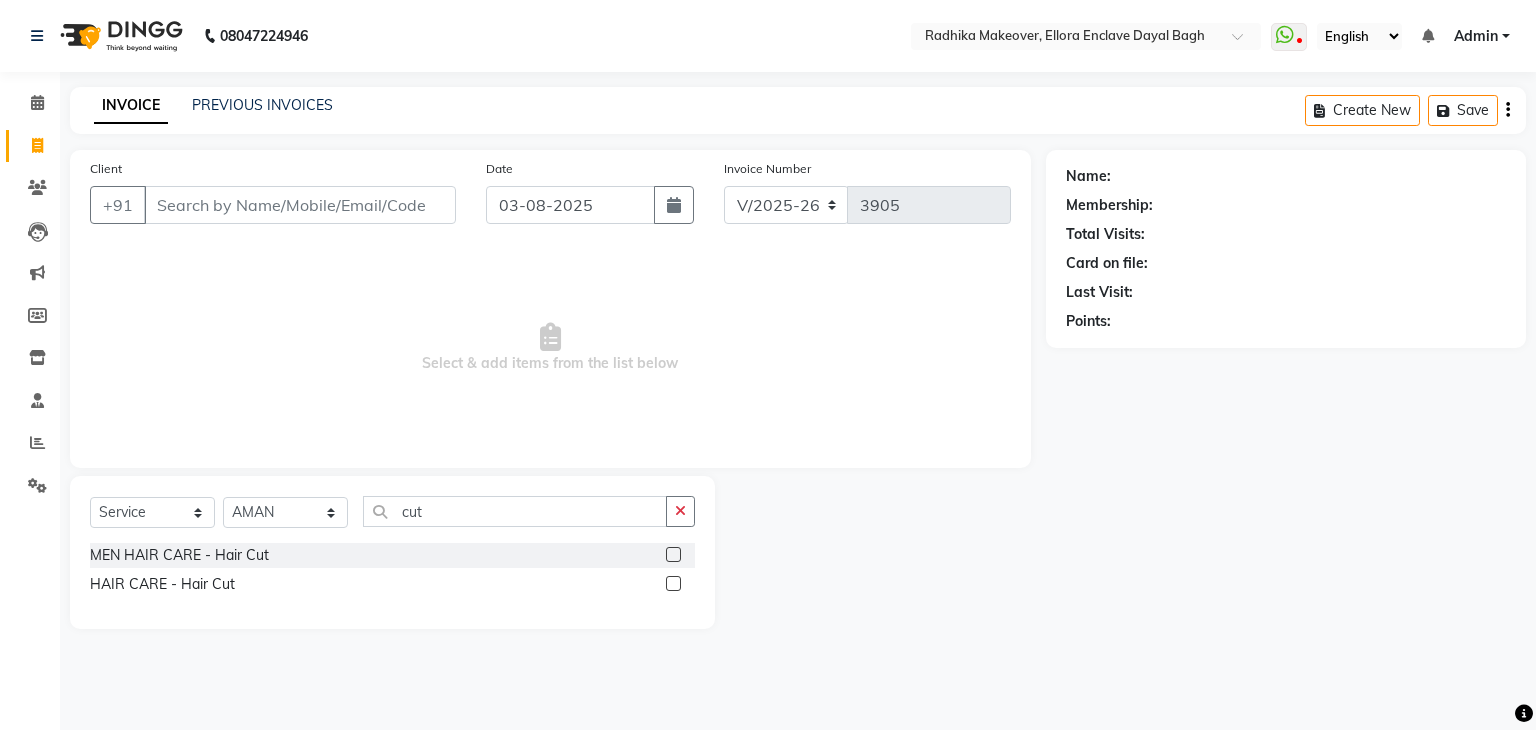click 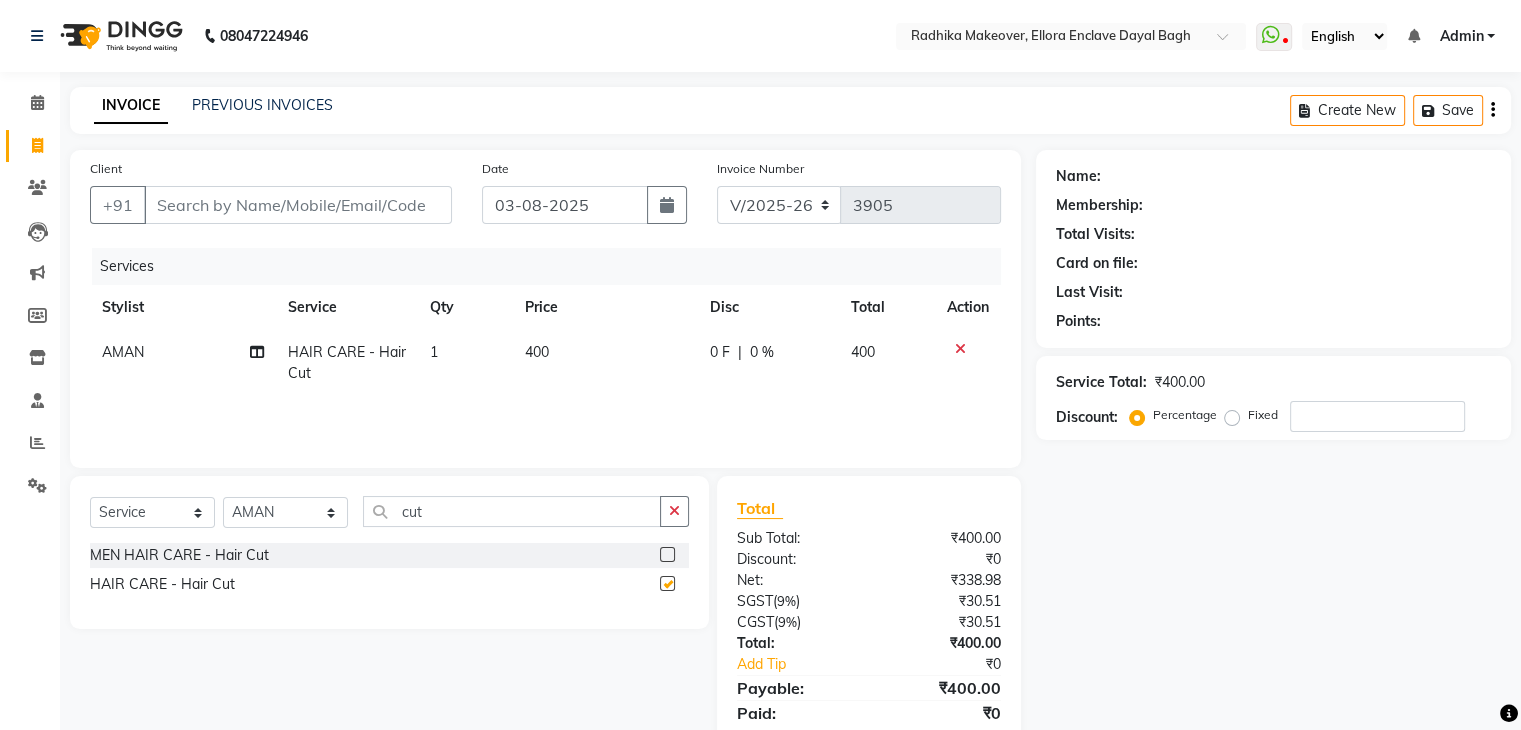 checkbox on "false" 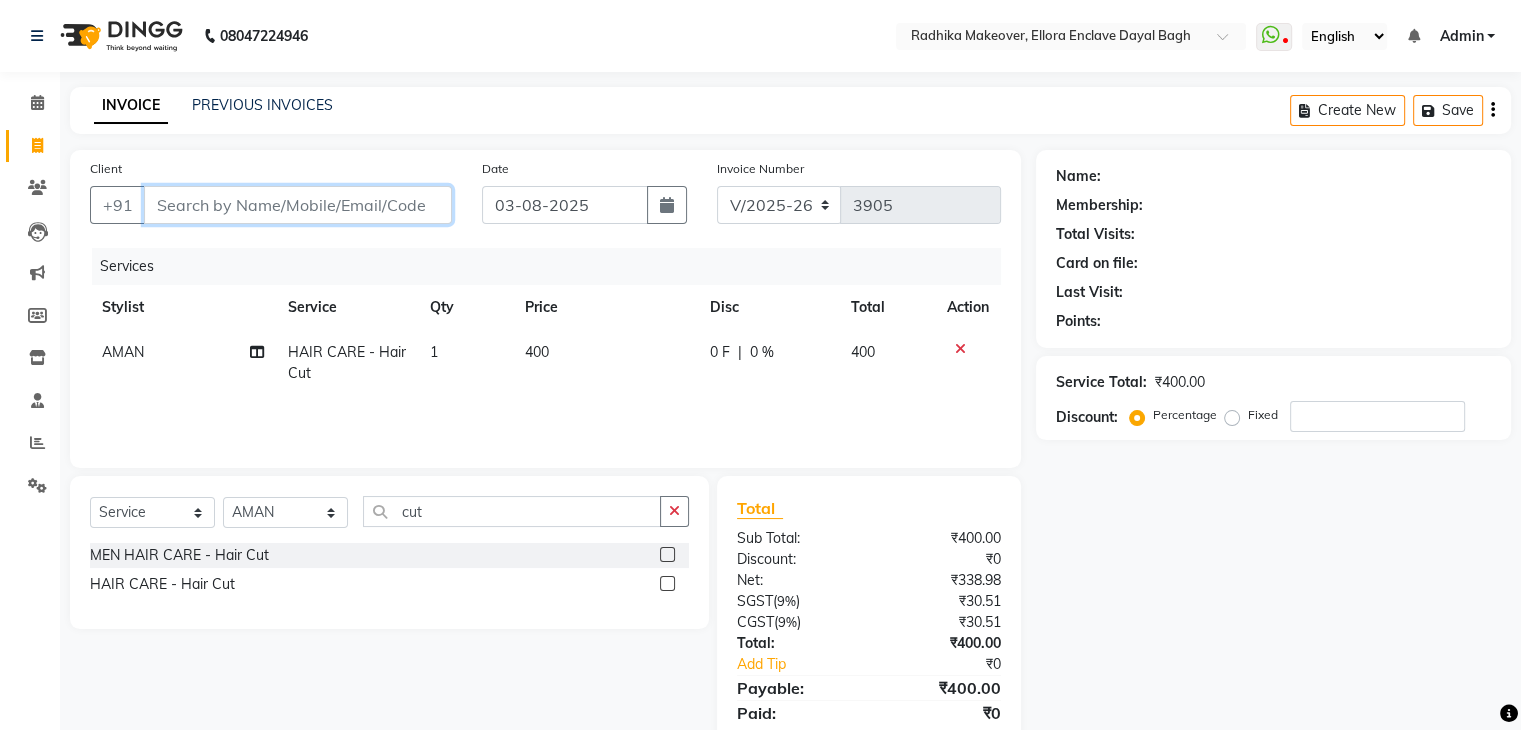 click on "Client" at bounding box center [298, 205] 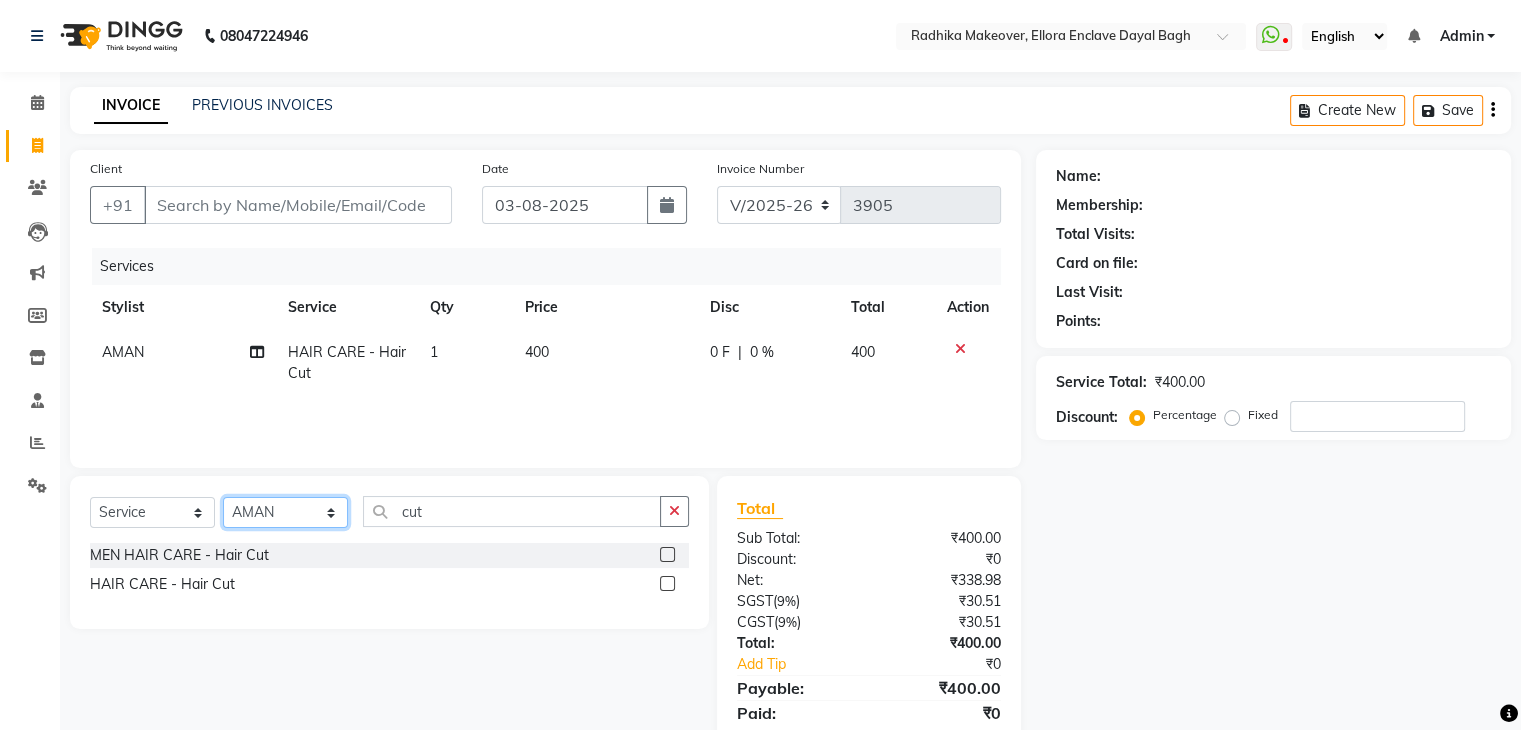 click on "Select Stylist AMAN DANISH SALMANI GOPAL PACHORI KANU KAVITA KIRAN KUMARI MEENU KUMARI NEHA NIKHIL CHAUDHARY Priya PRIYANKA YADAV RASHMI SANDHYA SHAGUFTA SHWETA SONA SAXENA SOUMYA TUSHAR OTWAL VINAY KUMAR" 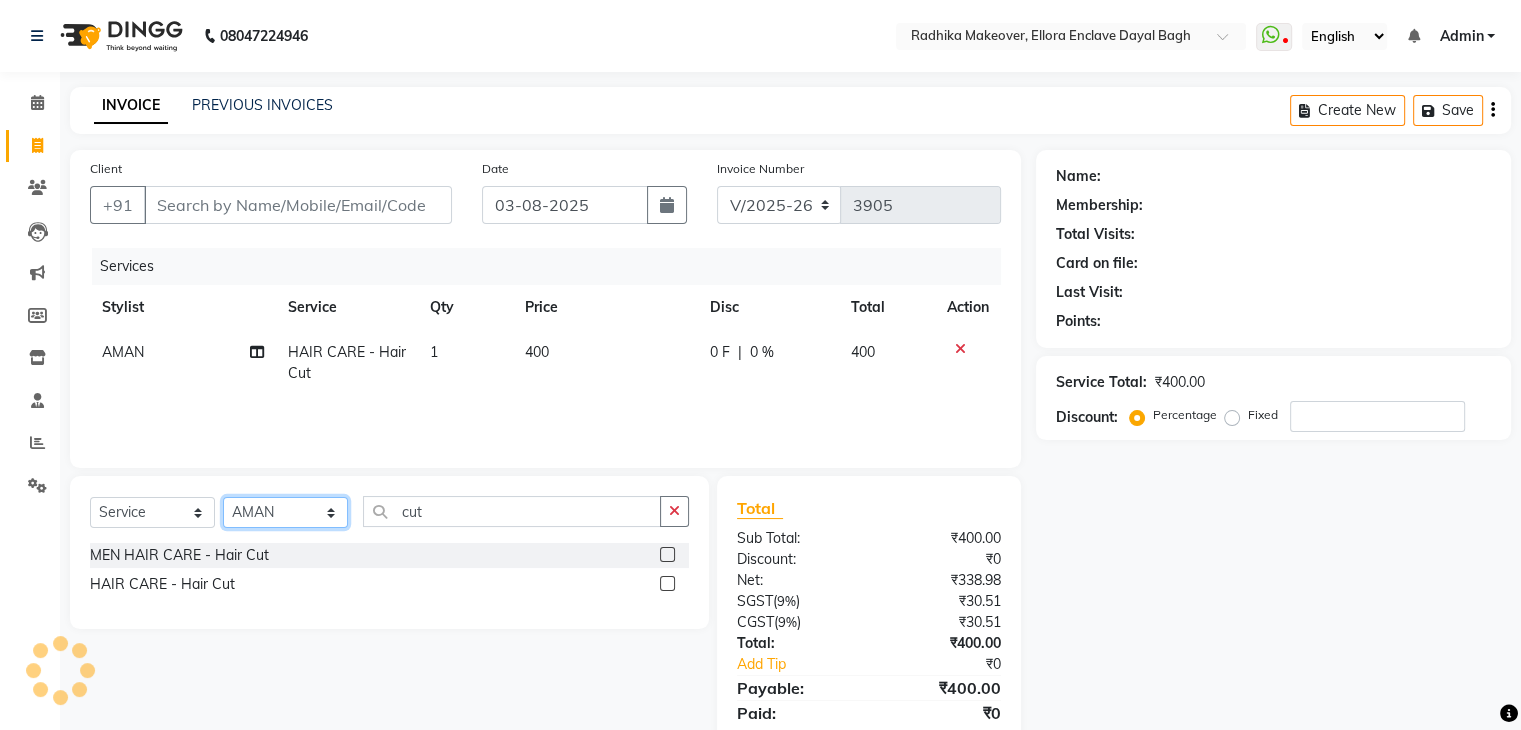 select on "53881" 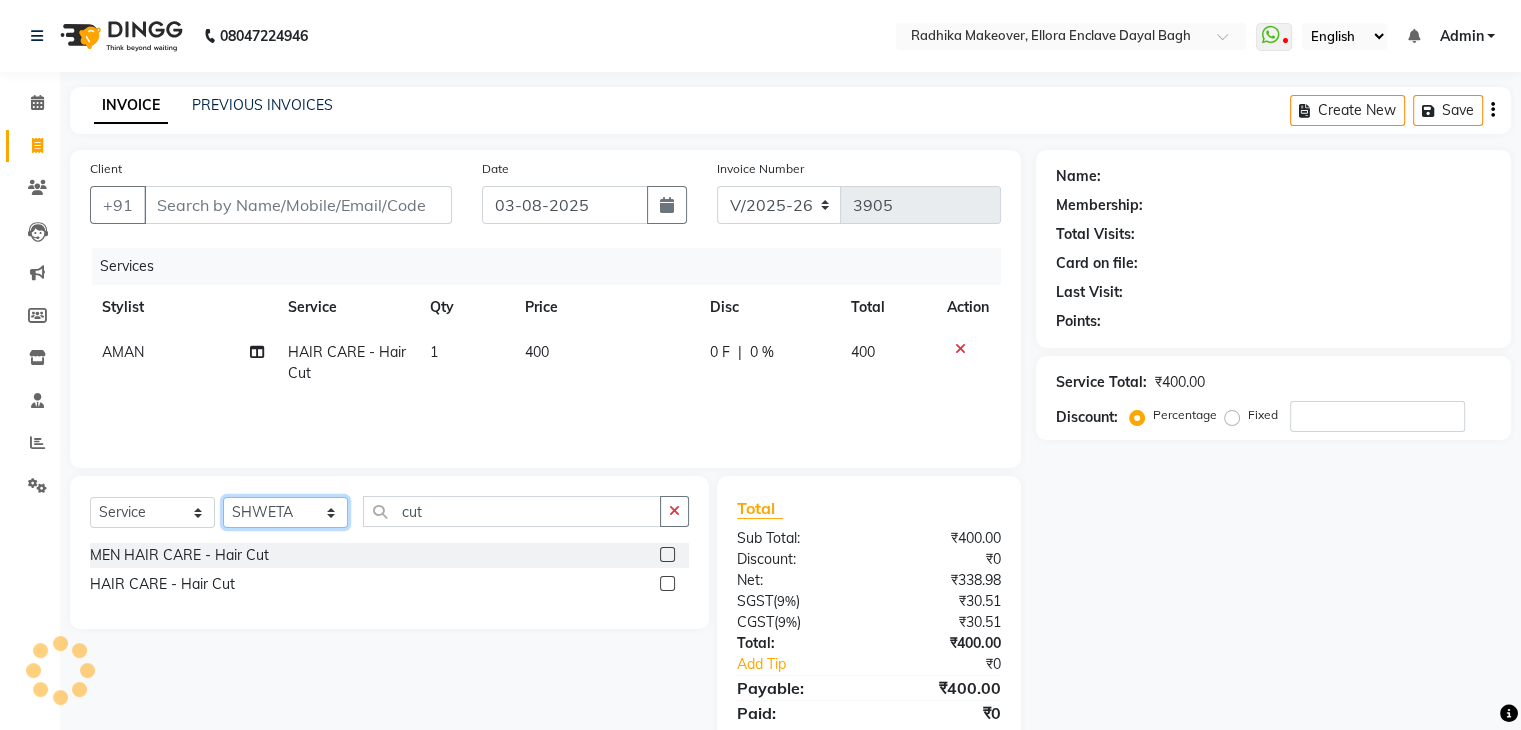 click on "Select Stylist AMAN DANISH SALMANI GOPAL PACHORI KANU KAVITA KIRAN KUMARI MEENU KUMARI NEHA NIKHIL CHAUDHARY Priya PRIYANKA YADAV RASHMI SANDHYA SHAGUFTA SHWETA SONA SAXENA SOUMYA TUSHAR OTWAL VINAY KUMAR" 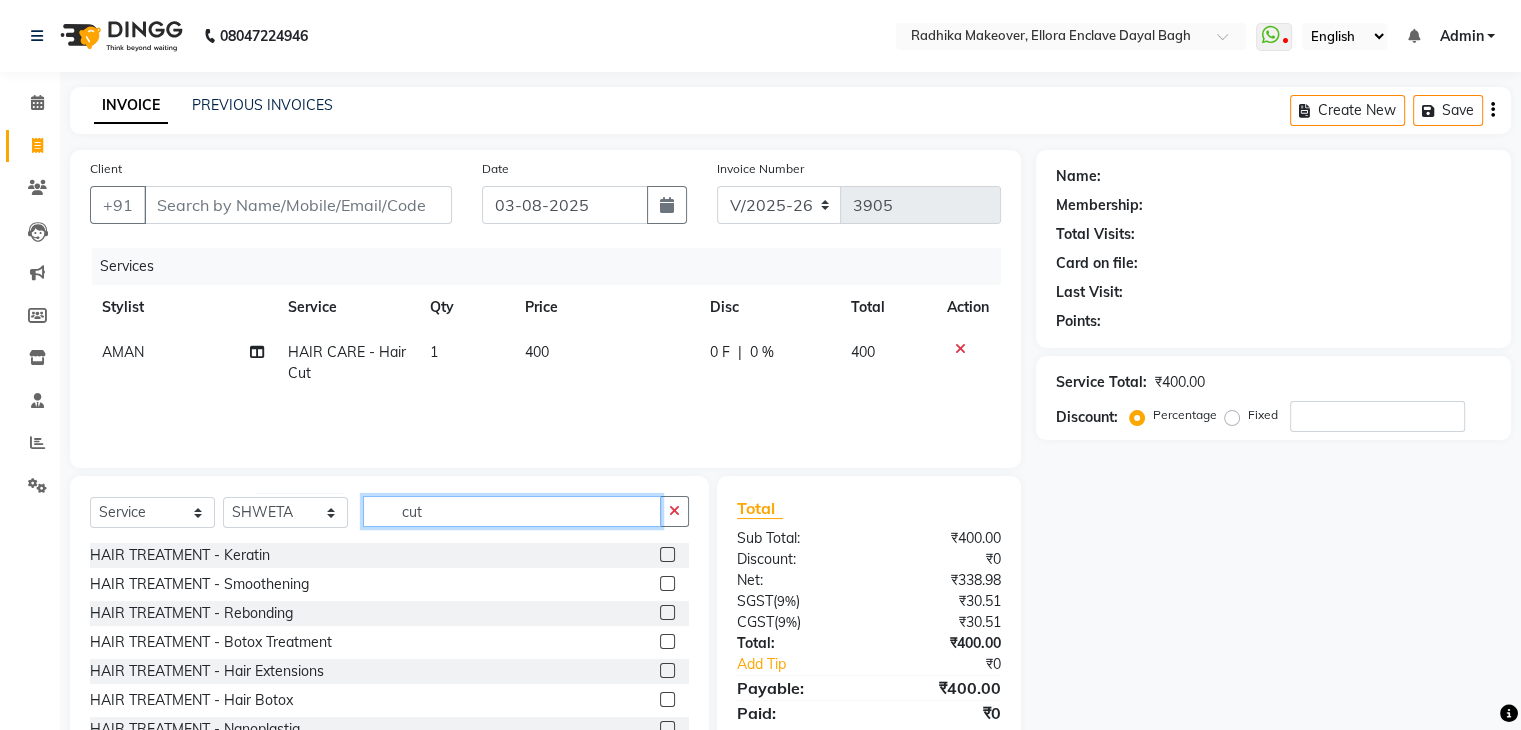click on "cut" 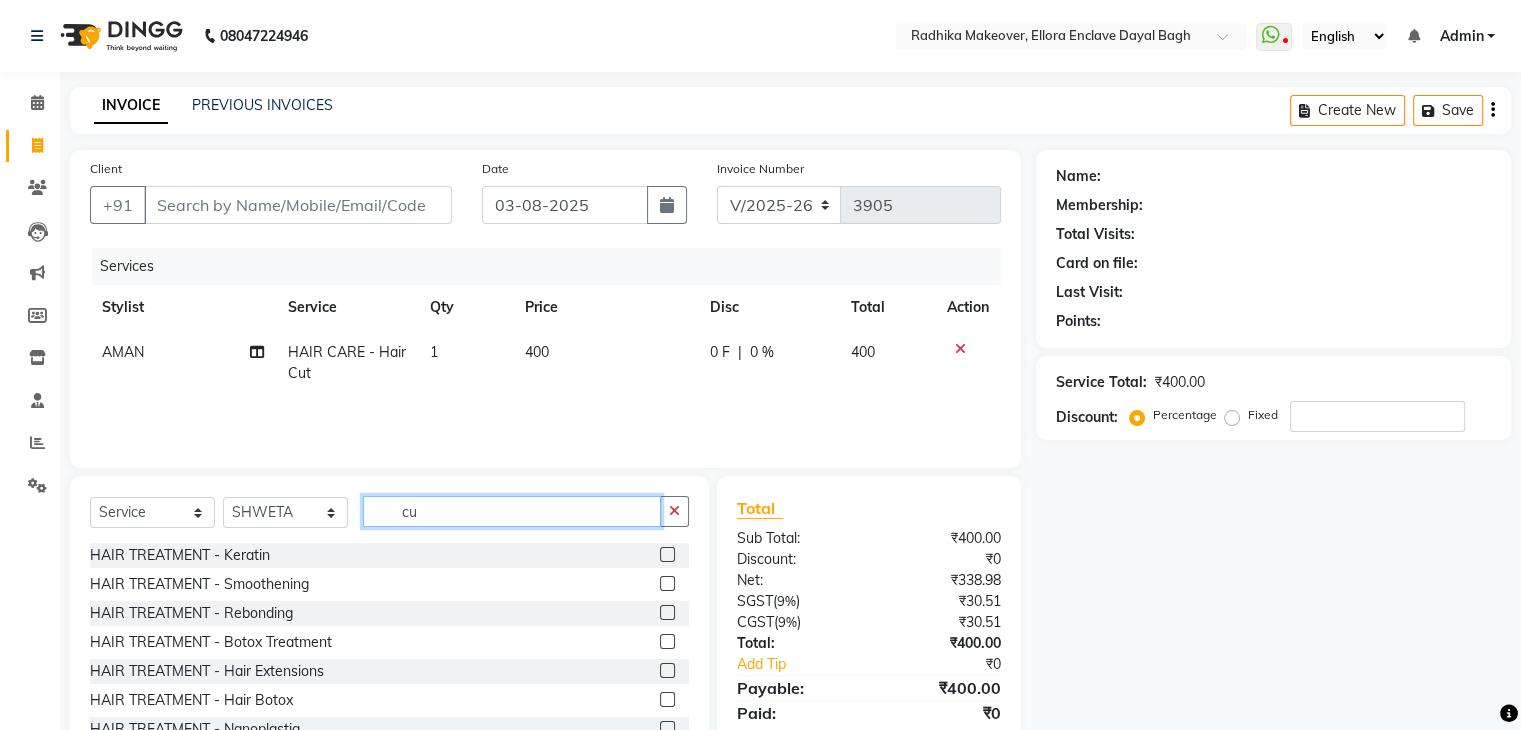 type on "c" 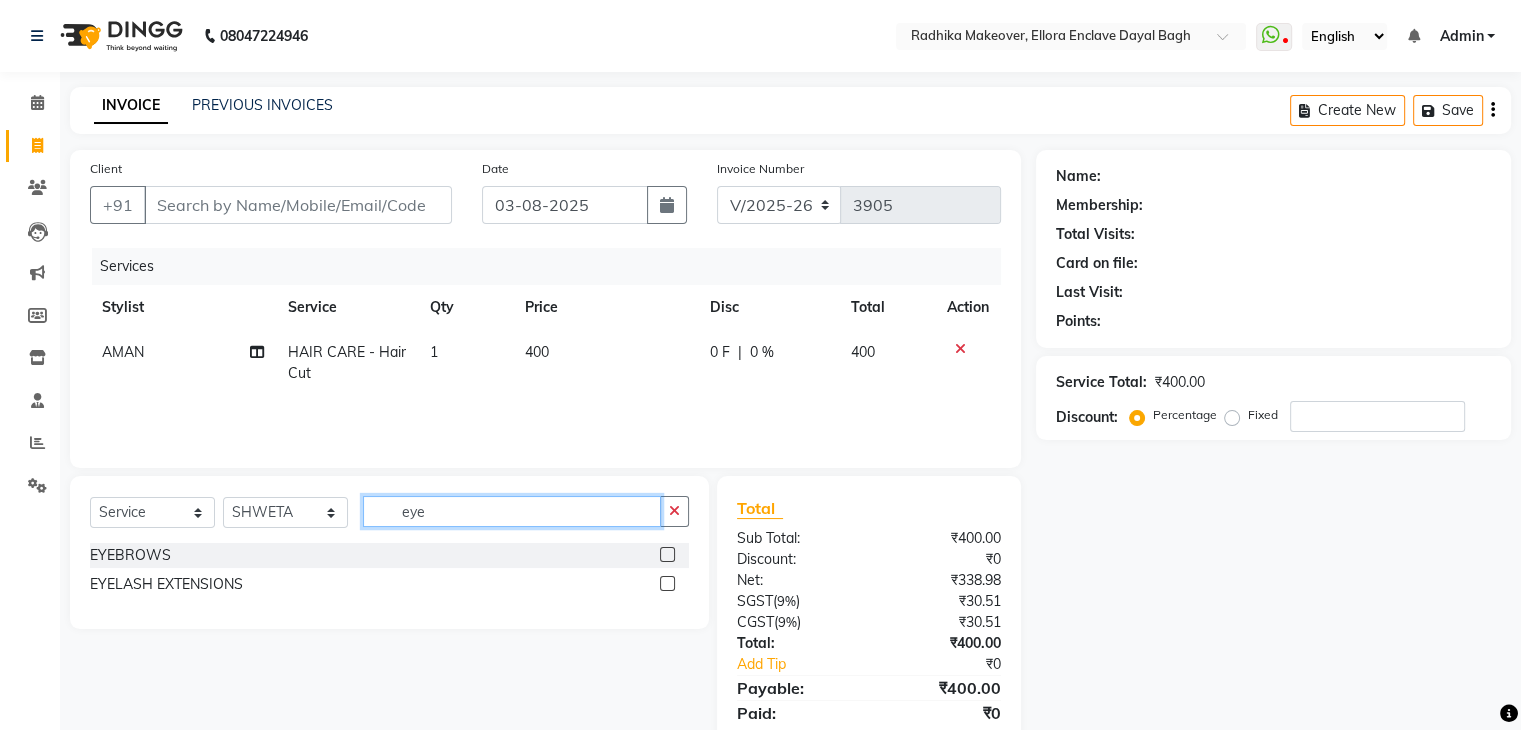 type on "eye" 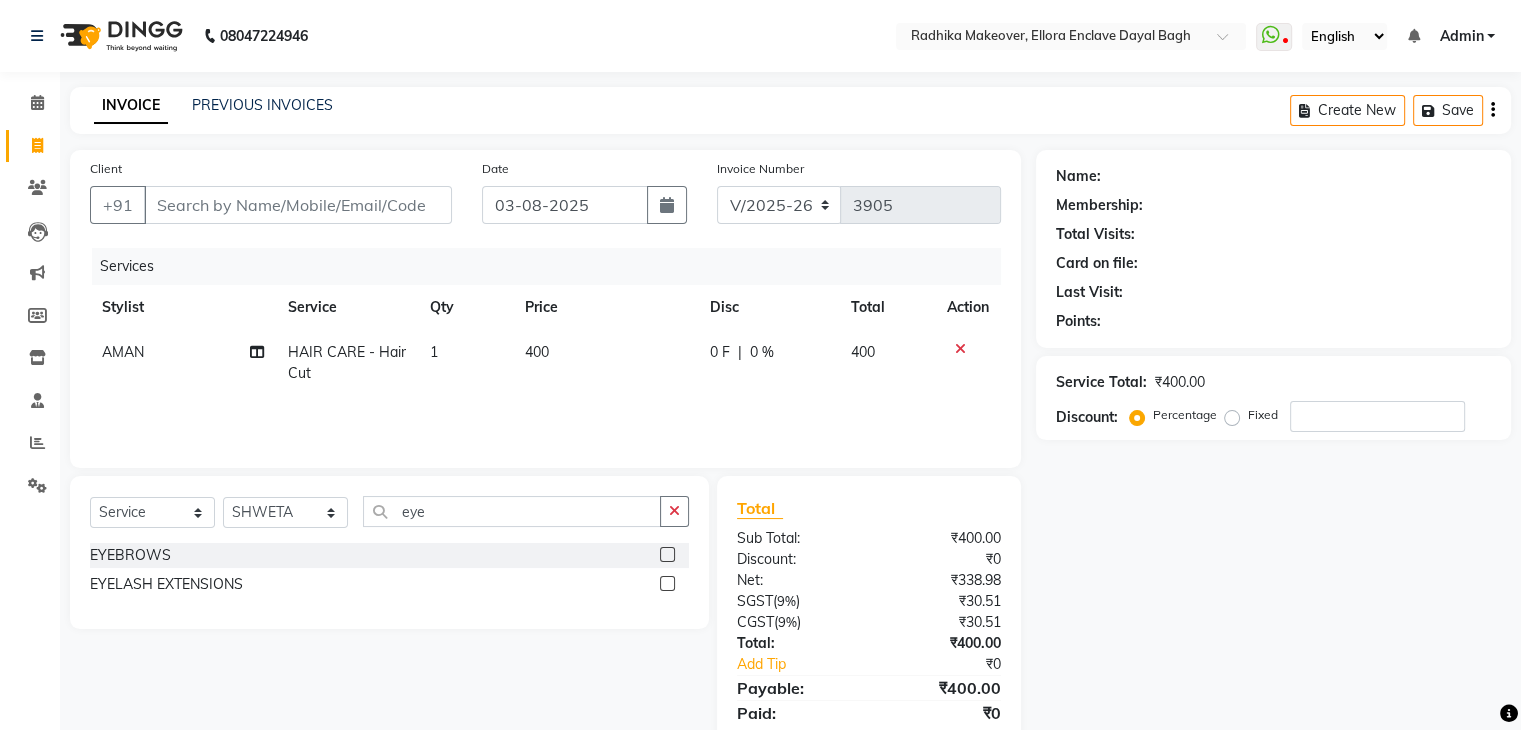 click 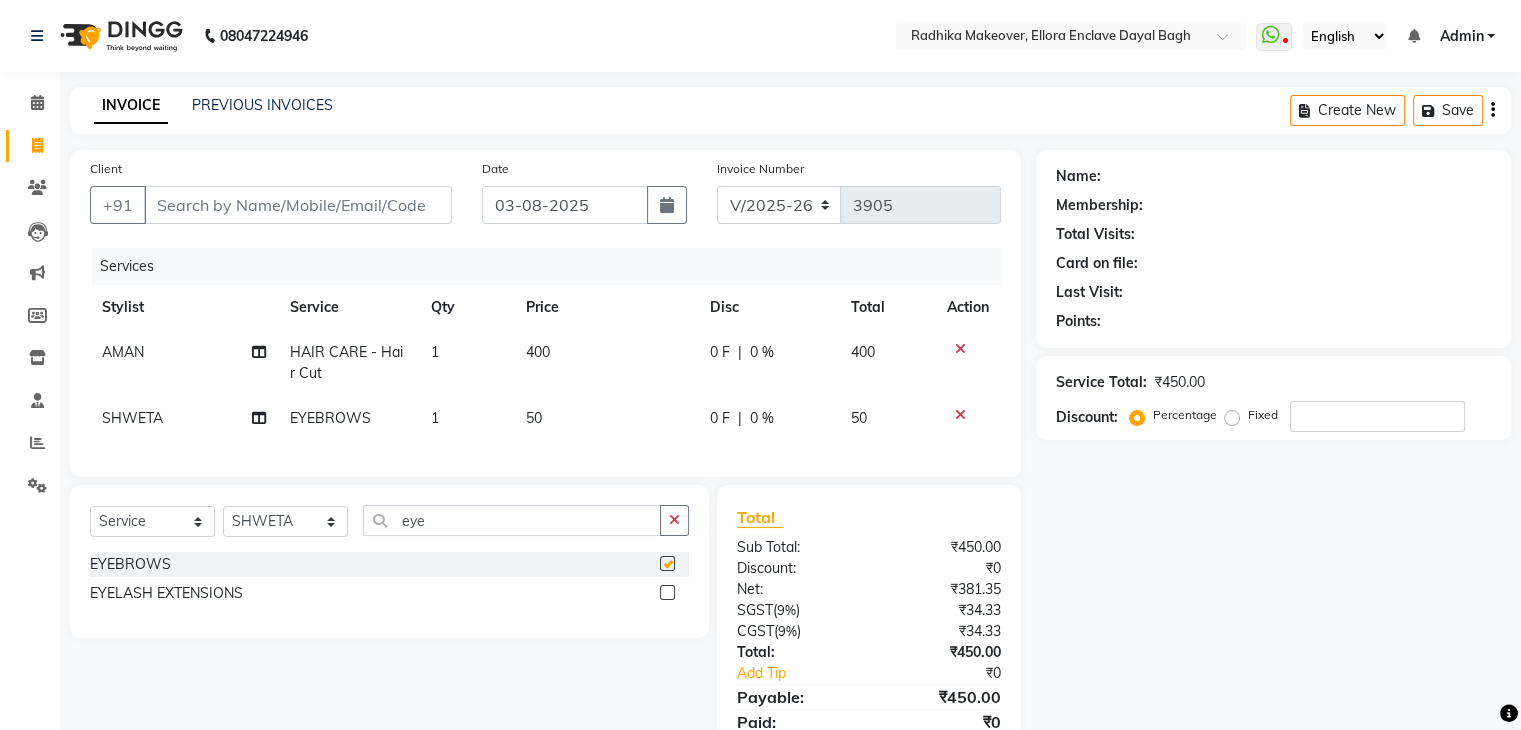 checkbox on "false" 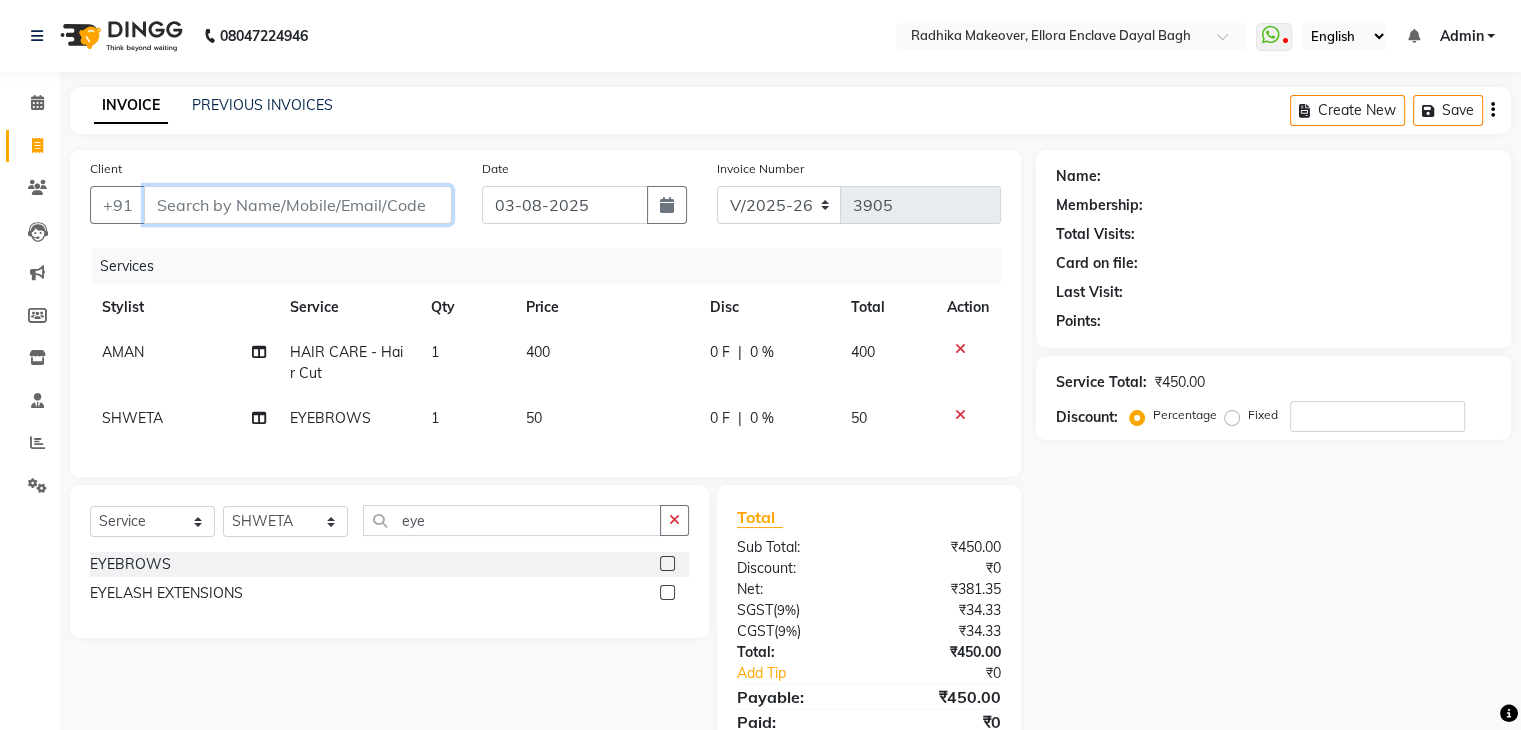 click on "Client" at bounding box center (298, 205) 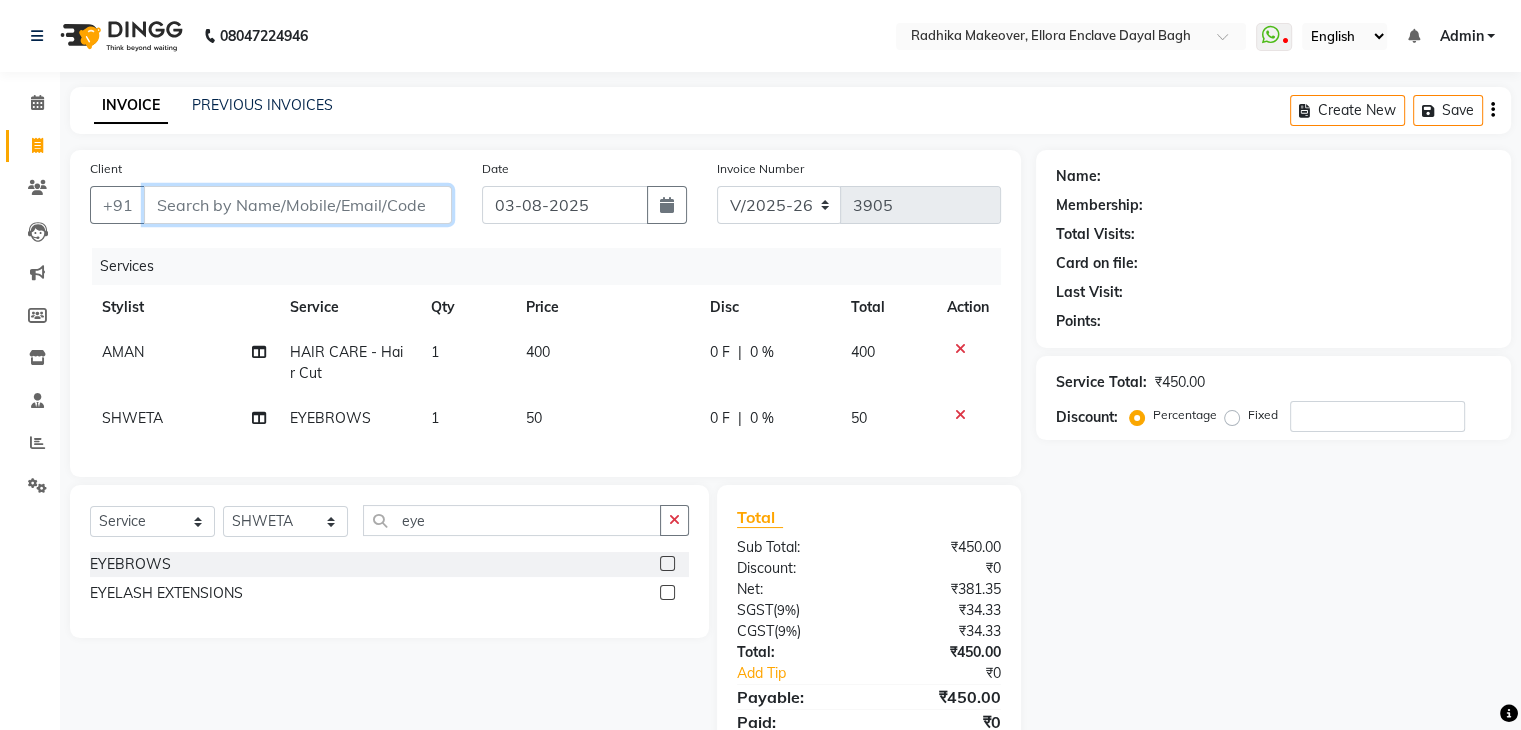 click on "Client" at bounding box center (298, 205) 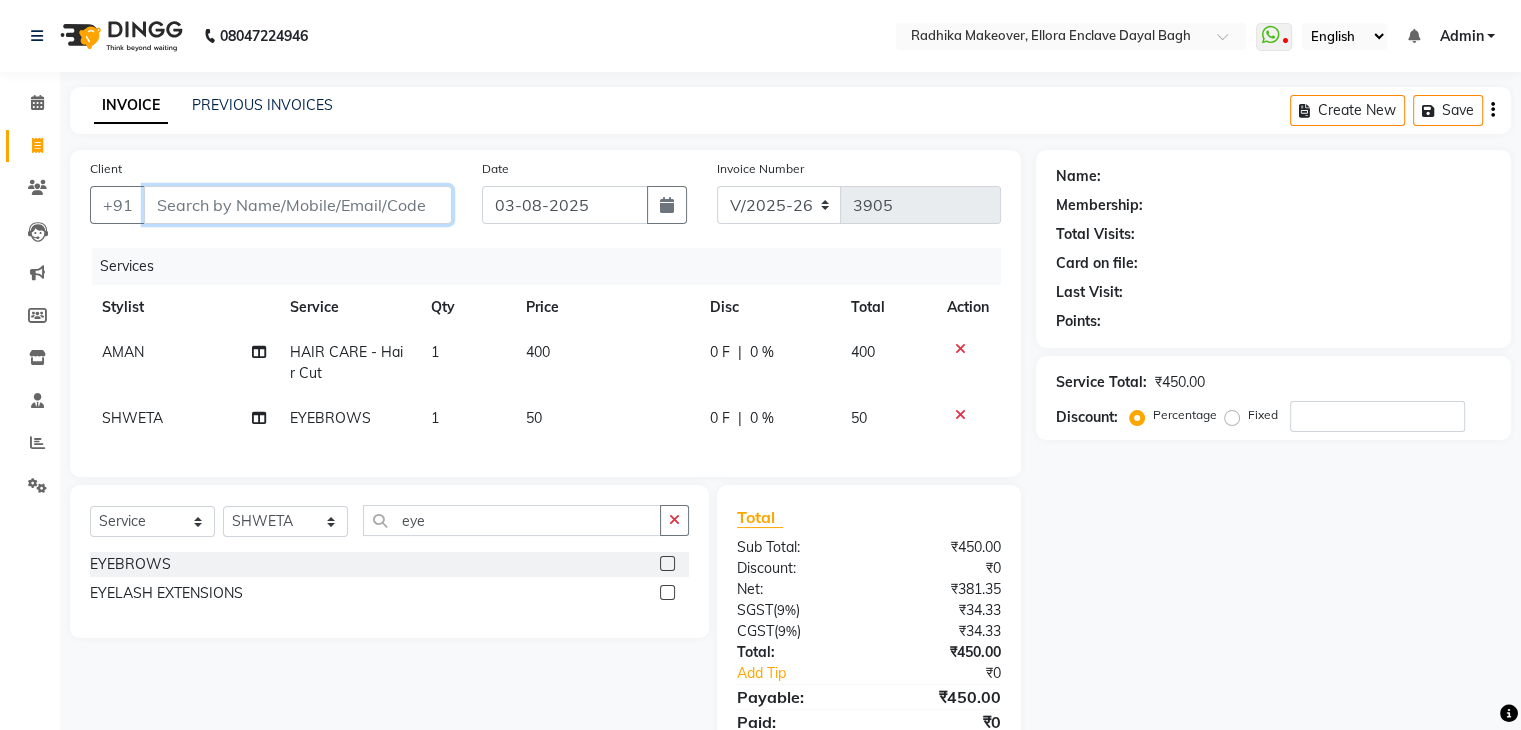 type on "9" 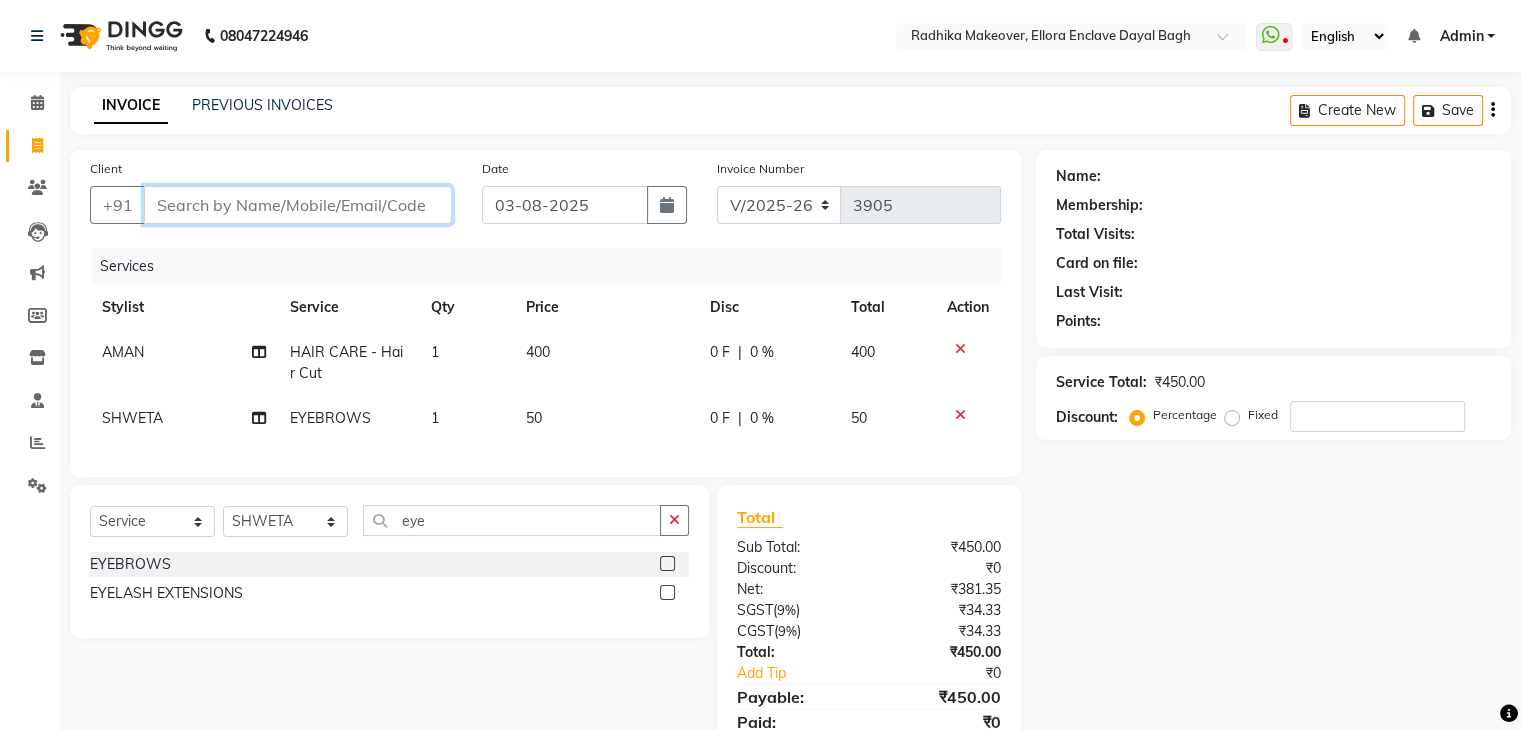 type on "0" 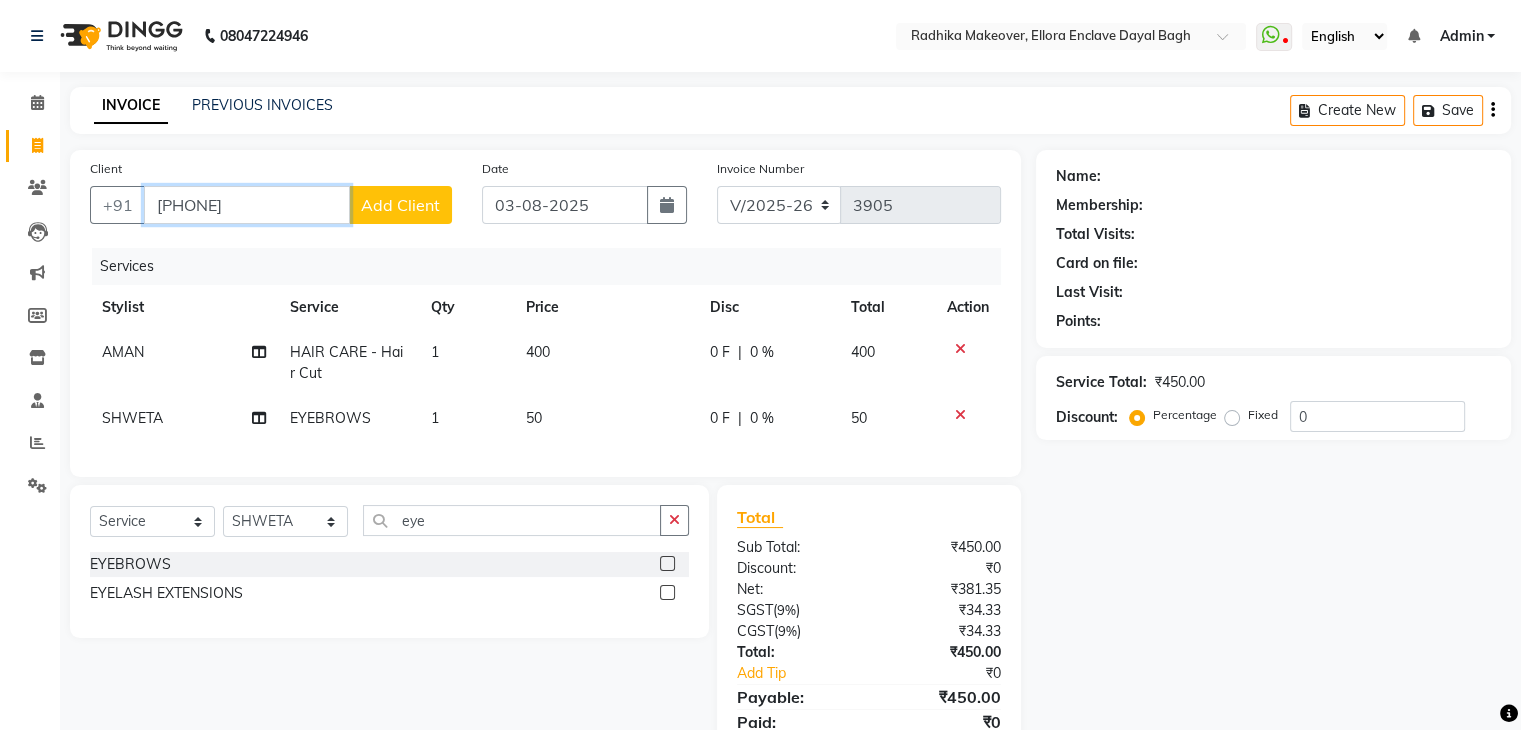 type on "[PHONE]" 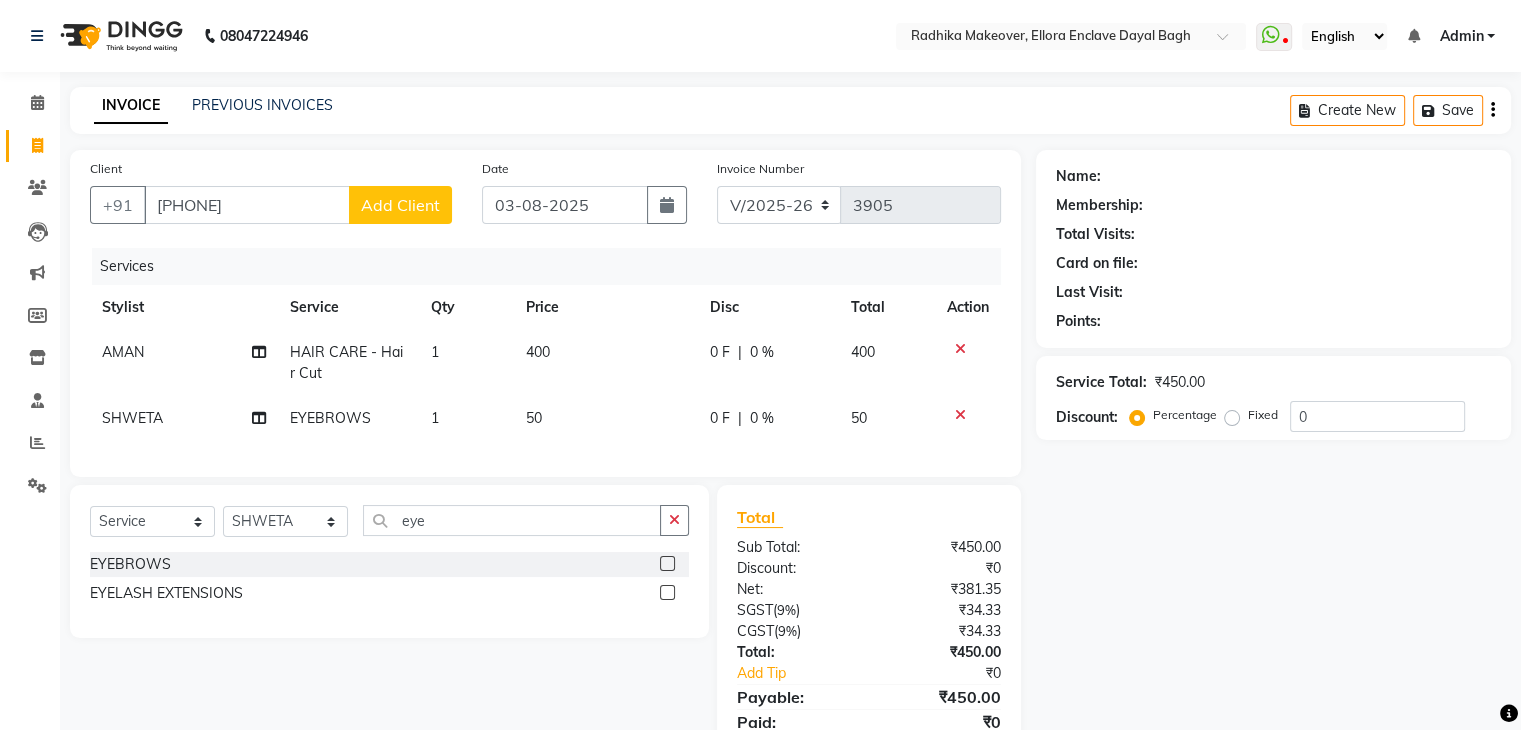 click on "Add Client" 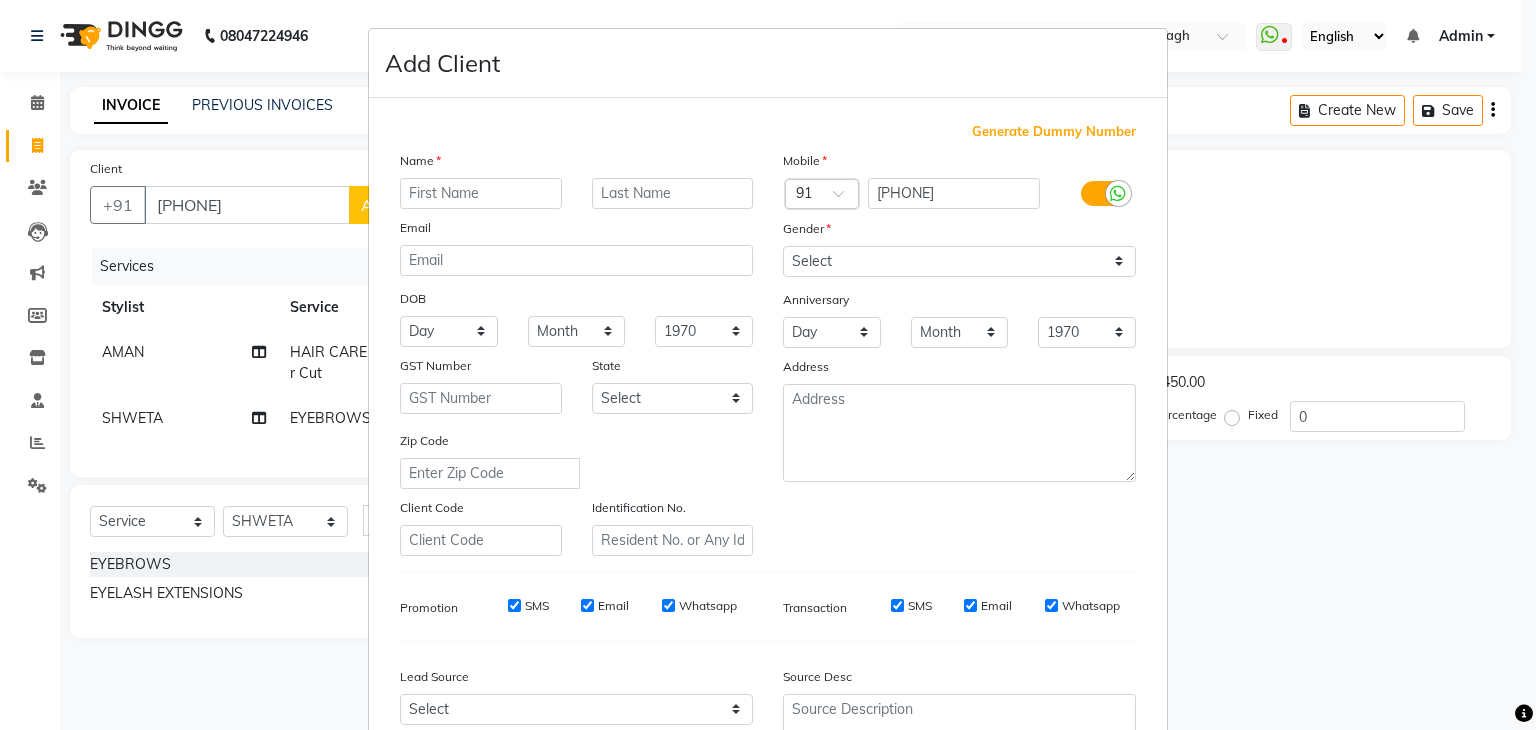scroll, scrollTop: 203, scrollLeft: 0, axis: vertical 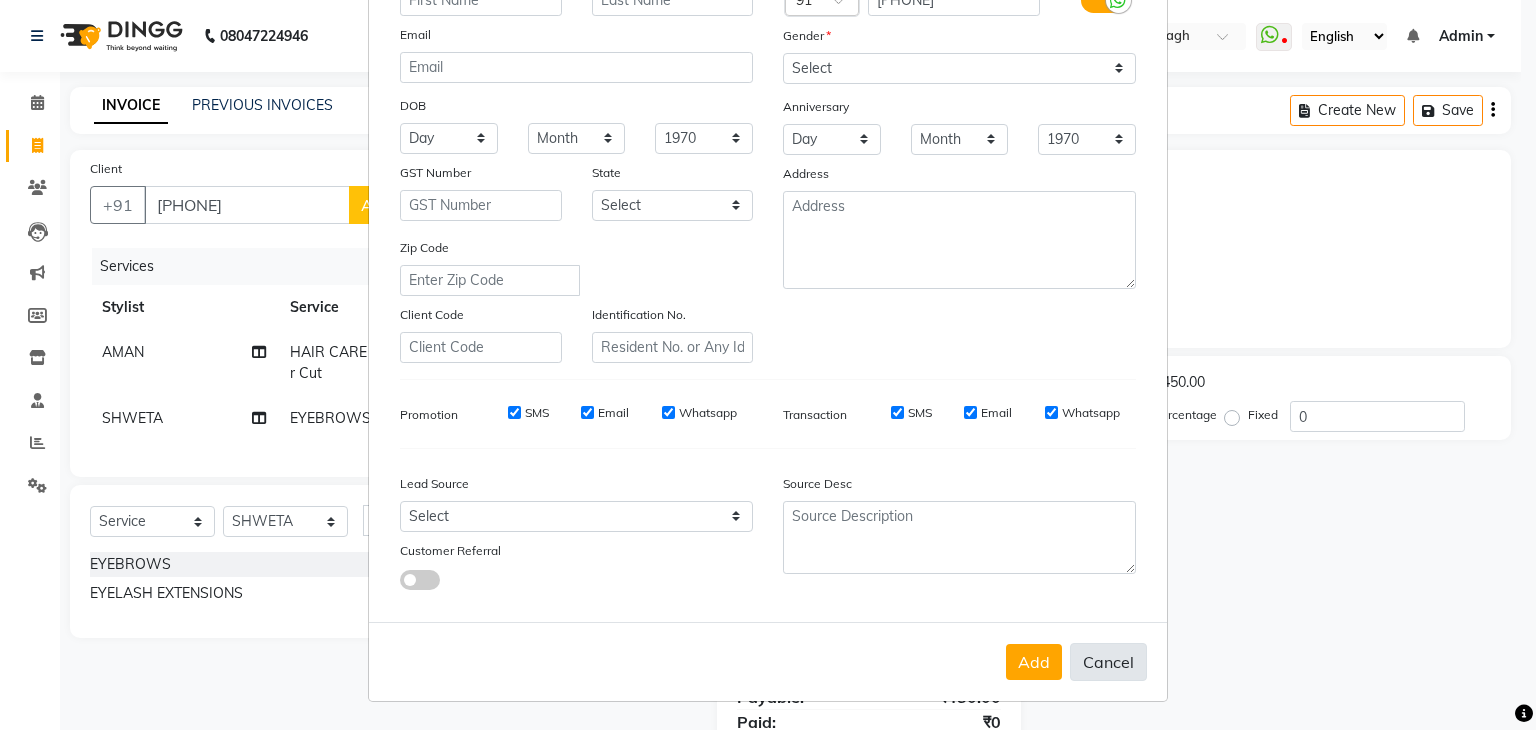 click on "Cancel" at bounding box center (1108, 662) 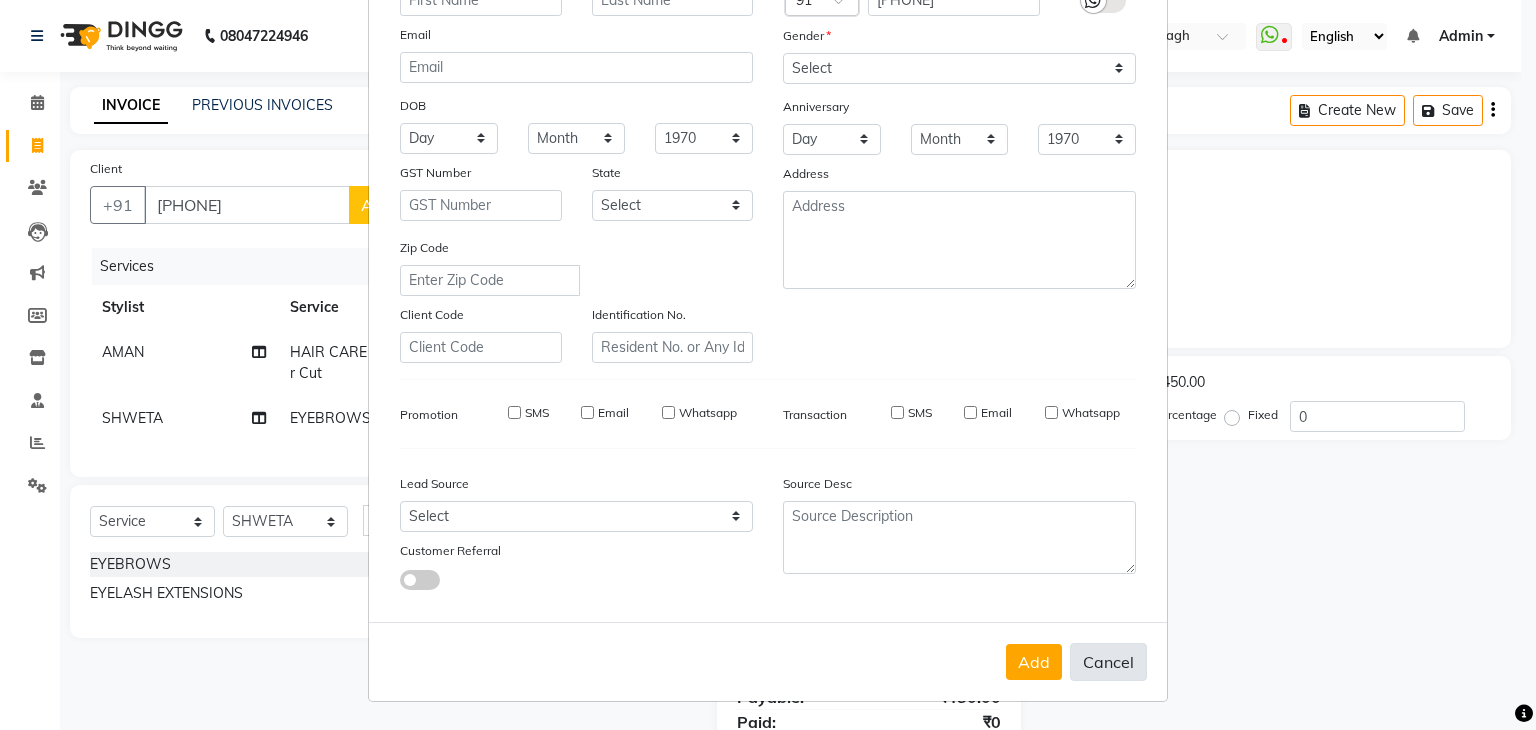 select 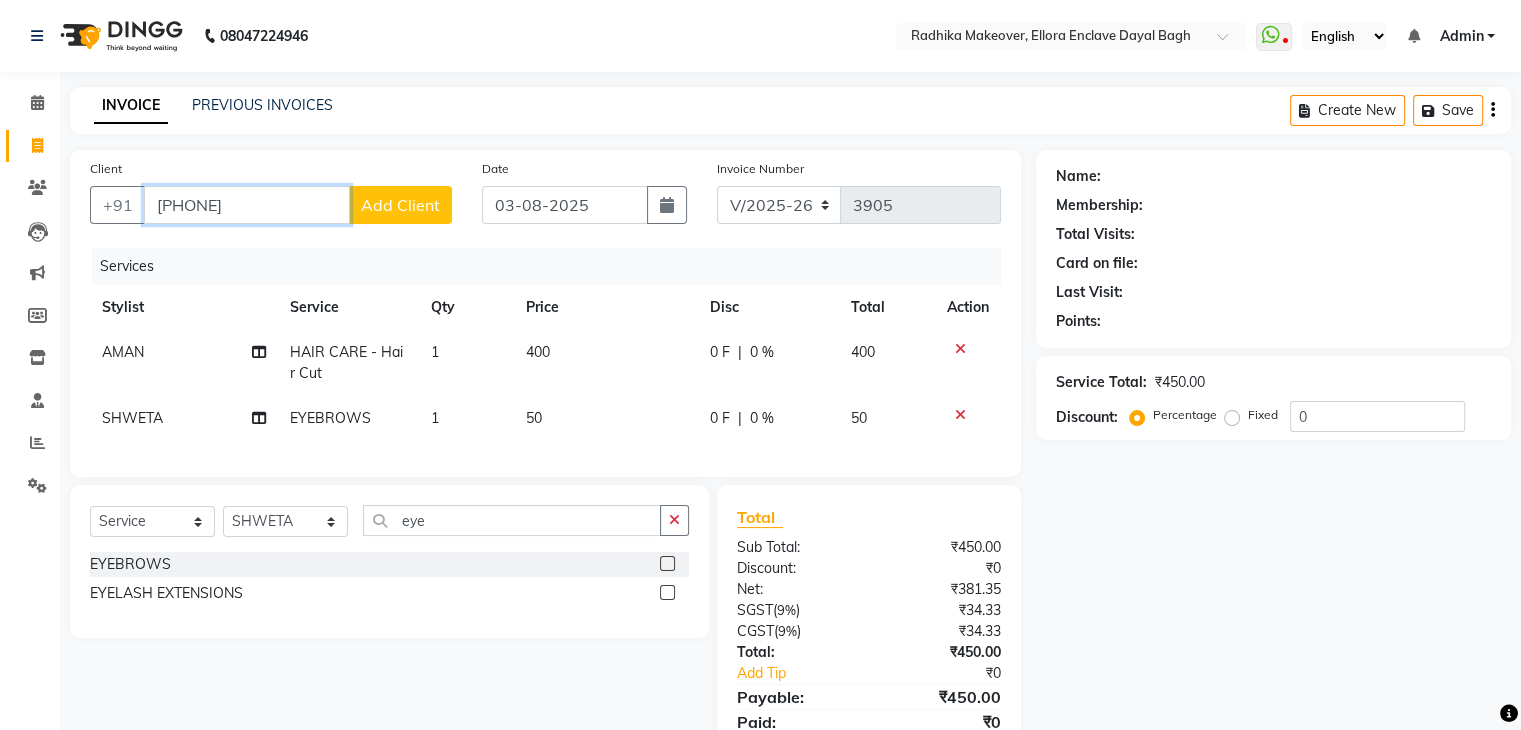 click on "[PHONE]" at bounding box center [247, 205] 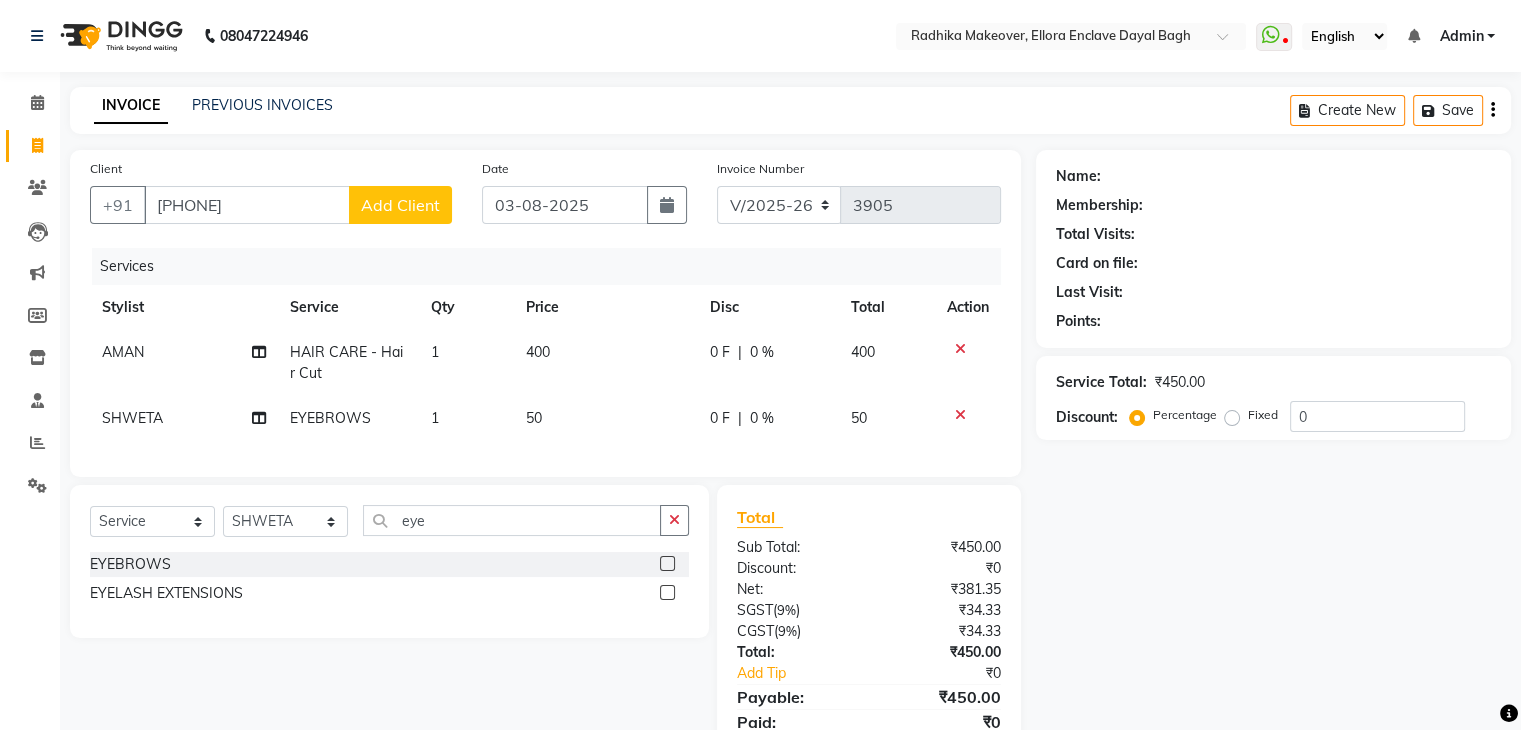 click on "Add Client" 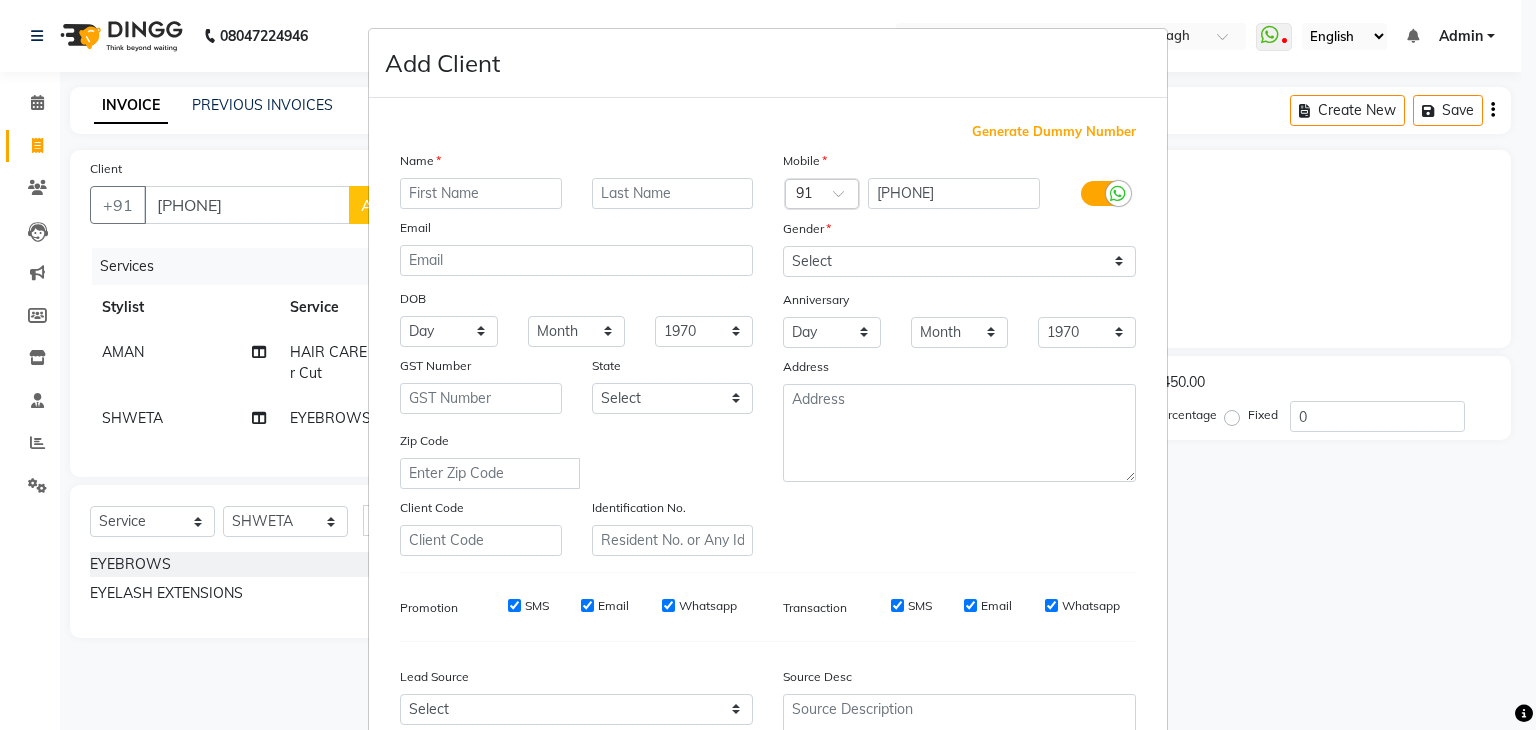 click at bounding box center [481, 193] 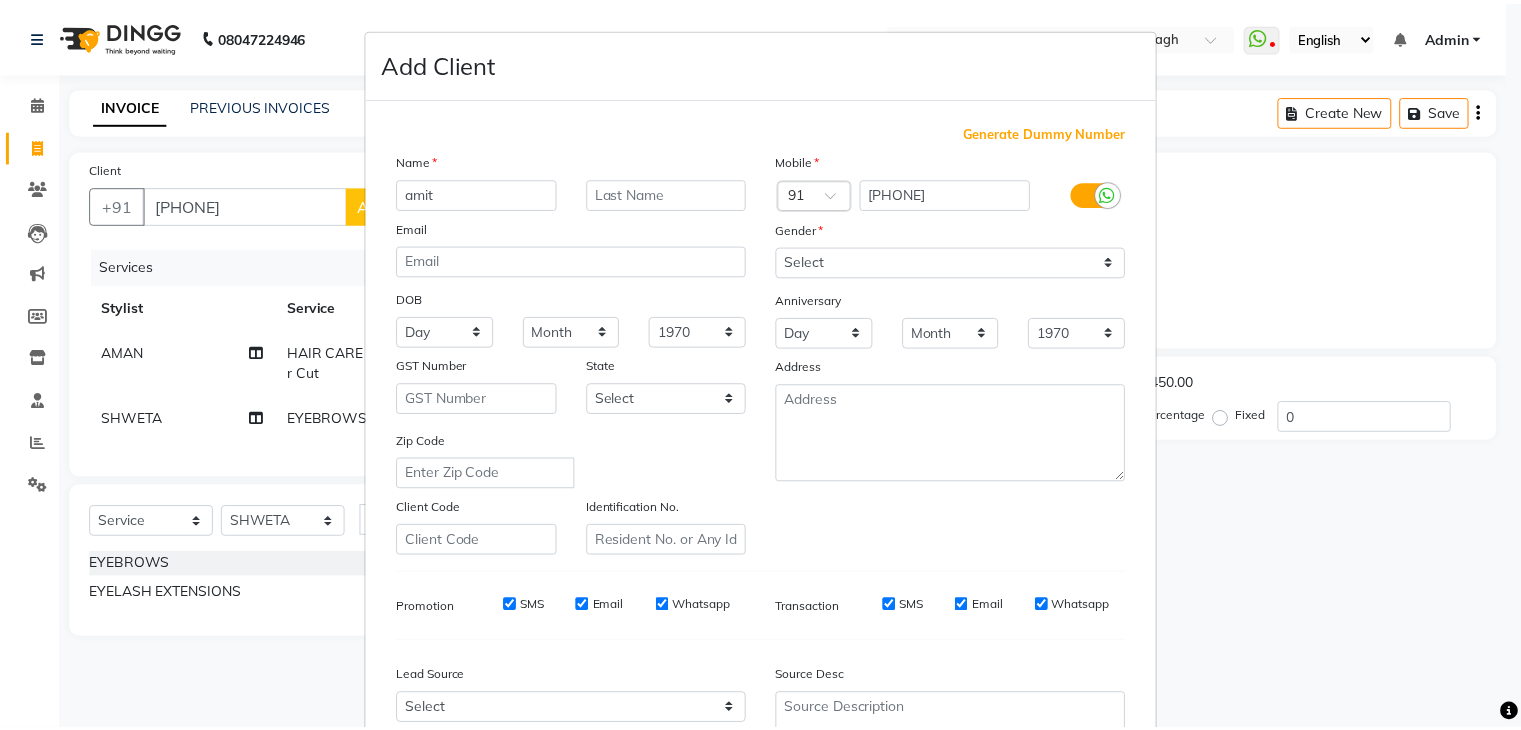 scroll, scrollTop: 203, scrollLeft: 0, axis: vertical 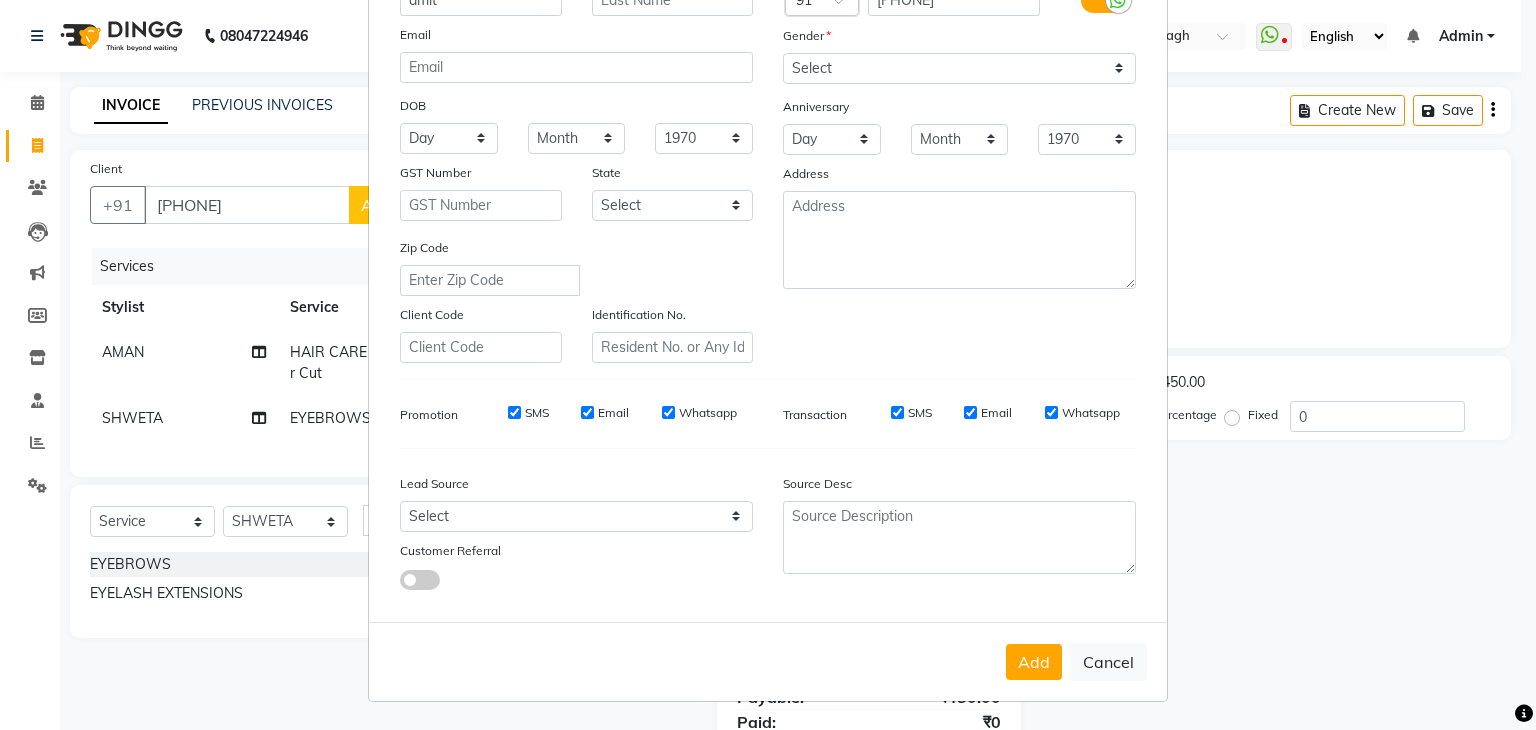 type on "amit" 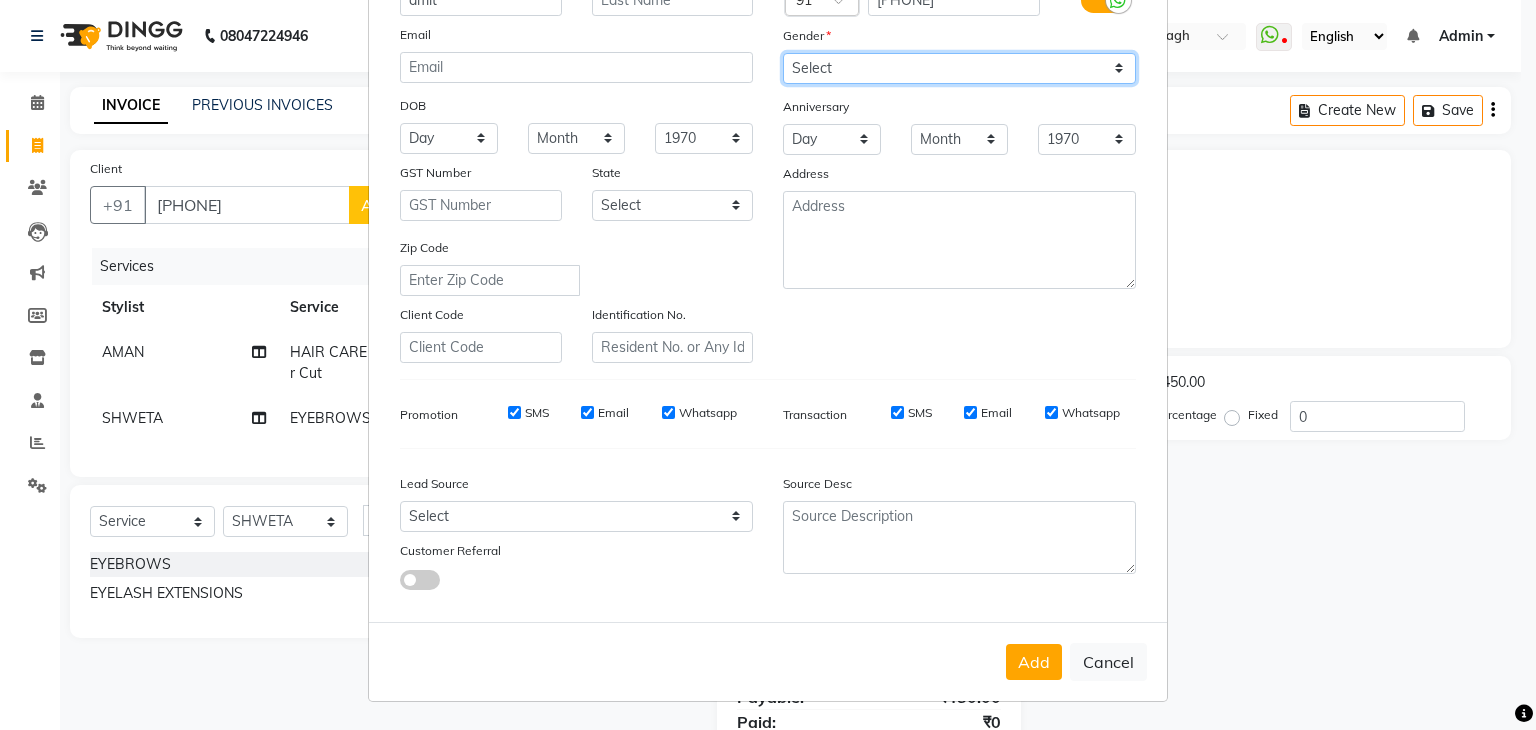 click on "Select Male Female Other Prefer Not To Say" at bounding box center (959, 68) 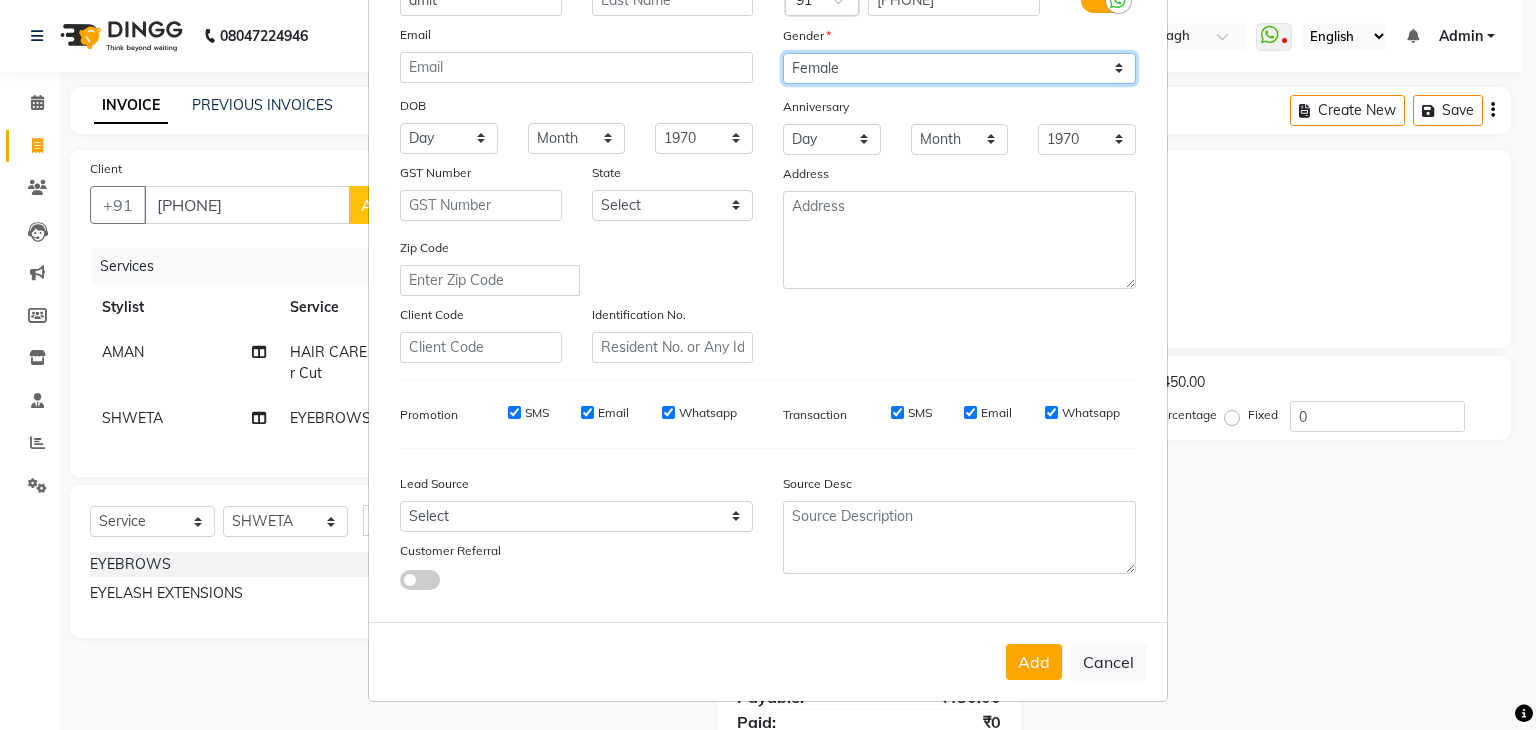 click on "Select Male Female Other Prefer Not To Say" at bounding box center [959, 68] 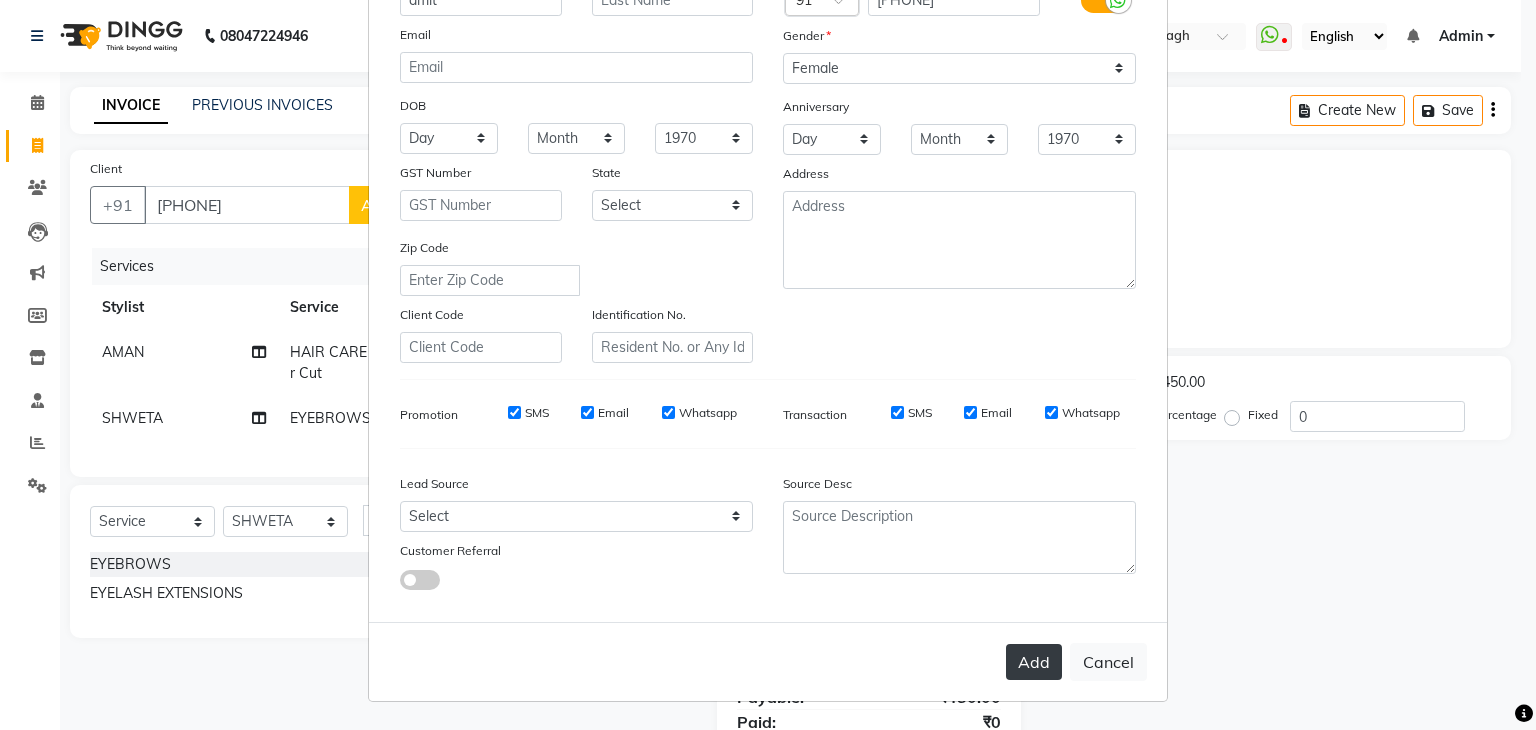 click on "Add" at bounding box center (1034, 662) 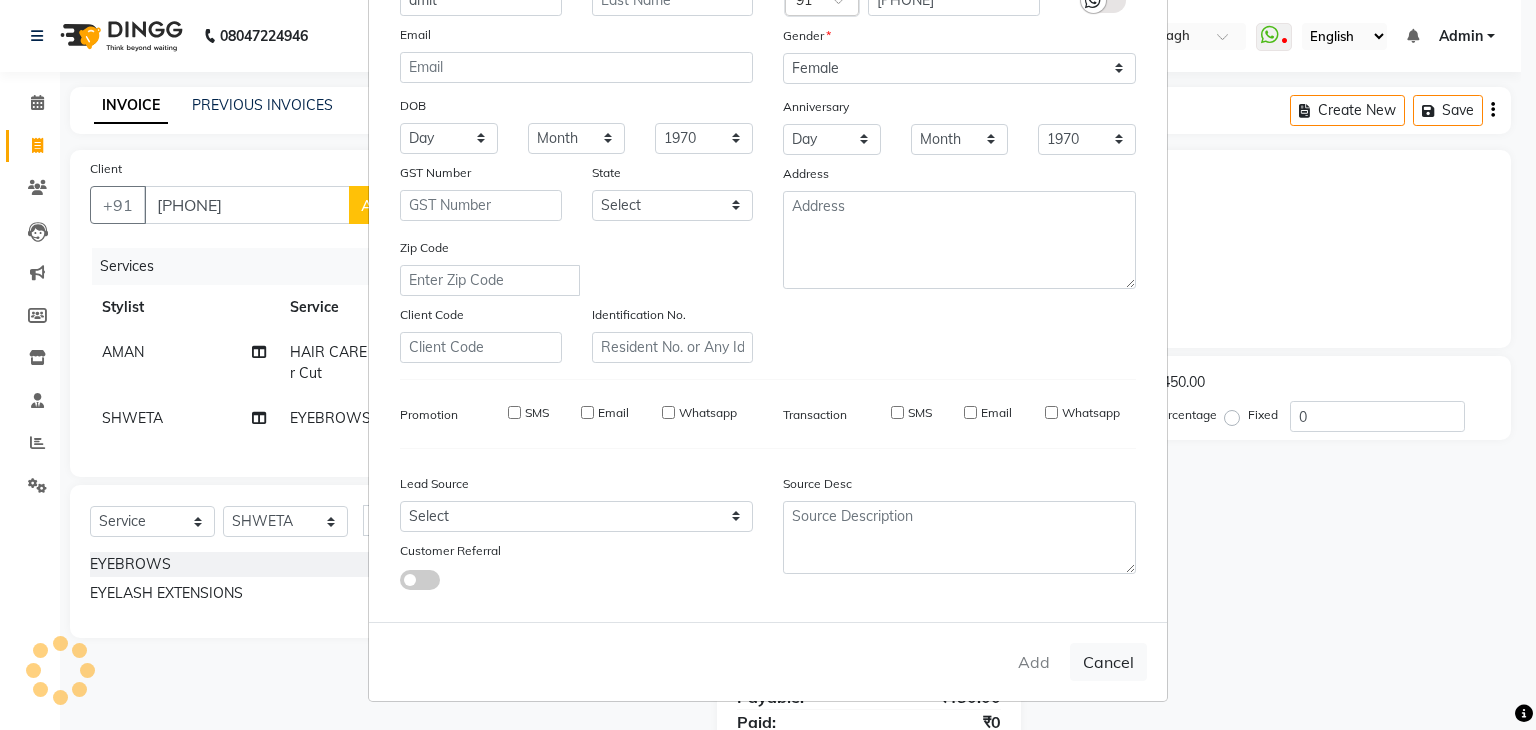 type 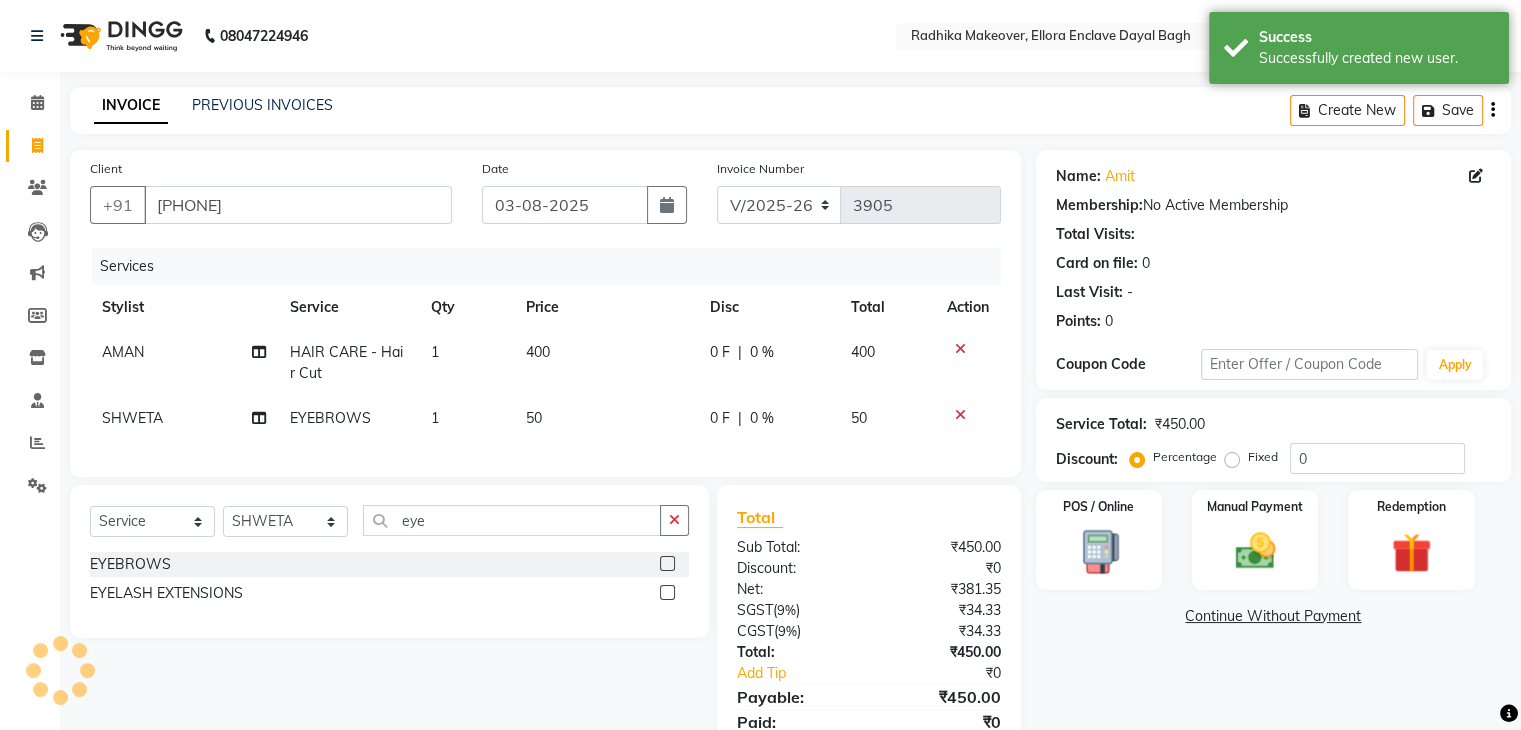 scroll, scrollTop: 95, scrollLeft: 0, axis: vertical 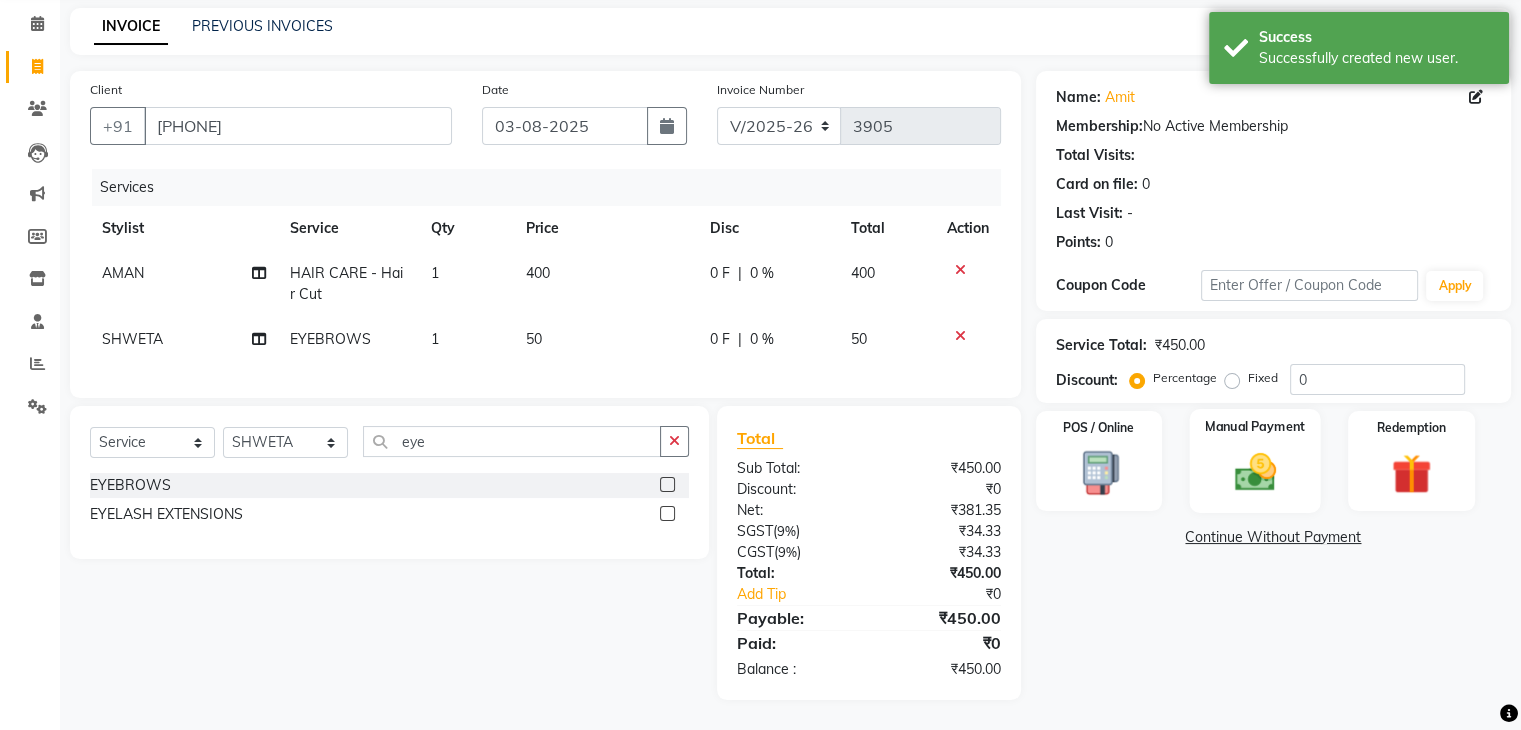 click 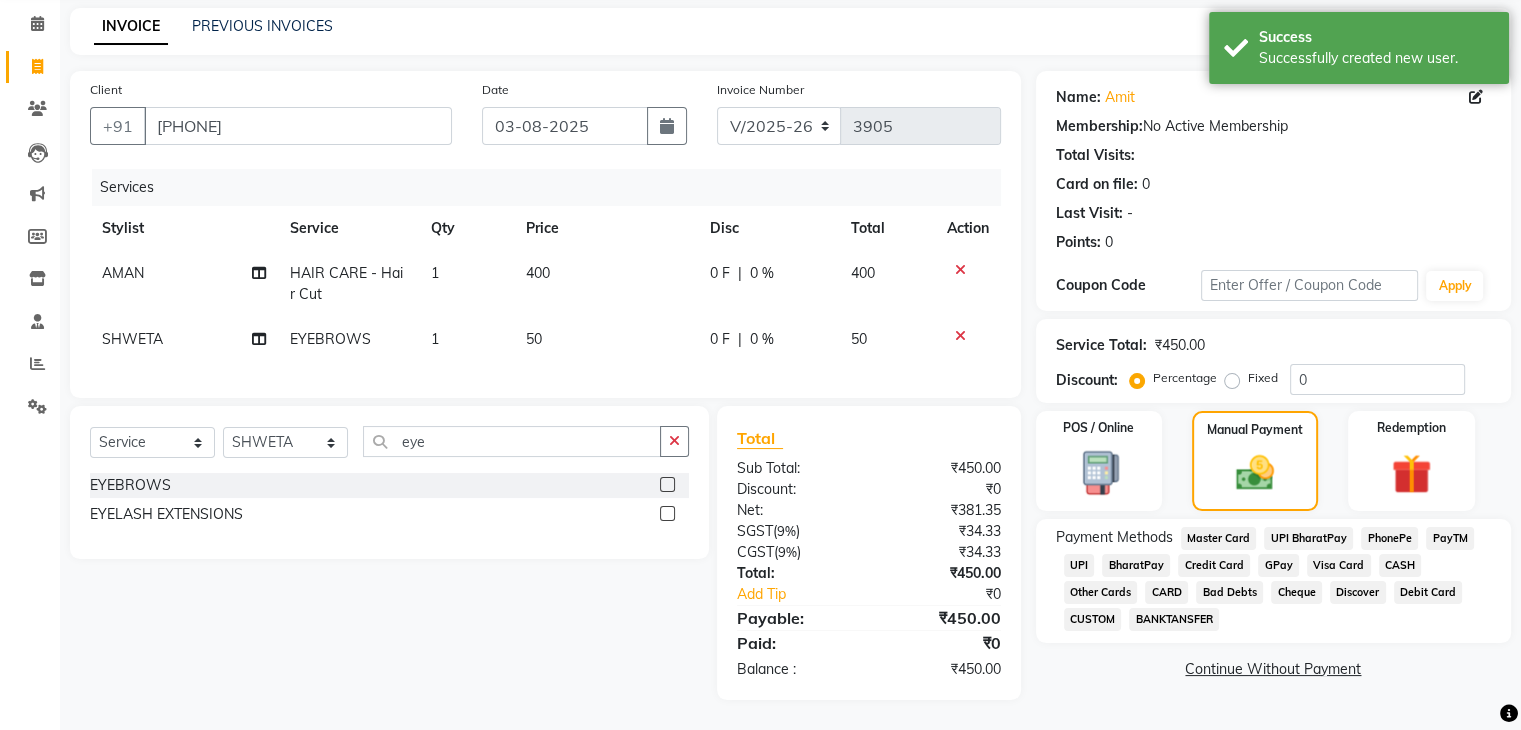 click on "CASH" 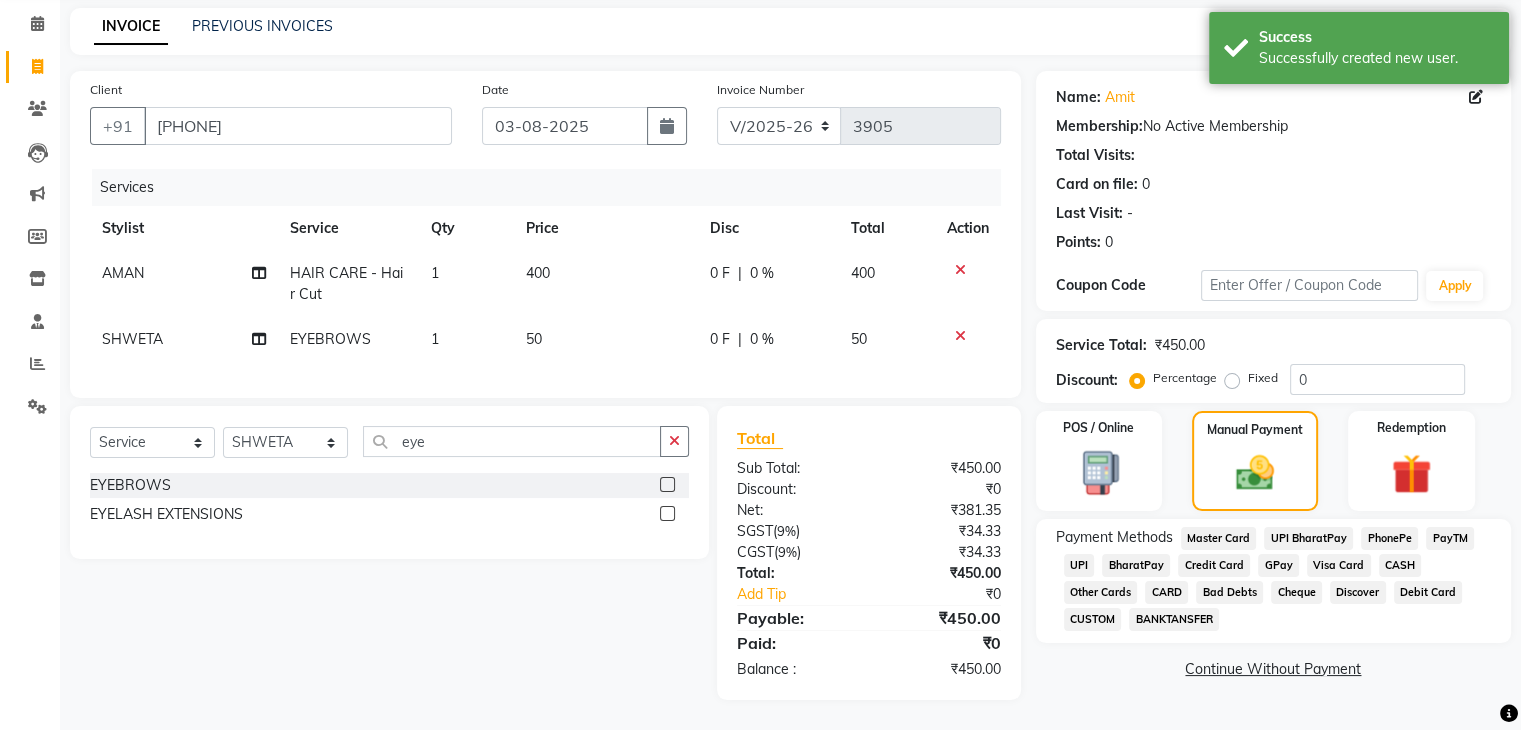 scroll, scrollTop: 172, scrollLeft: 0, axis: vertical 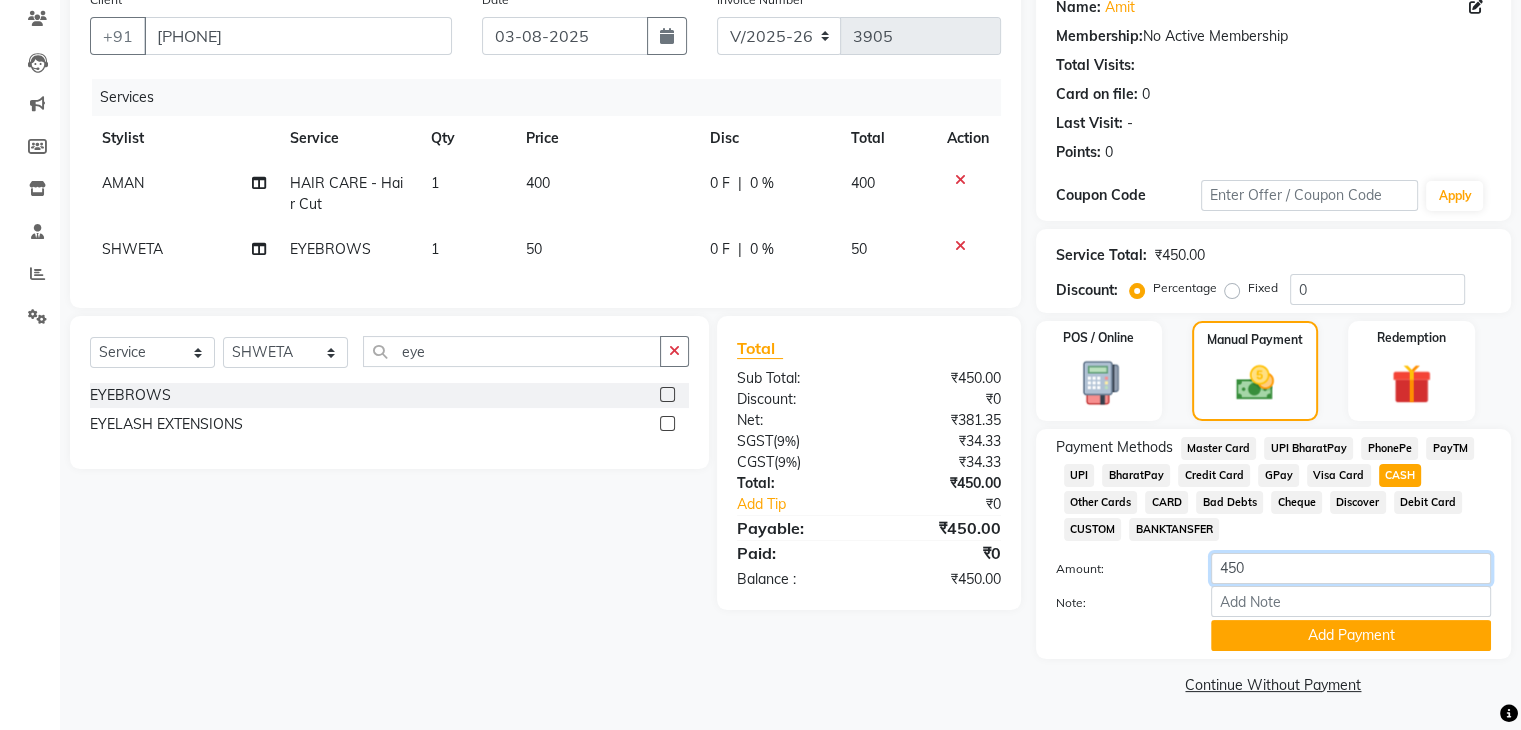 click on "450" 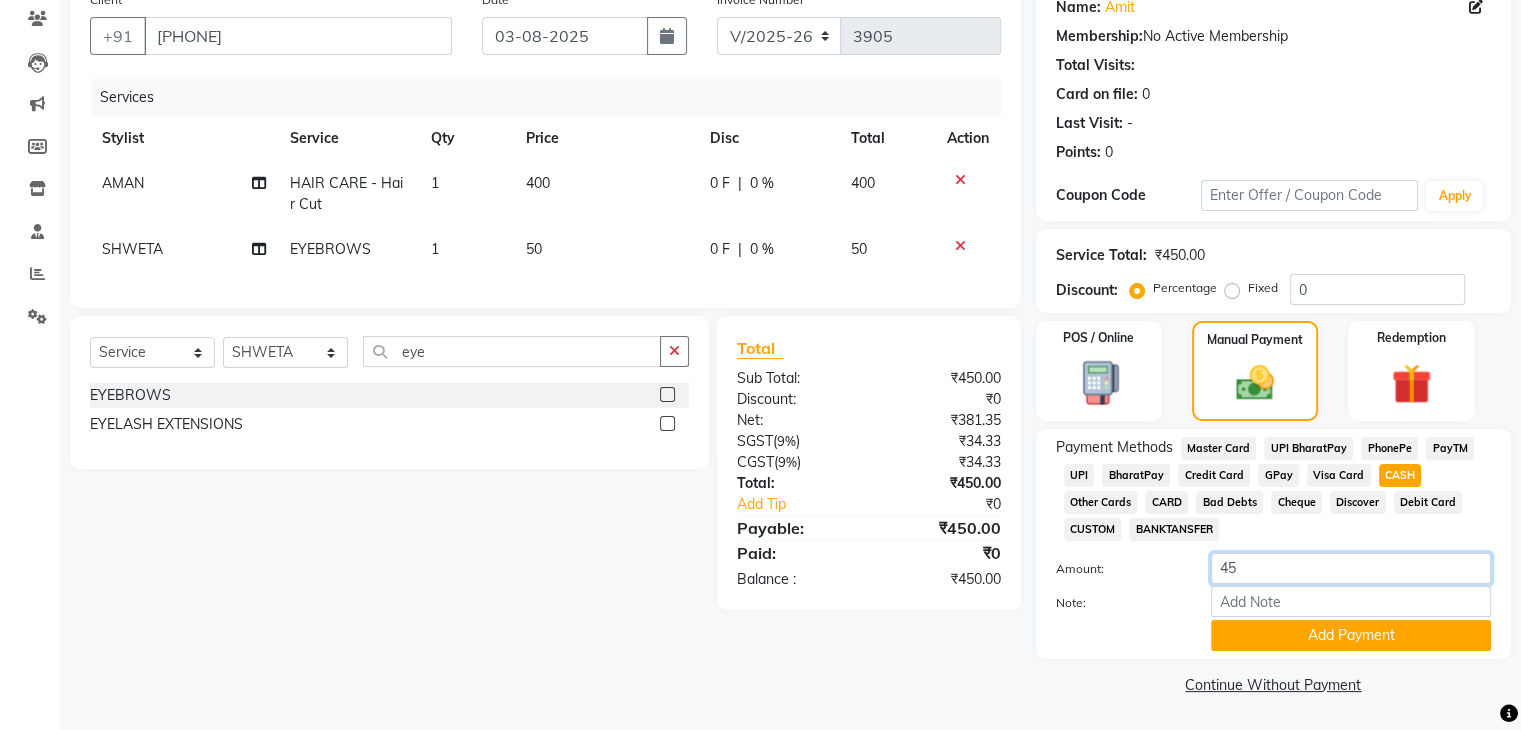 type on "4" 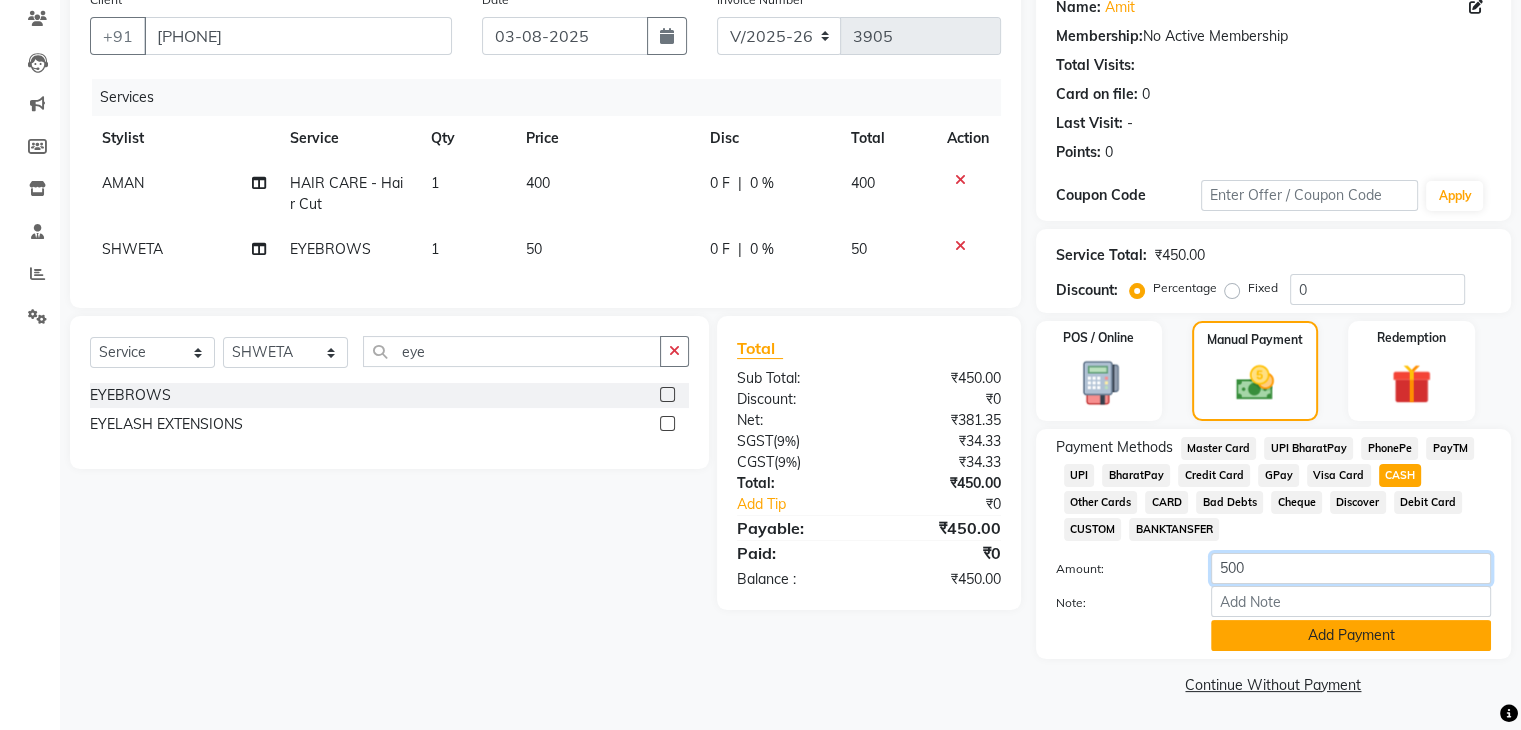 type on "500" 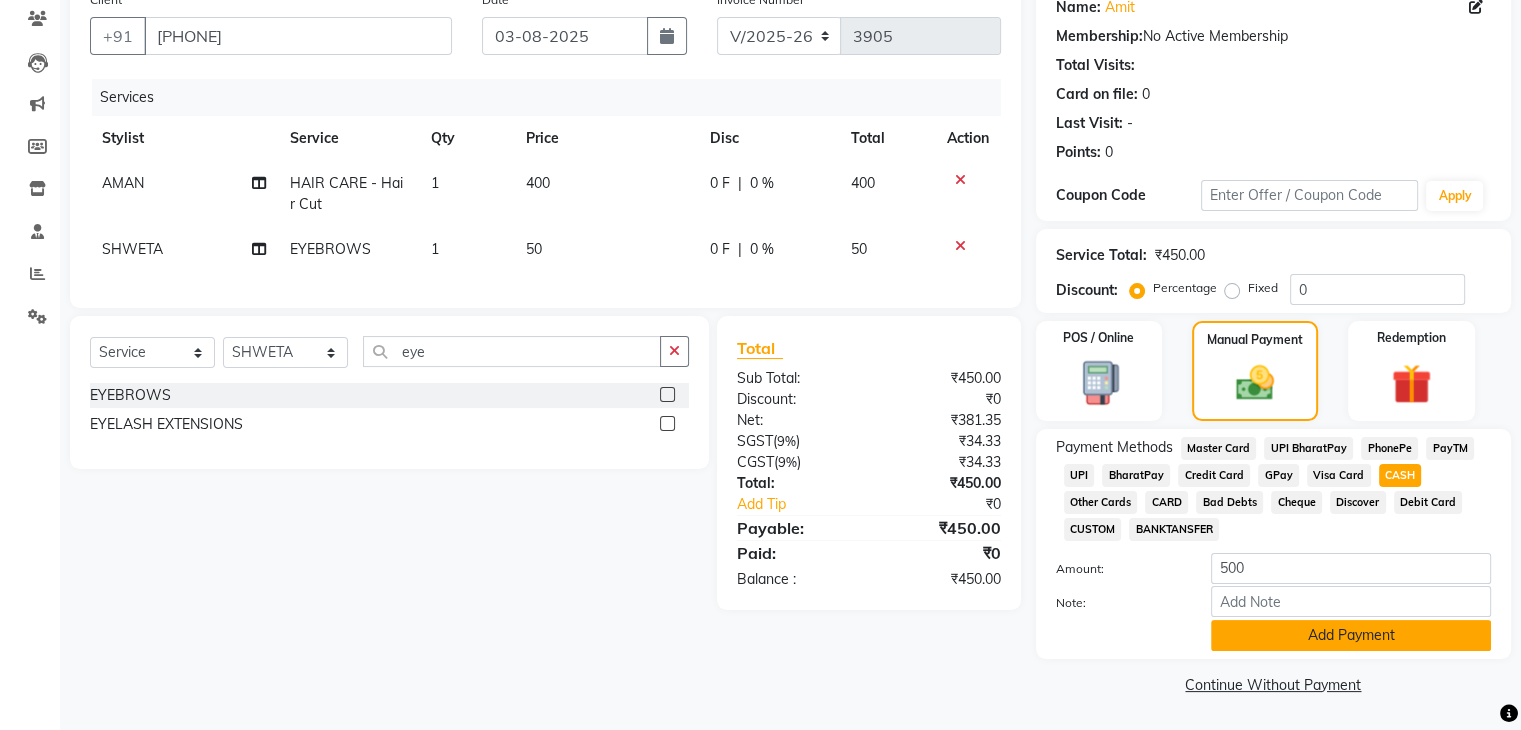 click on "Add Payment" 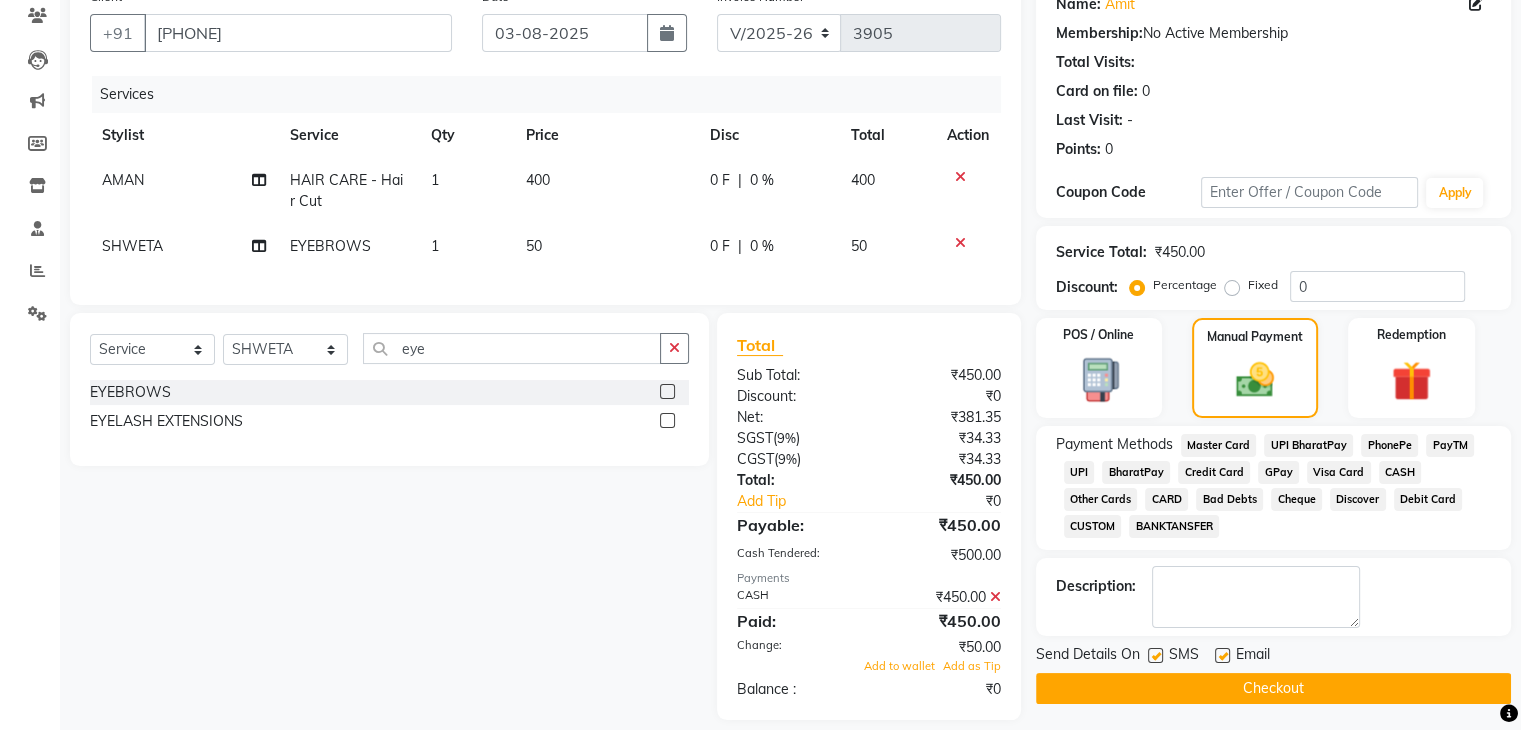 scroll, scrollTop: 208, scrollLeft: 0, axis: vertical 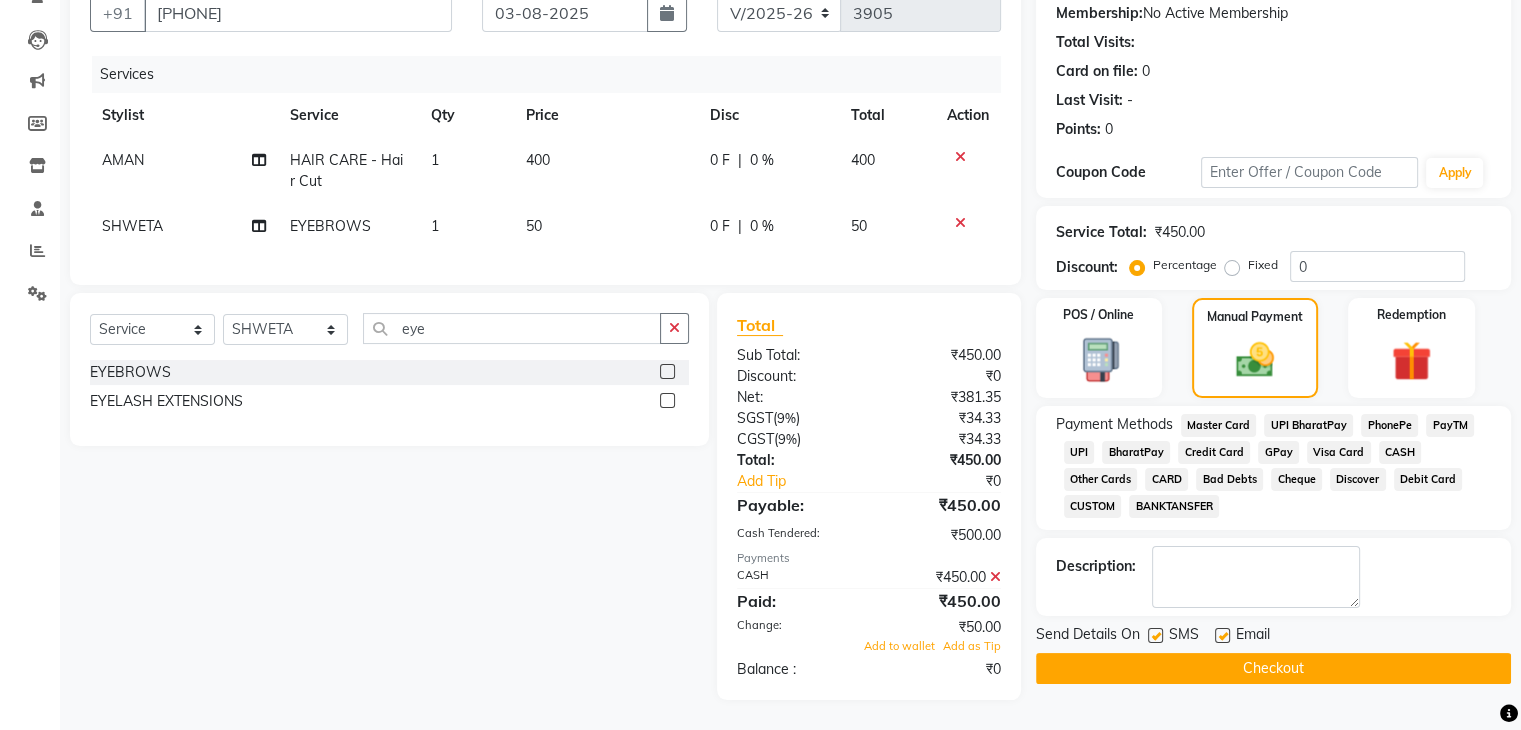 click on "Checkout" 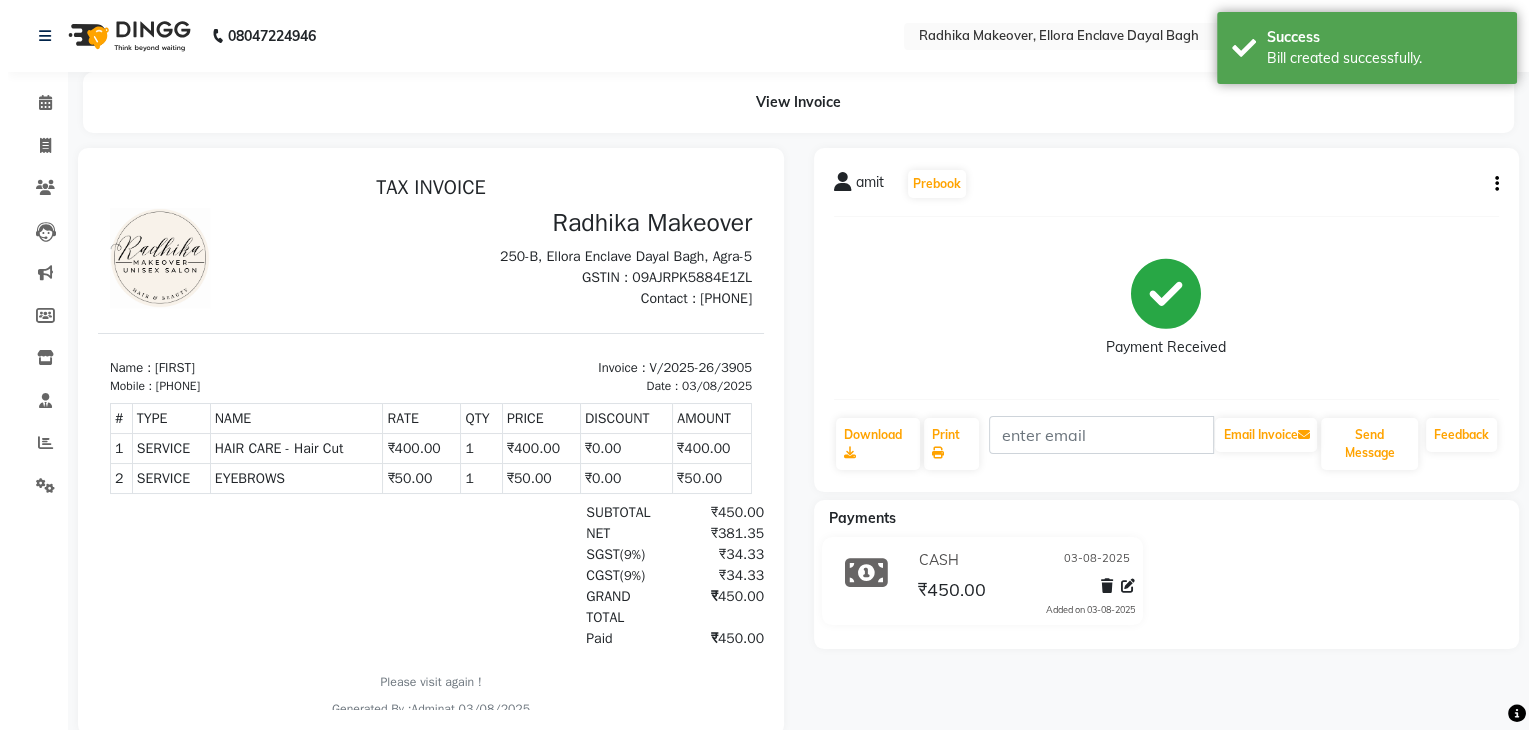 scroll, scrollTop: 0, scrollLeft: 0, axis: both 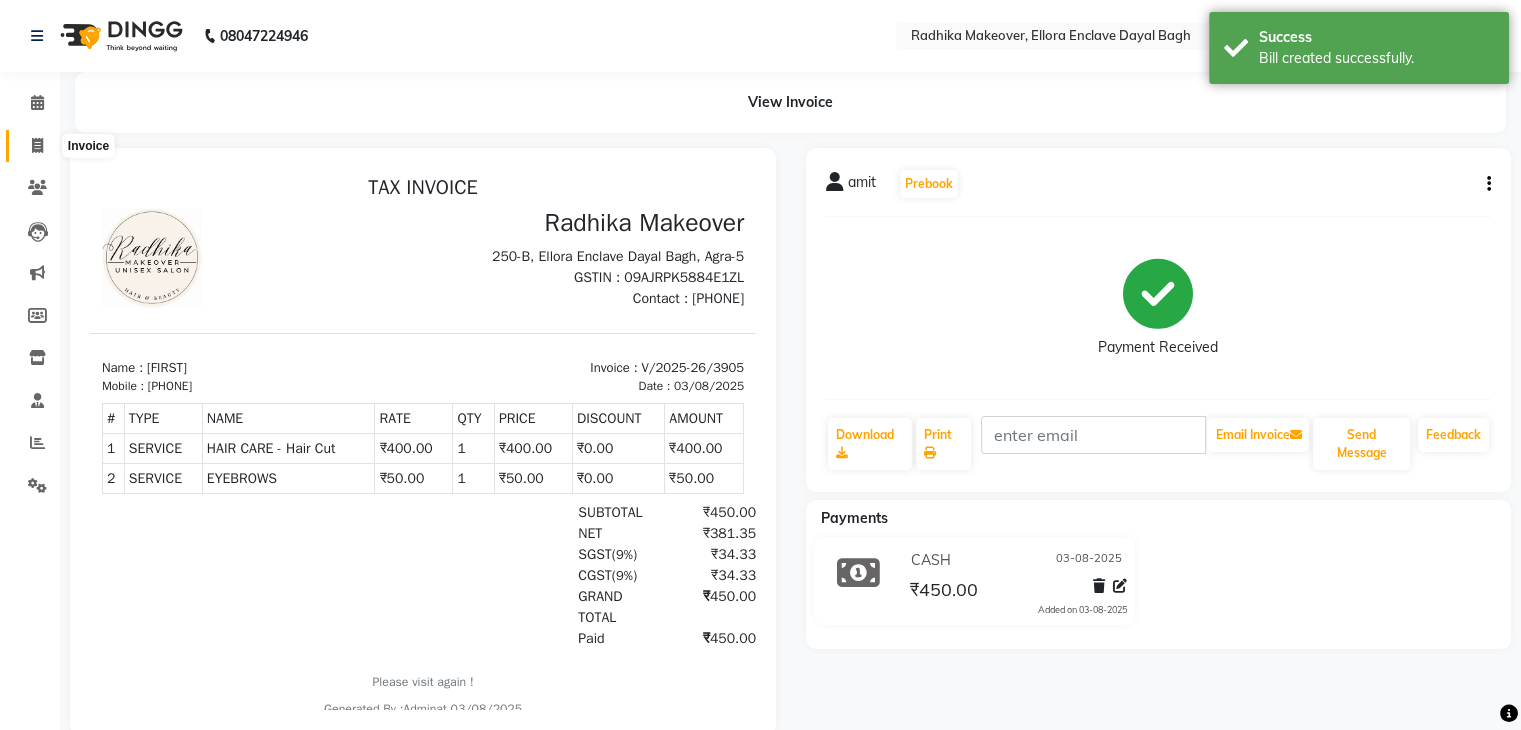 click 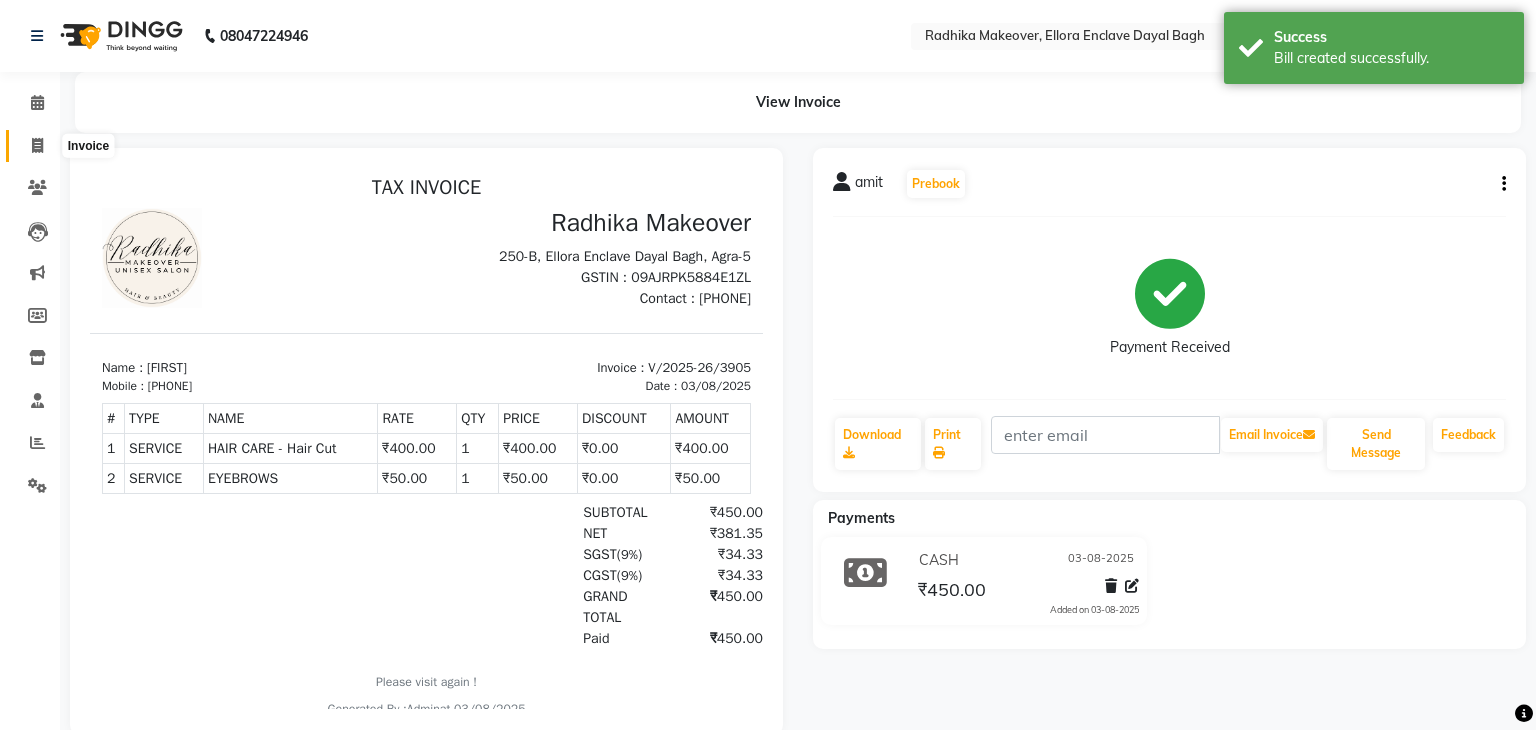 select on "6880" 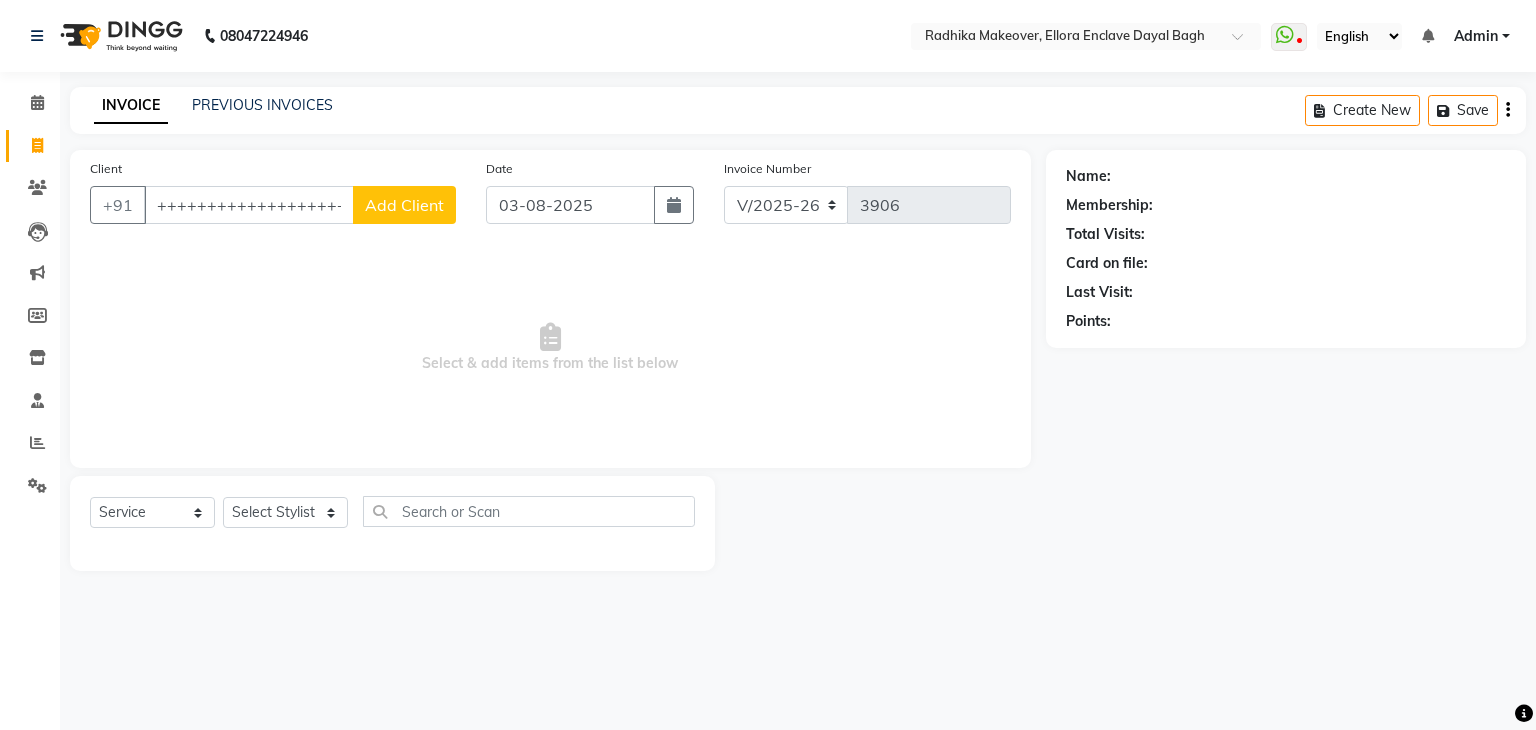 scroll, scrollTop: 0, scrollLeft: 4, axis: horizontal 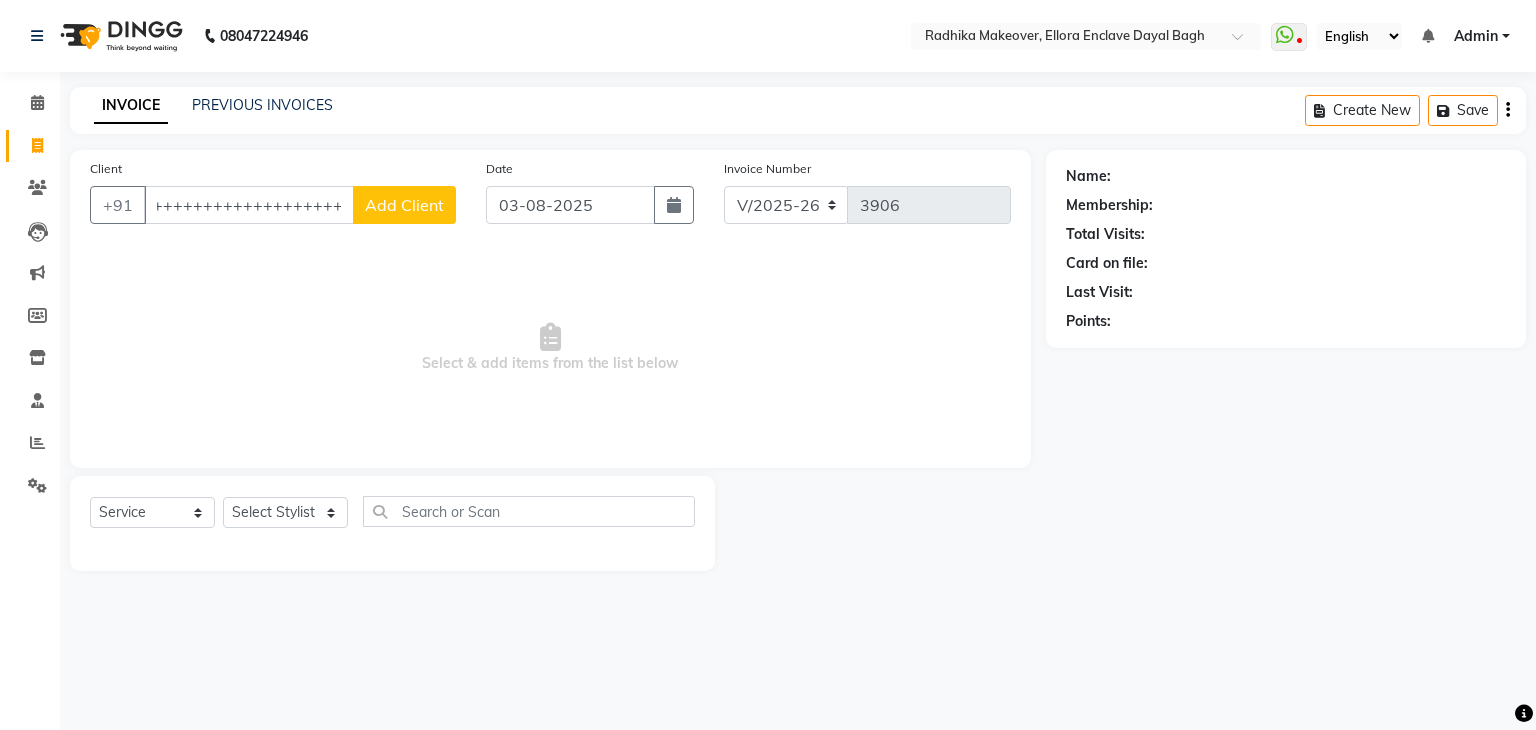 type on "++++++++++++++++++++" 